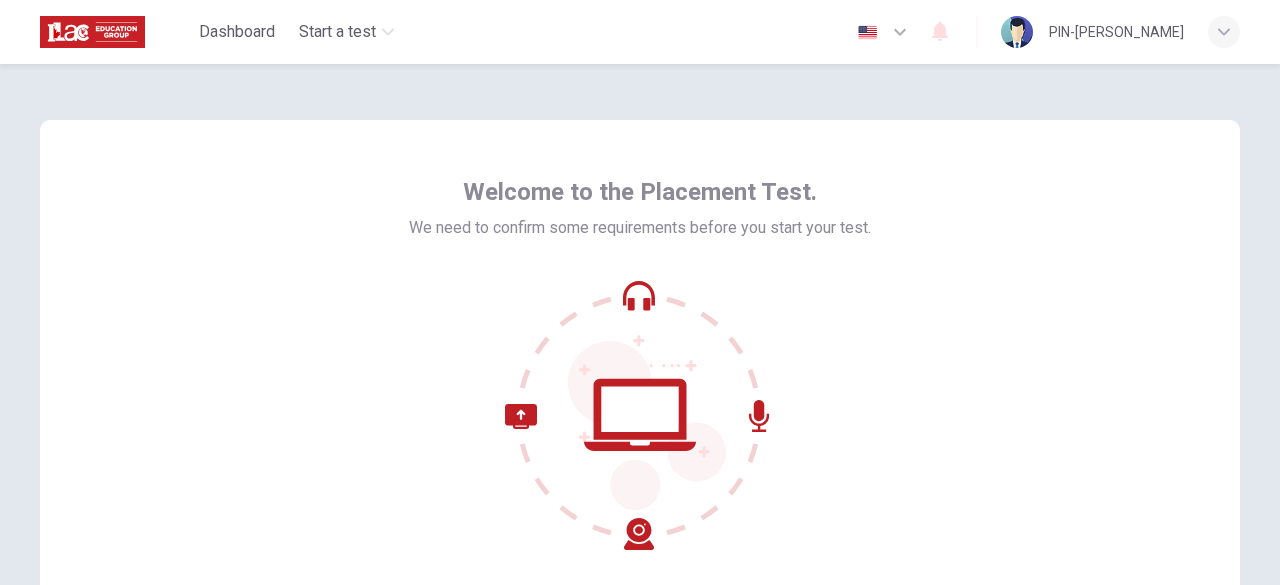 scroll, scrollTop: 0, scrollLeft: 0, axis: both 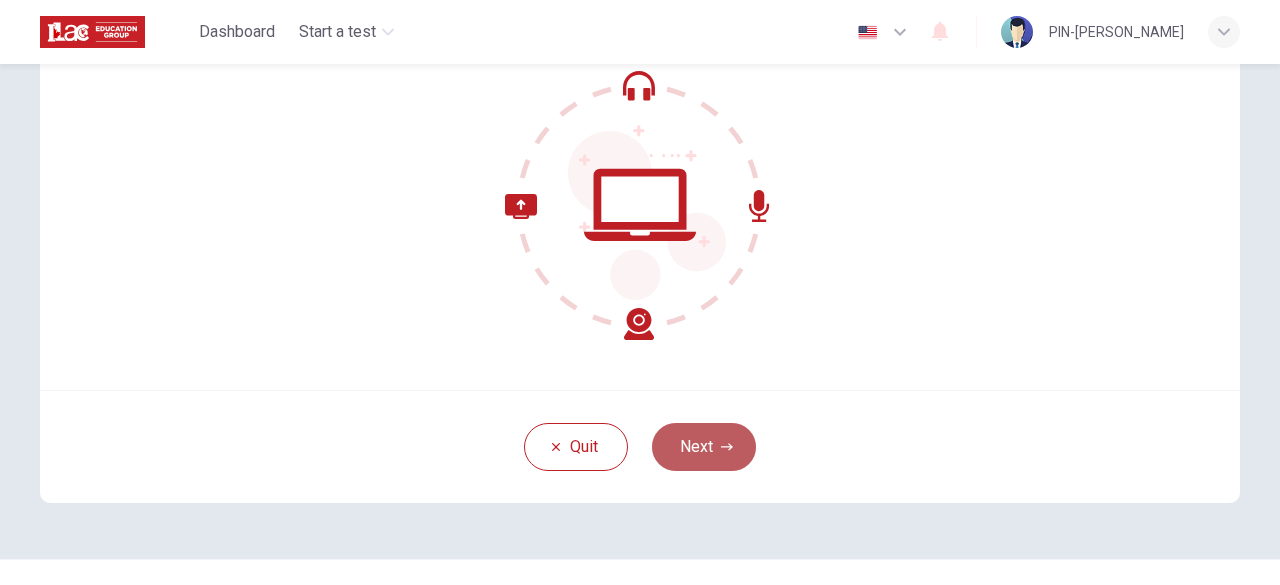 click on "Next" at bounding box center [704, 447] 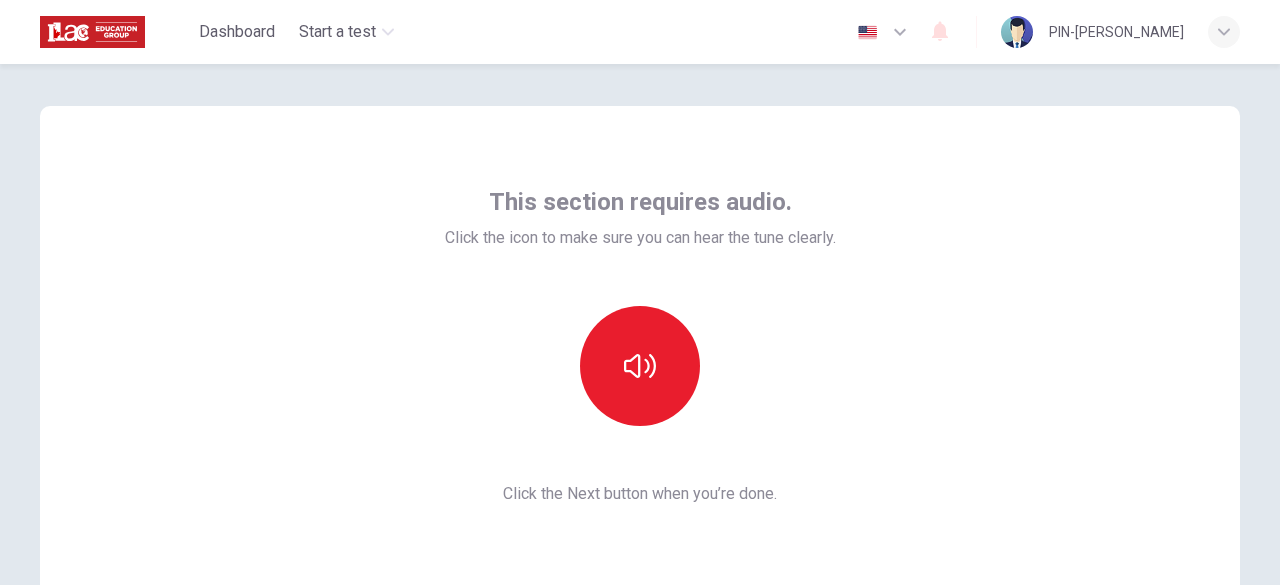scroll, scrollTop: 13, scrollLeft: 0, axis: vertical 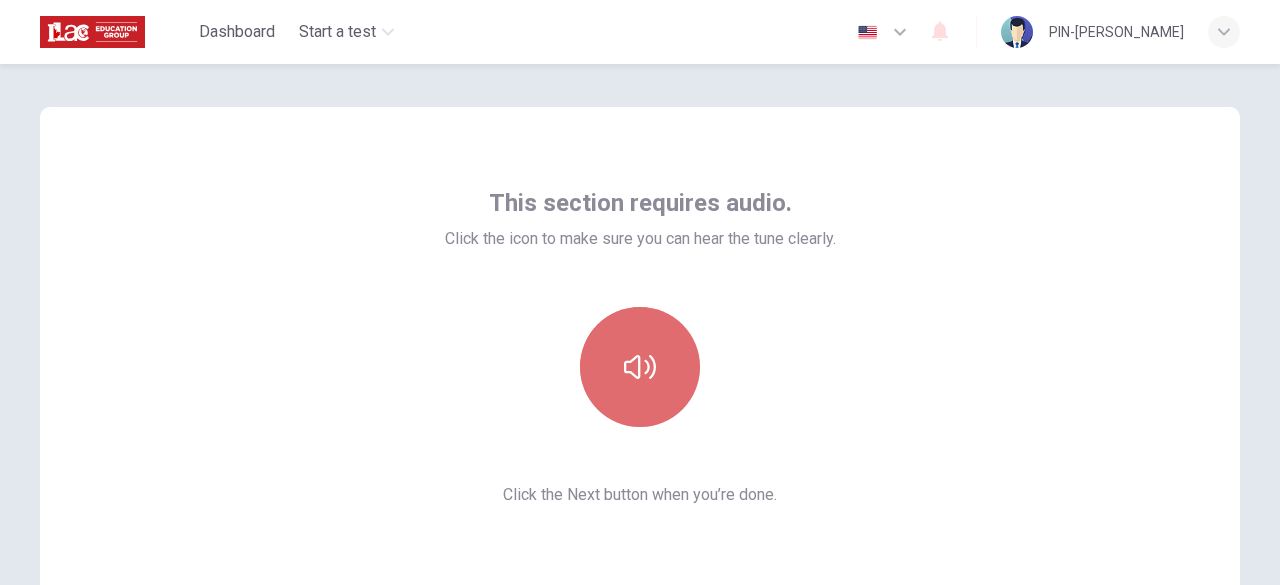 click at bounding box center [640, 367] 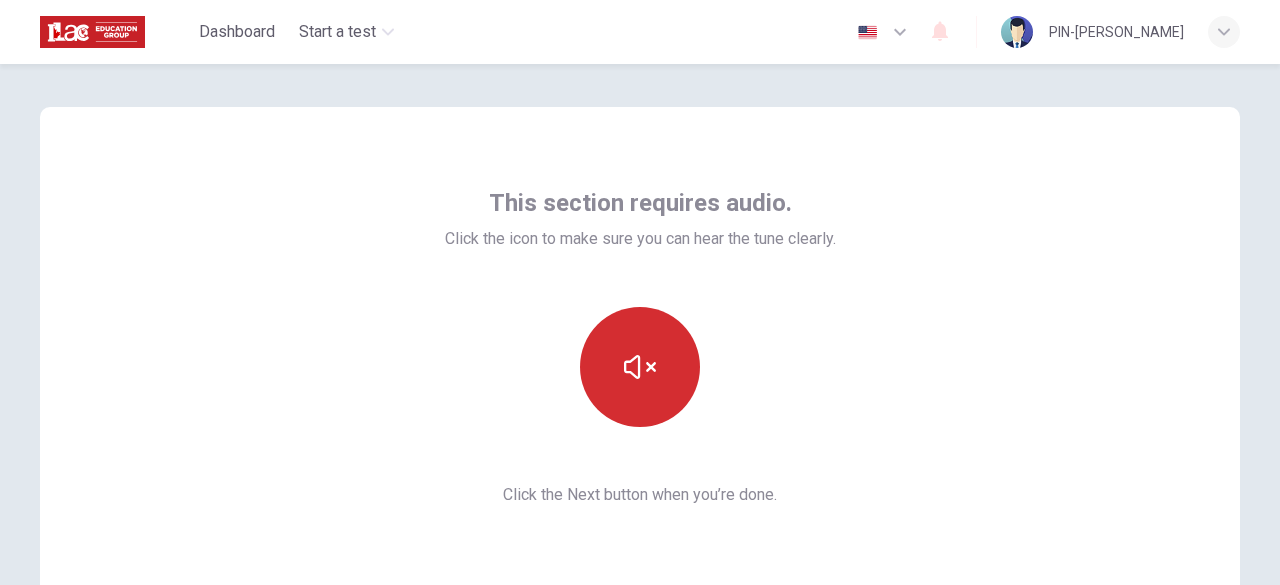 type 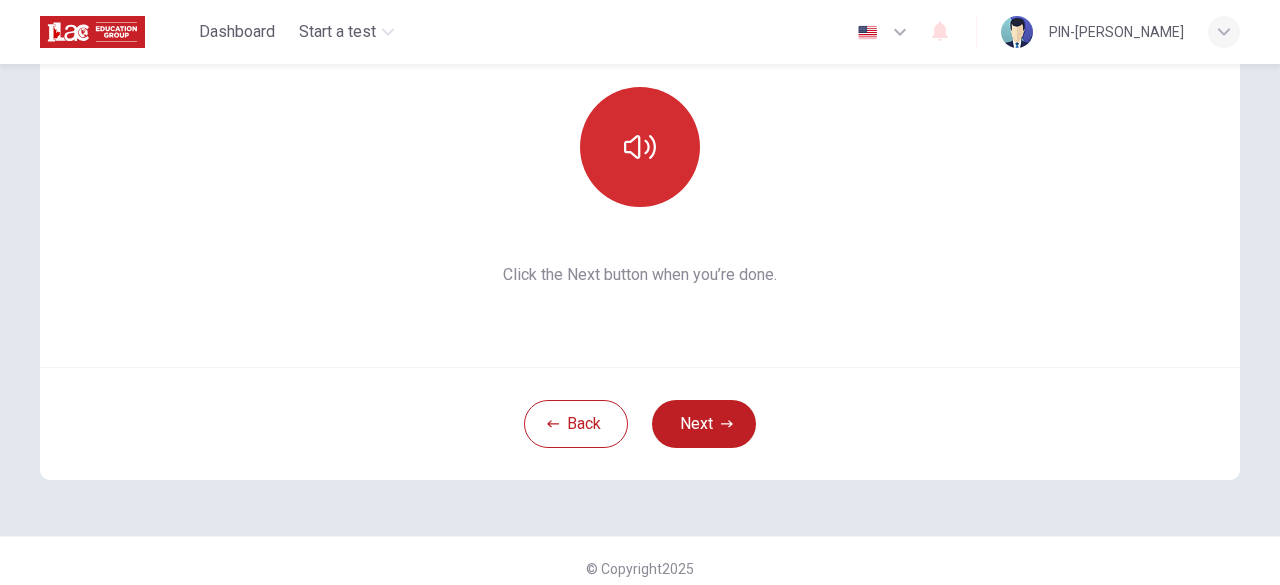 scroll, scrollTop: 234, scrollLeft: 0, axis: vertical 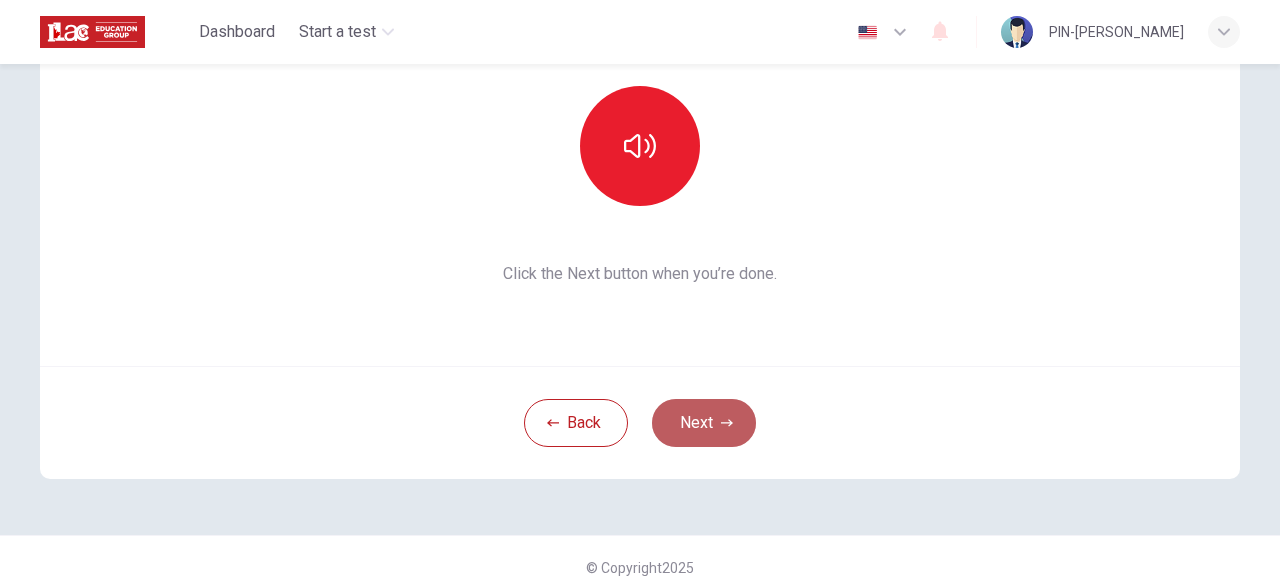 click on "Next" at bounding box center [704, 423] 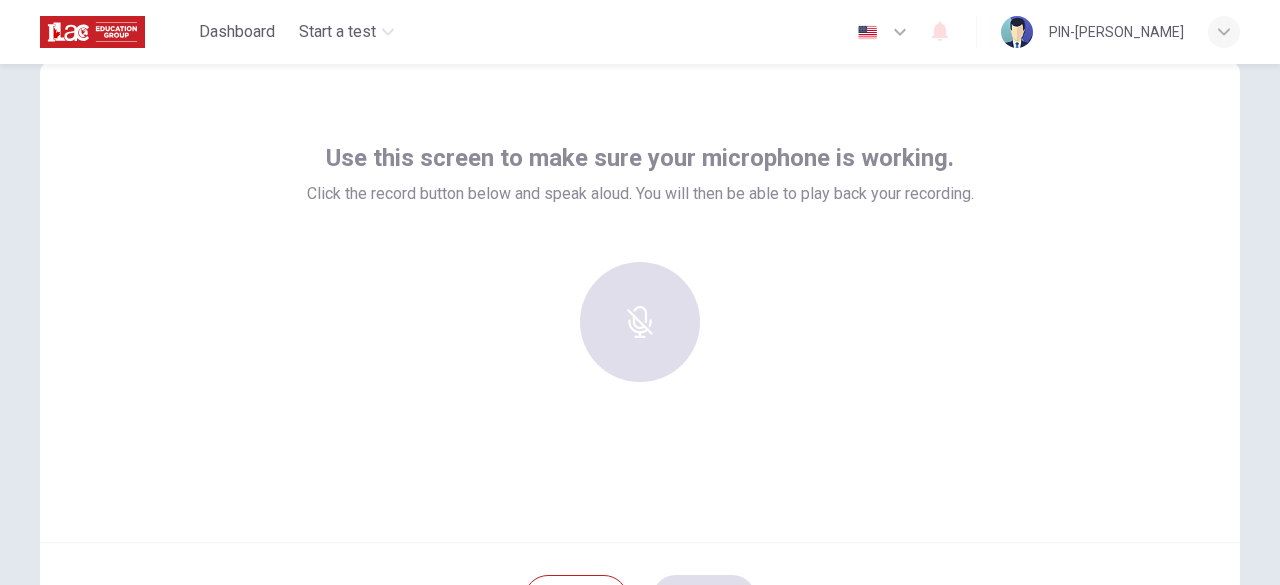 scroll, scrollTop: 56, scrollLeft: 0, axis: vertical 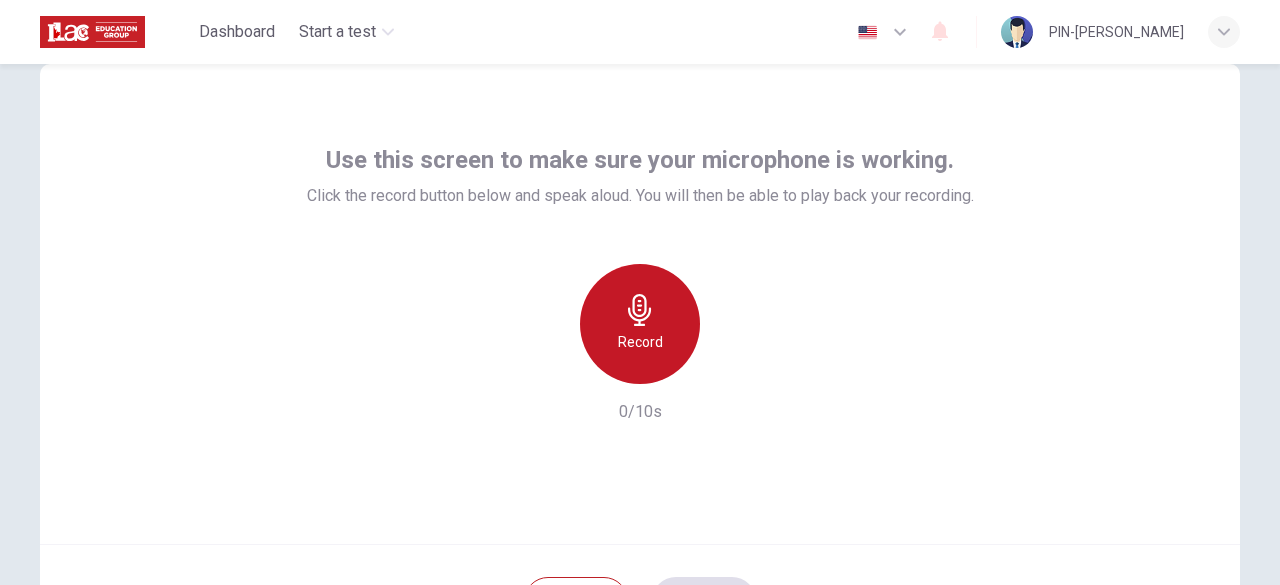 click on "Record" at bounding box center [640, 324] 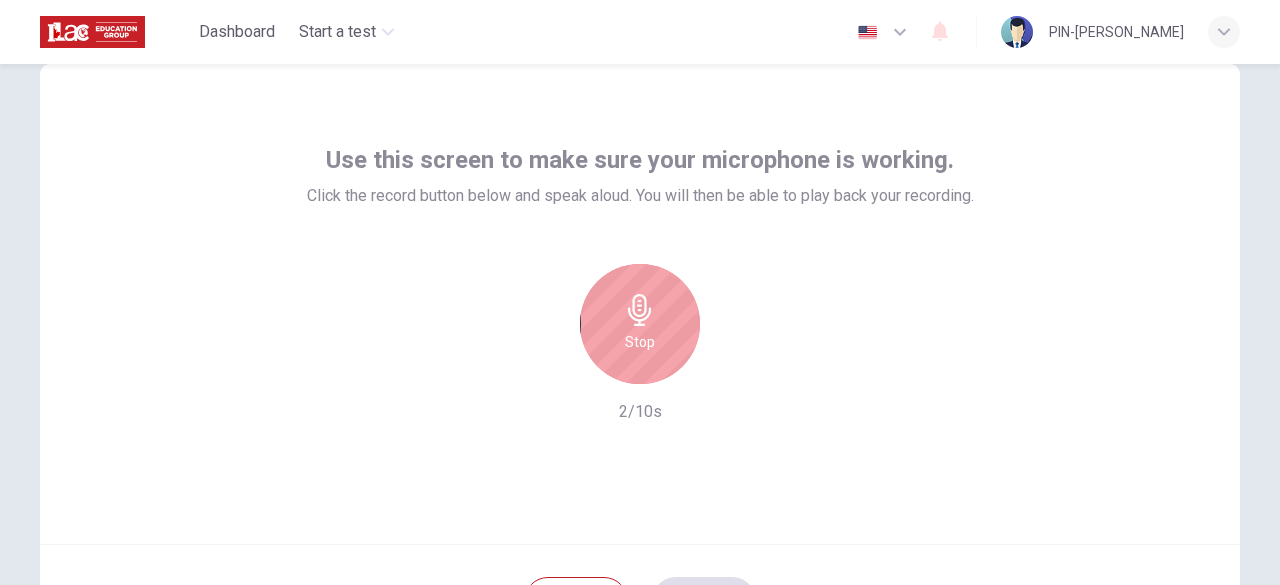 click on "Stop" at bounding box center (640, 324) 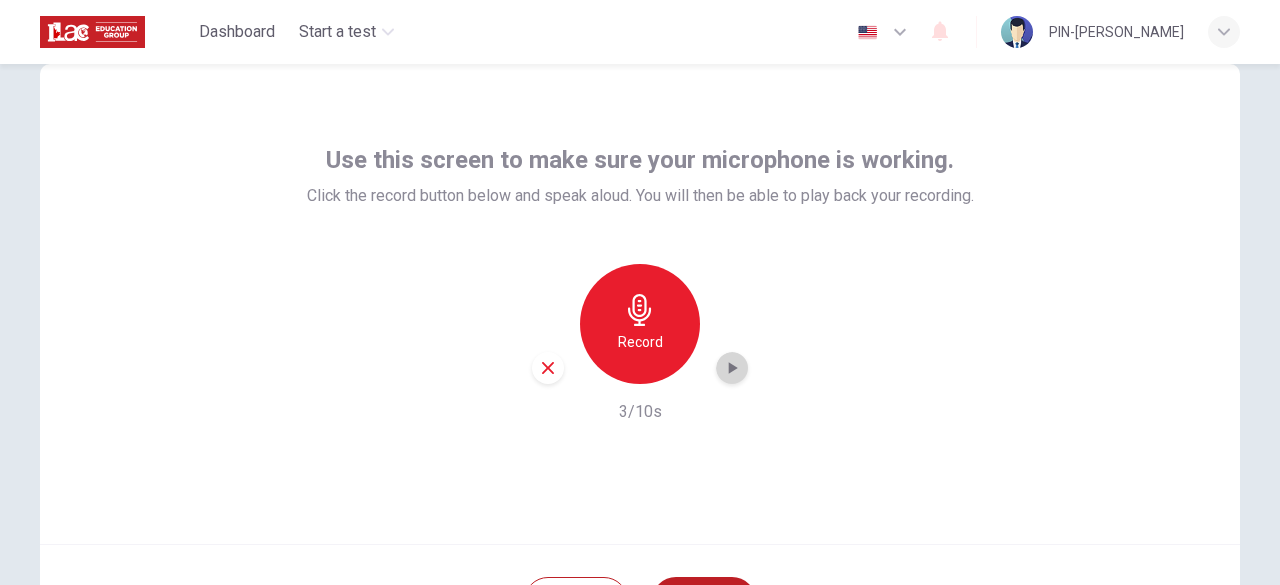 click 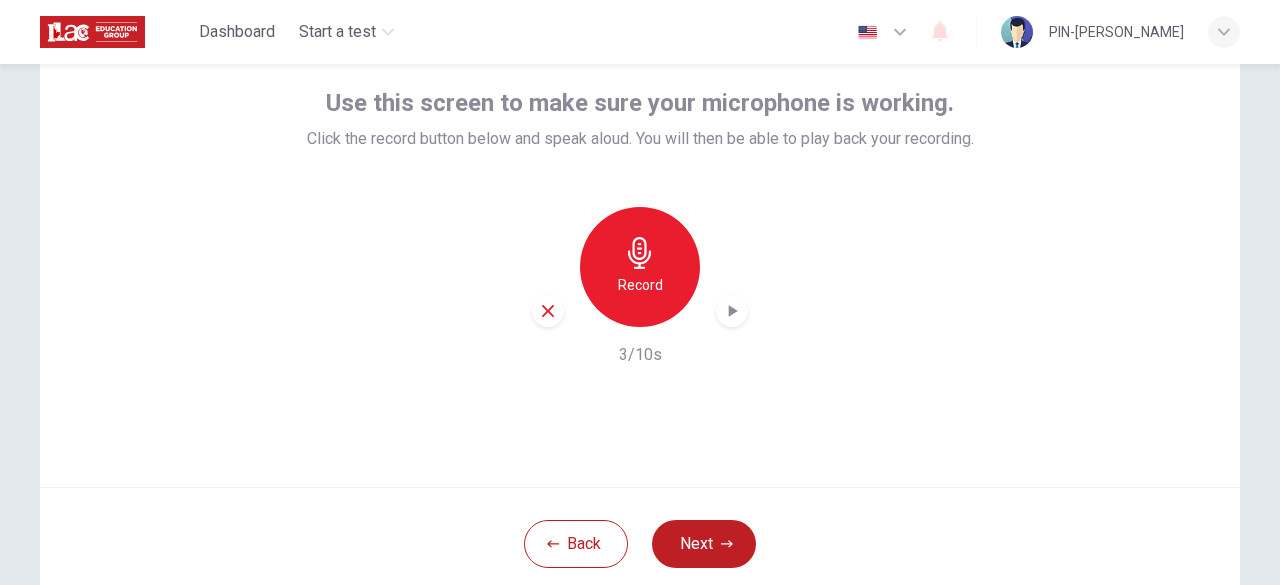 scroll, scrollTop: 114, scrollLeft: 0, axis: vertical 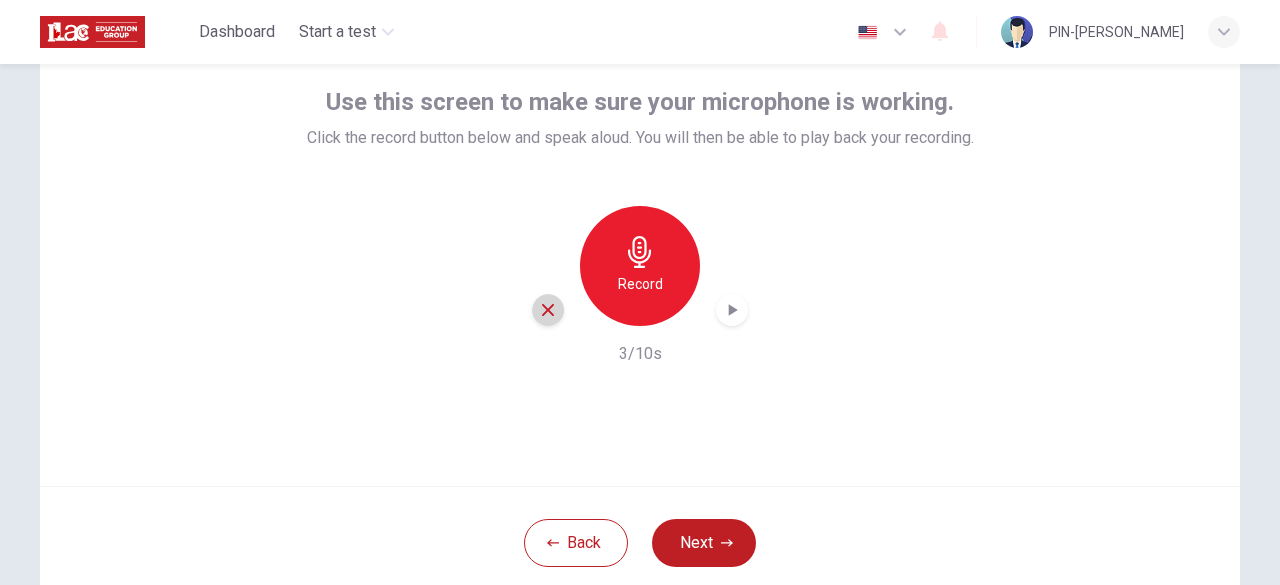 click 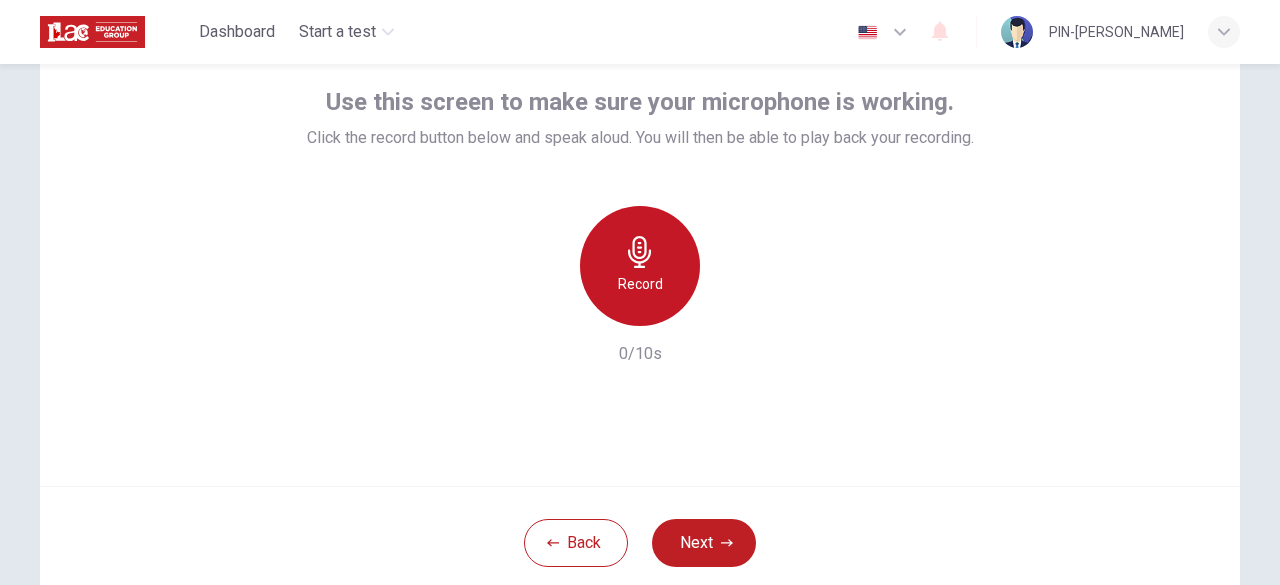 click 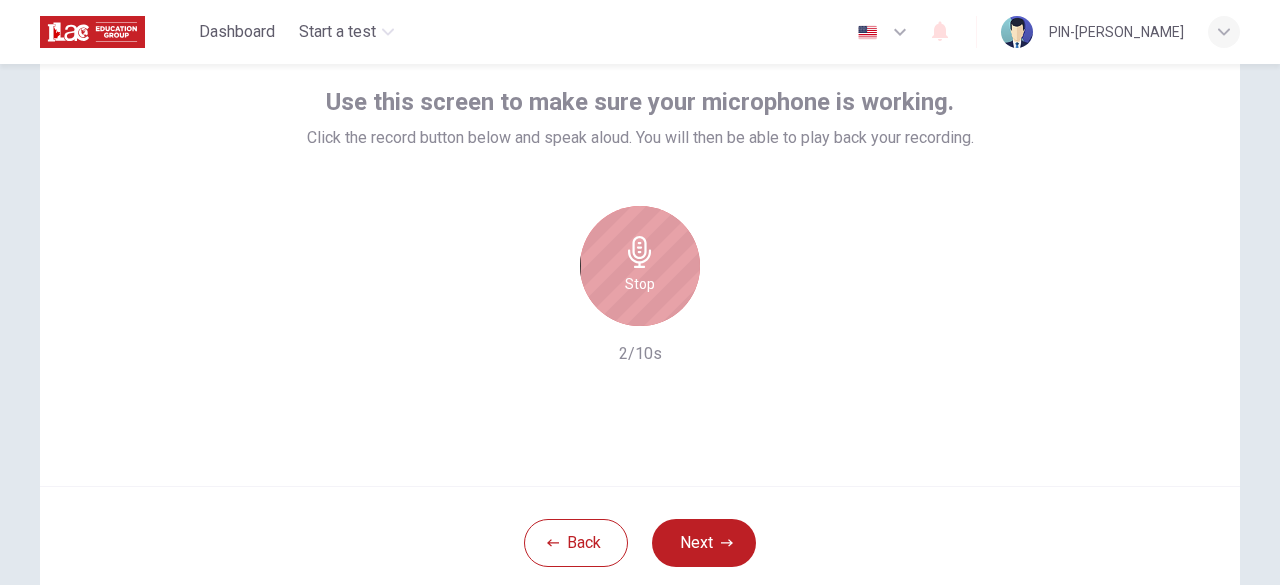 click 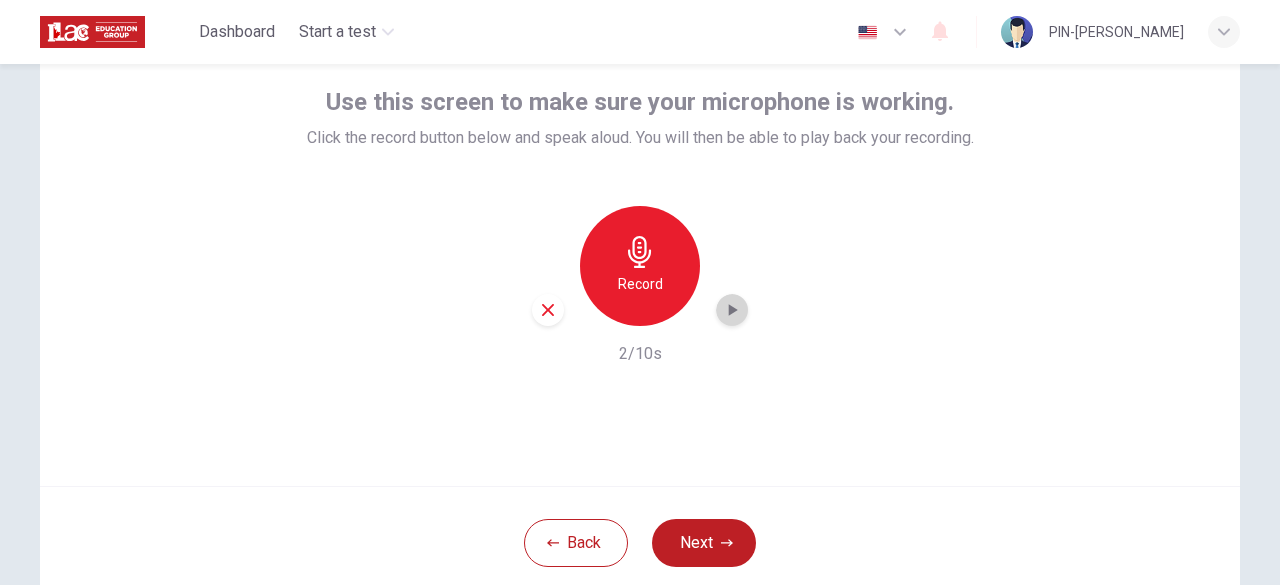 click at bounding box center [732, 310] 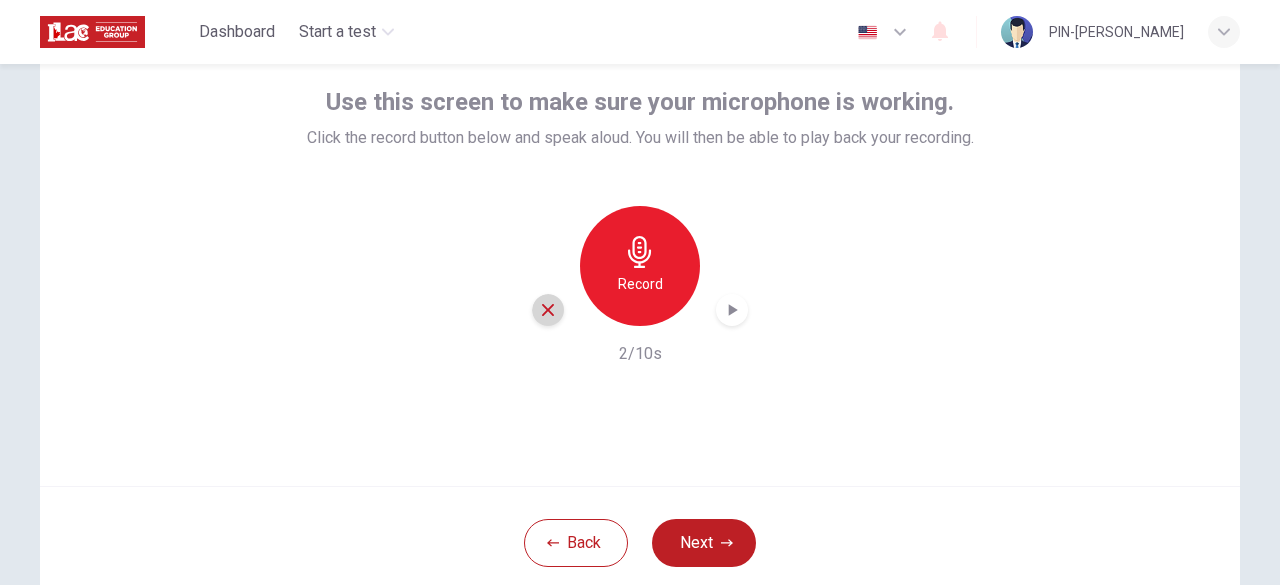 click 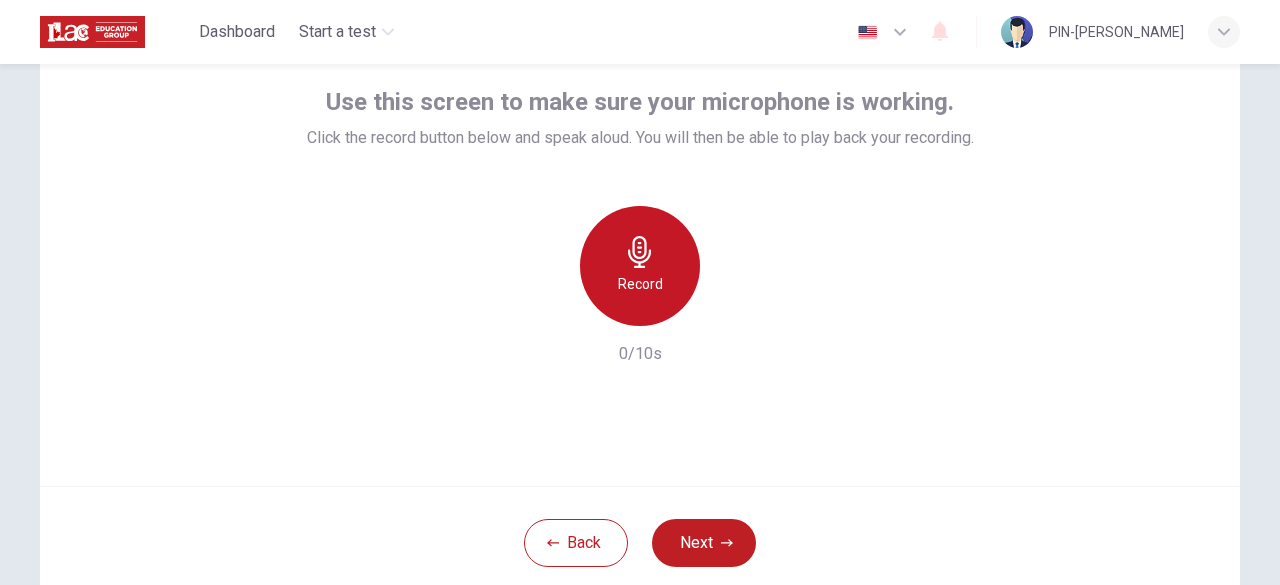 click on "Record" at bounding box center (640, 266) 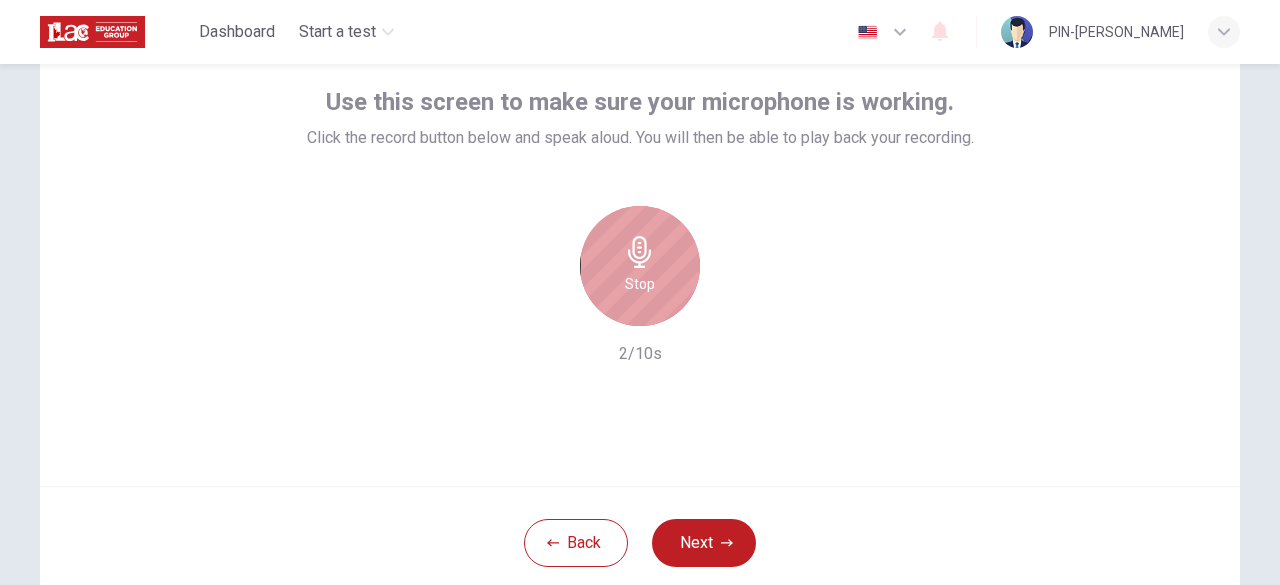 click on "Stop" at bounding box center (640, 266) 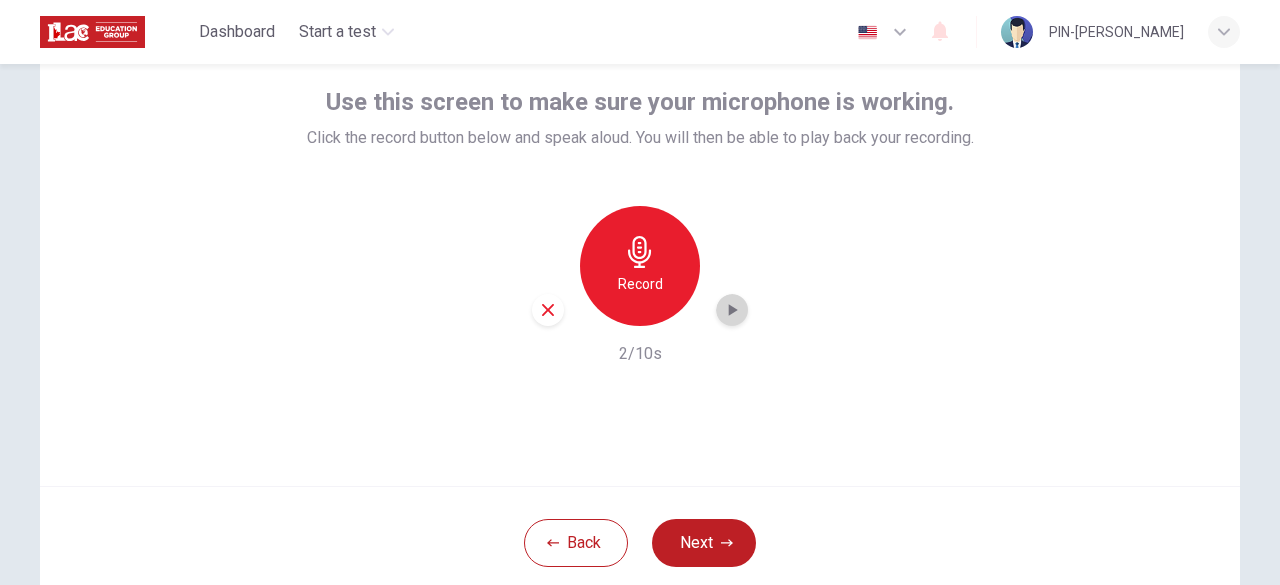 click at bounding box center (732, 310) 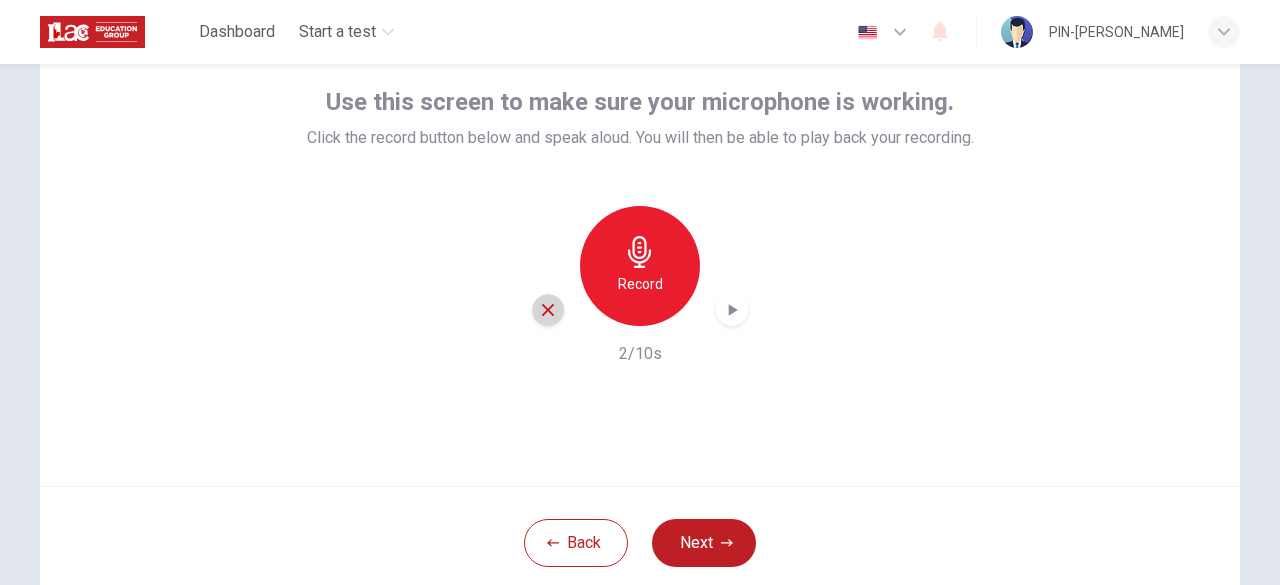 click at bounding box center (548, 310) 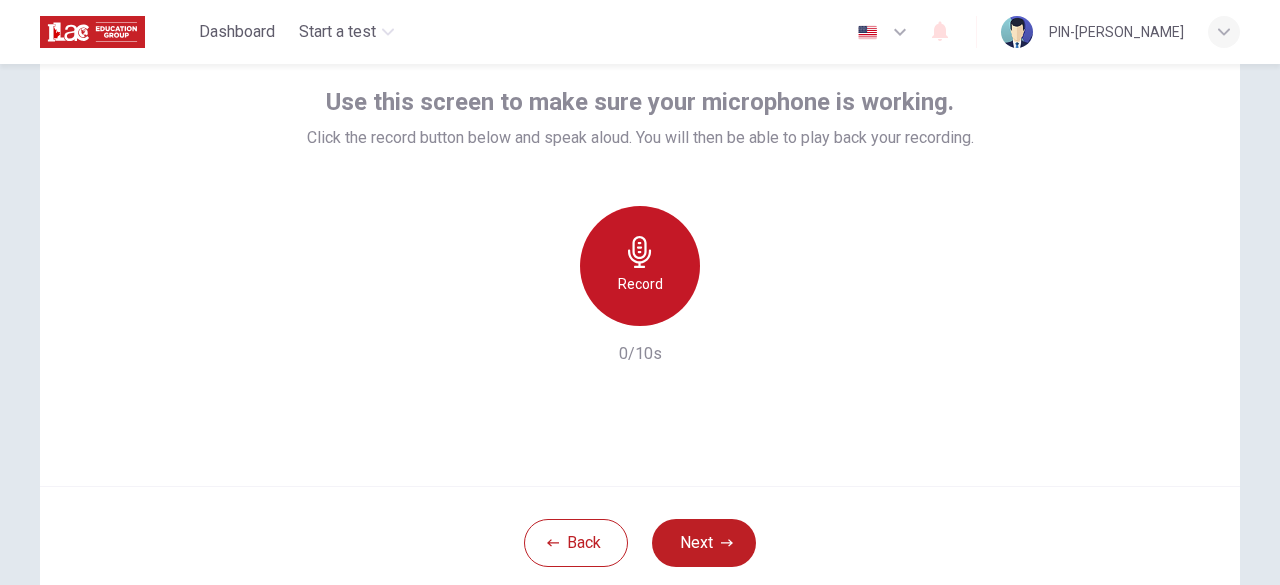 click on "Record" at bounding box center [640, 284] 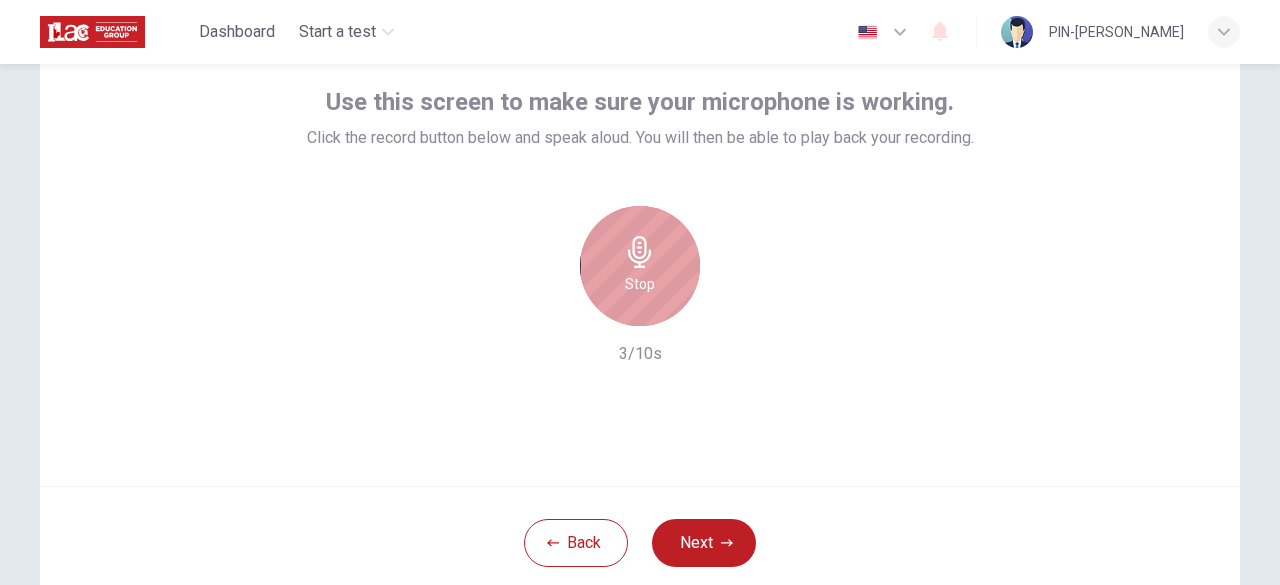 click on "Stop" at bounding box center [640, 284] 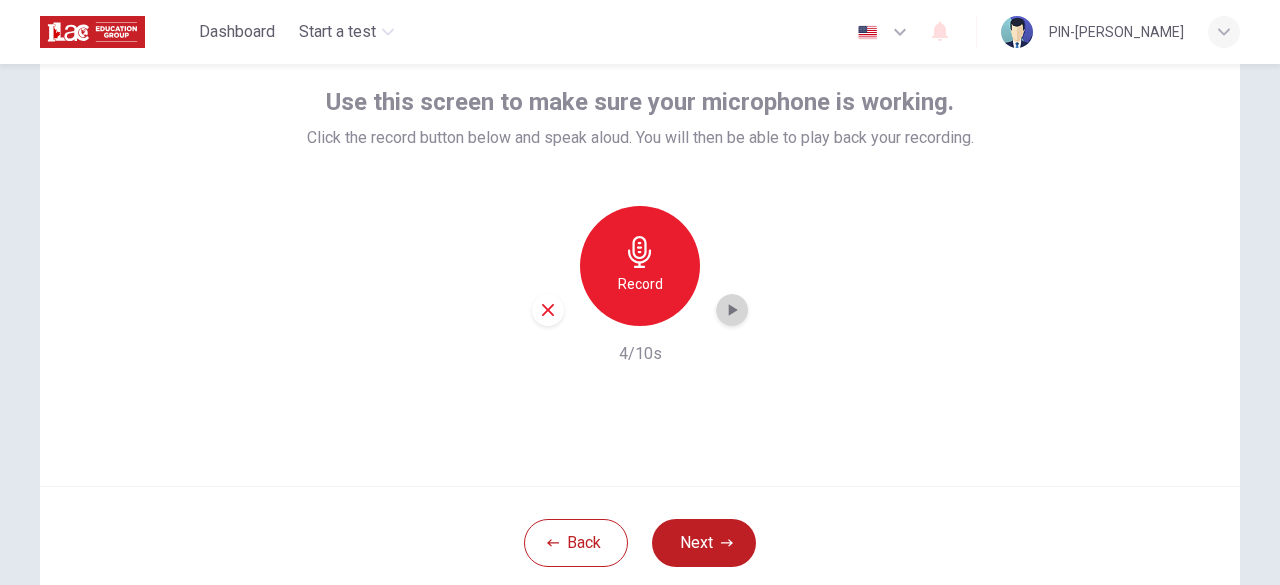 click 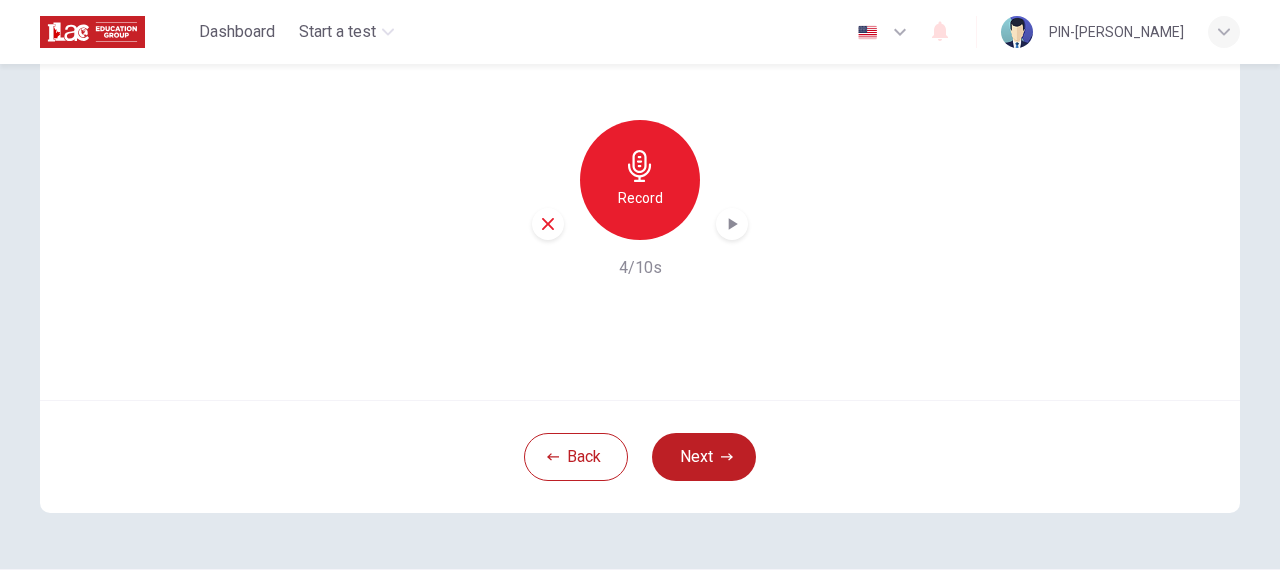 scroll, scrollTop: 202, scrollLeft: 0, axis: vertical 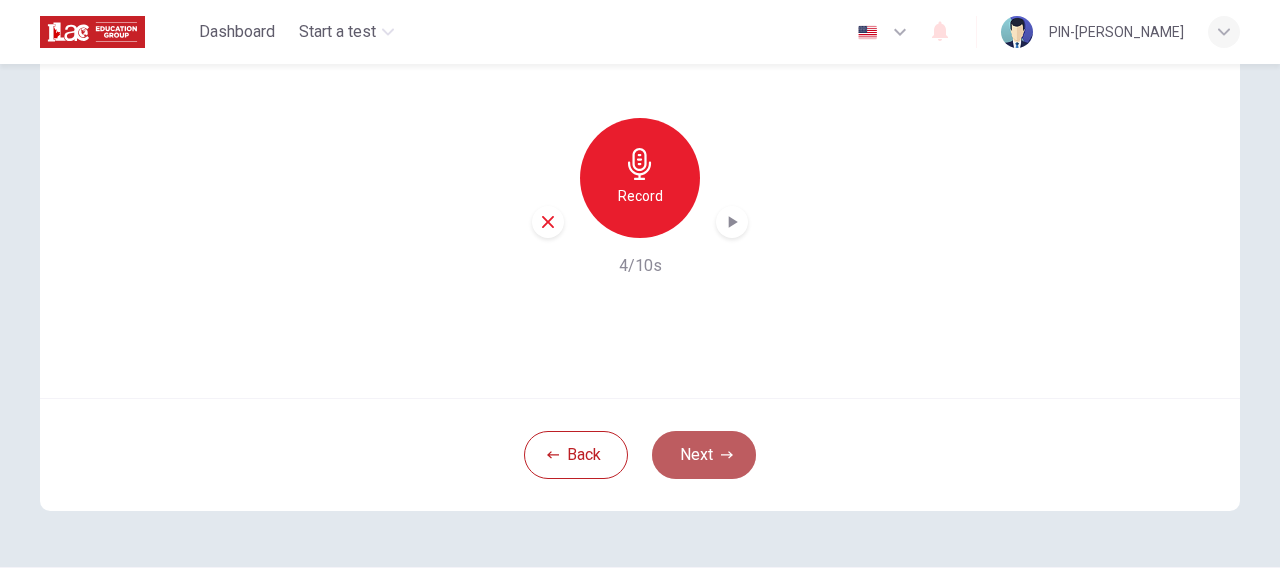 click on "Next" at bounding box center (704, 455) 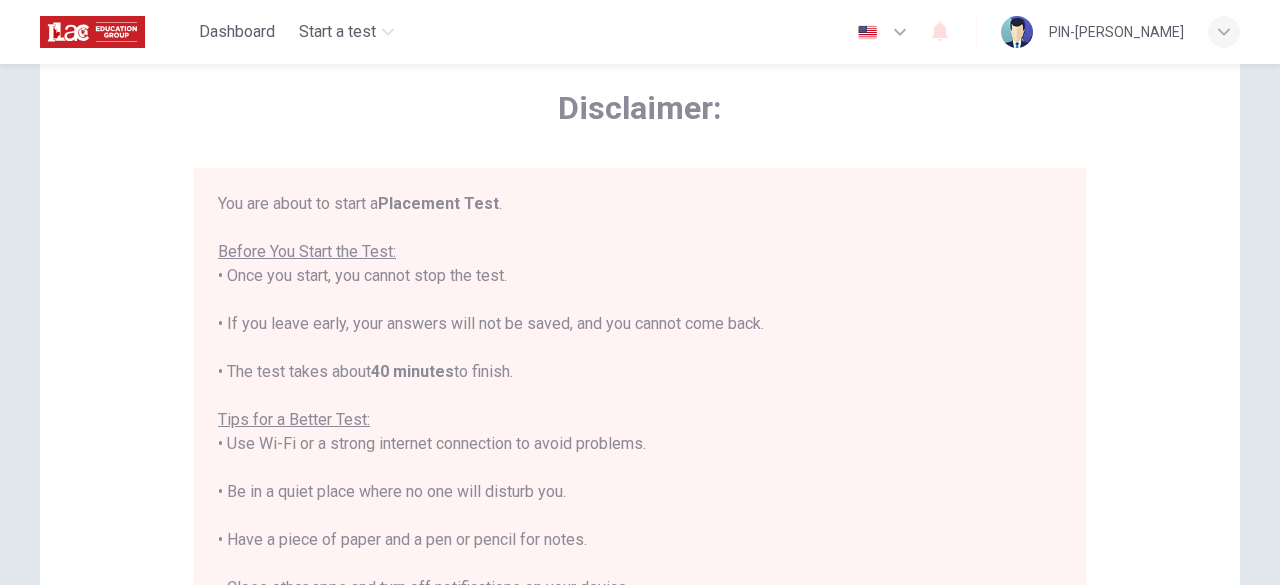 scroll, scrollTop: 105, scrollLeft: 0, axis: vertical 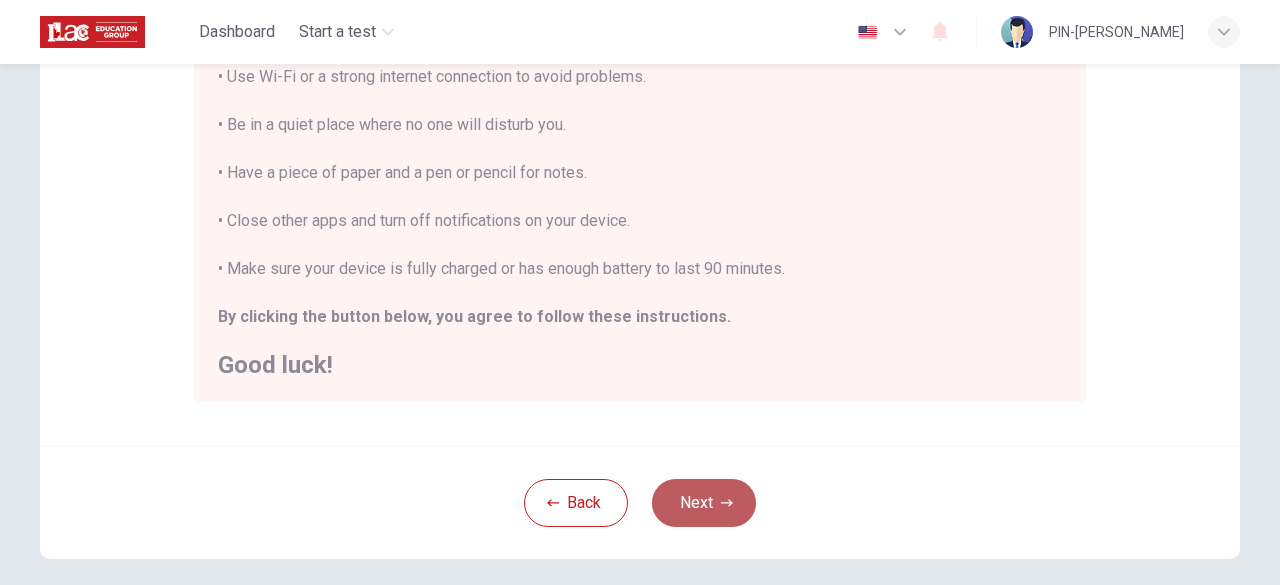 click on "Next" at bounding box center (704, 503) 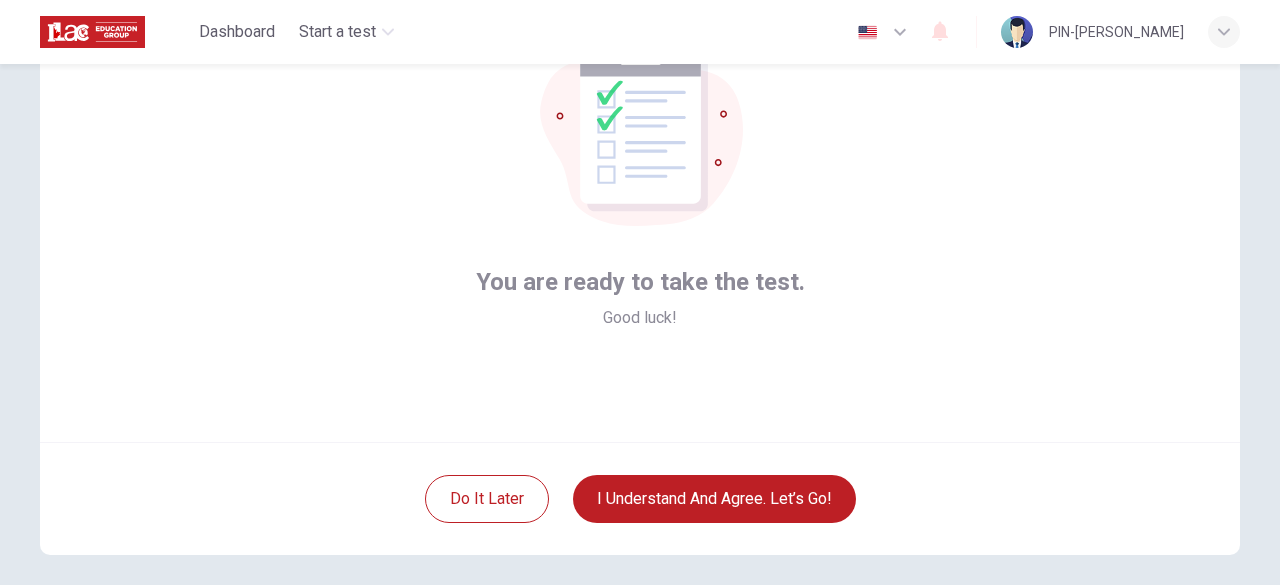 scroll, scrollTop: 157, scrollLeft: 0, axis: vertical 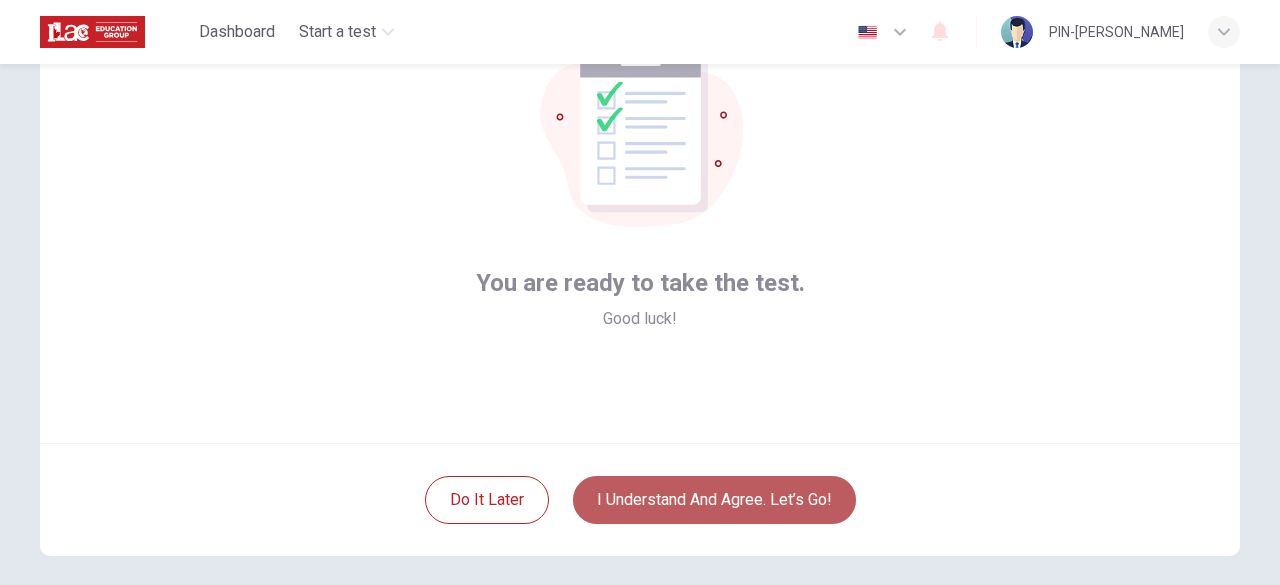 click on "I understand and agree. Let’s go!" at bounding box center [714, 500] 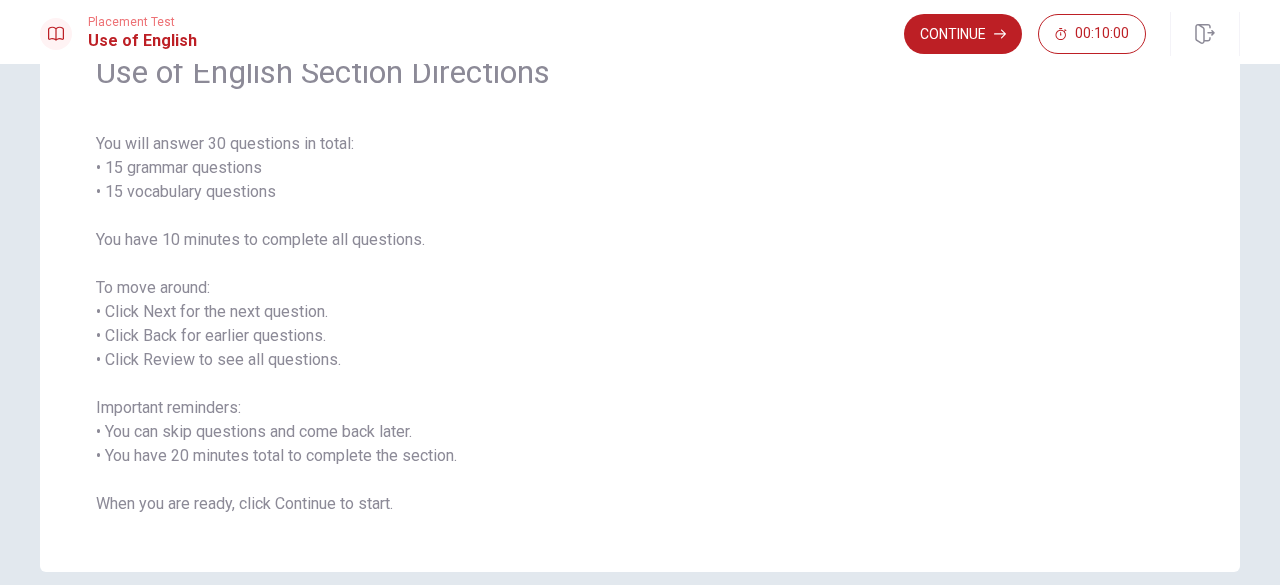 scroll, scrollTop: 106, scrollLeft: 0, axis: vertical 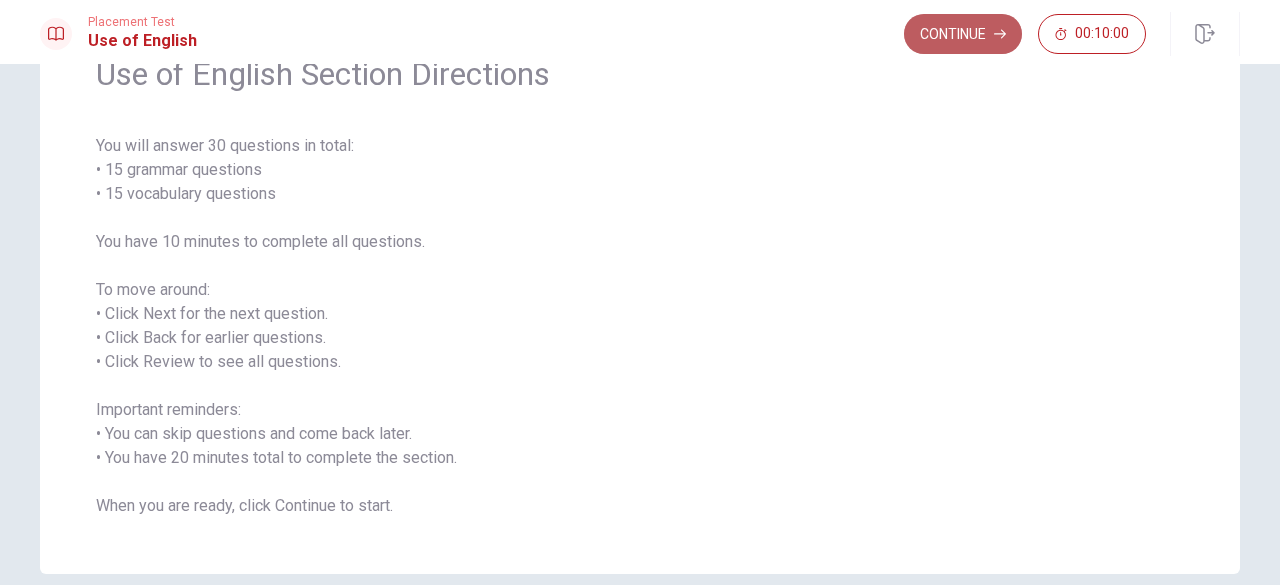 click on "Continue" at bounding box center [963, 34] 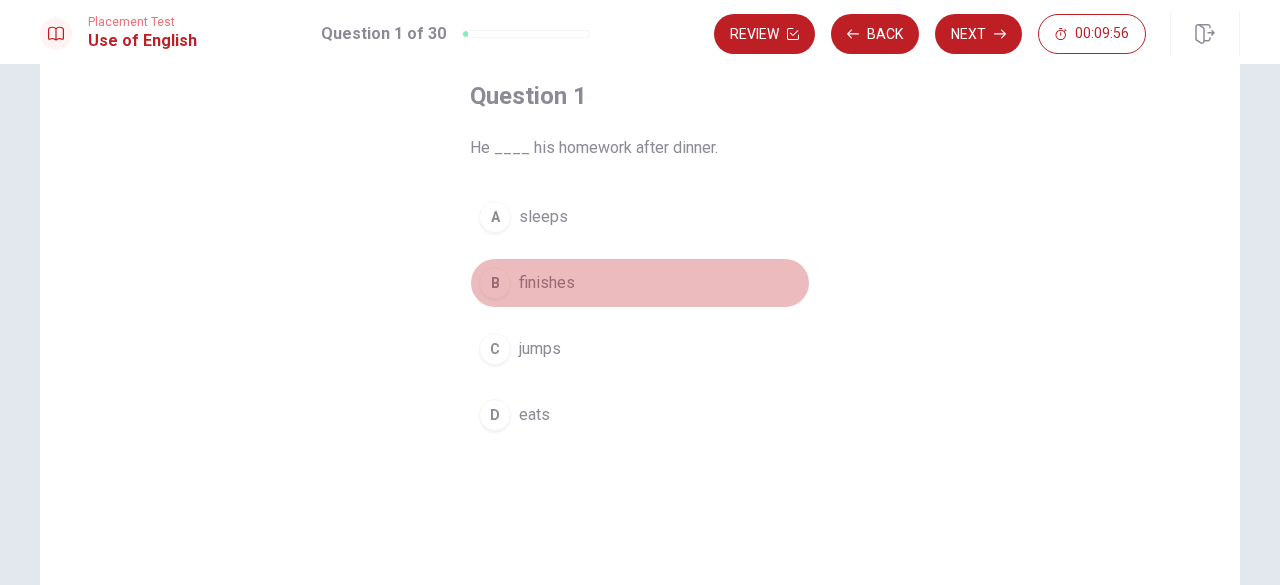 click on "finishes" at bounding box center [547, 283] 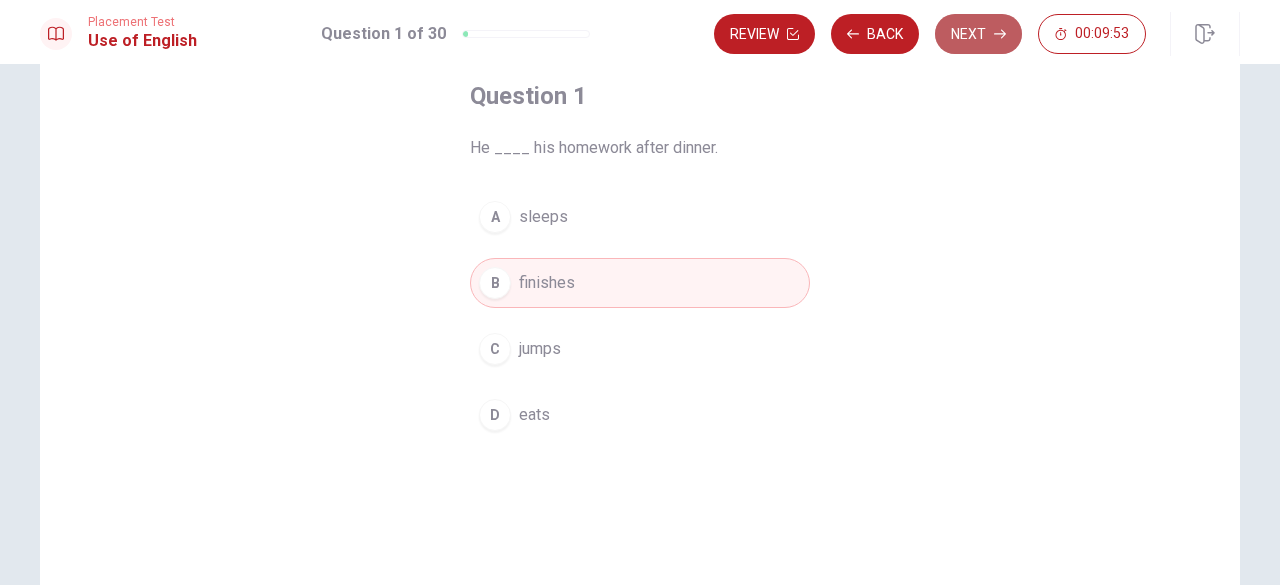 click on "Next" at bounding box center [978, 34] 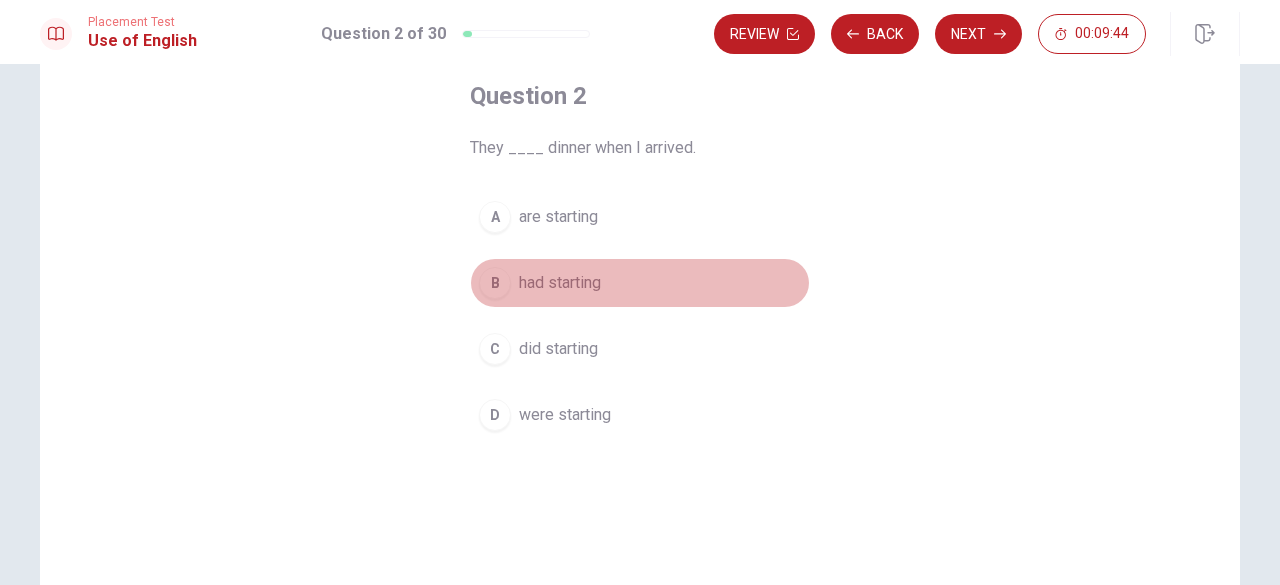 click on "B had starting" at bounding box center [640, 283] 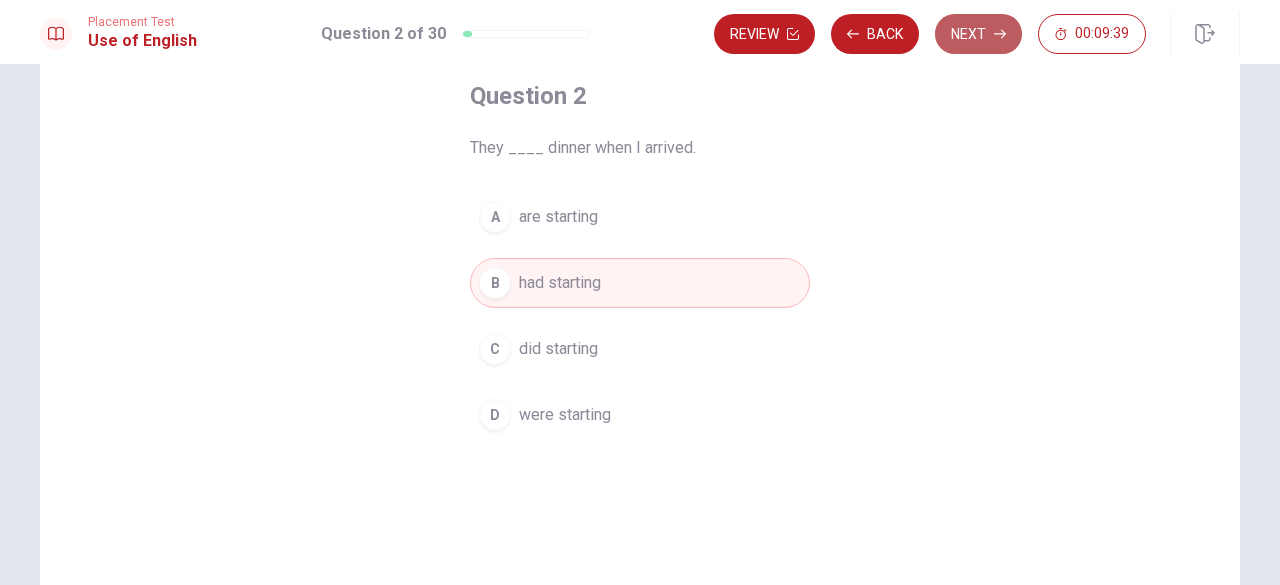 click on "Next" at bounding box center (978, 34) 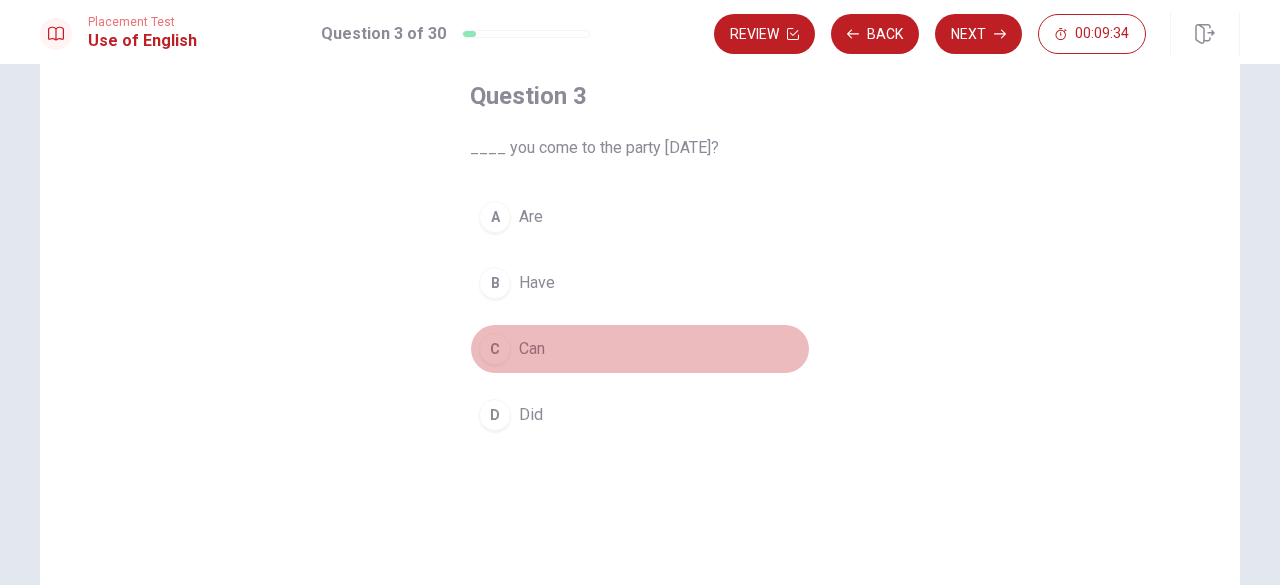 click on "Can" at bounding box center [532, 349] 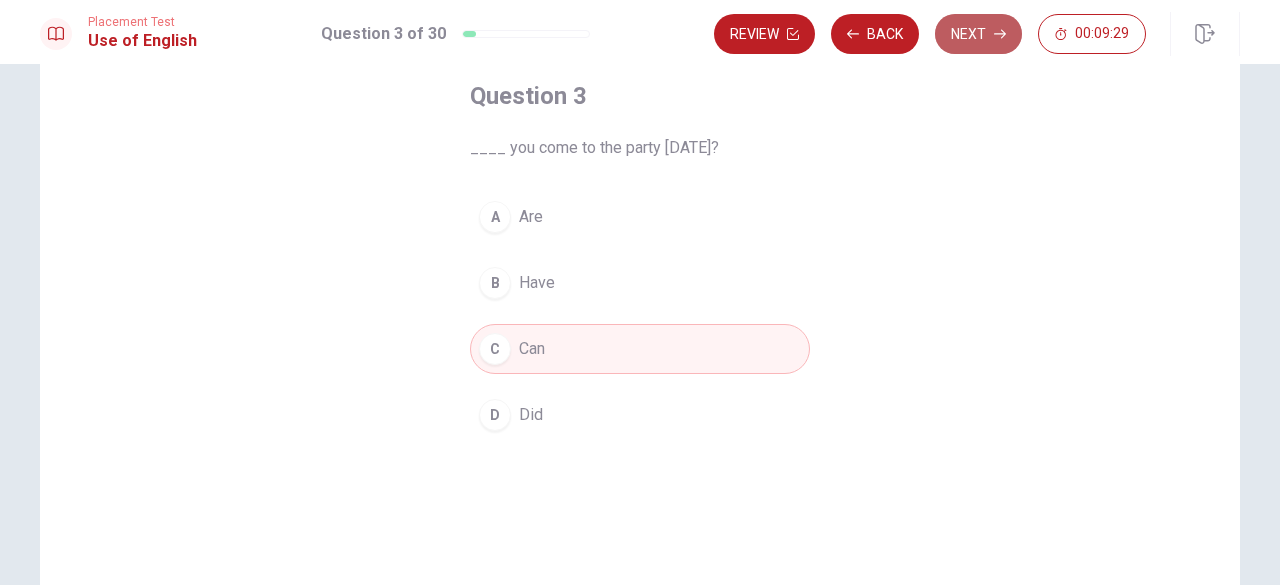click on "Next" at bounding box center [978, 34] 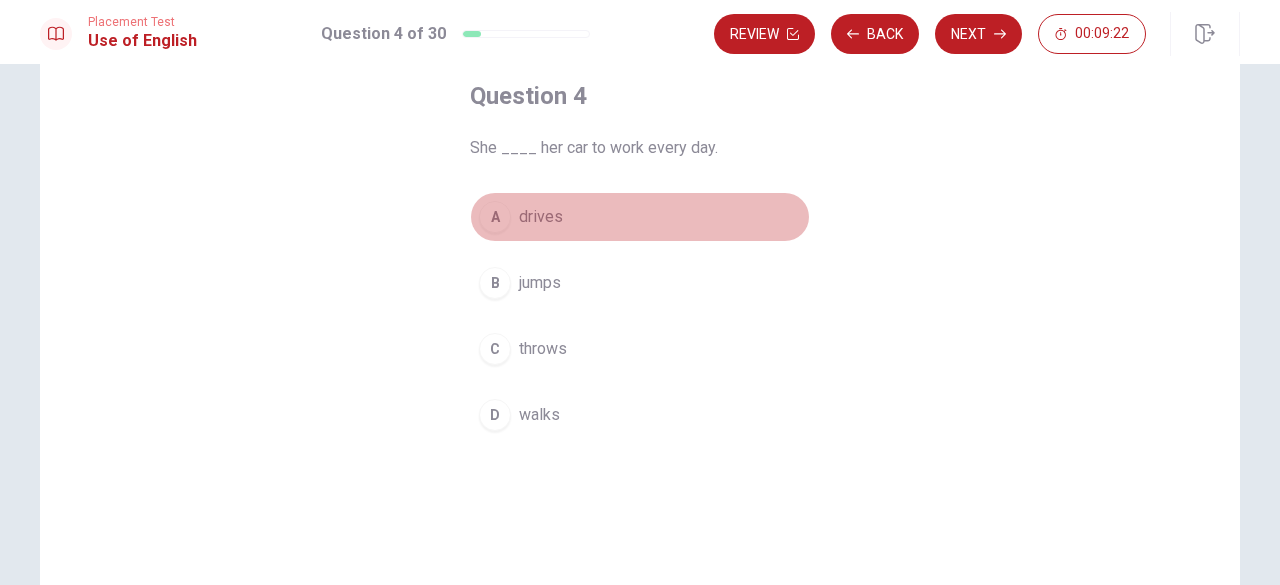 click on "A drives" at bounding box center [640, 217] 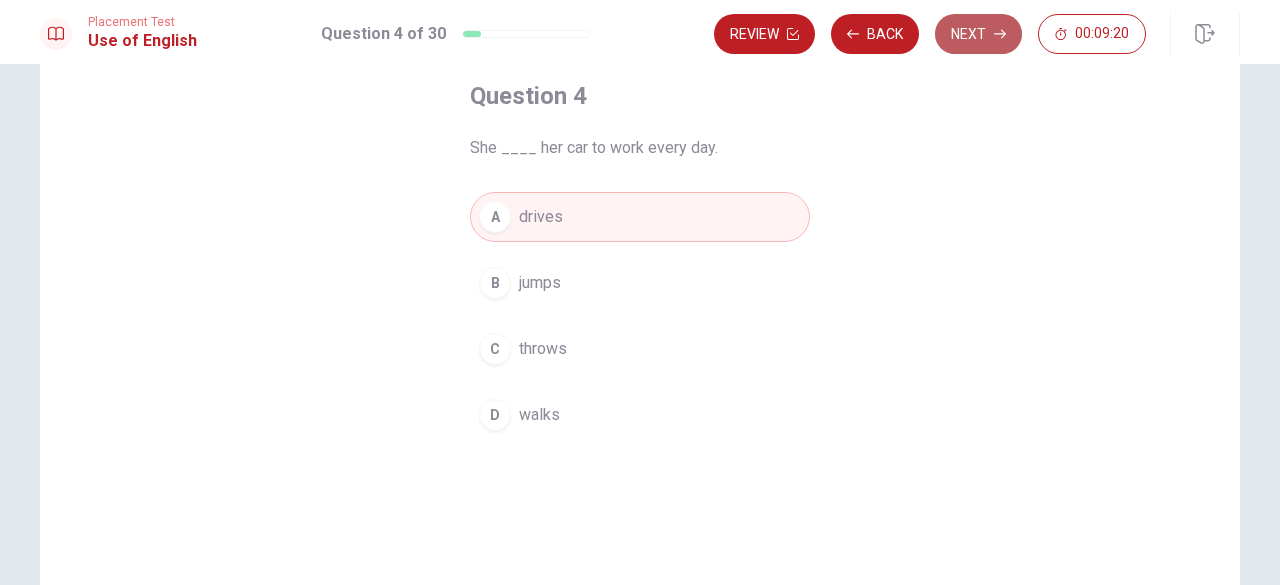 click on "Next" at bounding box center [978, 34] 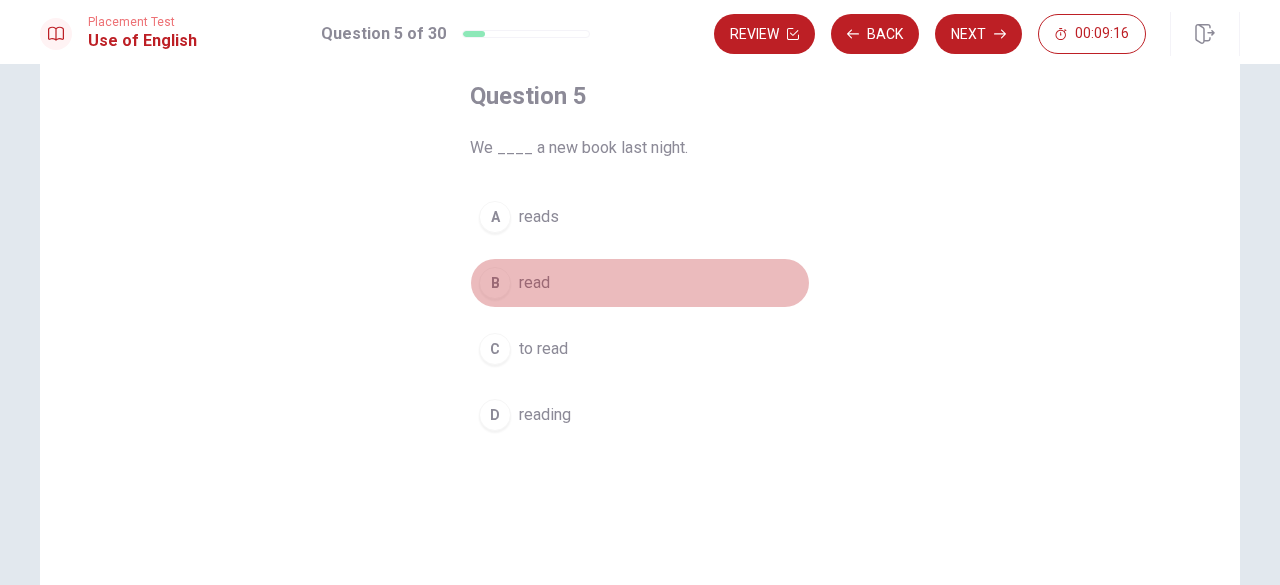 click on "B read" at bounding box center (640, 283) 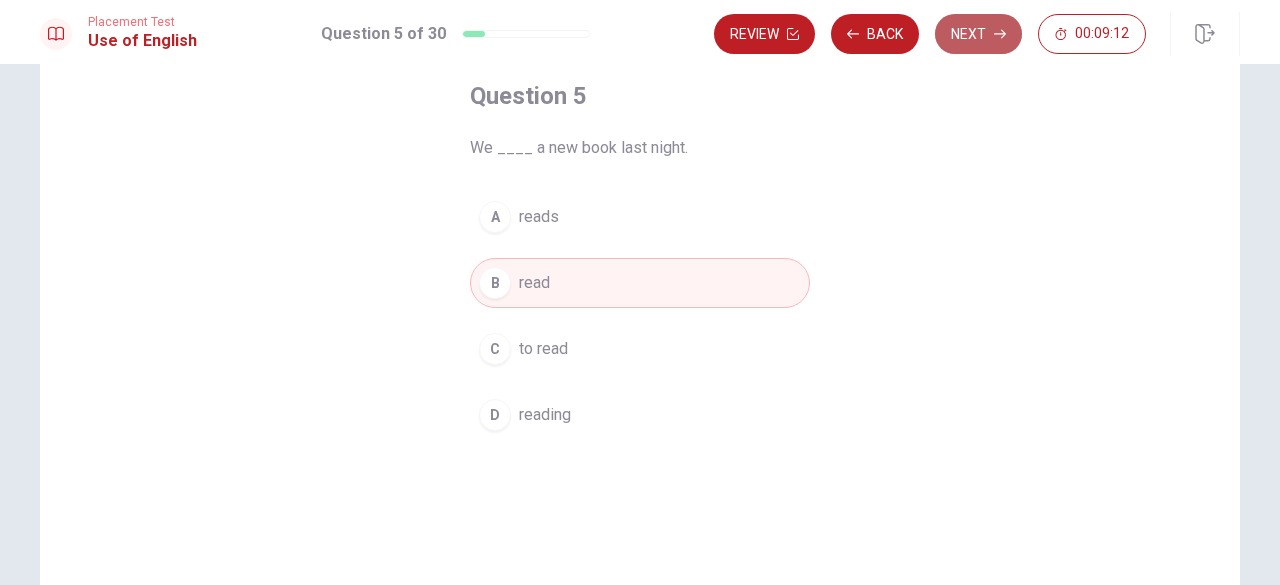 click on "Next" at bounding box center (978, 34) 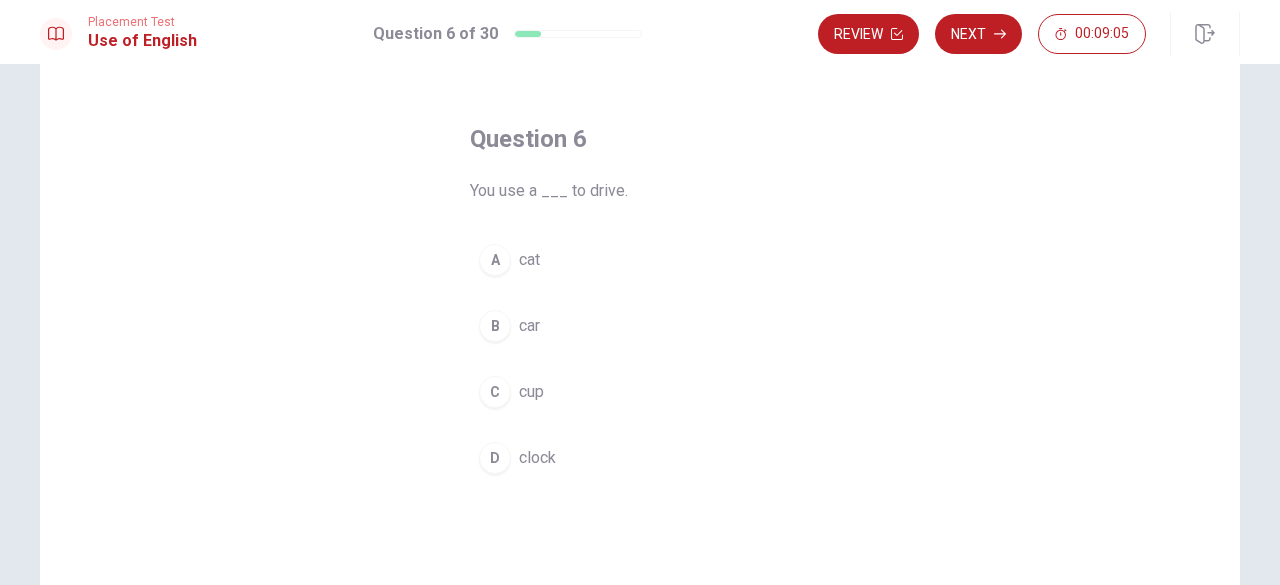 scroll, scrollTop: 64, scrollLeft: 0, axis: vertical 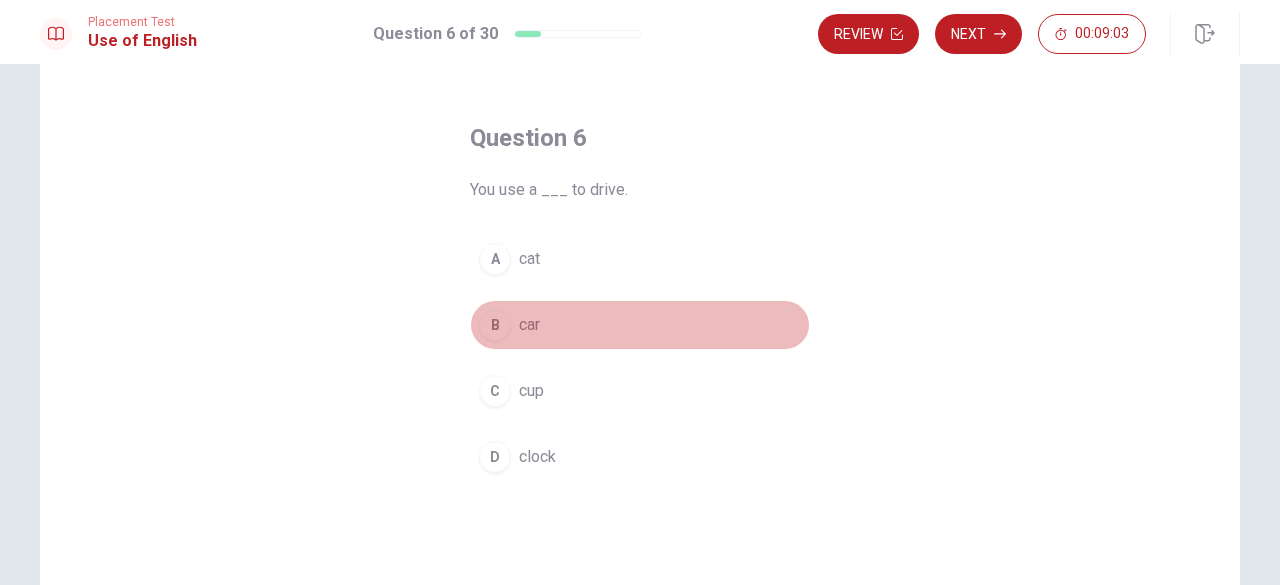 click on "B car" at bounding box center [640, 325] 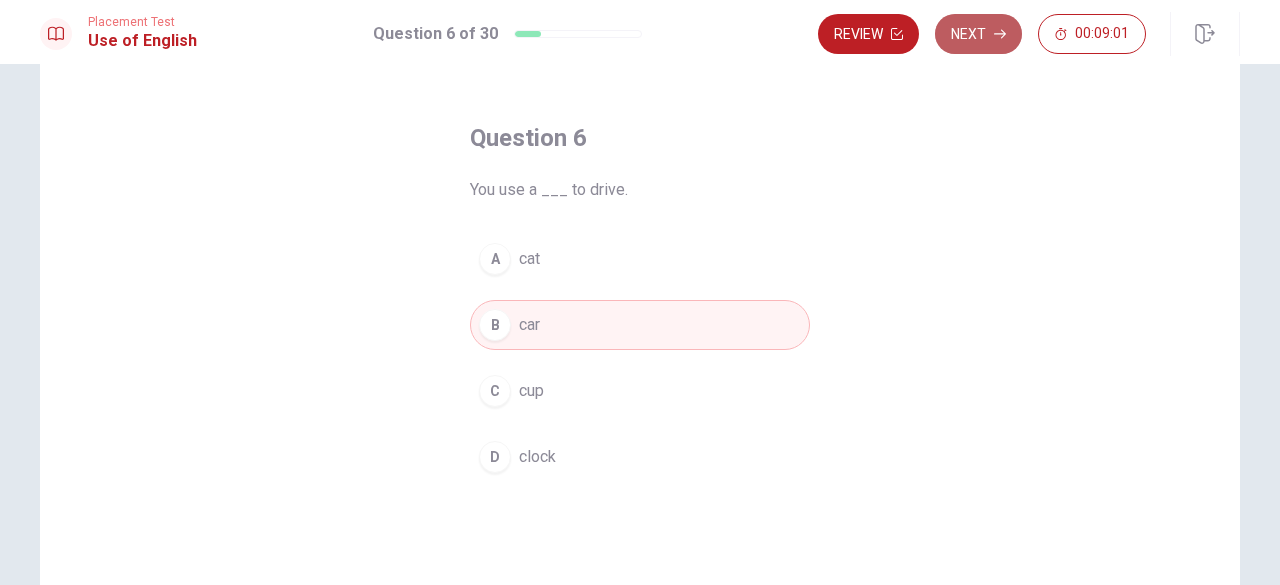 click on "Next" at bounding box center (978, 34) 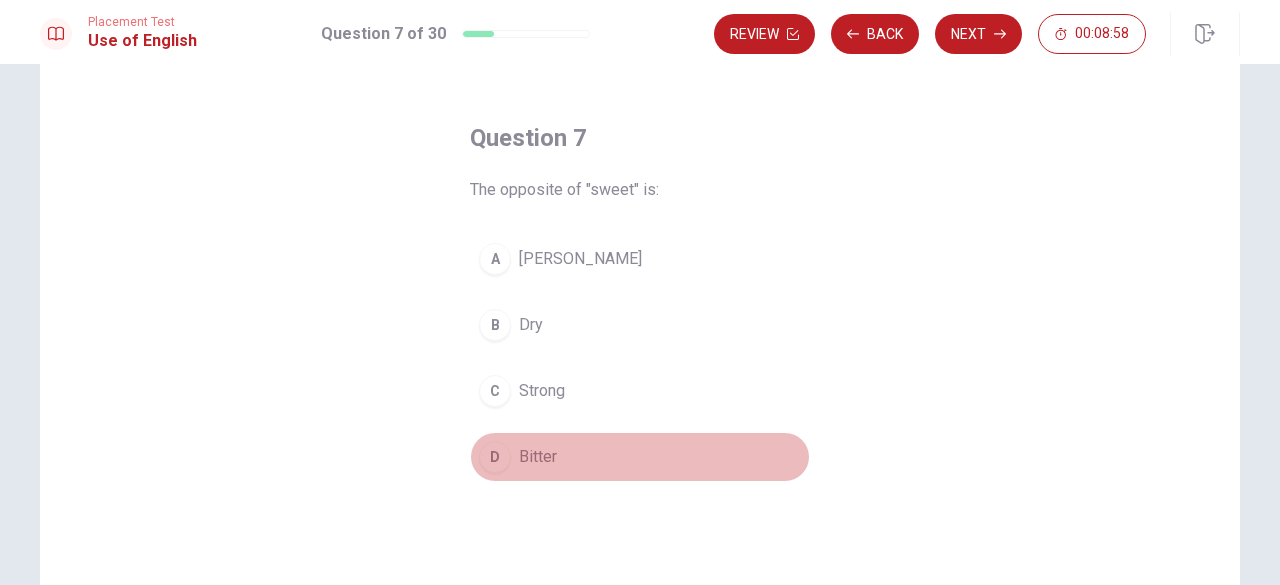 click on "D Bitter" at bounding box center [640, 457] 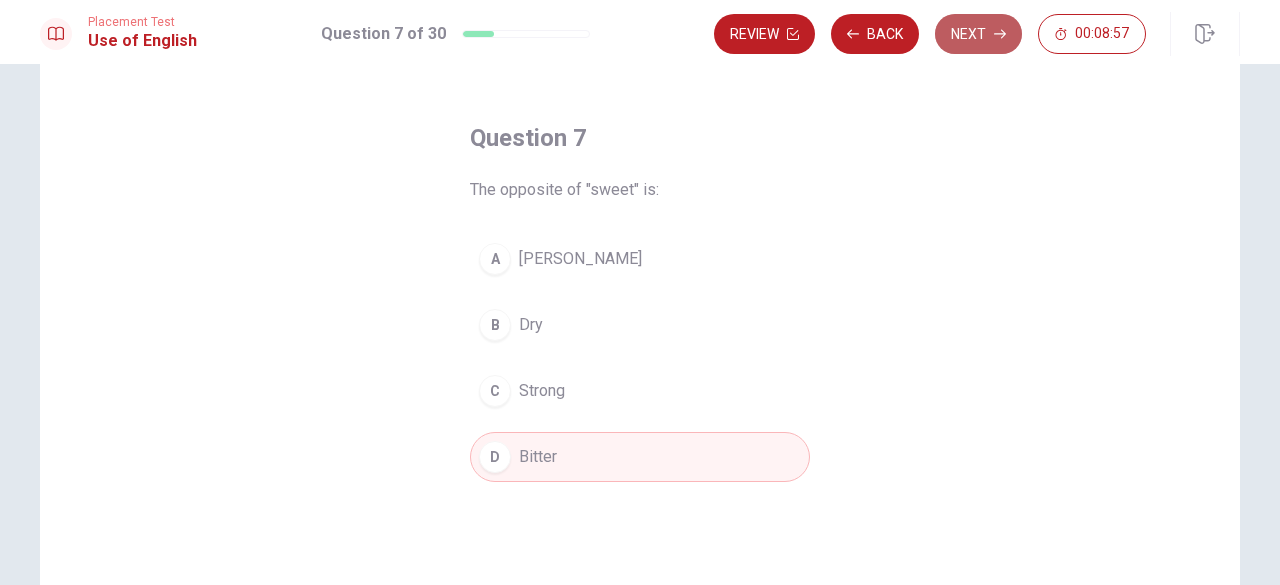 click on "Next" at bounding box center (978, 34) 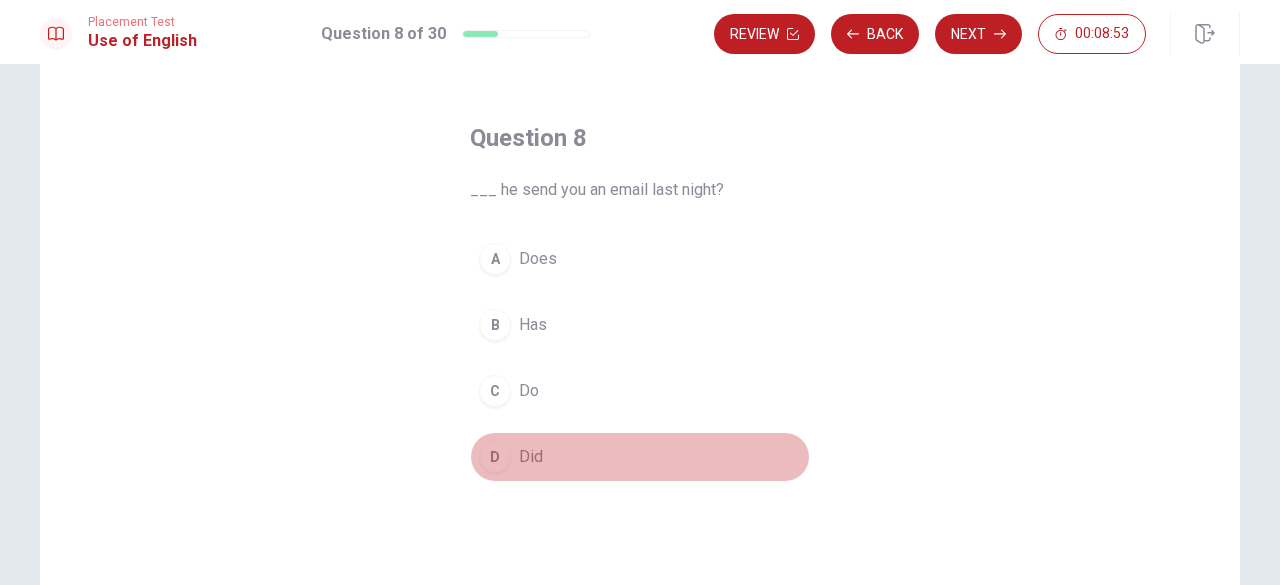 click on "Did" at bounding box center [531, 457] 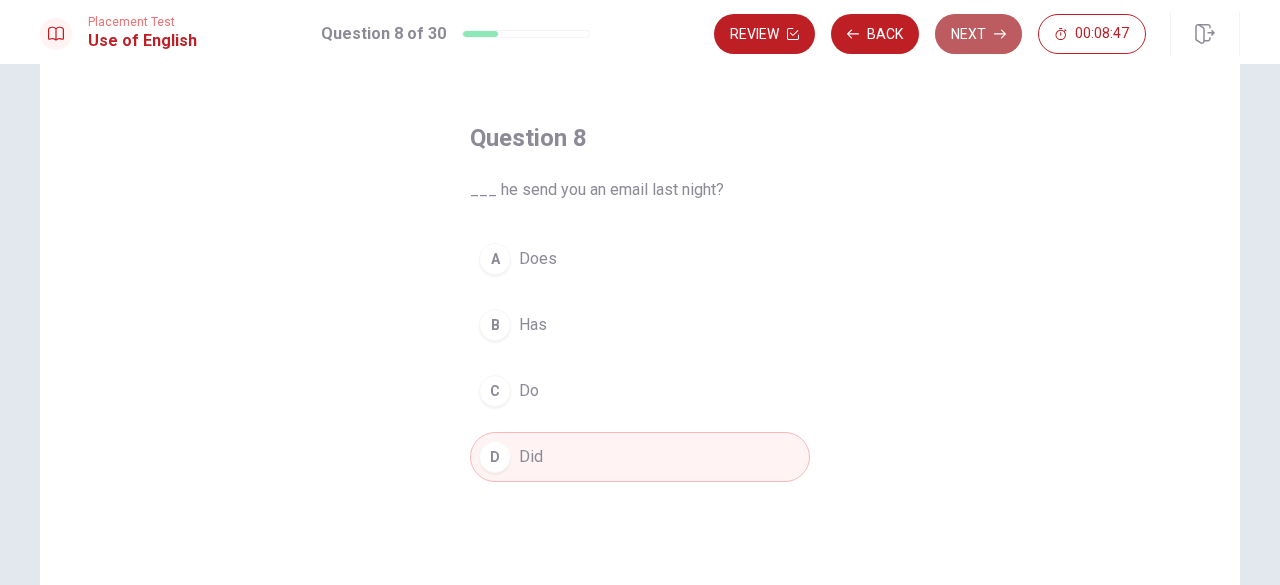 click on "Next" at bounding box center [978, 34] 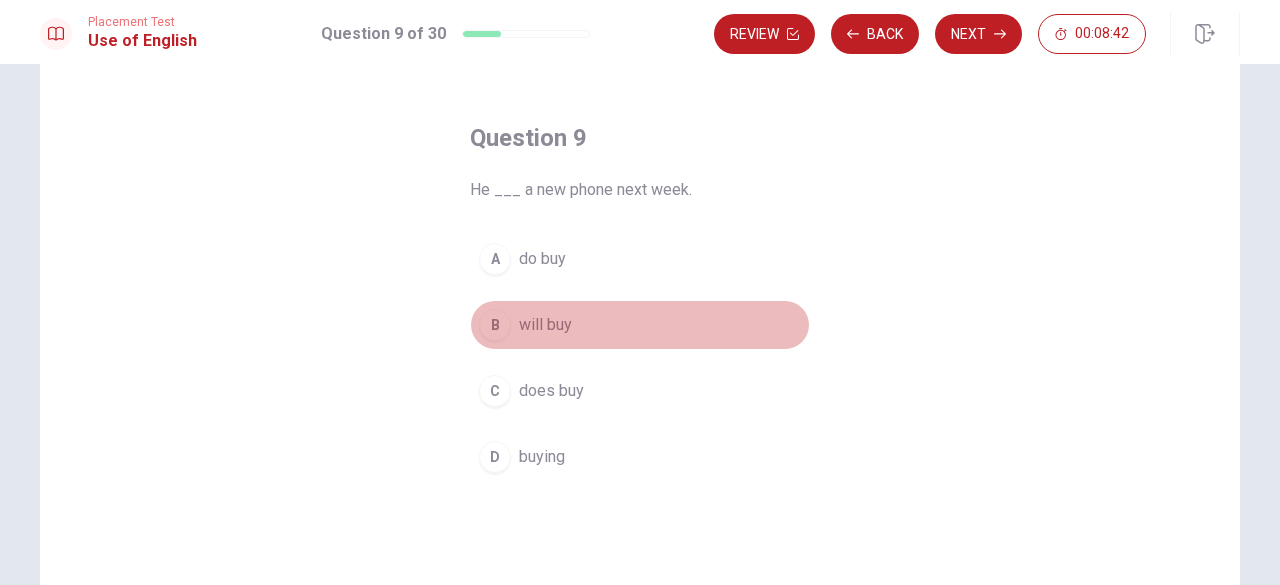 click on "will buy" at bounding box center [545, 325] 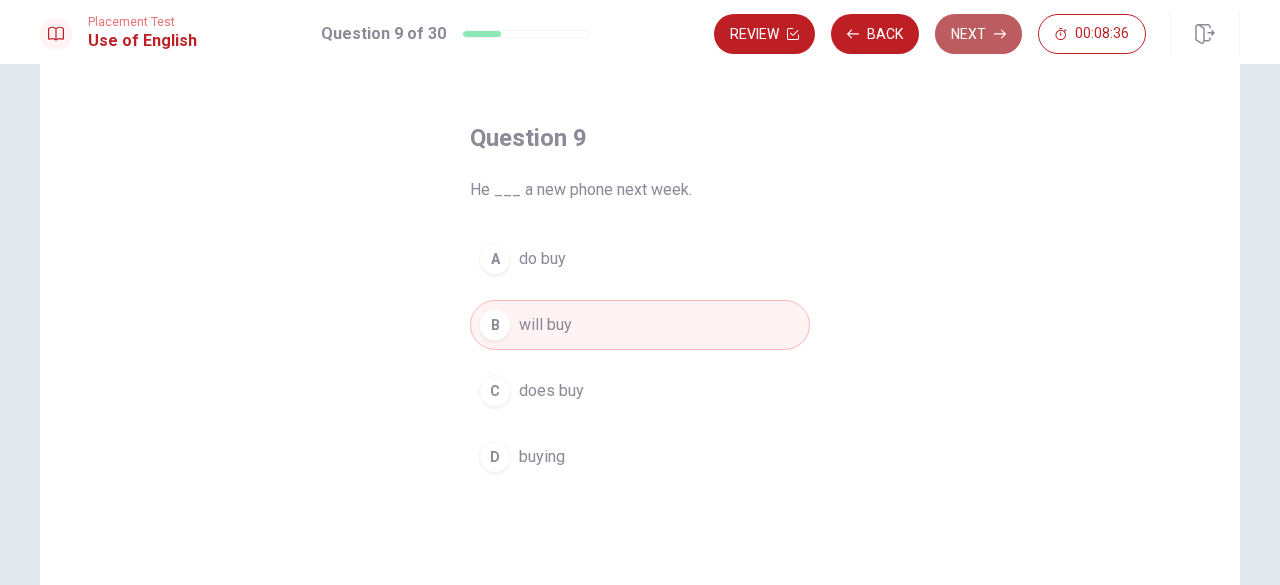 click on "Next" at bounding box center [978, 34] 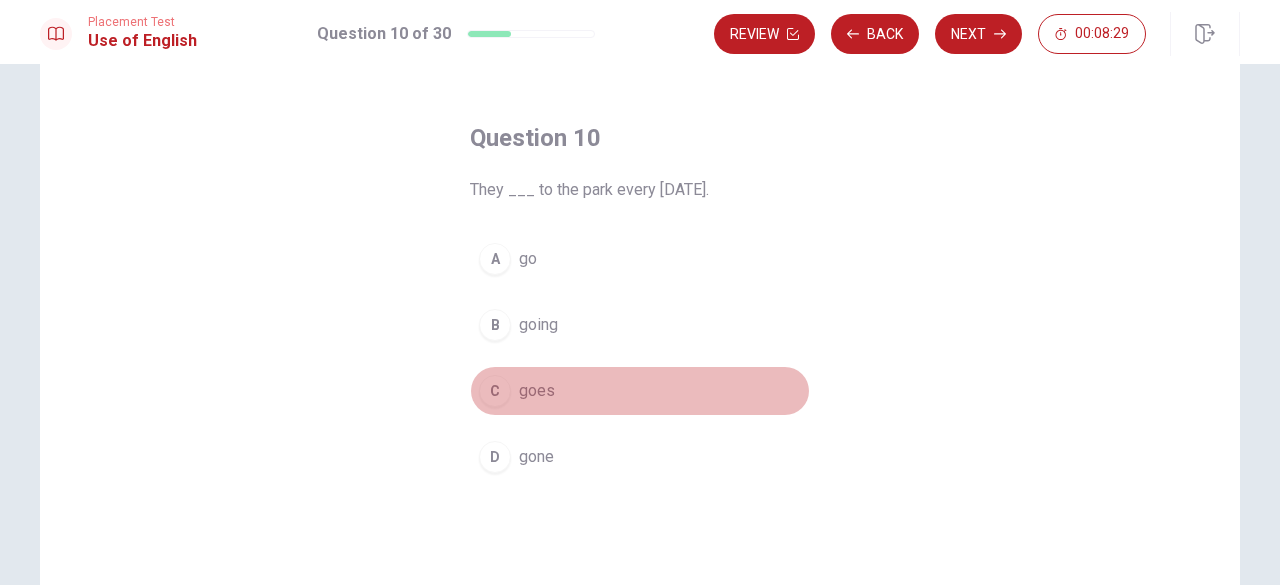 click on "goes" at bounding box center [537, 391] 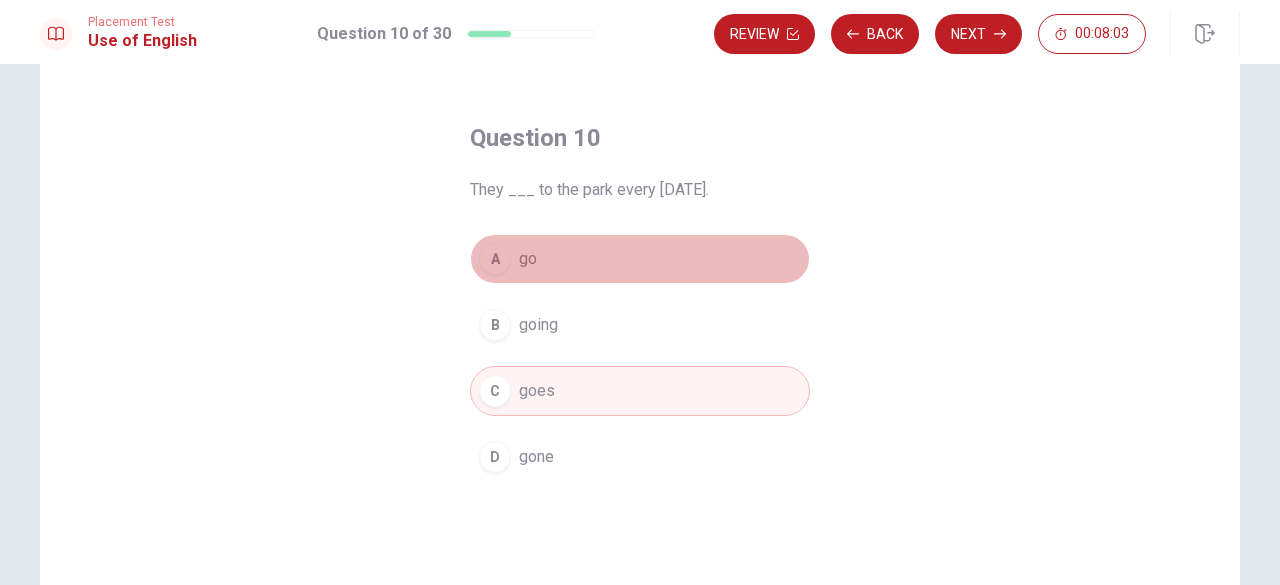 click on "A go" at bounding box center (640, 259) 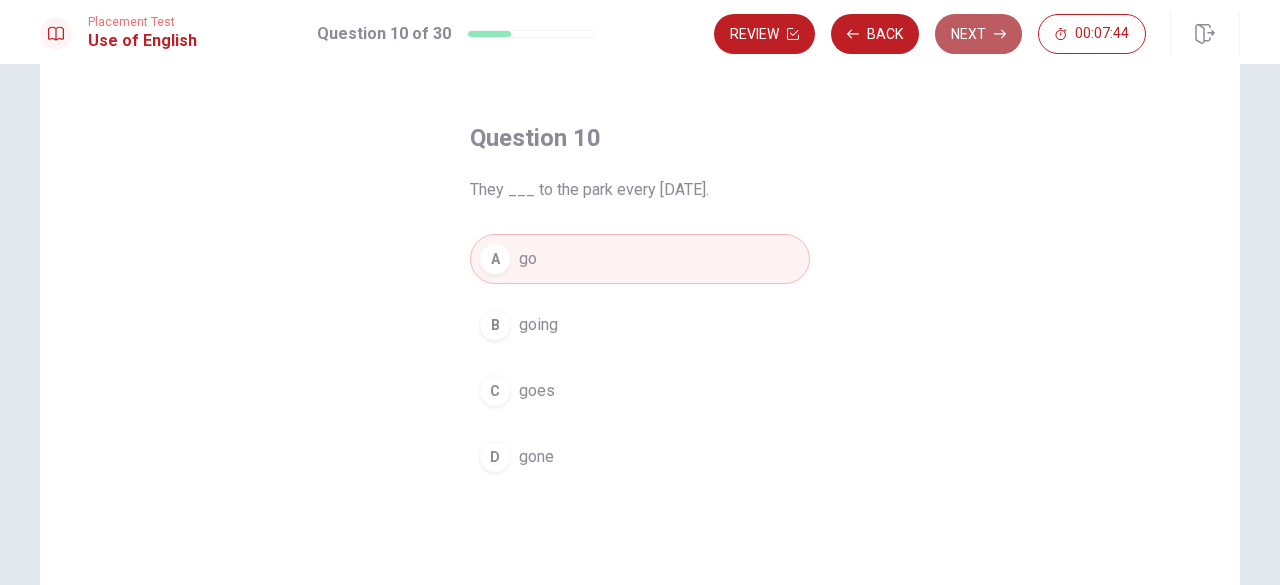 click on "Next" at bounding box center [978, 34] 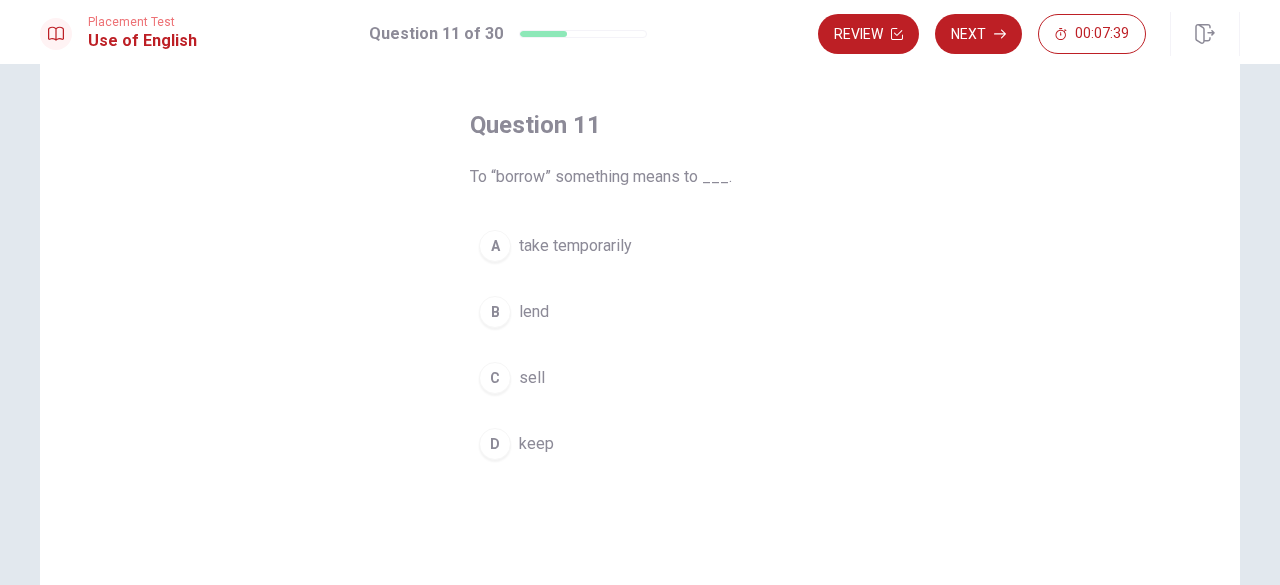 scroll, scrollTop: 91, scrollLeft: 0, axis: vertical 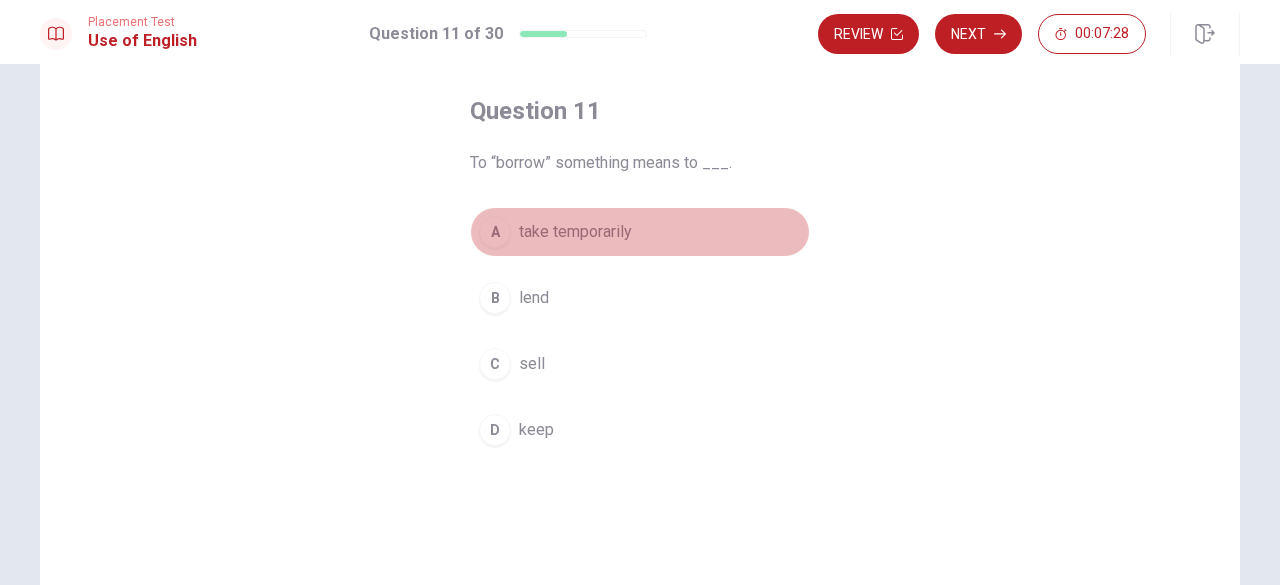 click on "take temporarily" at bounding box center (575, 232) 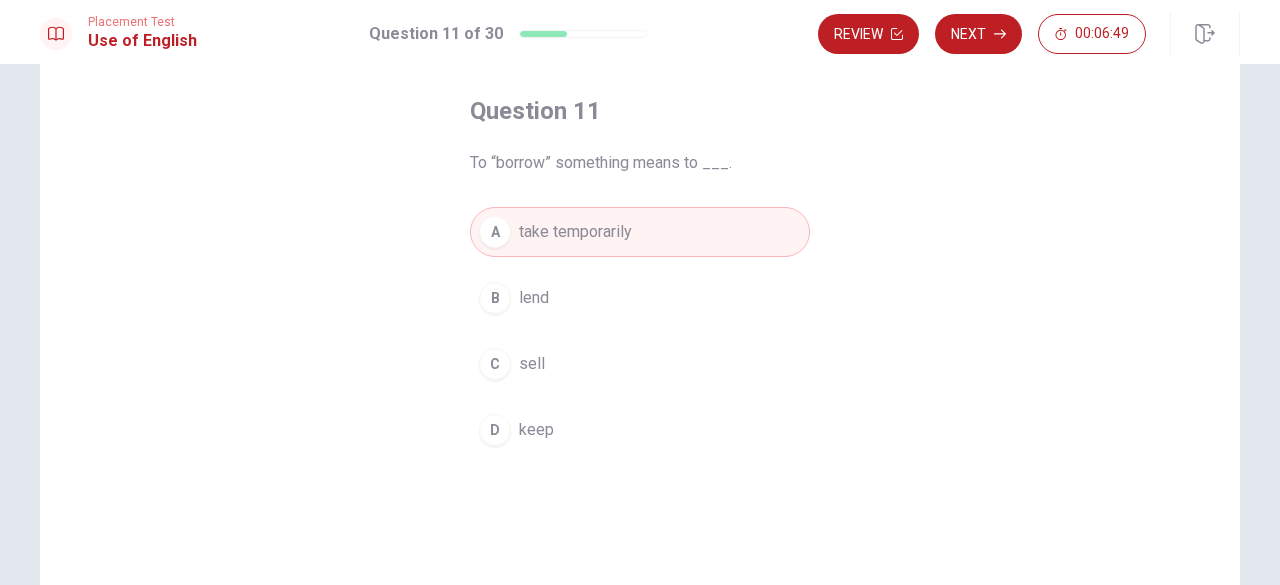 click on "take temporarily" at bounding box center [575, 232] 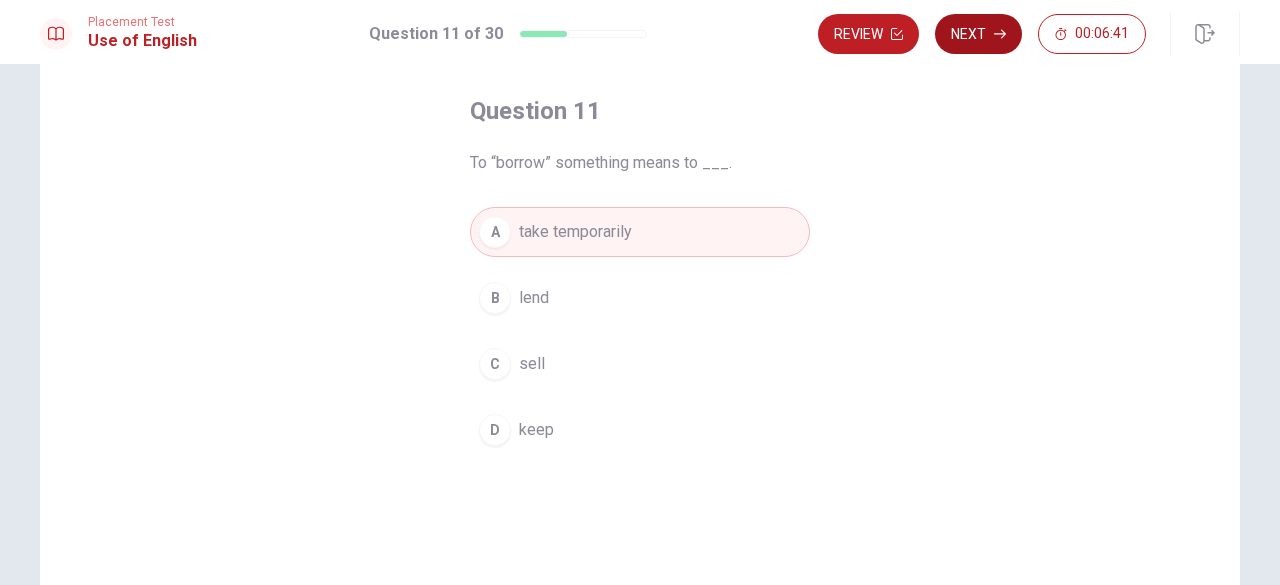 click on "Next" at bounding box center (978, 34) 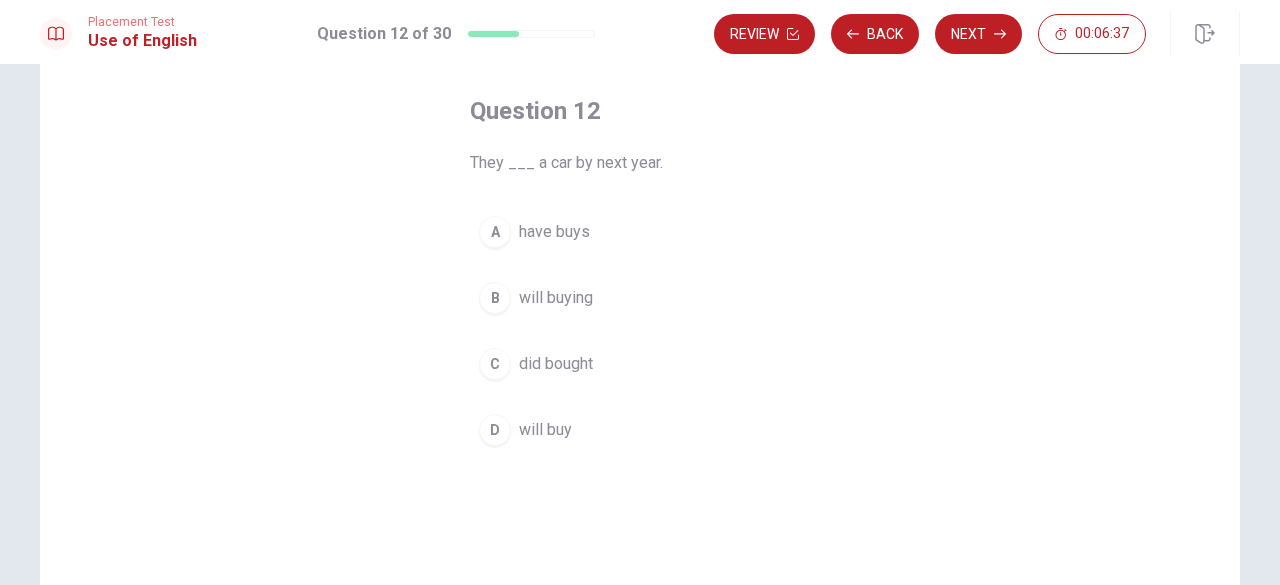 click on "will buy" at bounding box center [545, 430] 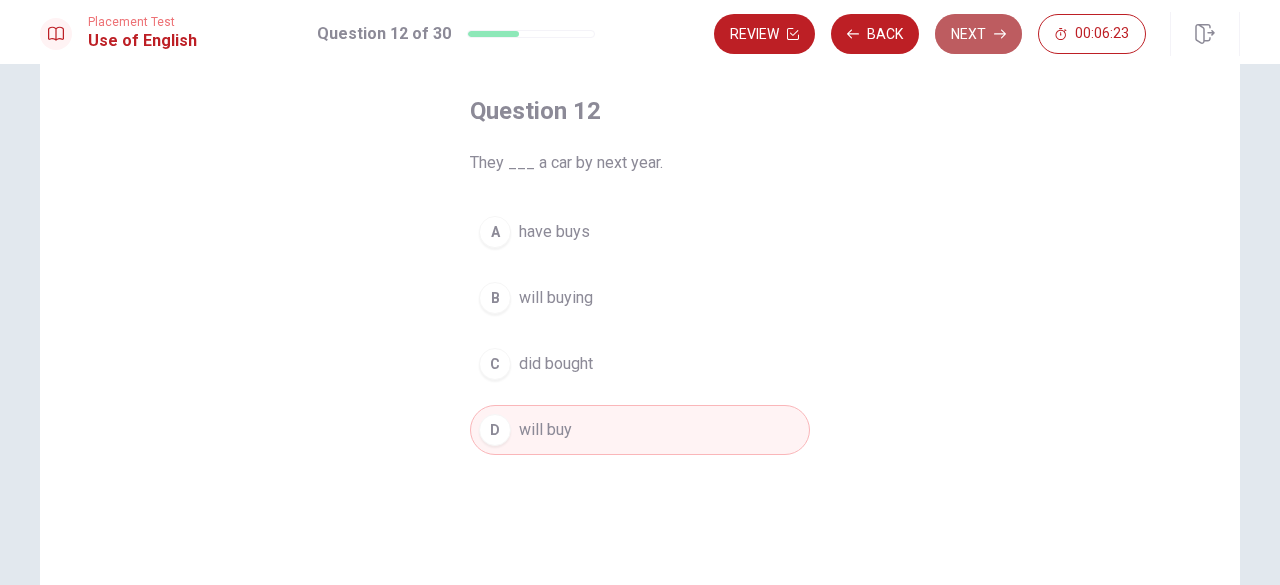 click on "Next" at bounding box center [978, 34] 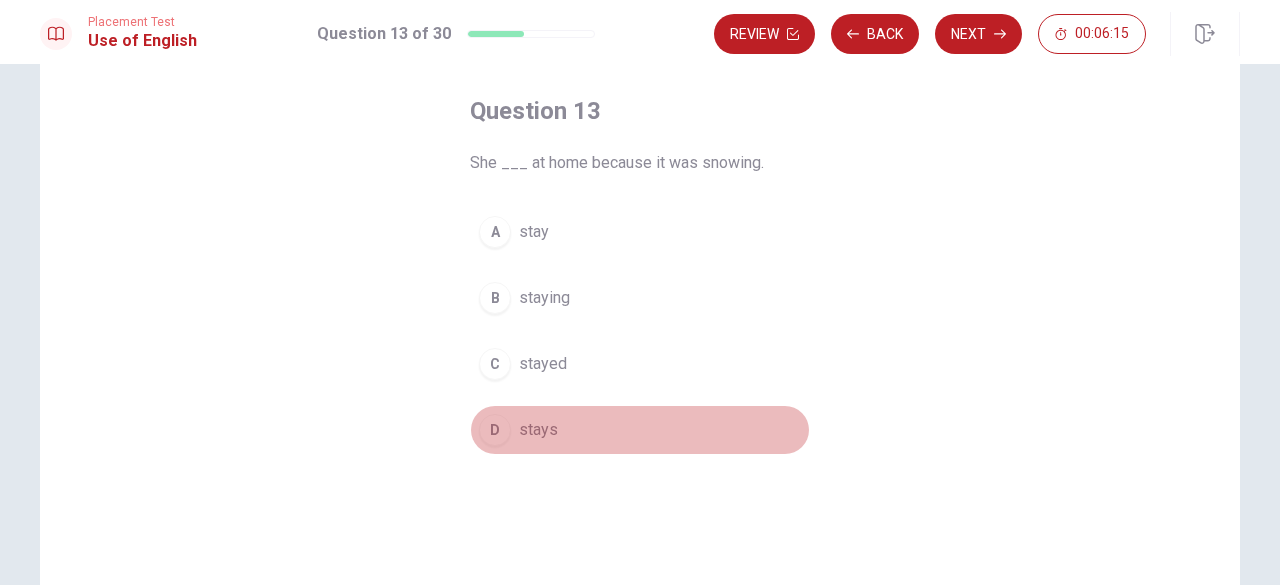 click on "stays" at bounding box center [538, 430] 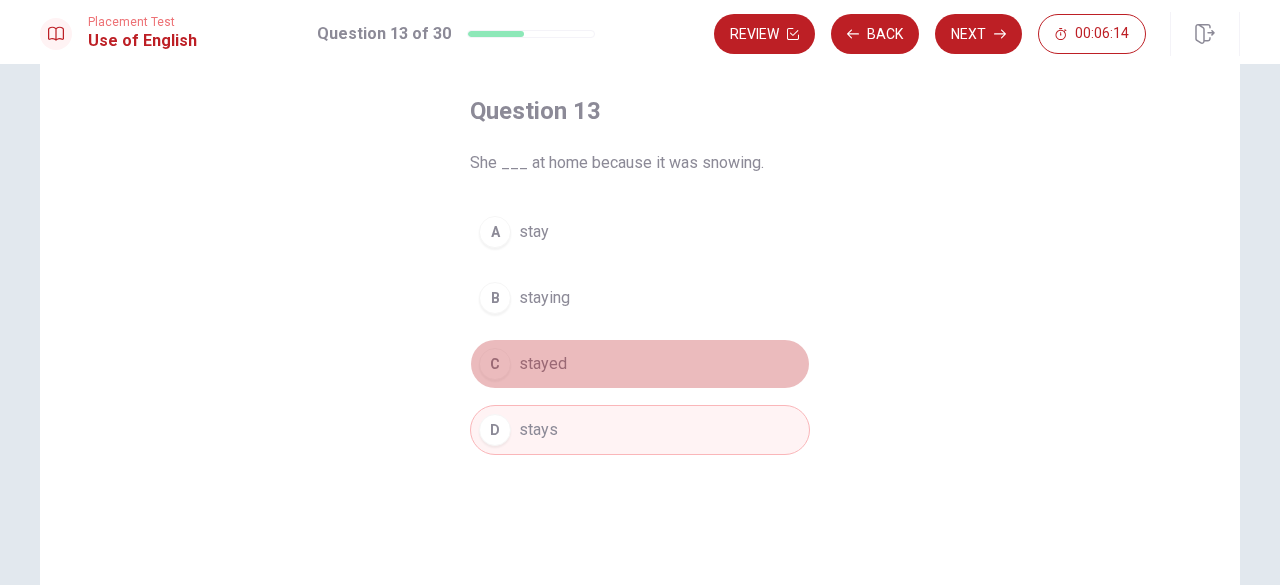 click on "stayed" at bounding box center [543, 364] 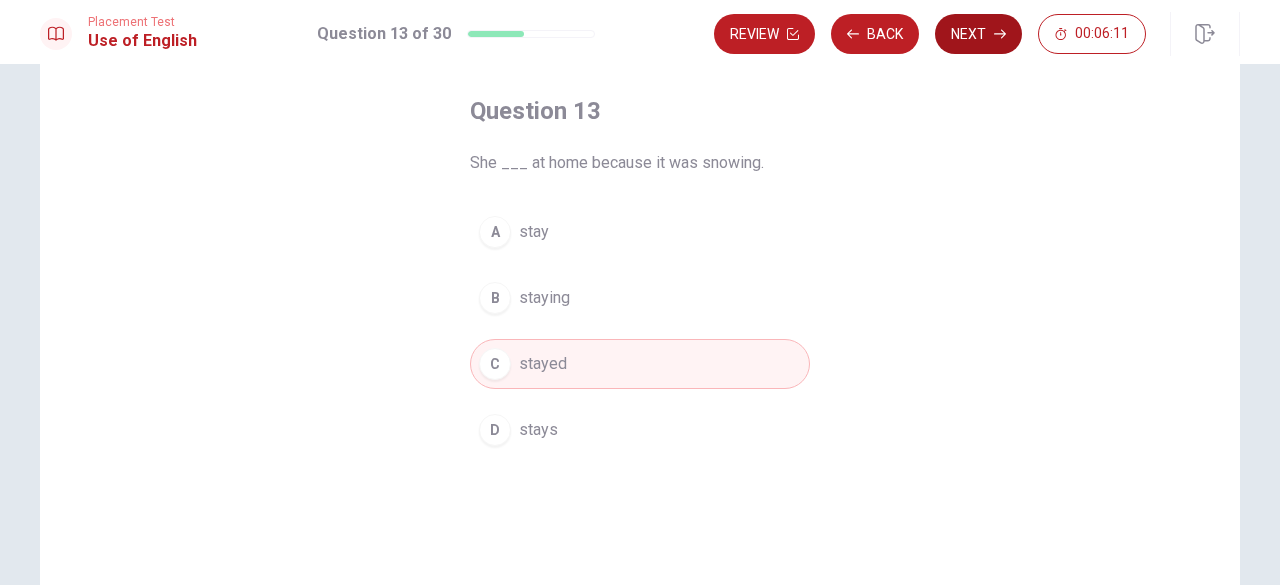click on "Next" at bounding box center [978, 34] 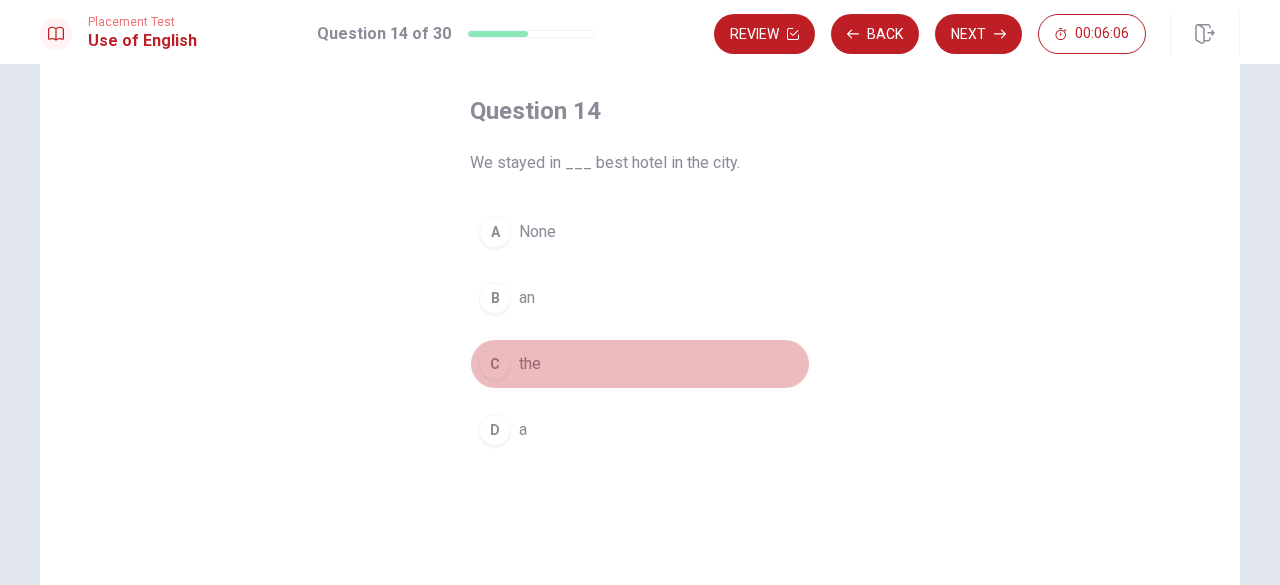click on "the" at bounding box center [530, 364] 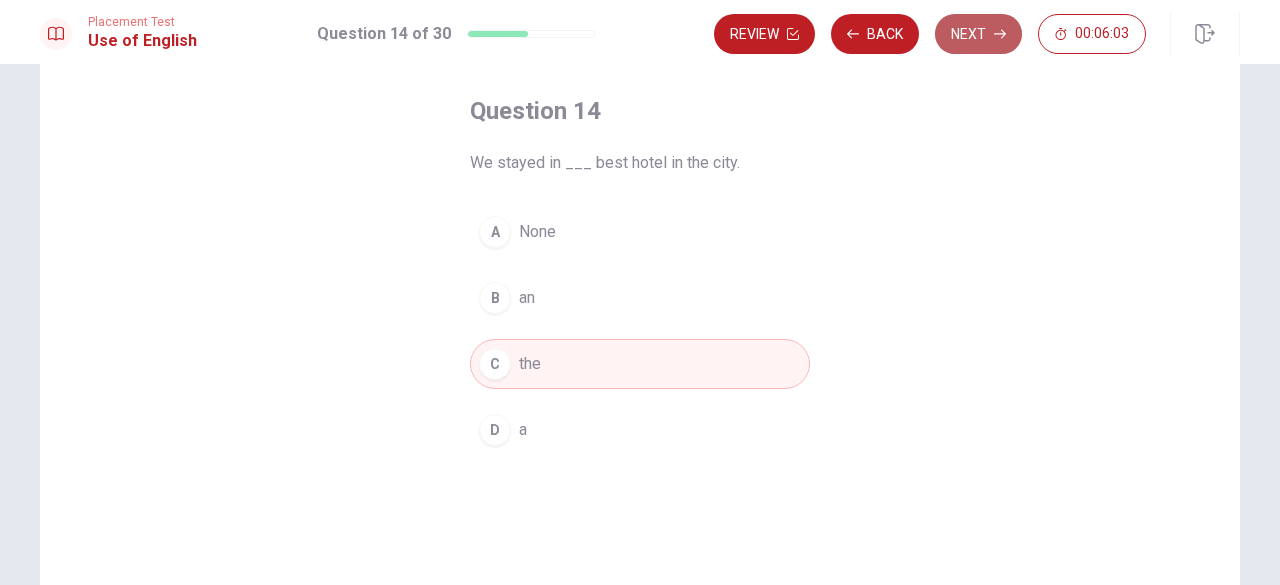 click on "Next" at bounding box center [978, 34] 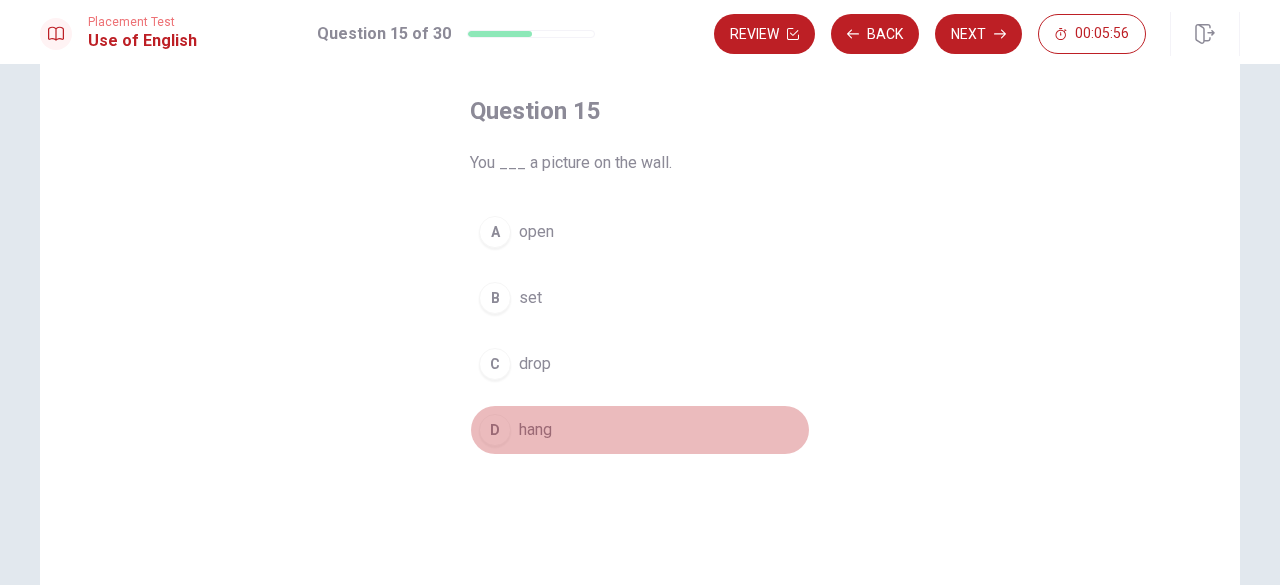 click on "D hang" at bounding box center (640, 430) 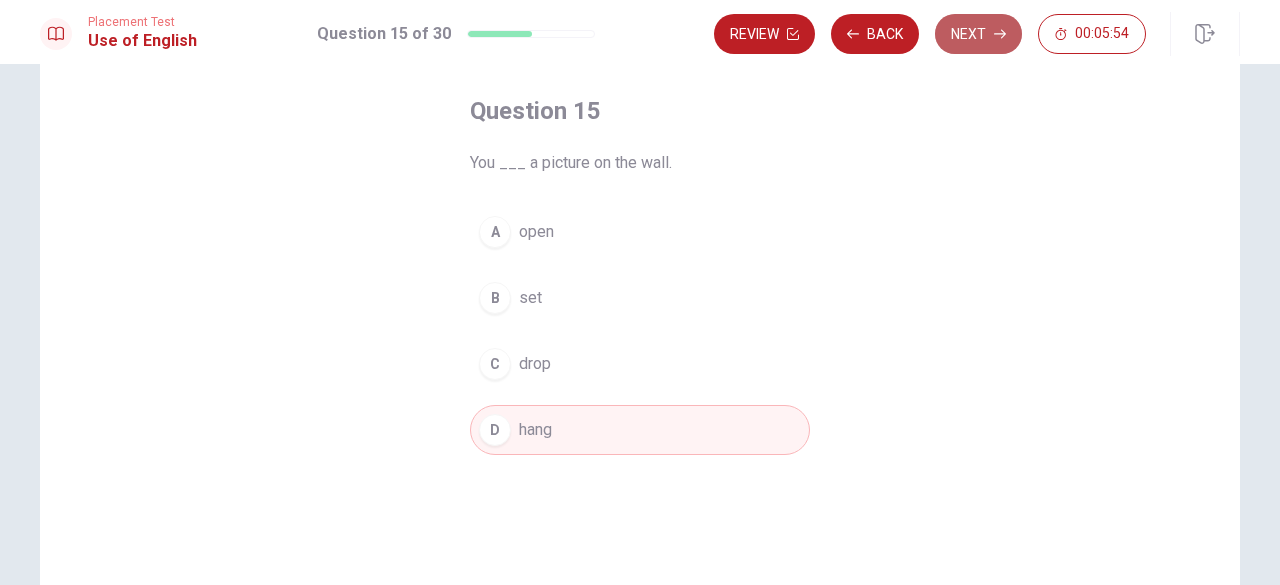 click on "Next" at bounding box center (978, 34) 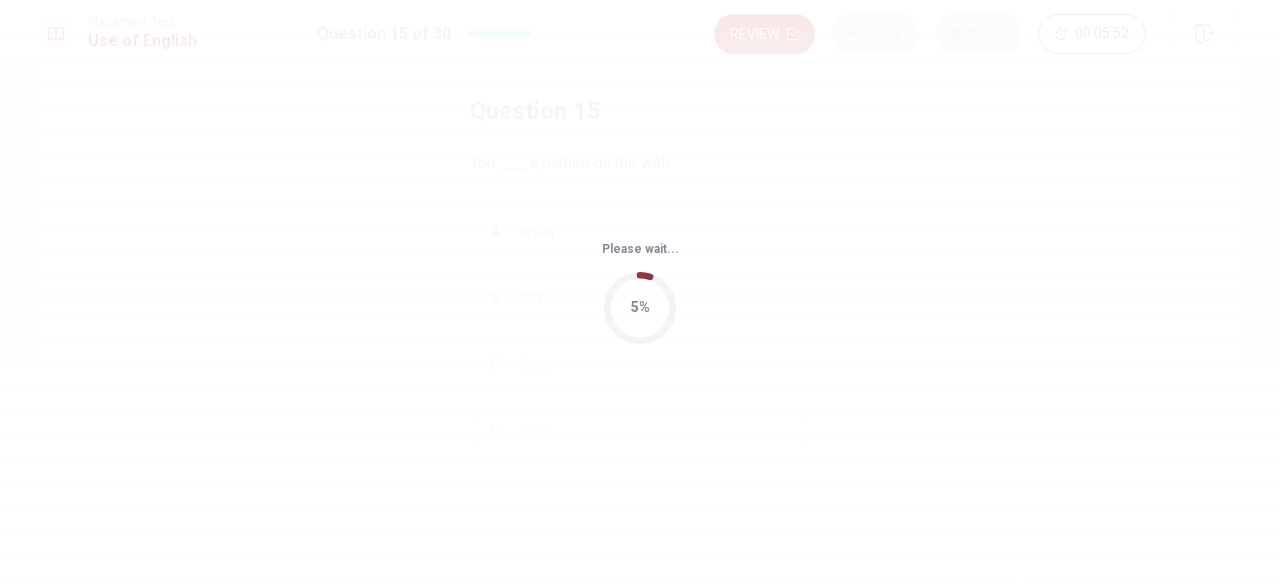 scroll, scrollTop: 0, scrollLeft: 0, axis: both 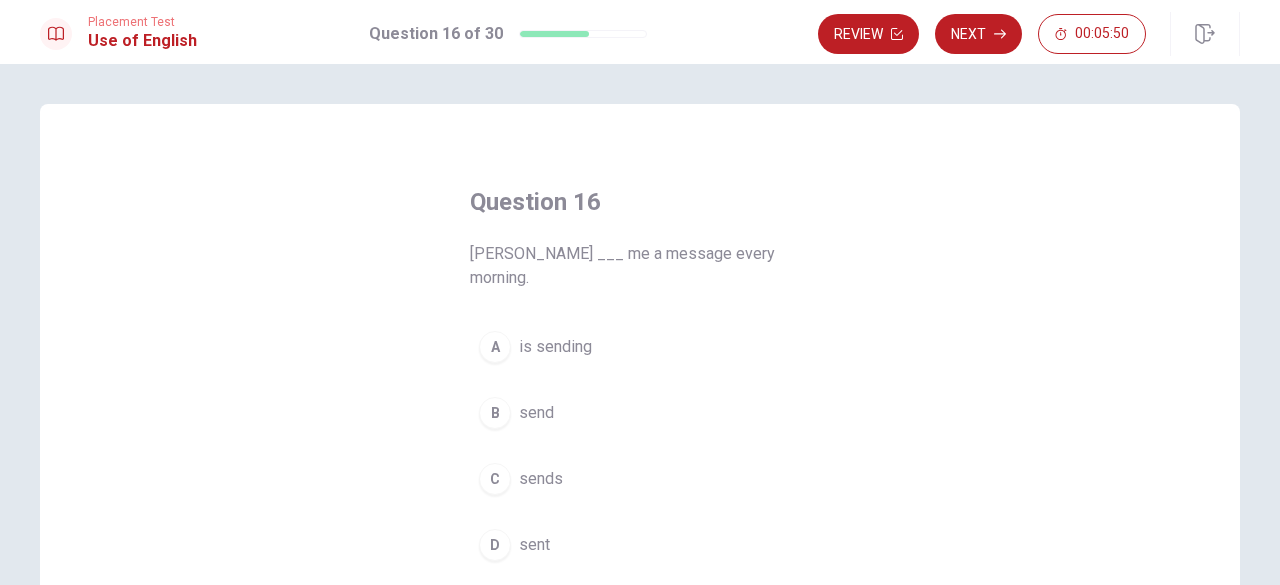 click on "Question 16 [PERSON_NAME] ___ me a message every morning. A is sending
B send
C sends
D sent" at bounding box center [640, 378] 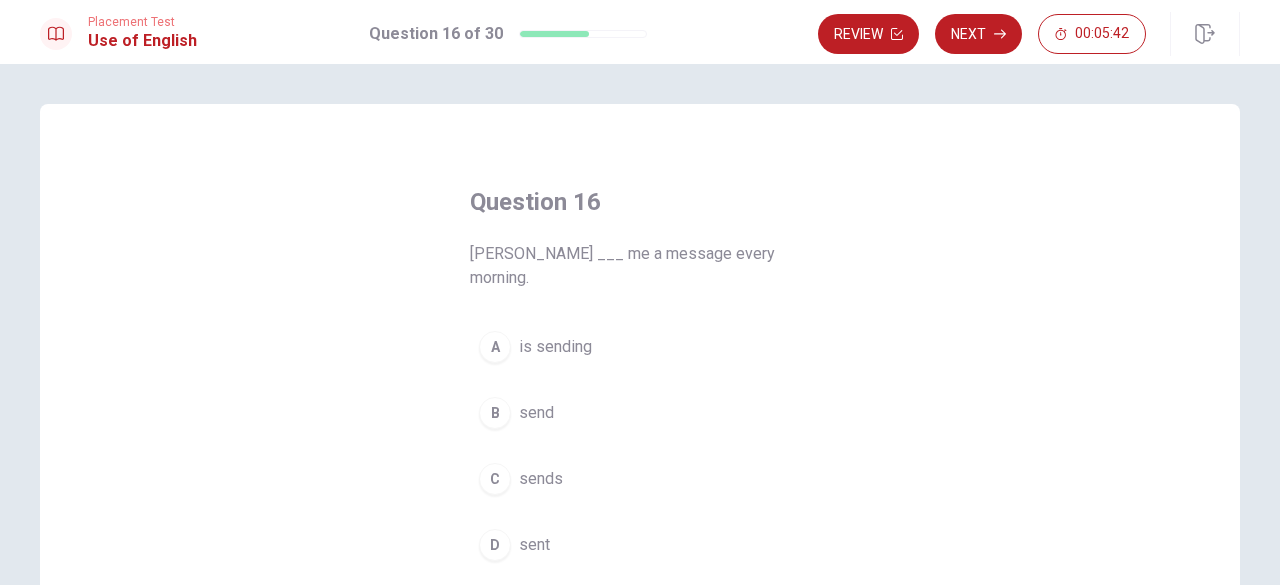 click on "Question 16 [PERSON_NAME] ___ me a message every morning. A is sending
B send
C sends
D sent" at bounding box center (640, 378) 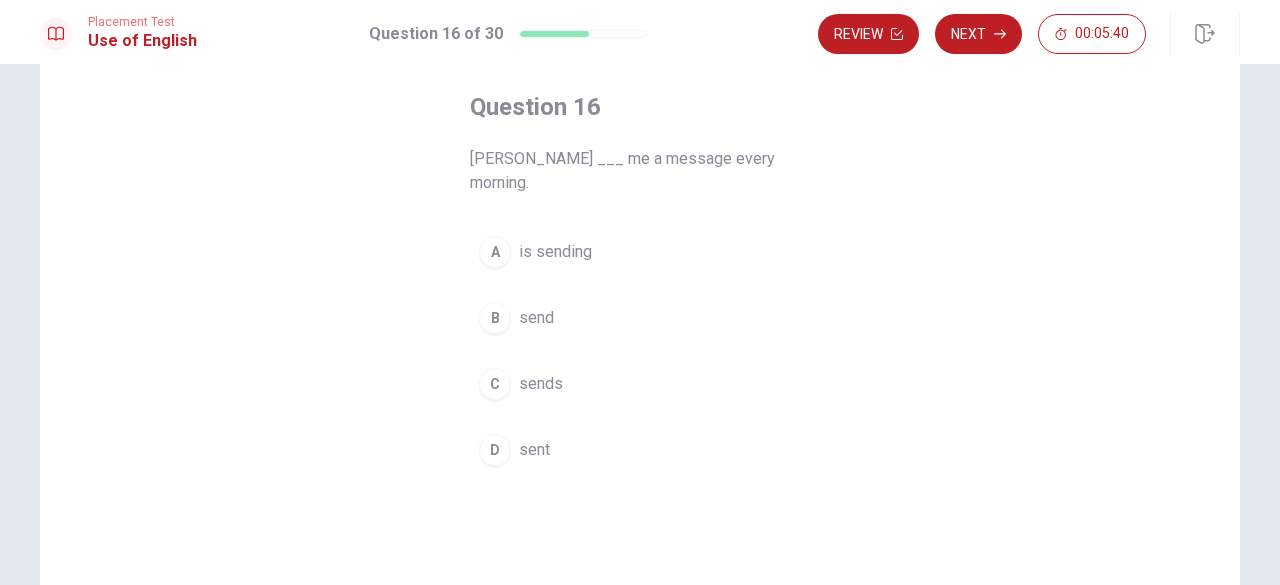 scroll, scrollTop: 96, scrollLeft: 0, axis: vertical 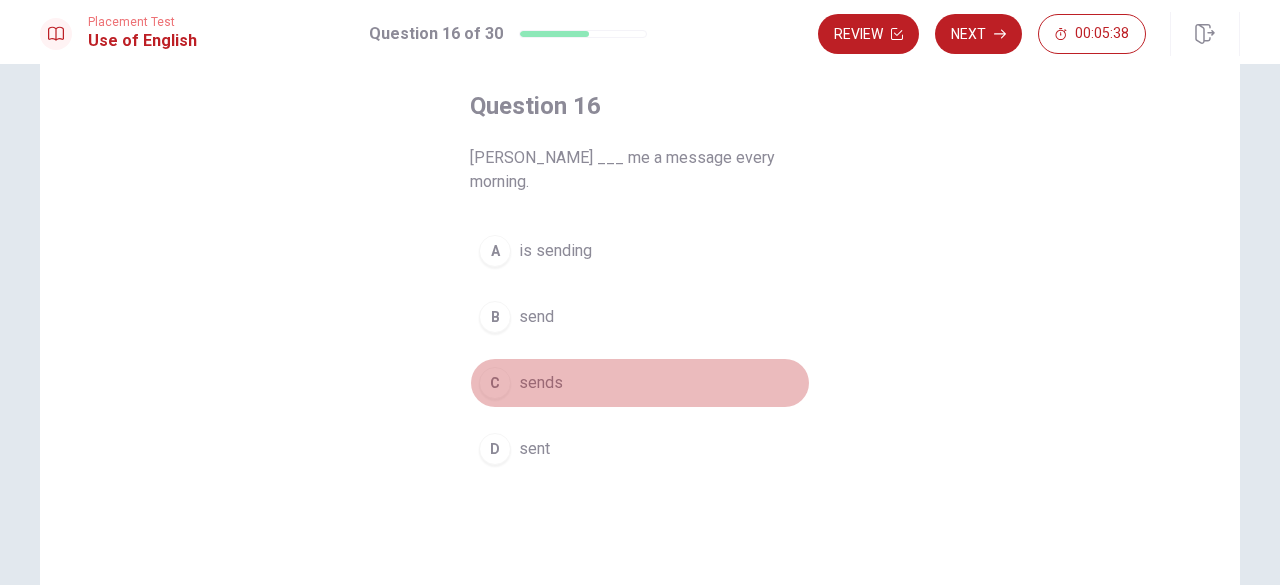 click on "sends" at bounding box center (541, 383) 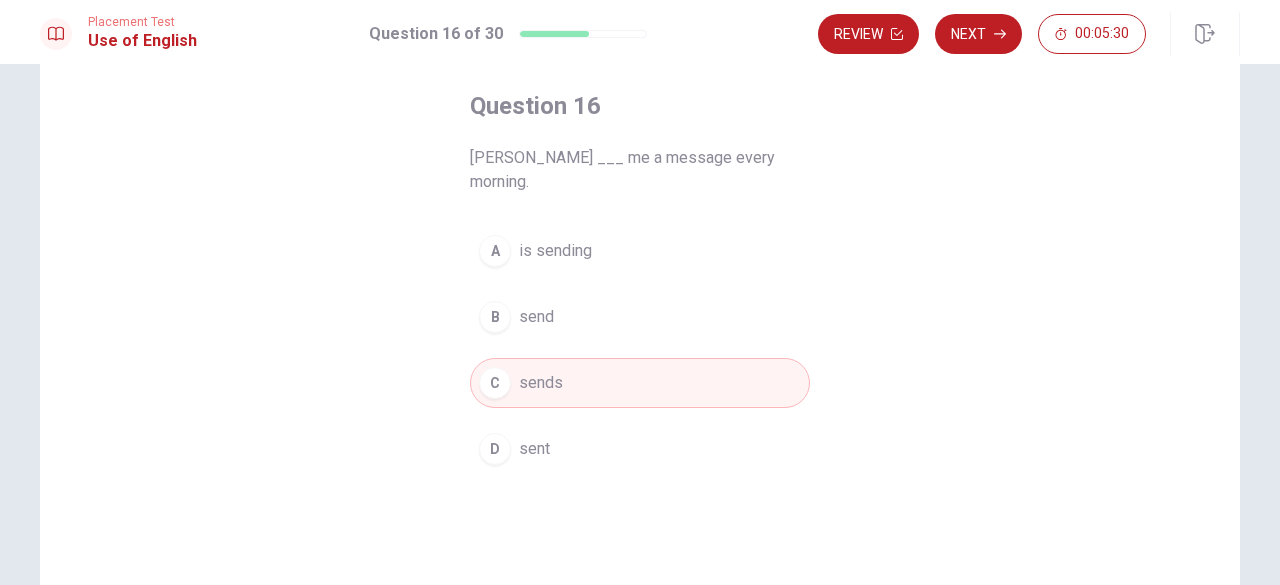 scroll, scrollTop: 31, scrollLeft: 0, axis: vertical 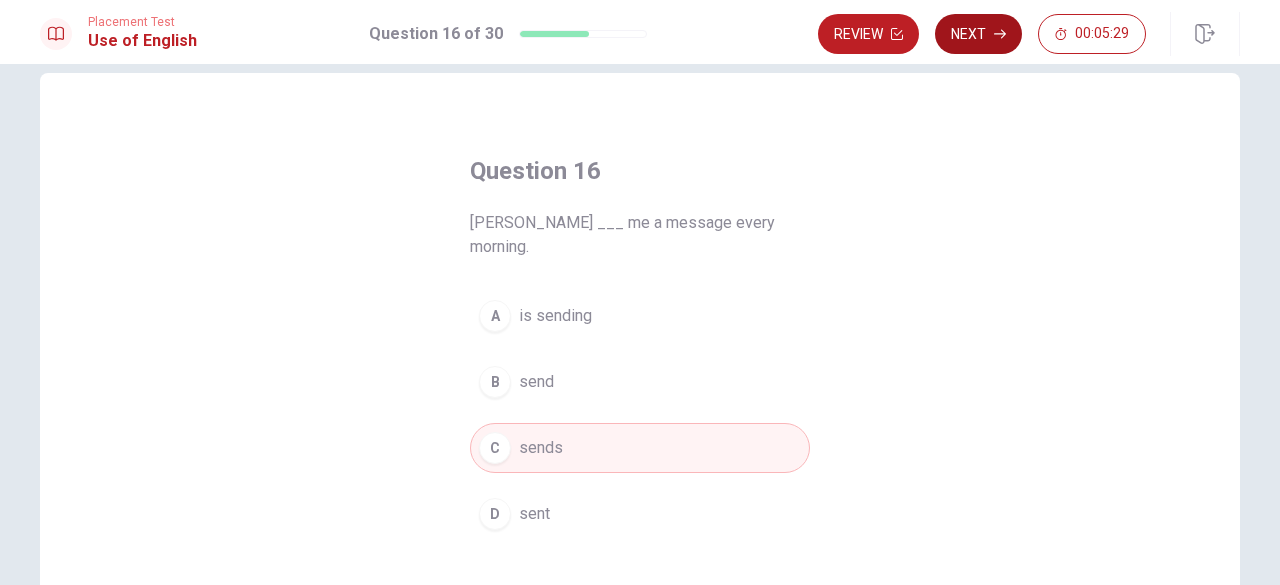 click on "Next" at bounding box center (978, 34) 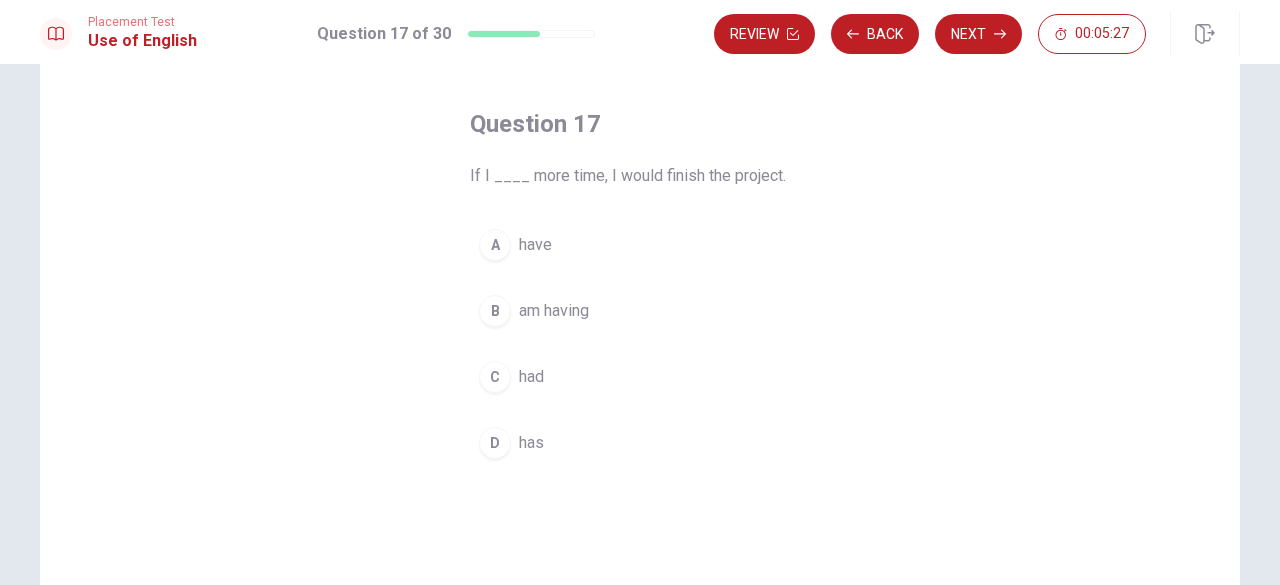 scroll, scrollTop: 79, scrollLeft: 0, axis: vertical 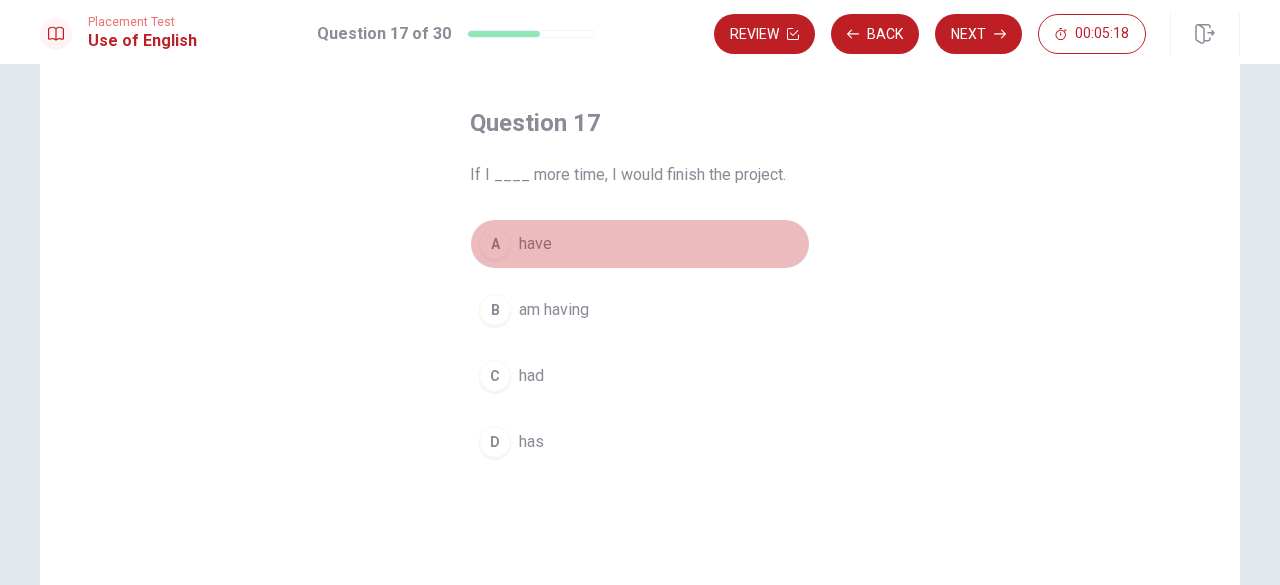 click on "A have" at bounding box center (640, 244) 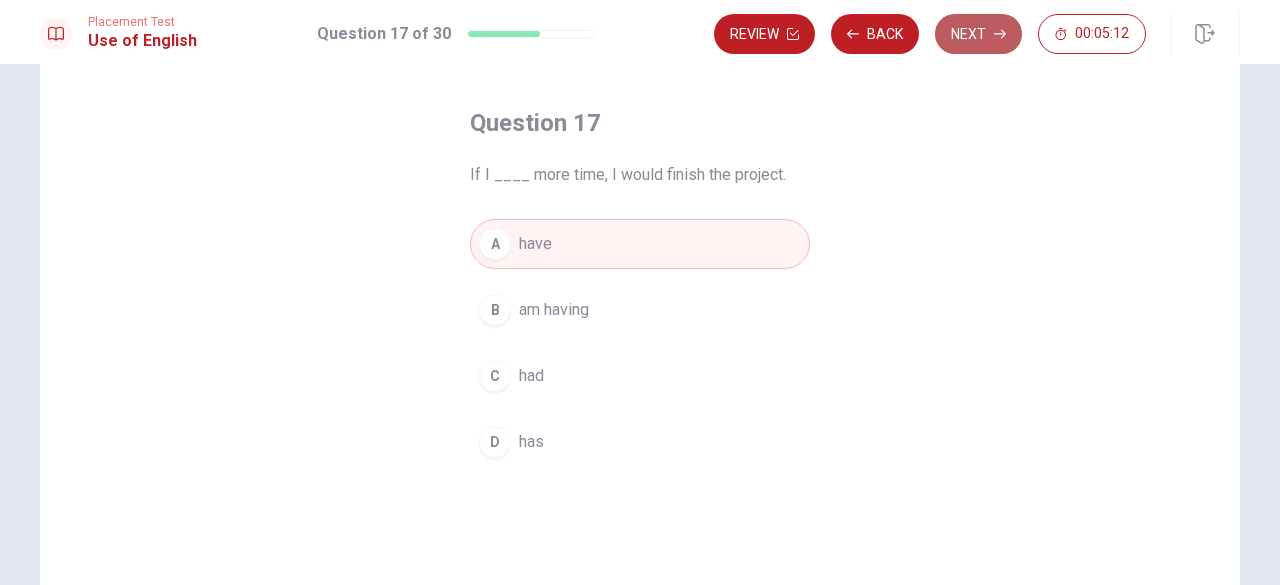 click on "Next" at bounding box center (978, 34) 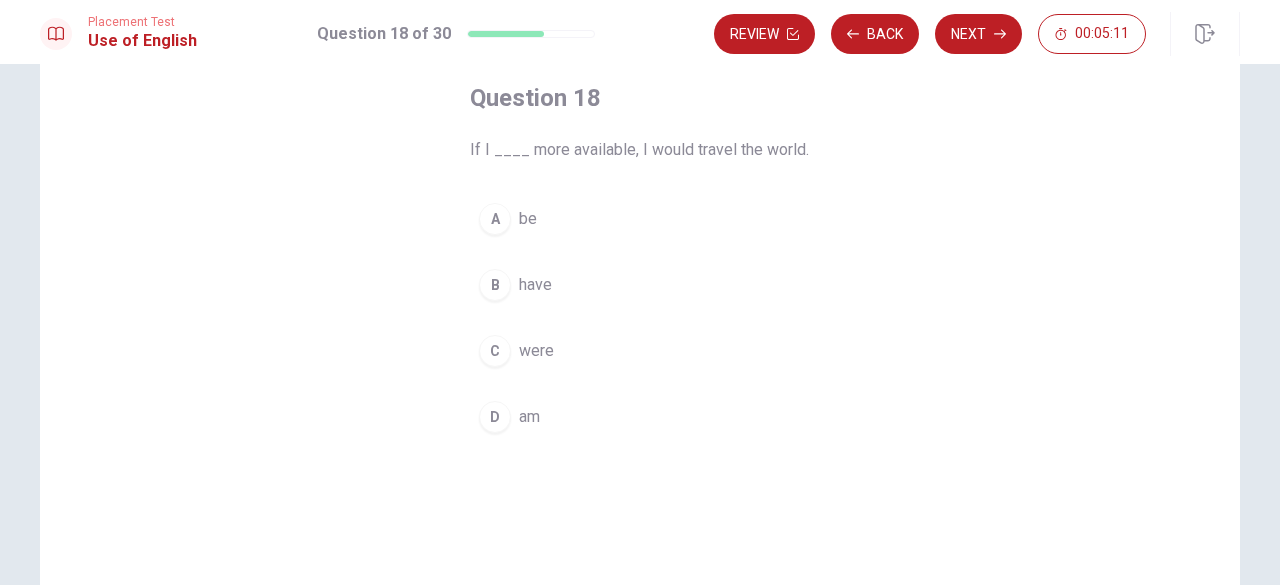 scroll, scrollTop: 111, scrollLeft: 0, axis: vertical 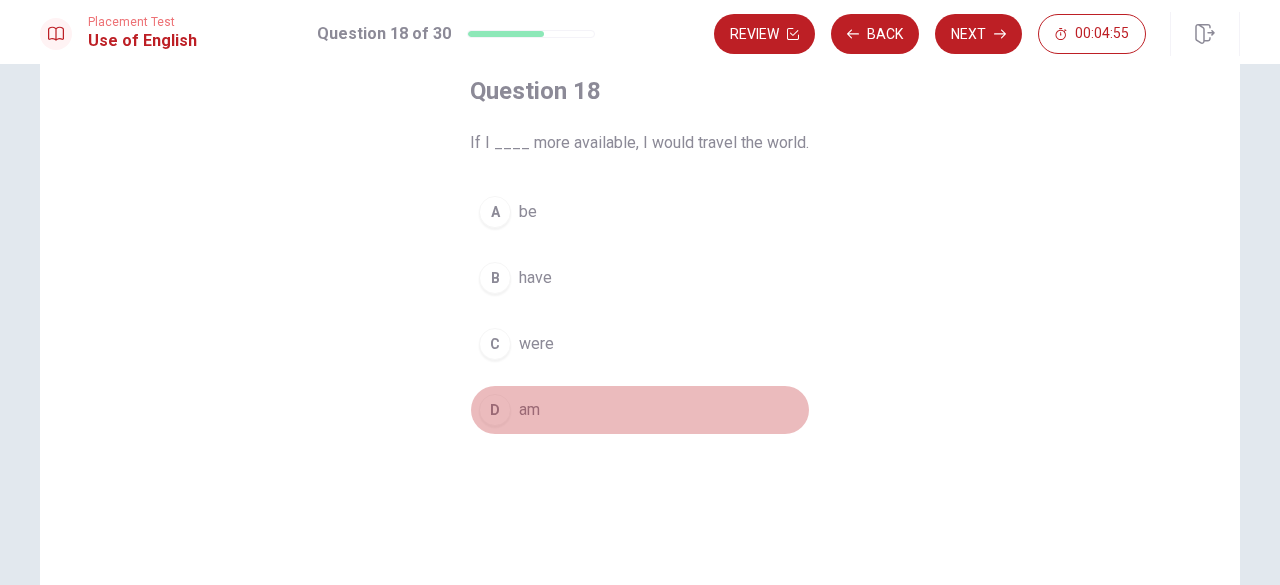click on "D am" at bounding box center [640, 410] 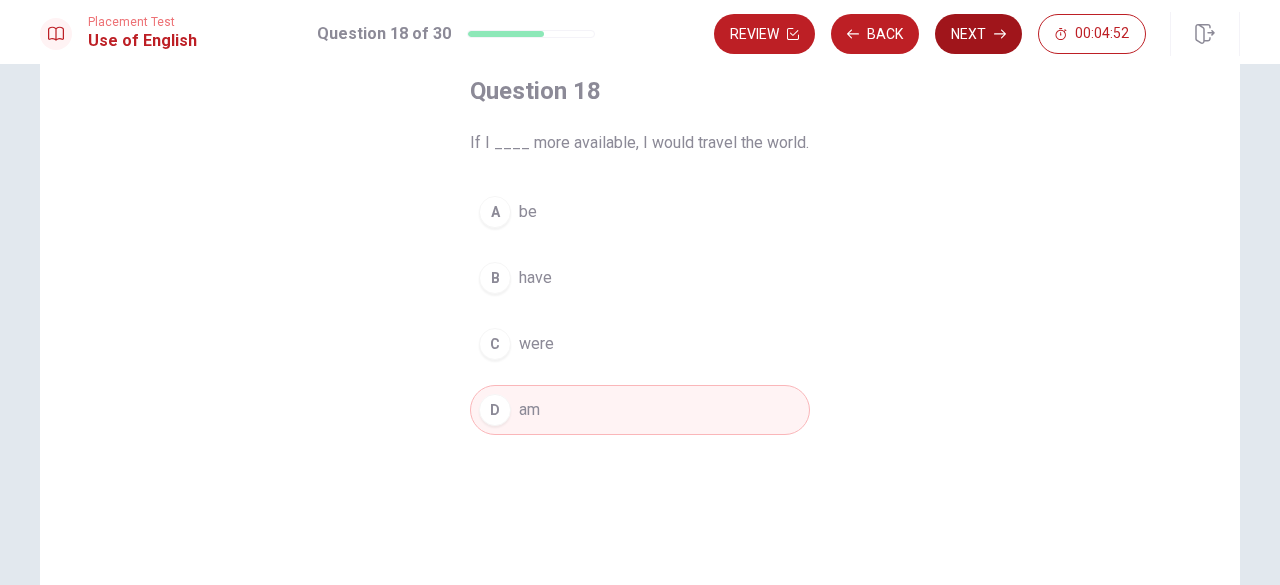 click on "Next" at bounding box center (978, 34) 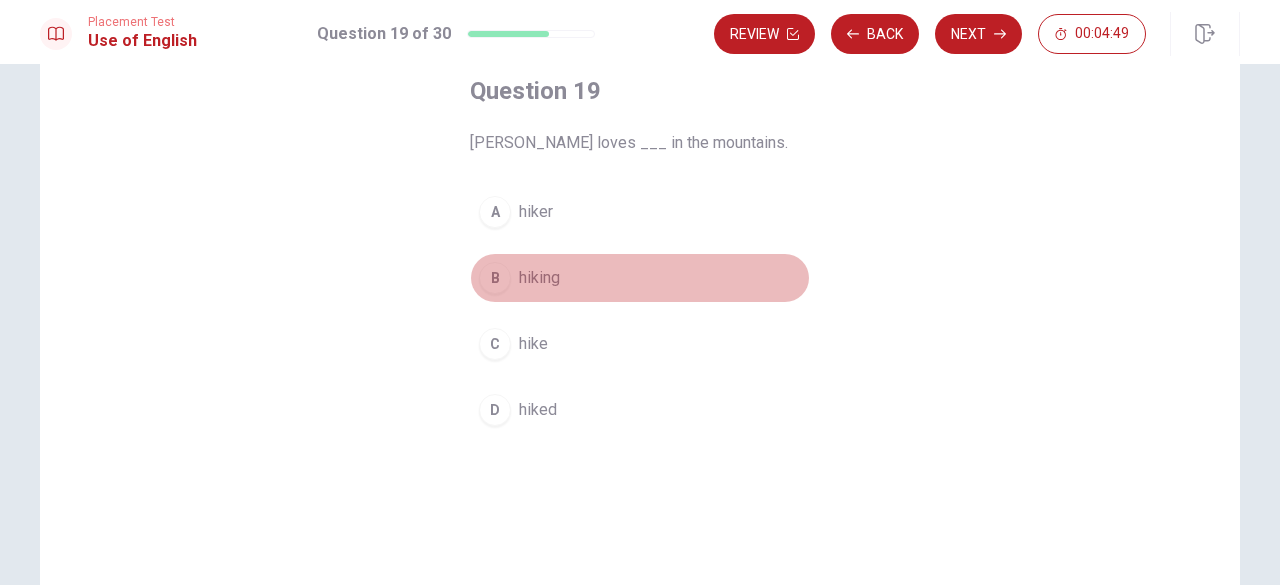 click on "hiking" at bounding box center [539, 278] 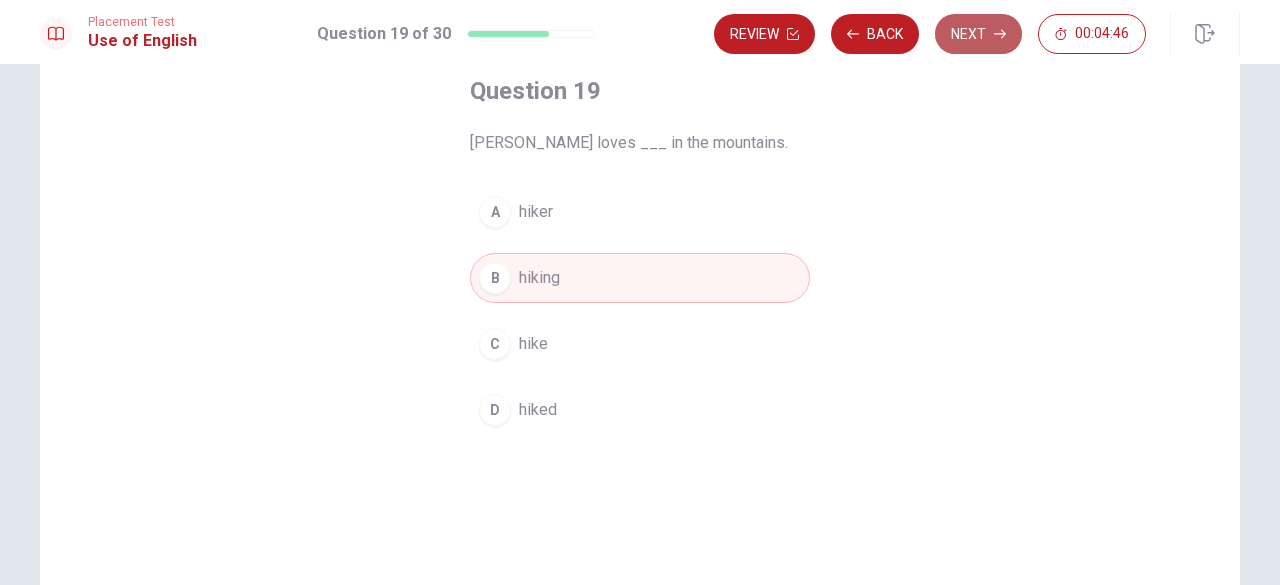 click on "Next" at bounding box center (978, 34) 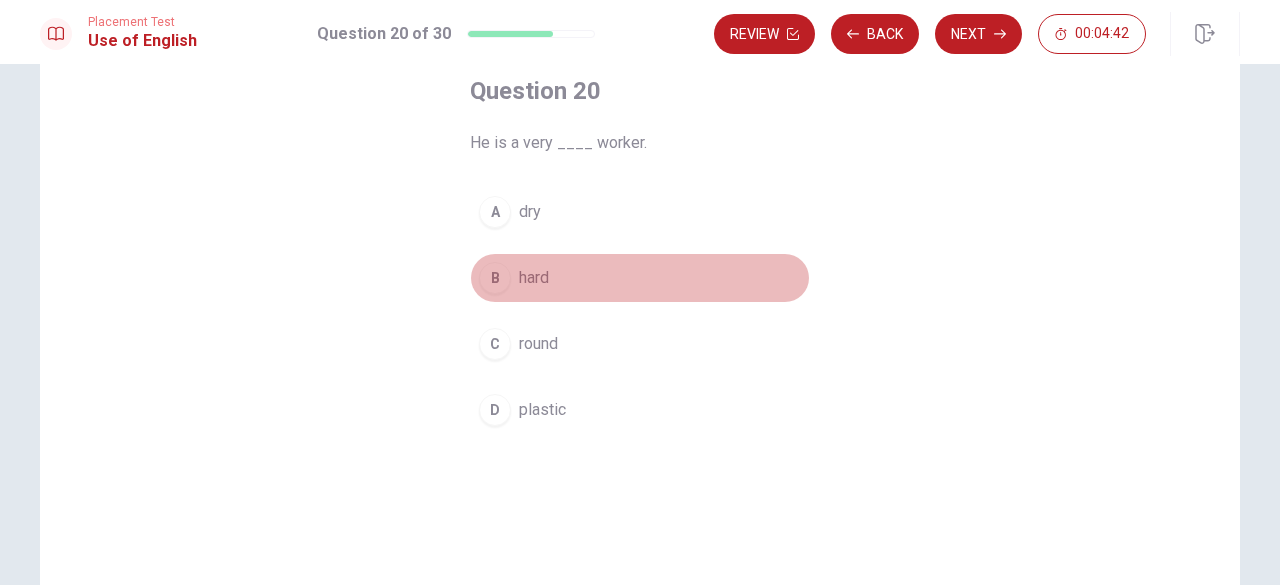 click on "B hard" at bounding box center [640, 278] 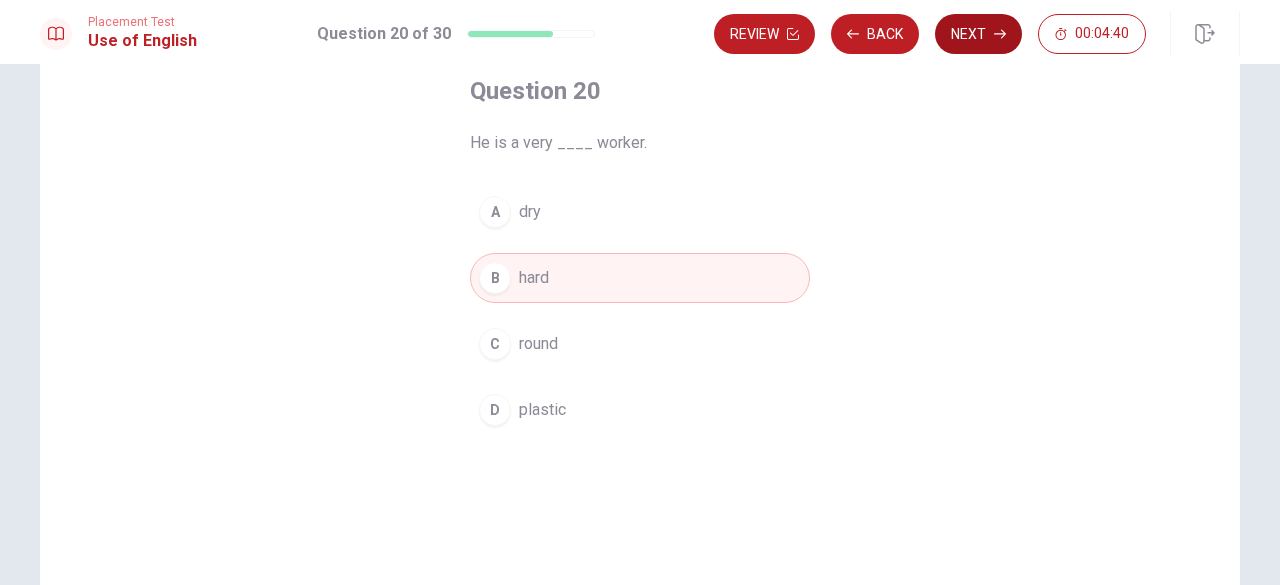 click on "Next" at bounding box center [978, 34] 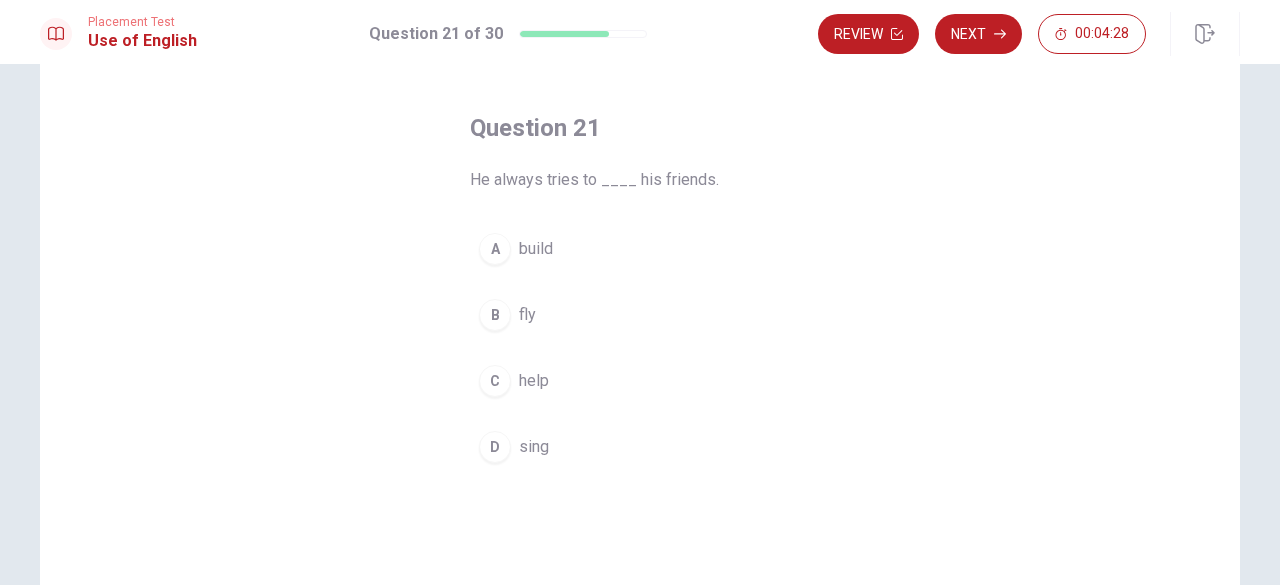 scroll, scrollTop: 77, scrollLeft: 0, axis: vertical 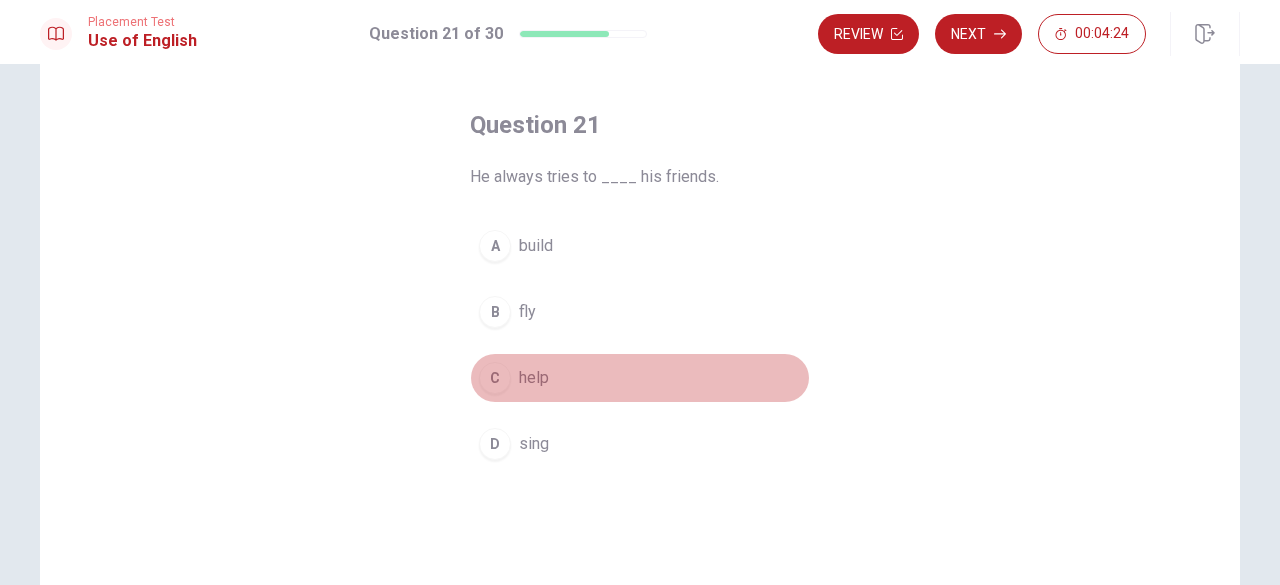 click on "help" at bounding box center (534, 378) 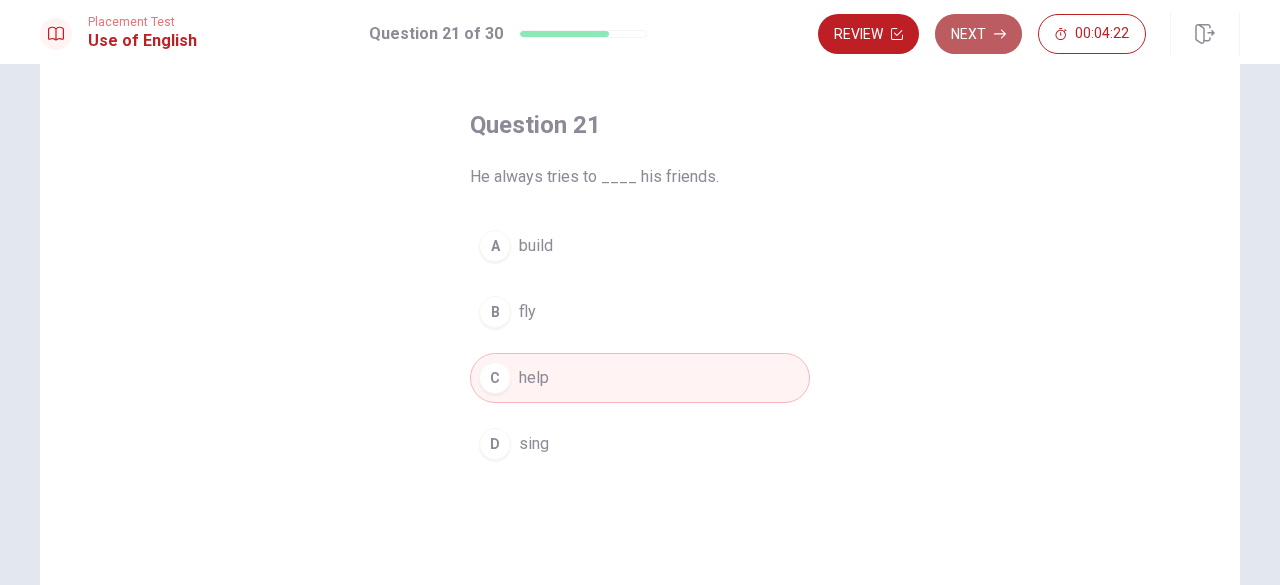 click 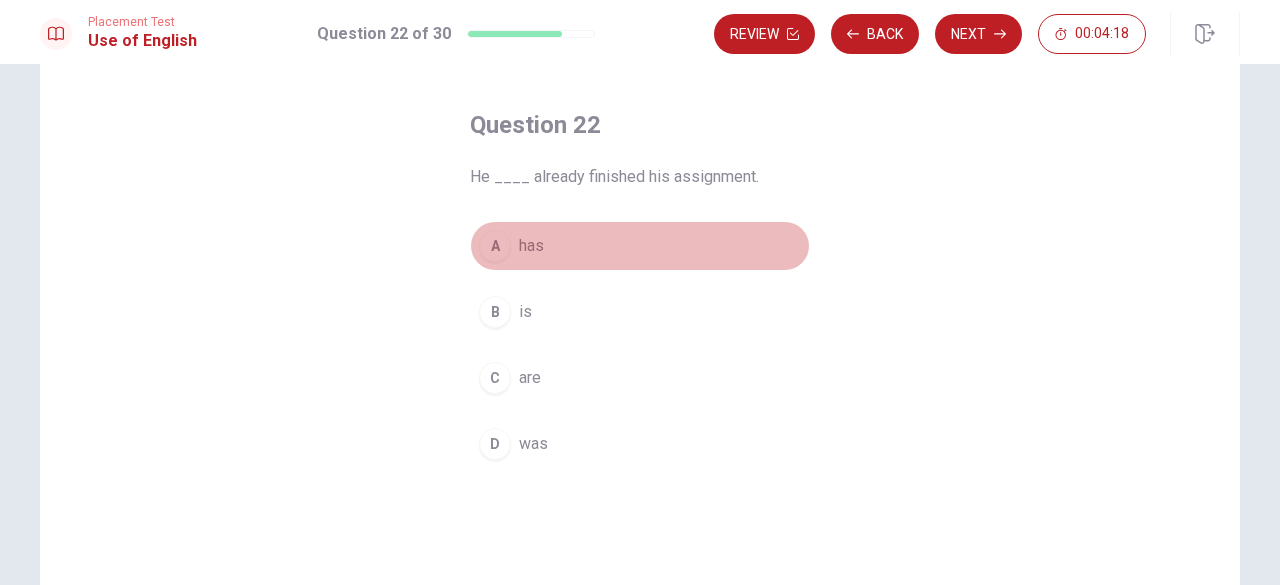 click on "has" at bounding box center [531, 246] 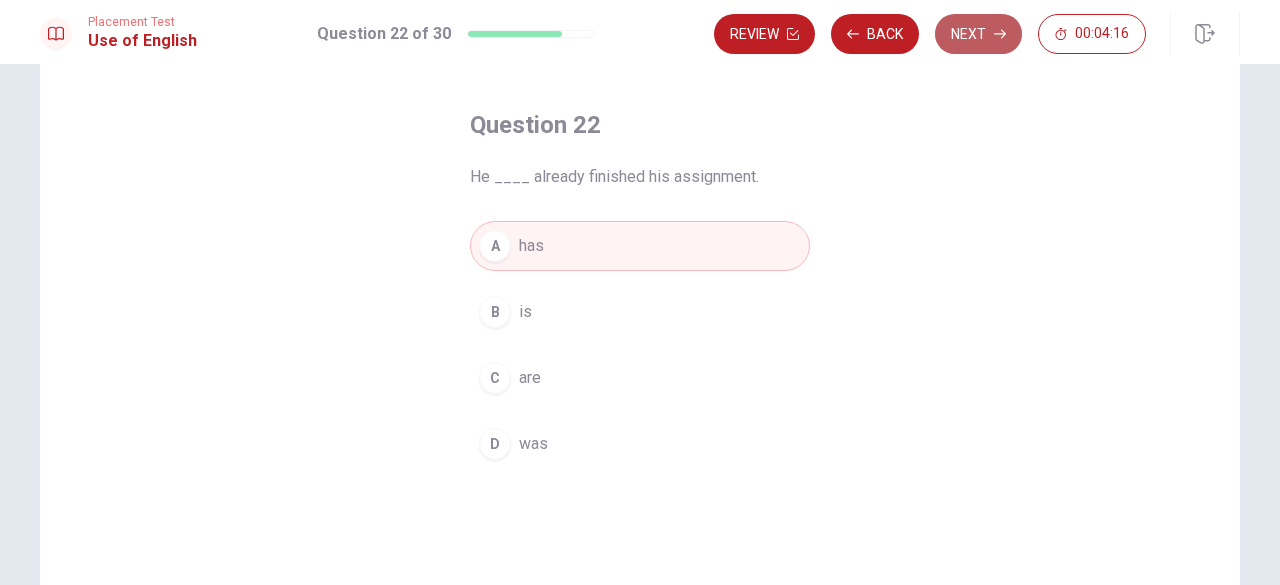 click on "Next" at bounding box center (978, 34) 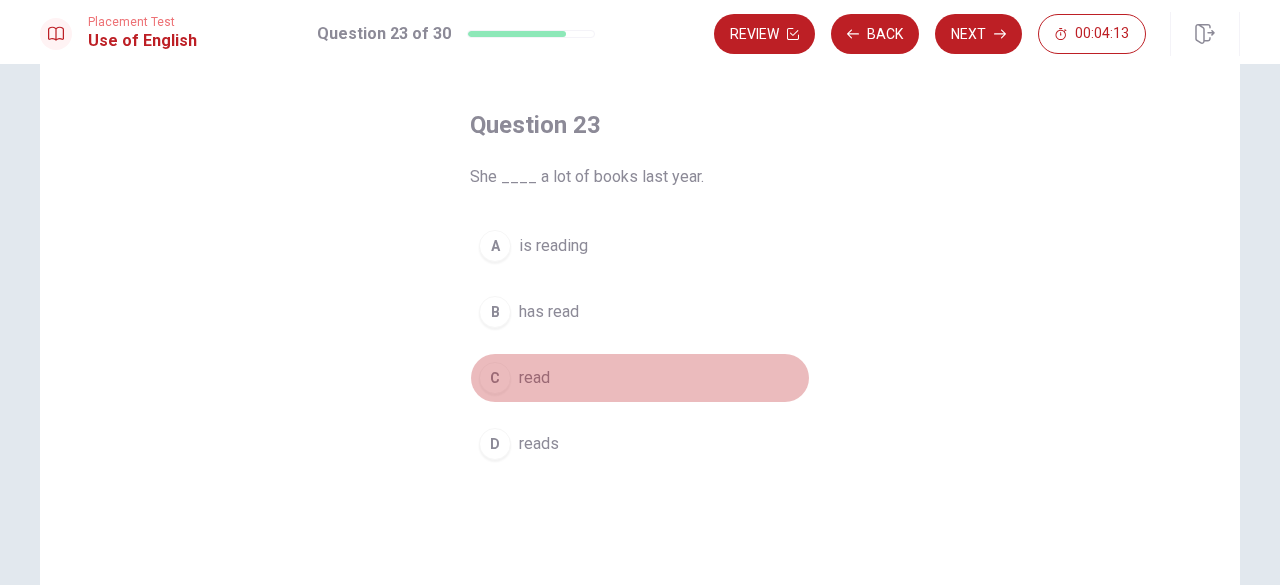 click on "read" at bounding box center [534, 378] 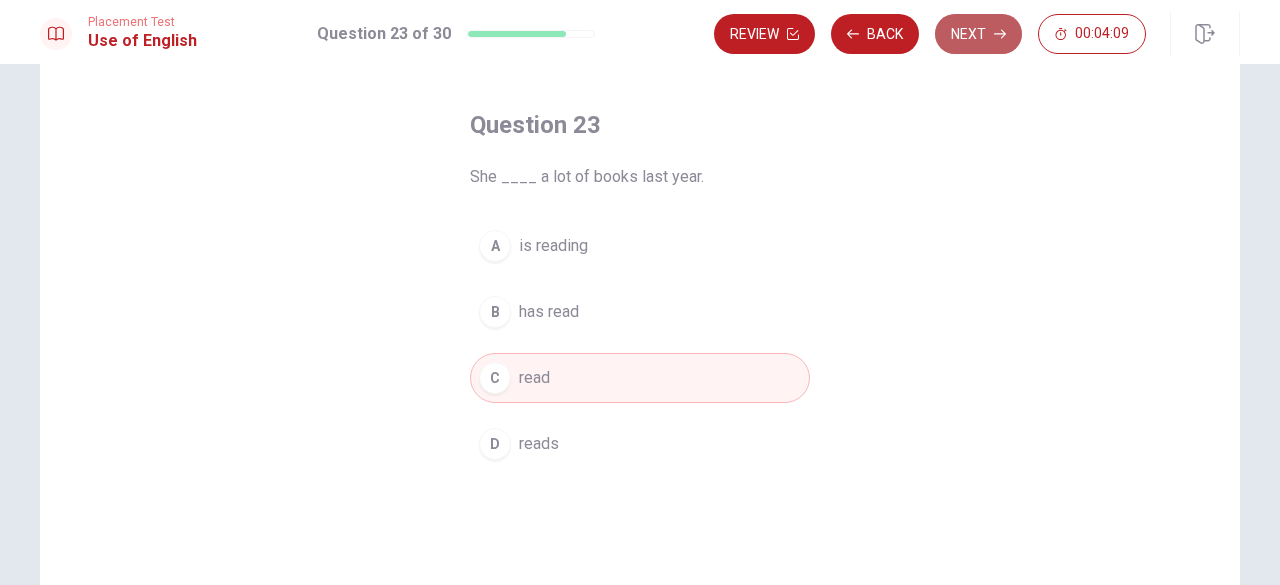 click on "Next" at bounding box center (978, 34) 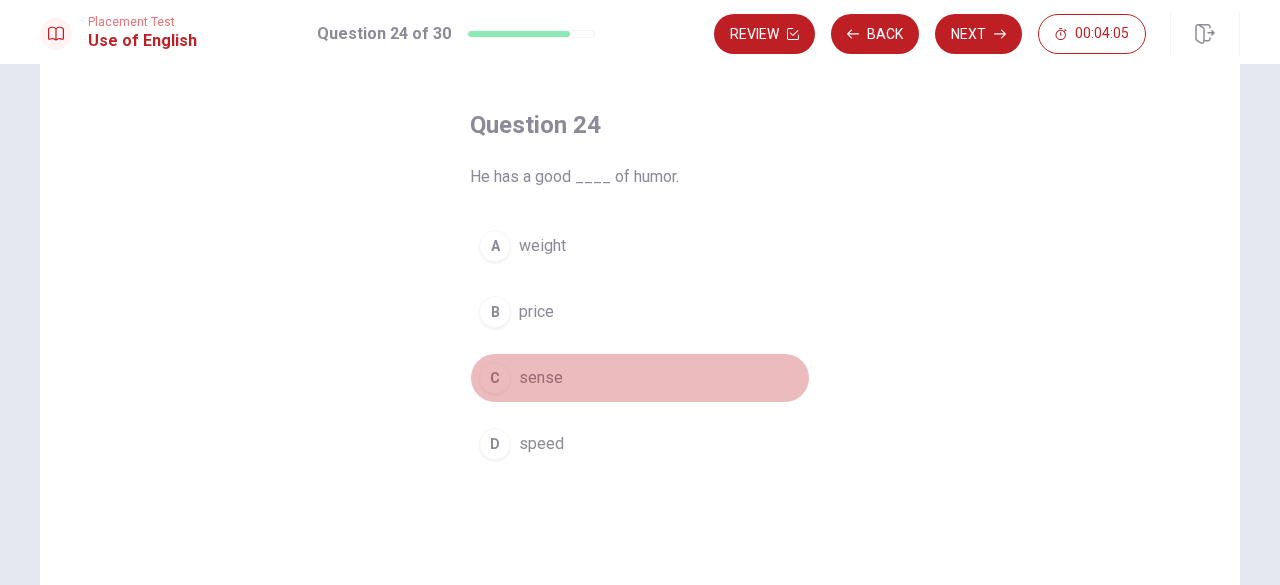 click on "sense" at bounding box center [541, 378] 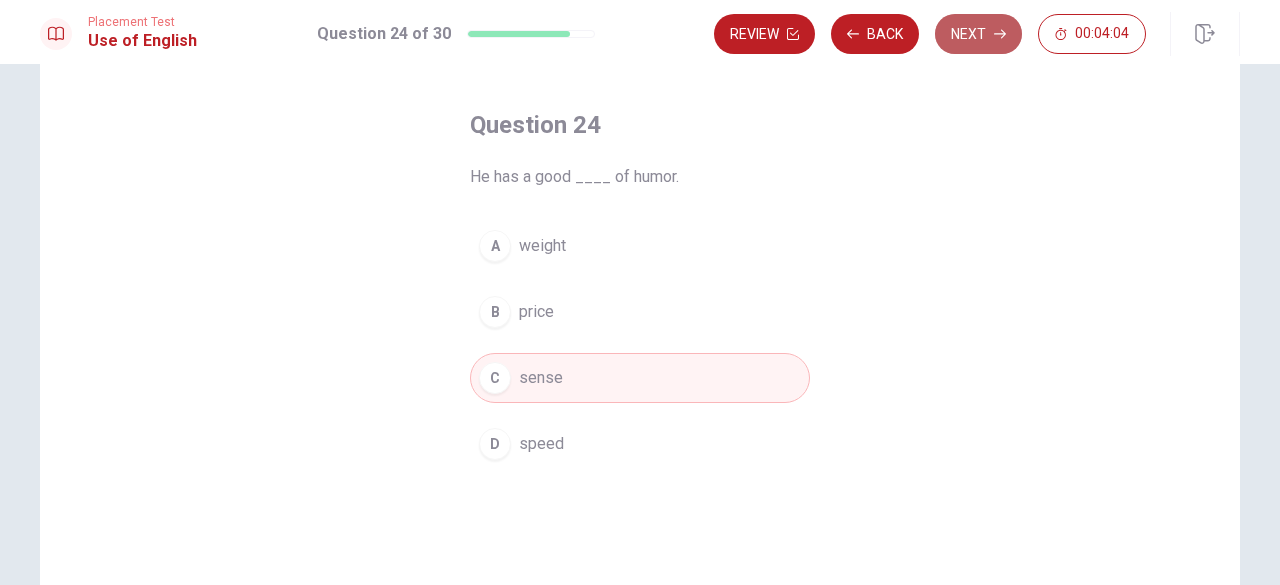 click on "Next" at bounding box center (978, 34) 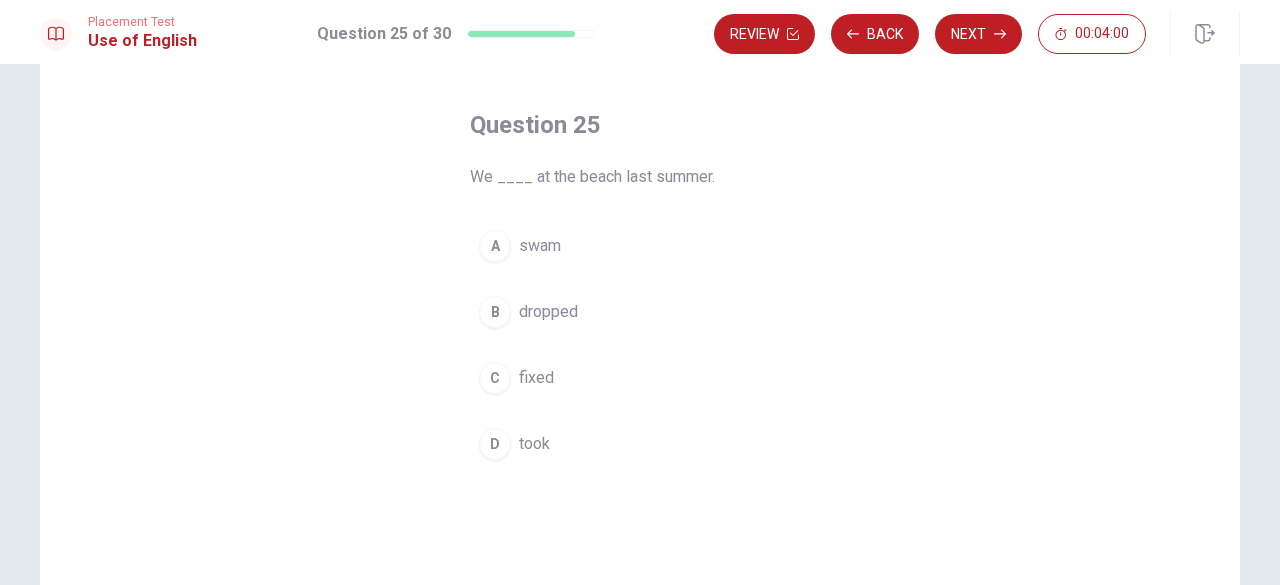 click on "A swam" at bounding box center [640, 246] 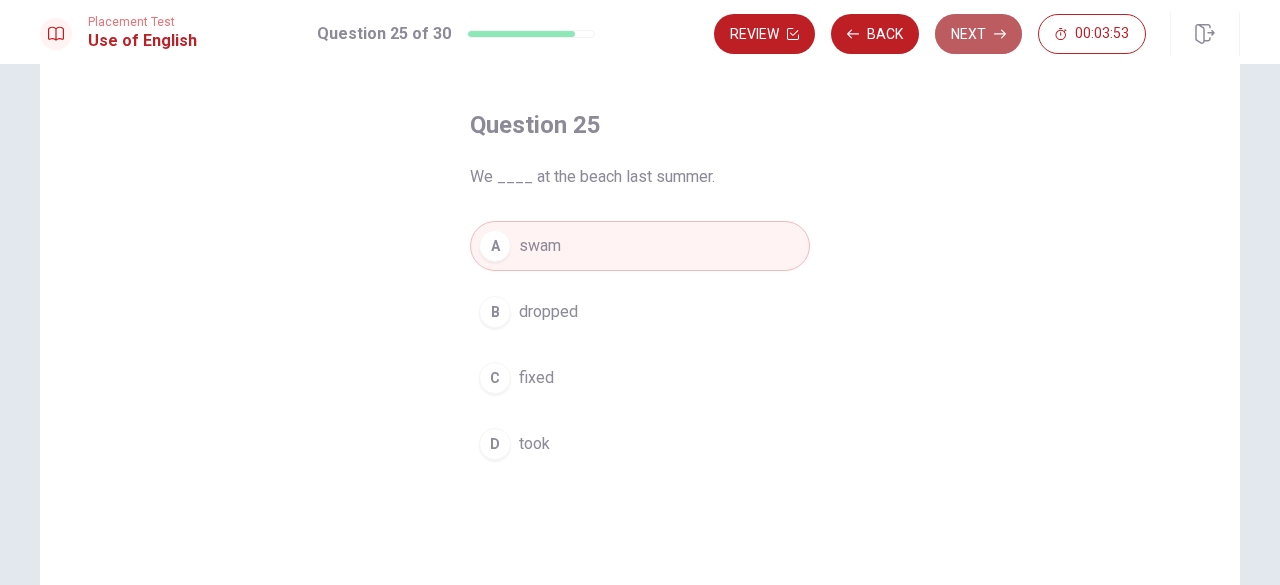 click on "Next" at bounding box center [978, 34] 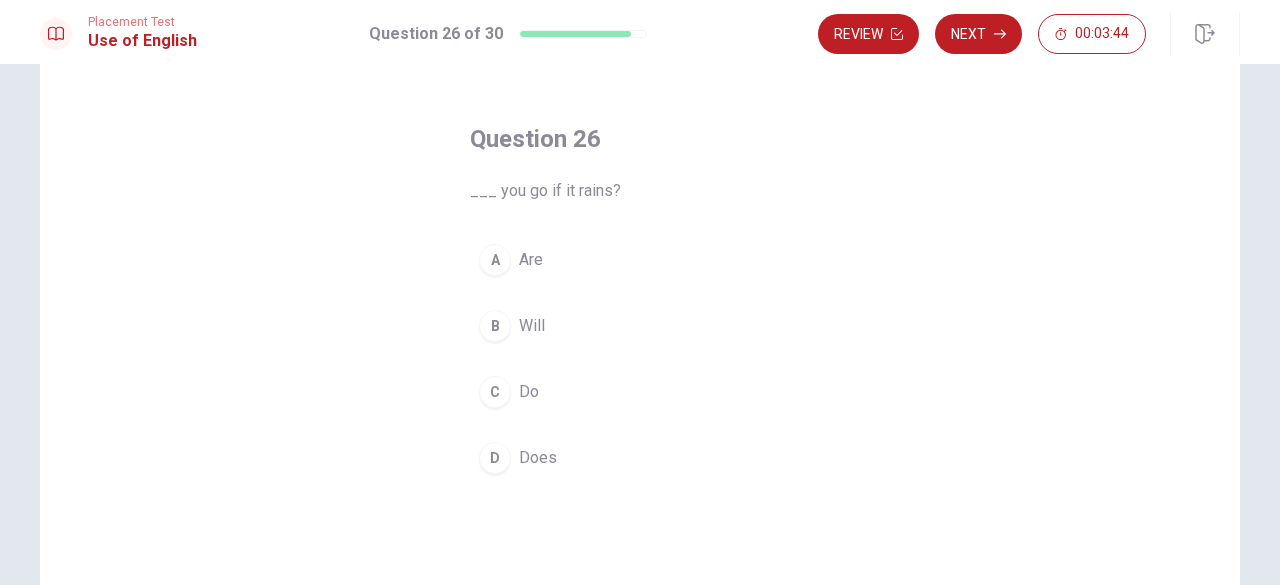 scroll, scrollTop: 64, scrollLeft: 0, axis: vertical 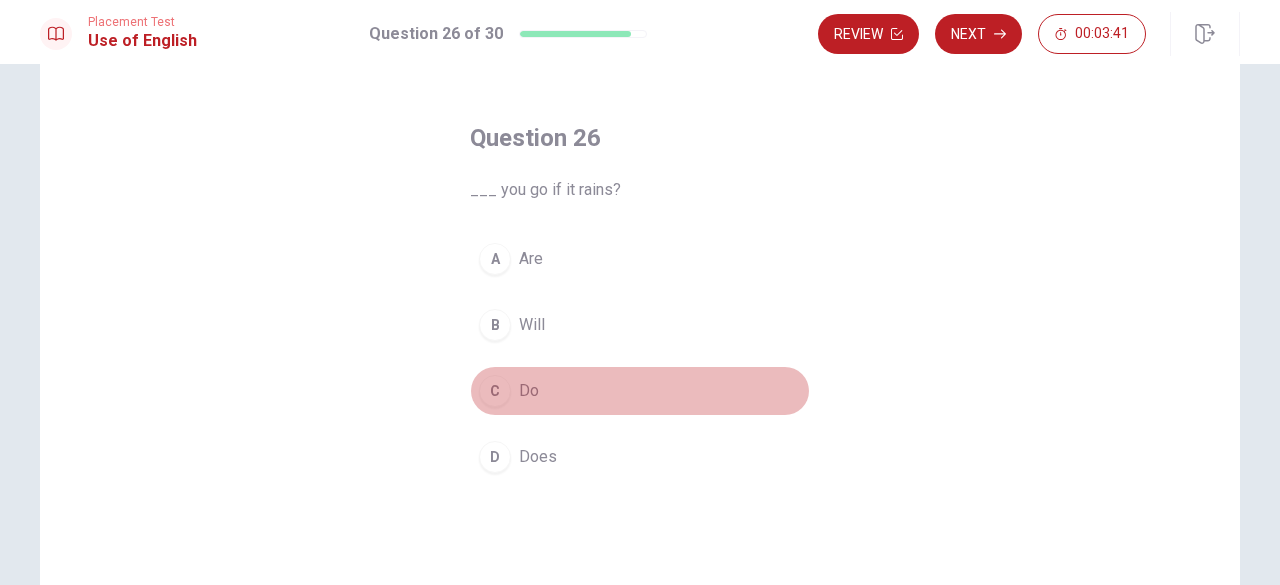 click on "Do" at bounding box center (529, 391) 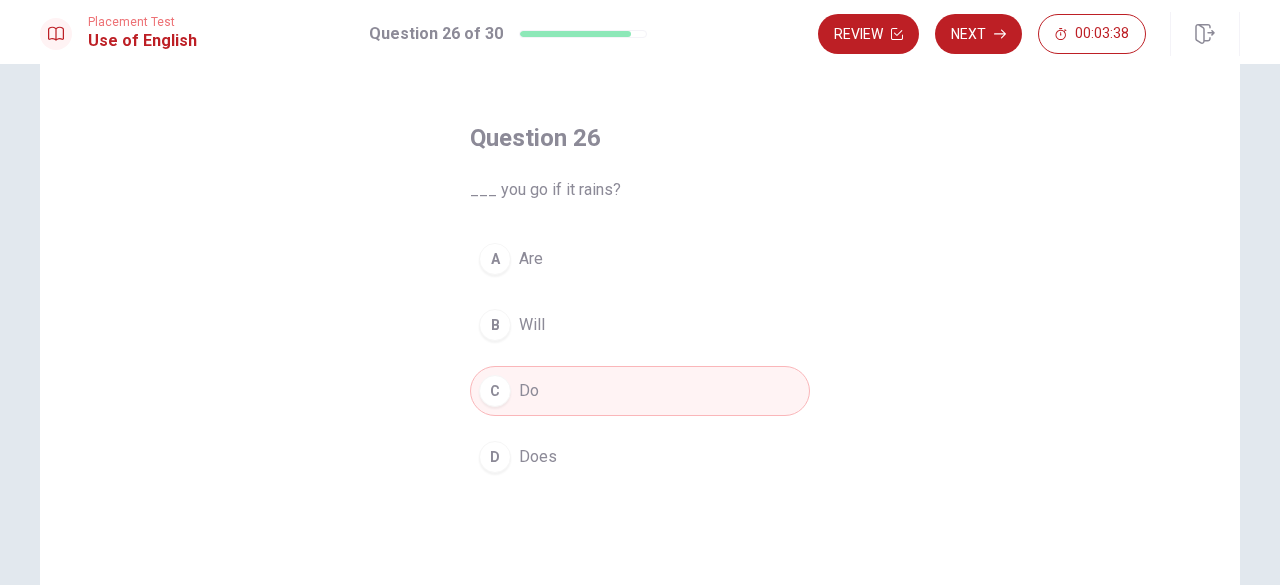 click on "B Will" at bounding box center [640, 325] 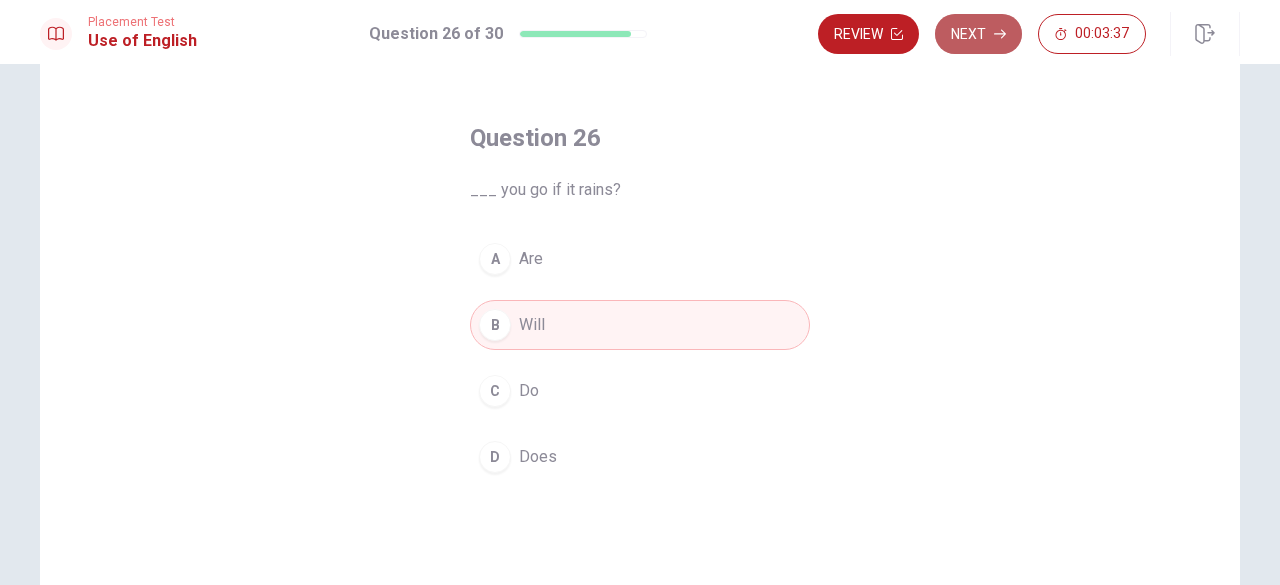 click on "Next" at bounding box center [978, 34] 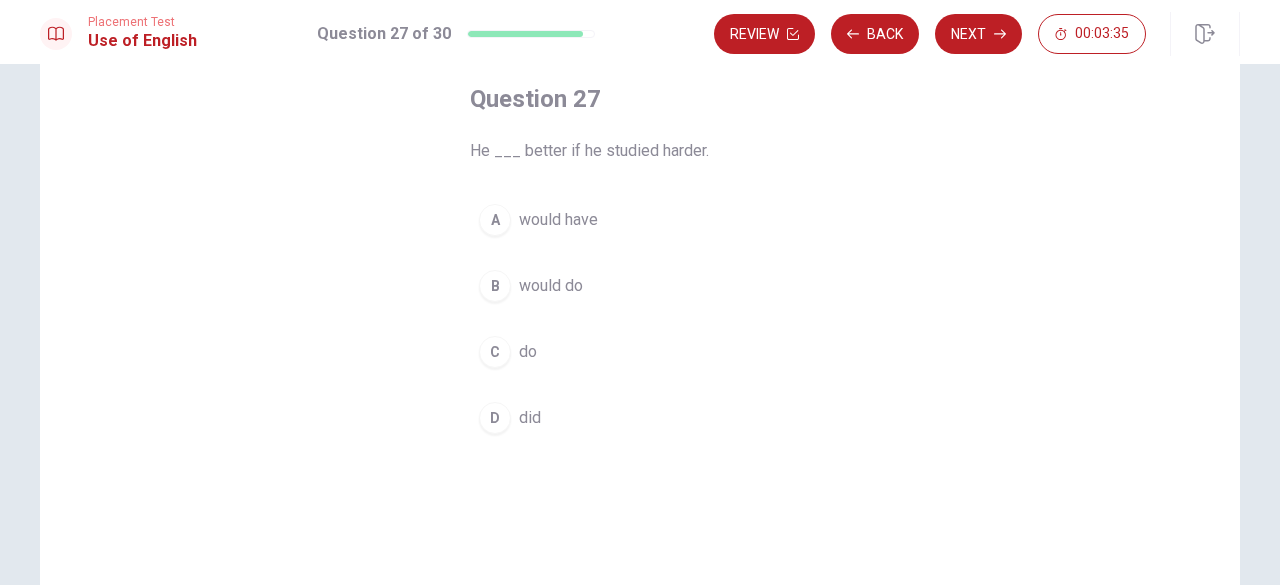 scroll, scrollTop: 104, scrollLeft: 0, axis: vertical 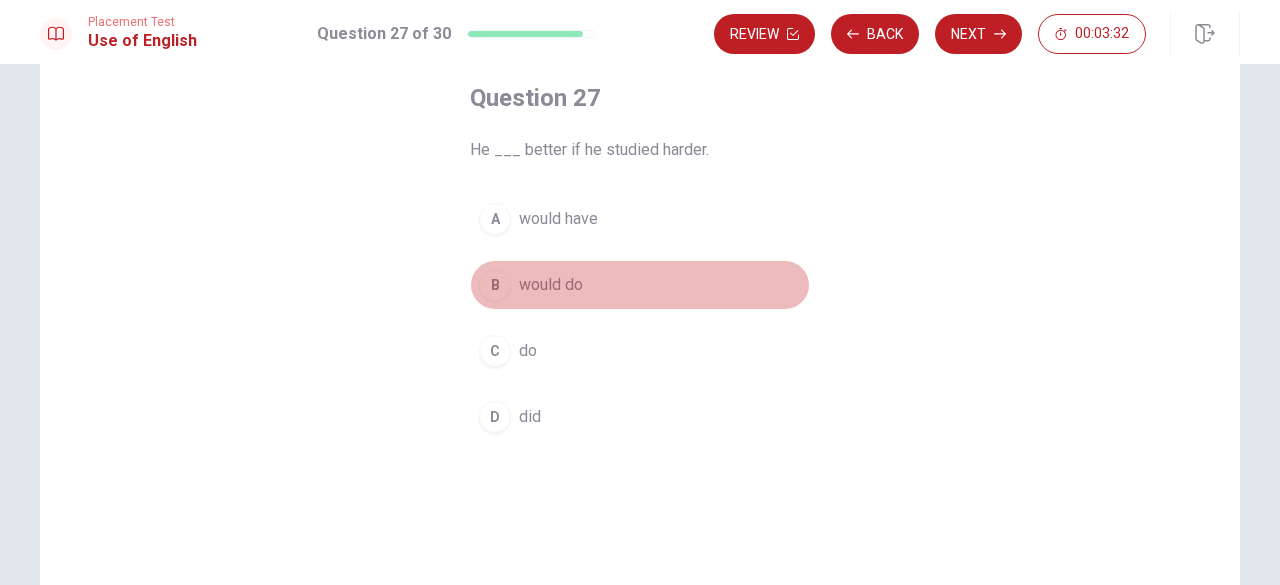 click on "would do" at bounding box center (551, 285) 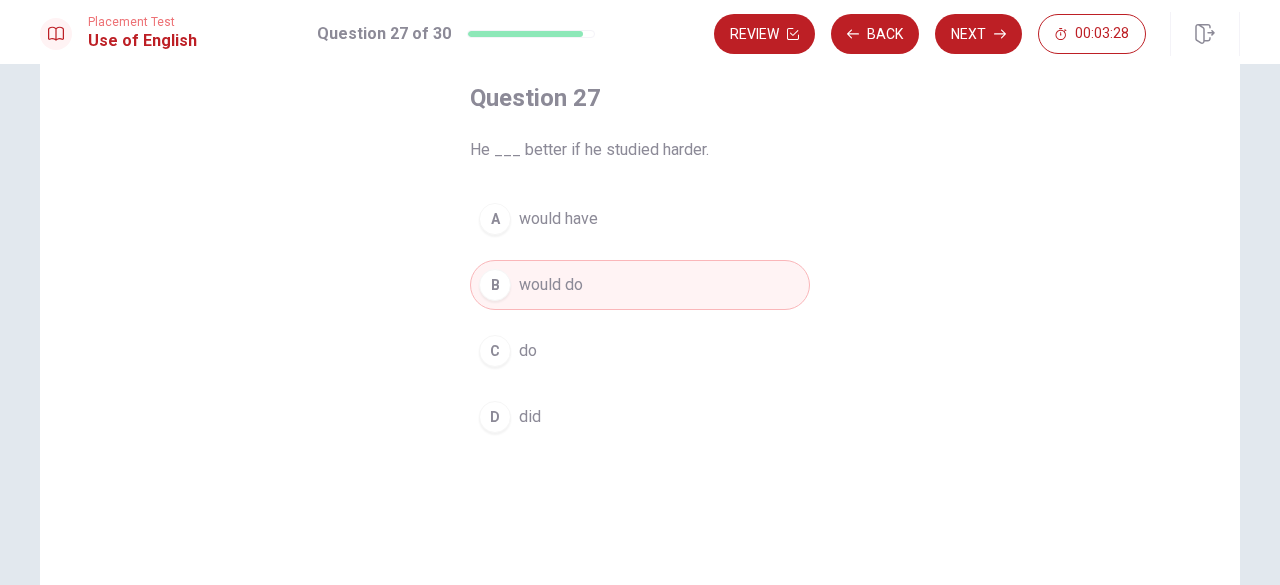drag, startPoint x: 849, startPoint y: 95, endPoint x: 825, endPoint y: 153, distance: 62.76942 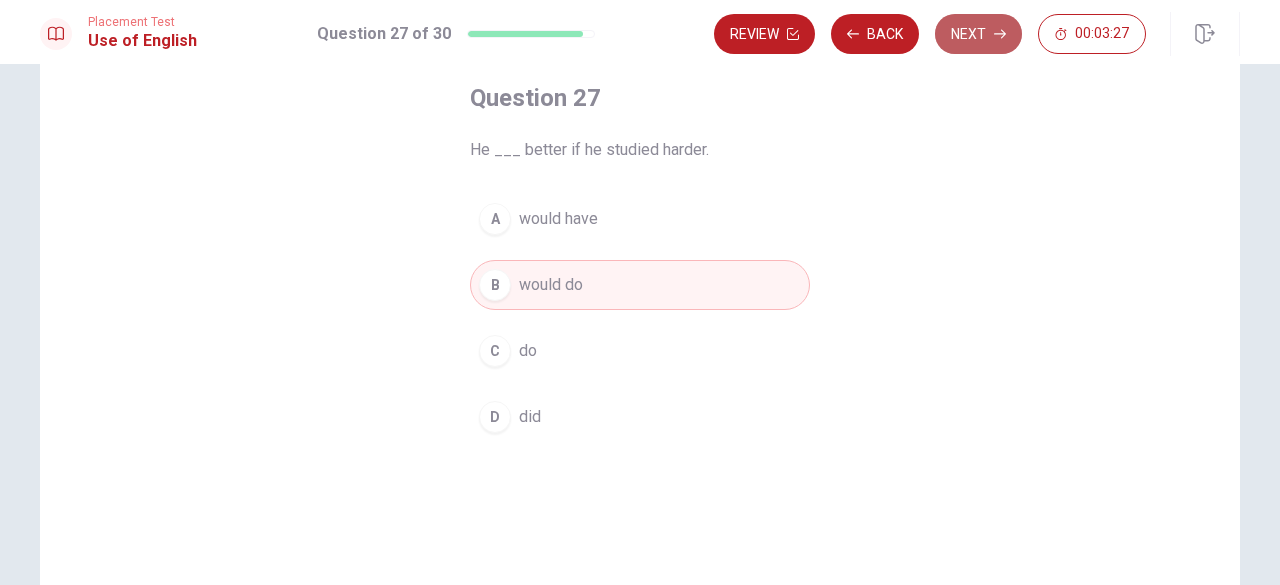click on "Next" at bounding box center [978, 34] 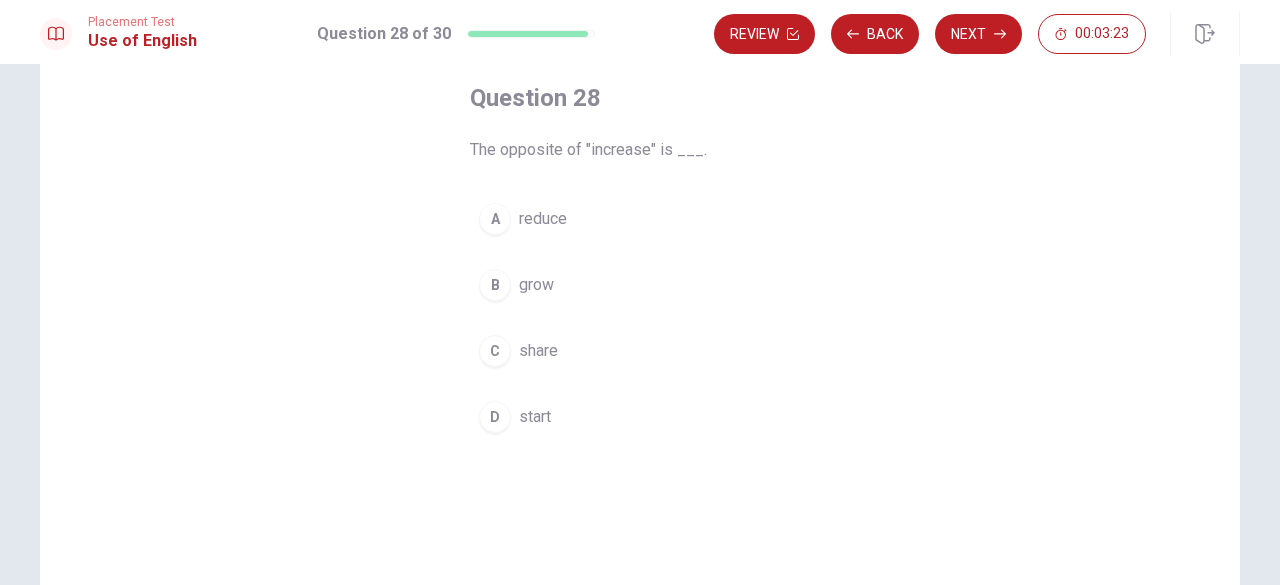 click on "reduce" at bounding box center [543, 219] 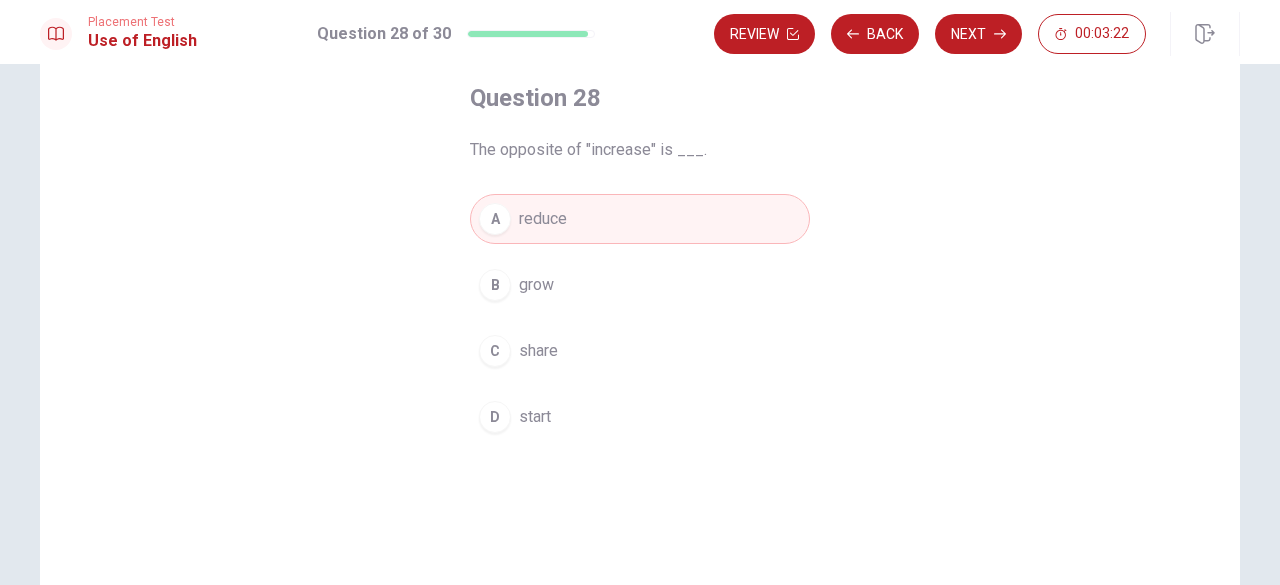 click on "Question 28 The opposite of "increase" is ___. A reduce B grow C share D start" at bounding box center (640, 262) 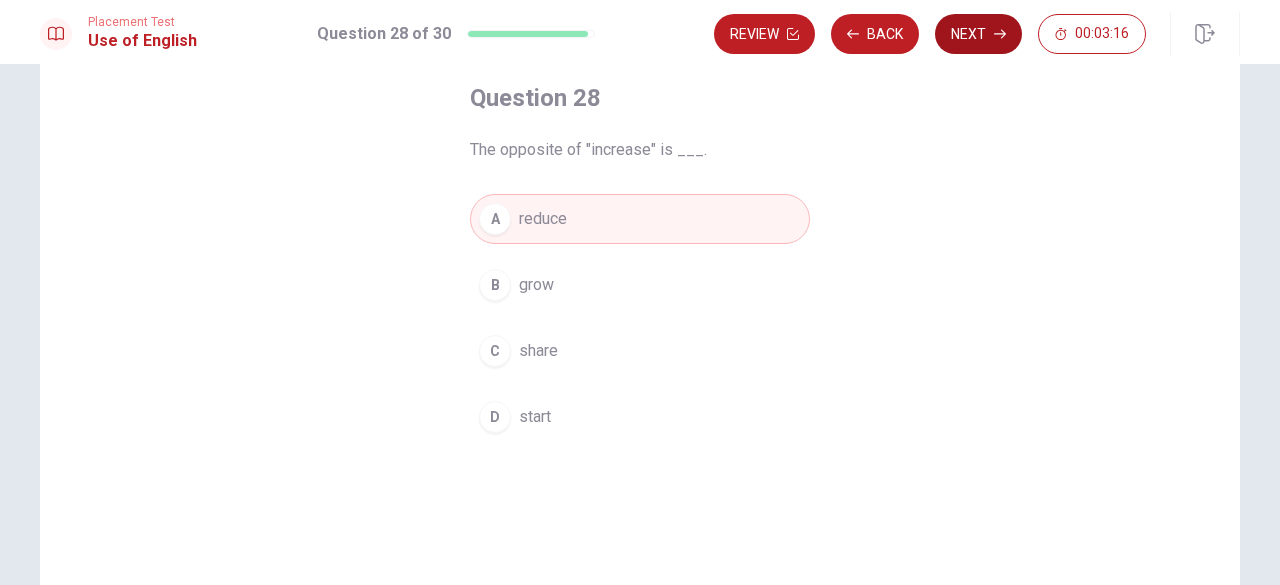 click on "Next" at bounding box center (978, 34) 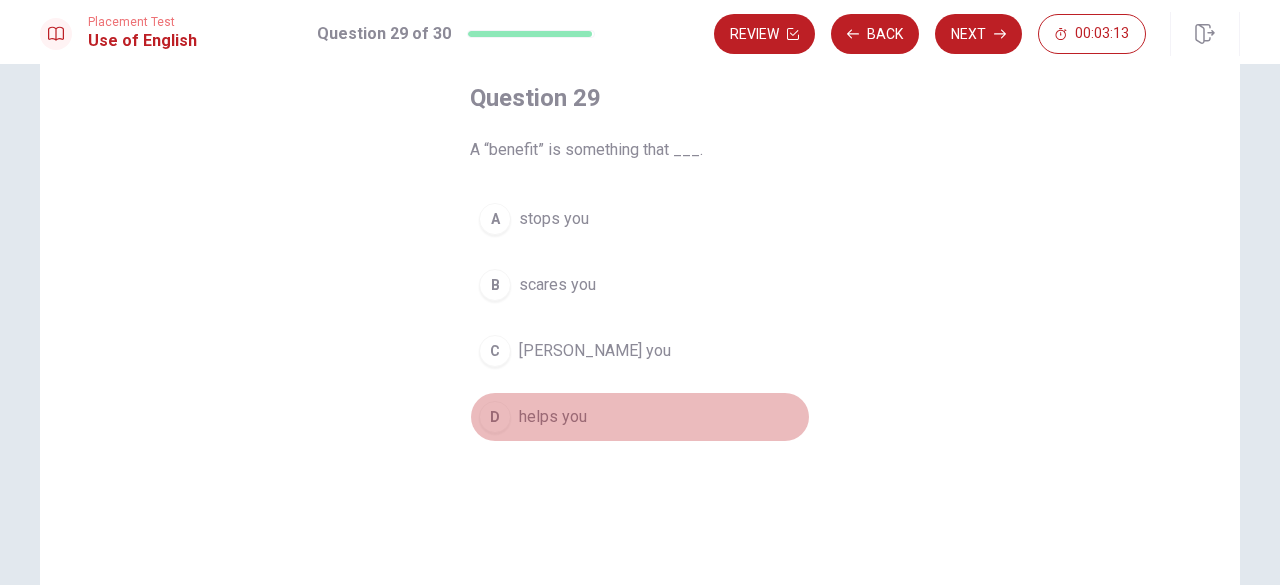 click on "helps you" at bounding box center (553, 417) 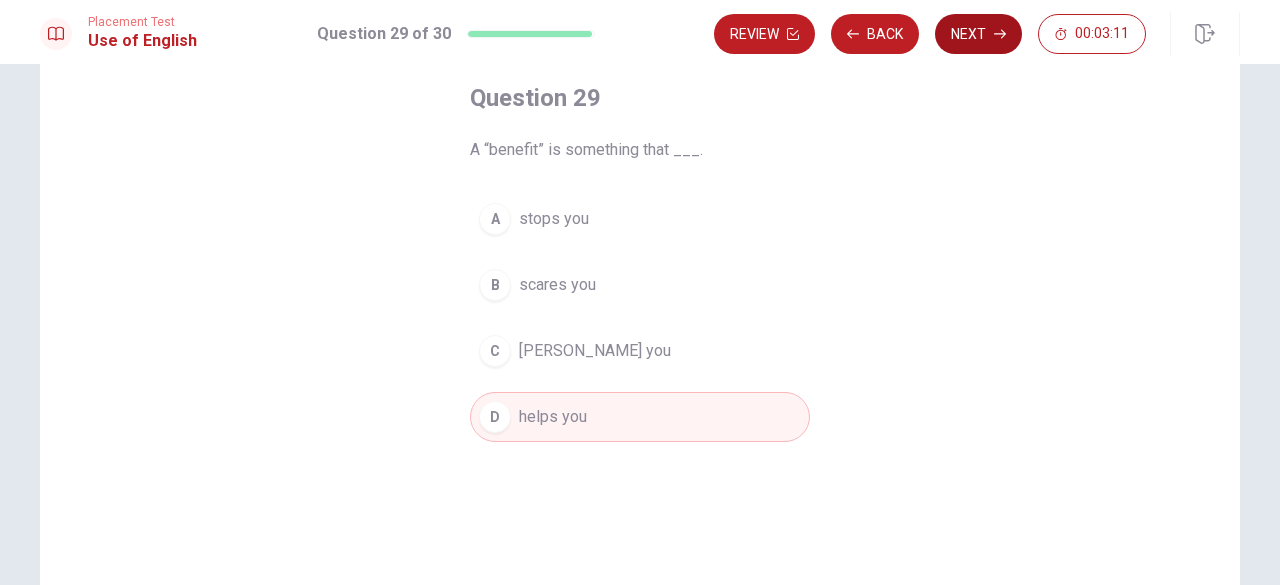 click on "Next" at bounding box center [978, 34] 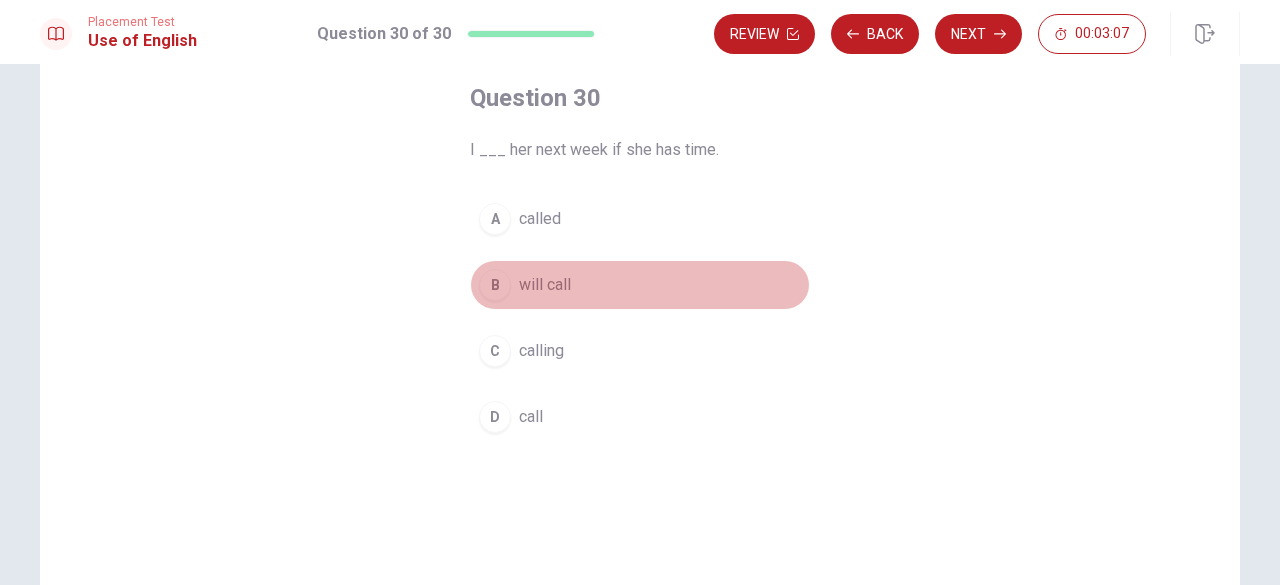 click on "will call" at bounding box center (545, 285) 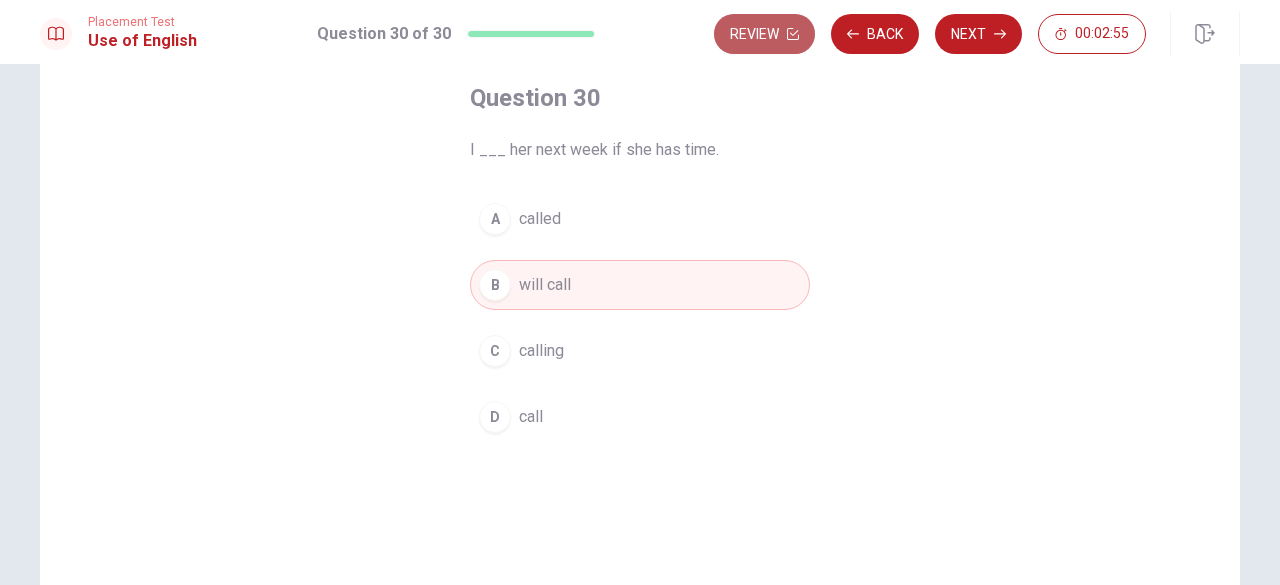 click on "Review" at bounding box center (764, 34) 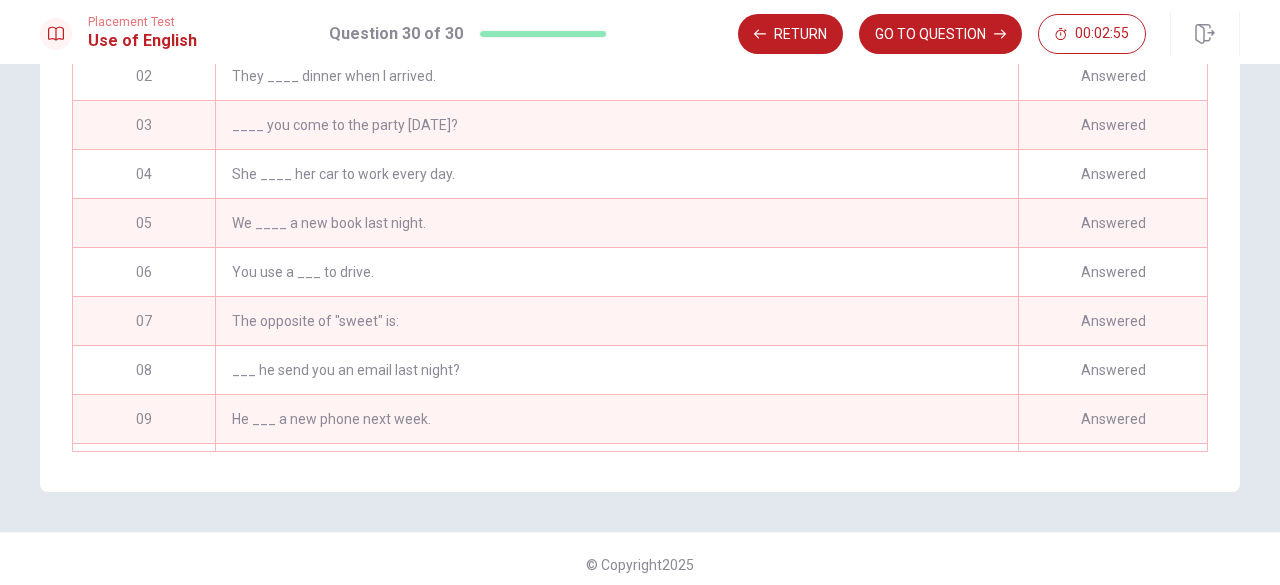 scroll, scrollTop: 424, scrollLeft: 0, axis: vertical 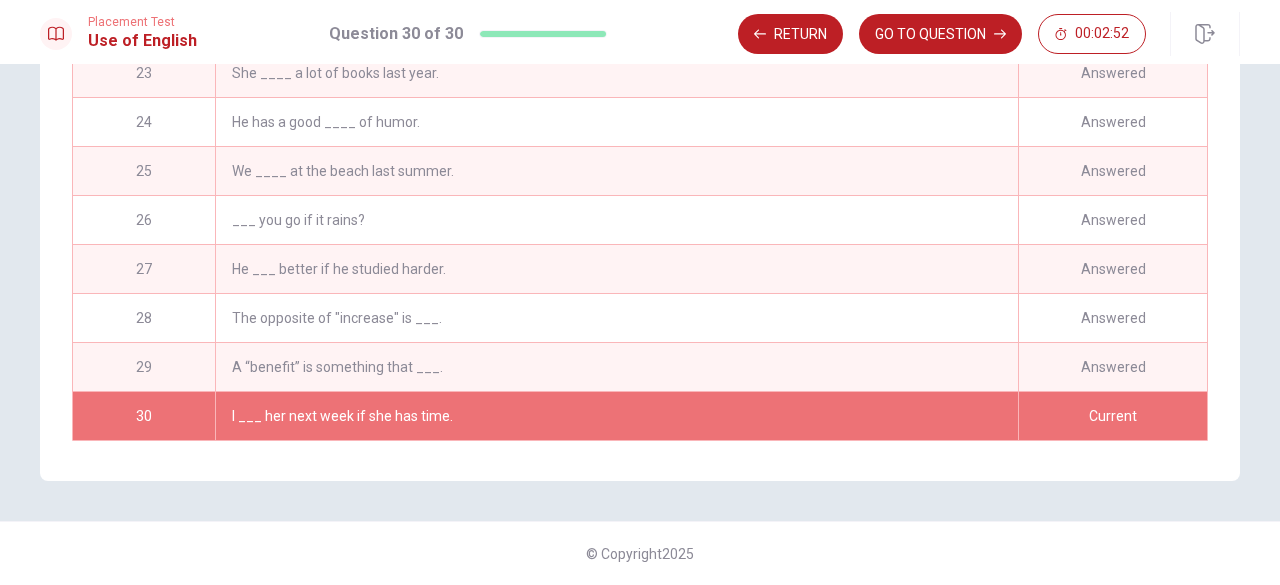 click on "I ___ her next week if she has time." at bounding box center (616, 416) 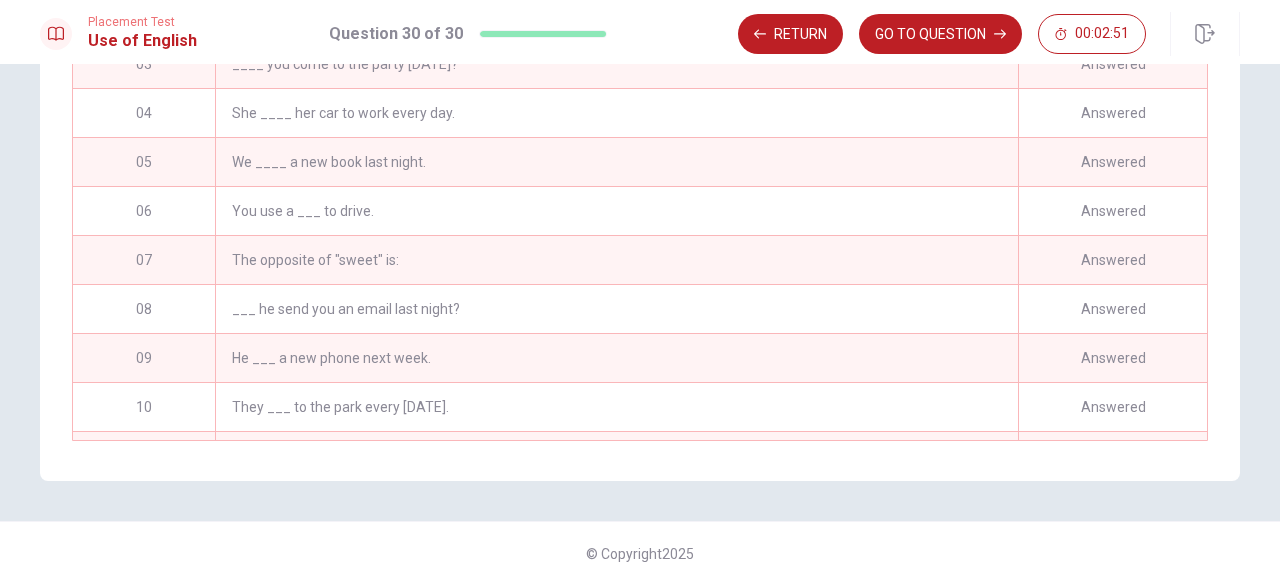 scroll, scrollTop: 0, scrollLeft: 0, axis: both 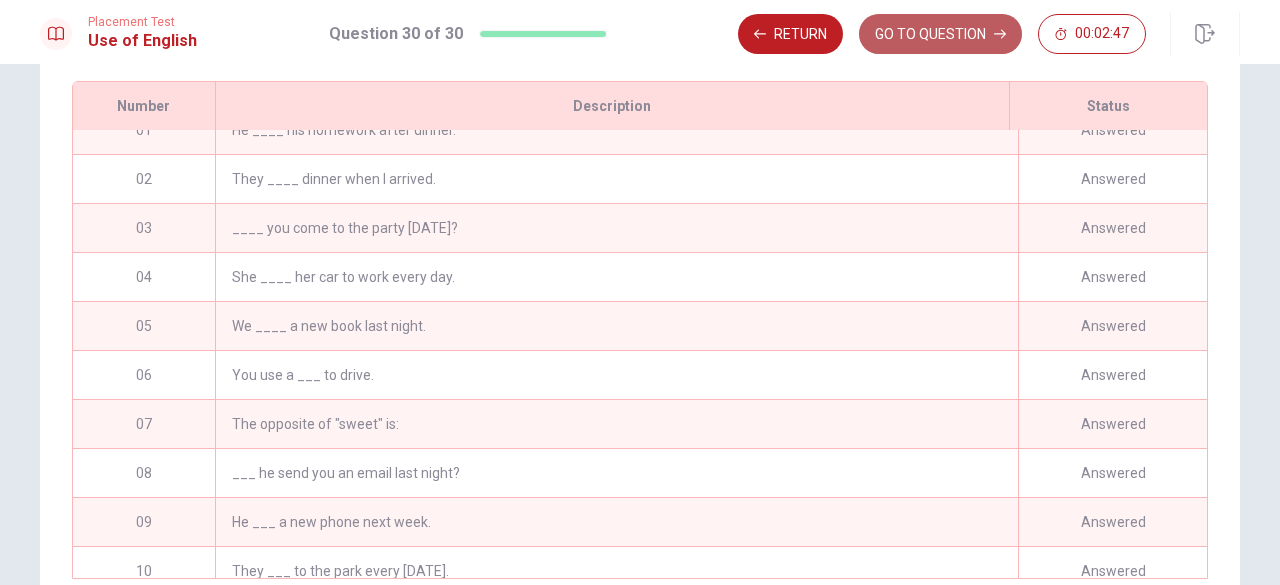 click on "GO TO QUESTION" at bounding box center [940, 34] 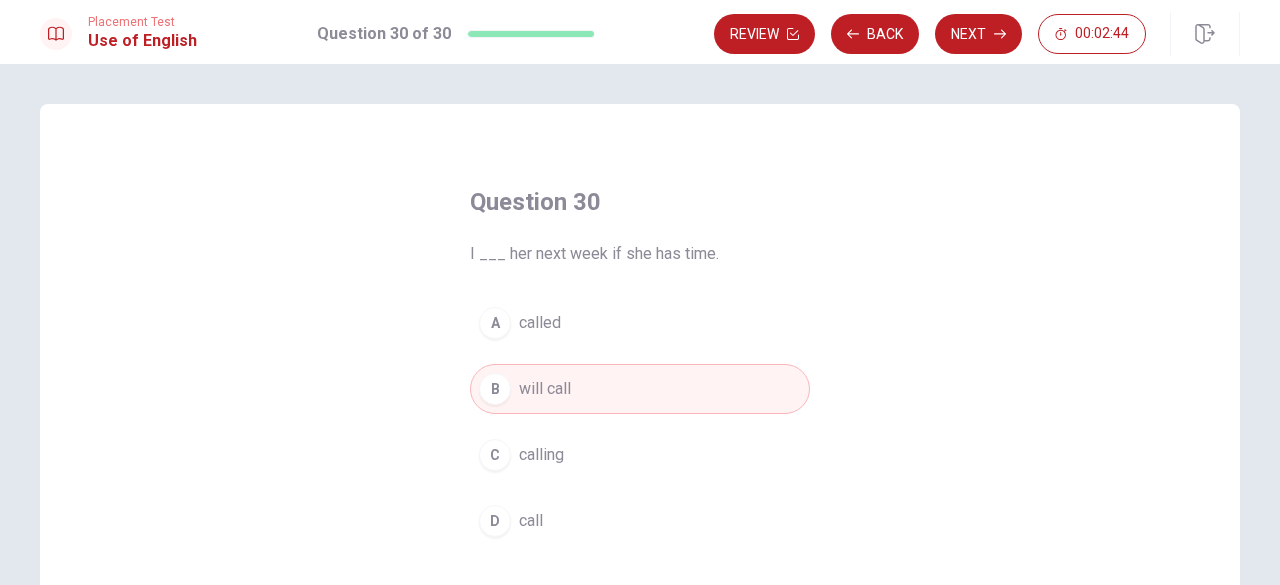 scroll, scrollTop: 20, scrollLeft: 0, axis: vertical 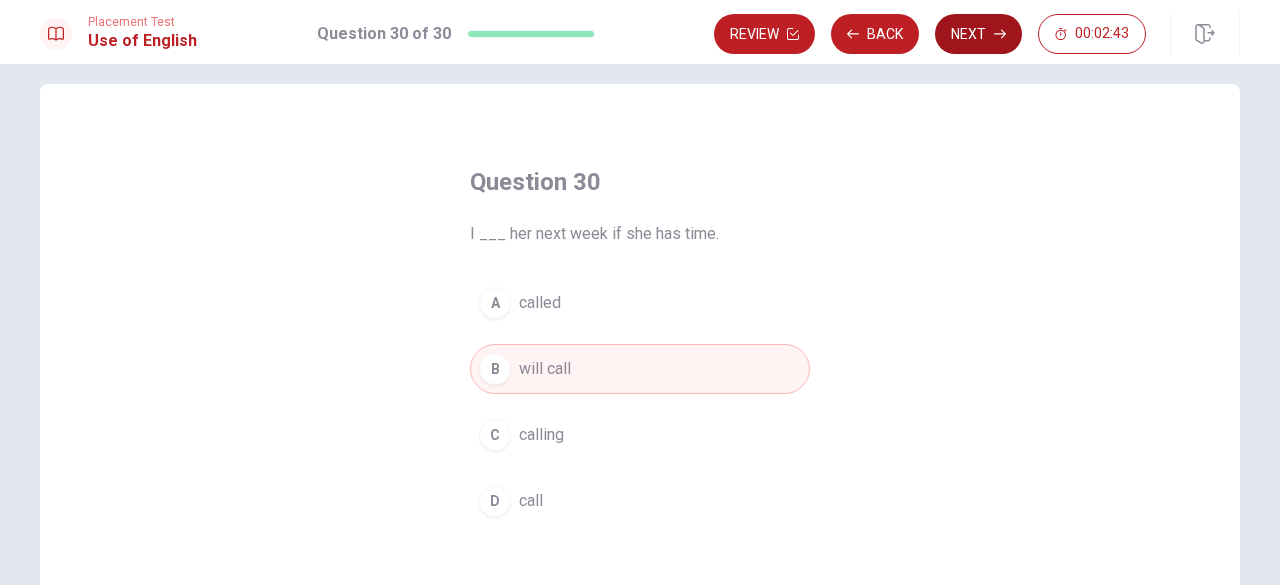click on "Next" at bounding box center [978, 34] 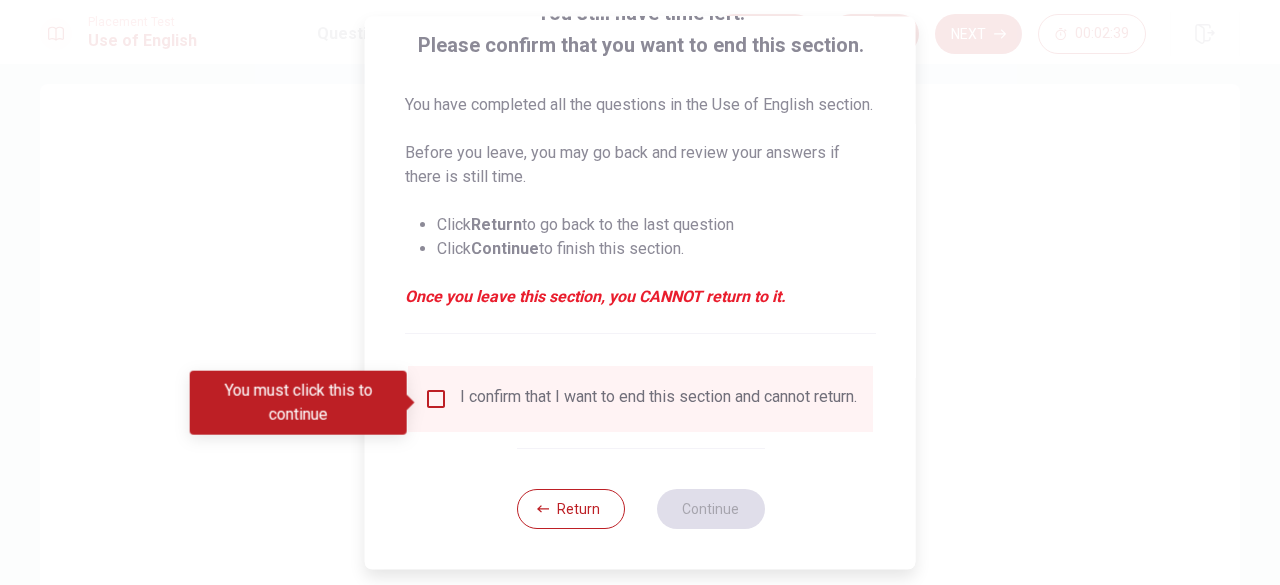 scroll, scrollTop: 184, scrollLeft: 0, axis: vertical 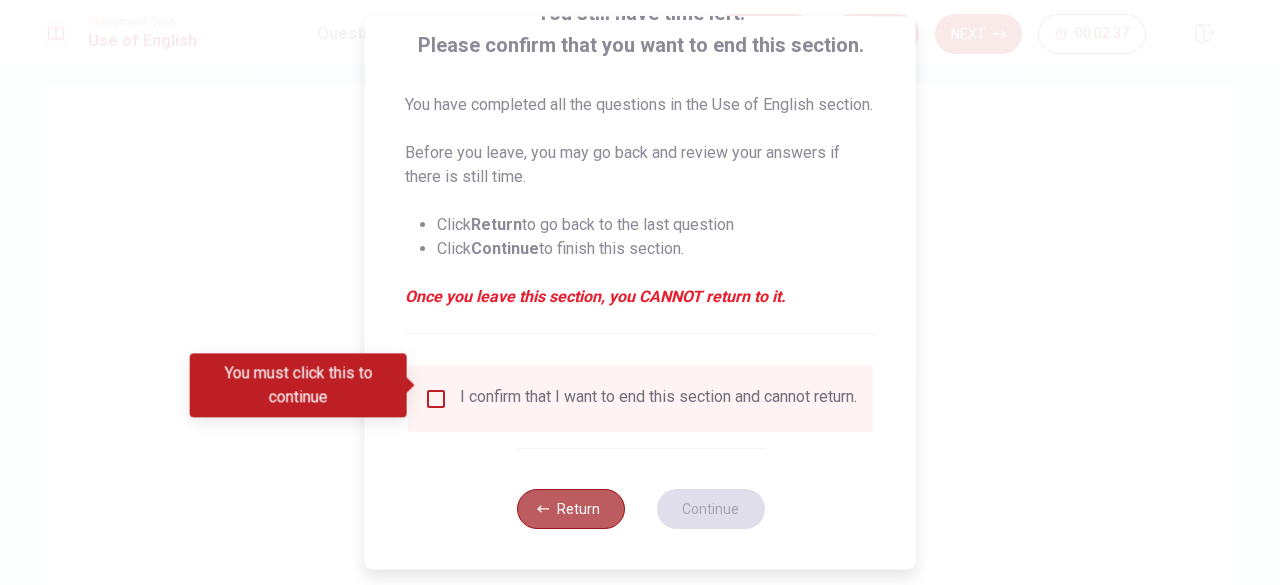 click on "Return" at bounding box center (570, 509) 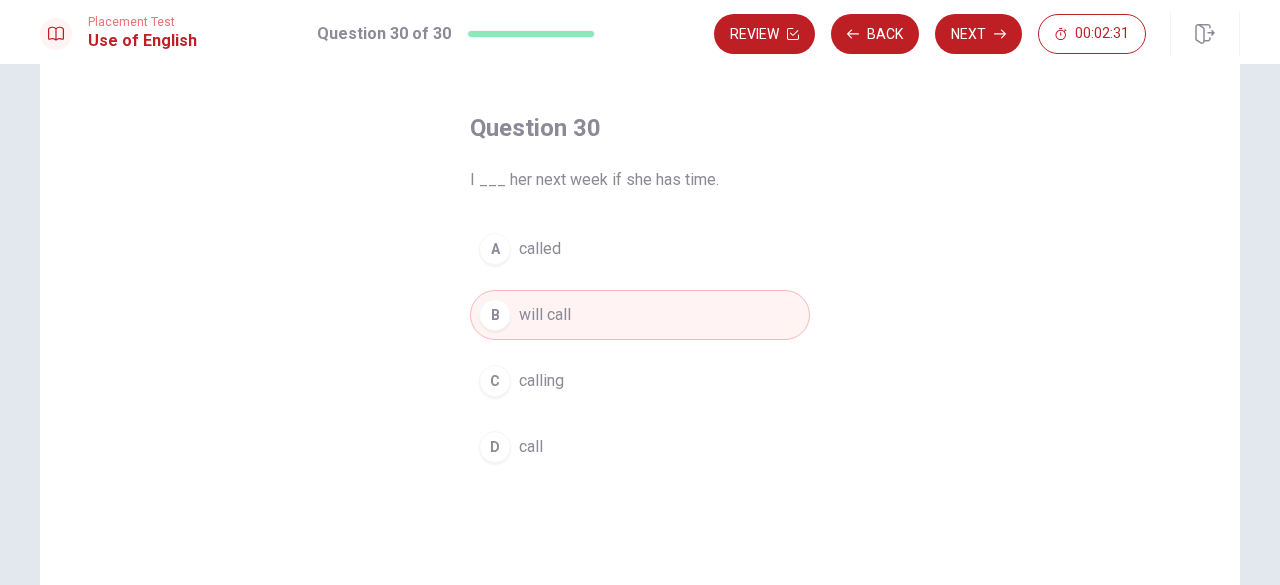 scroll, scrollTop: 84, scrollLeft: 0, axis: vertical 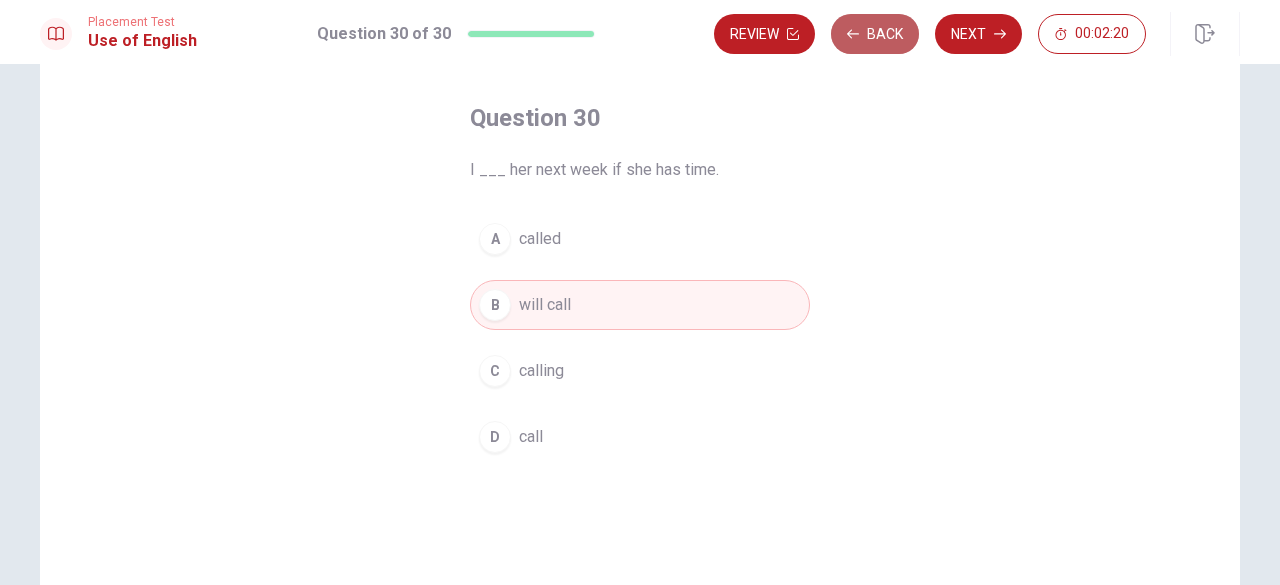 click on "Back" at bounding box center [875, 34] 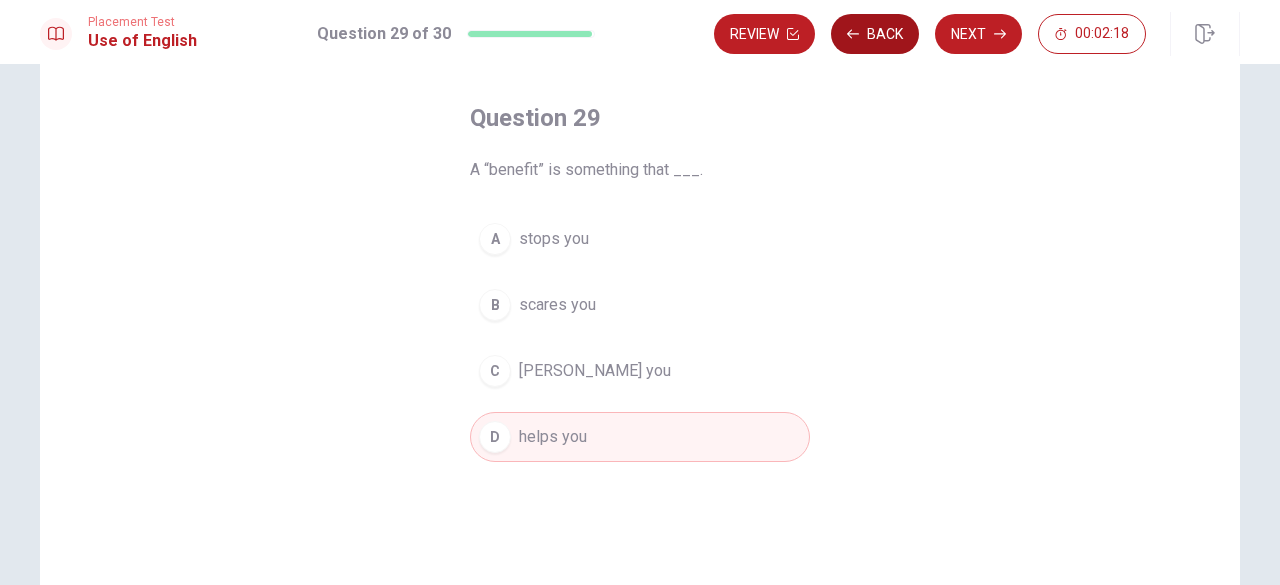 click on "Back" at bounding box center [875, 34] 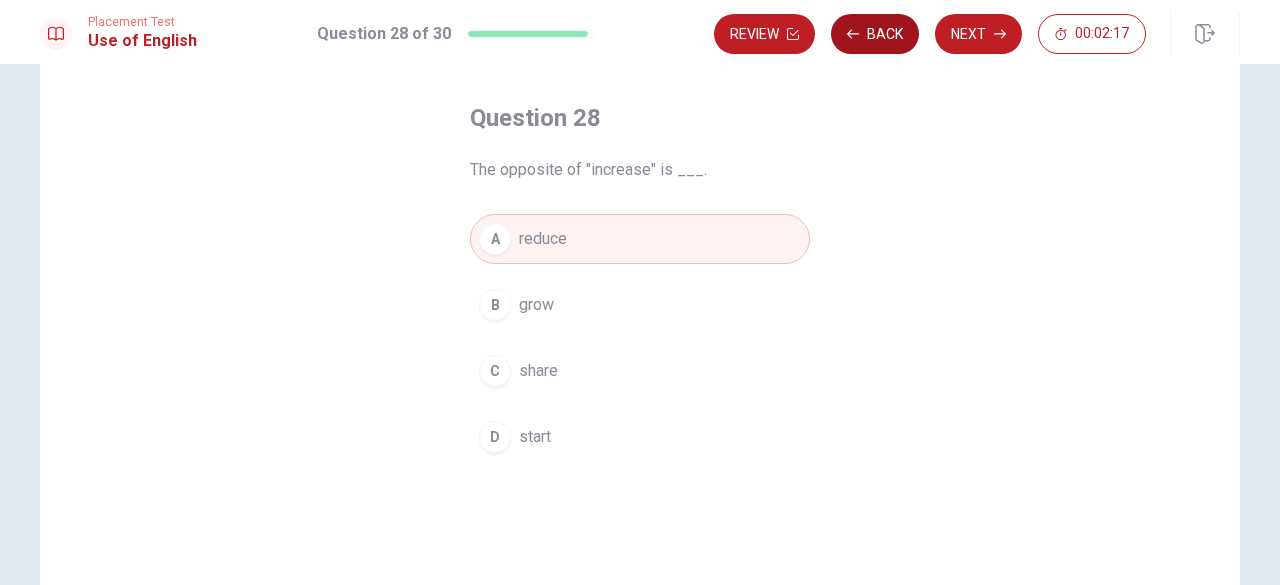 click on "Back" at bounding box center [875, 34] 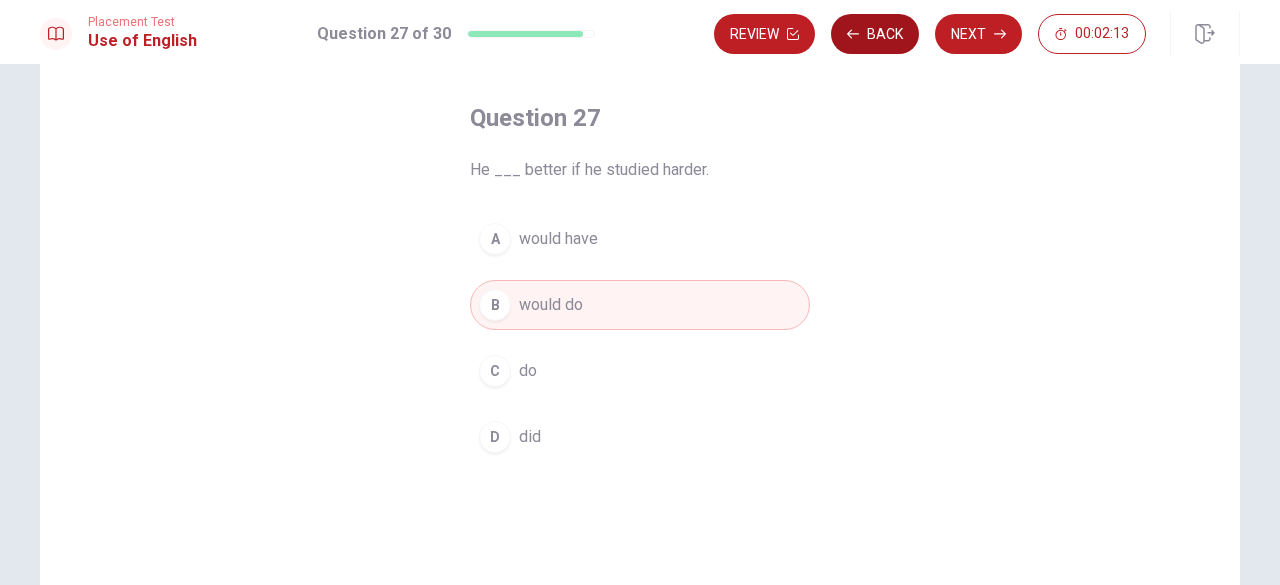 click on "Back" at bounding box center (875, 34) 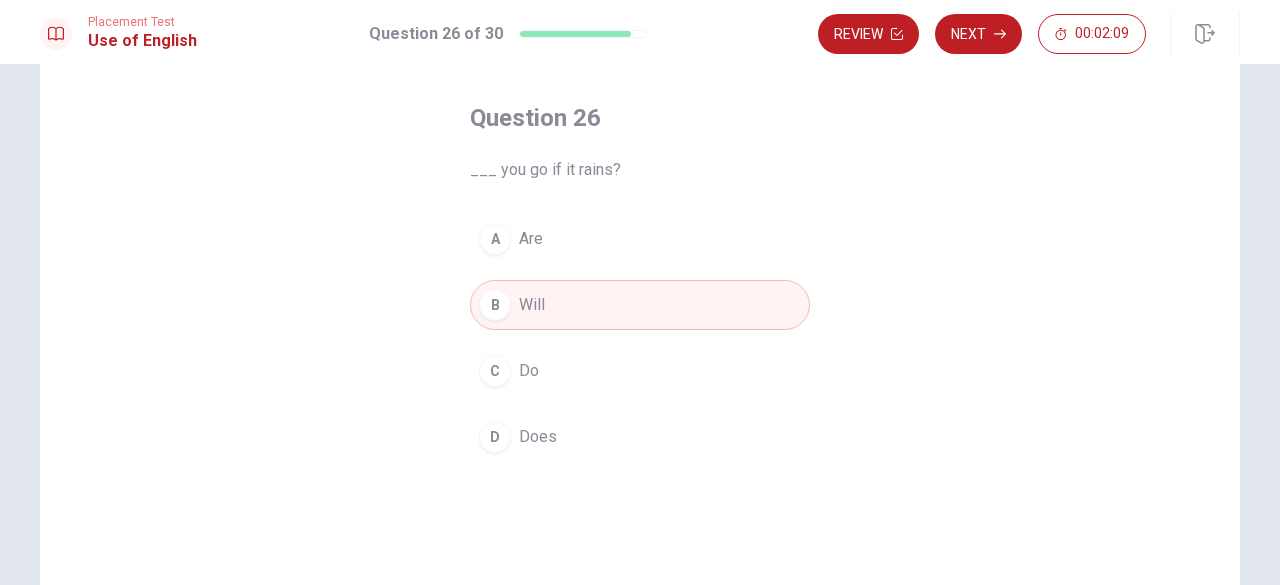 click on "Review" at bounding box center (868, 34) 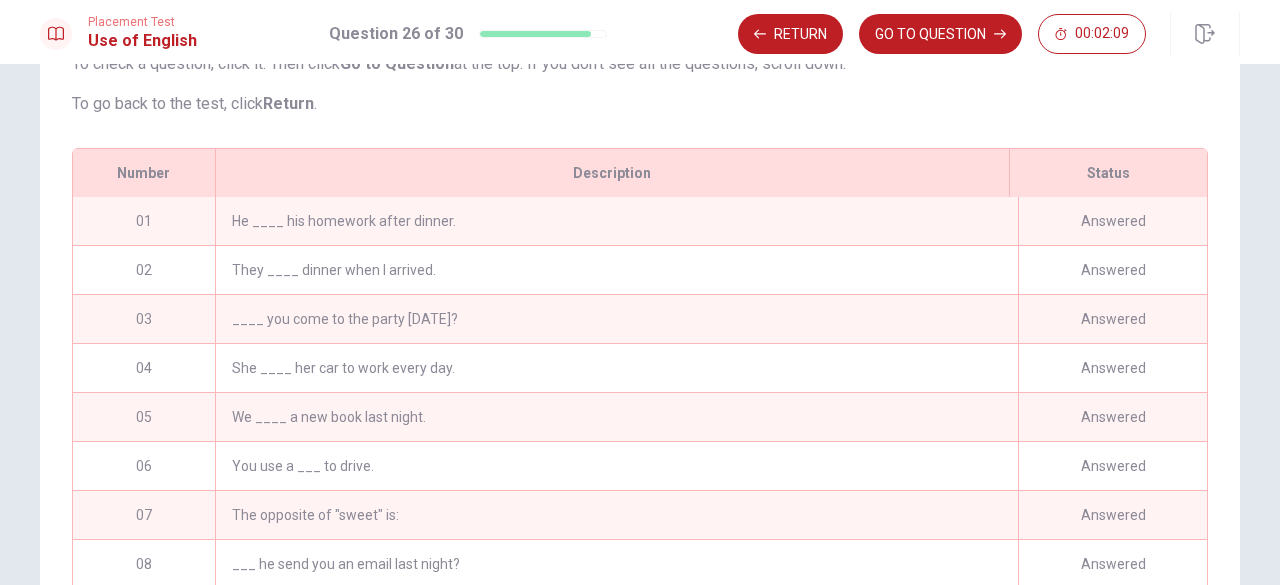 scroll, scrollTop: 424, scrollLeft: 0, axis: vertical 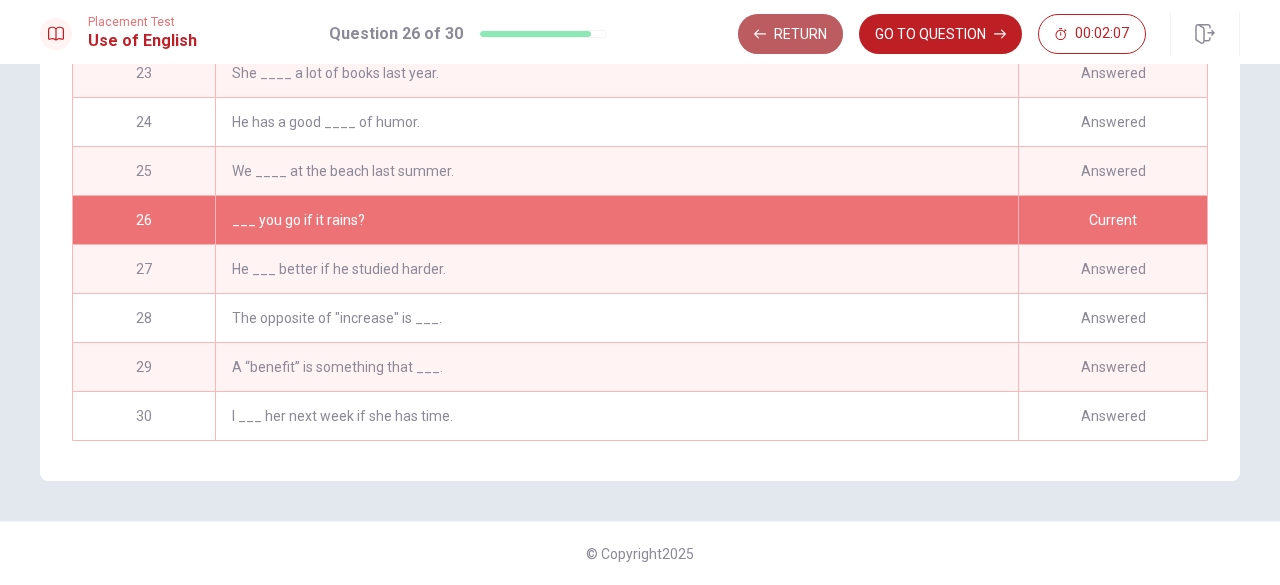 click on "Return" at bounding box center (790, 34) 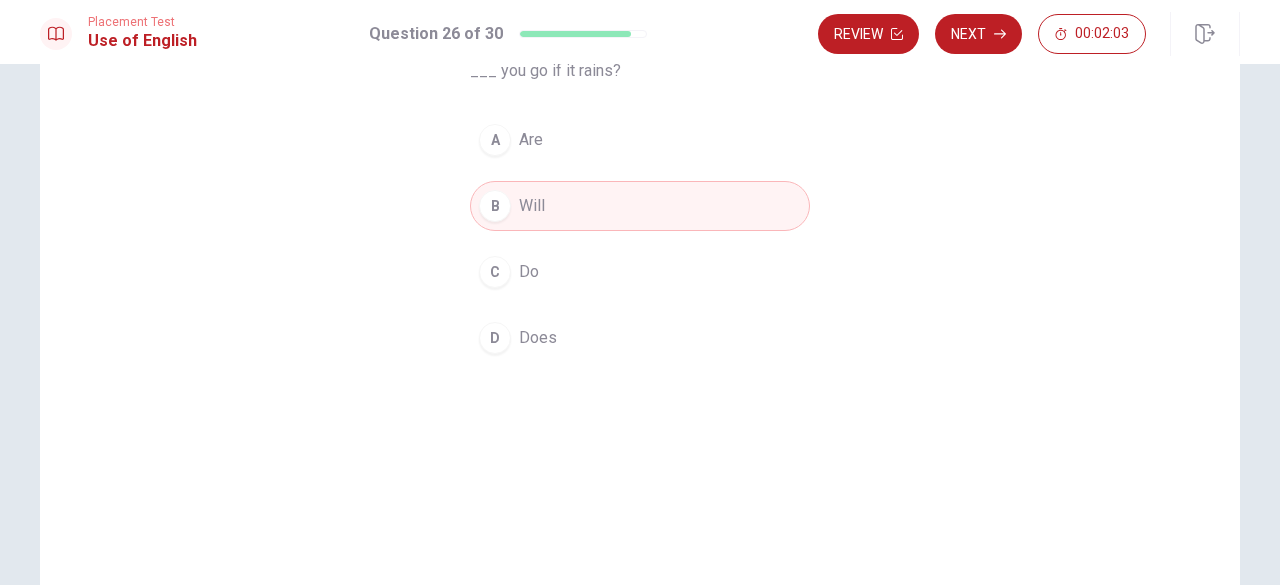scroll, scrollTop: 186, scrollLeft: 0, axis: vertical 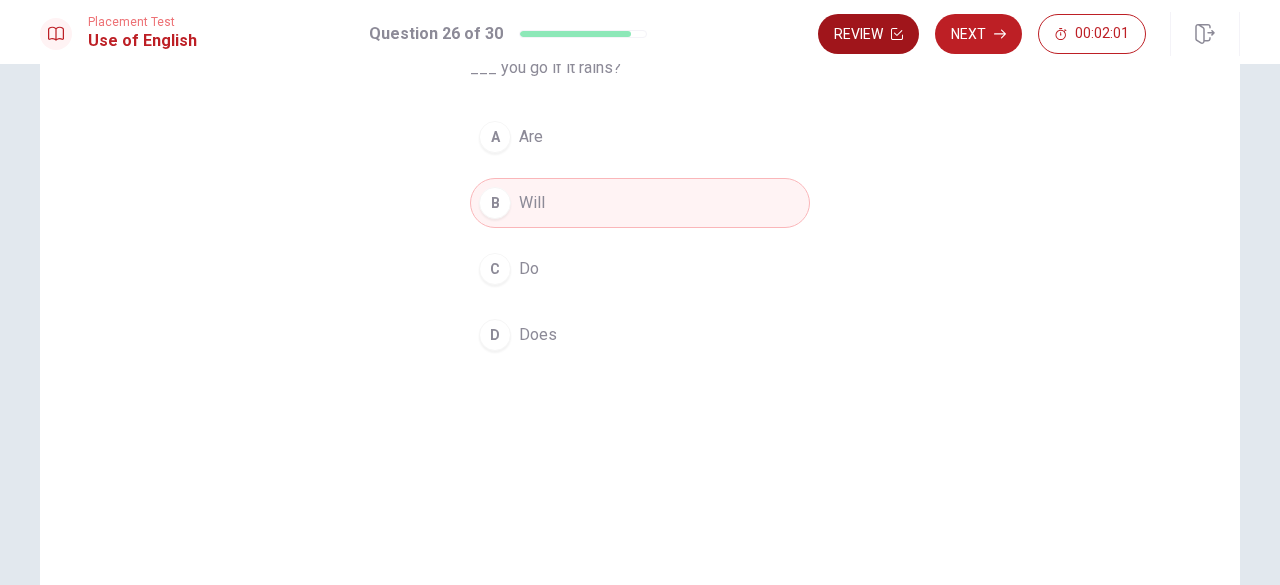 click on "Review" at bounding box center (868, 34) 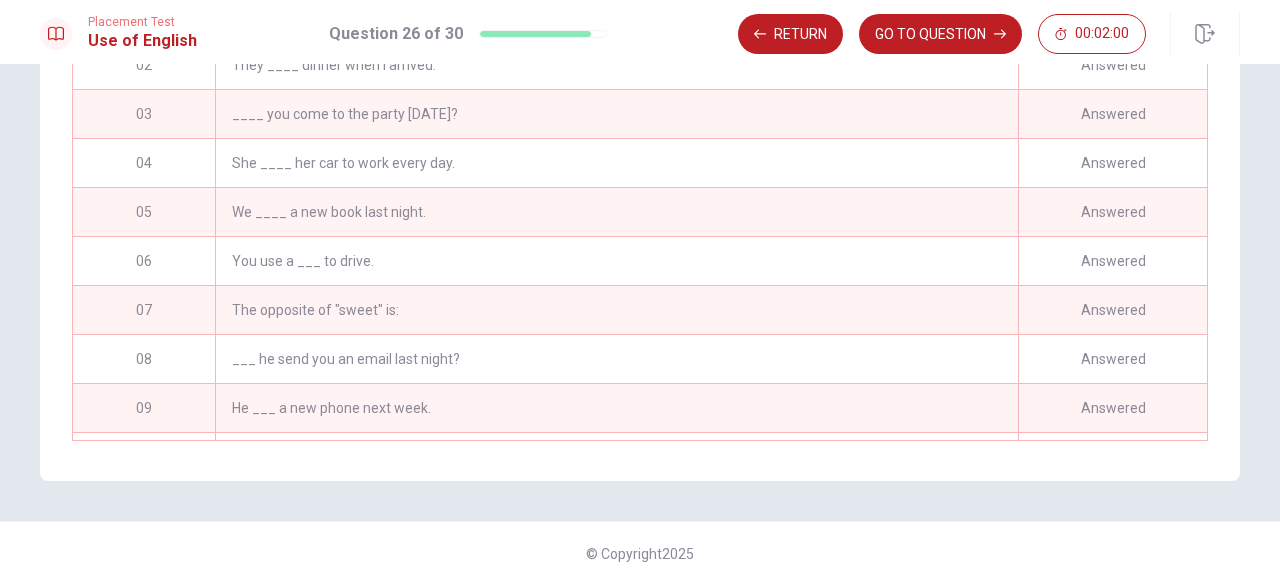 scroll, scrollTop: 424, scrollLeft: 0, axis: vertical 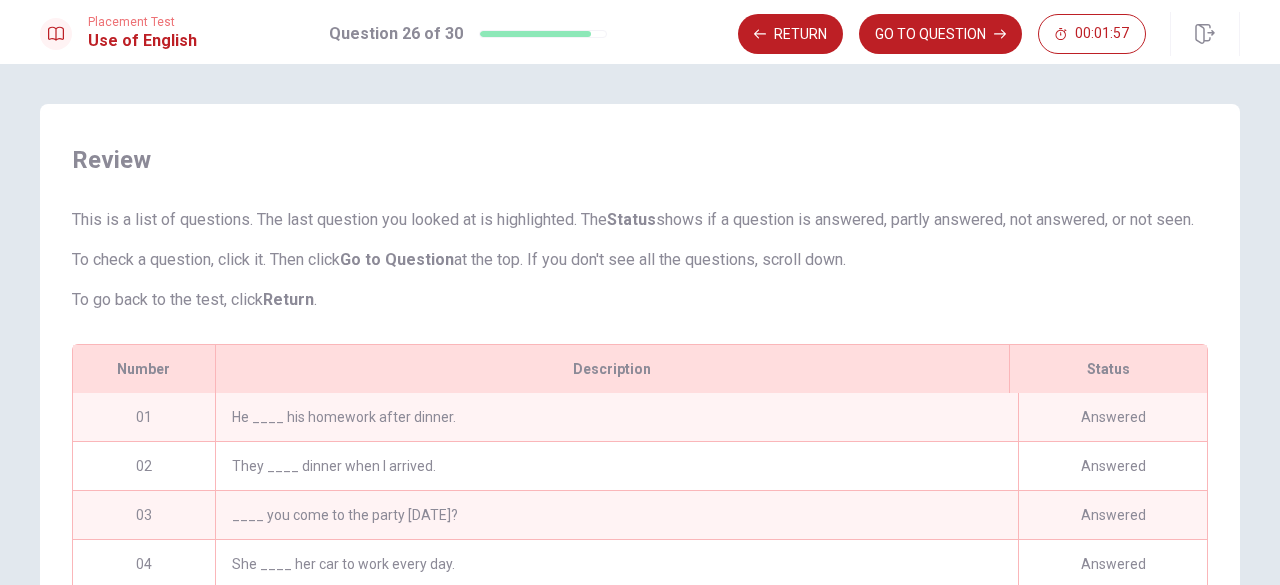 click on "He ____ his homework after dinner." at bounding box center [616, 417] 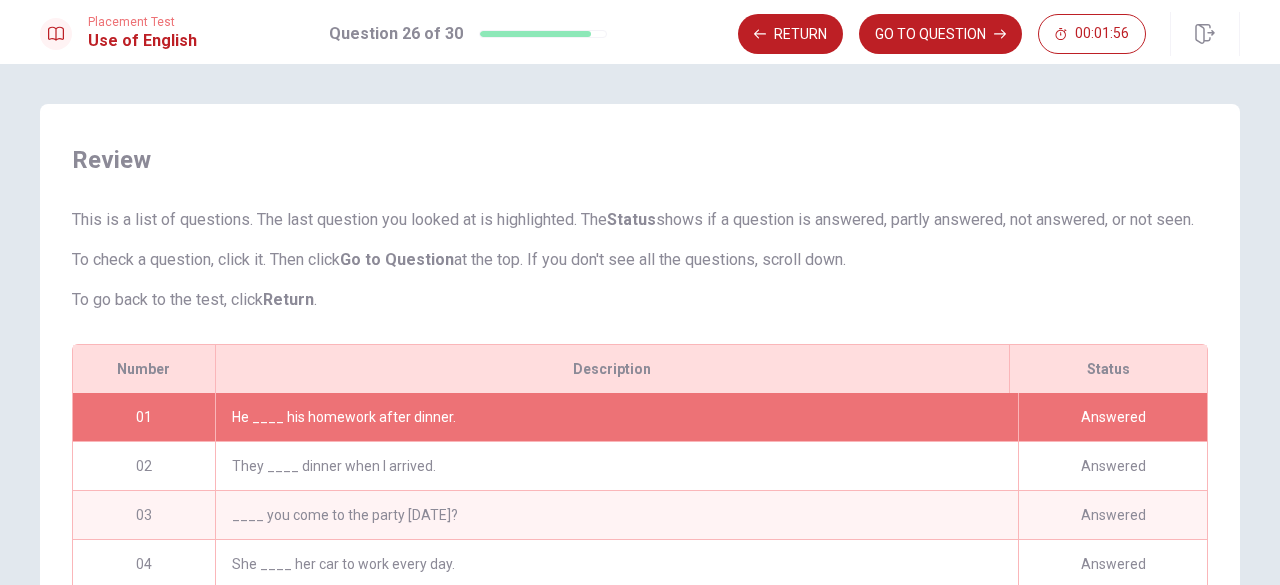 click on "He ____ his homework after dinner." at bounding box center [616, 417] 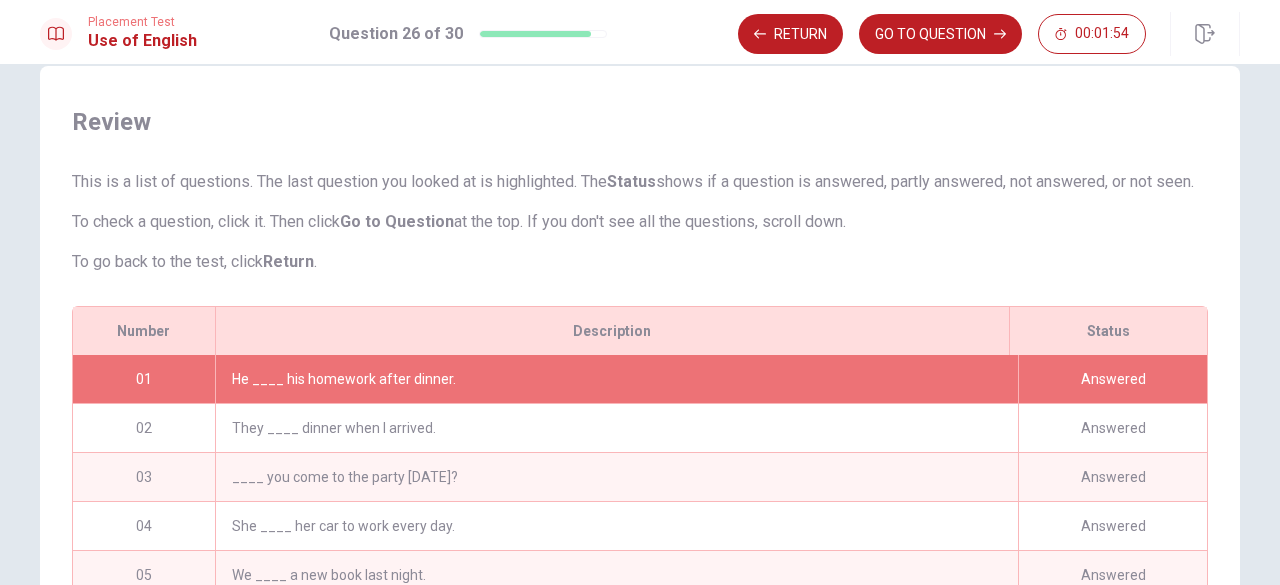 scroll, scrollTop: 40, scrollLeft: 0, axis: vertical 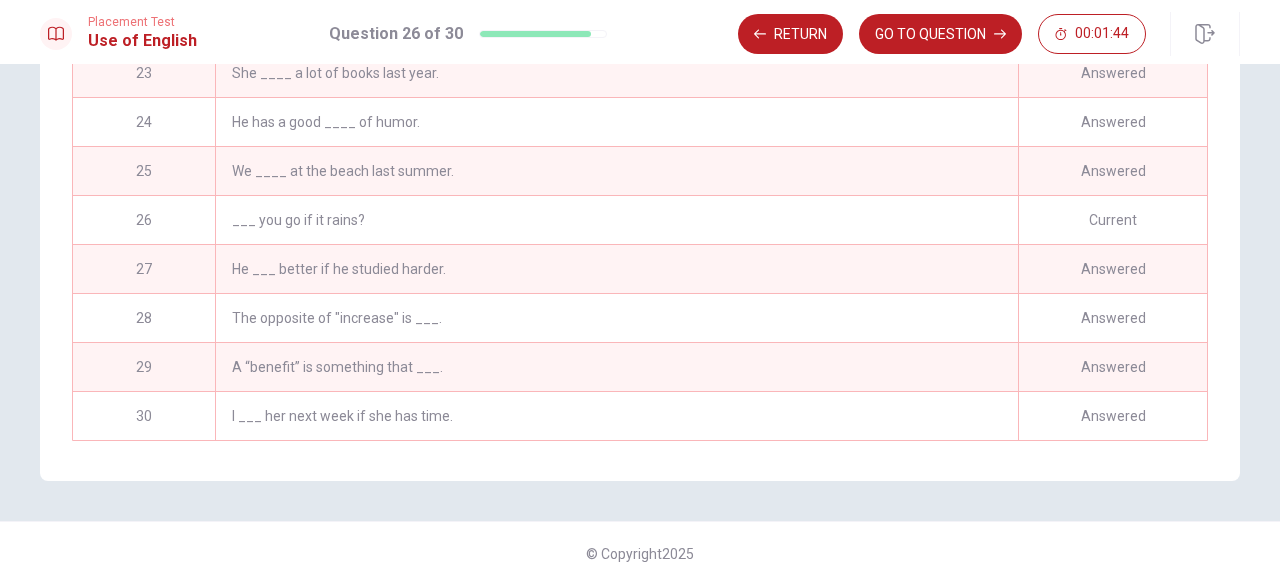 click on "He ___ better if he studied harder." at bounding box center [616, 269] 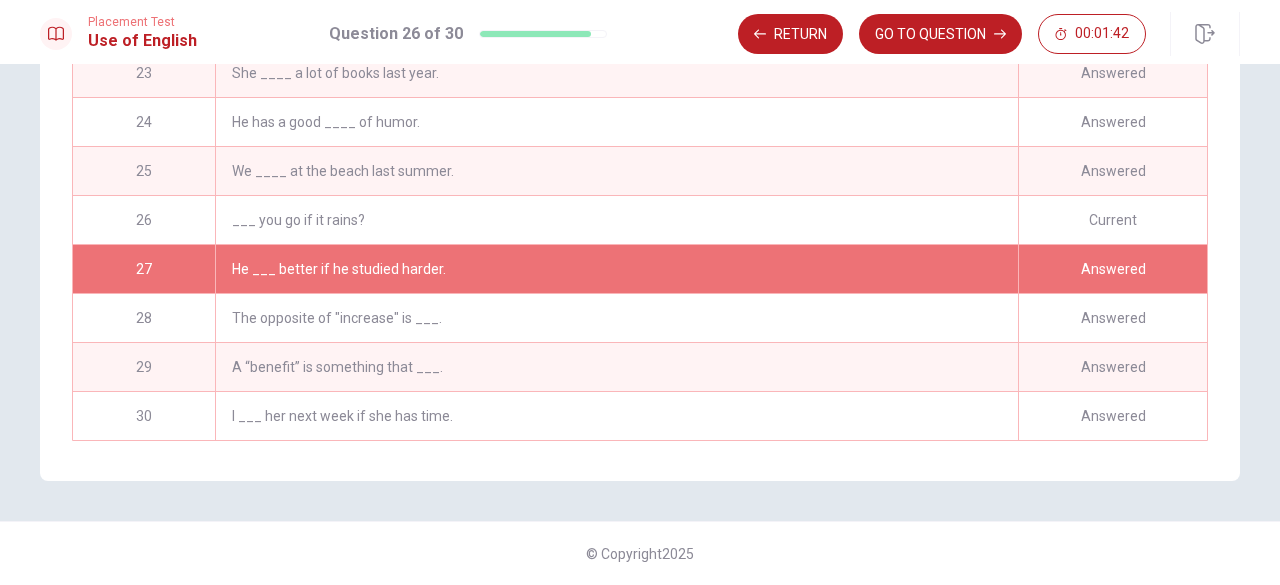 click on "27" at bounding box center [144, 269] 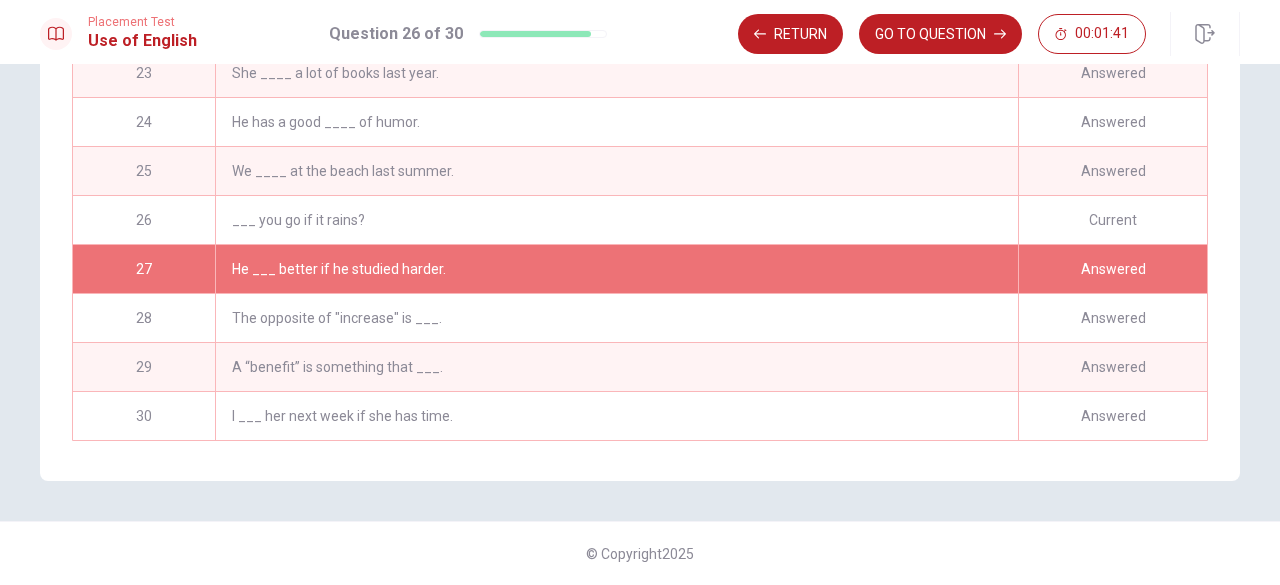 click on "___ you go if it rains?" at bounding box center (616, 220) 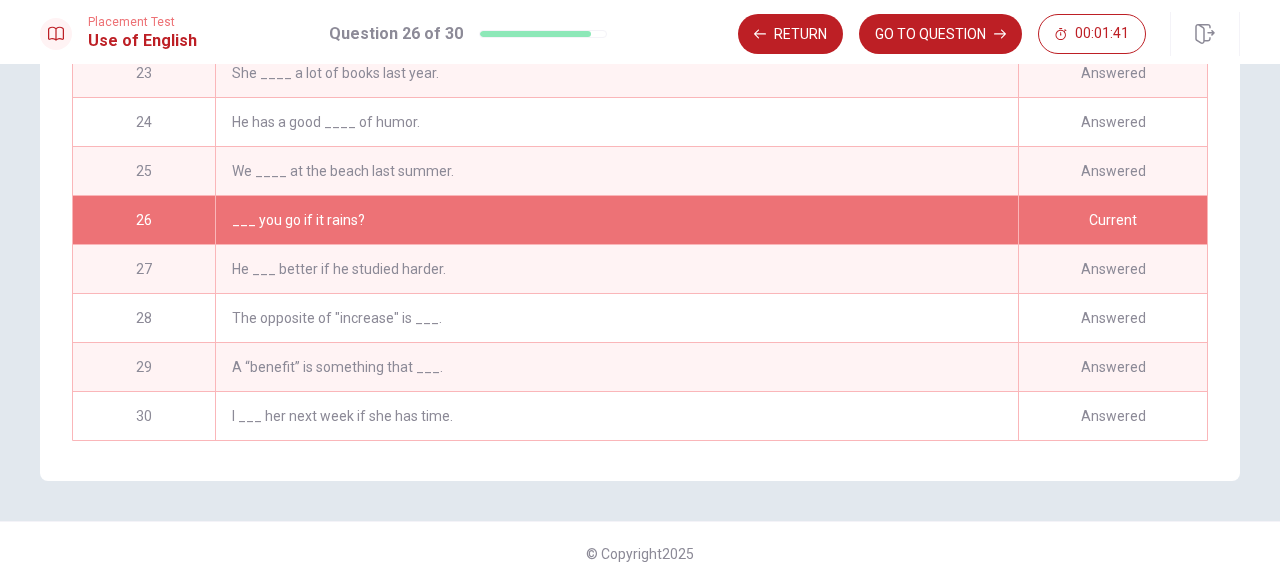 click on "___ you go if it rains?" at bounding box center (616, 220) 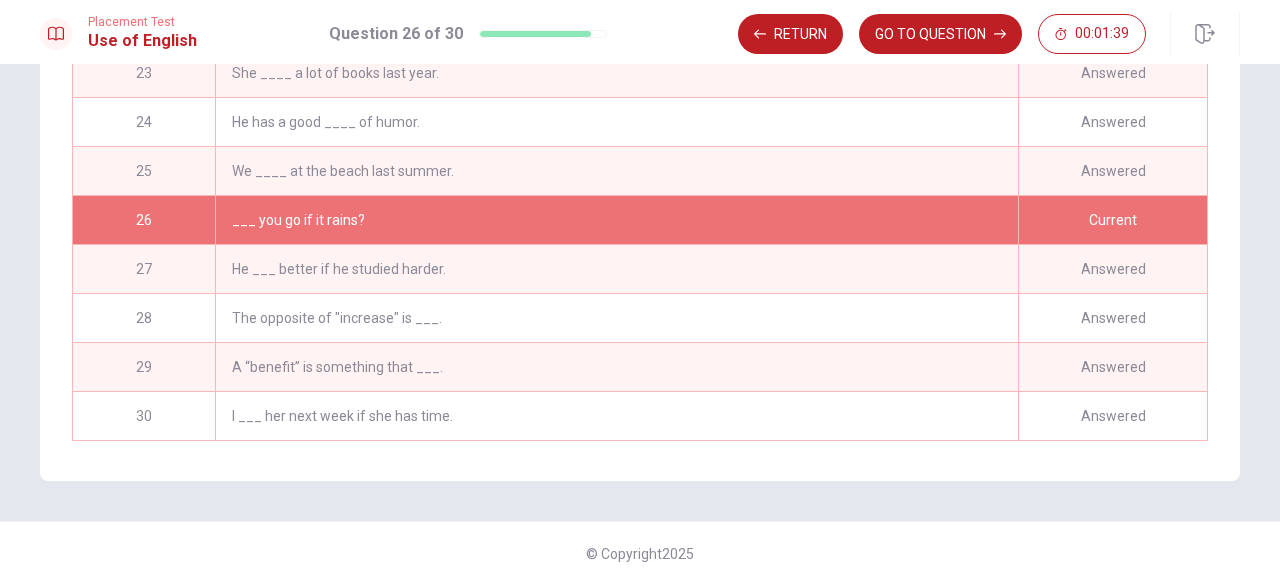 click on "He has a good ____ of humor." at bounding box center [616, 122] 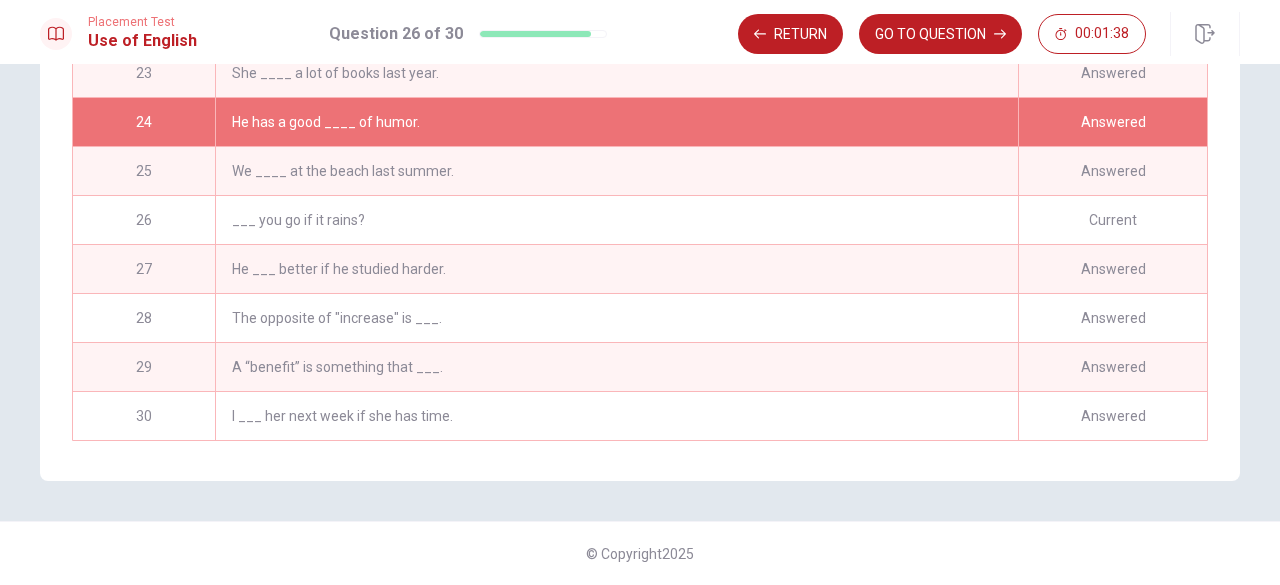 click on "___ you go if it rains?" at bounding box center [616, 220] 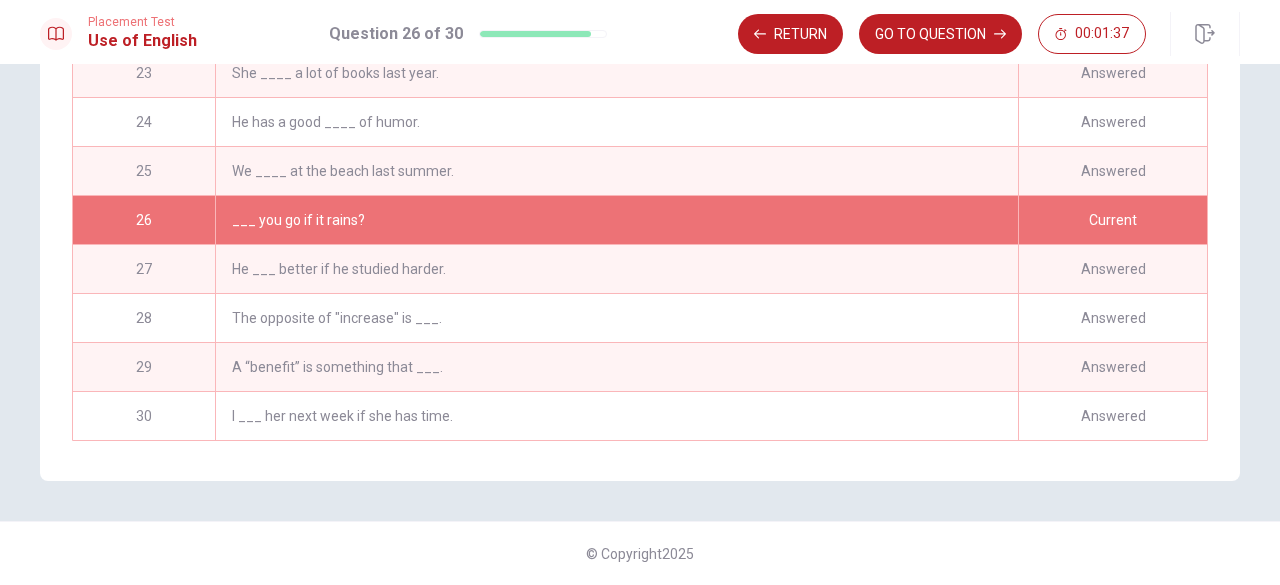 click on "___ you go if it rains?" at bounding box center [616, 220] 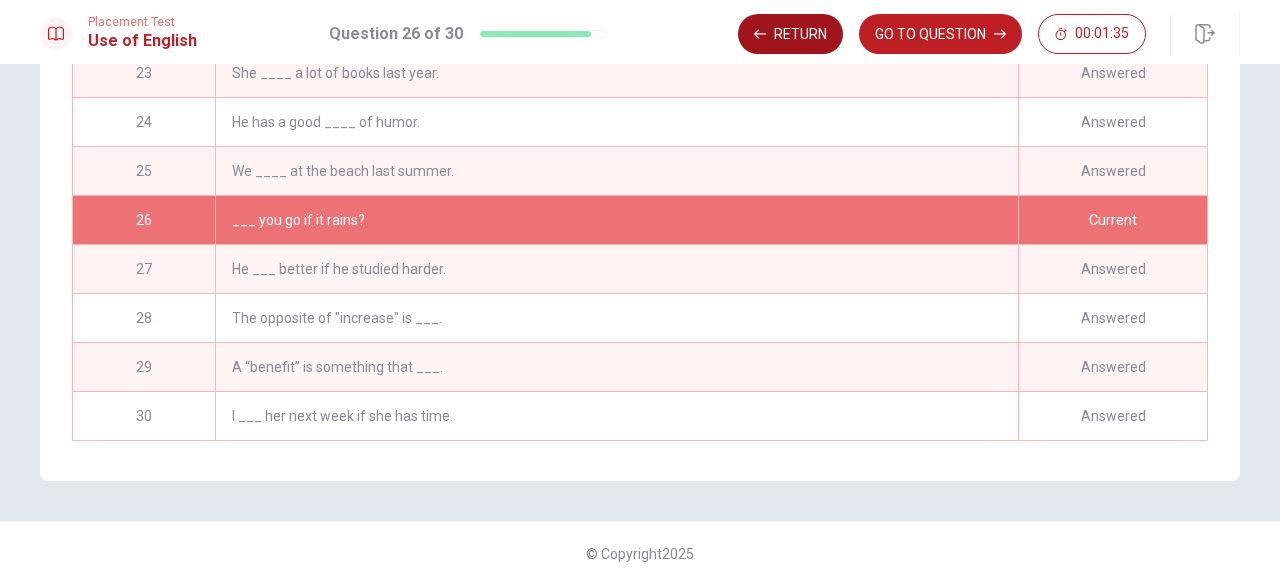 click on "Return" at bounding box center [790, 34] 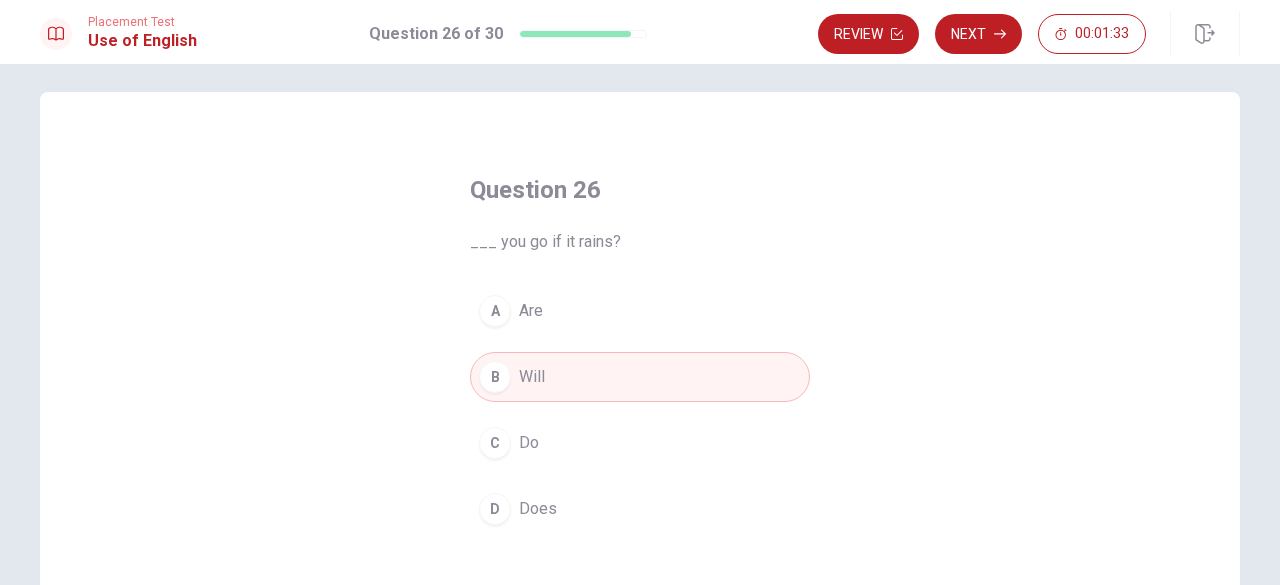 scroll, scrollTop: 0, scrollLeft: 0, axis: both 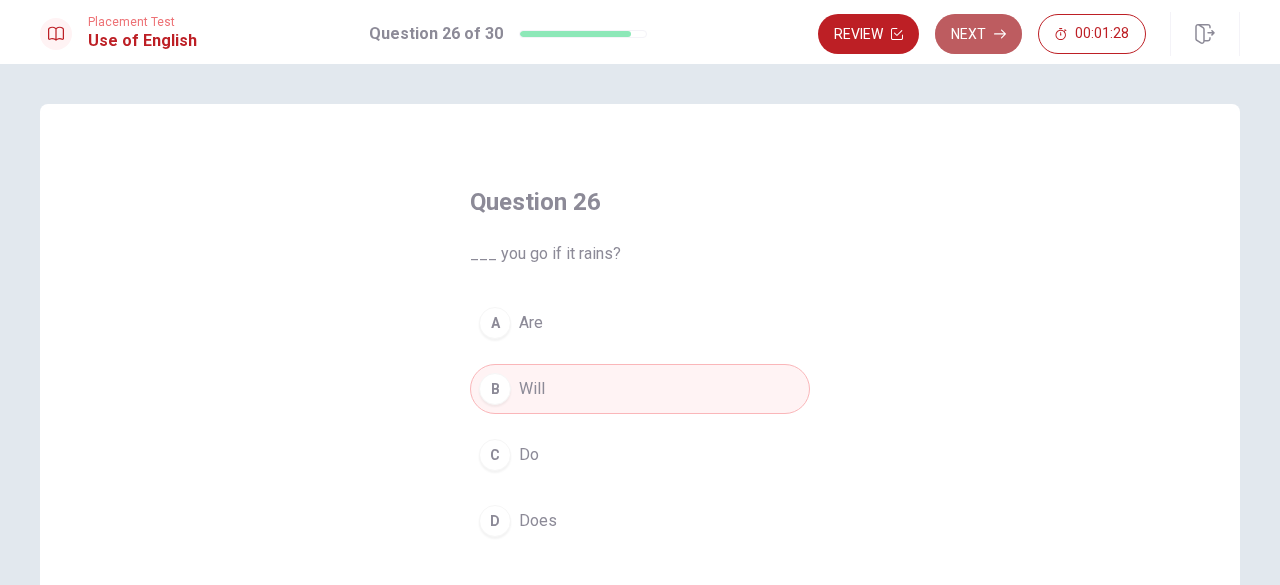 click on "Next" at bounding box center (978, 34) 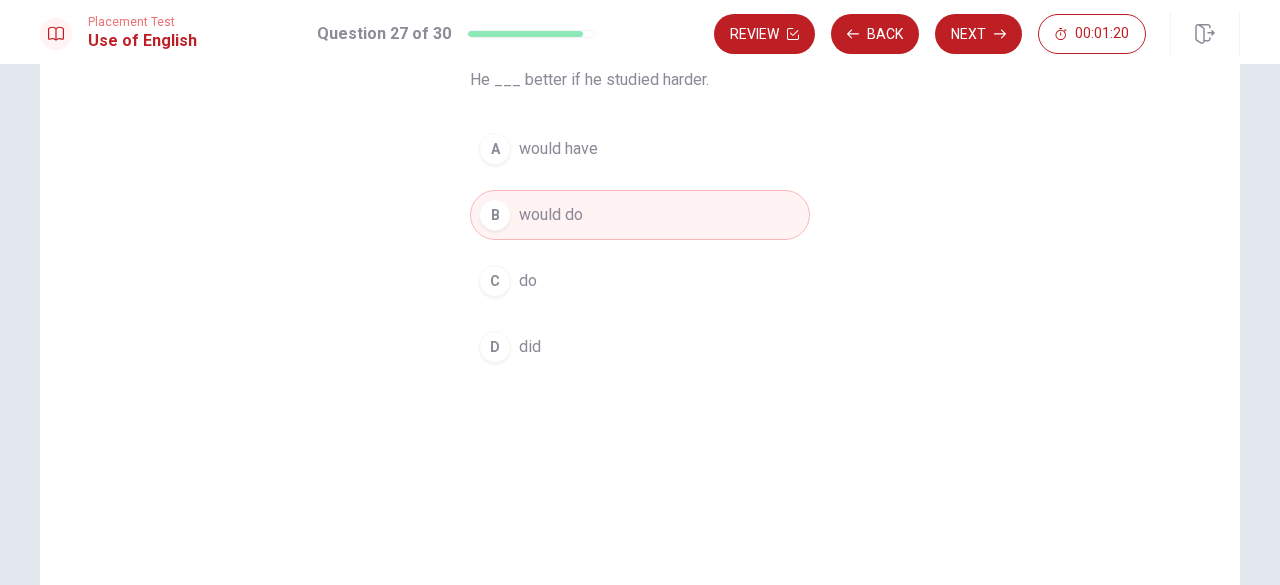 scroll, scrollTop: 175, scrollLeft: 0, axis: vertical 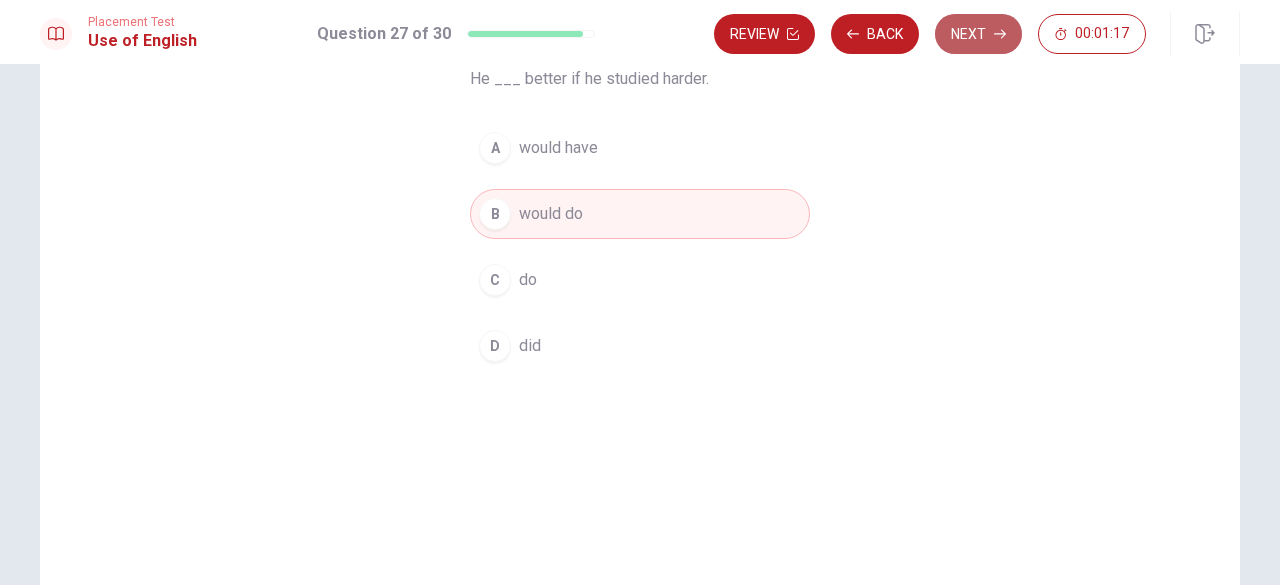 click on "Next" at bounding box center (978, 34) 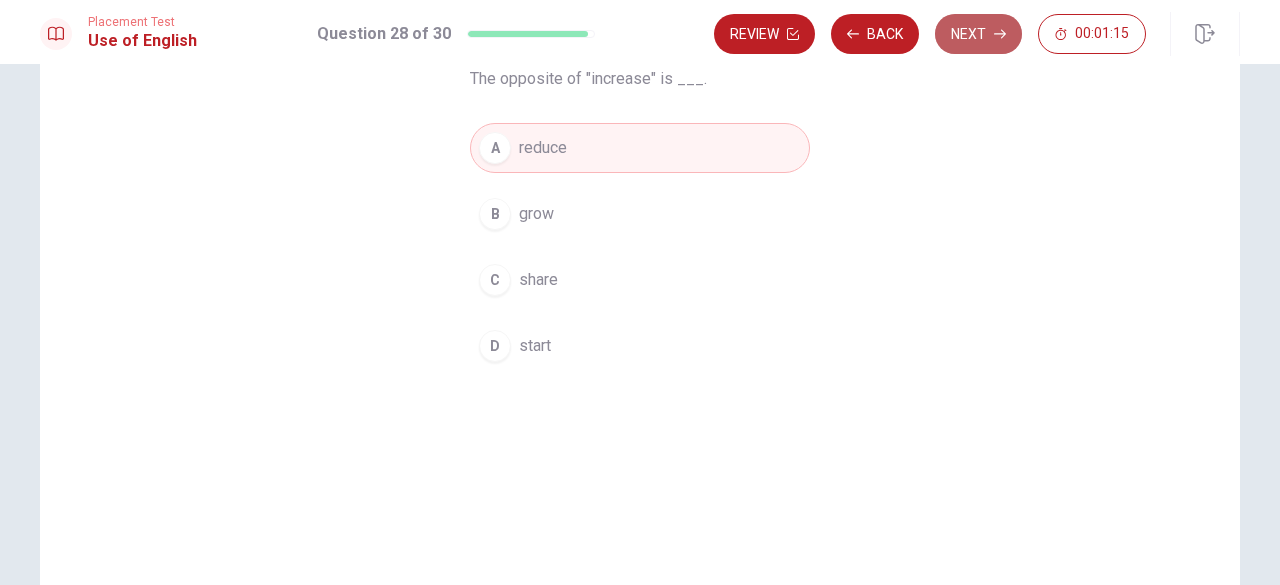 click on "Next" at bounding box center [978, 34] 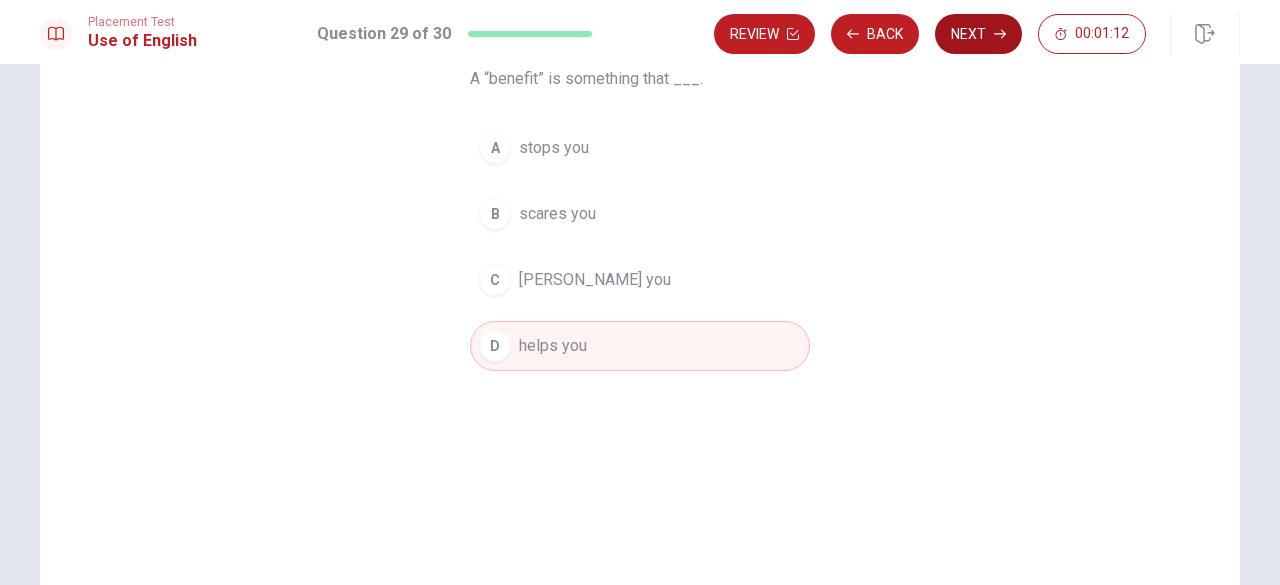 click on "Next" at bounding box center (978, 34) 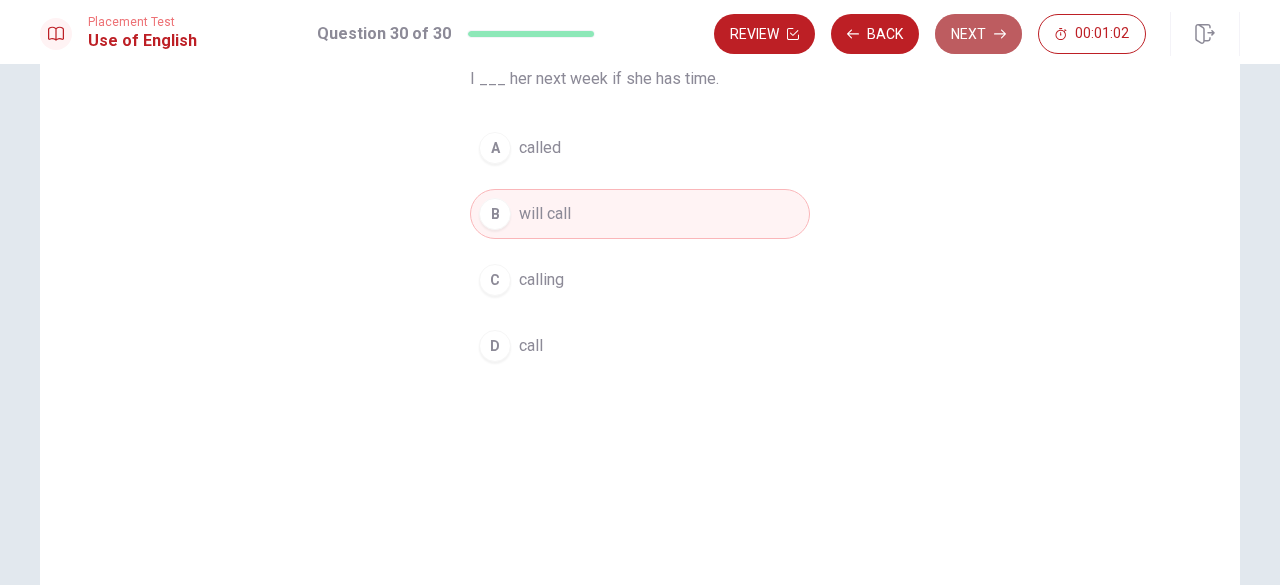 click on "Next" at bounding box center (978, 34) 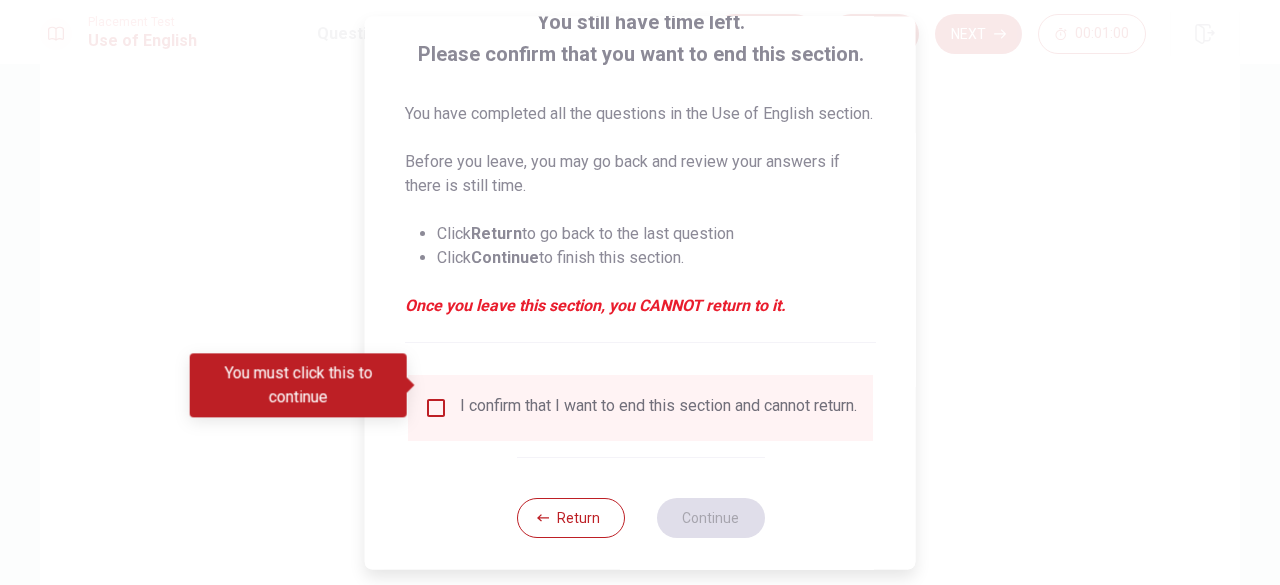 scroll, scrollTop: 184, scrollLeft: 0, axis: vertical 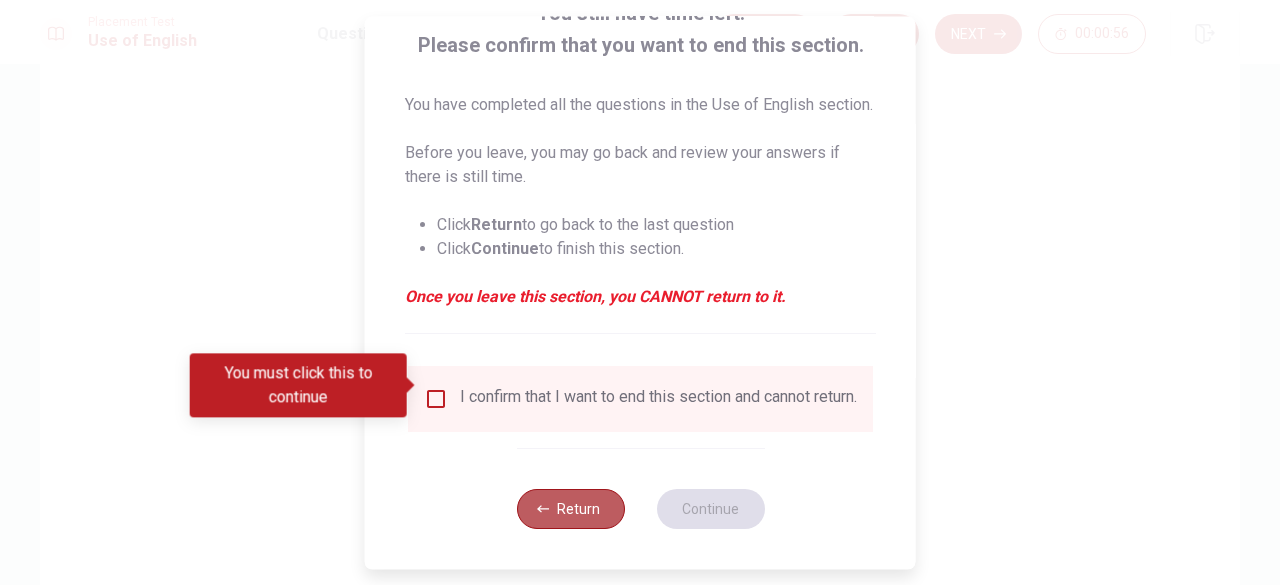 click on "Return" at bounding box center (570, 509) 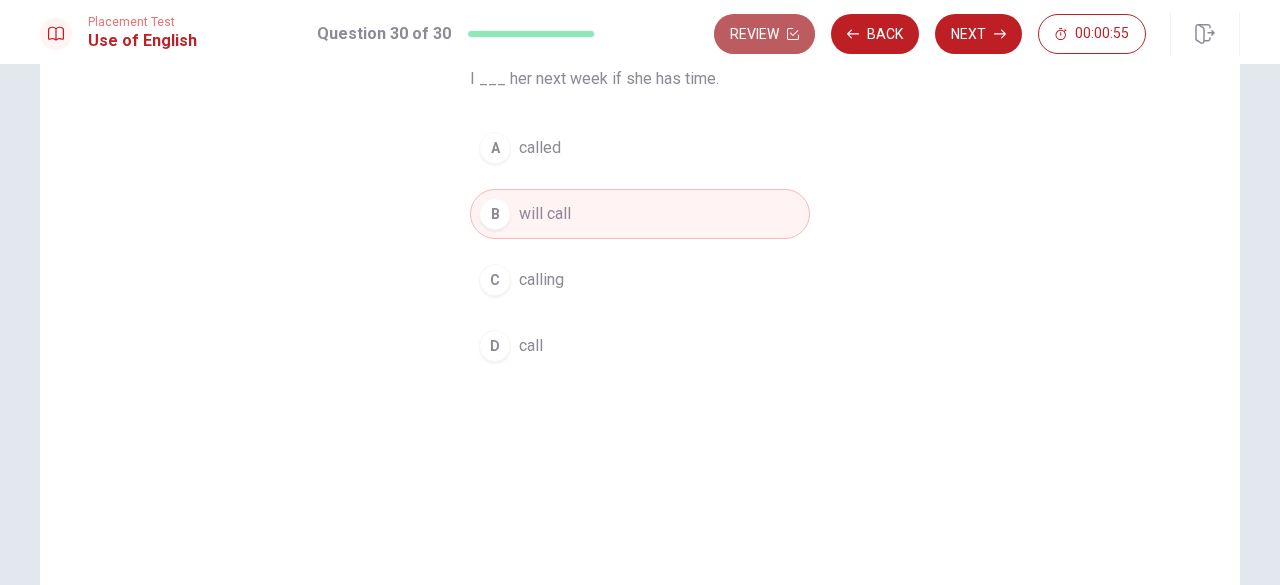 click on "Review" at bounding box center [764, 34] 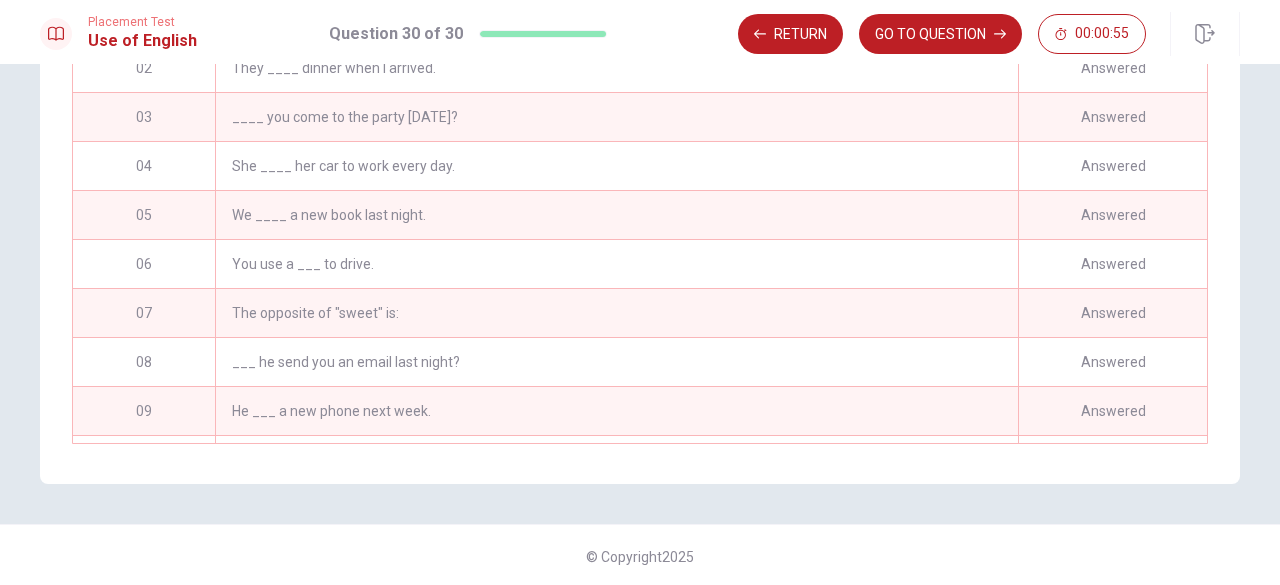 scroll, scrollTop: 424, scrollLeft: 0, axis: vertical 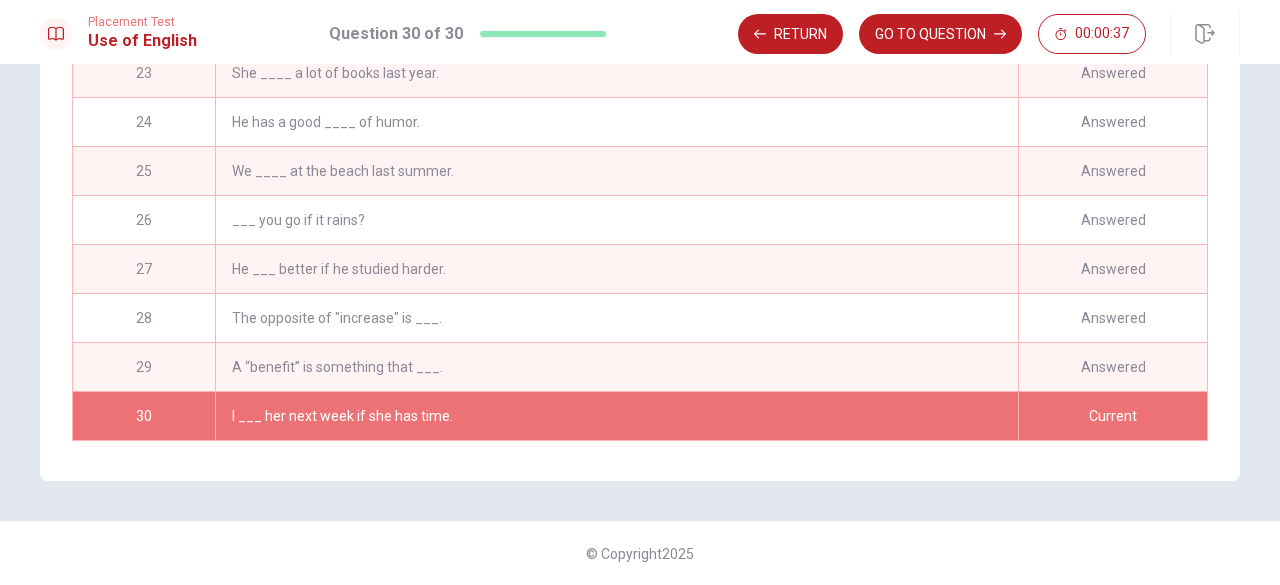 click on "I ___ her next week if she has time." at bounding box center (616, 416) 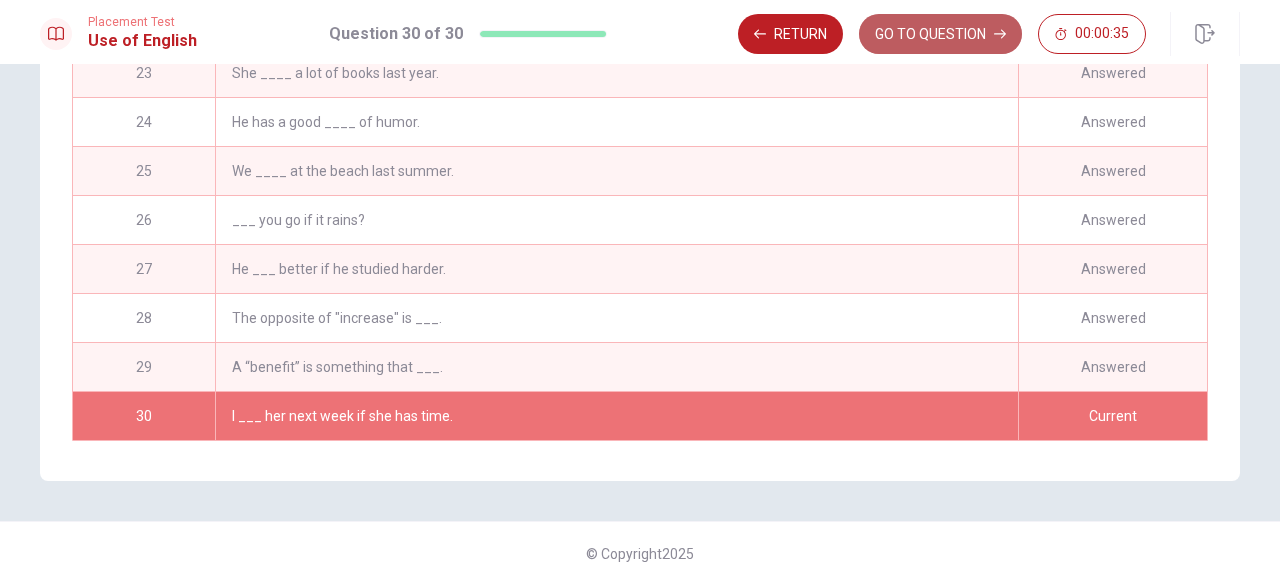 click on "GO TO QUESTION" at bounding box center (940, 34) 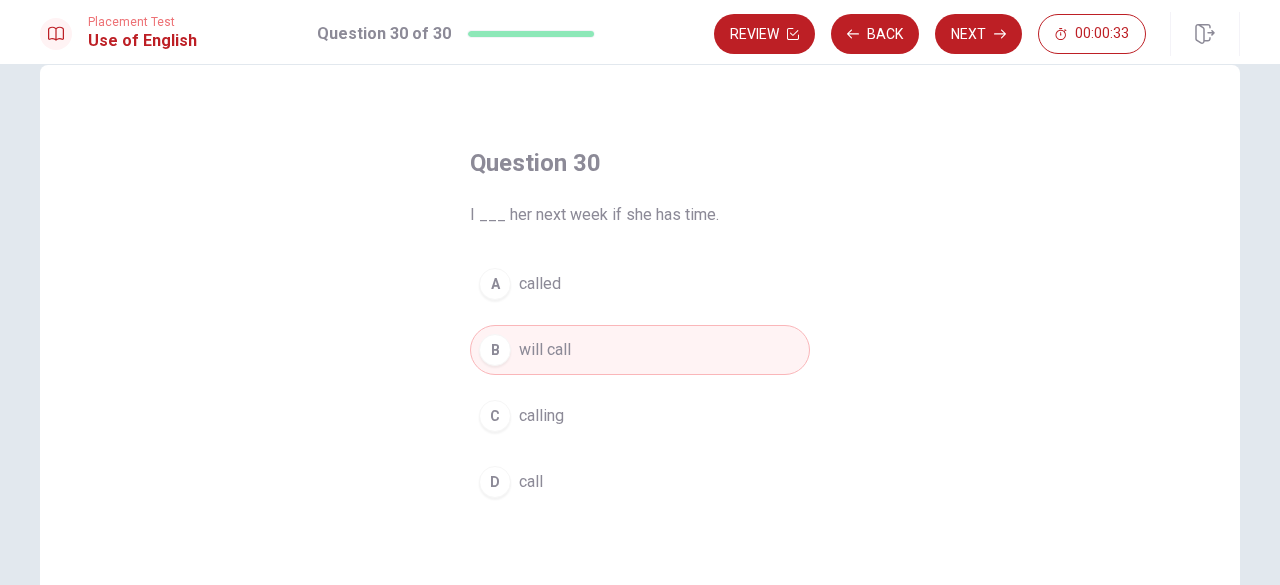scroll, scrollTop: 0, scrollLeft: 0, axis: both 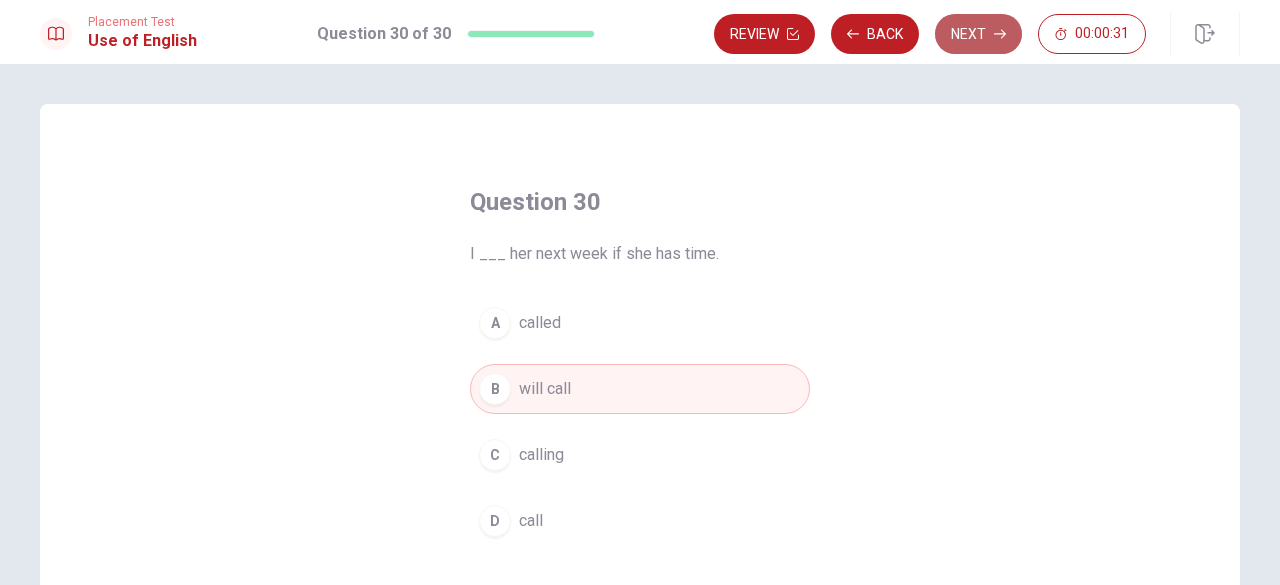 click on "Next" at bounding box center [978, 34] 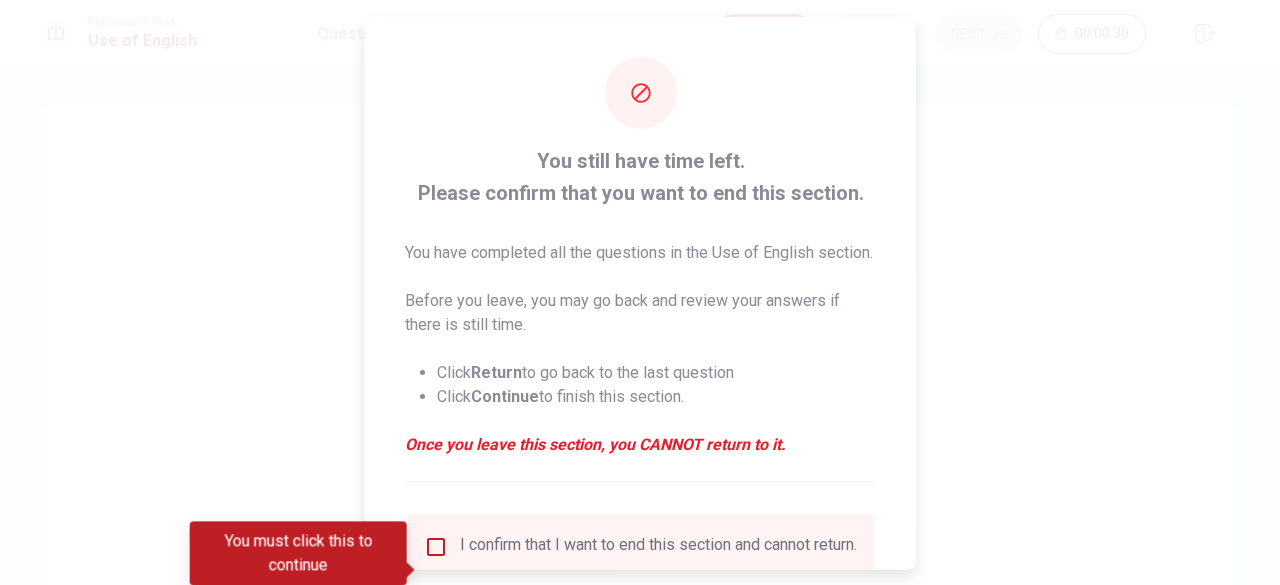 scroll, scrollTop: 184, scrollLeft: 0, axis: vertical 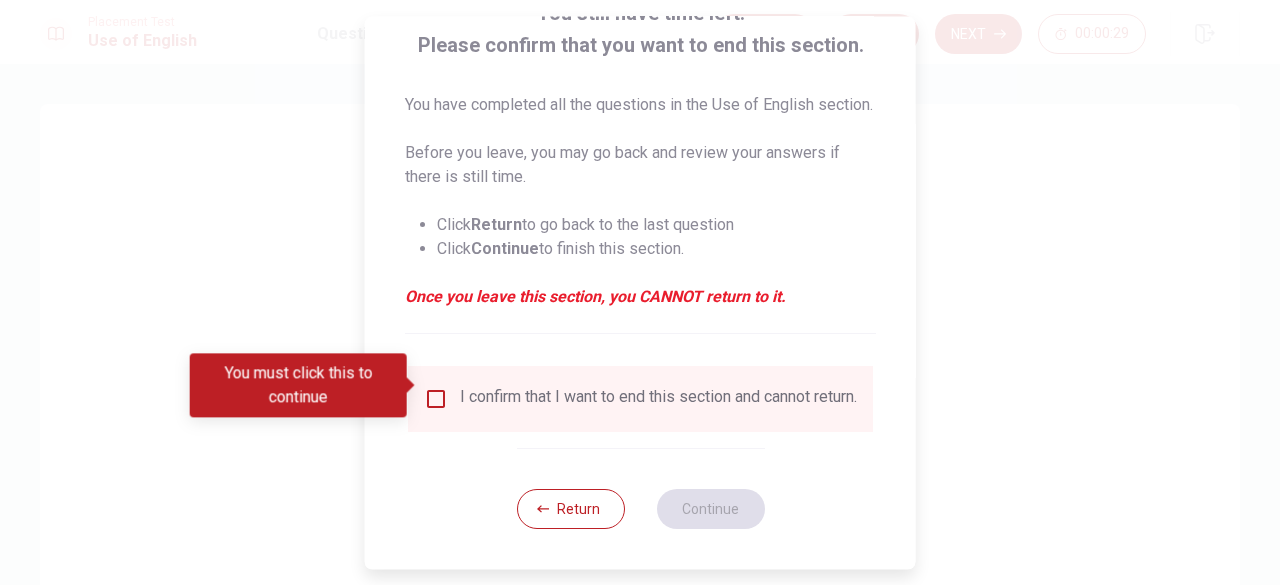click on "I confirm that I want to end this section and cannot return." at bounding box center (658, 399) 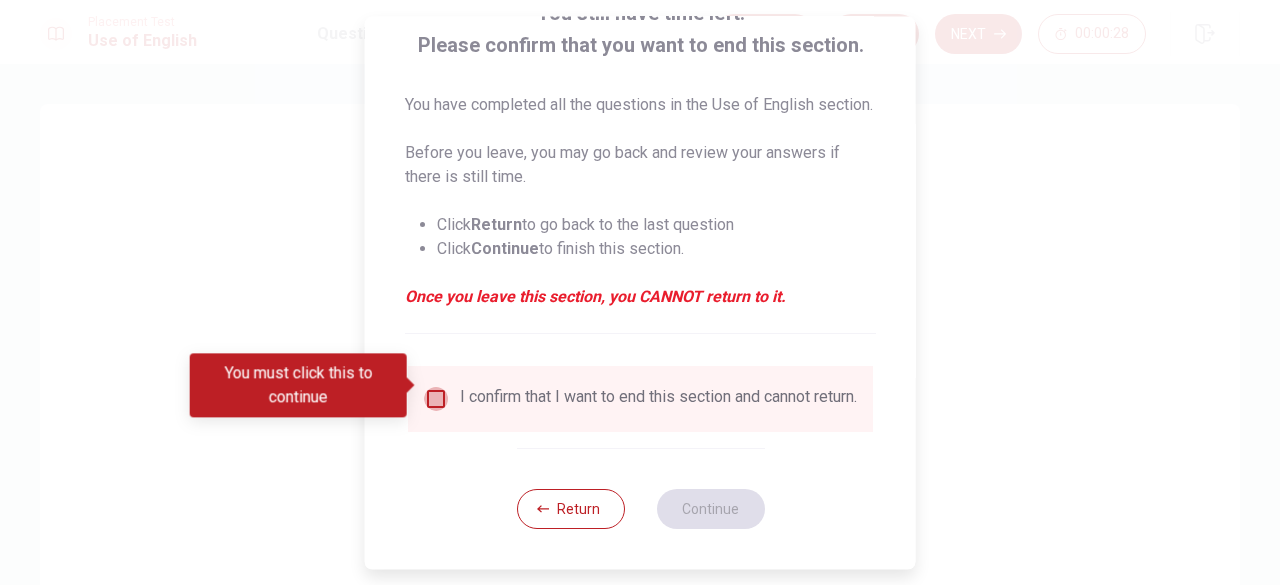 click at bounding box center (436, 399) 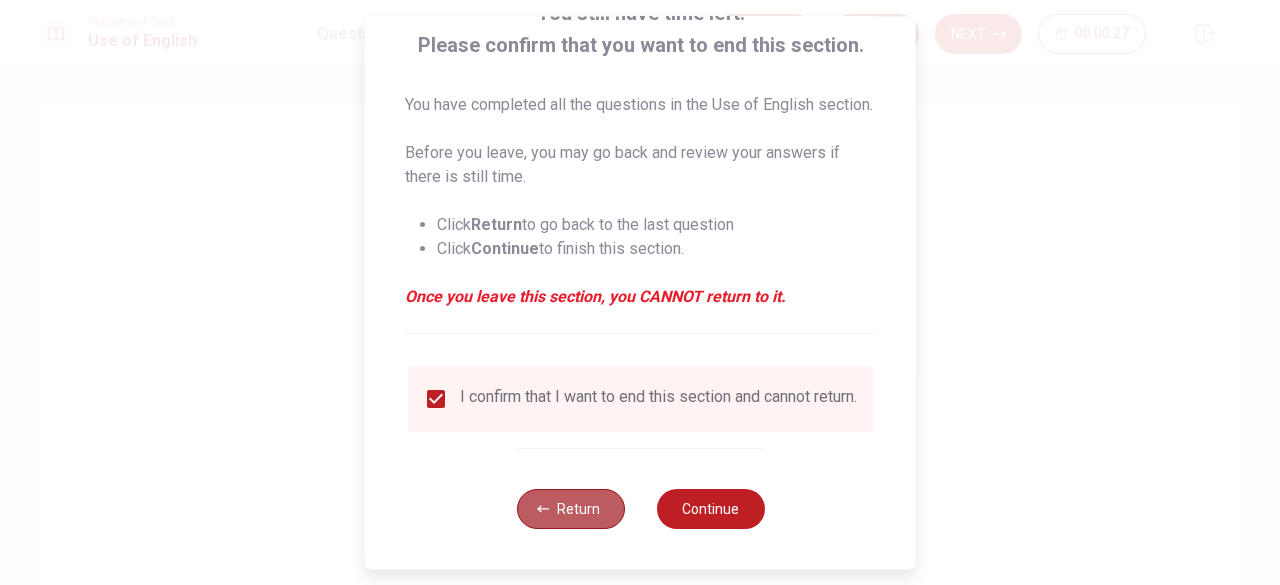 click on "Return" at bounding box center (570, 509) 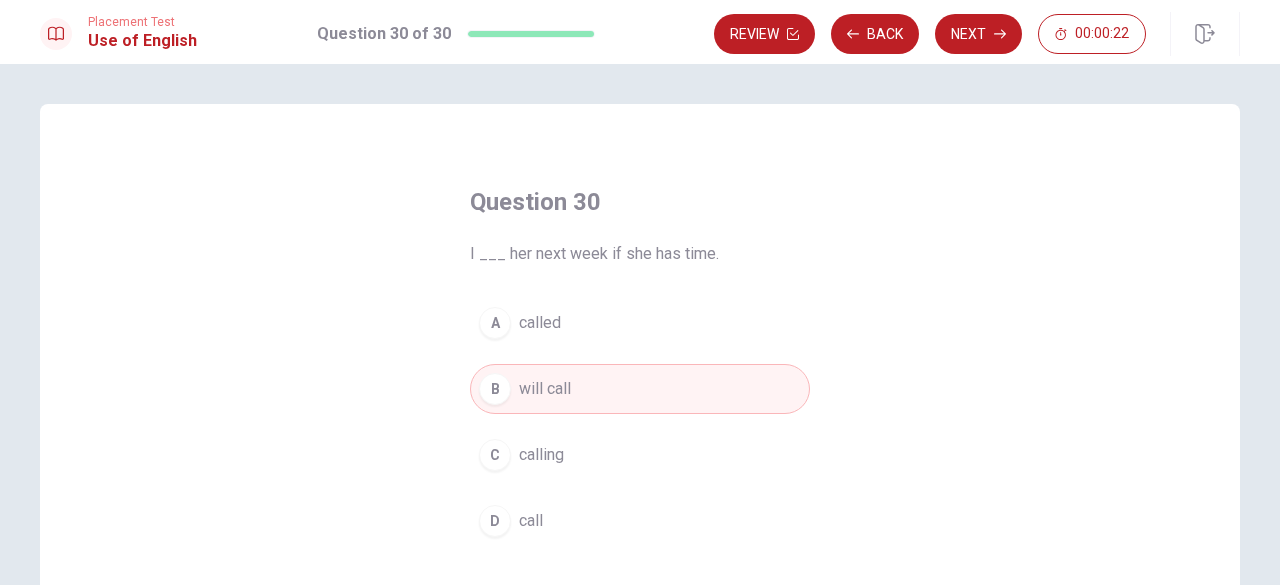drag, startPoint x: 953, startPoint y: 27, endPoint x: 857, endPoint y: 313, distance: 301.68195 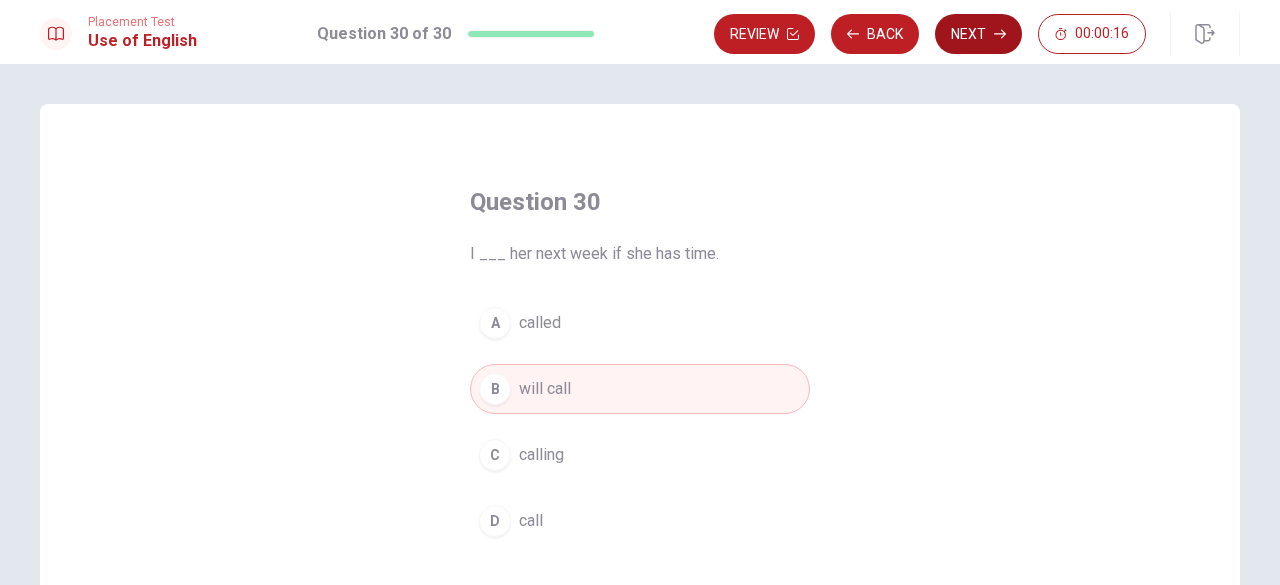 click on "Next" at bounding box center [978, 34] 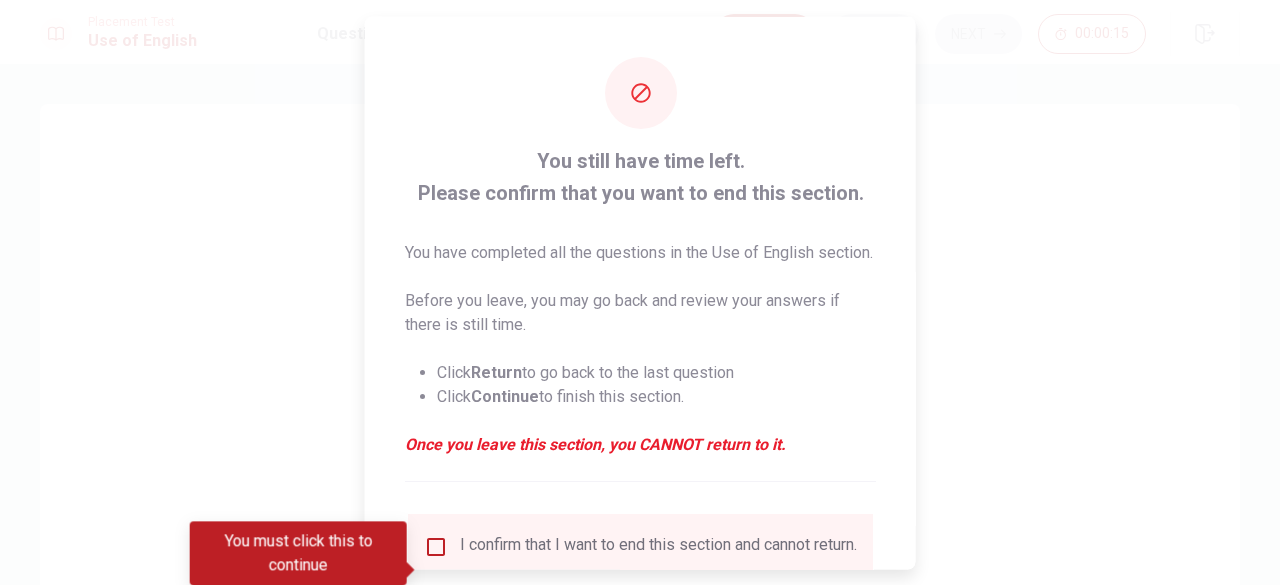 scroll, scrollTop: 184, scrollLeft: 0, axis: vertical 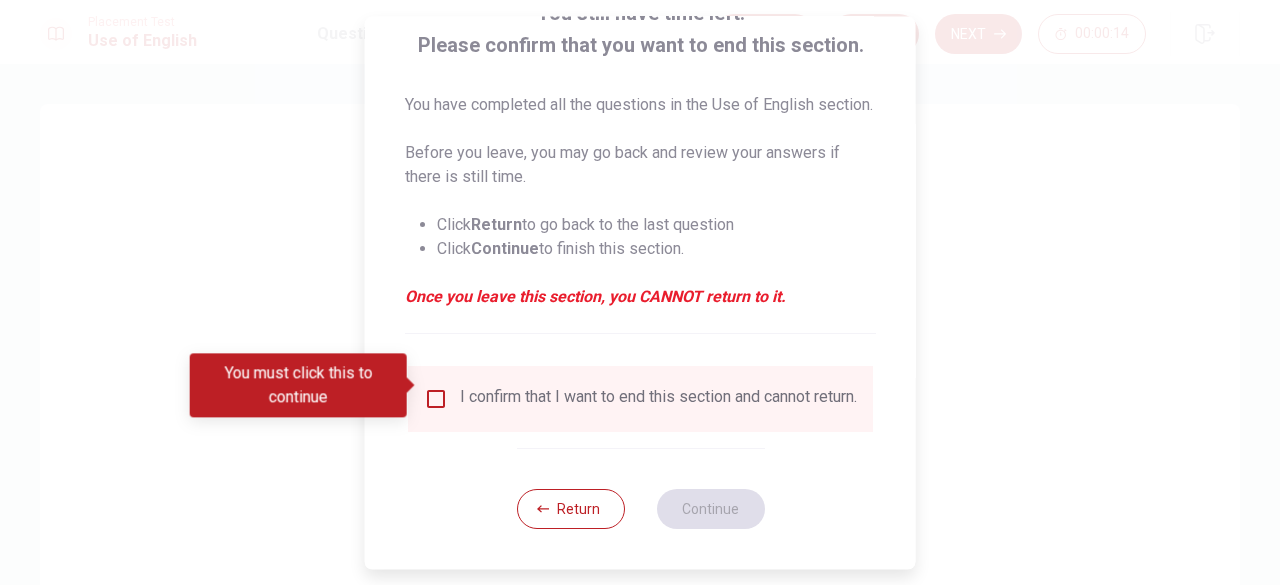 click on "I confirm that I want to end this section and cannot return." at bounding box center (640, 399) 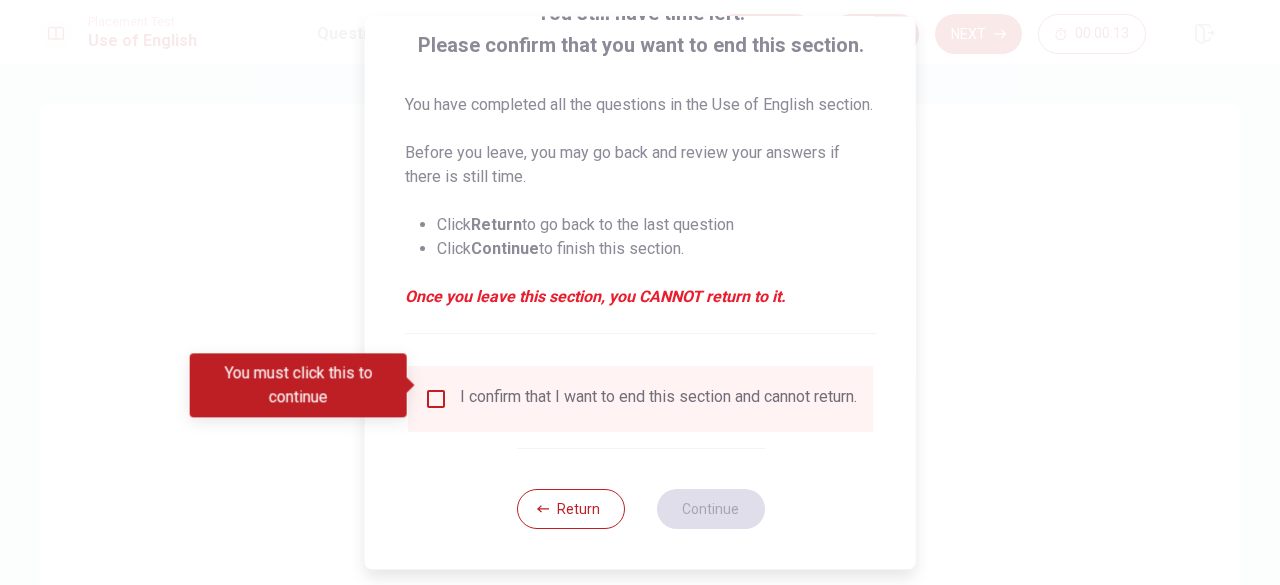 click at bounding box center (436, 399) 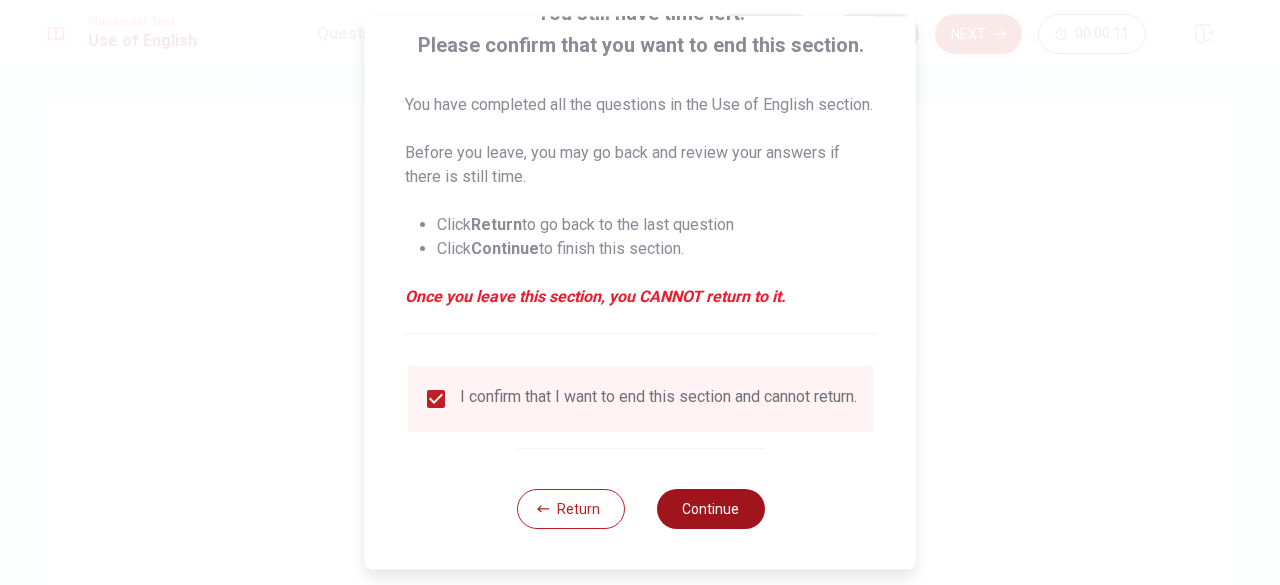 click on "Continue" at bounding box center [710, 509] 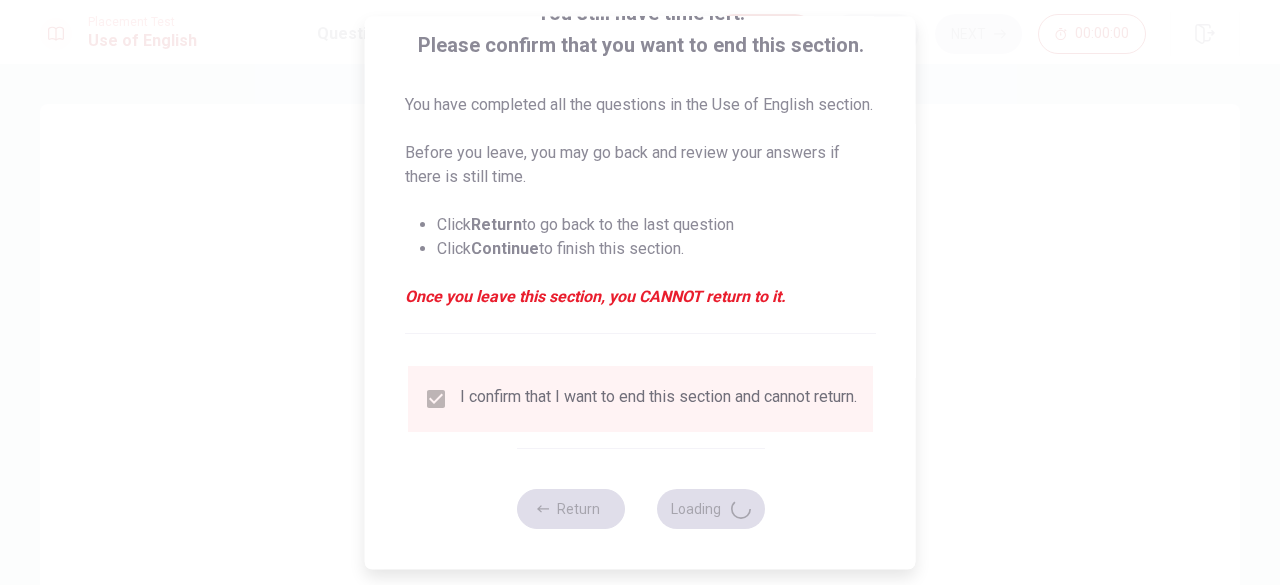 click on "I confirm that I want to end this section and cannot return." at bounding box center (658, 399) 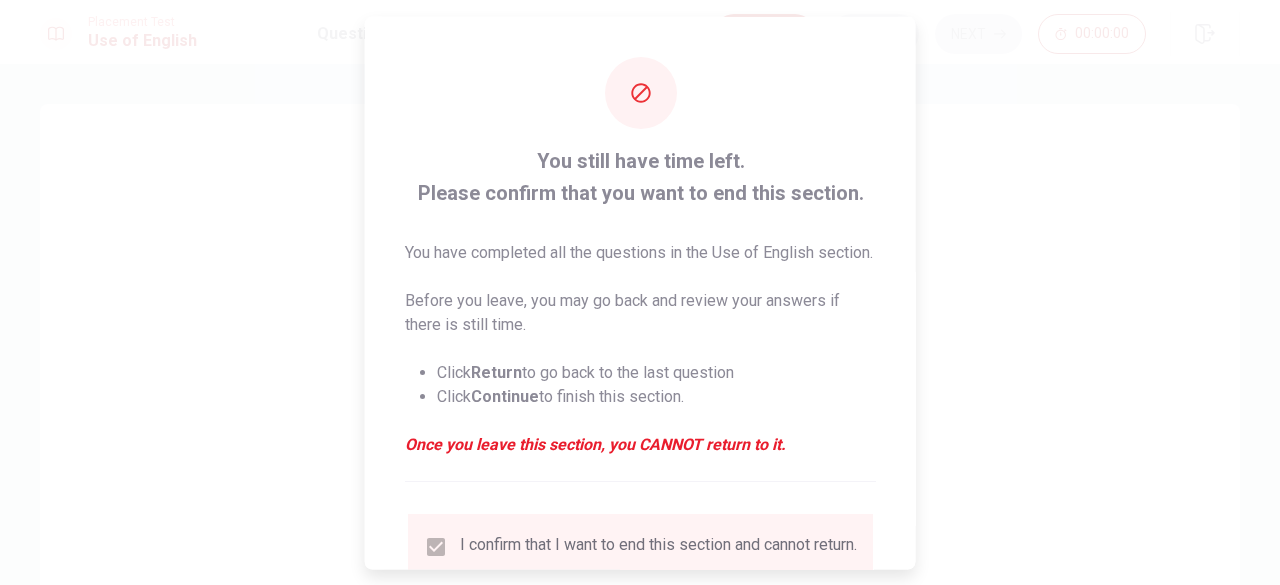 scroll, scrollTop: 184, scrollLeft: 0, axis: vertical 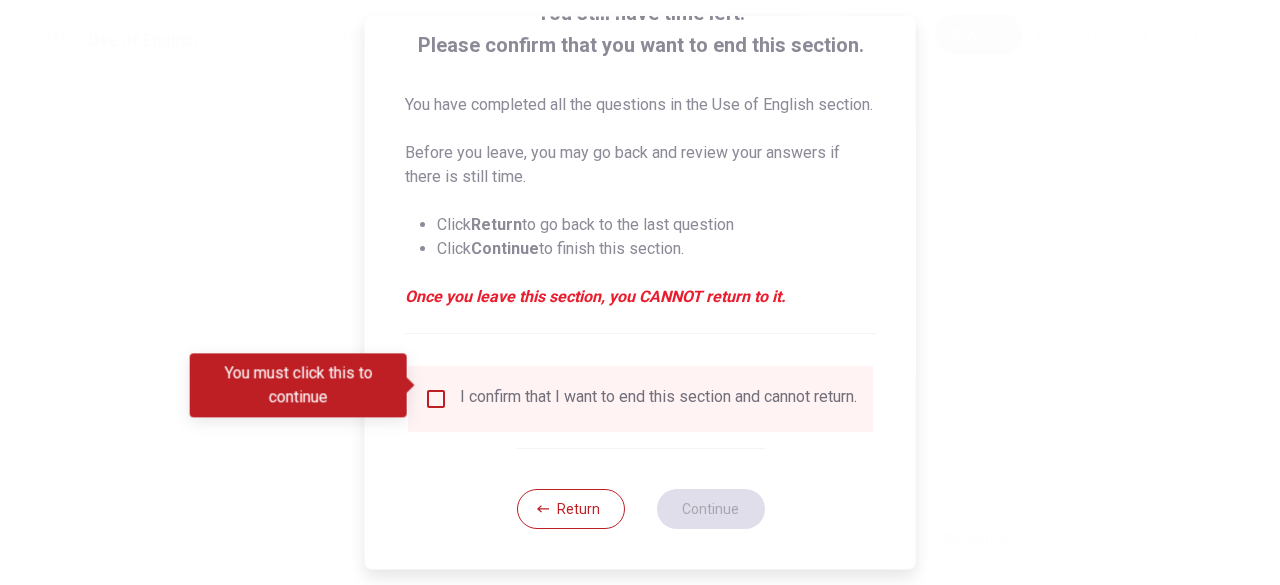 click at bounding box center (436, 399) 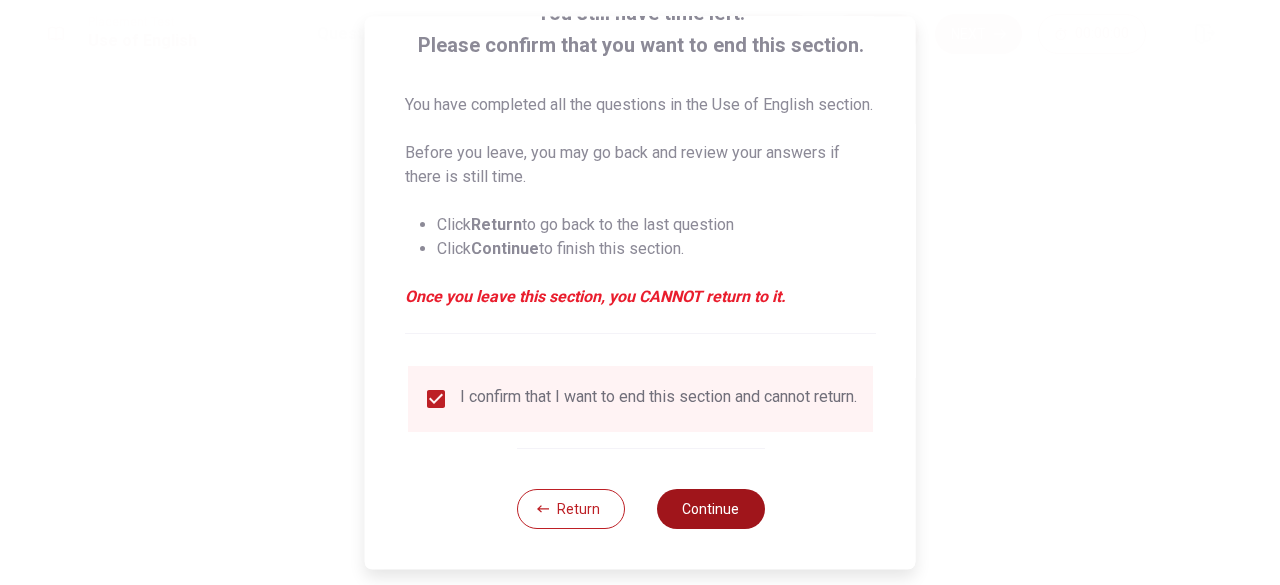 click on "Continue" at bounding box center [710, 509] 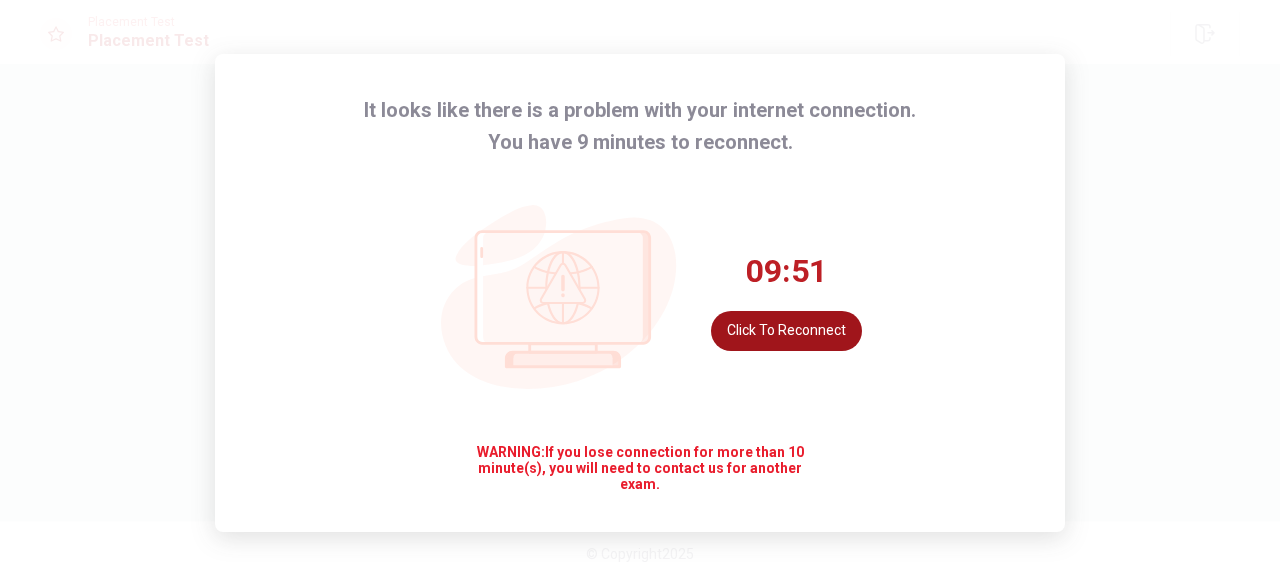 click on "Click to reconnect" at bounding box center [786, 331] 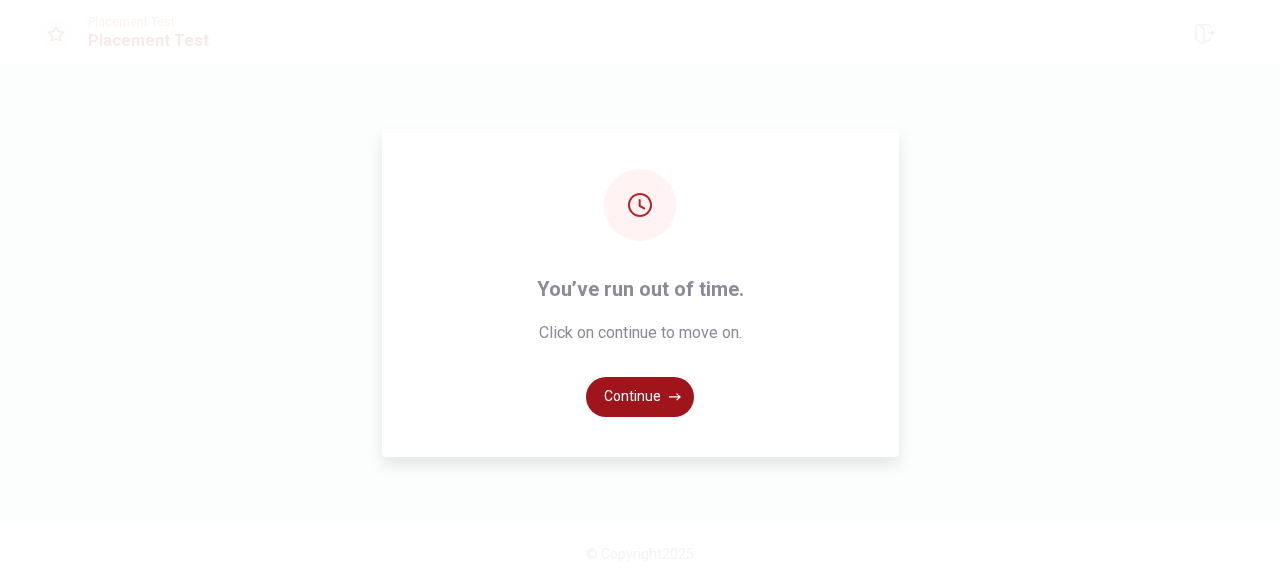click on "Continue" at bounding box center (640, 397) 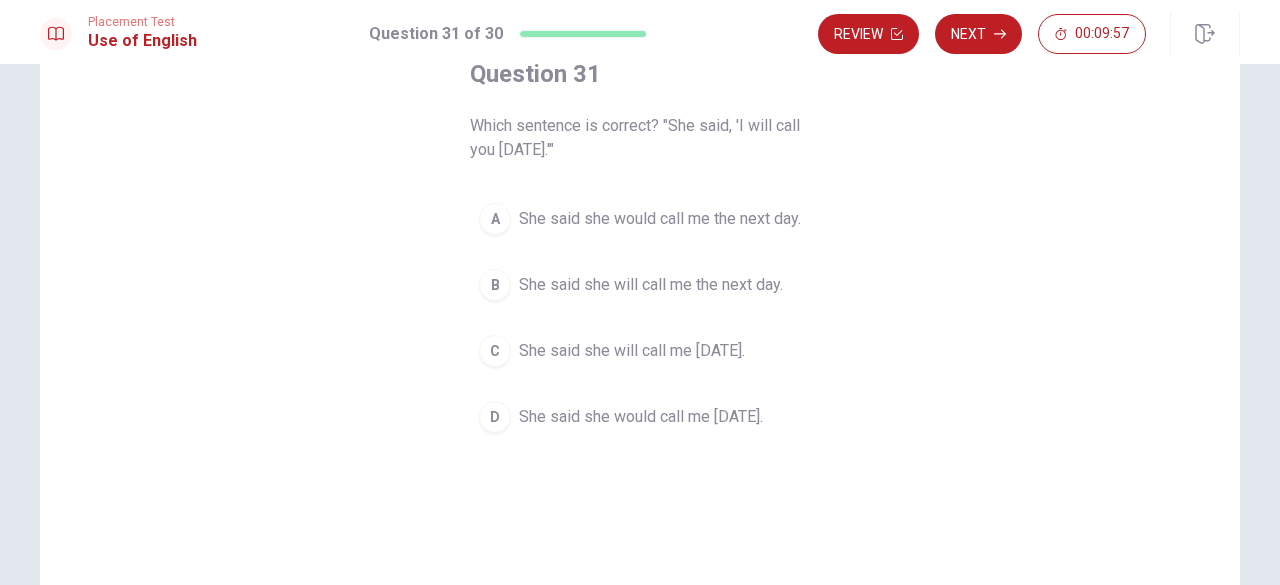 scroll, scrollTop: 132, scrollLeft: 0, axis: vertical 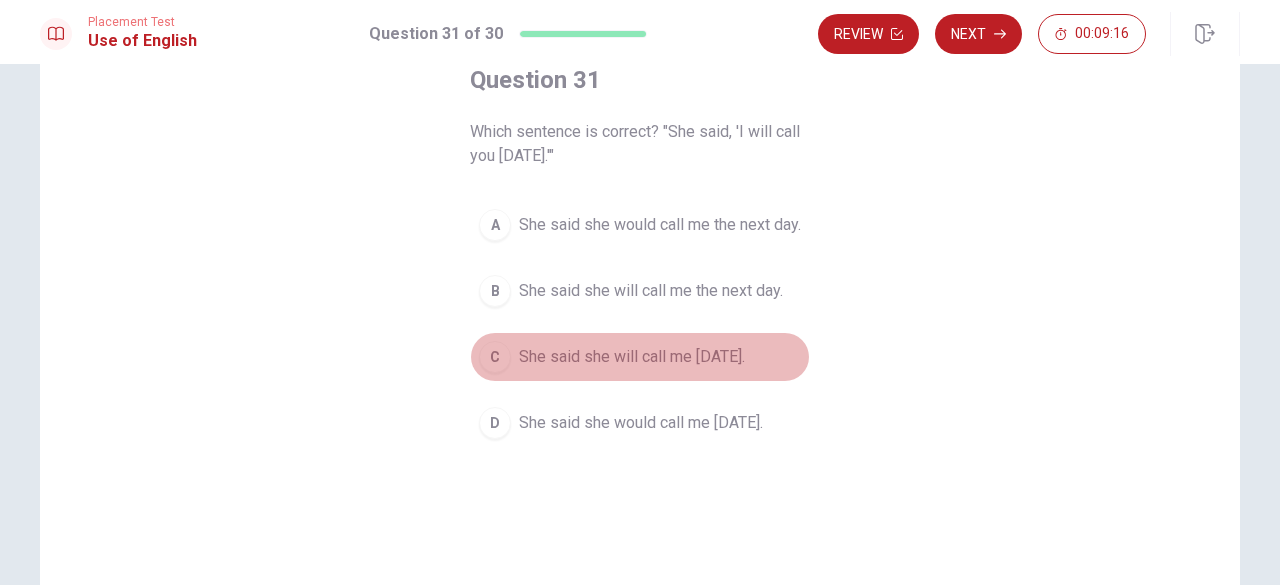 click on "She said she will call me [DATE]." at bounding box center [632, 357] 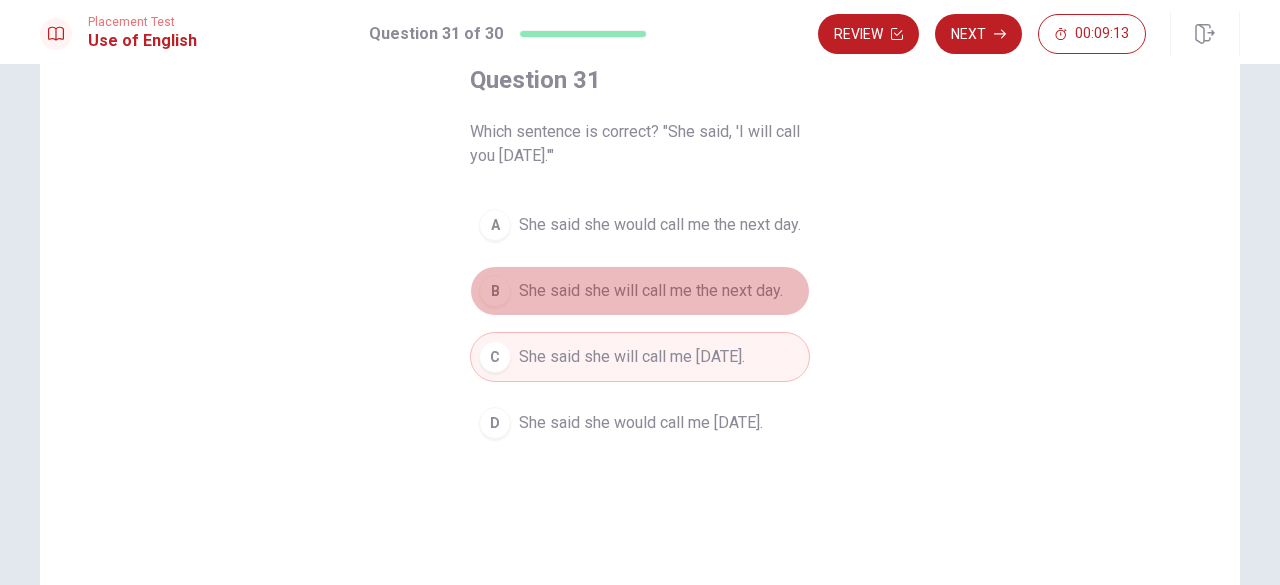 click on "She said she will call me the next day." at bounding box center (651, 291) 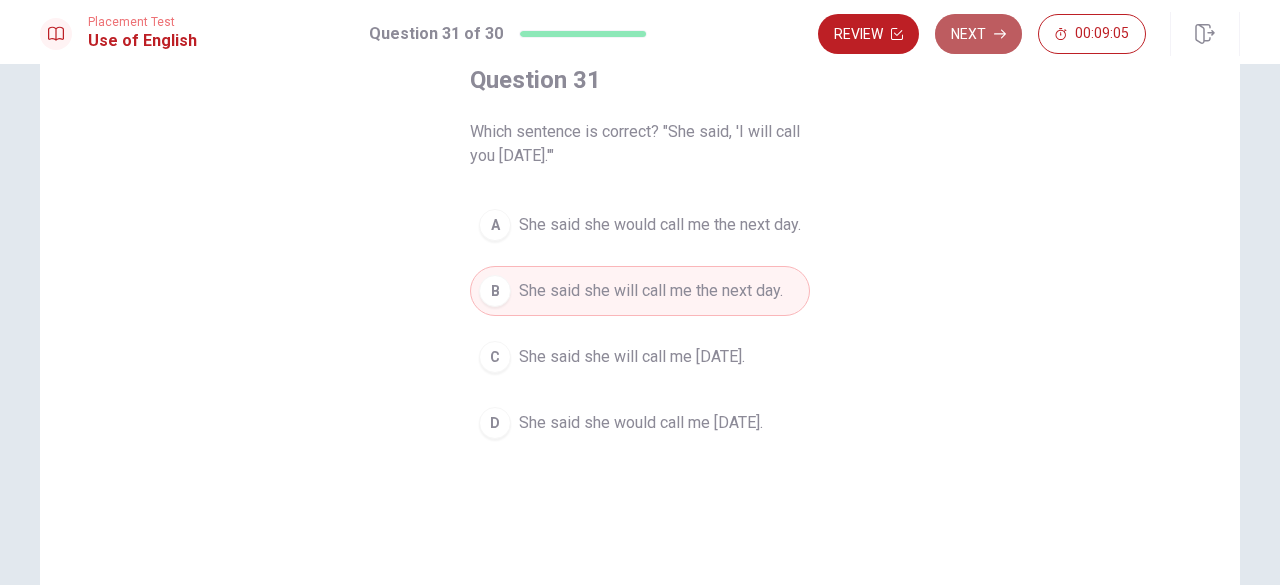 click on "Next" at bounding box center [978, 34] 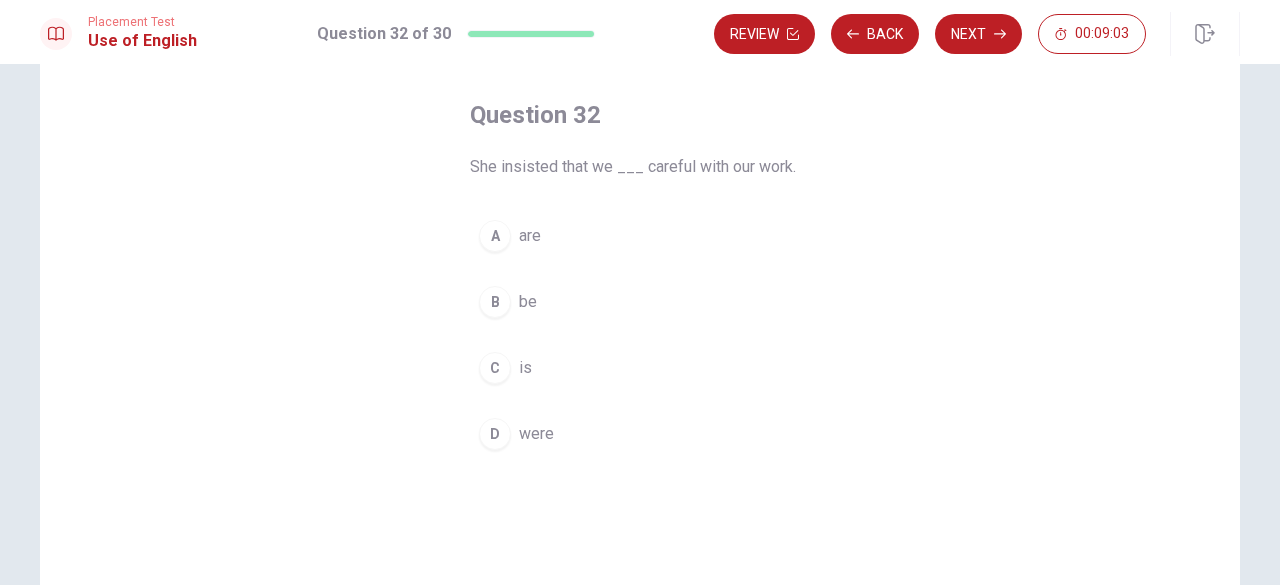 scroll, scrollTop: 86, scrollLeft: 0, axis: vertical 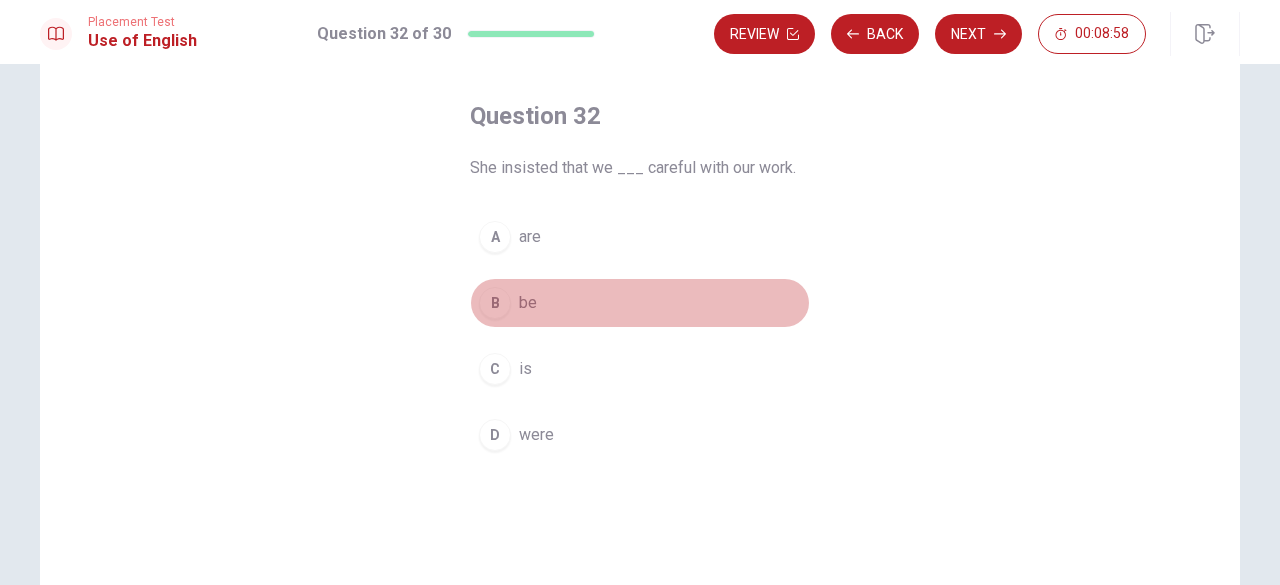 click on "B be" at bounding box center [640, 303] 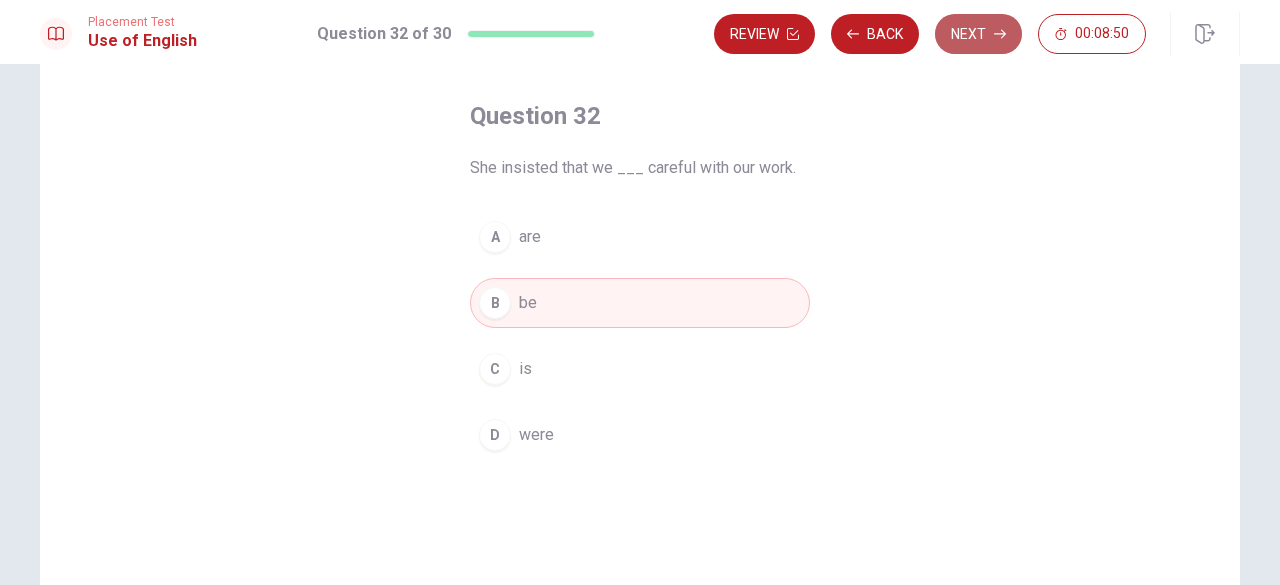 click on "Next" at bounding box center [978, 34] 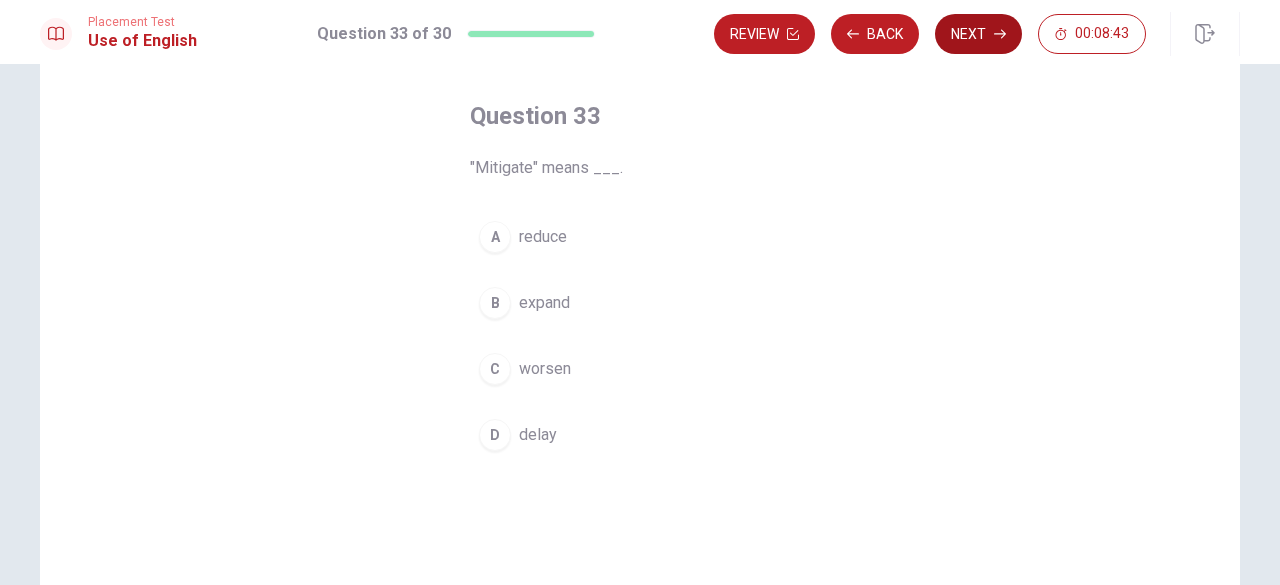 click on "Next" at bounding box center [978, 34] 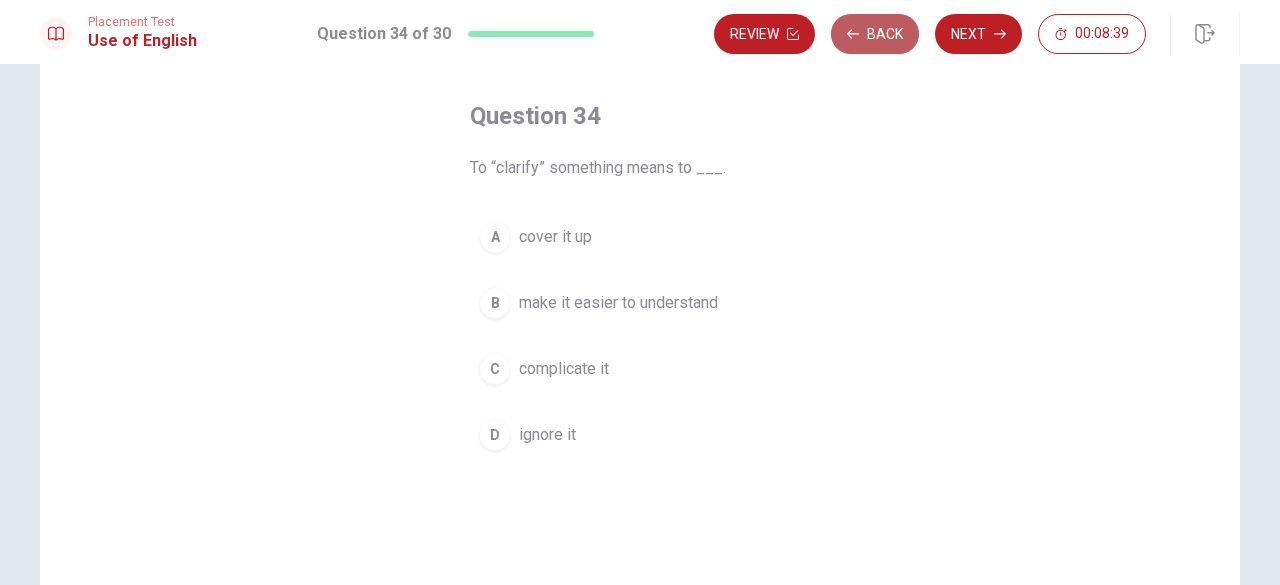 click on "Back" at bounding box center (875, 34) 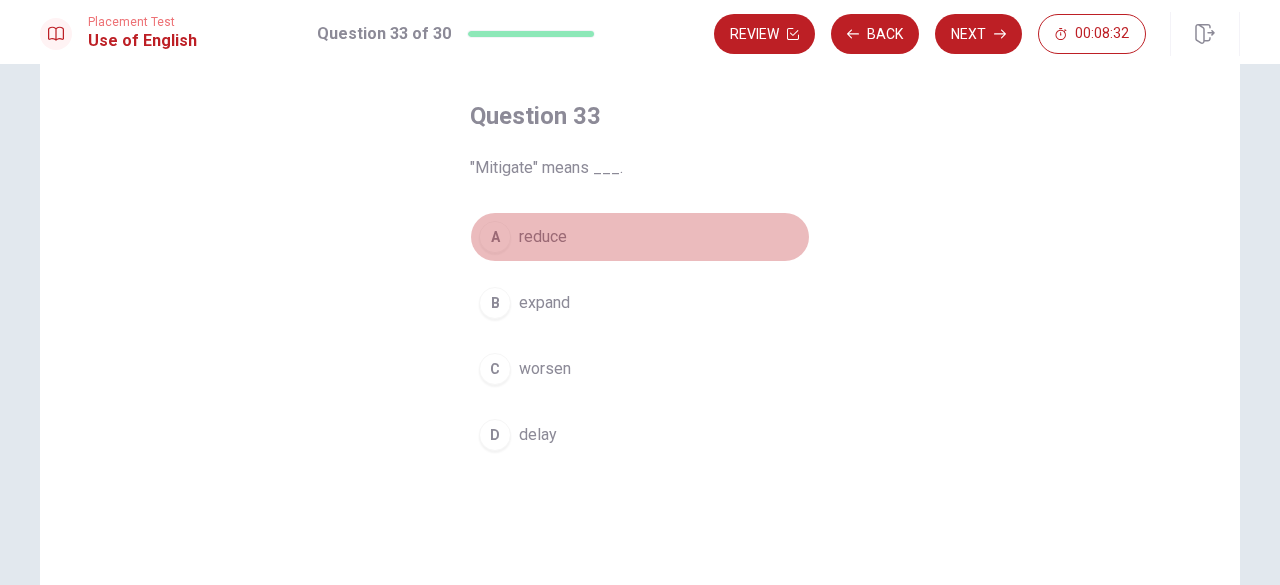 click on "A reduce" at bounding box center (640, 237) 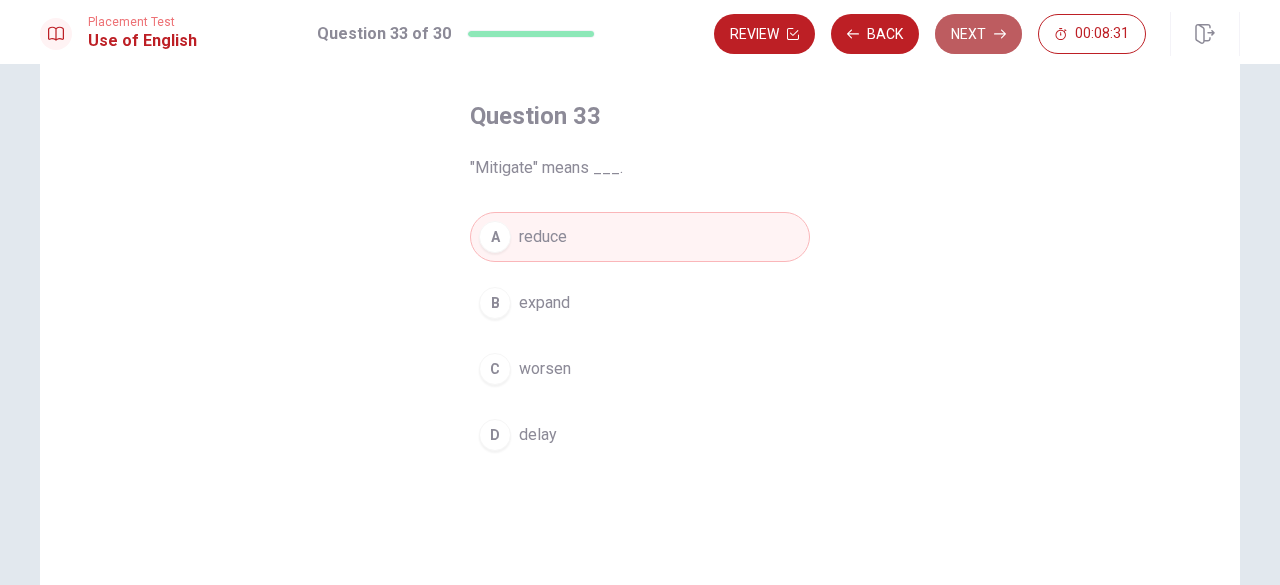 click on "Next" at bounding box center (978, 34) 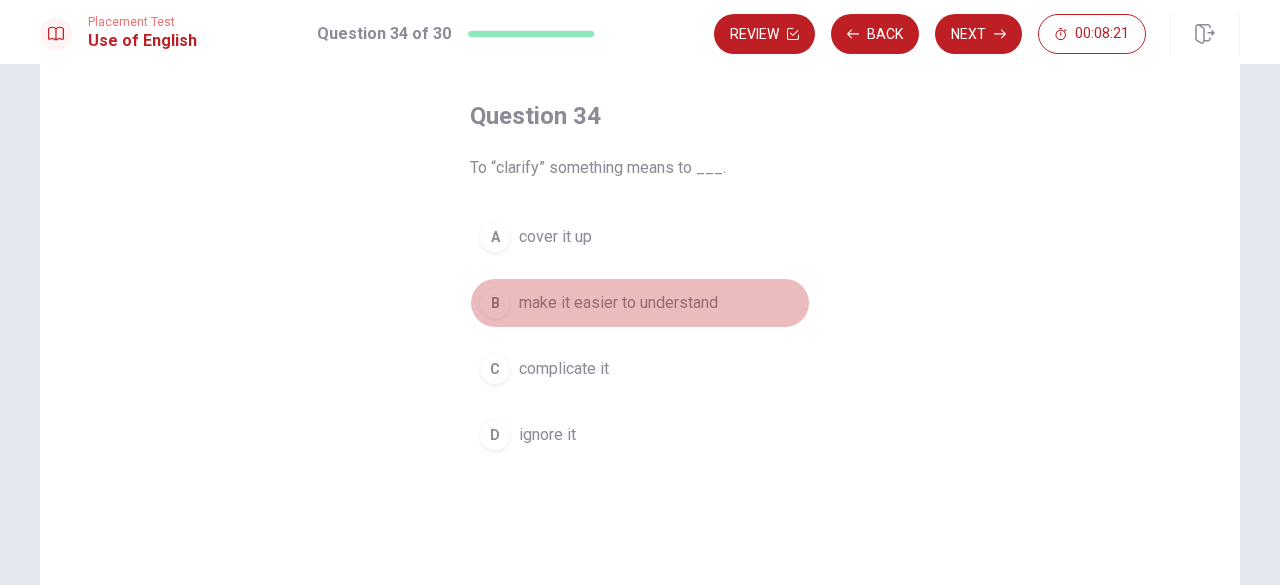 click on "make it easier to understand" at bounding box center (618, 303) 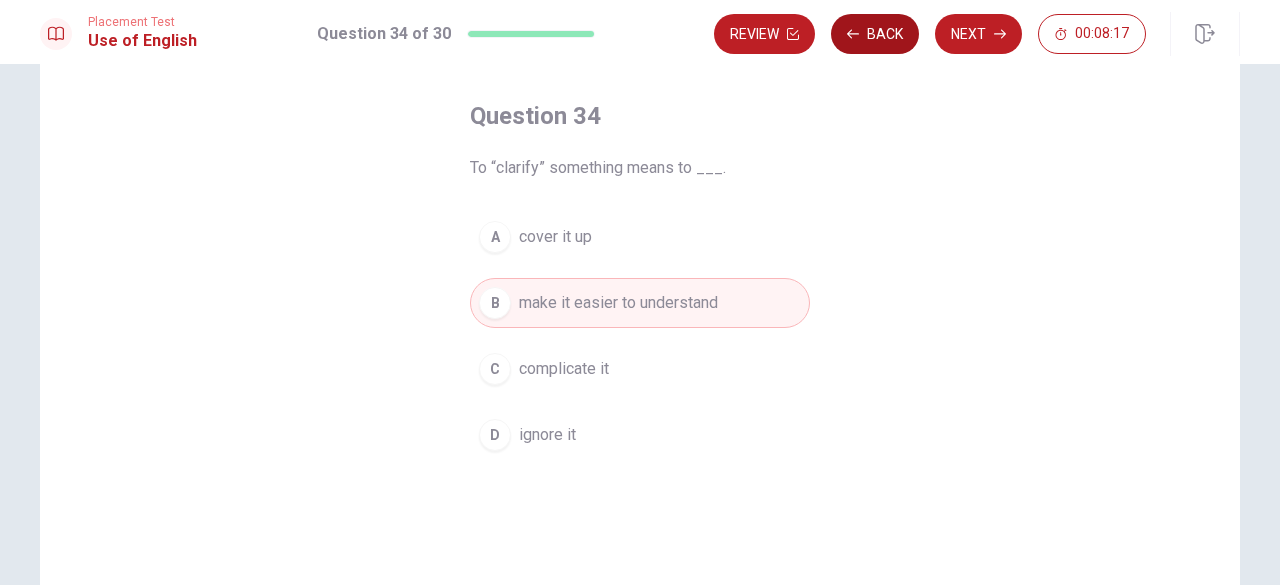 click on "Back" at bounding box center [875, 34] 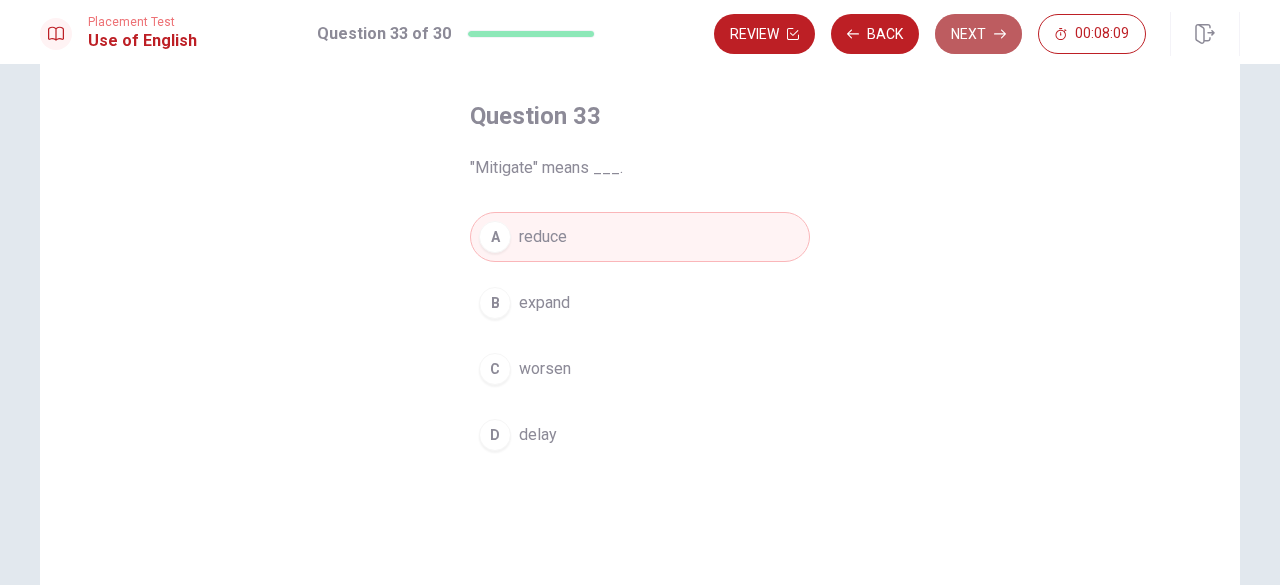 click on "Next" at bounding box center (978, 34) 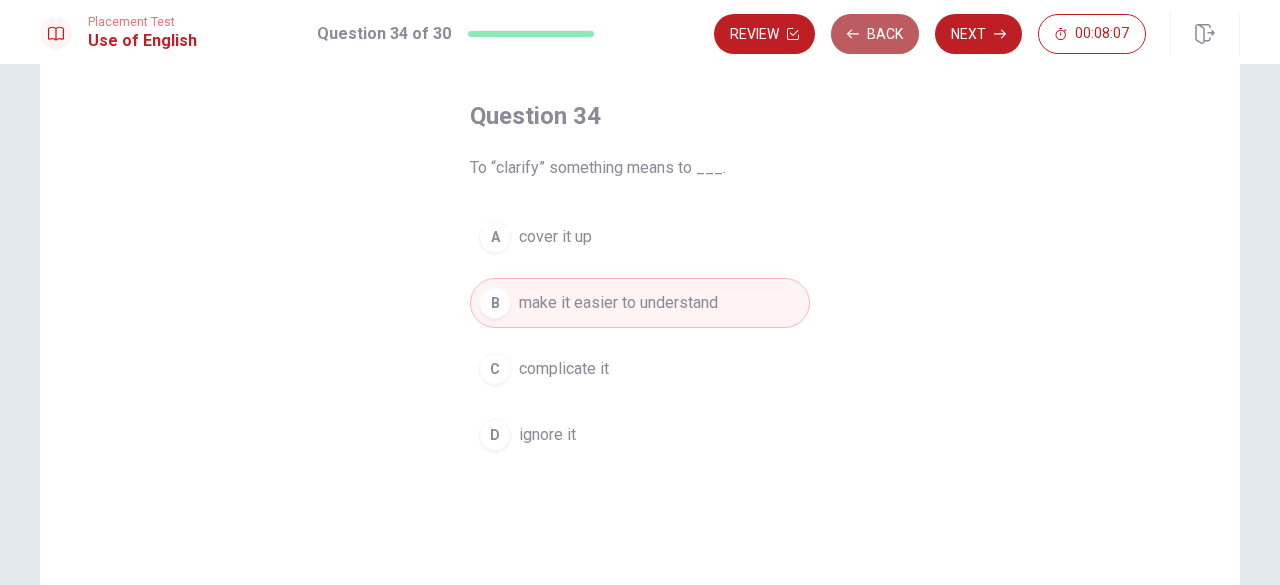 click 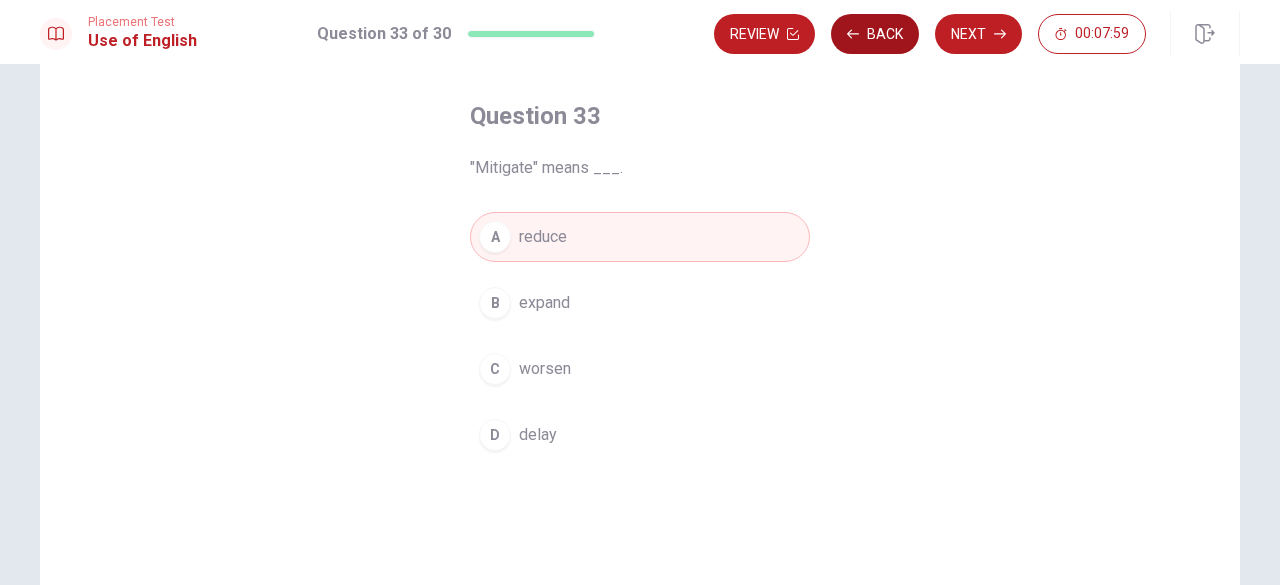 click 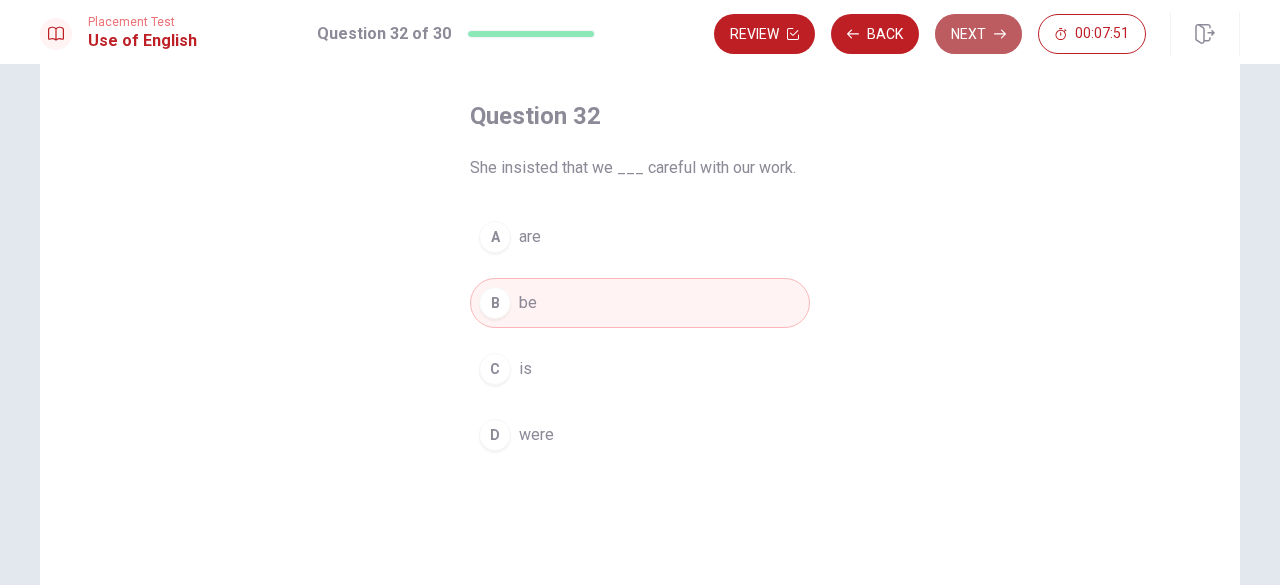 click on "Next" at bounding box center (978, 34) 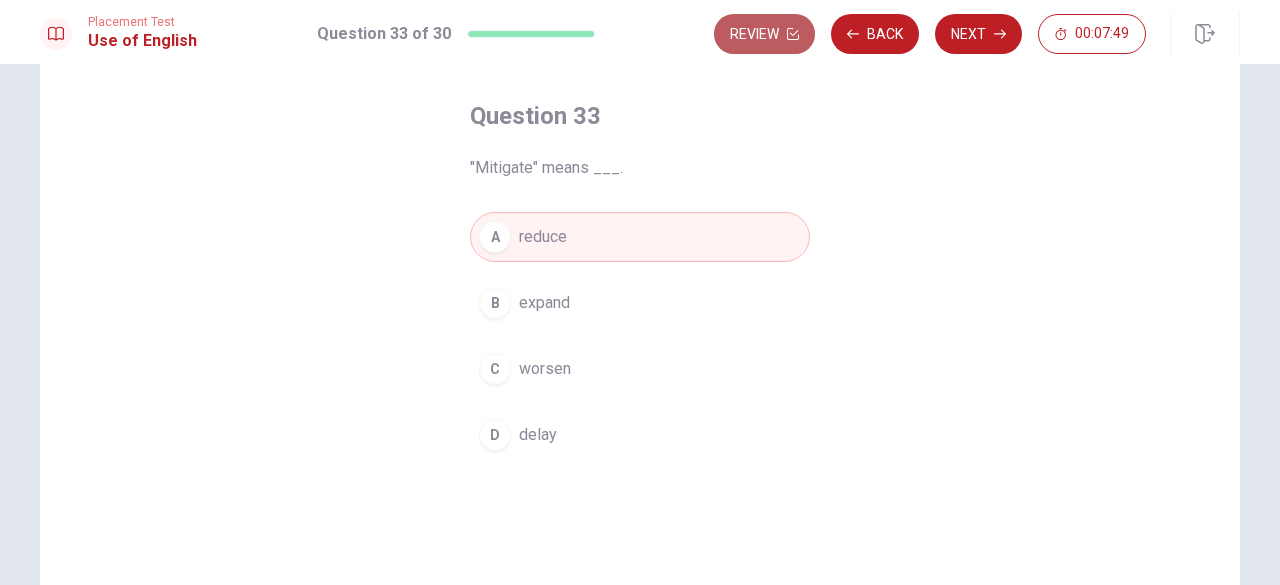 click on "Review" at bounding box center [764, 34] 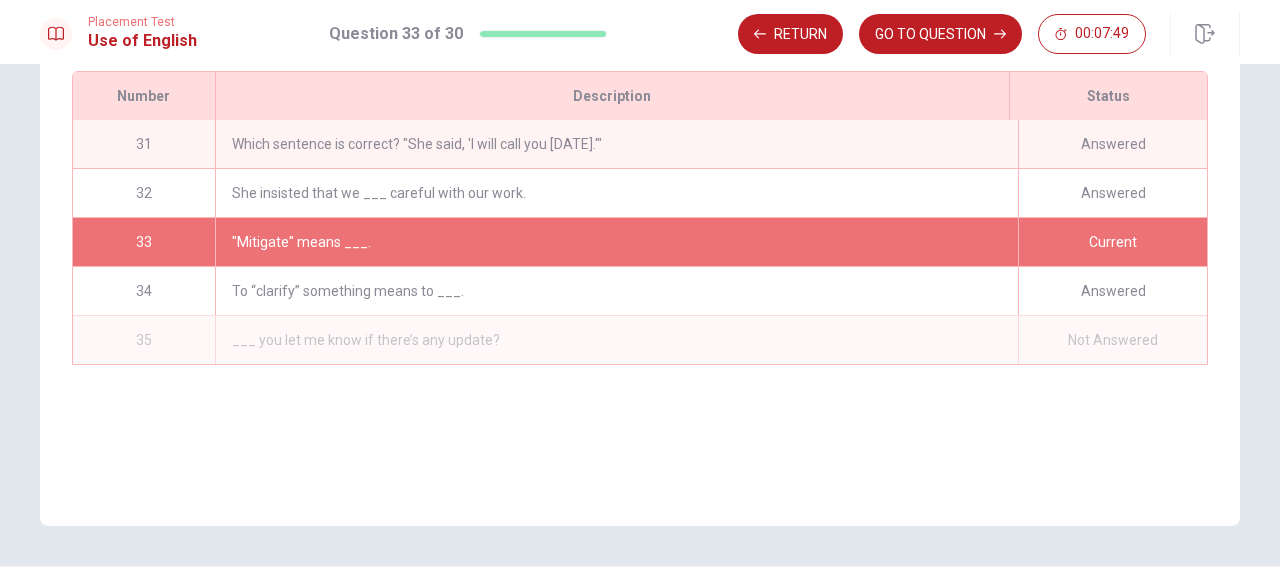 scroll, scrollTop: 318, scrollLeft: 0, axis: vertical 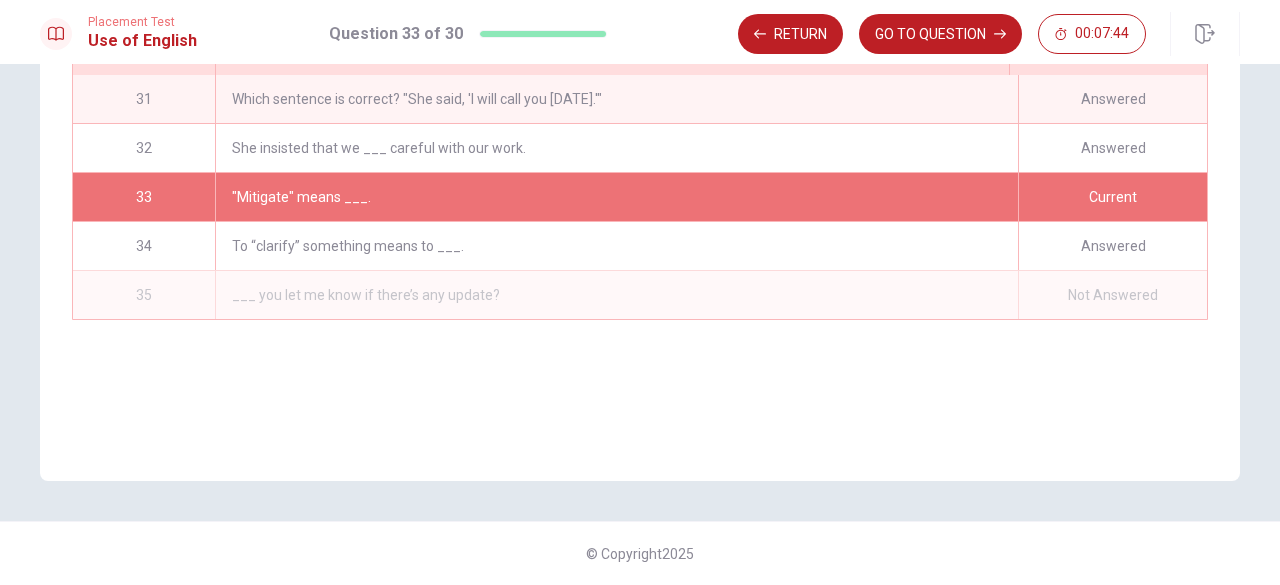 click on "Which sentence is correct?
"She said, 'I will call you [DATE].'"" at bounding box center [616, 99] 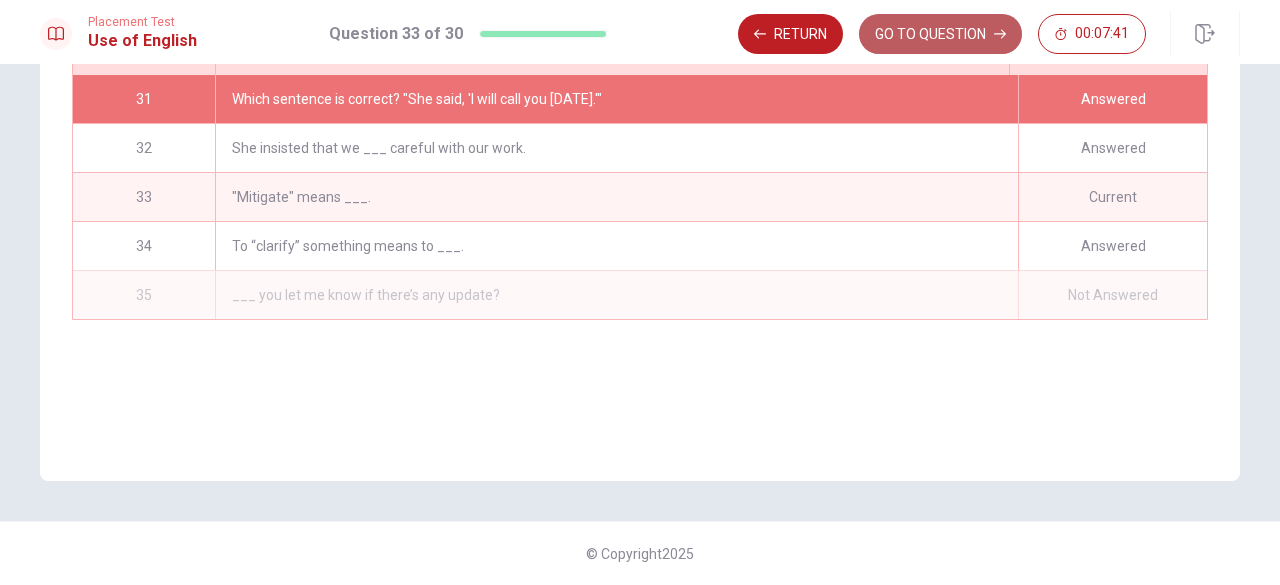 click on "GO TO QUESTION" at bounding box center [940, 34] 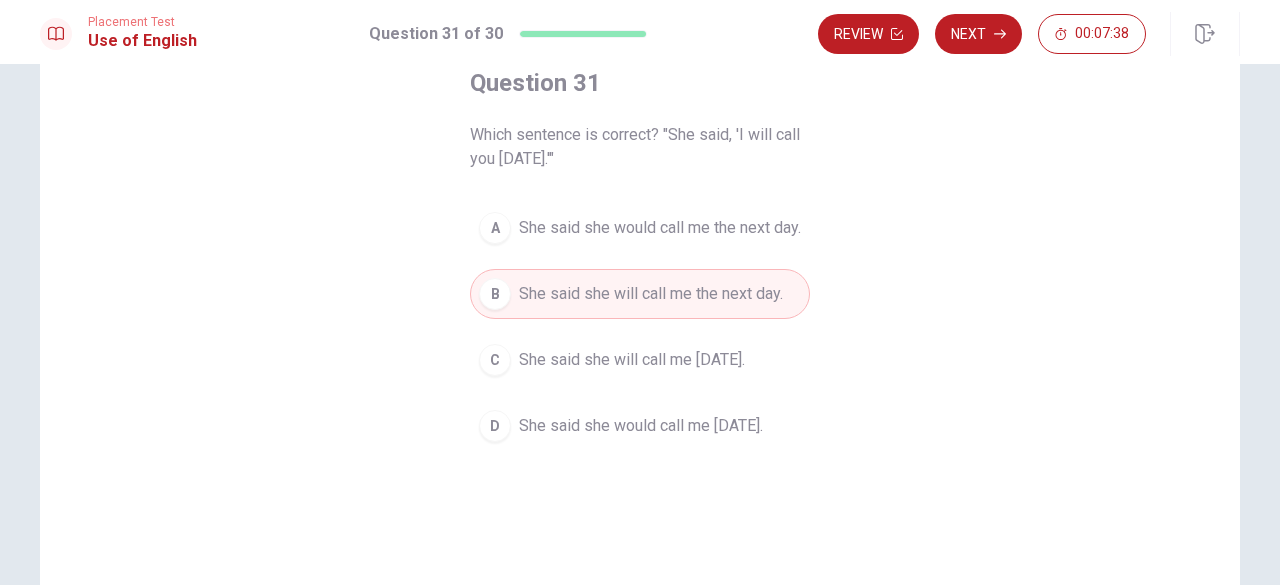 scroll, scrollTop: 118, scrollLeft: 0, axis: vertical 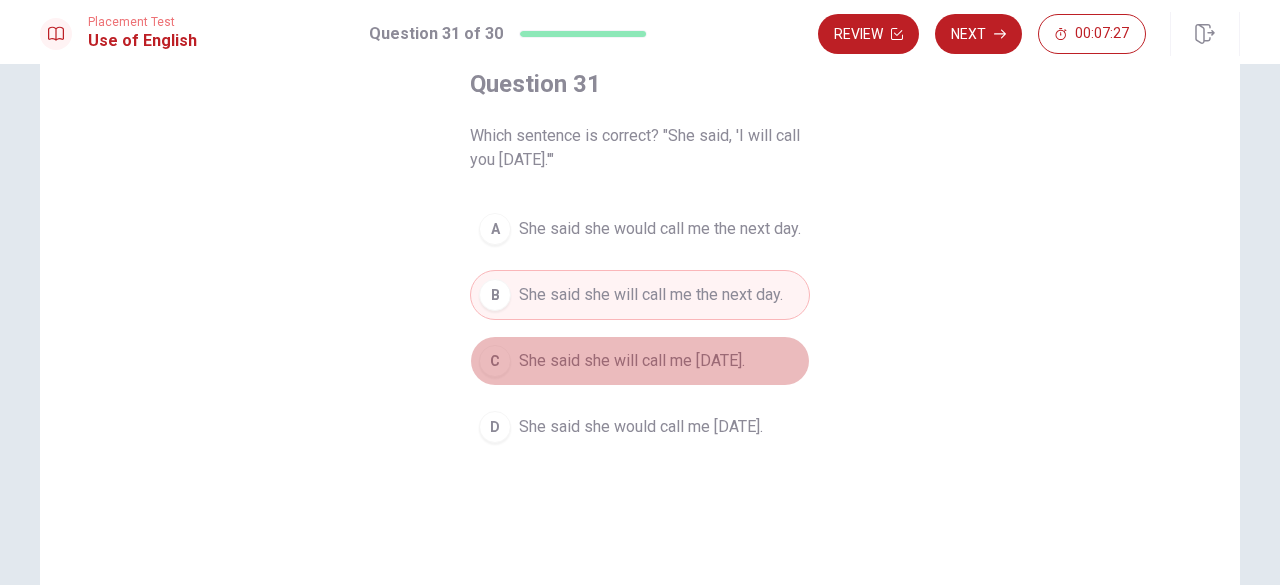 click on "She said she will call me [DATE]." at bounding box center (632, 361) 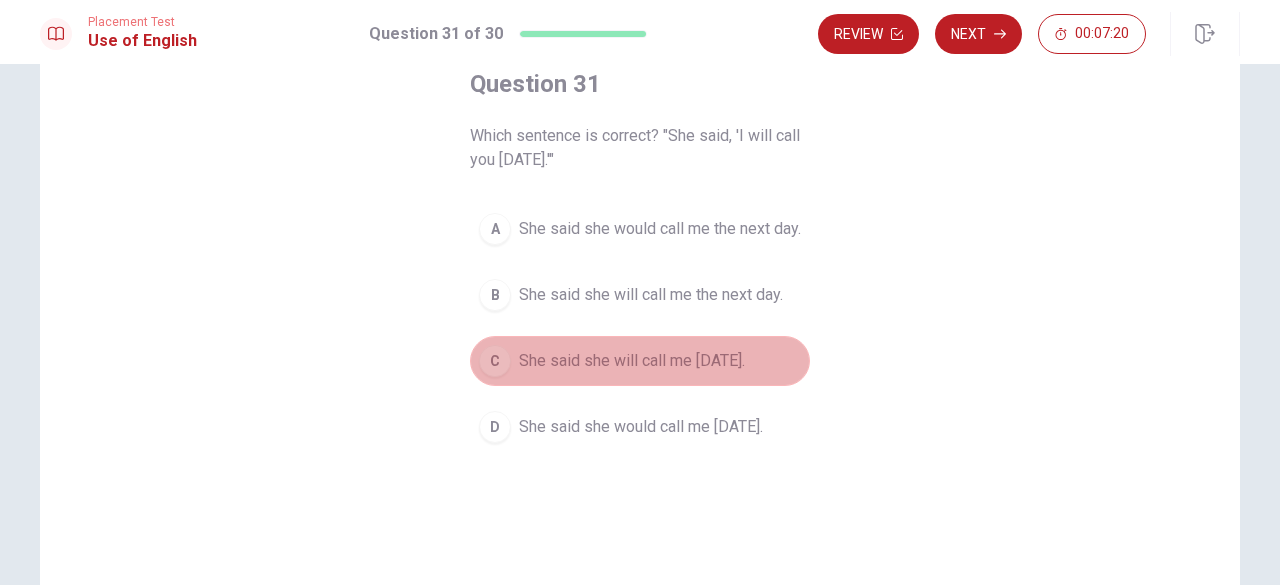 click on "She said she will call me [DATE]." at bounding box center [632, 361] 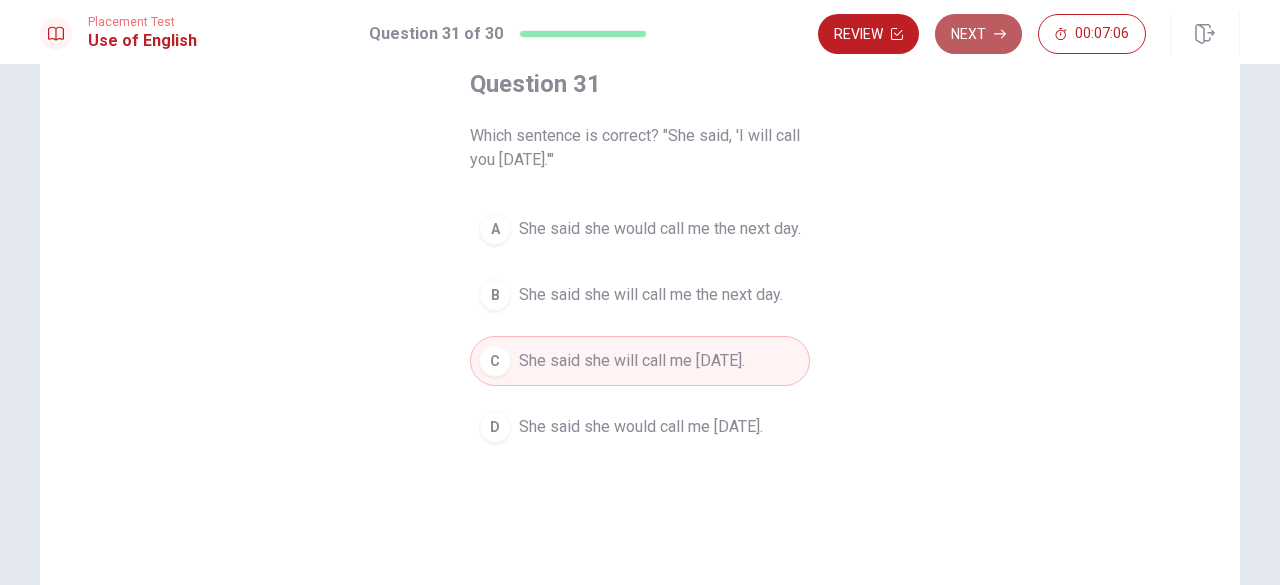 click on "Next" at bounding box center (978, 34) 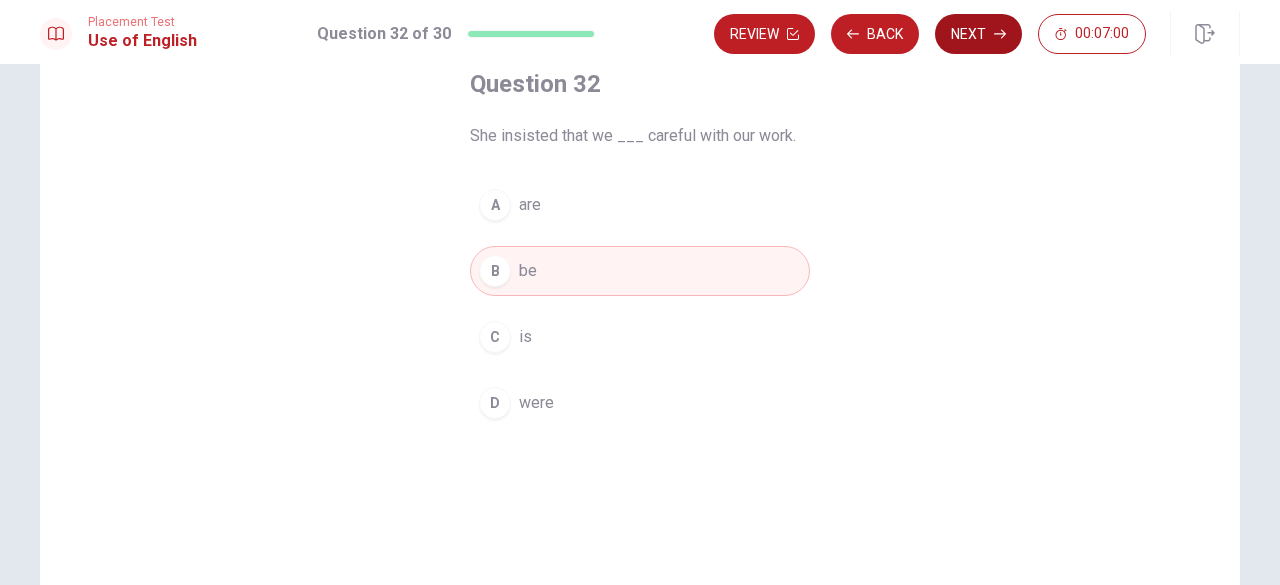 click on "Next" at bounding box center [978, 34] 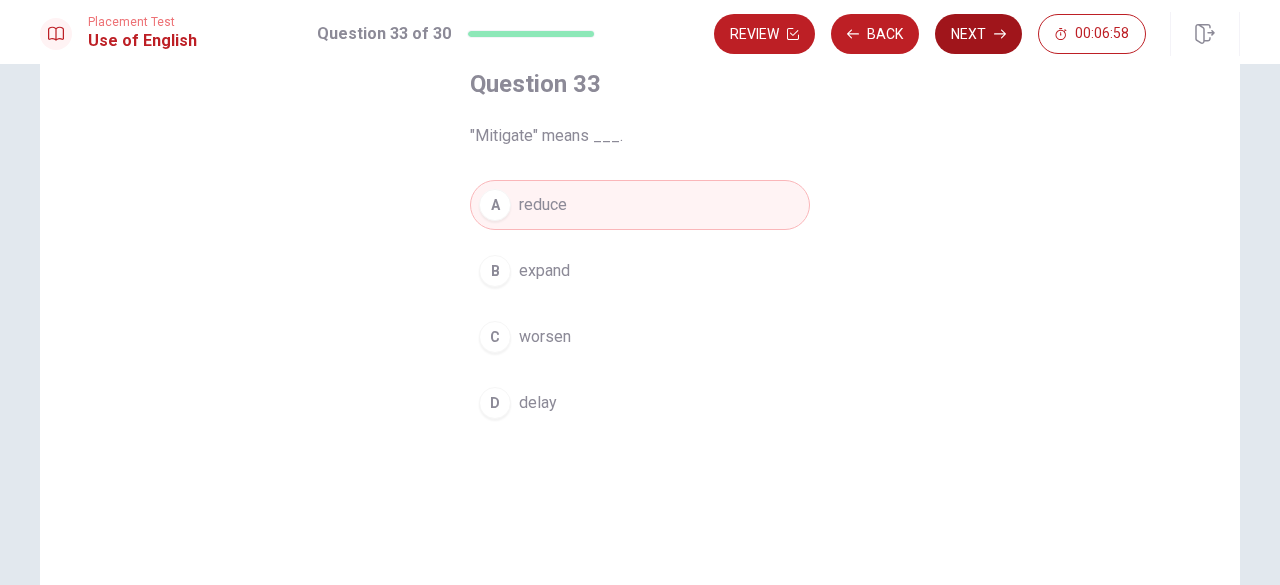 click on "Next" at bounding box center (978, 34) 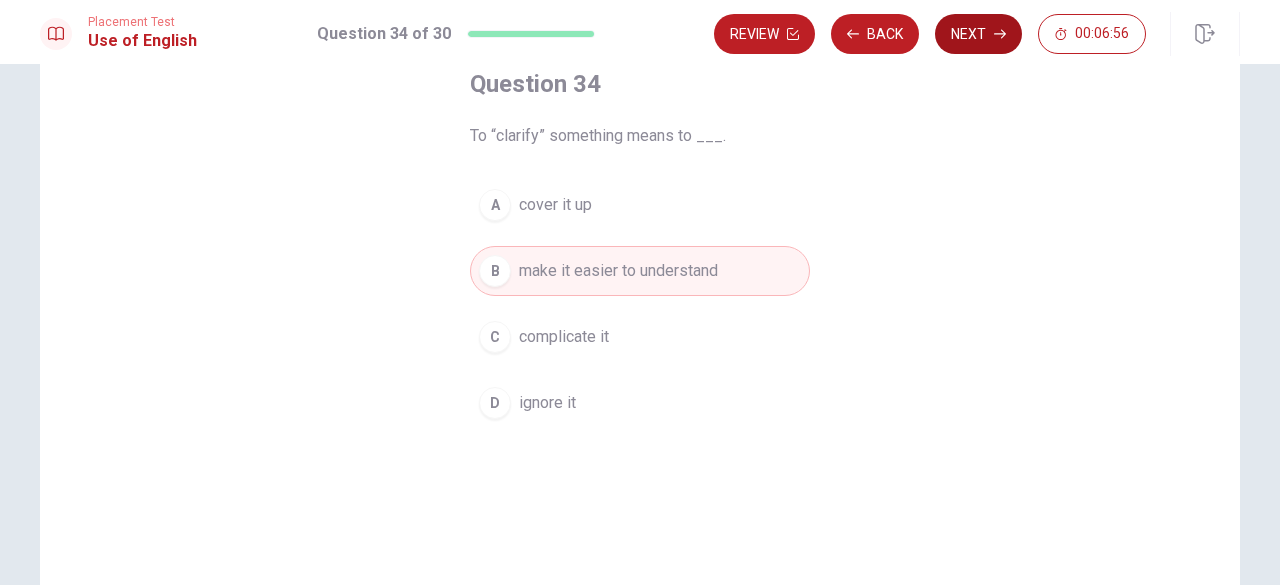 click on "Next" at bounding box center (978, 34) 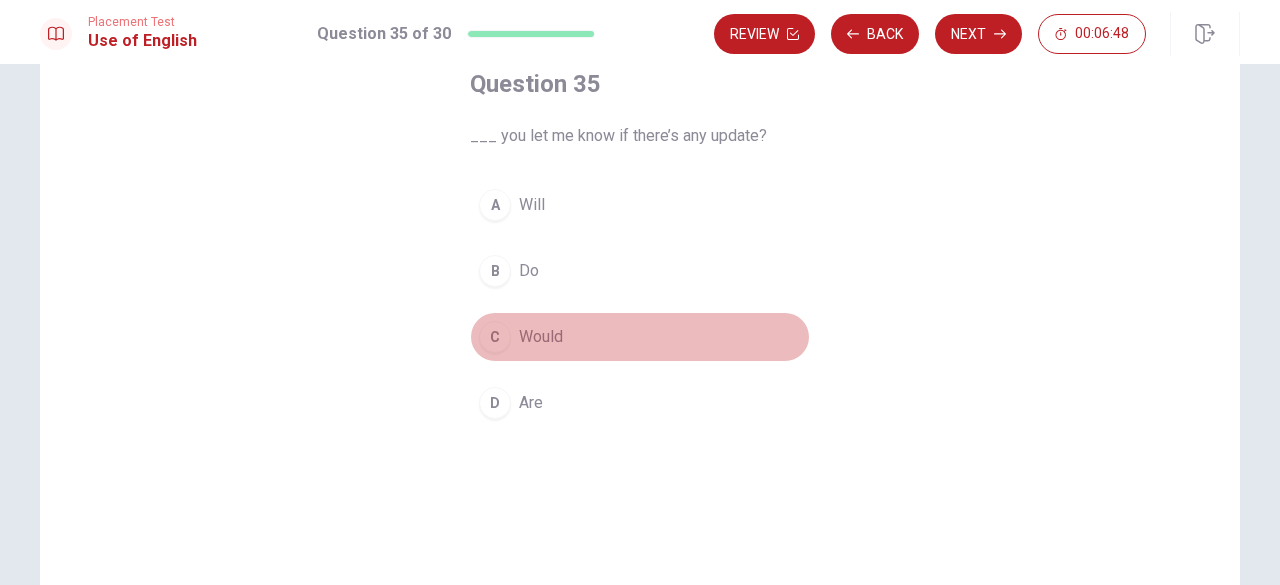 click on "C Would" at bounding box center [640, 337] 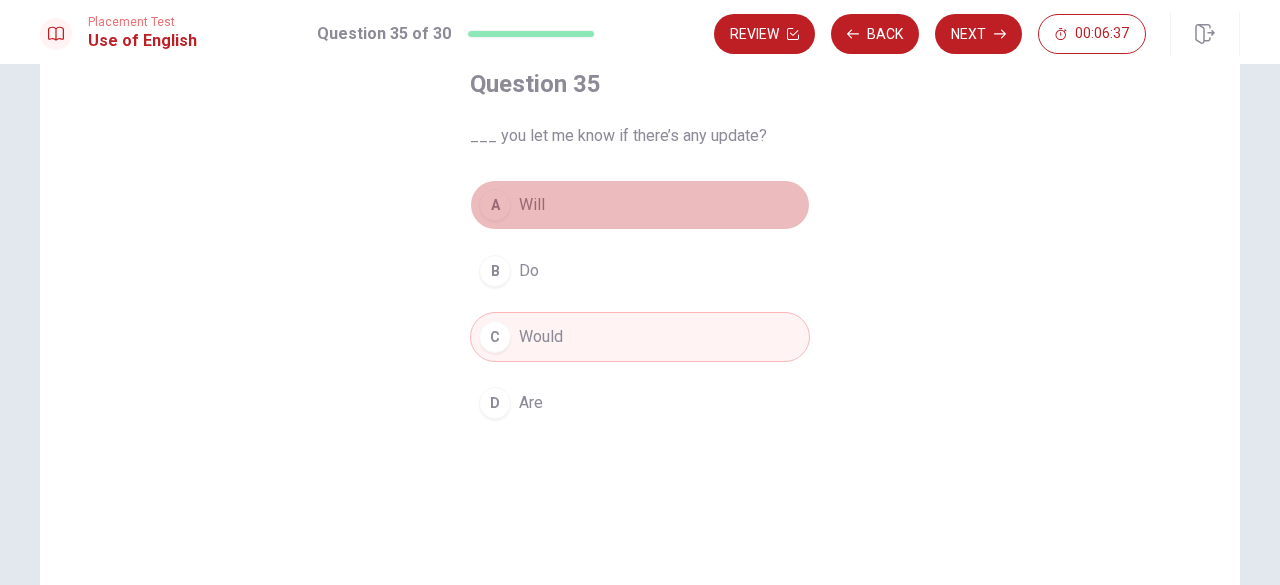 click on "A Will" at bounding box center [640, 205] 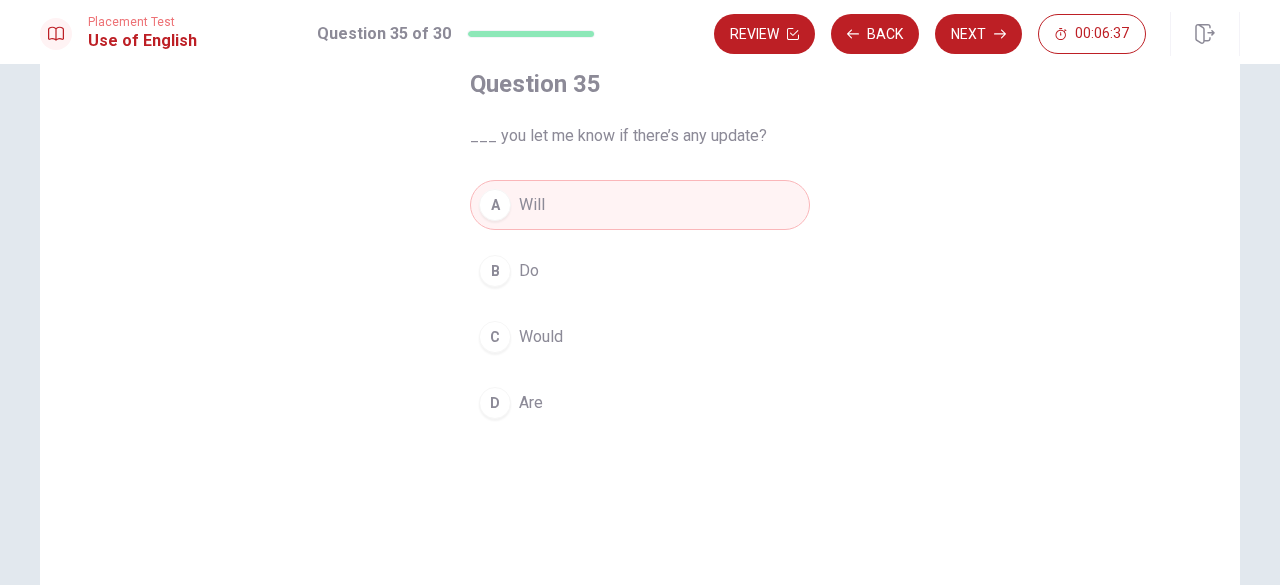 click on "A Will" at bounding box center [640, 205] 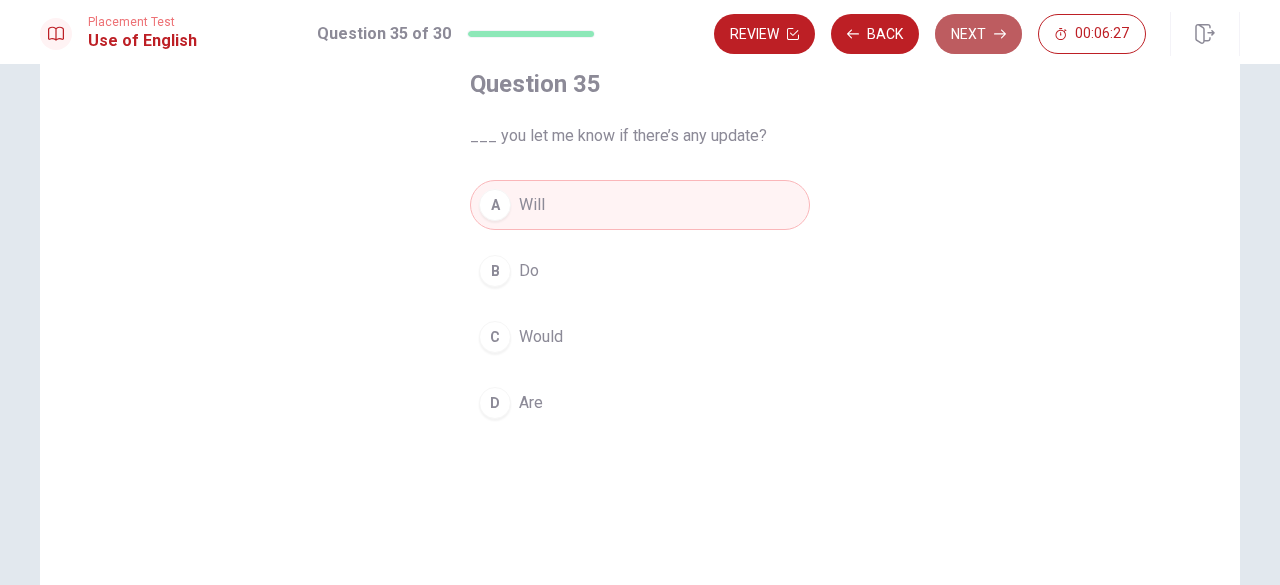 click 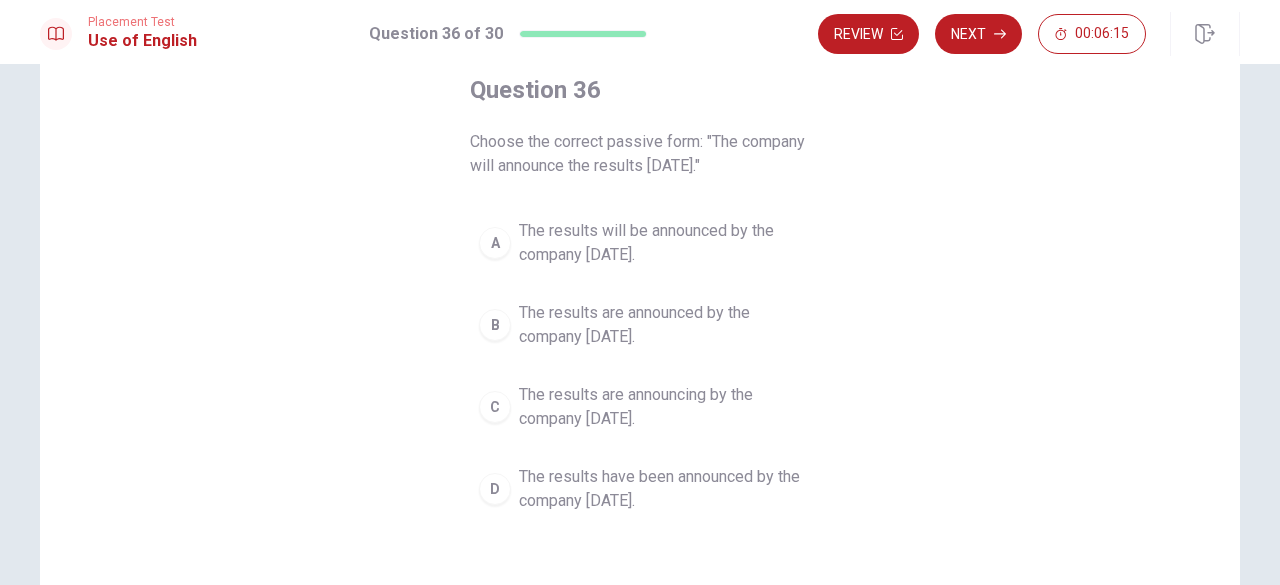 scroll, scrollTop: 112, scrollLeft: 0, axis: vertical 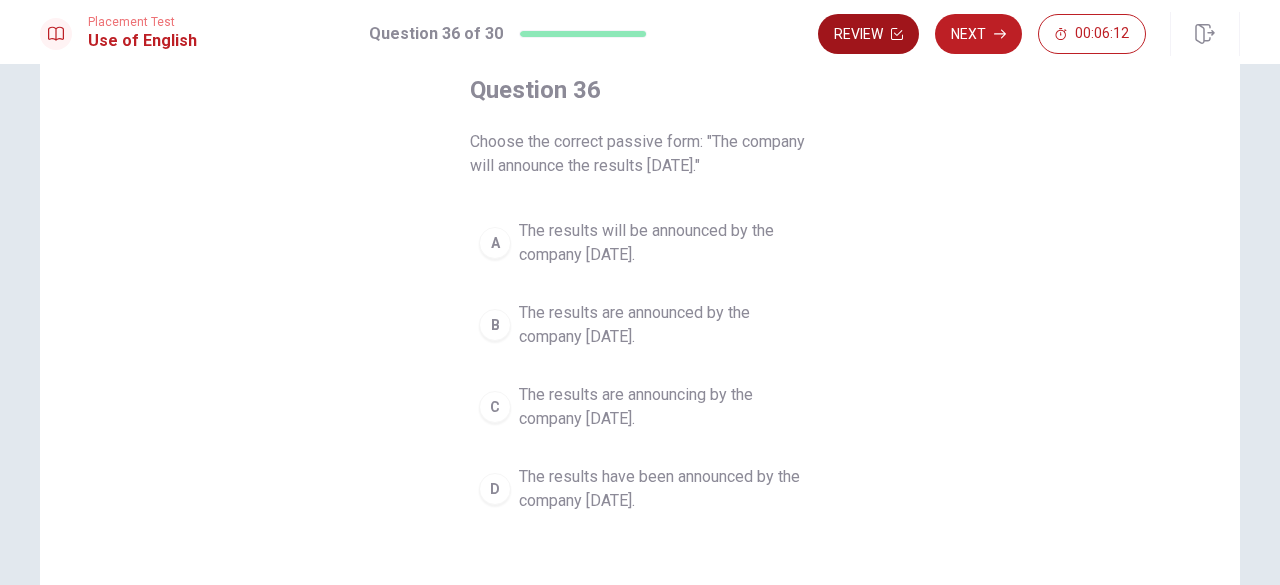 click on "Review" at bounding box center [868, 34] 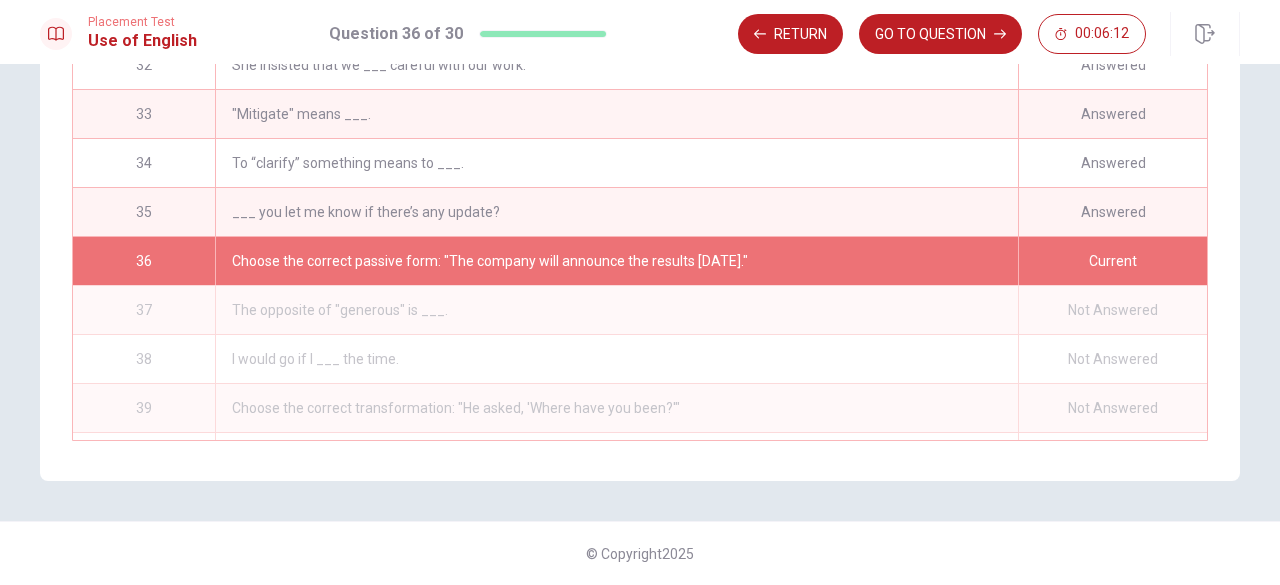 scroll, scrollTop: 424, scrollLeft: 0, axis: vertical 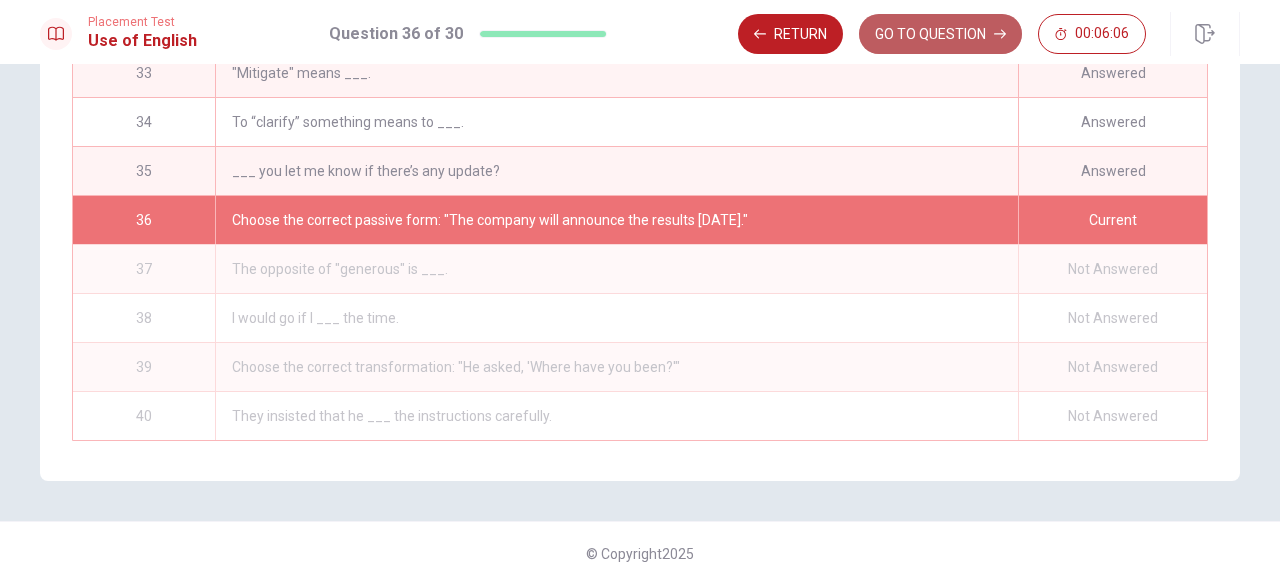 click on "GO TO QUESTION" at bounding box center [940, 34] 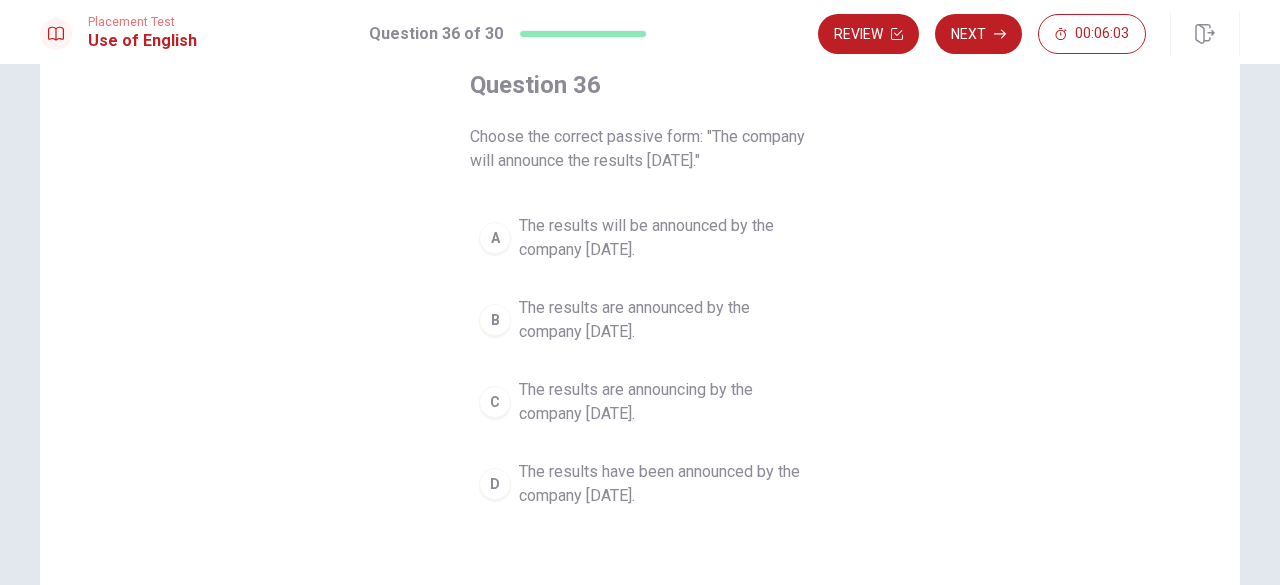 scroll, scrollTop: 119, scrollLeft: 0, axis: vertical 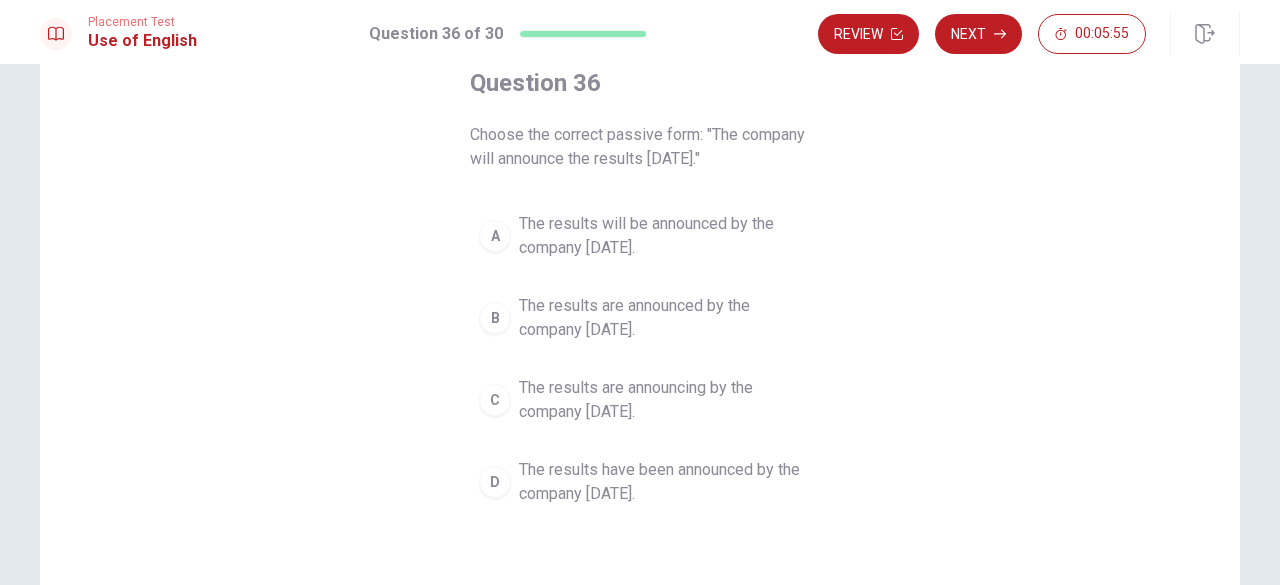 click on "The results will be announced by the company [DATE]." at bounding box center [660, 236] 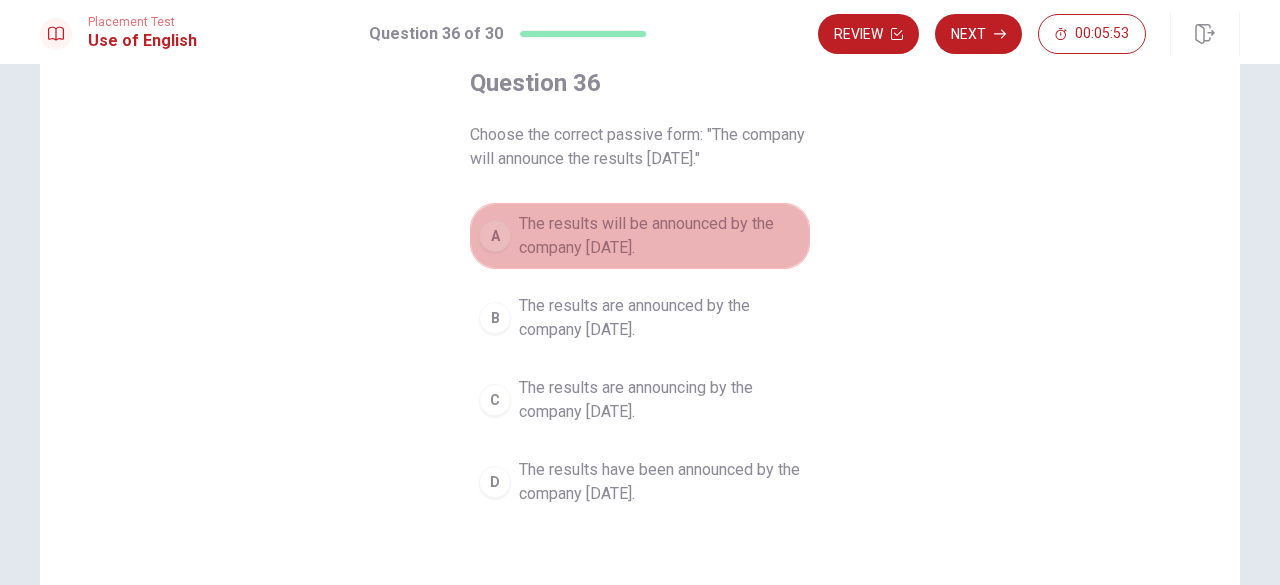 click on "The results will be announced by the company [DATE]." at bounding box center (660, 236) 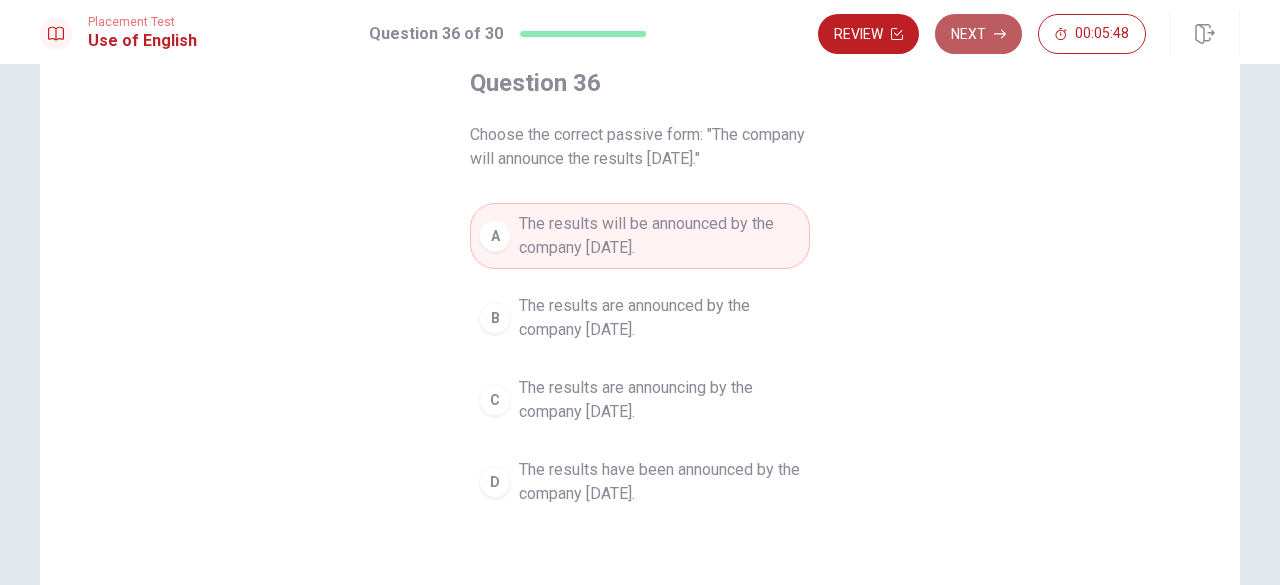 click on "Next" at bounding box center [978, 34] 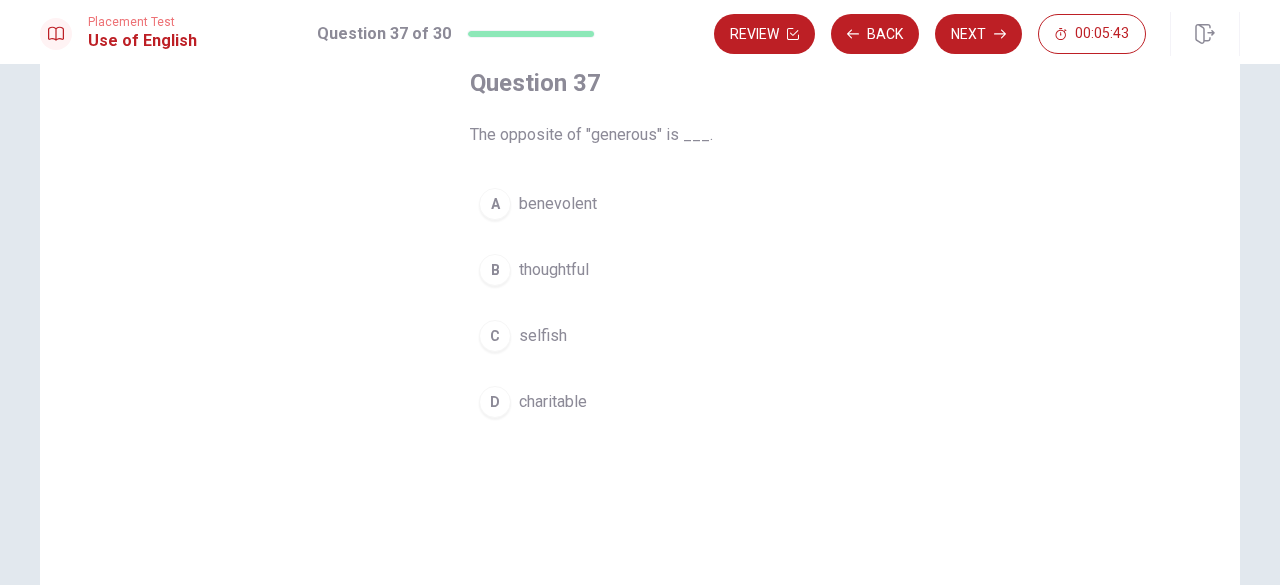 click on "selfish" at bounding box center [543, 336] 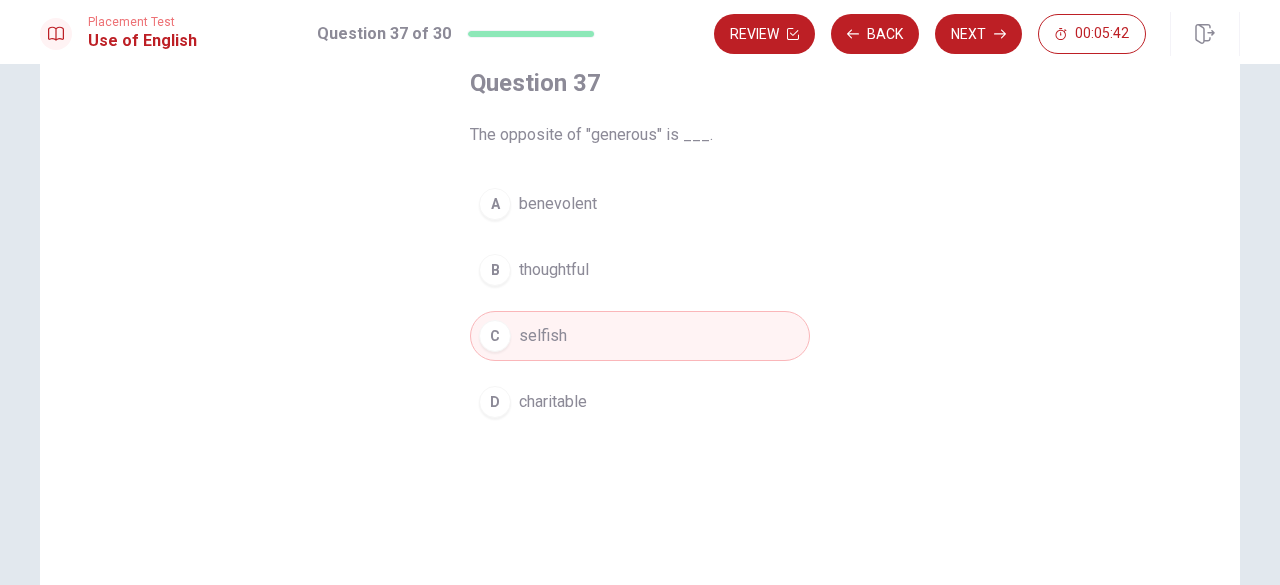 click on "selfish" at bounding box center (543, 336) 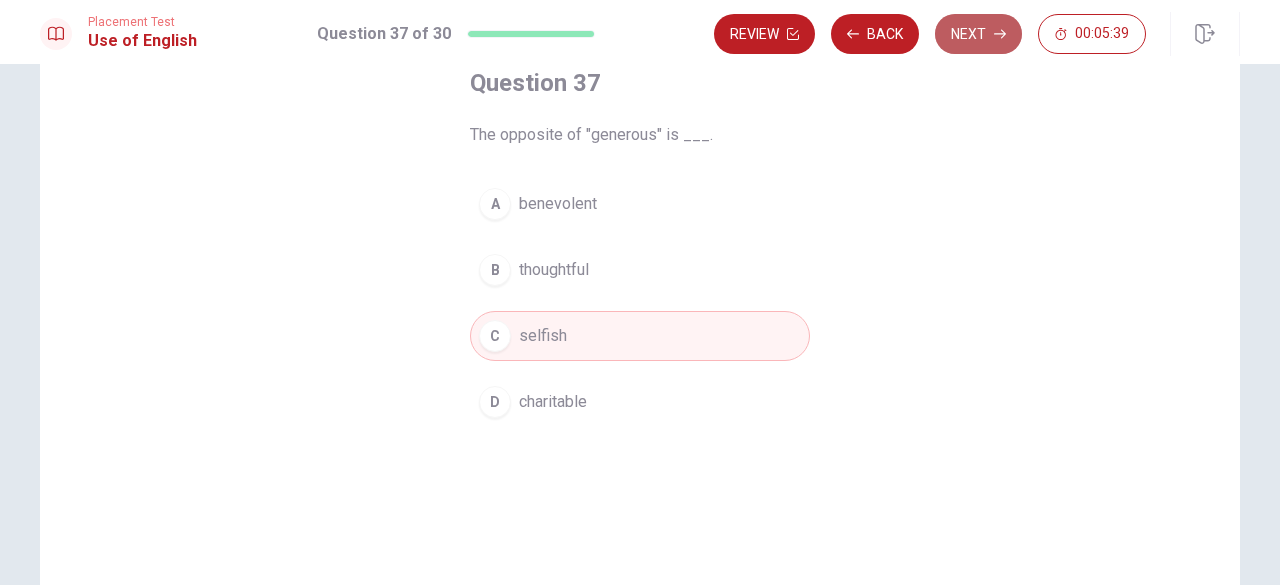 click on "Next" at bounding box center (978, 34) 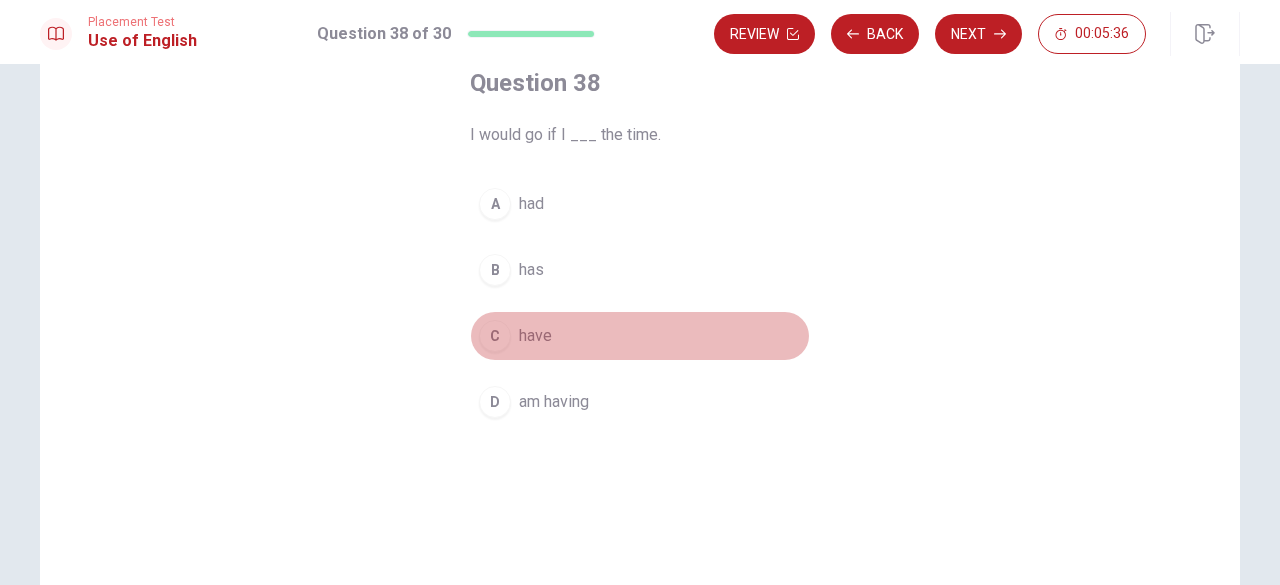 click on "C have" at bounding box center (640, 336) 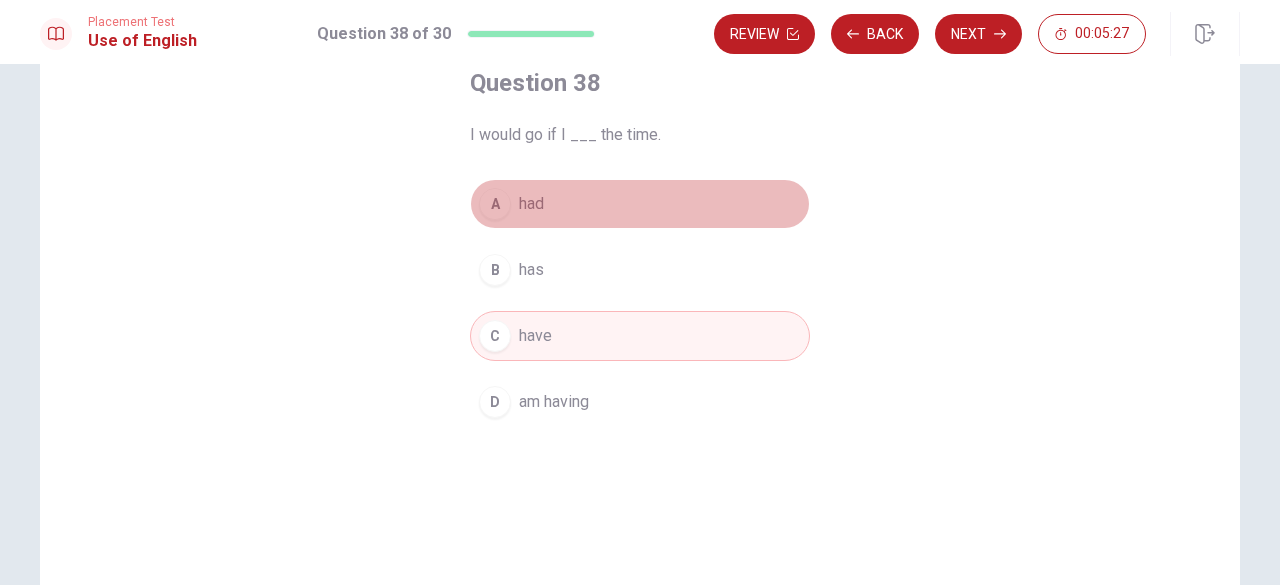 click on "A had" at bounding box center [640, 204] 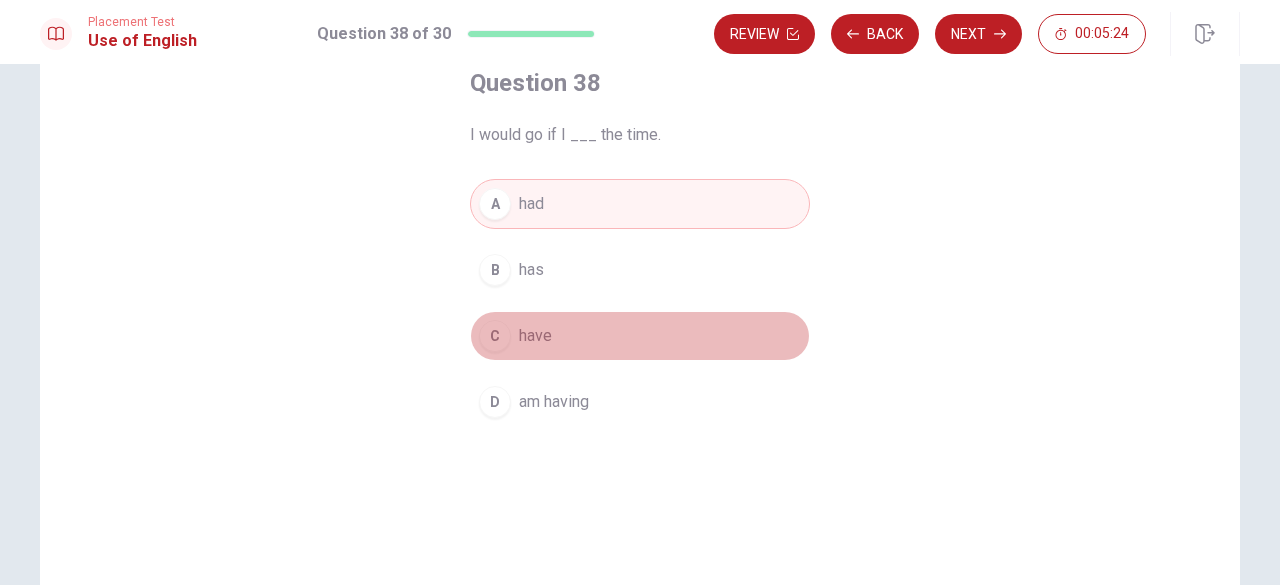 click on "C have" at bounding box center (640, 336) 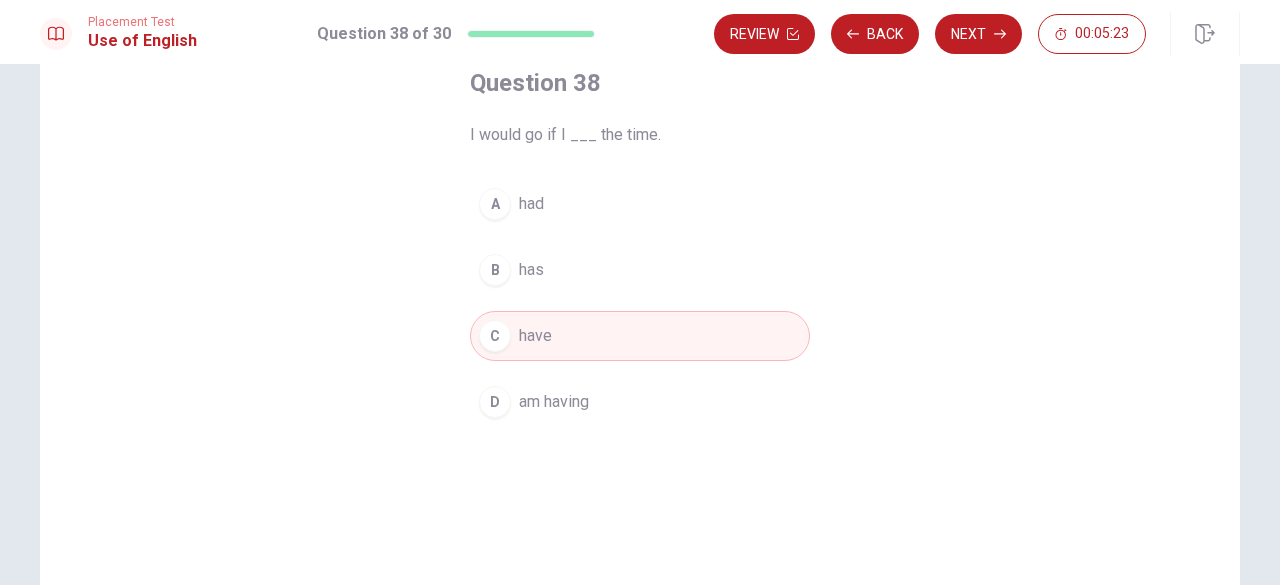 click on "A had B has C have D am having" at bounding box center (640, 303) 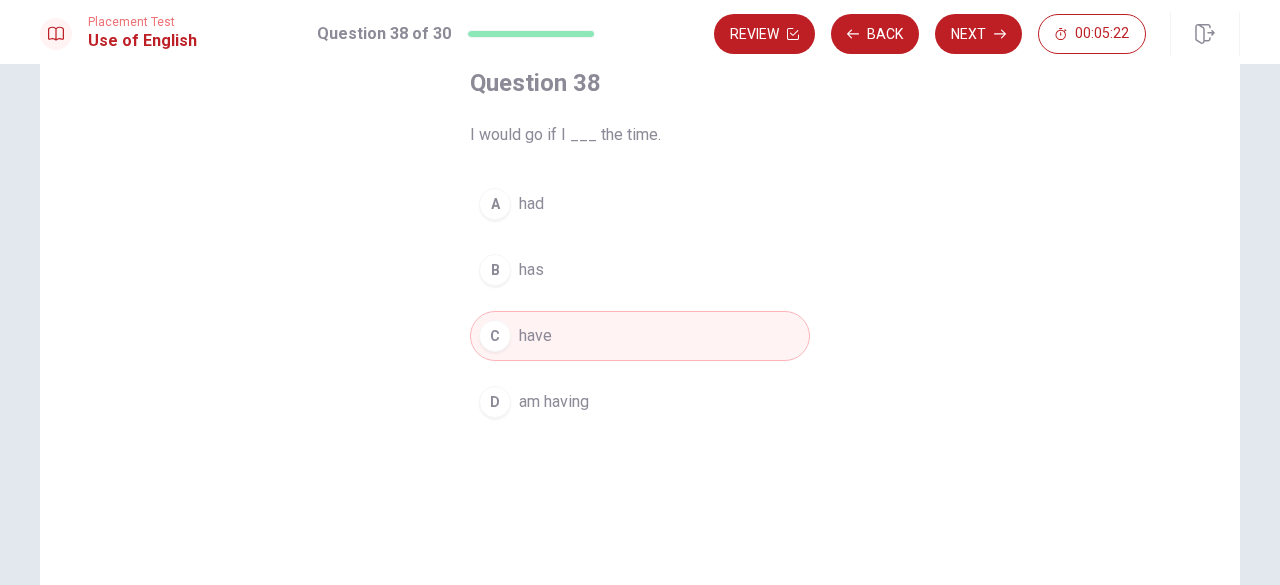 click on "Question 38 I would go if I ___ the time. A had B has C have D am having" at bounding box center [640, 332] 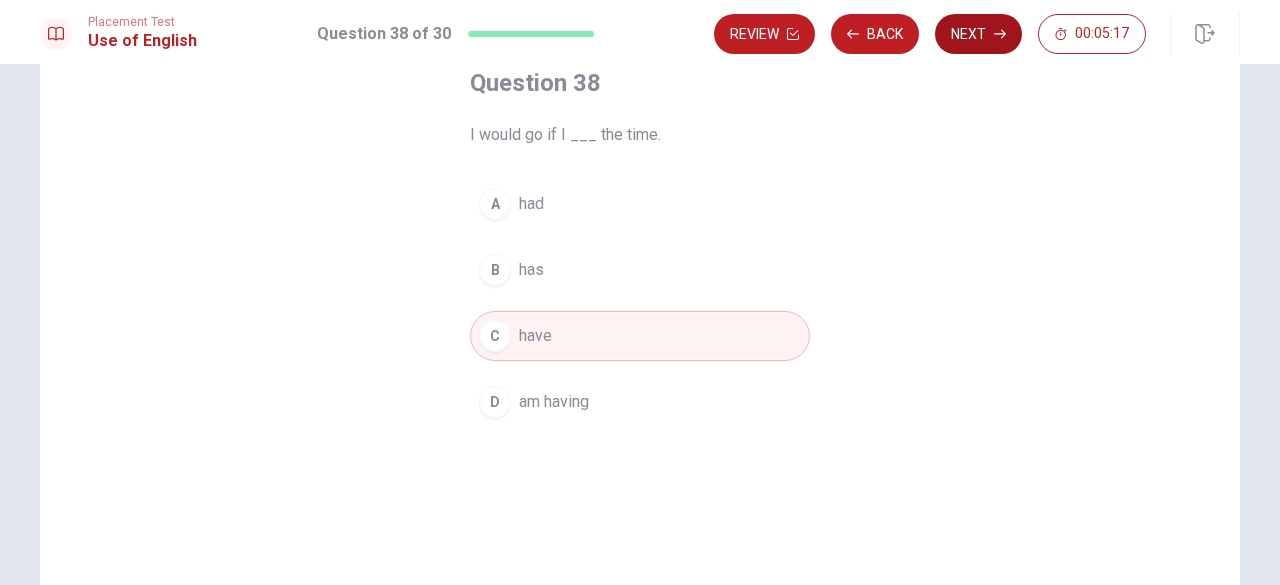 click on "Next" at bounding box center (978, 34) 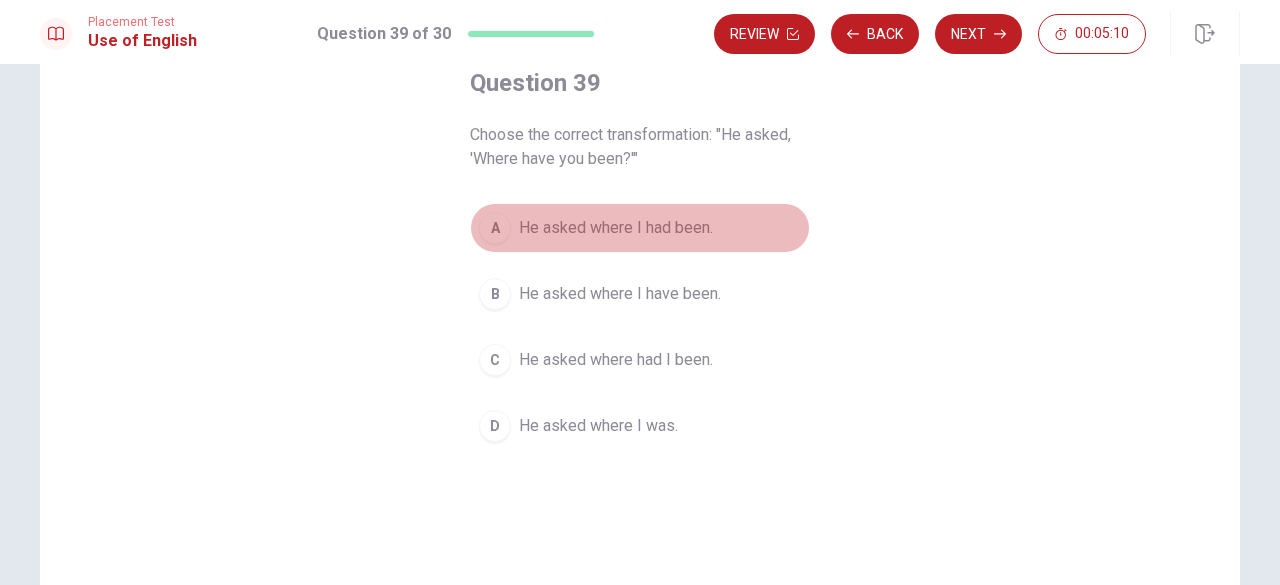 click on "He asked where I had been." at bounding box center [616, 228] 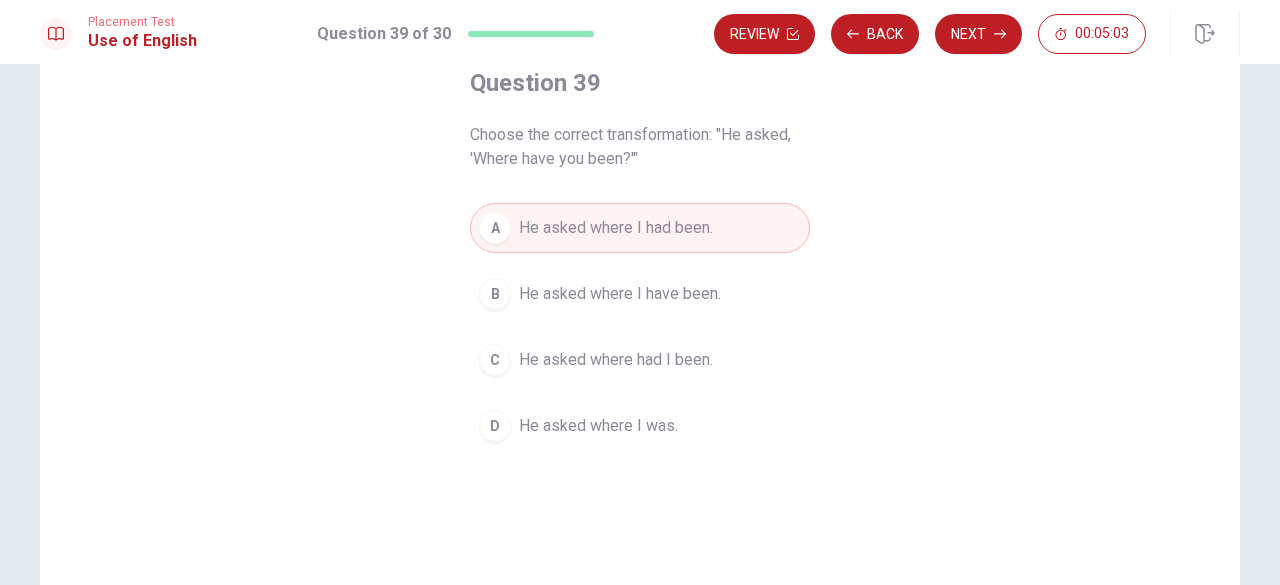 click on "Question 39 Choose the correct transformation:
"He asked, 'Where have you been?'" A He asked where I had been.
B He asked where I have been.
C He asked where had I been. D He asked where I was." at bounding box center (640, 332) 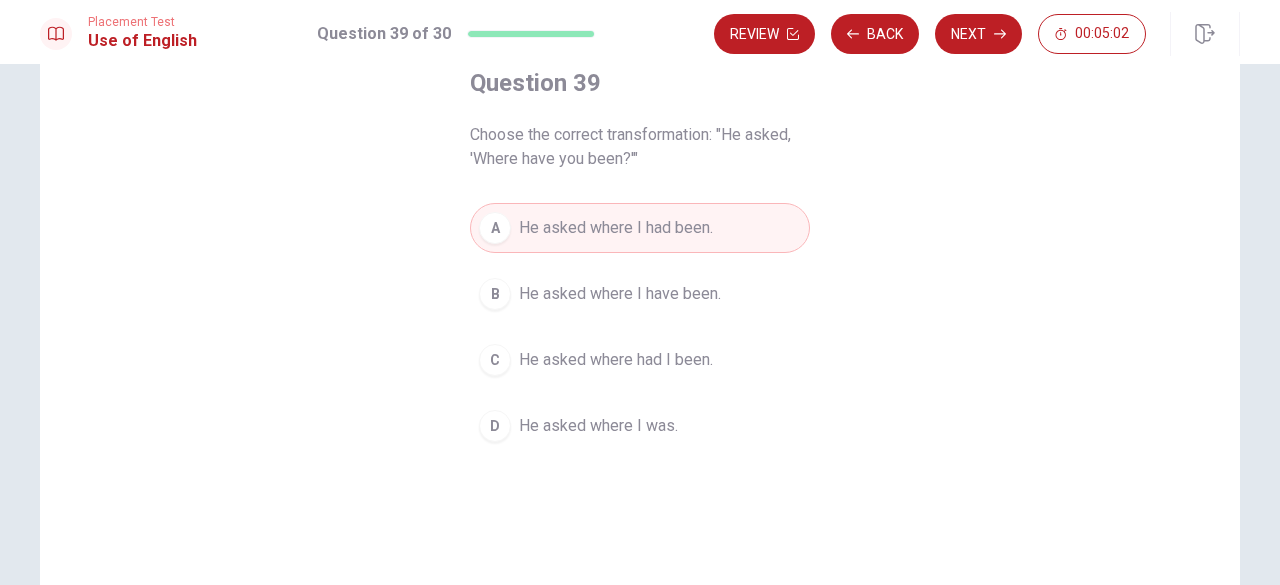 scroll, scrollTop: 115, scrollLeft: 0, axis: vertical 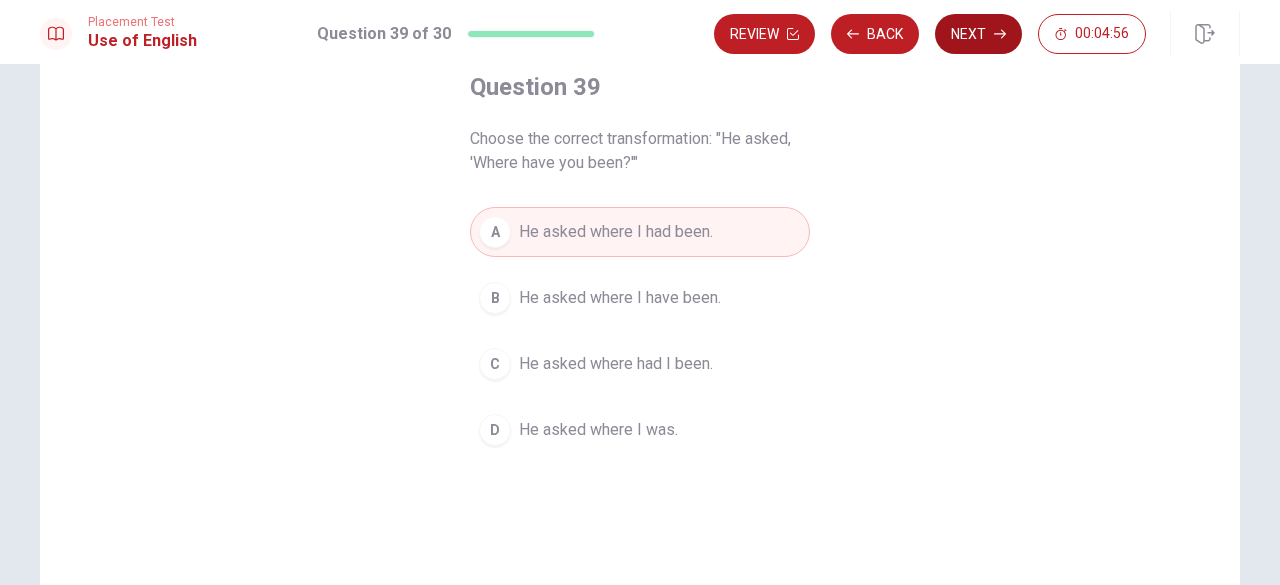 click on "Next" at bounding box center (978, 34) 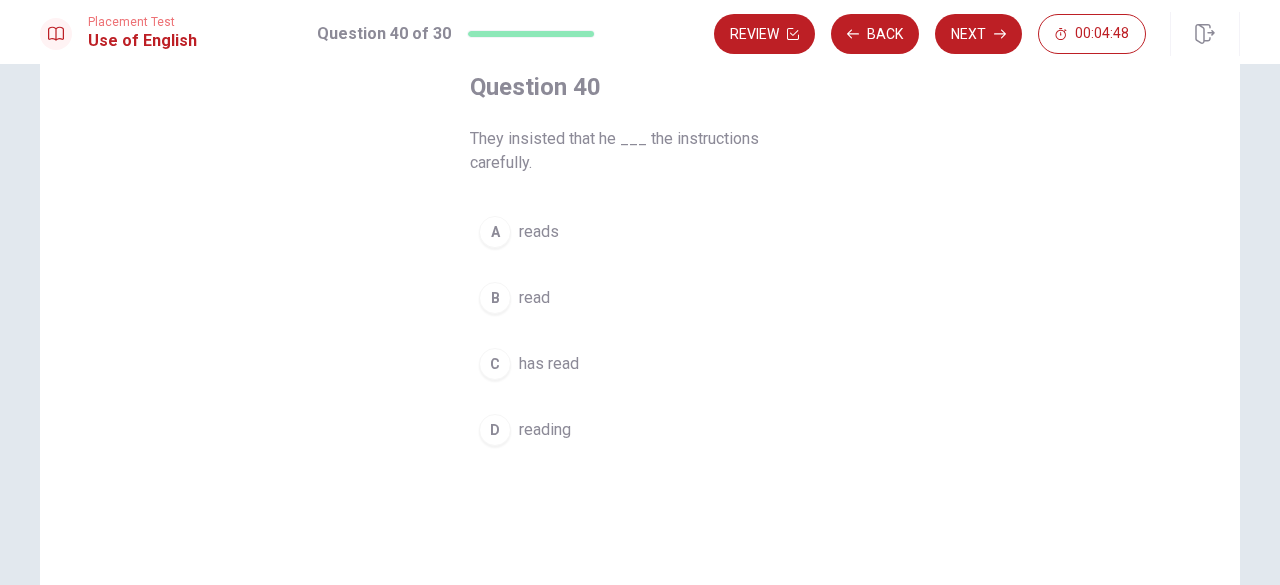 click on "B read" at bounding box center [640, 298] 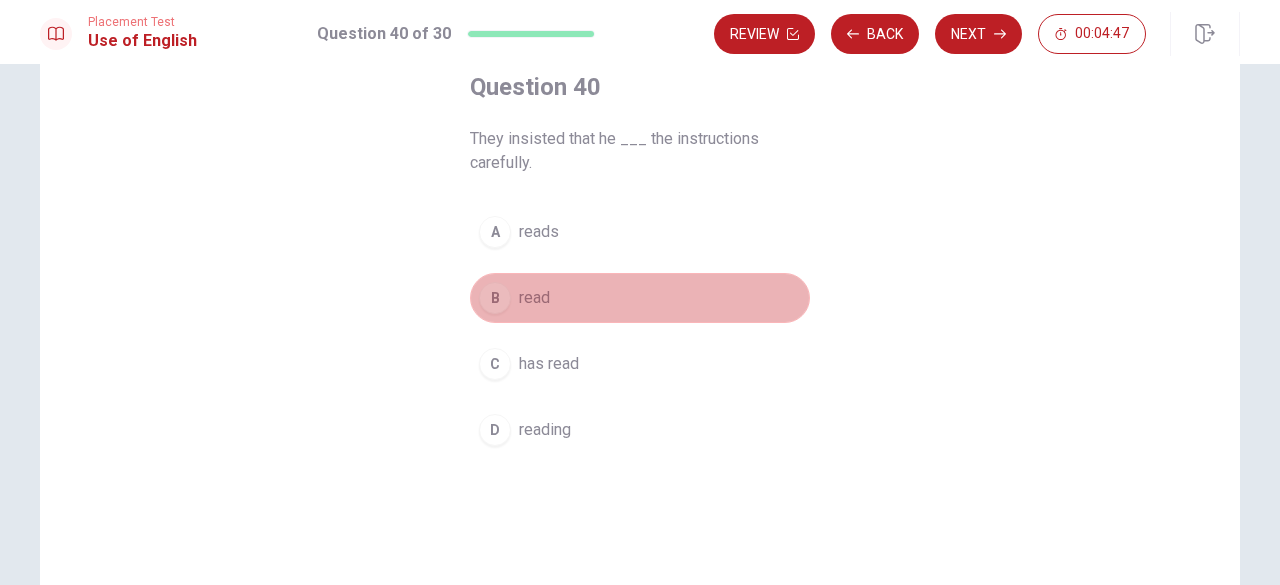 click on "B read" at bounding box center [640, 298] 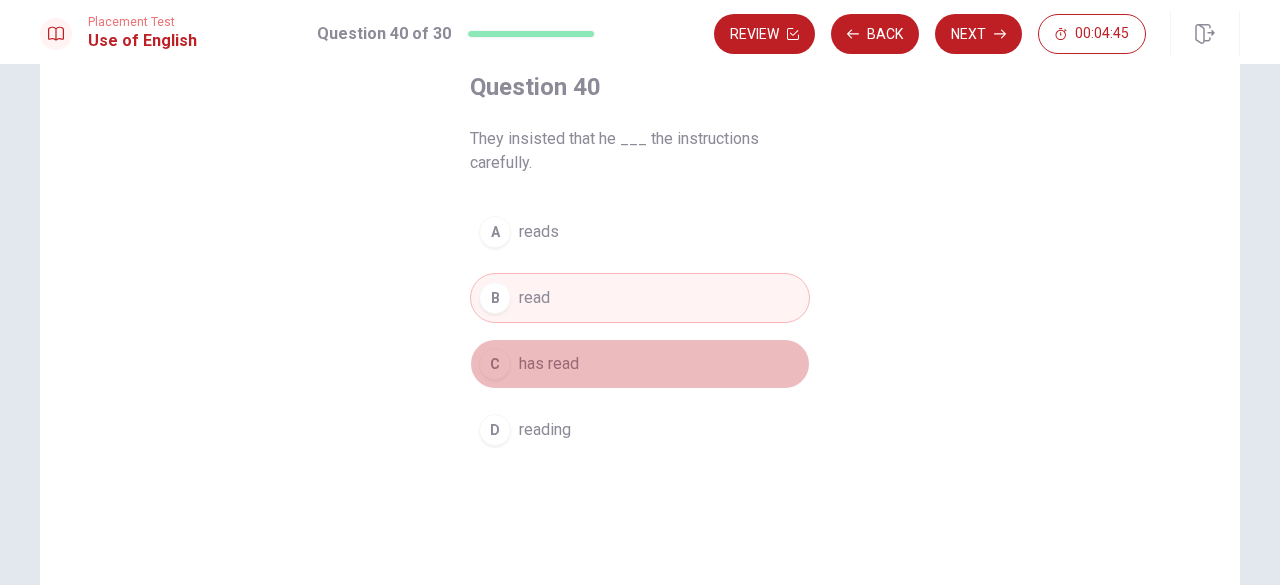 click on "C has read" at bounding box center [640, 364] 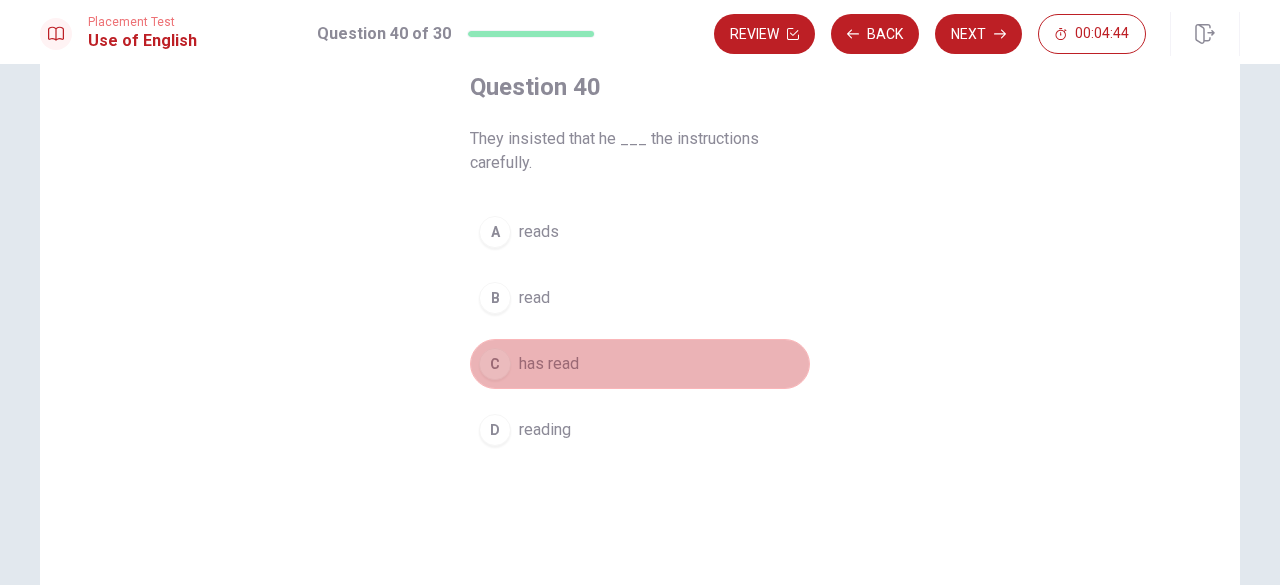 click on "C has read" at bounding box center [640, 364] 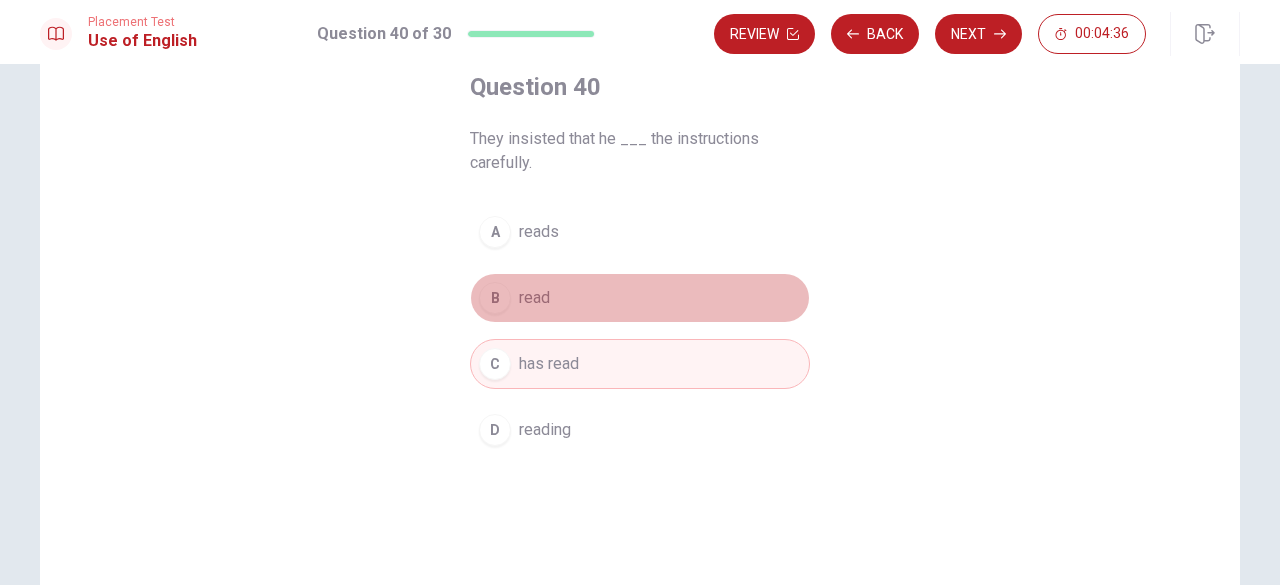 click on "B read" at bounding box center (640, 298) 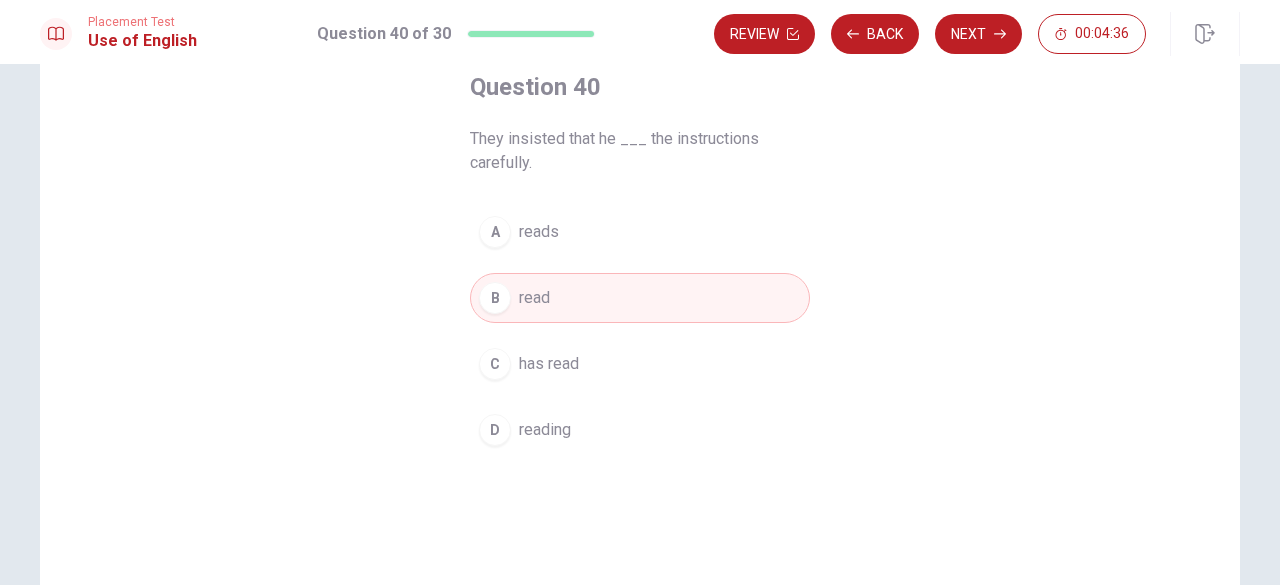 click on "B read" at bounding box center [640, 298] 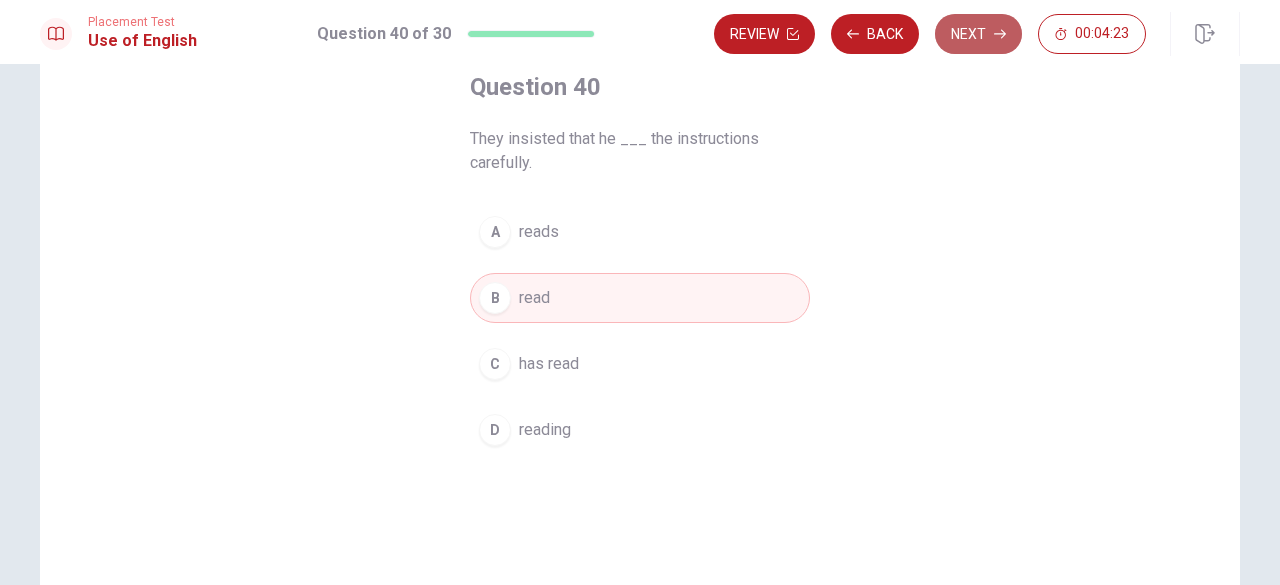 click on "Next" at bounding box center [978, 34] 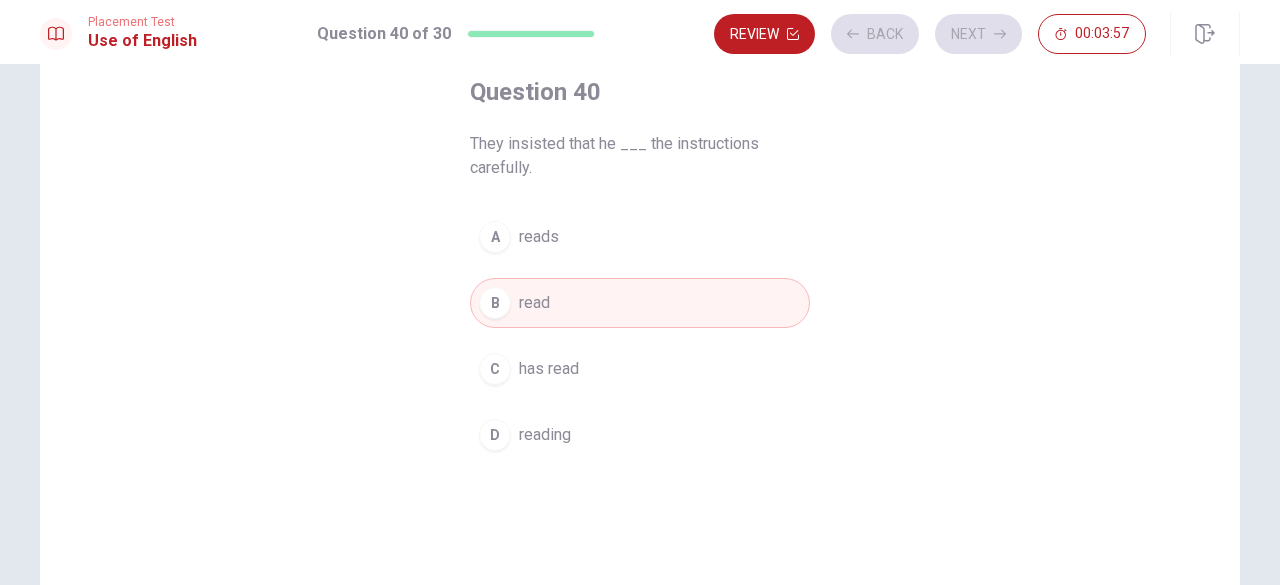 scroll, scrollTop: 112, scrollLeft: 0, axis: vertical 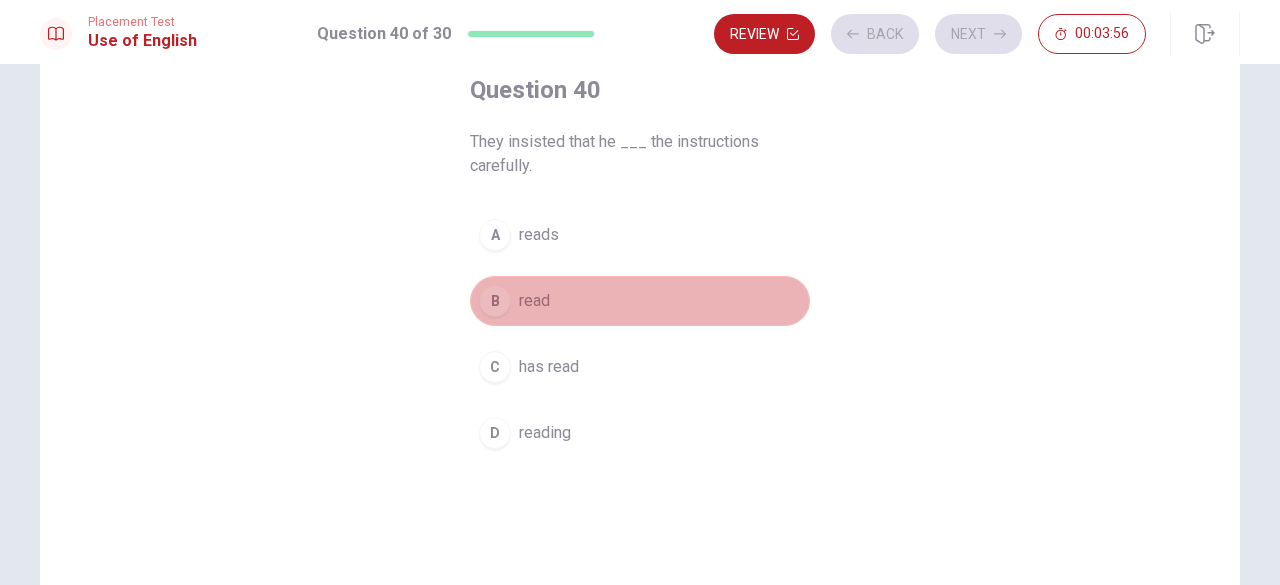 click on "B read" at bounding box center (640, 301) 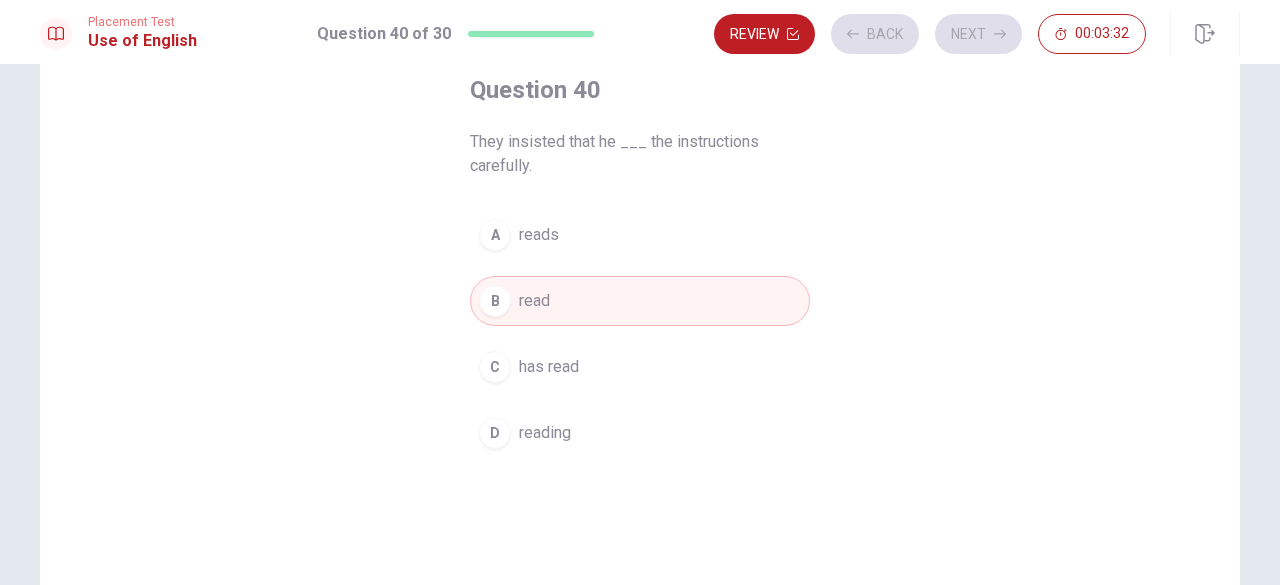 drag, startPoint x: 858, startPoint y: 183, endPoint x: 898, endPoint y: 234, distance: 64.815125 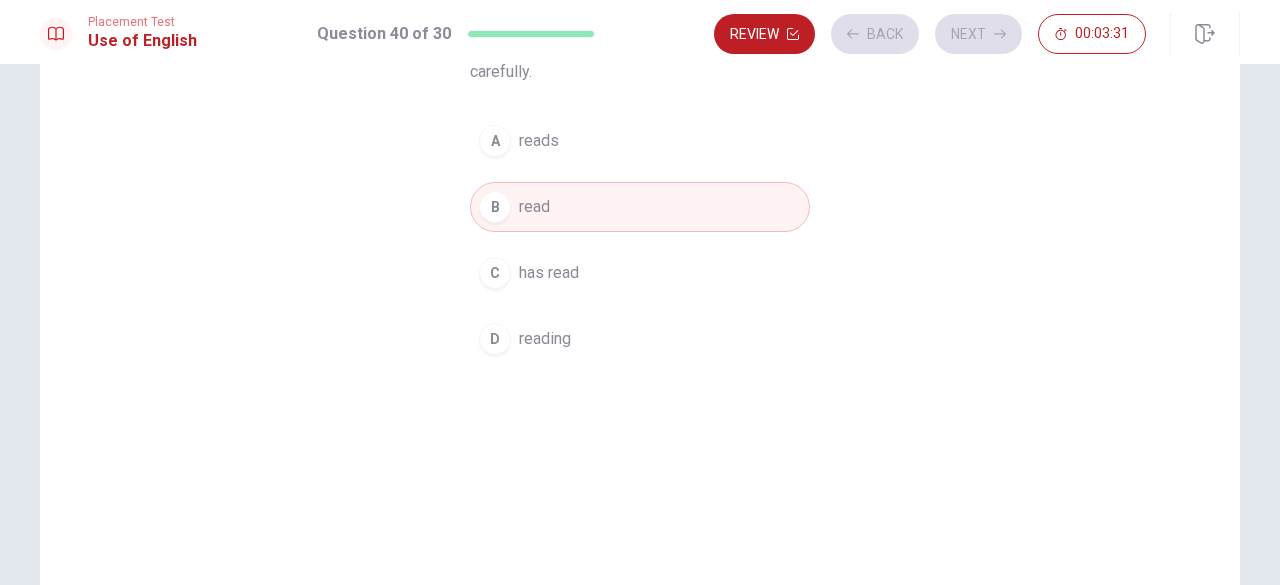 scroll, scrollTop: 0, scrollLeft: 0, axis: both 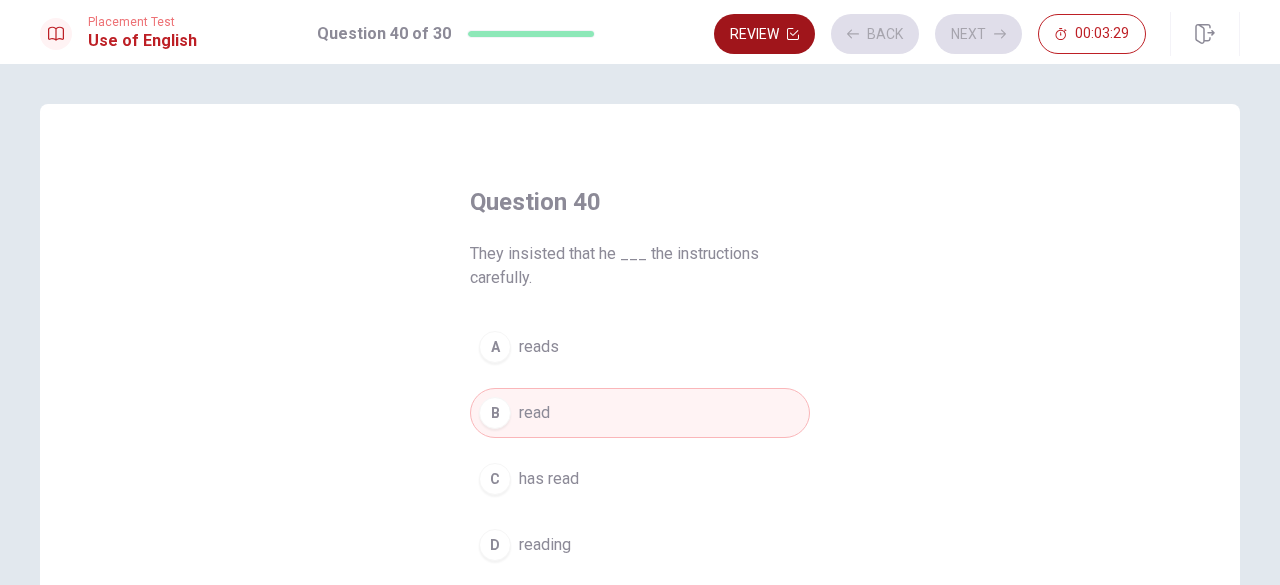 click on "Review" at bounding box center [764, 34] 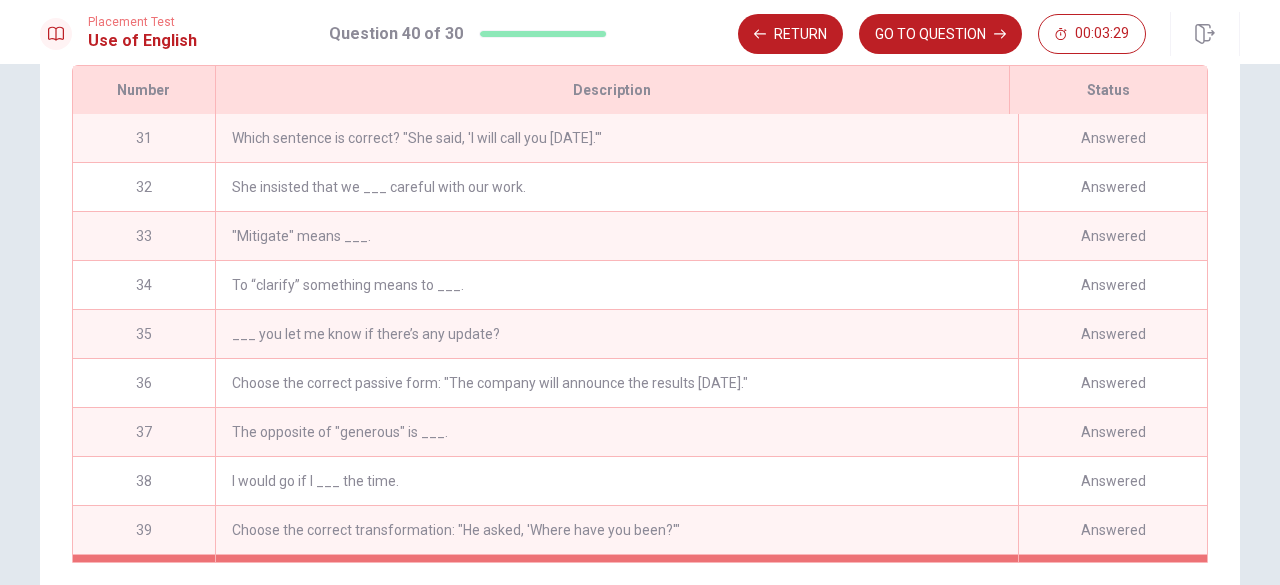 scroll, scrollTop: 424, scrollLeft: 0, axis: vertical 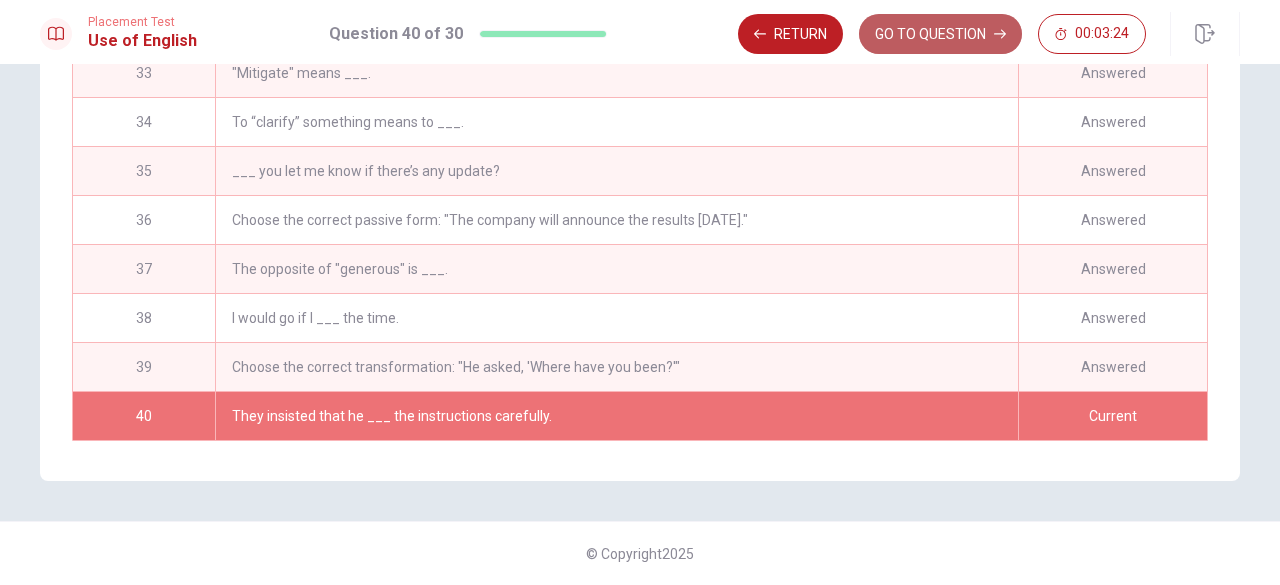 click on "GO TO QUESTION" at bounding box center (940, 34) 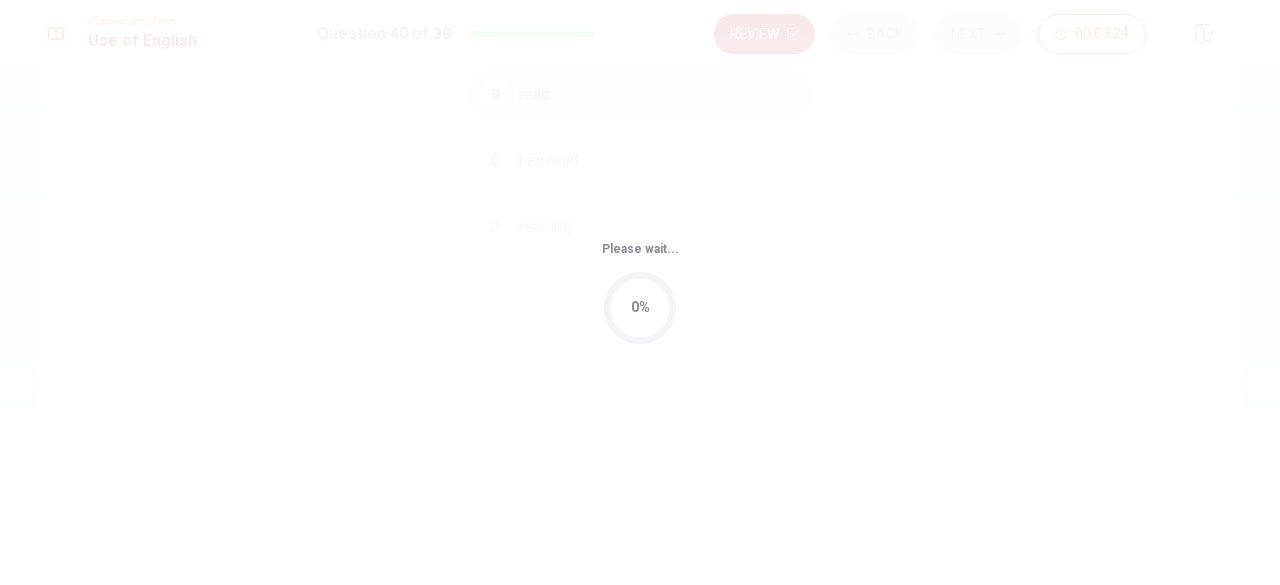 click on "Please wait... 0%" at bounding box center (640, 292) 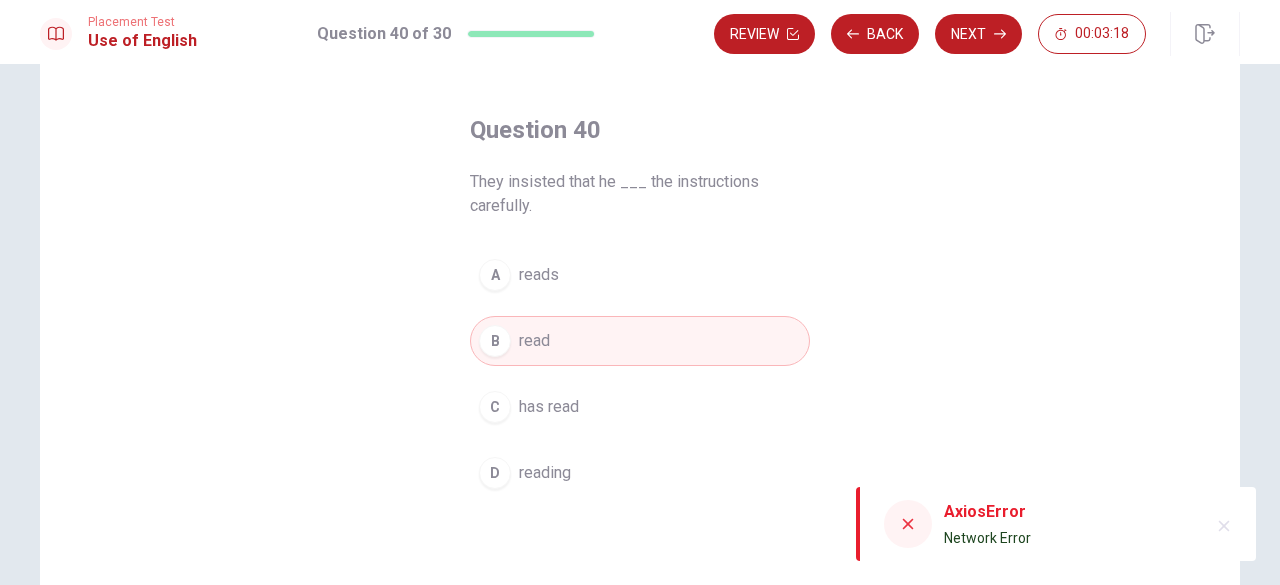scroll, scrollTop: 79, scrollLeft: 0, axis: vertical 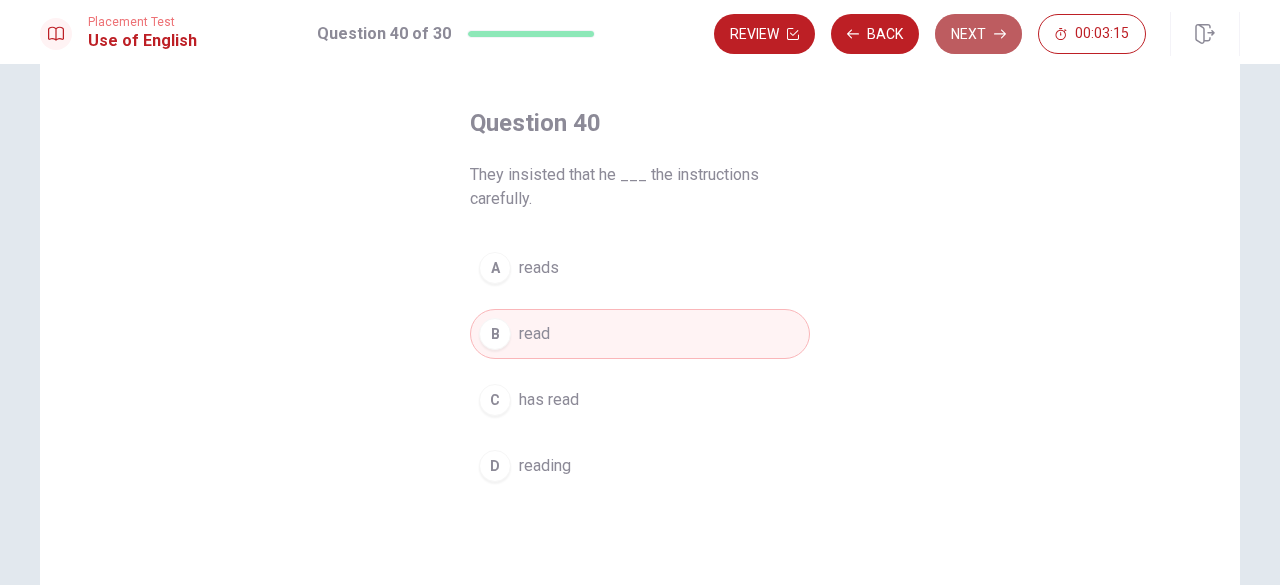 click on "Next" at bounding box center (978, 34) 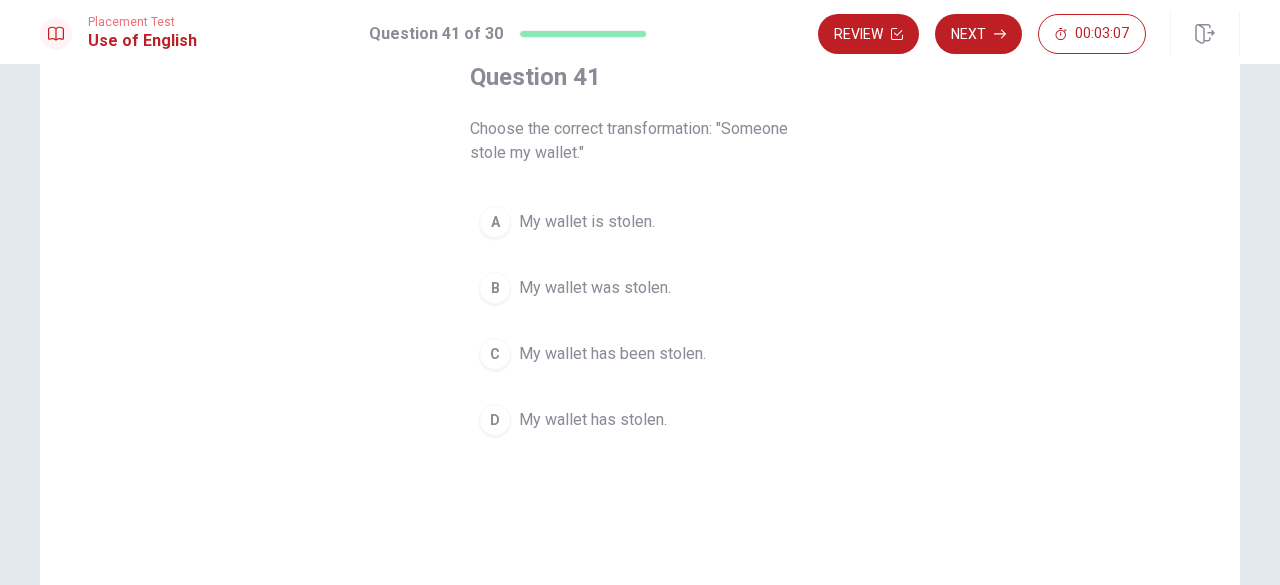 scroll, scrollTop: 131, scrollLeft: 0, axis: vertical 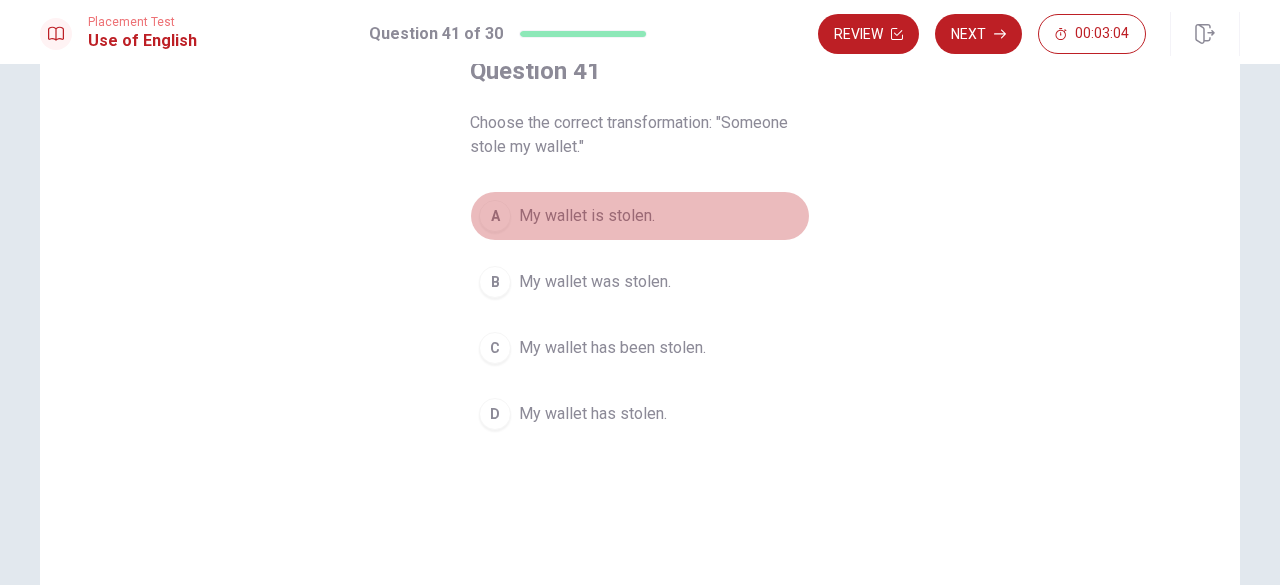 click on "My wallet is stolen." at bounding box center (587, 216) 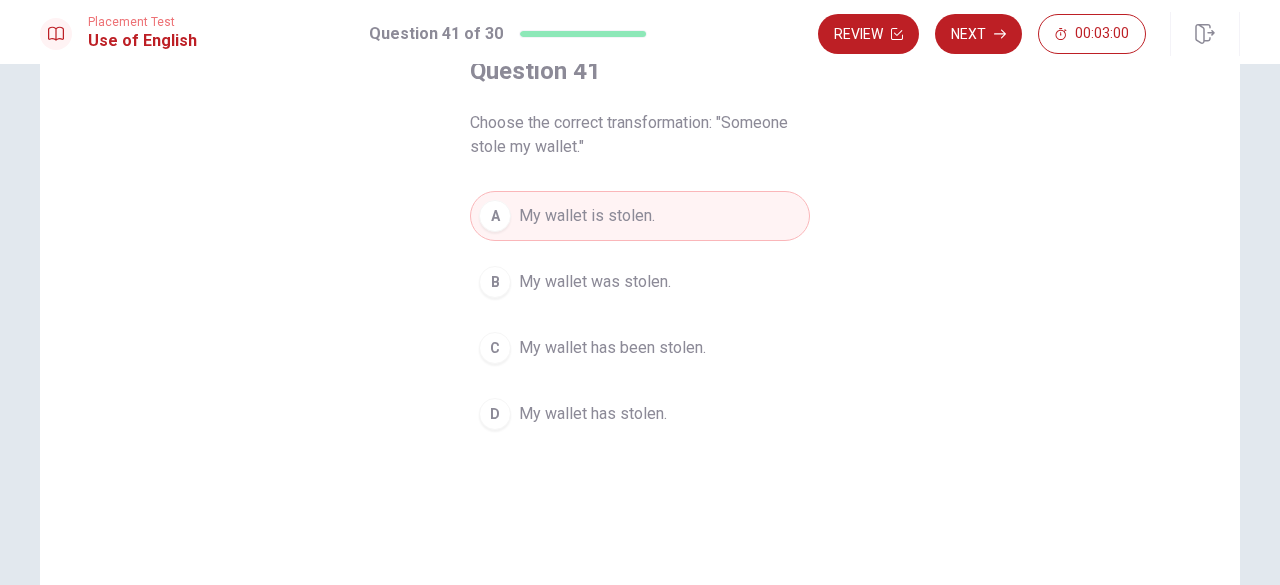 click on "B My wallet was stolen." at bounding box center [640, 282] 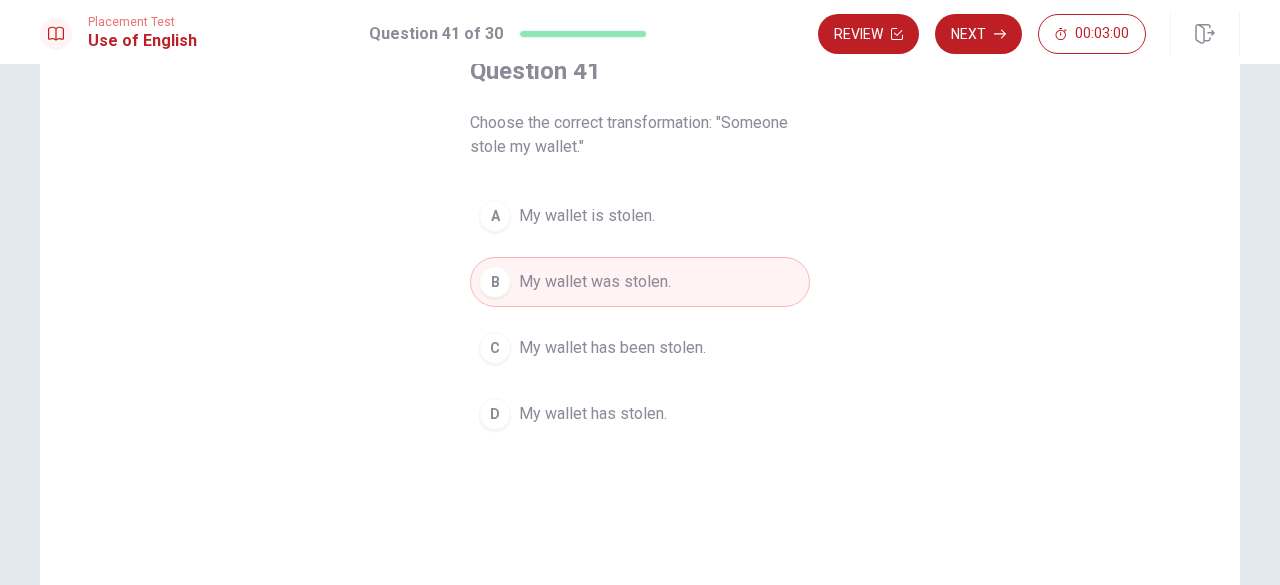 click on "B My wallet was stolen." at bounding box center (640, 282) 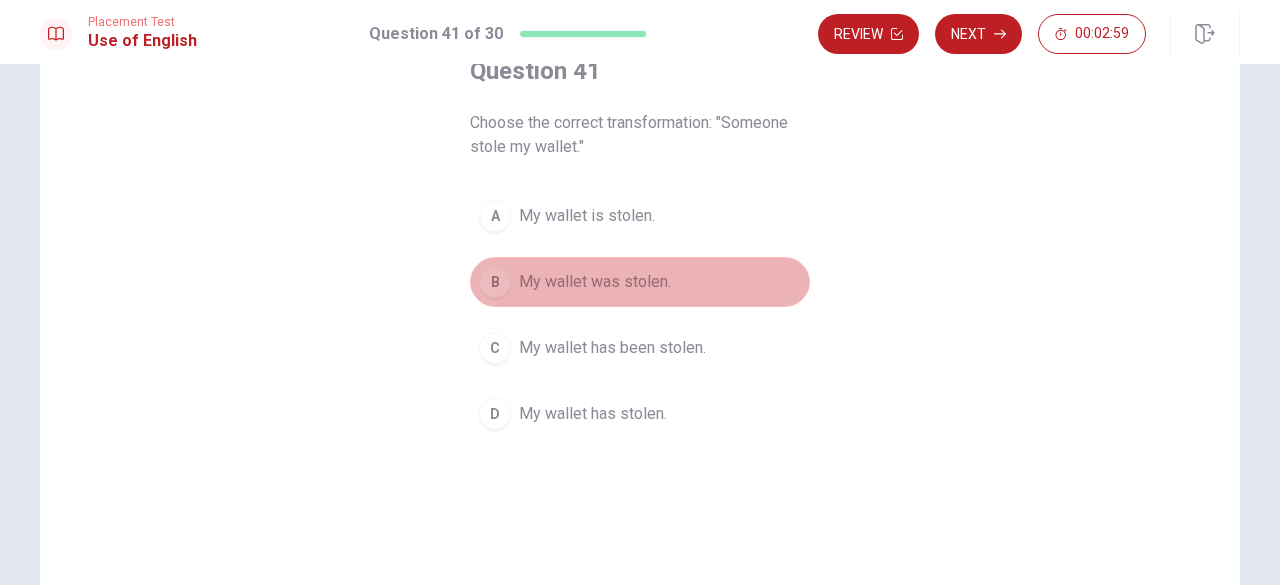 click on "B My wallet was stolen." at bounding box center (640, 282) 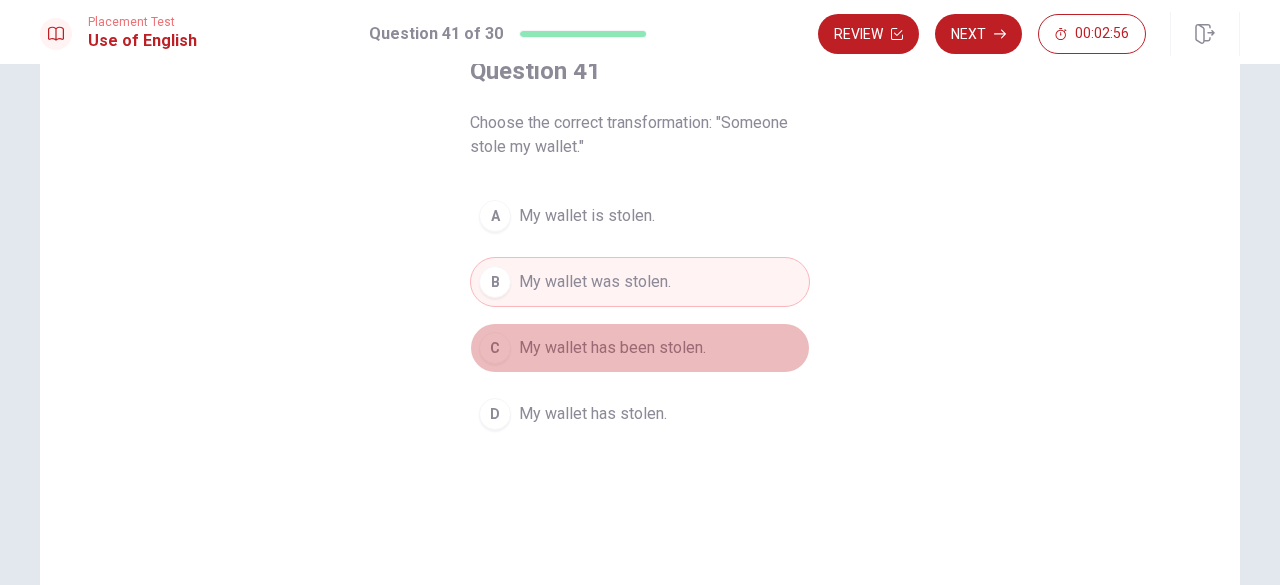 click on "C My wallet has been stolen." at bounding box center [640, 348] 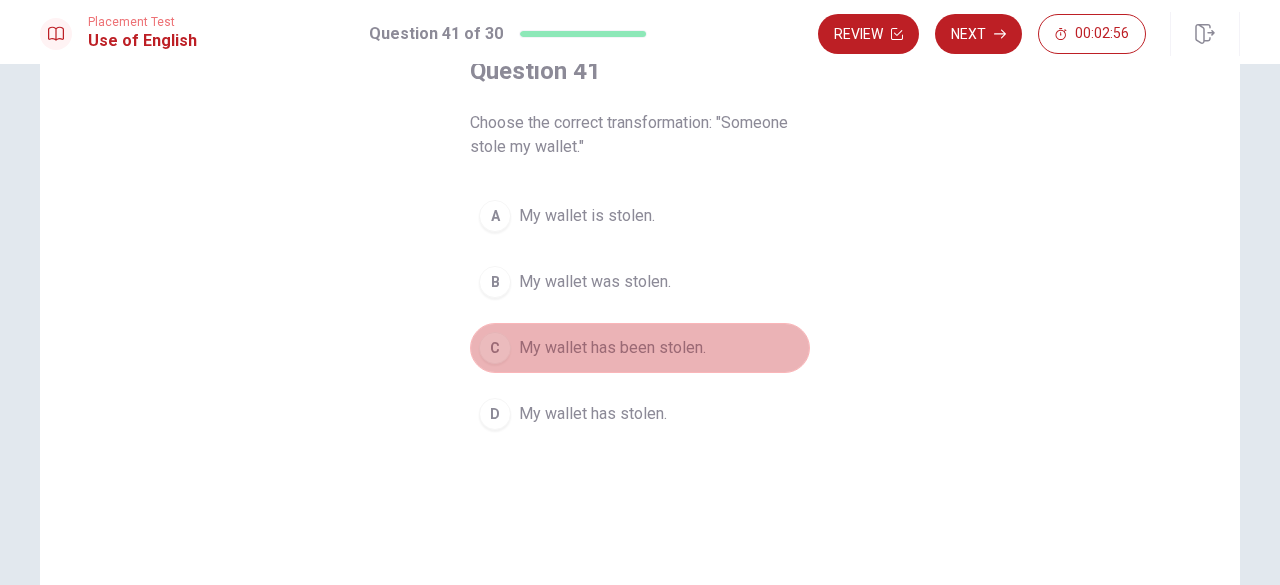 click on "C My wallet has been stolen." at bounding box center [640, 348] 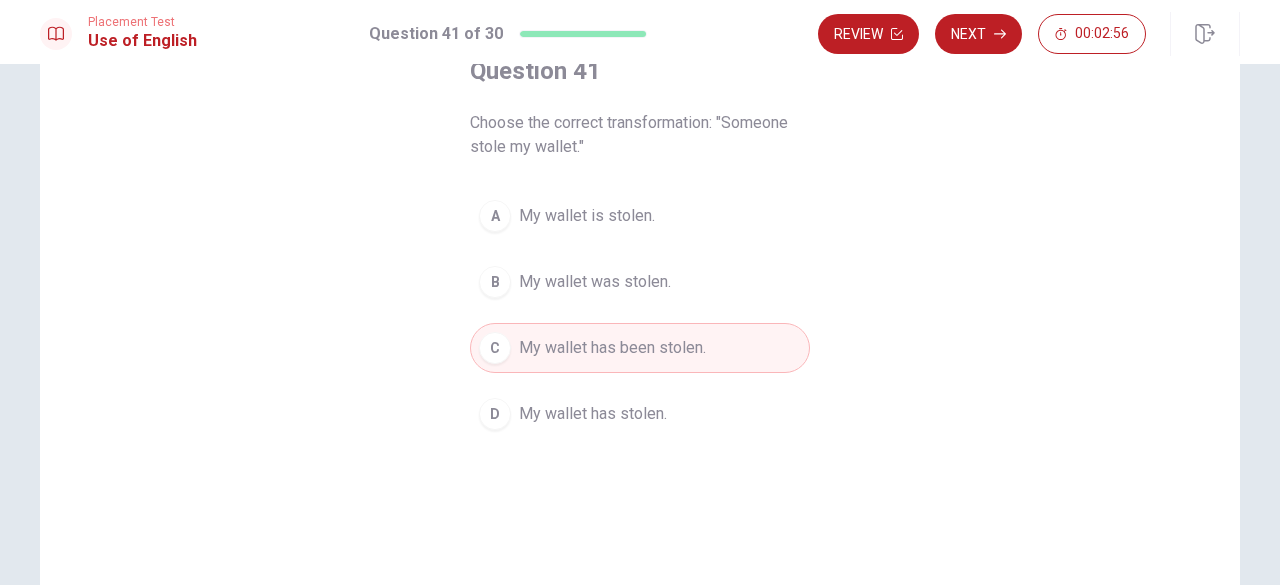 click on "C My wallet has been stolen." at bounding box center (640, 348) 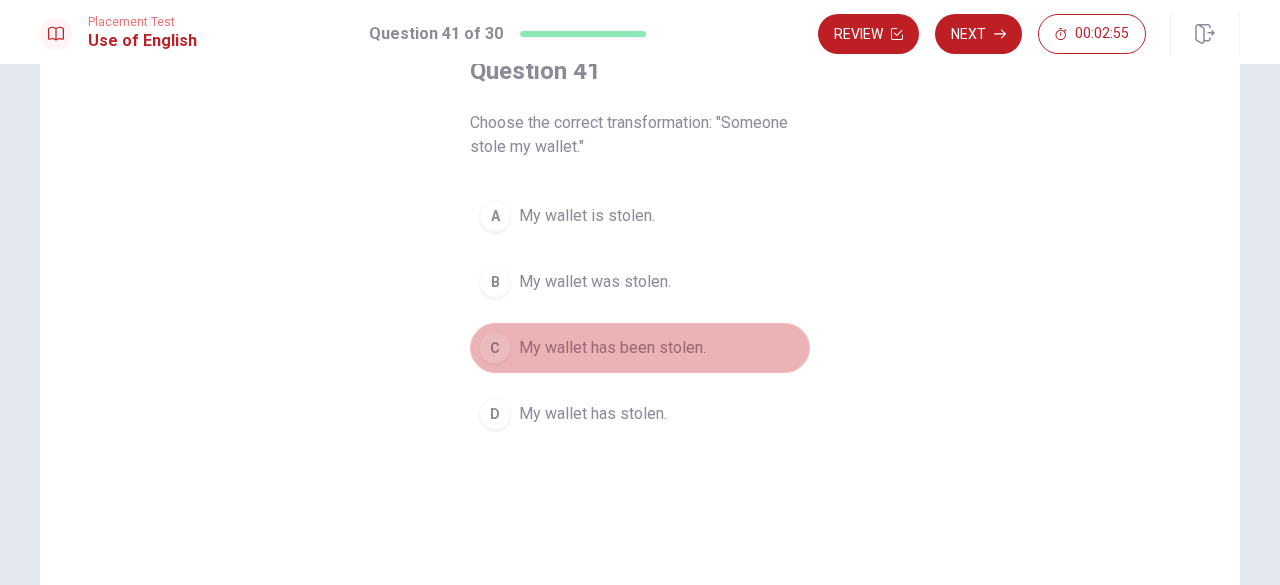 click on "C My wallet has been stolen." at bounding box center (640, 348) 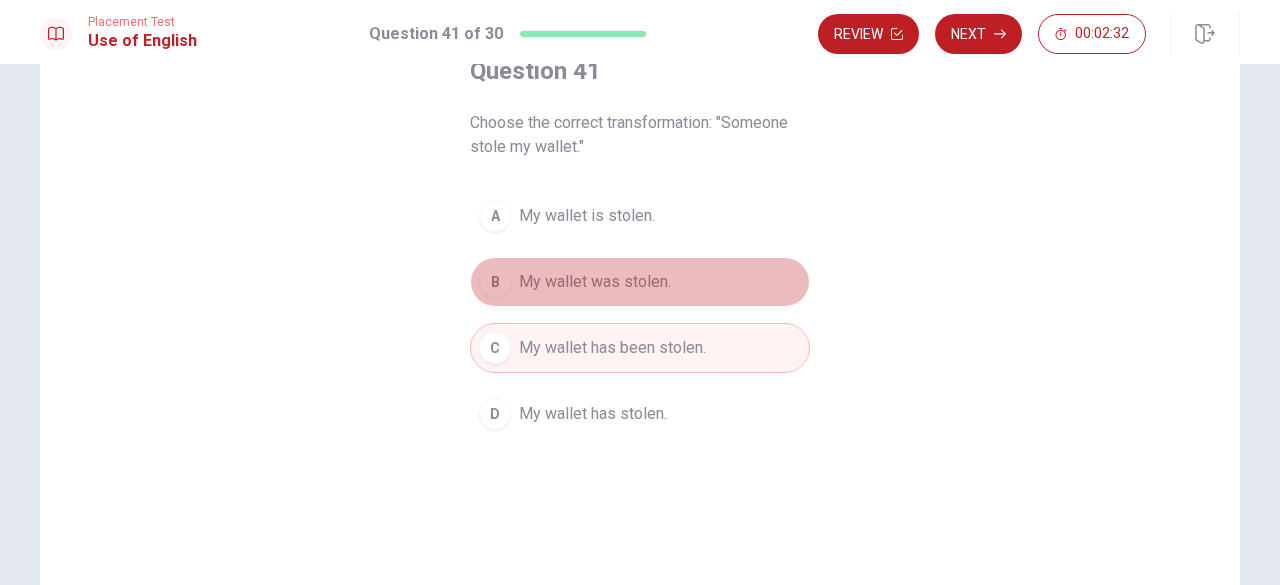 click on "B My wallet was stolen." at bounding box center [640, 282] 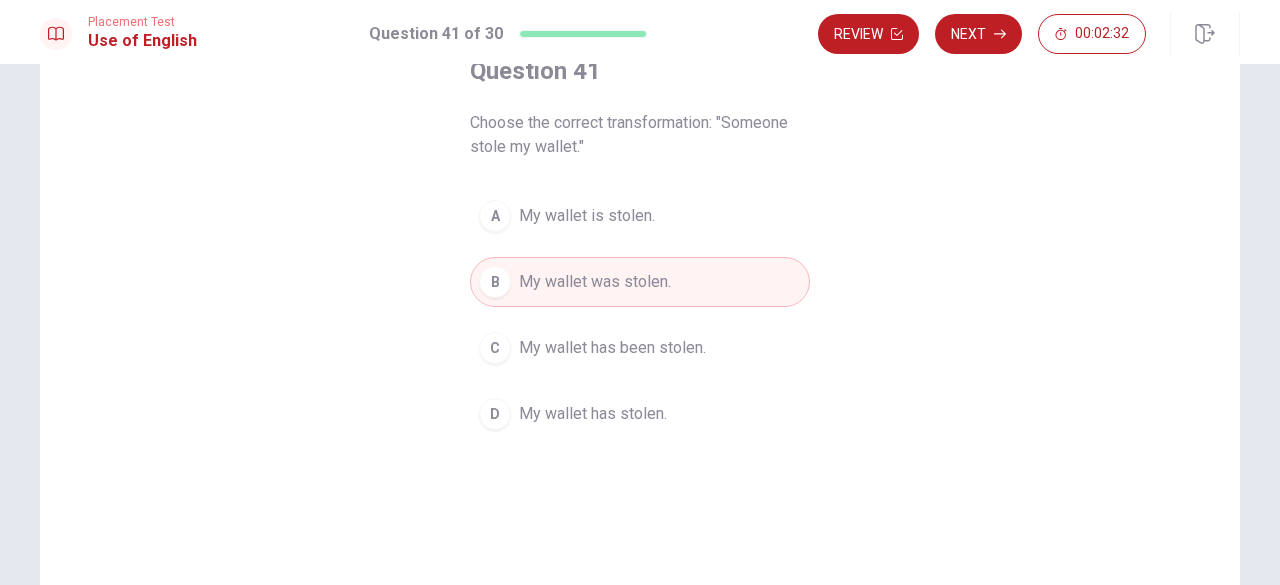 click on "B My wallet was stolen." at bounding box center (640, 282) 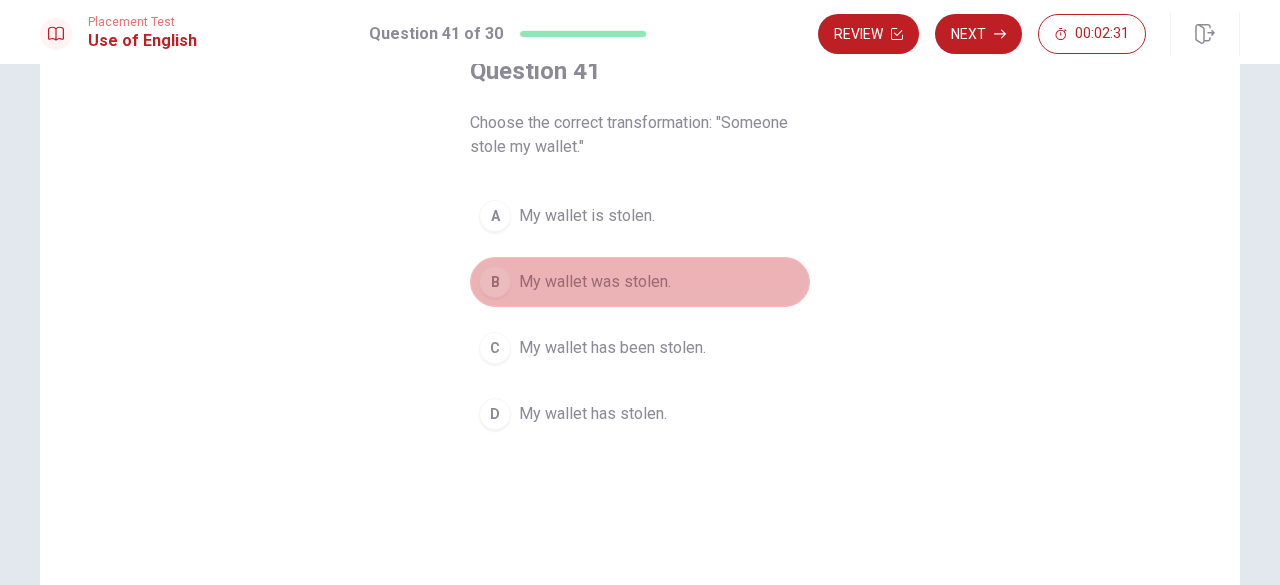 click on "B My wallet was stolen." at bounding box center (640, 282) 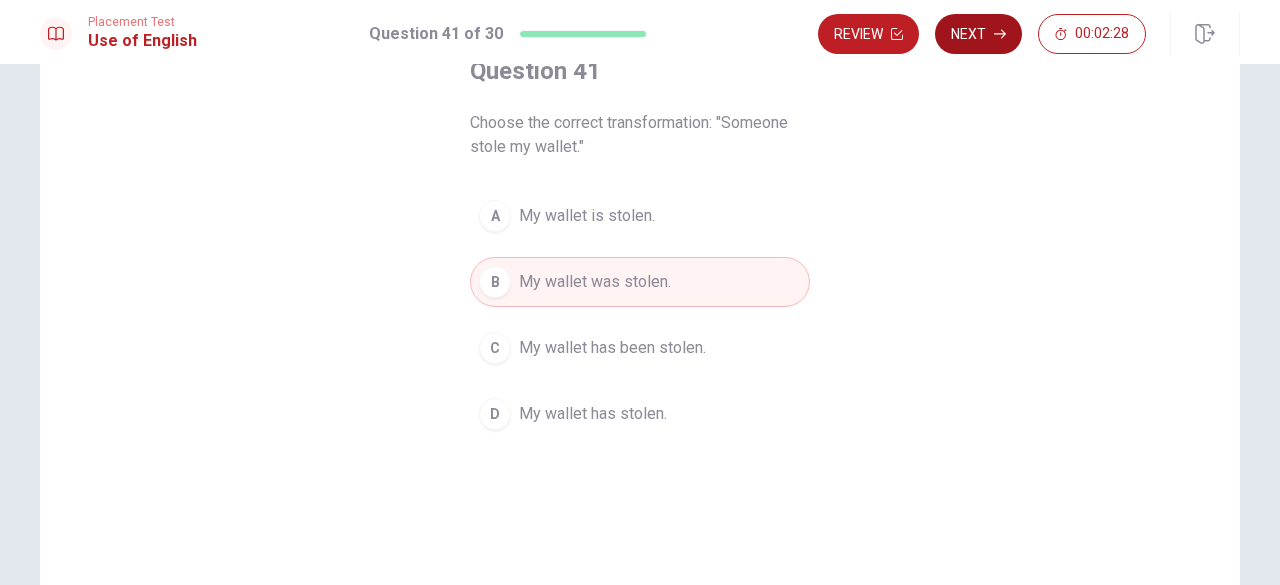 click on "Next" at bounding box center [978, 34] 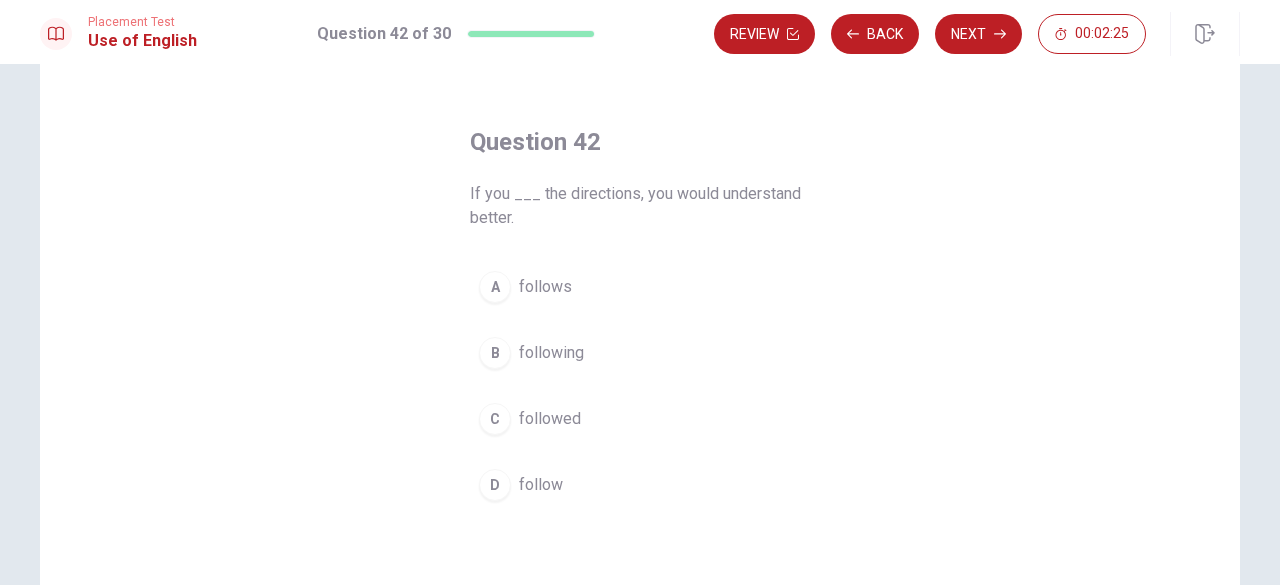scroll, scrollTop: 90, scrollLeft: 0, axis: vertical 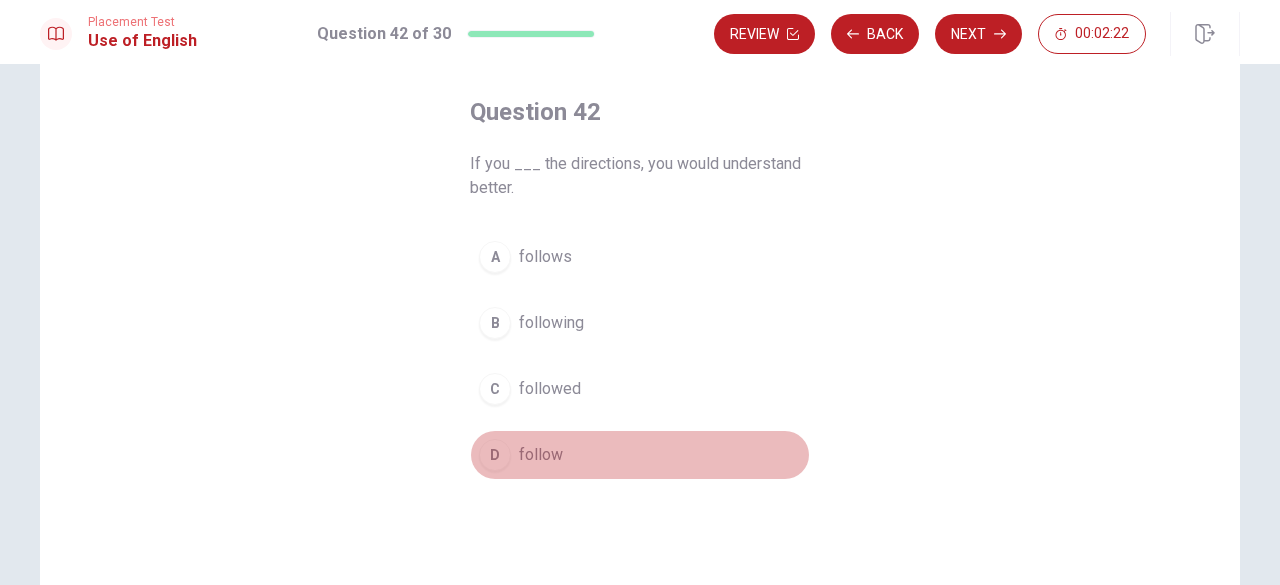 click on "follow" at bounding box center (541, 455) 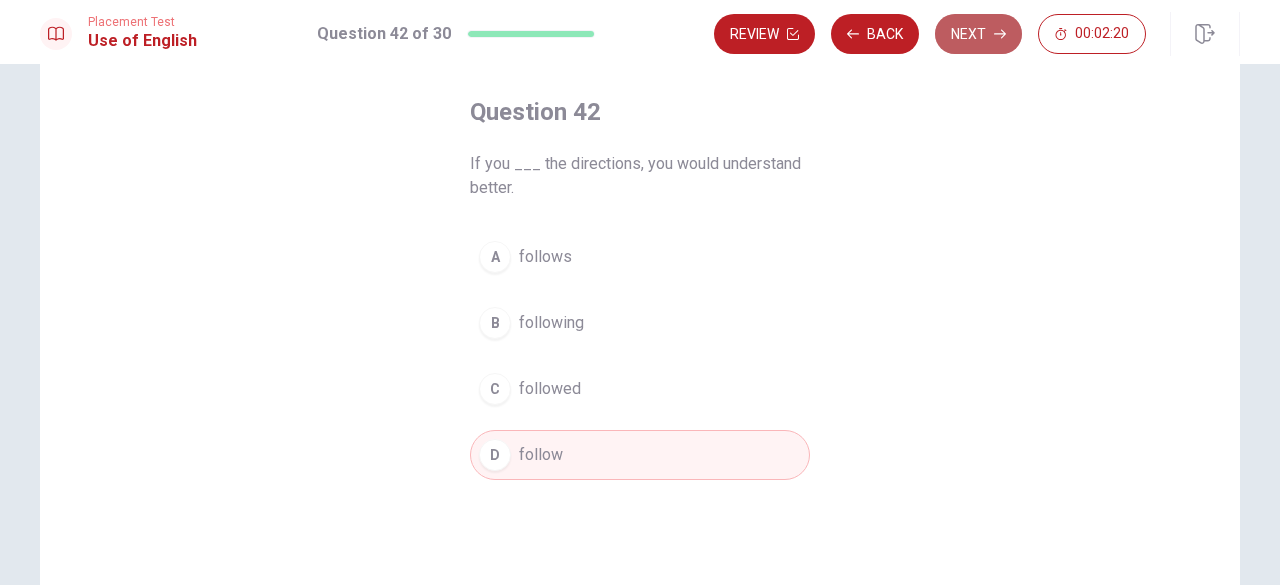 click on "Next" at bounding box center [978, 34] 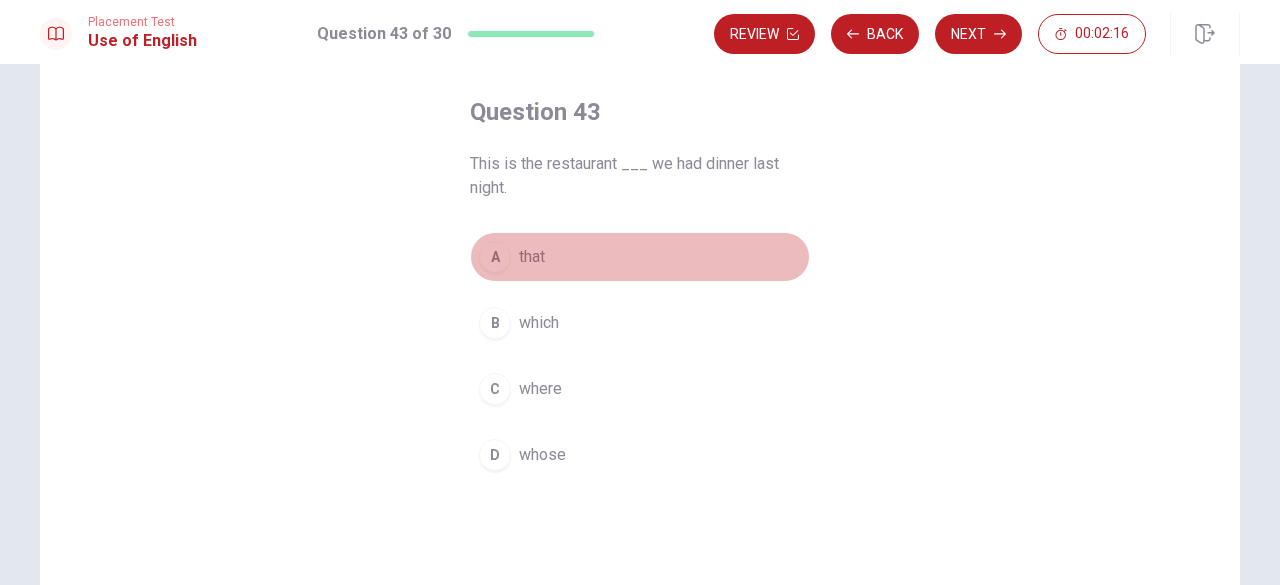 click on "A that" at bounding box center (640, 257) 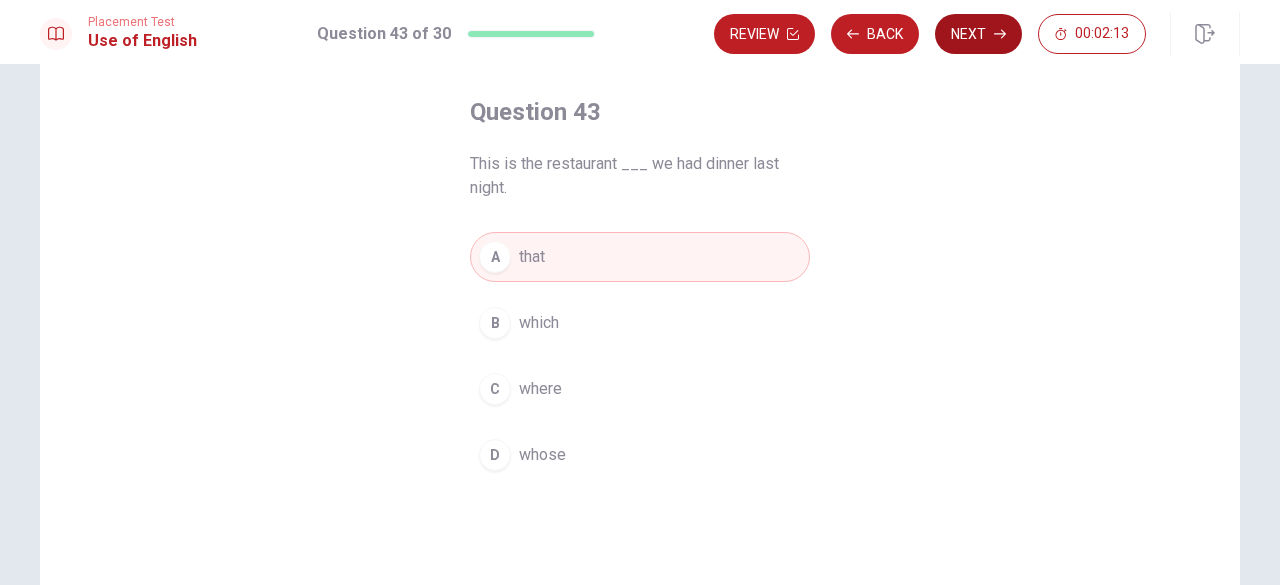 click on "Next" at bounding box center (978, 34) 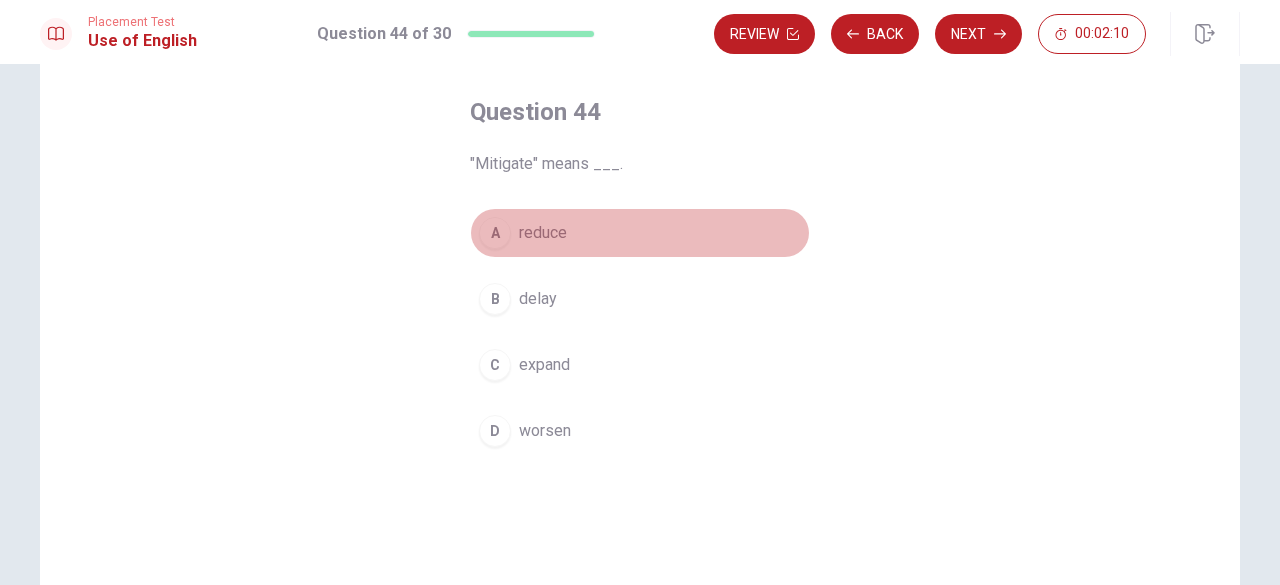 click on "A reduce" at bounding box center [640, 233] 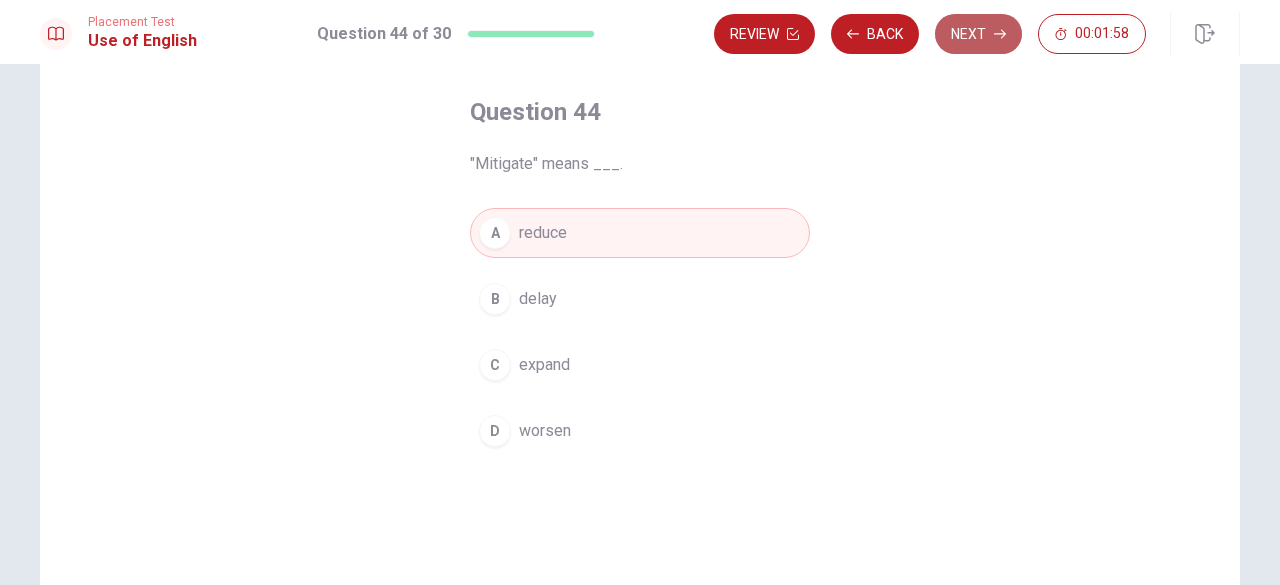 click on "Next" at bounding box center [978, 34] 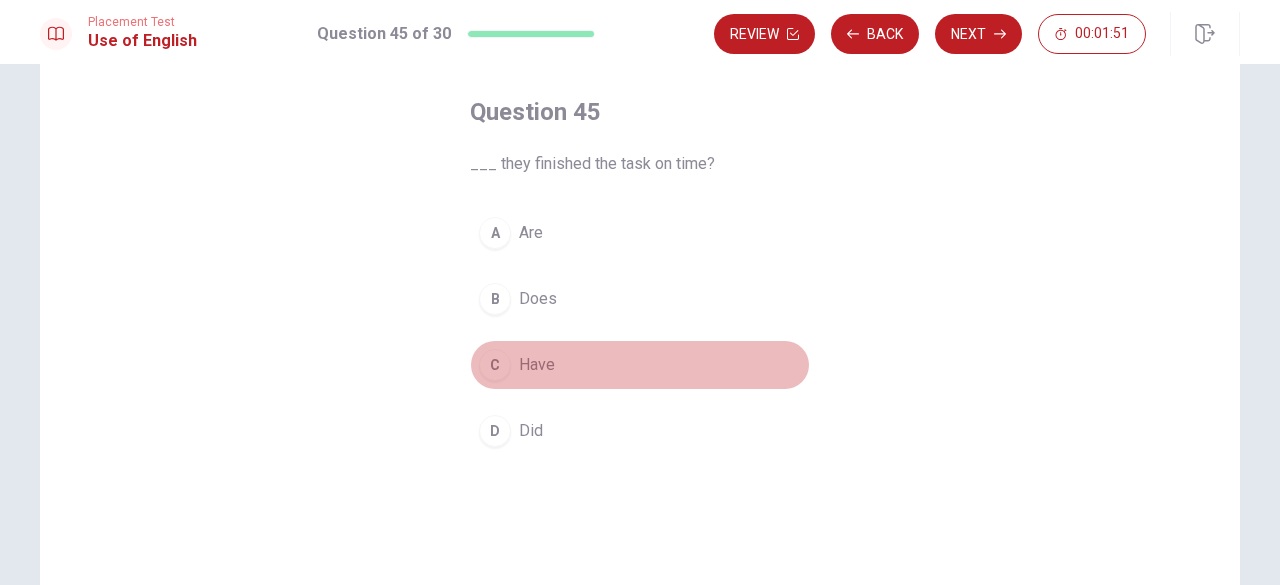 click on "Have" at bounding box center (537, 365) 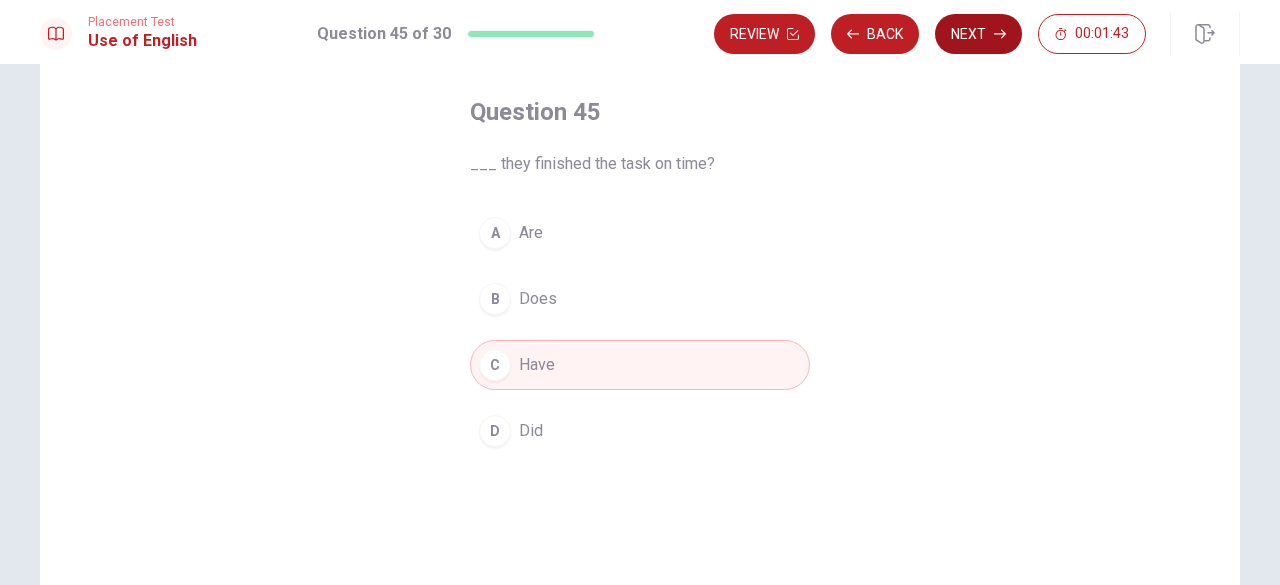 click on "Next" at bounding box center (978, 34) 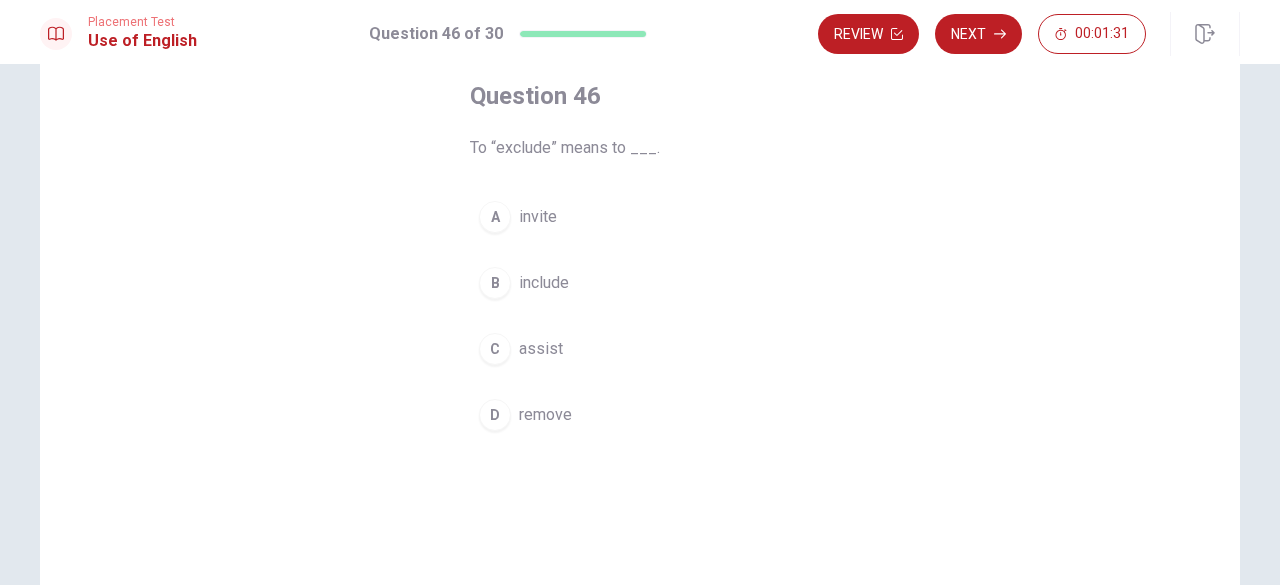 scroll, scrollTop: 113, scrollLeft: 0, axis: vertical 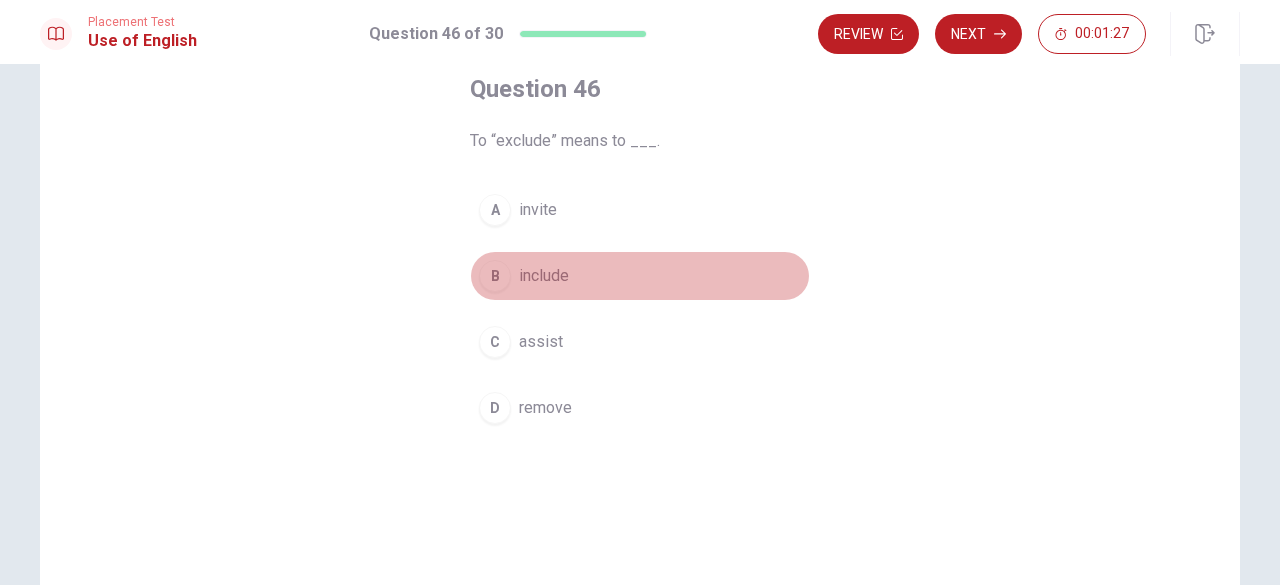 click on "include" at bounding box center [544, 276] 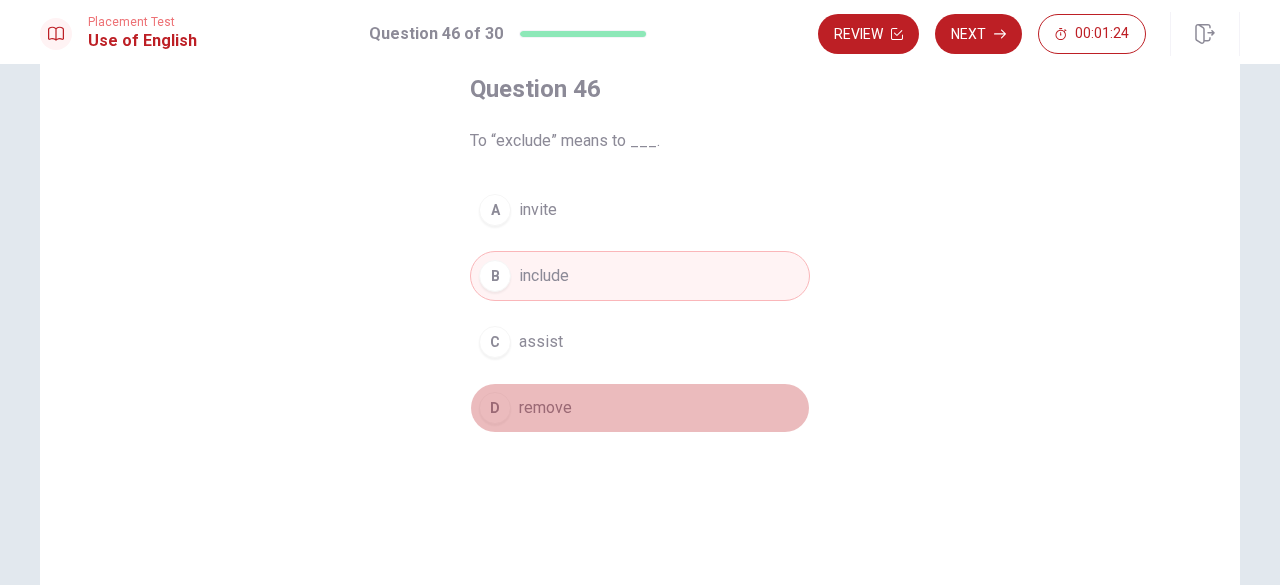 click on "D remove" at bounding box center (640, 408) 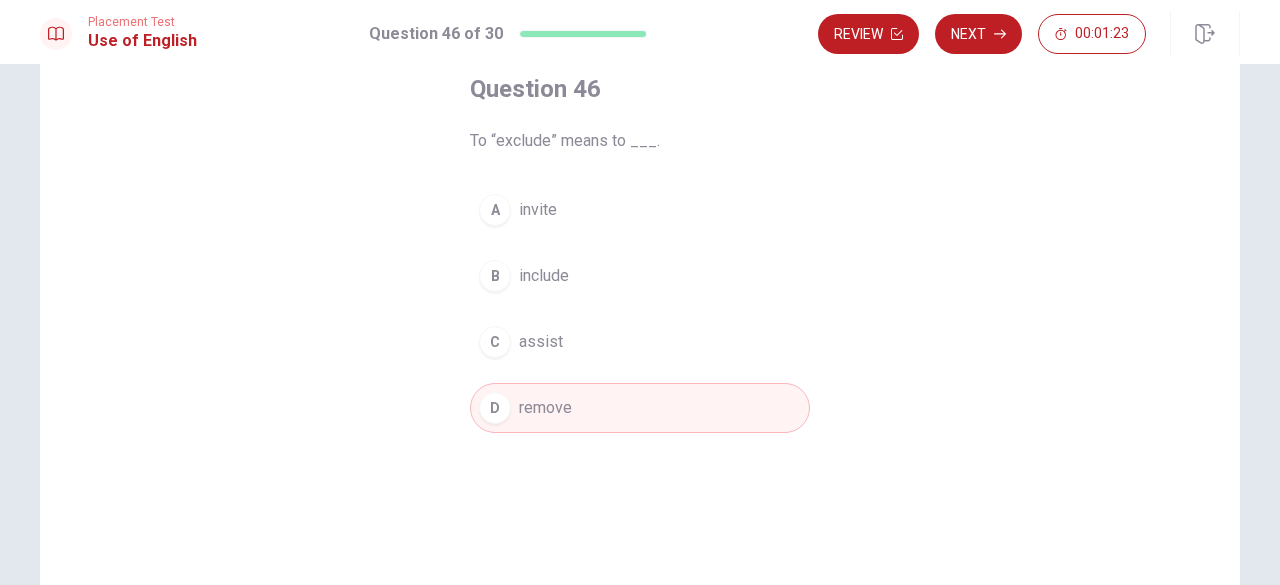 click on "D remove" at bounding box center (640, 408) 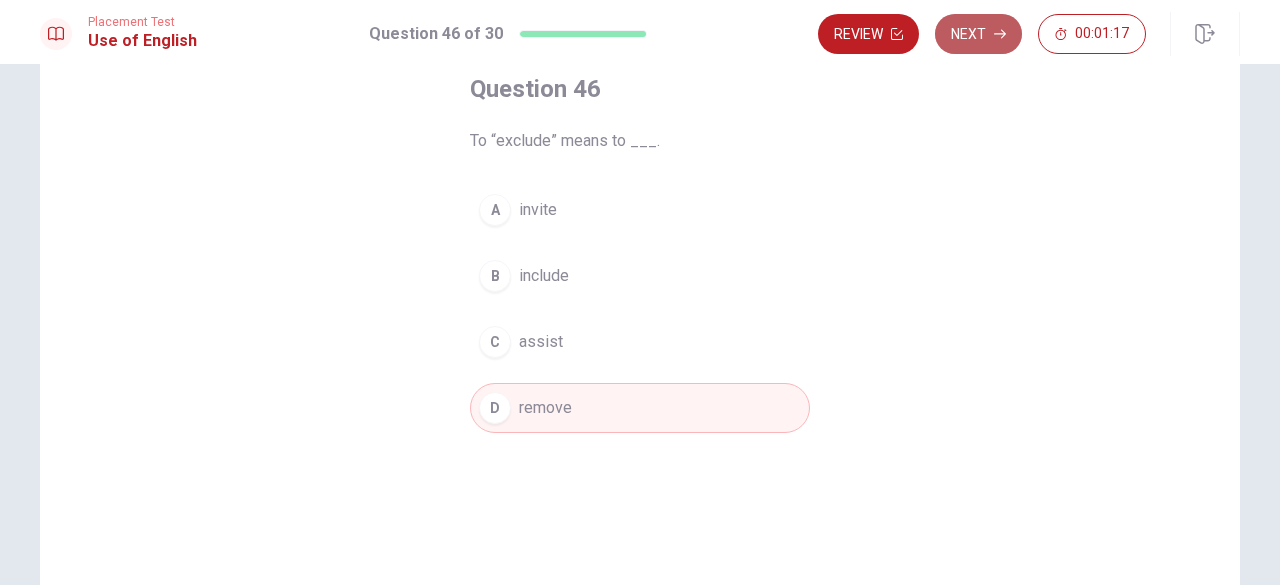 click on "Next" at bounding box center [978, 34] 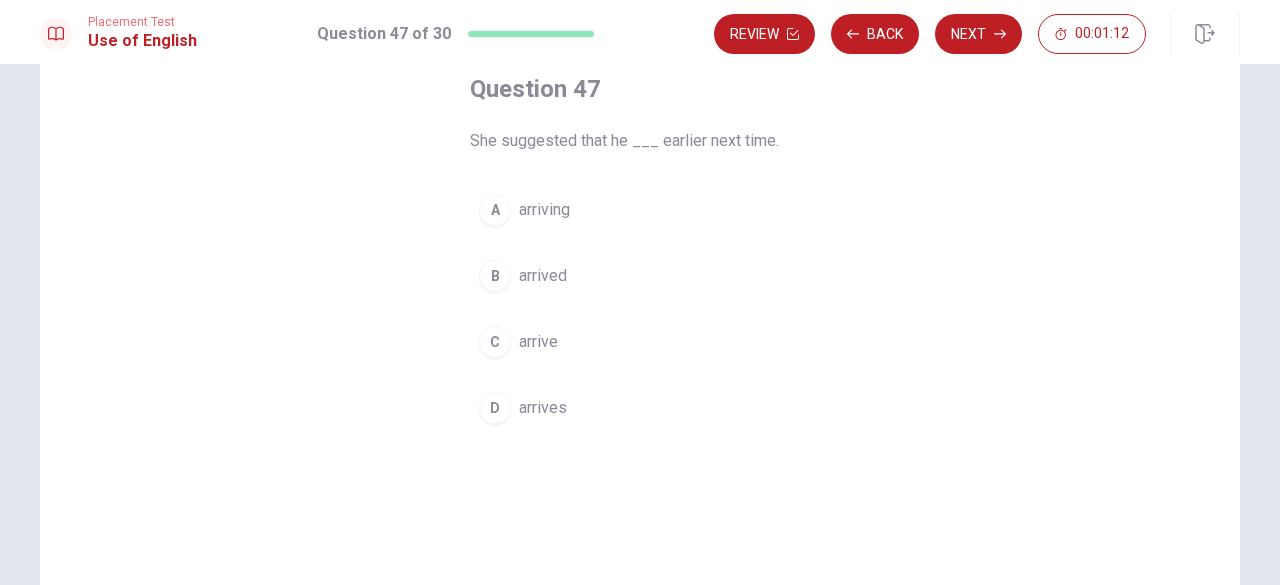 click on "arrives" at bounding box center [543, 408] 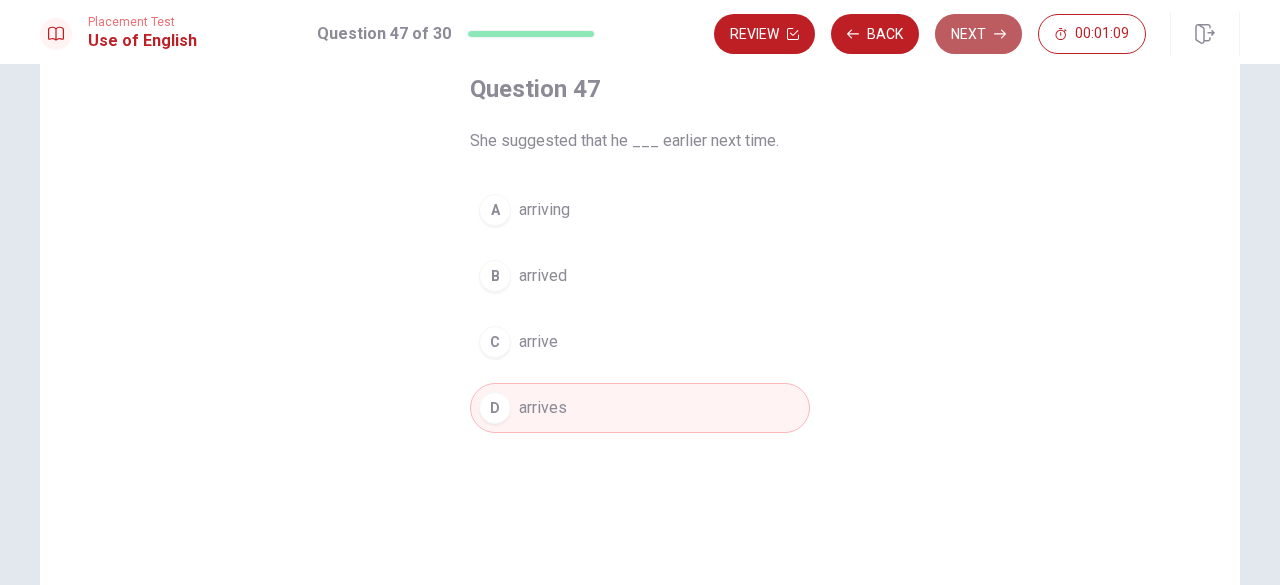 click on "Next" at bounding box center [978, 34] 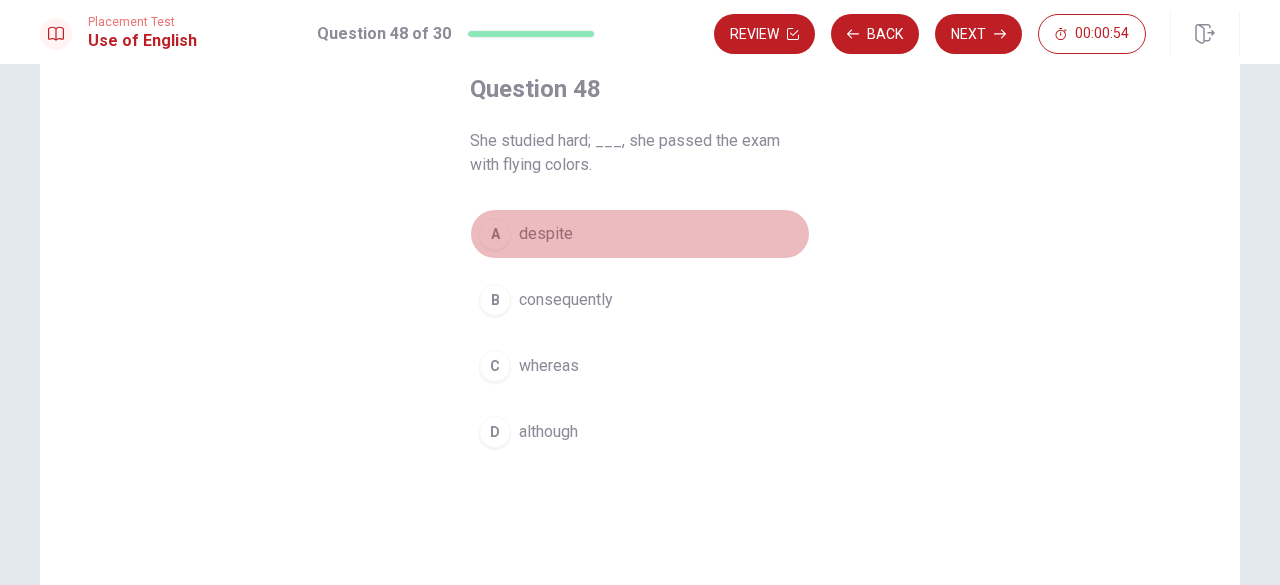 click on "A despite" at bounding box center (640, 234) 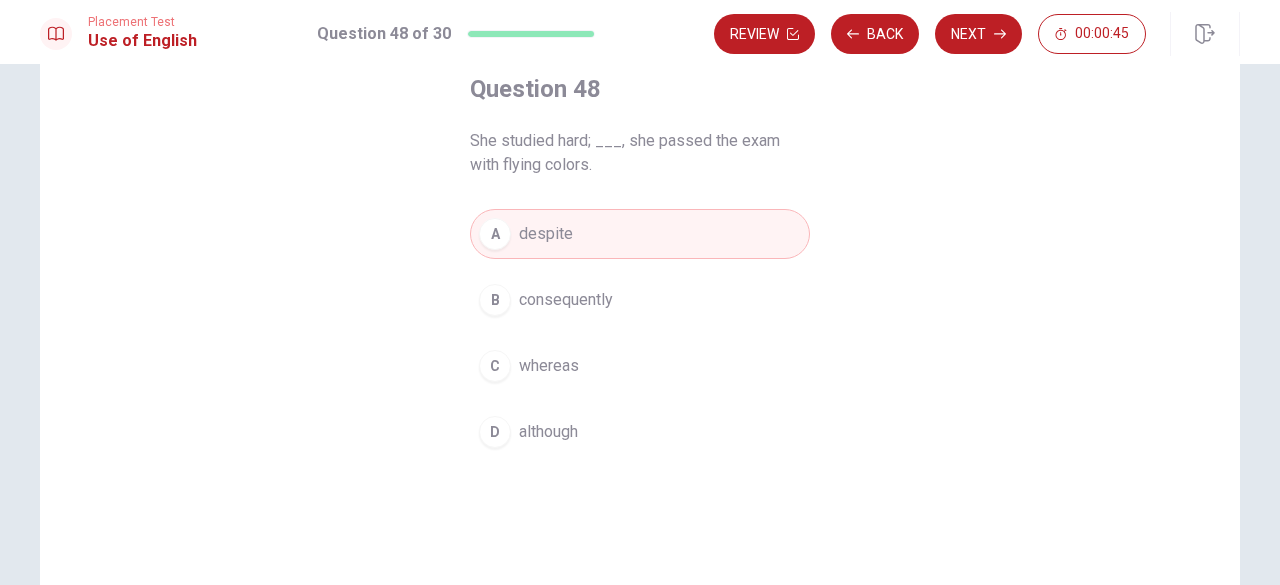 click on "C whereas" at bounding box center [640, 366] 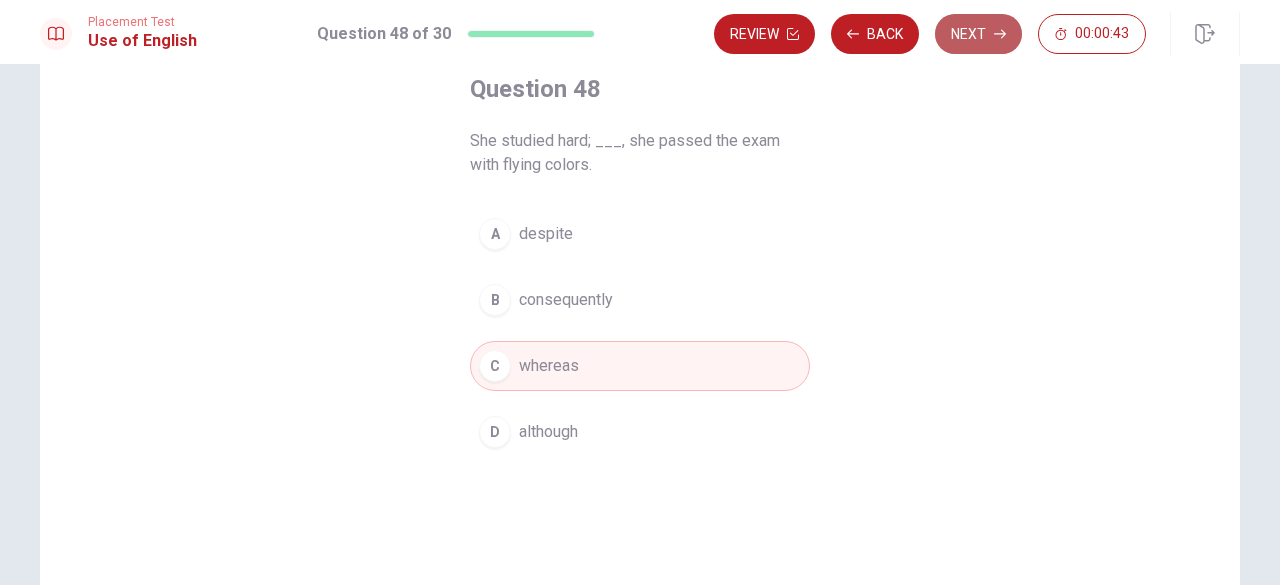 click 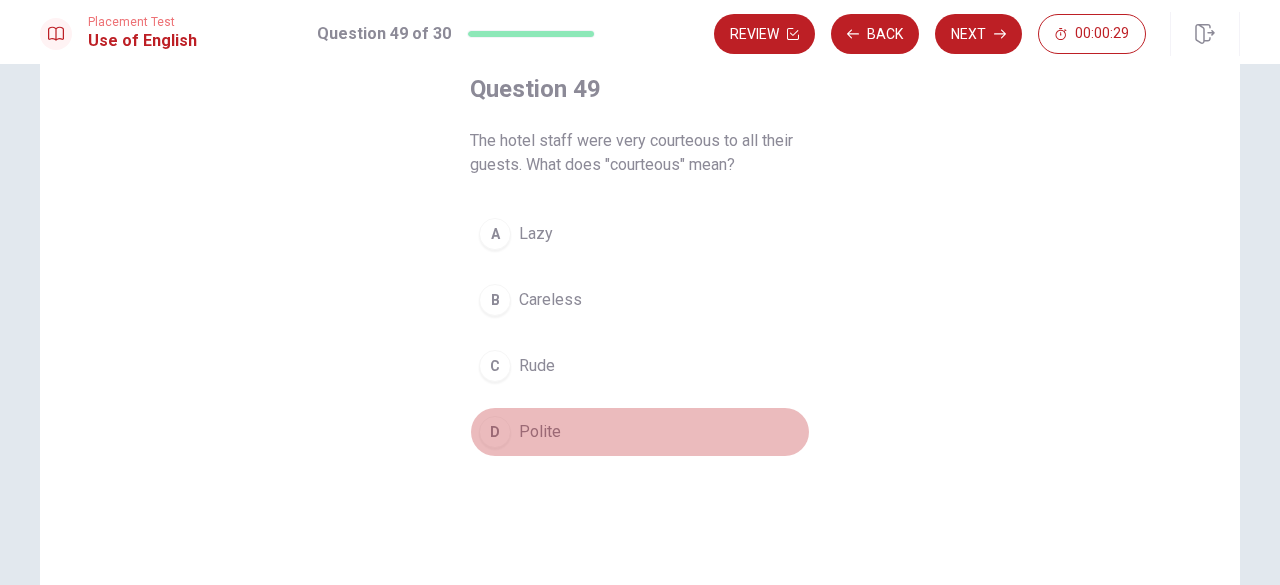 click on "D Polite" at bounding box center (640, 432) 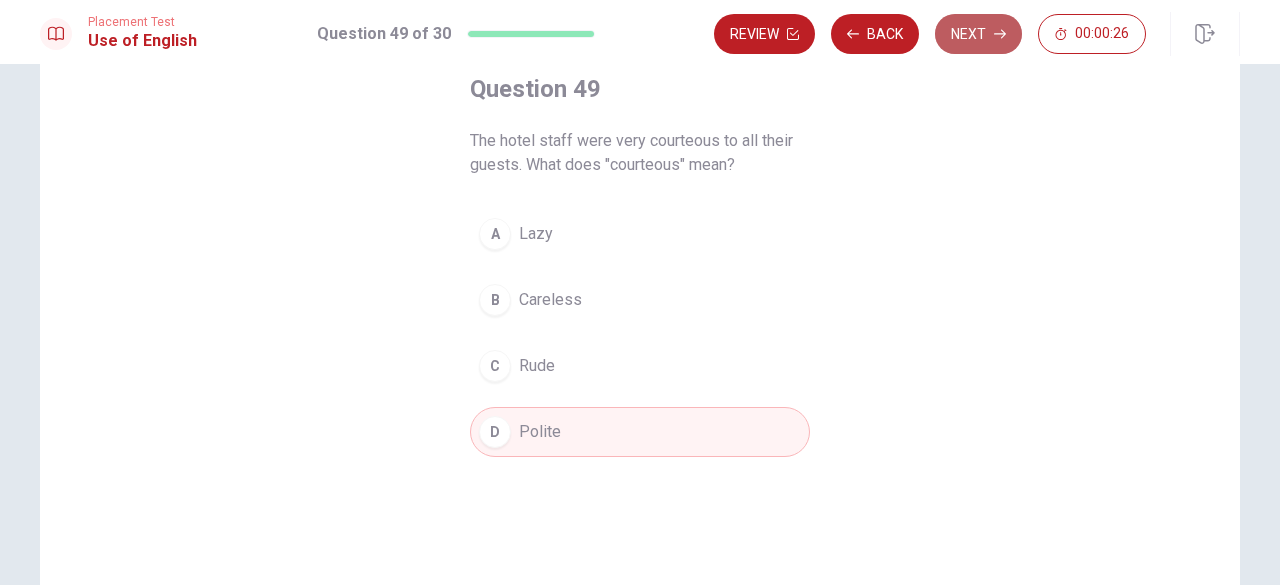 click on "Next" at bounding box center (978, 34) 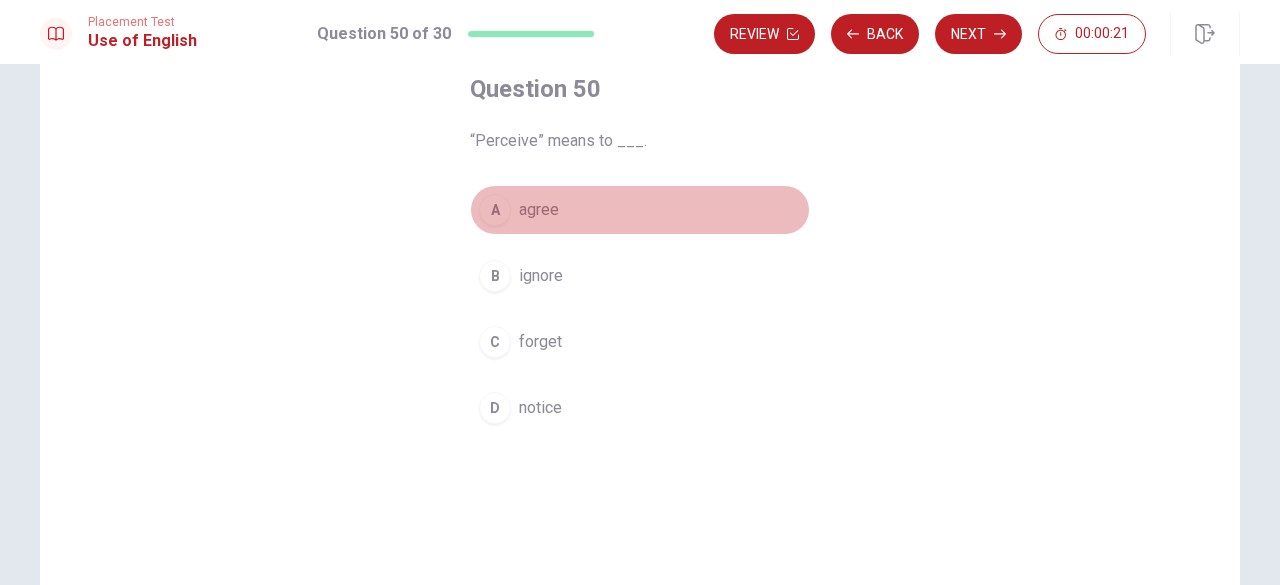 click on "A agree" at bounding box center (640, 210) 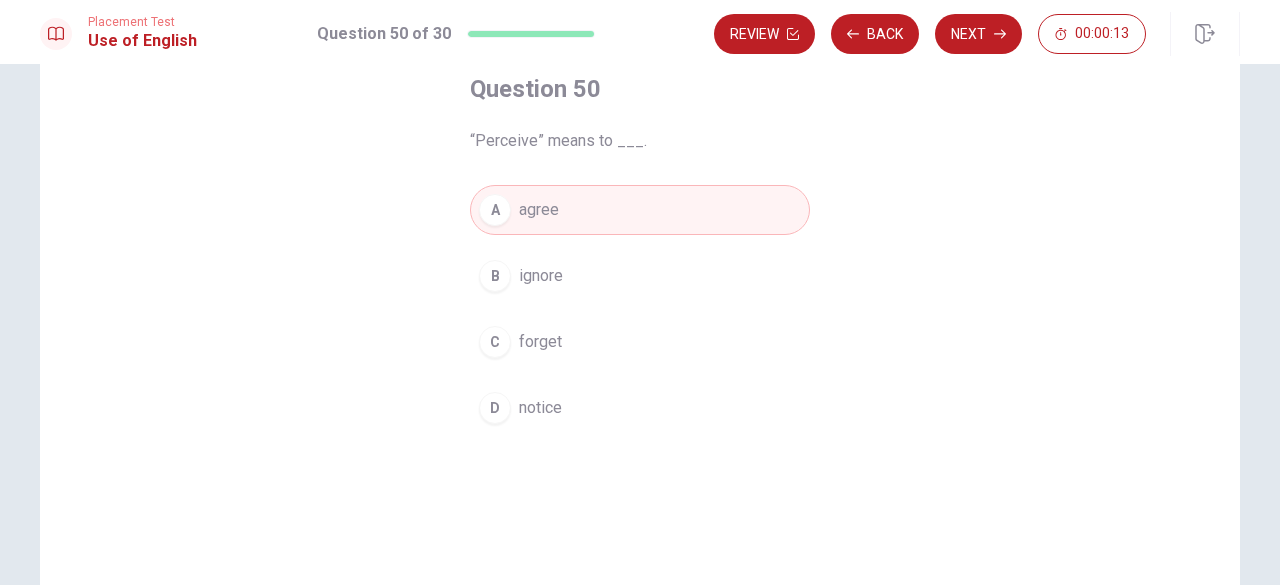 scroll, scrollTop: 97, scrollLeft: 0, axis: vertical 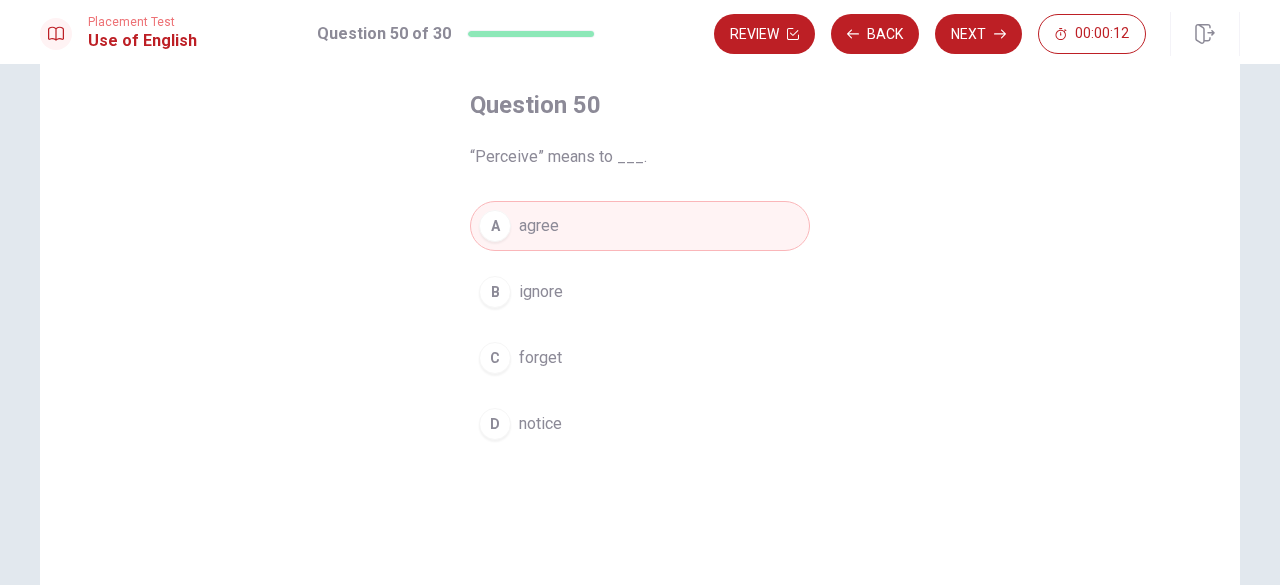 click on "D notice" at bounding box center [640, 424] 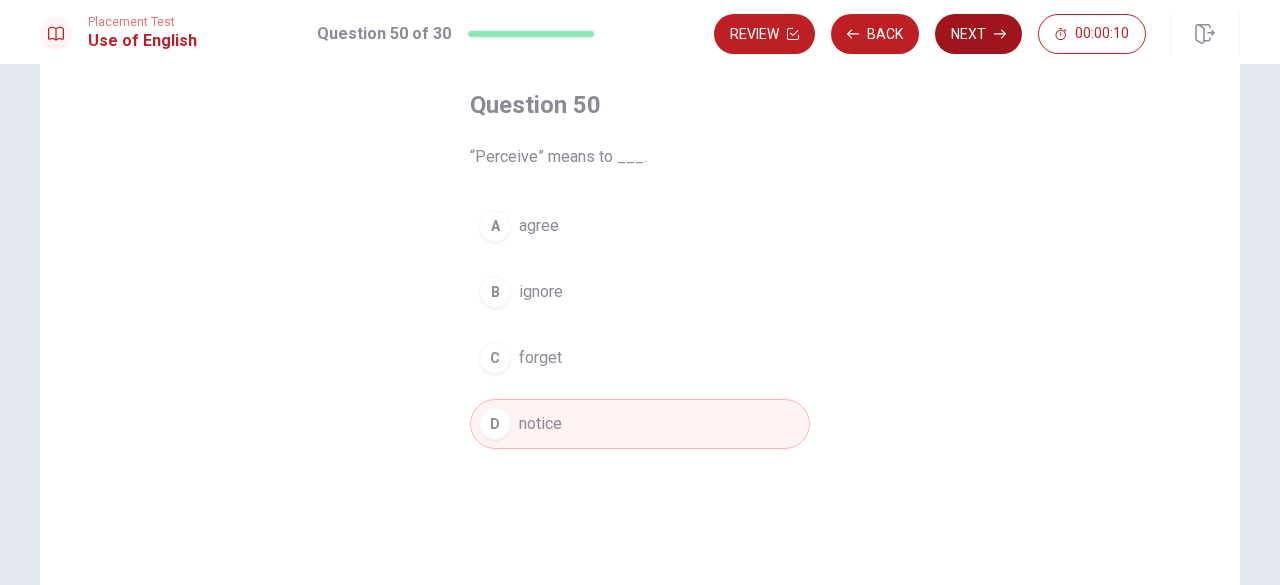 click on "Next" at bounding box center [978, 34] 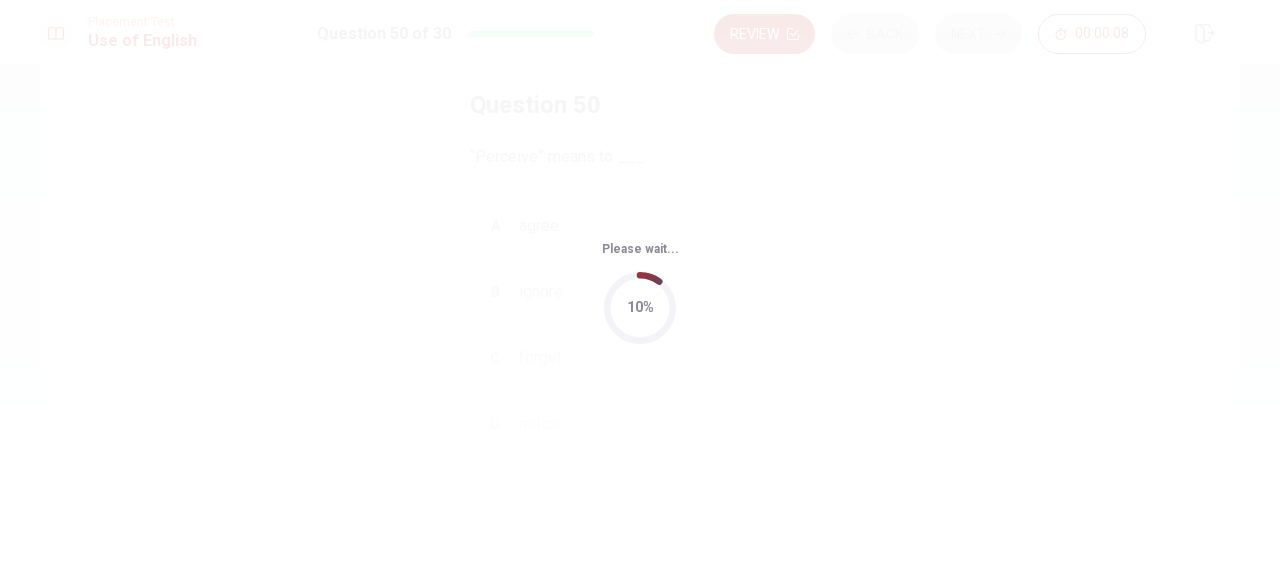 scroll, scrollTop: 0, scrollLeft: 0, axis: both 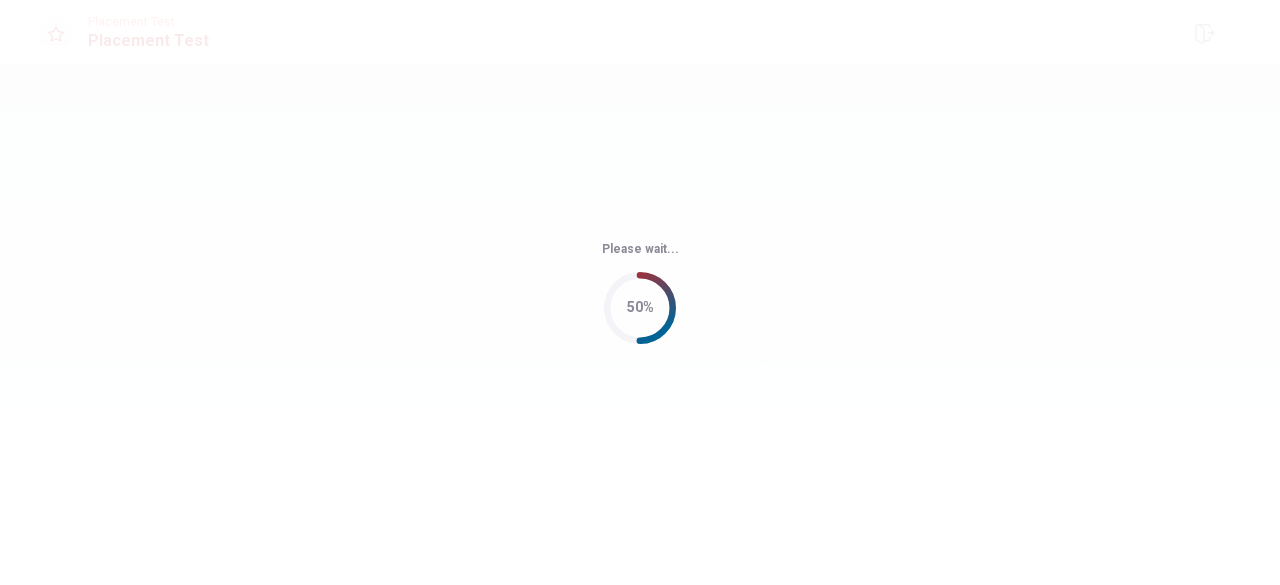 click on "Please wait... 50%" at bounding box center [640, 292] 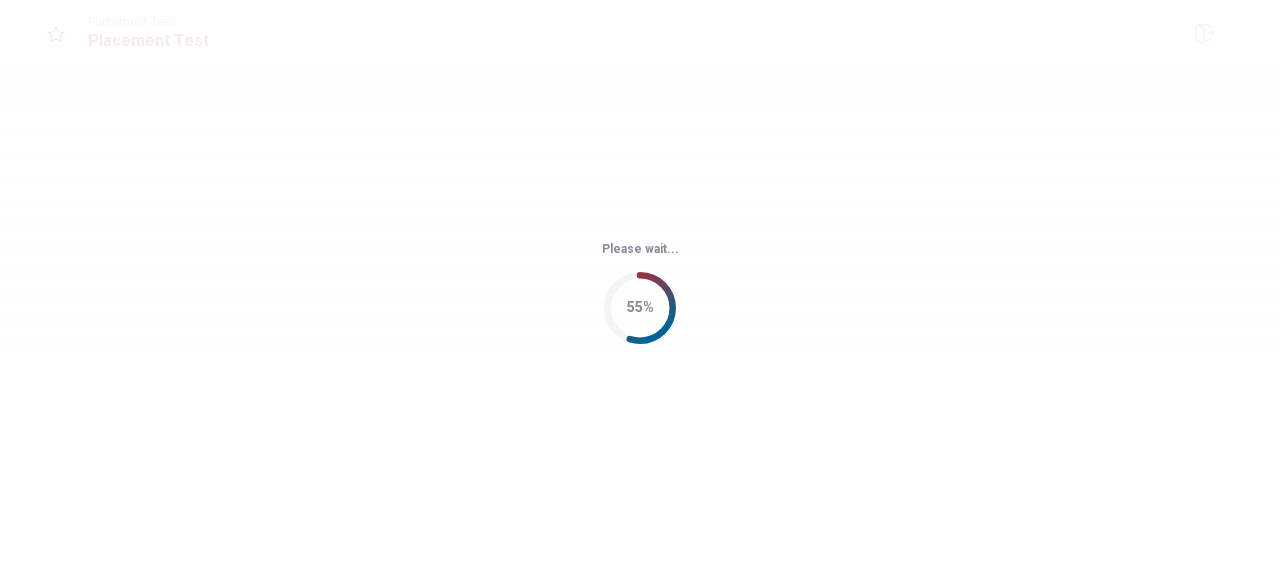 click on "Please wait... 55%" at bounding box center [640, 292] 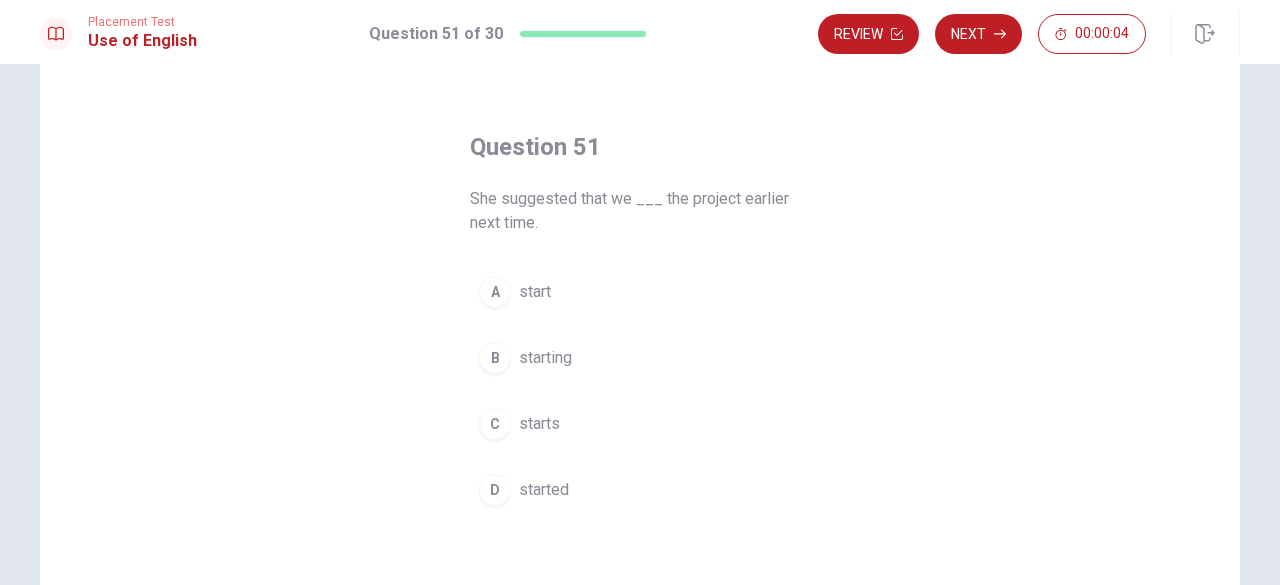 scroll, scrollTop: 56, scrollLeft: 0, axis: vertical 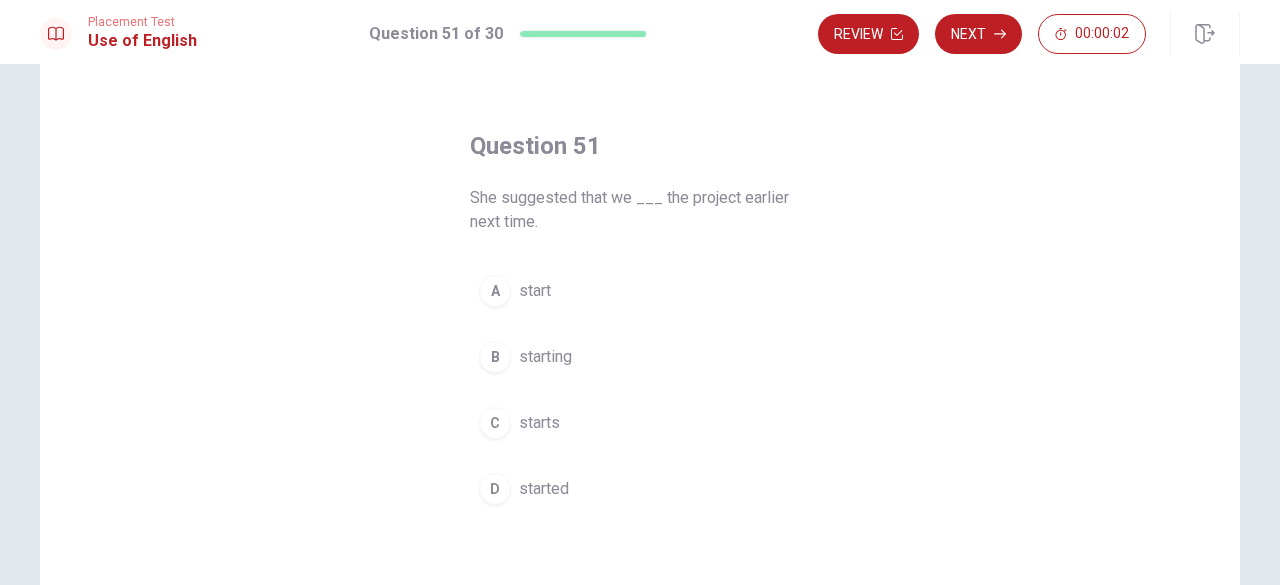 click on "C starts" at bounding box center (640, 423) 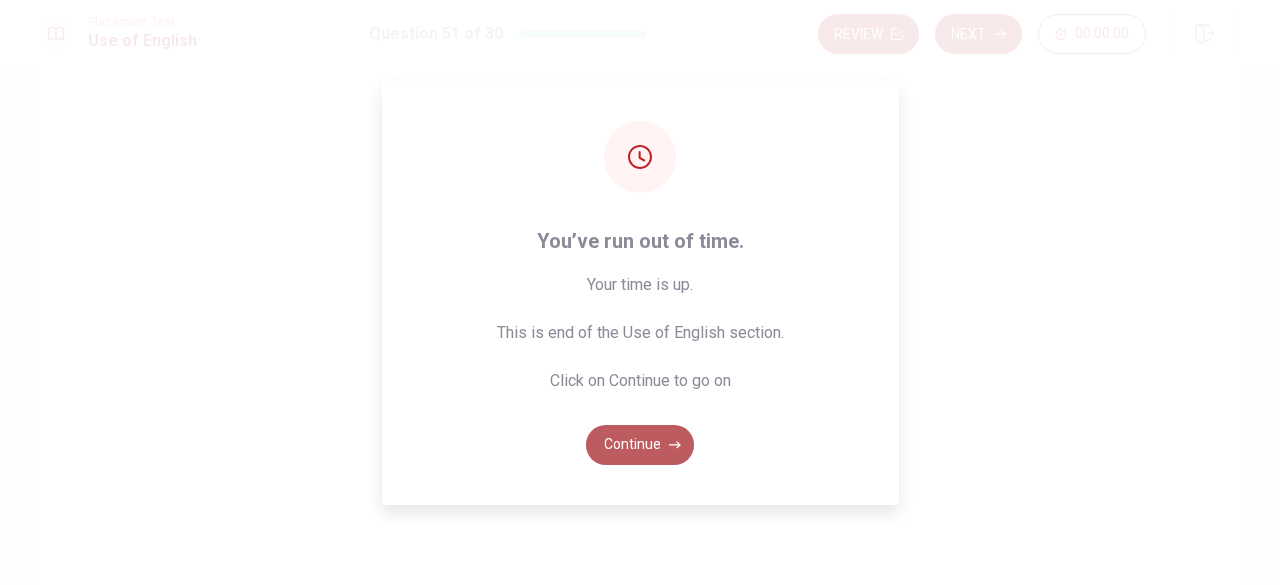 click 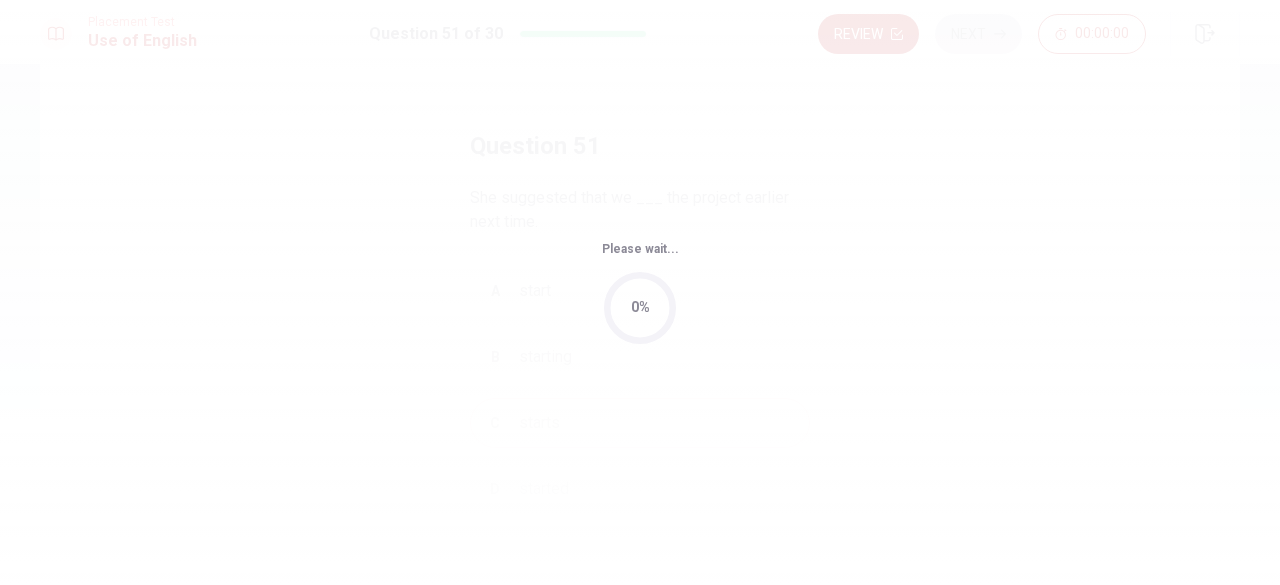 scroll, scrollTop: 0, scrollLeft: 0, axis: both 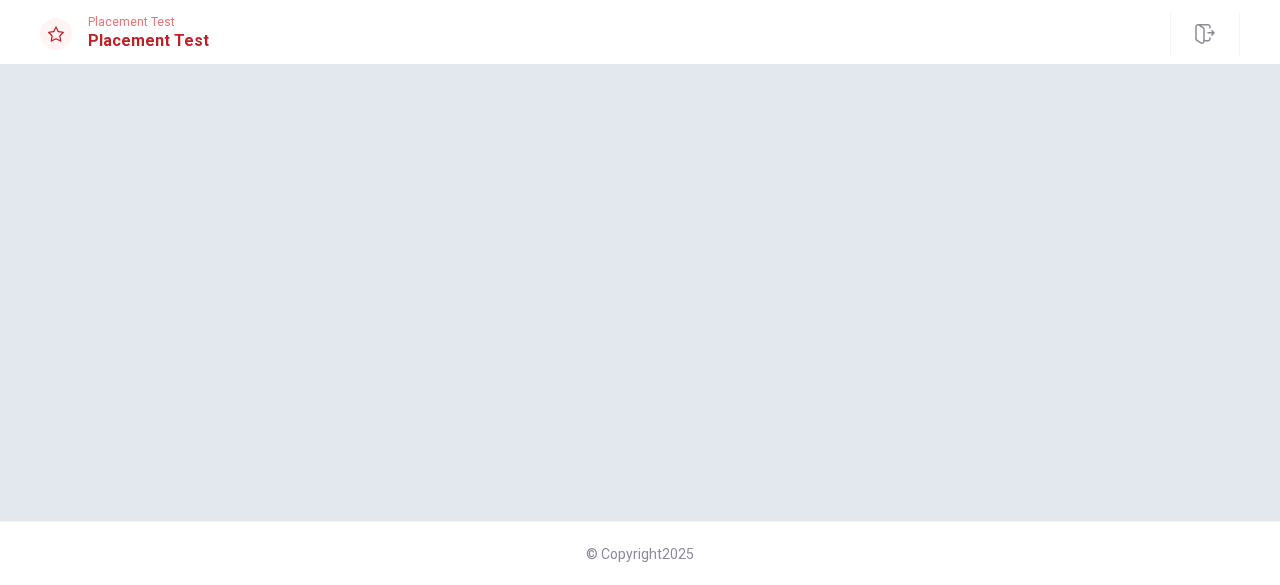 click at bounding box center [640, 292] 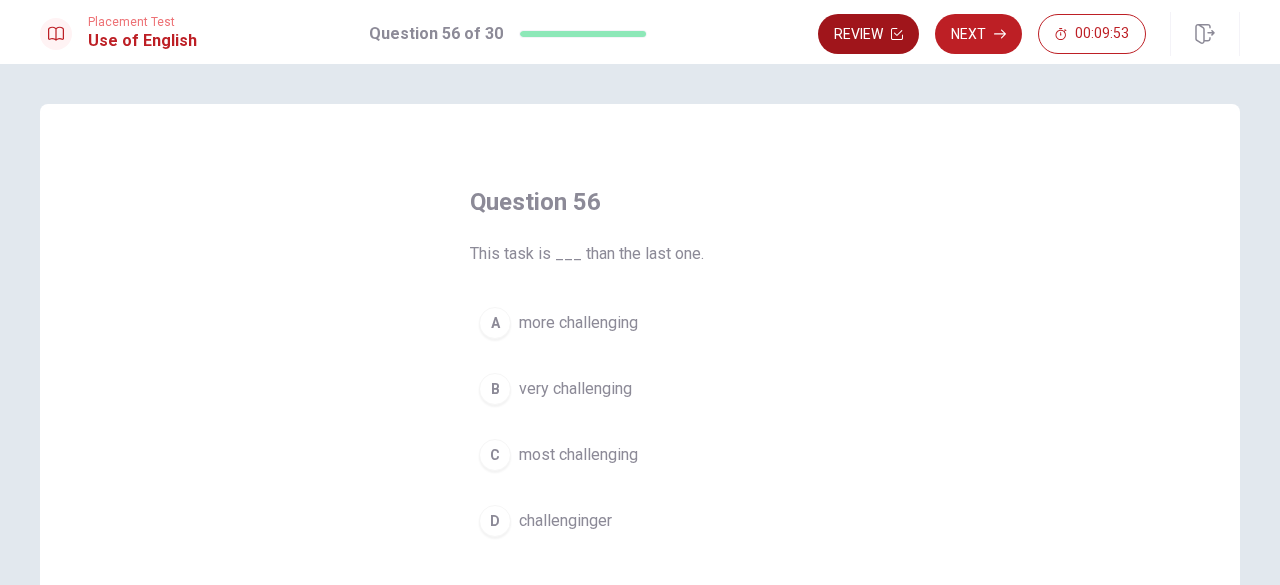 click on "Review" at bounding box center (868, 34) 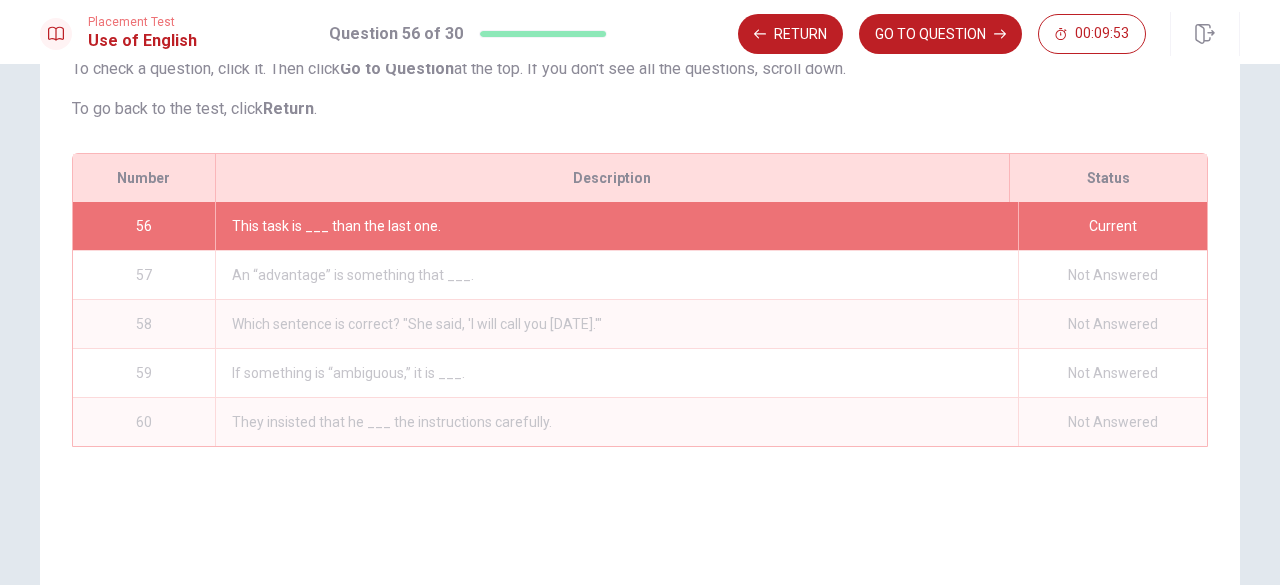 click on "GO TO QUESTION" at bounding box center (940, 34) 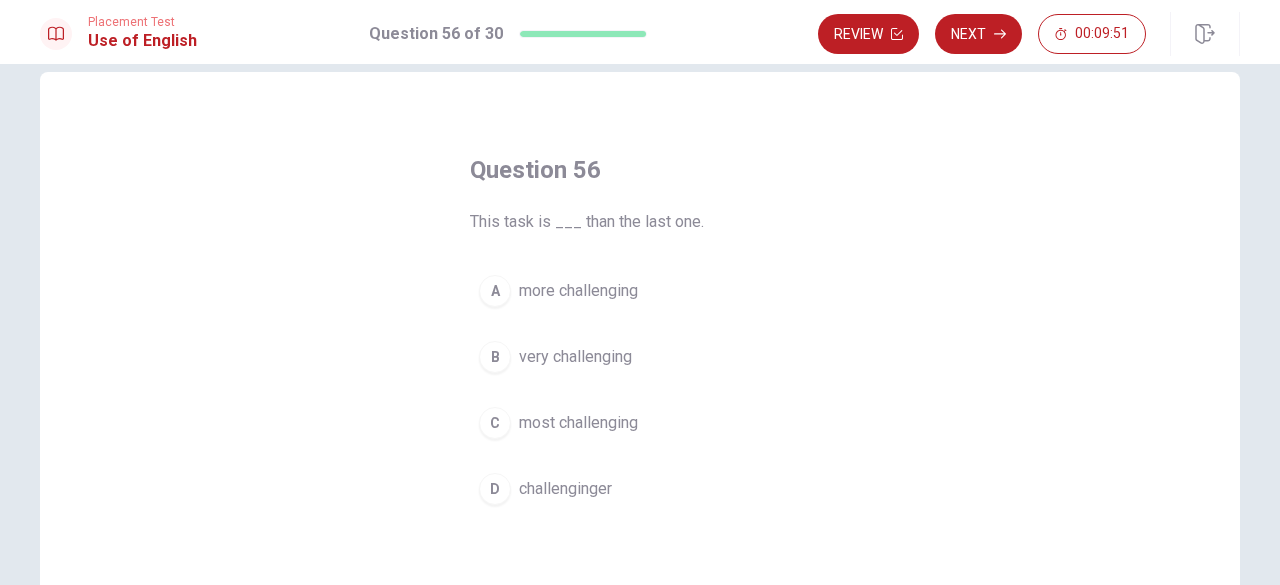 scroll, scrollTop: 31, scrollLeft: 0, axis: vertical 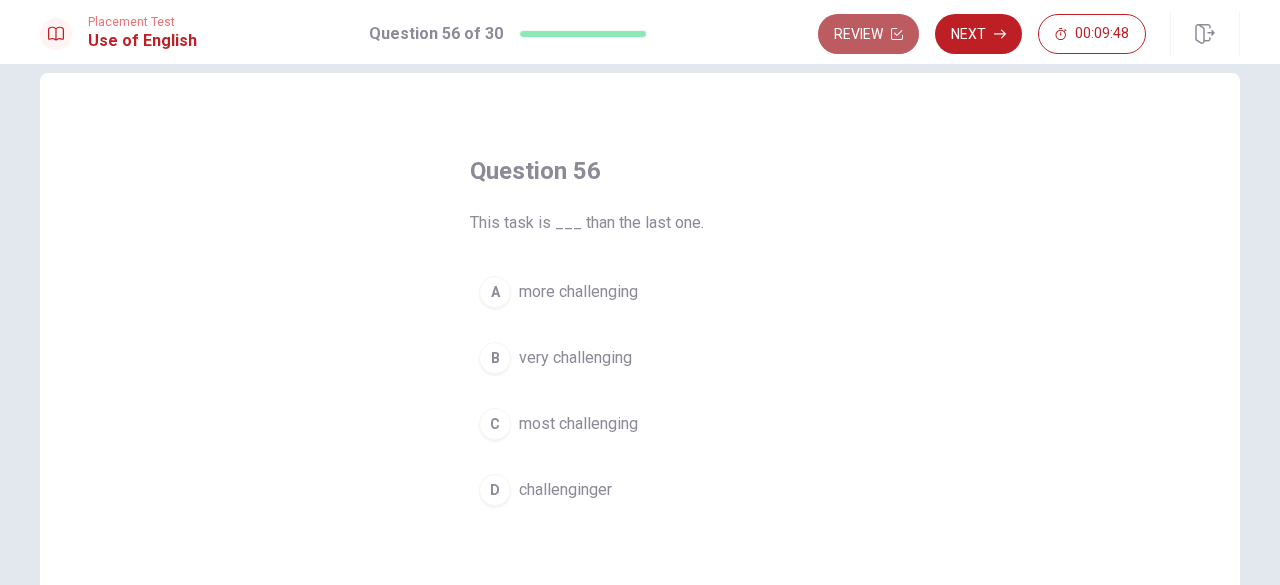 click 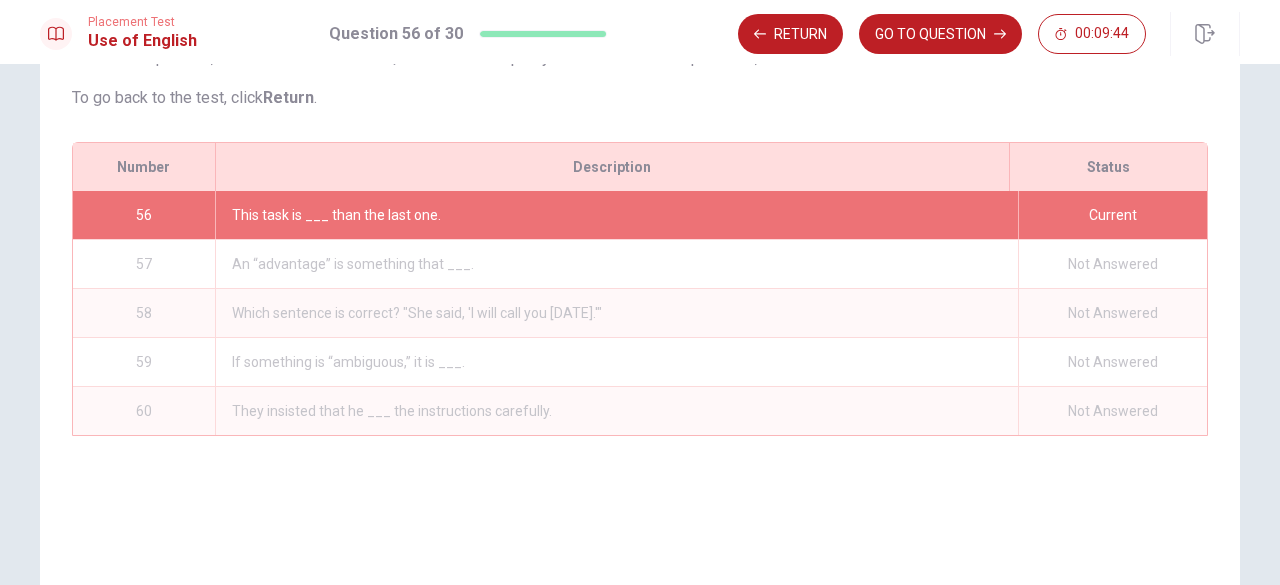 scroll, scrollTop: 274, scrollLeft: 0, axis: vertical 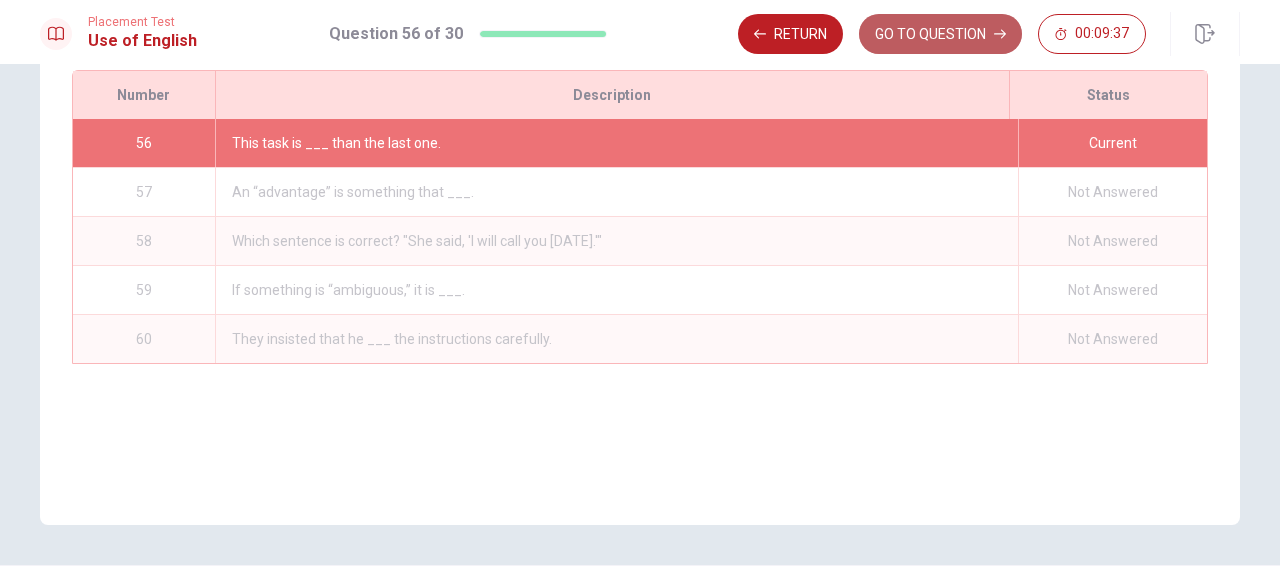 click on "GO TO QUESTION" at bounding box center (940, 34) 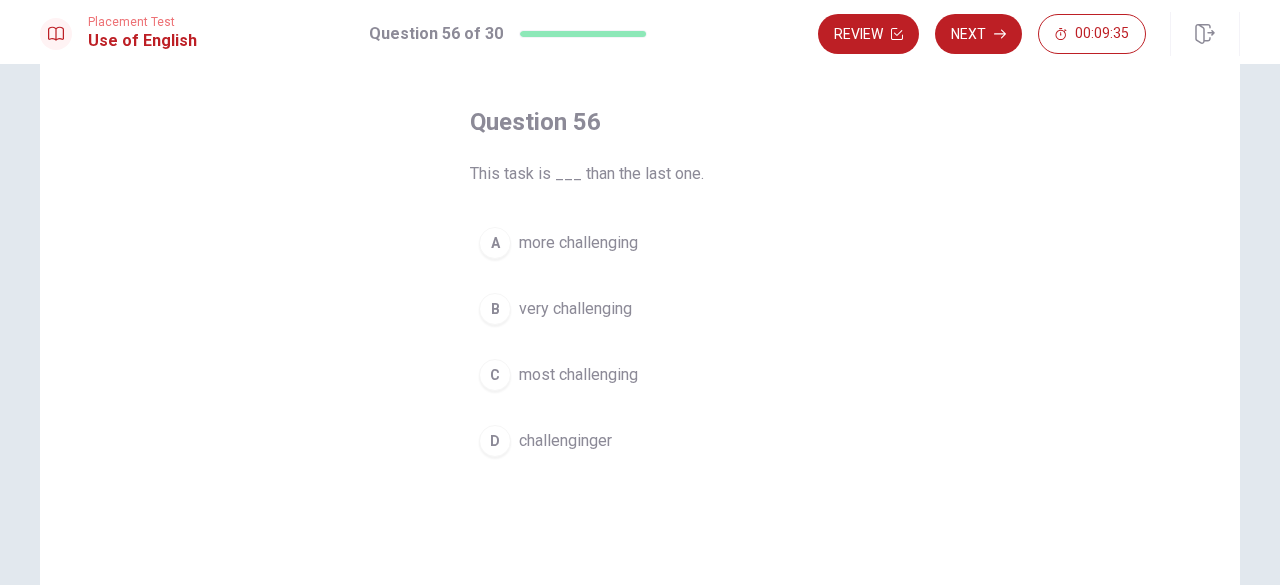 scroll, scrollTop: 58, scrollLeft: 0, axis: vertical 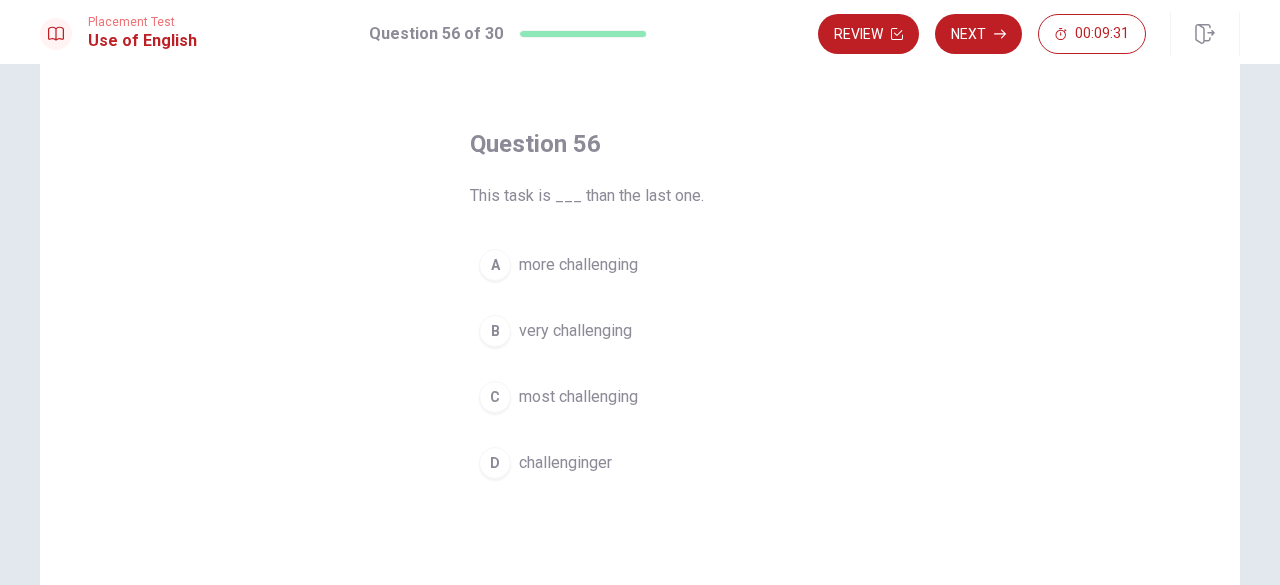 click on "more challenging" at bounding box center (578, 265) 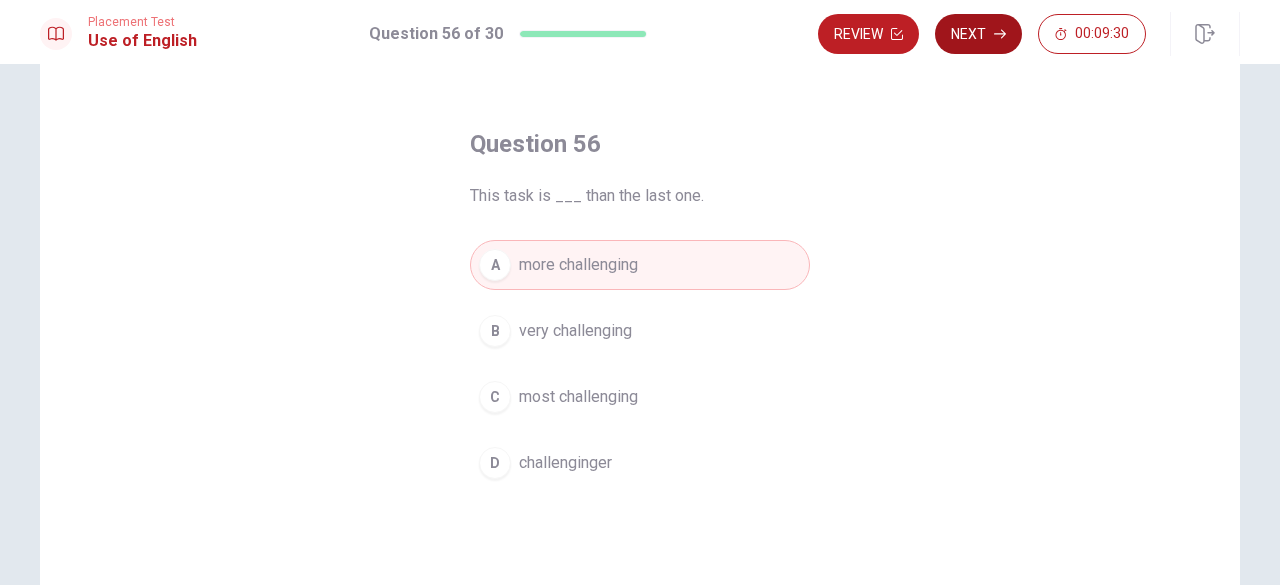 click on "Next" at bounding box center [978, 34] 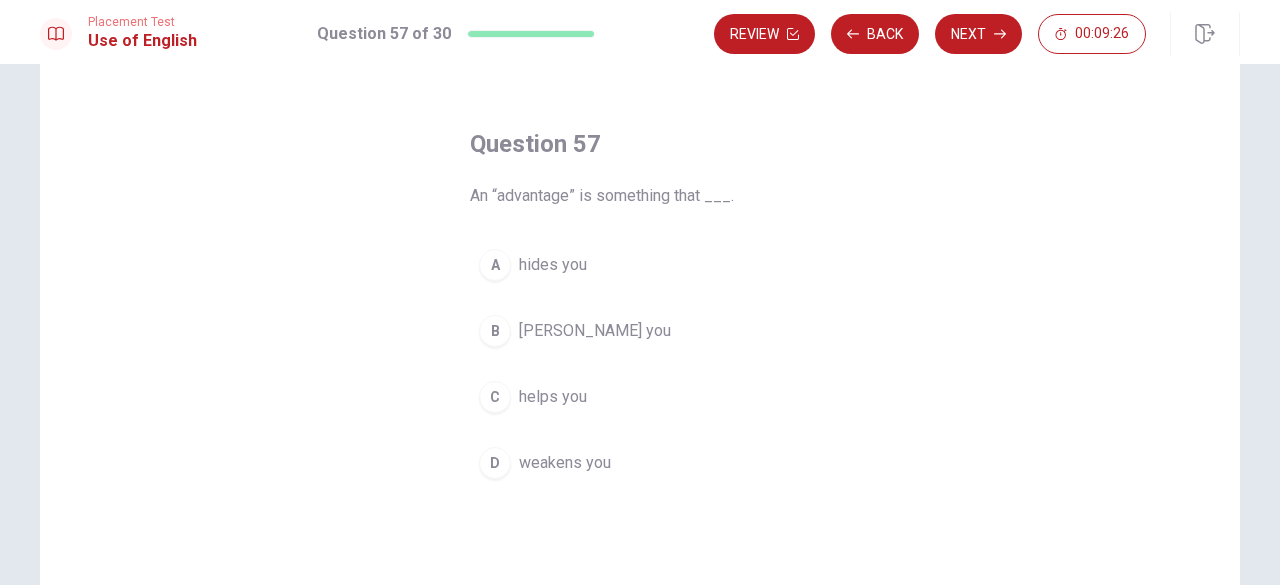 click on "B [PERSON_NAME] you" at bounding box center (640, 331) 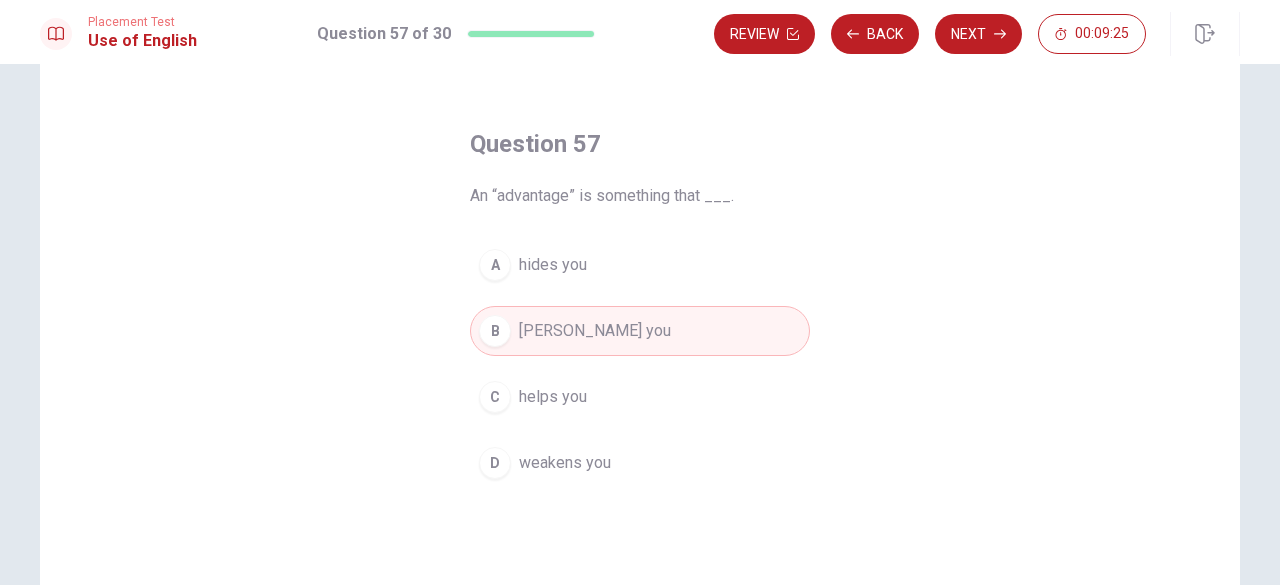 click on "C helps you" at bounding box center (640, 397) 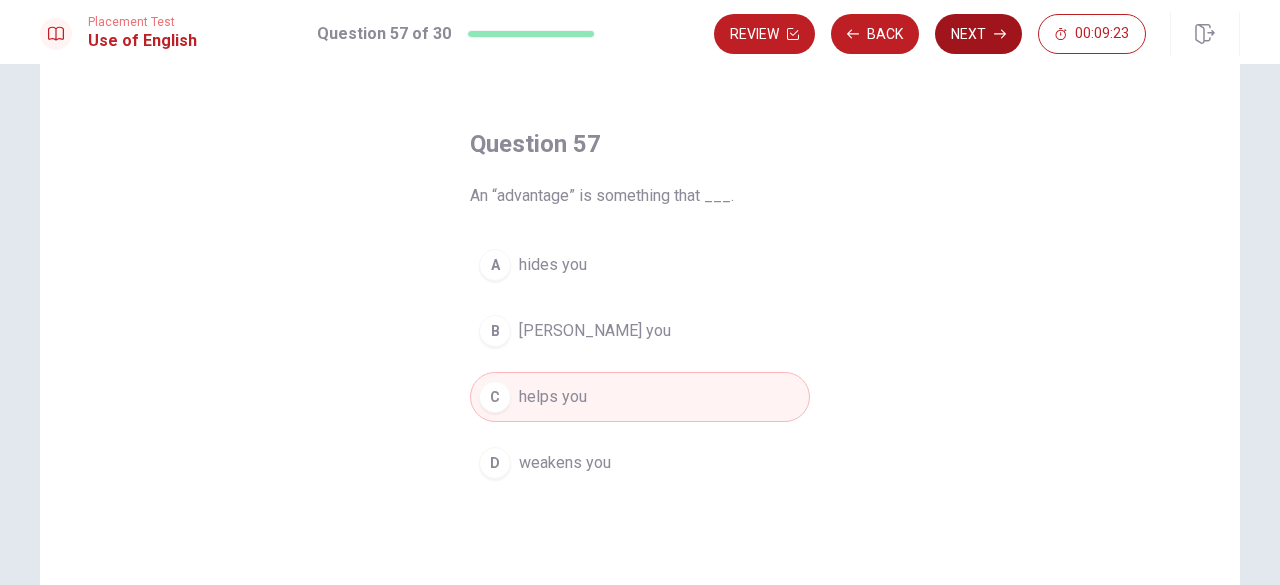 click on "Next" at bounding box center (978, 34) 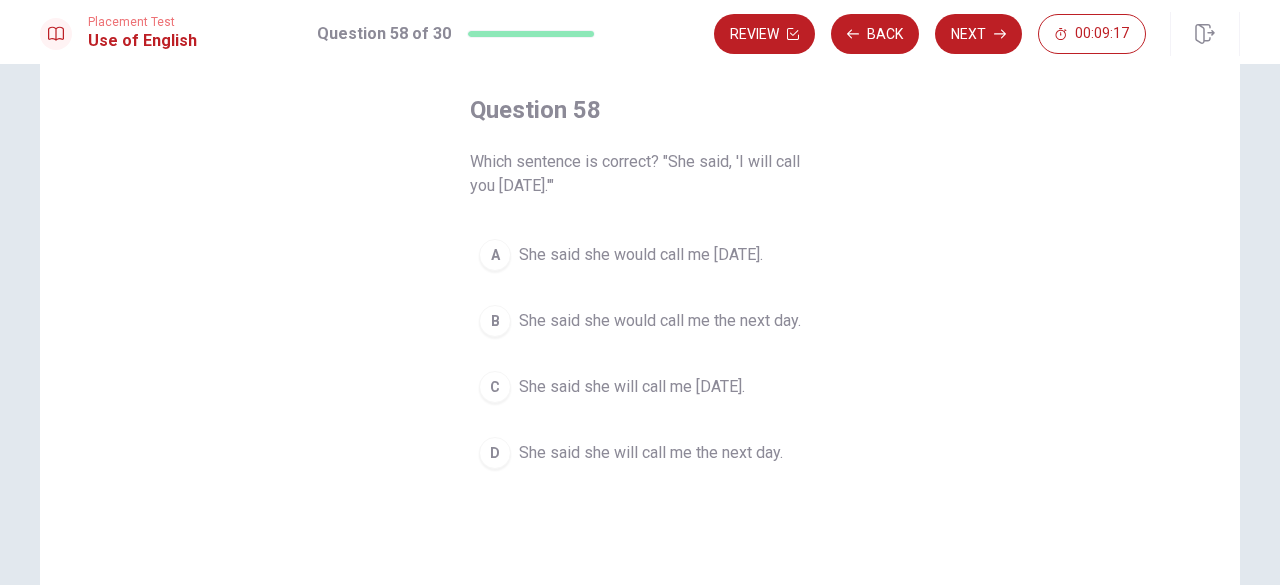 scroll, scrollTop: 90, scrollLeft: 0, axis: vertical 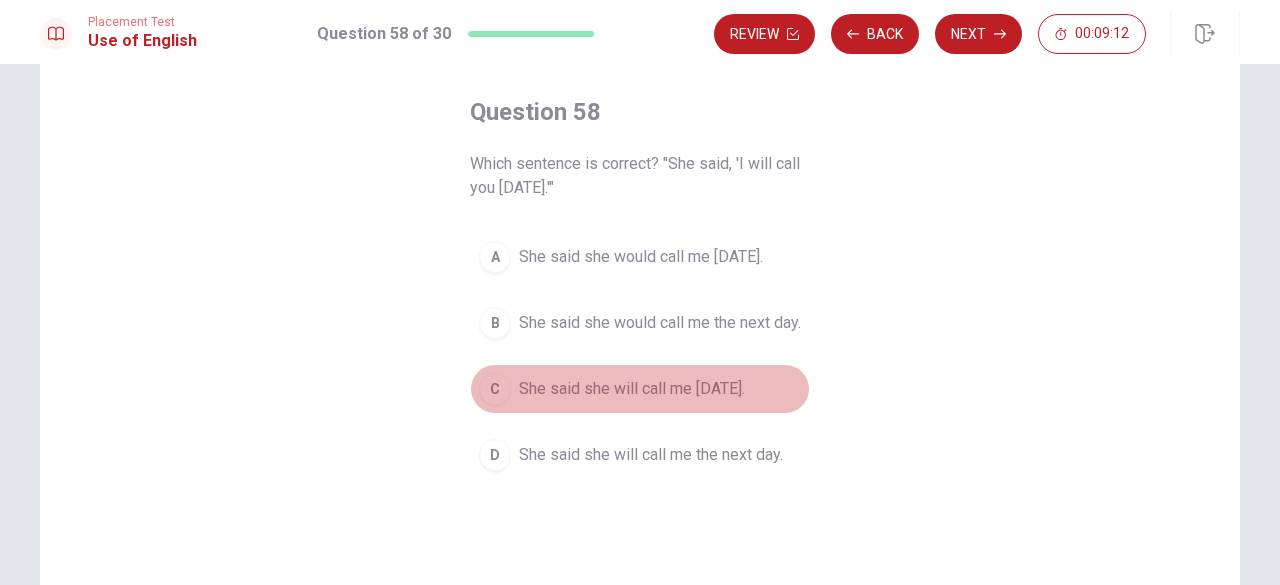 click on "She said she will call me [DATE]." at bounding box center [632, 389] 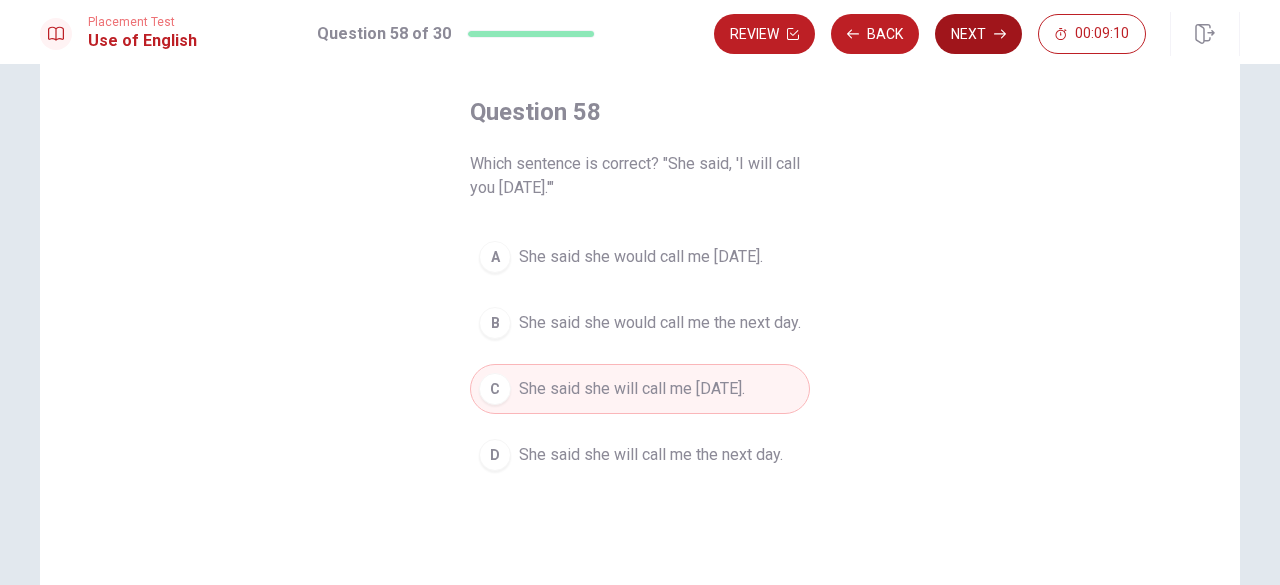click 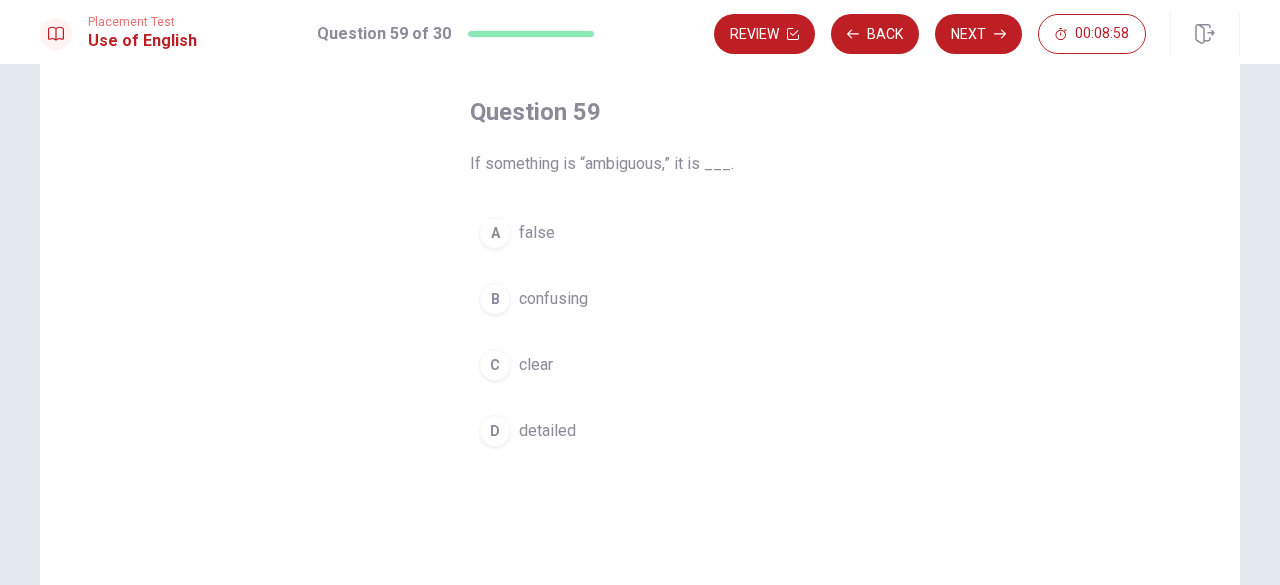 click on "B confusing" at bounding box center [640, 299] 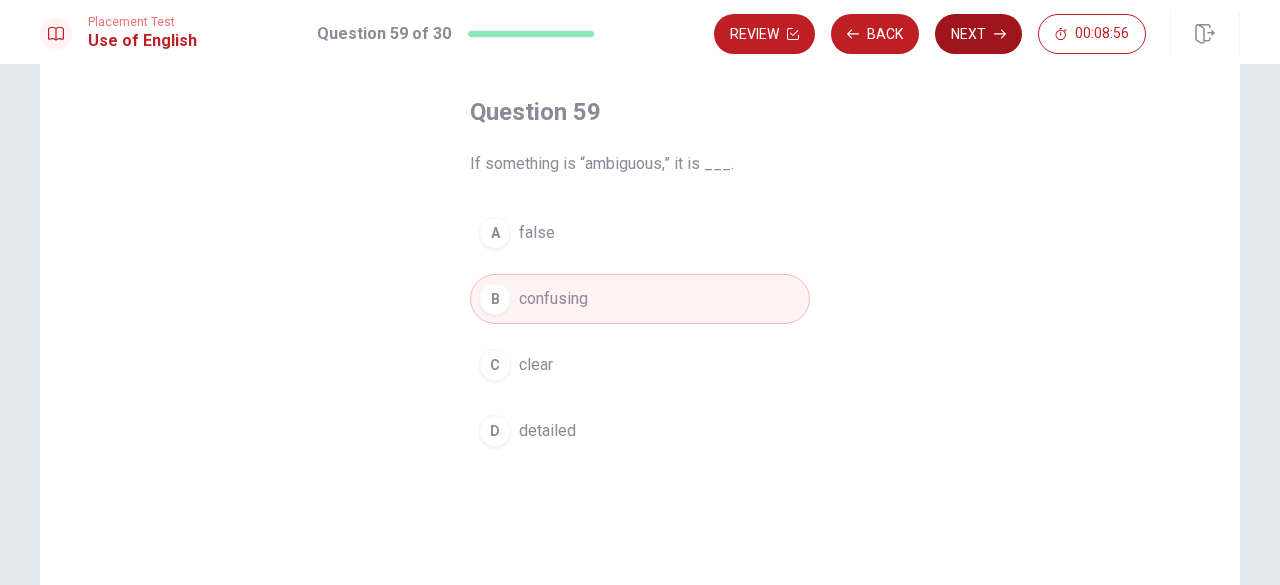click on "Next" at bounding box center (978, 34) 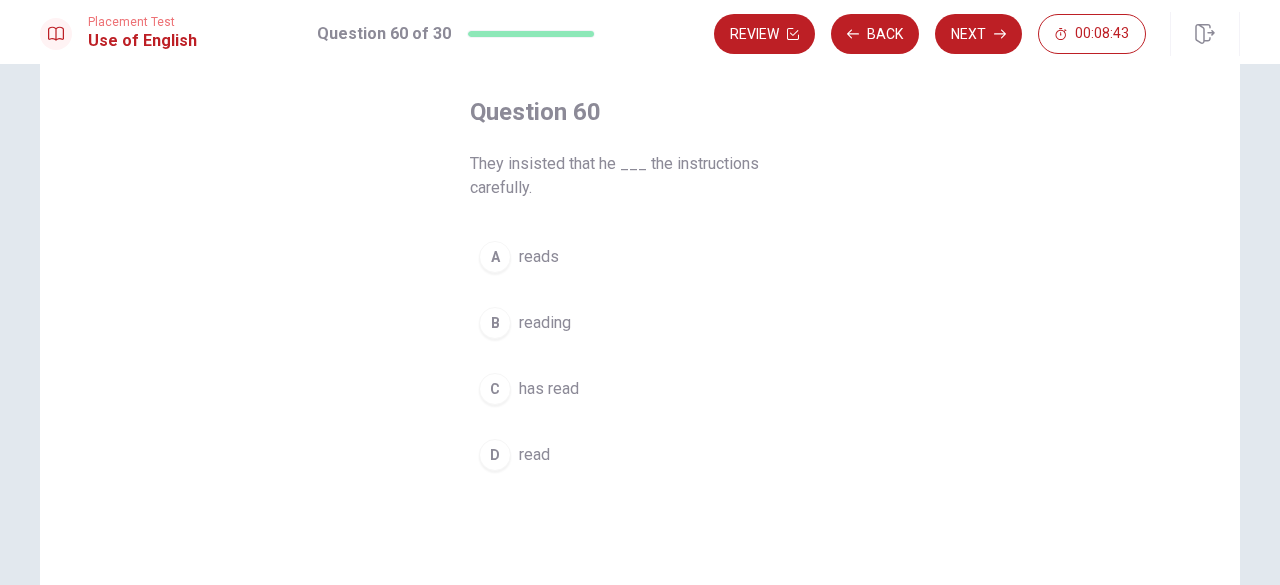 click on "has read" at bounding box center [549, 389] 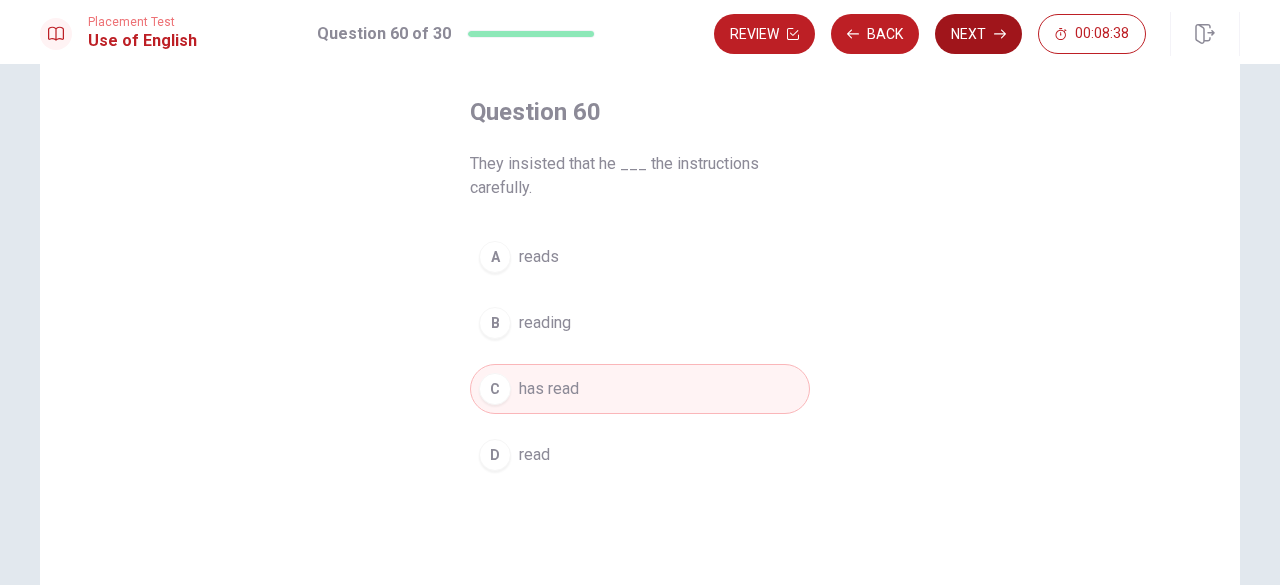 click on "Next" at bounding box center (978, 34) 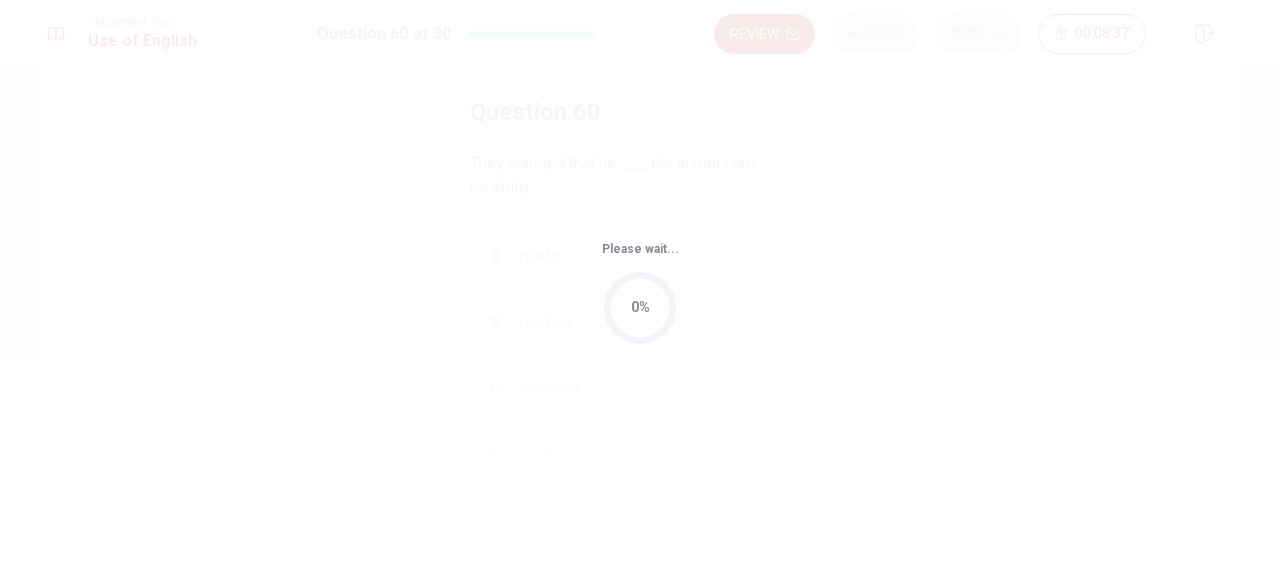 drag, startPoint x: 987, startPoint y: 39, endPoint x: 700, endPoint y: 223, distance: 340.91788 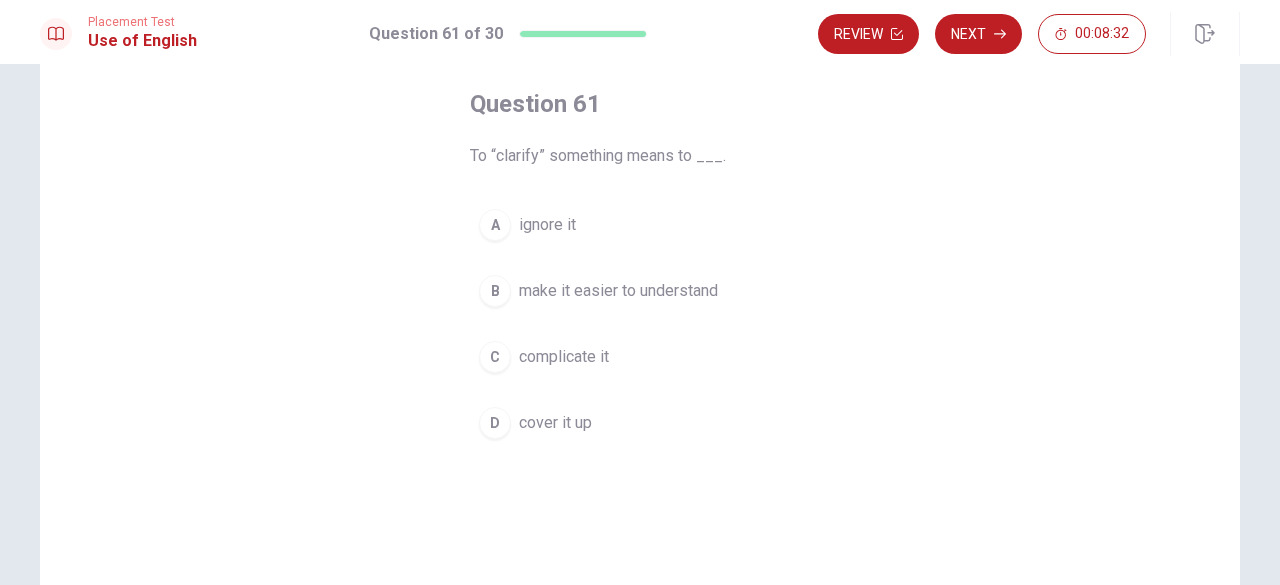 scroll, scrollTop: 99, scrollLeft: 0, axis: vertical 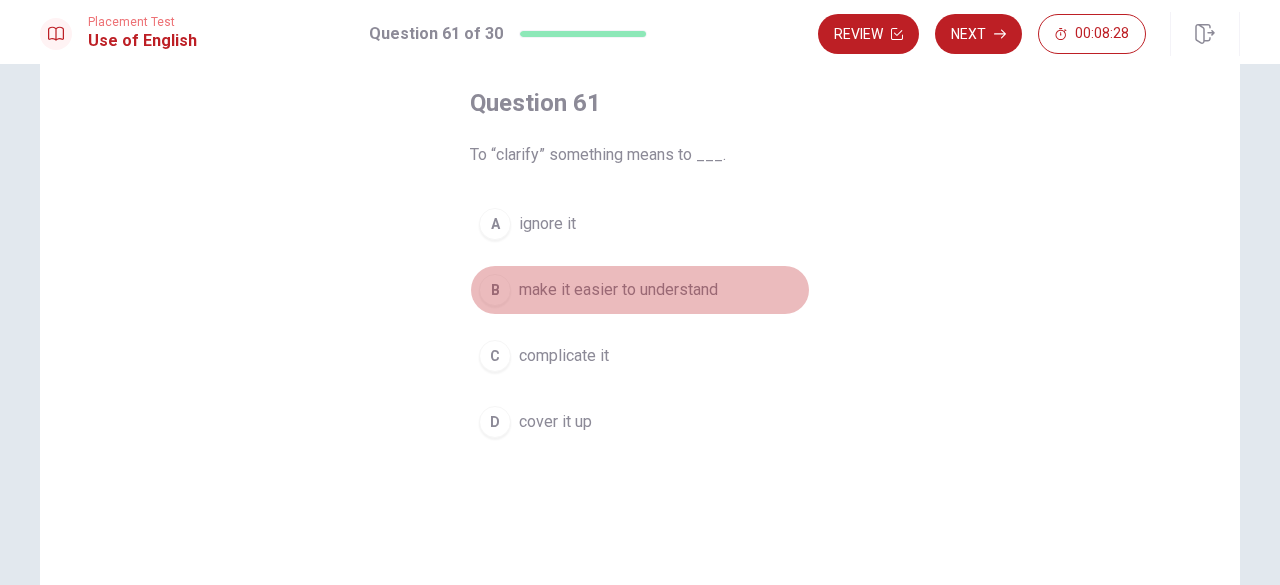 click on "make it easier to understand" at bounding box center [618, 290] 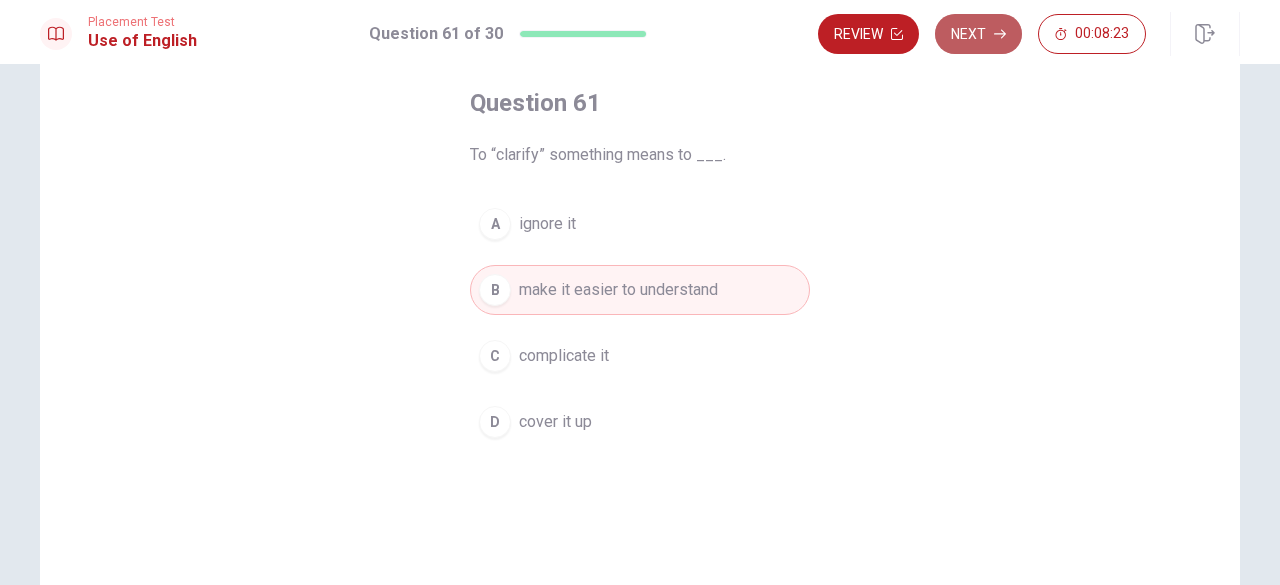 click on "Next" at bounding box center [978, 34] 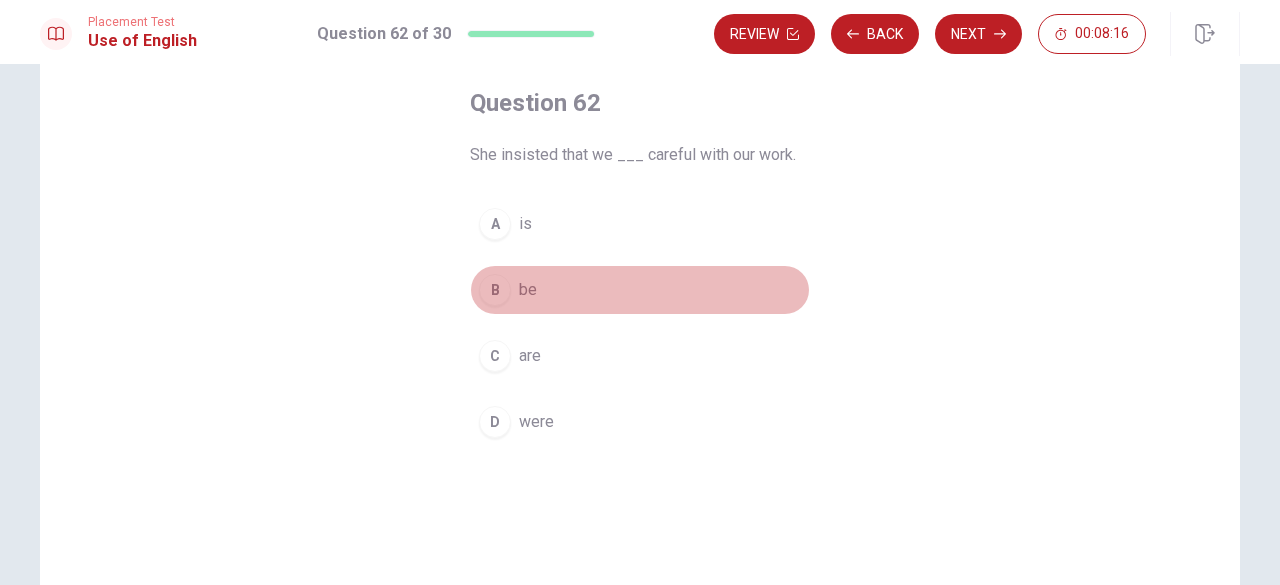 click on "B be" at bounding box center [640, 290] 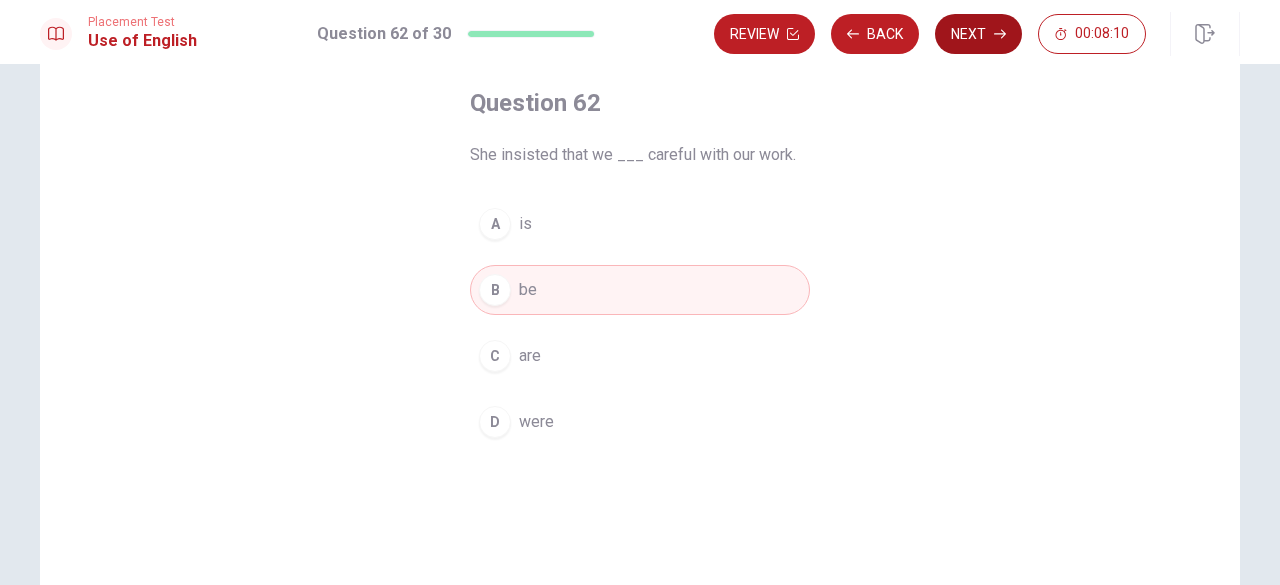 click on "Next" at bounding box center [978, 34] 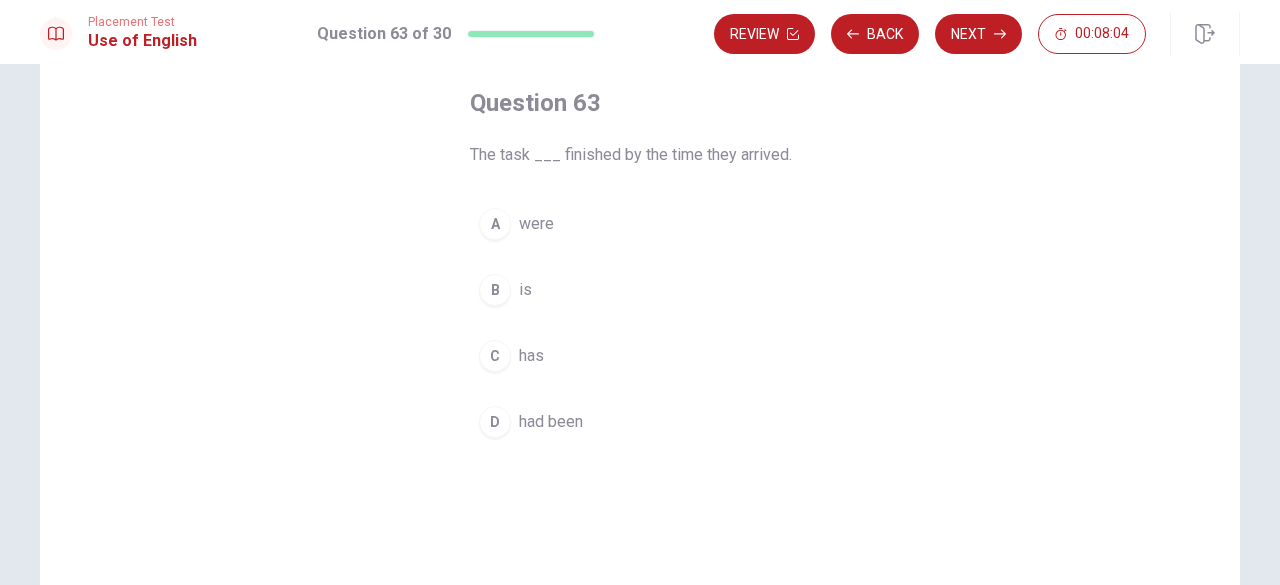 drag, startPoint x: 636, startPoint y: 387, endPoint x: 633, endPoint y: 427, distance: 40.112343 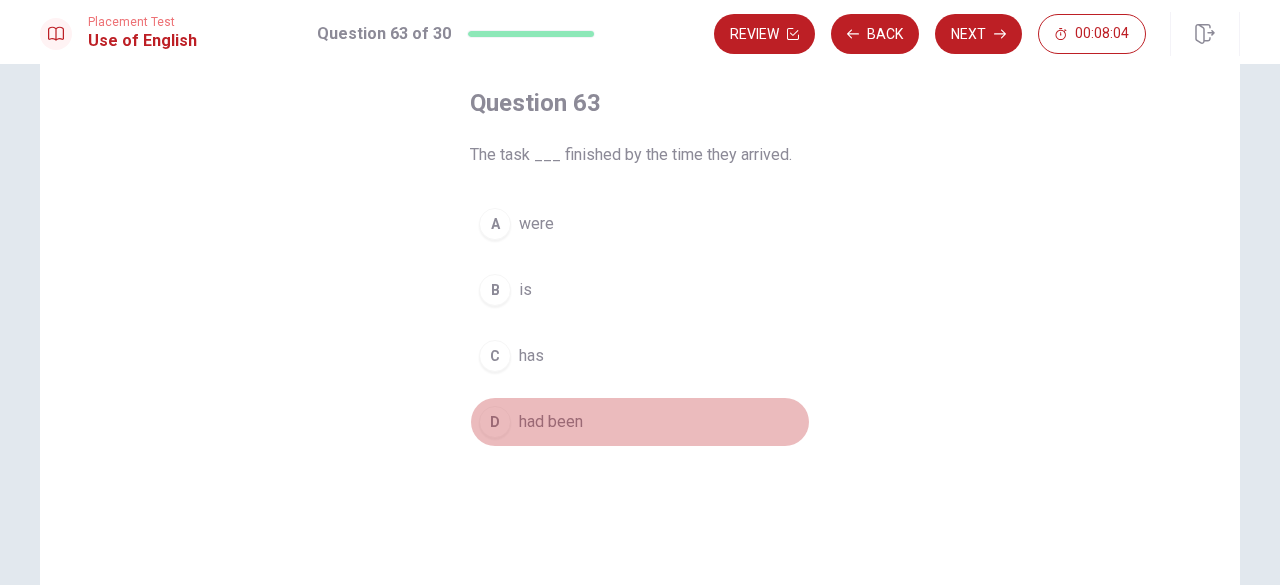 click on "D had been" at bounding box center [640, 422] 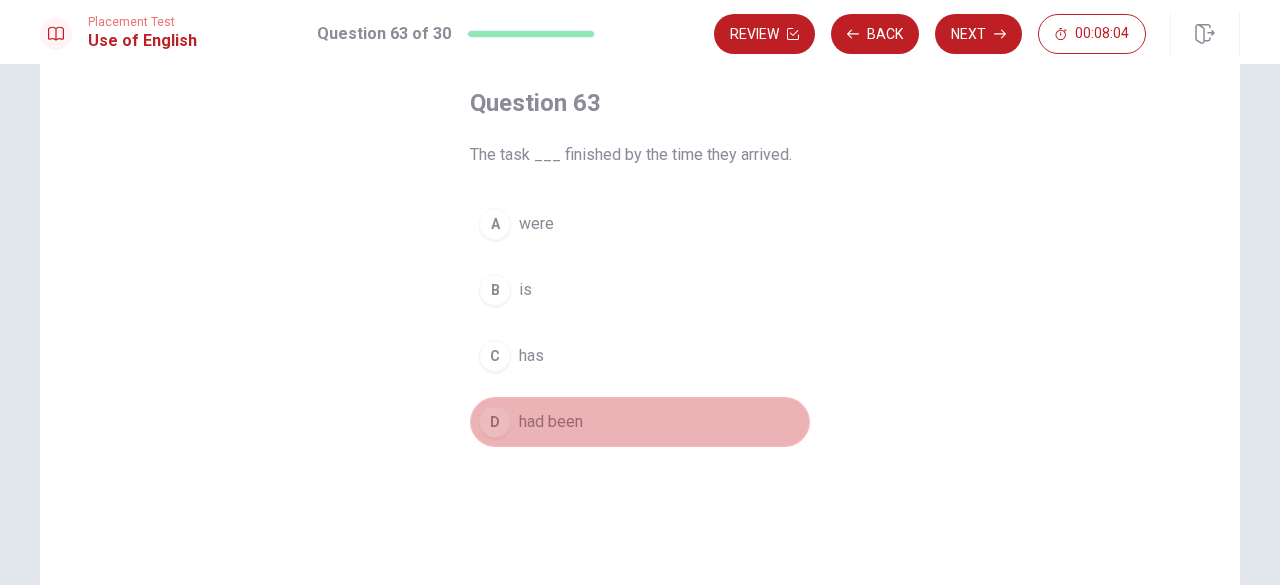 click on "D had been" at bounding box center (640, 422) 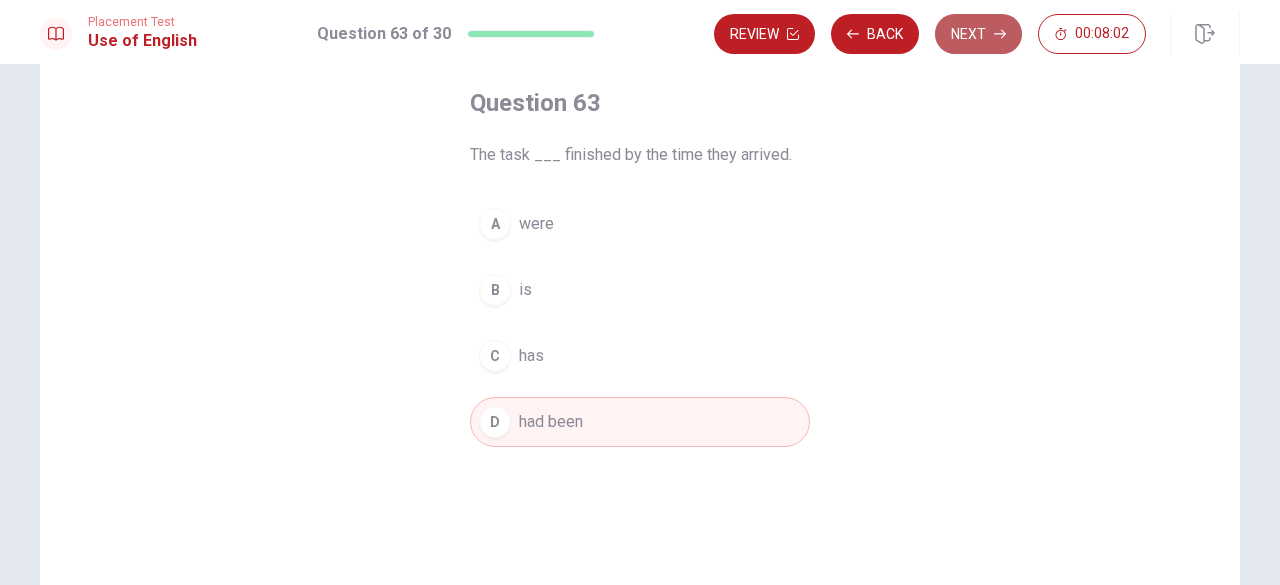 click on "Next" at bounding box center (978, 34) 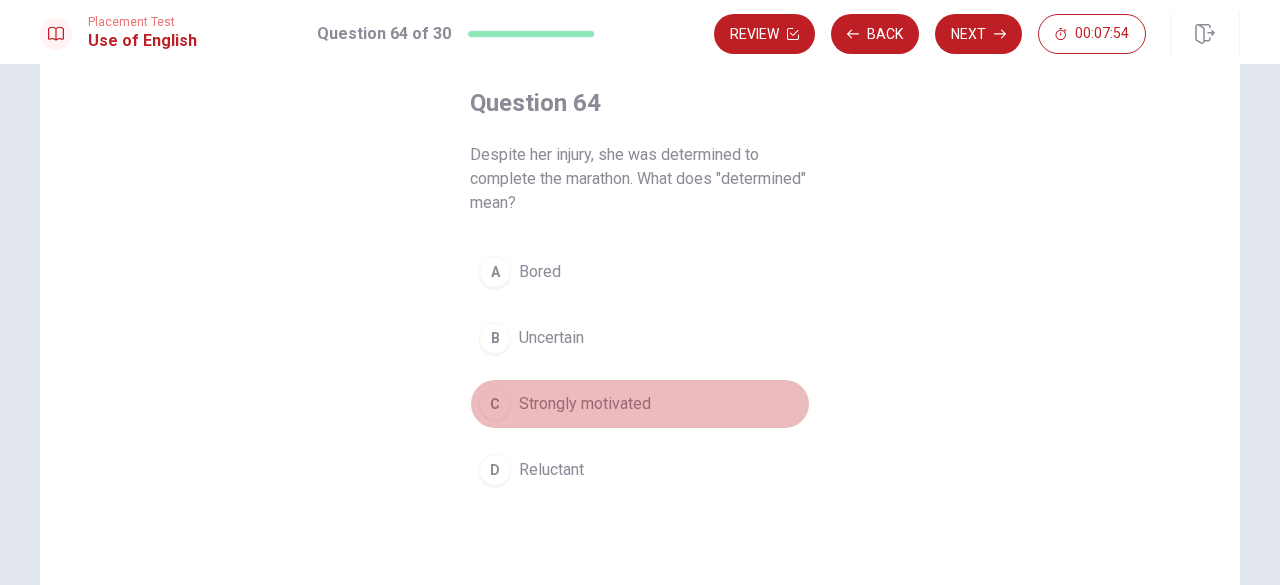click on "C Strongly motivated" at bounding box center [640, 404] 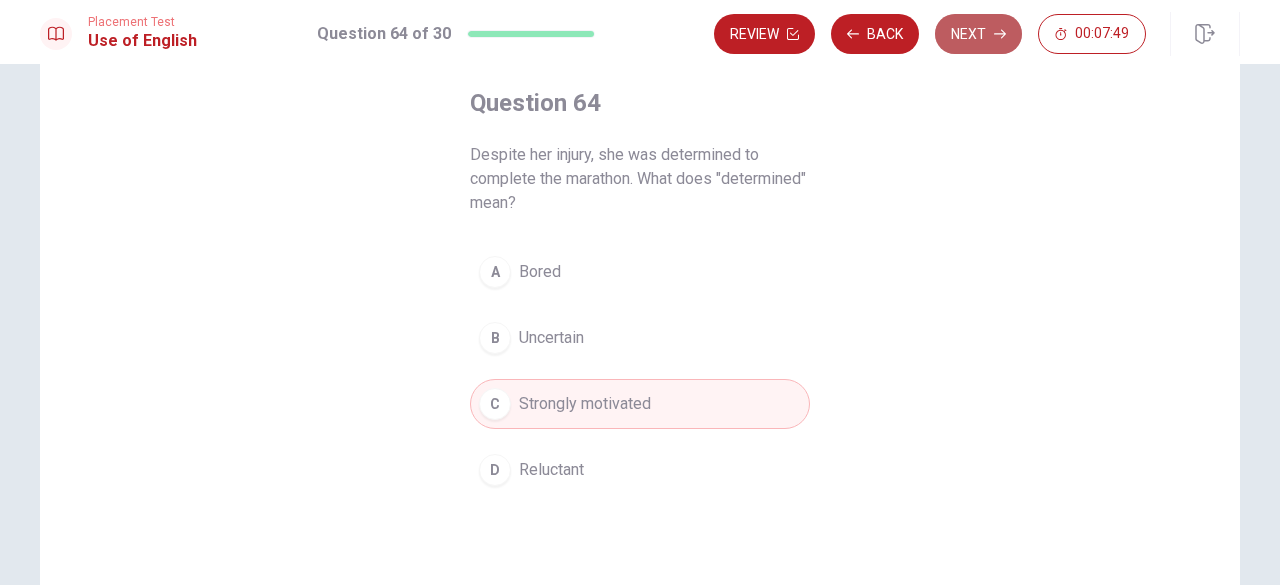 click on "Next" at bounding box center (978, 34) 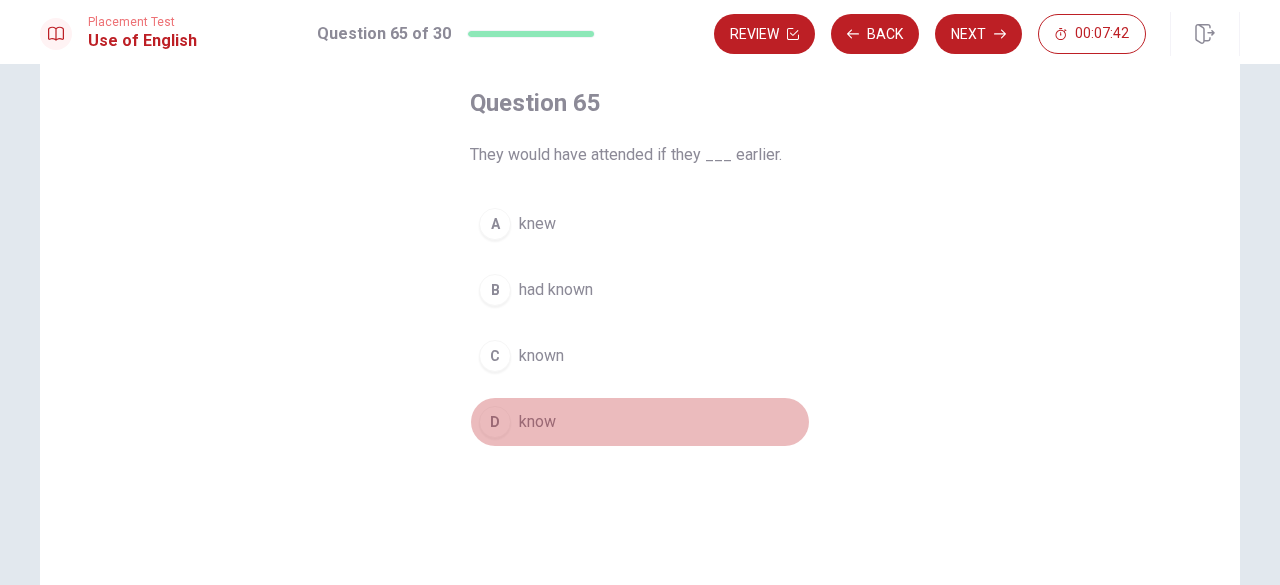 click on "know" at bounding box center [537, 422] 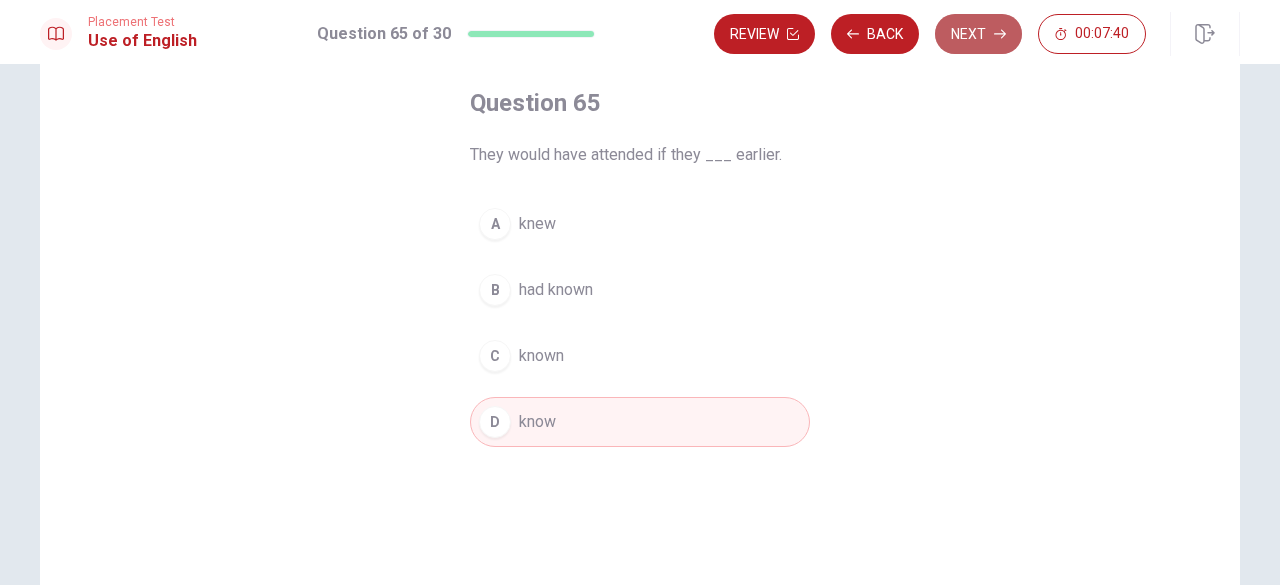 click on "Next" at bounding box center [978, 34] 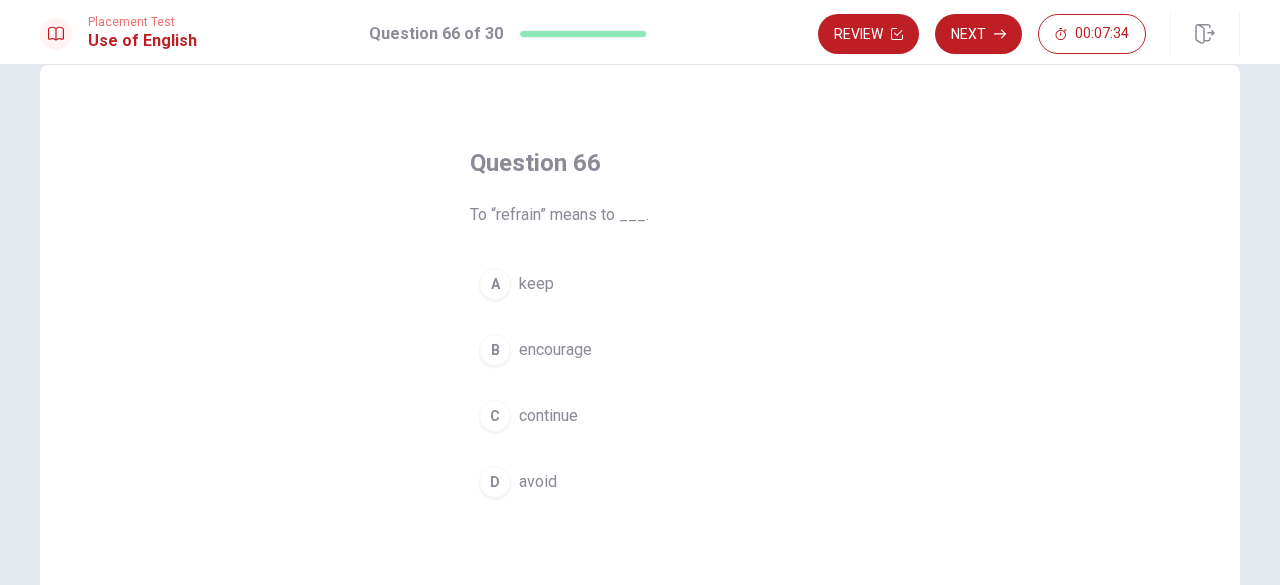 scroll, scrollTop: 42, scrollLeft: 0, axis: vertical 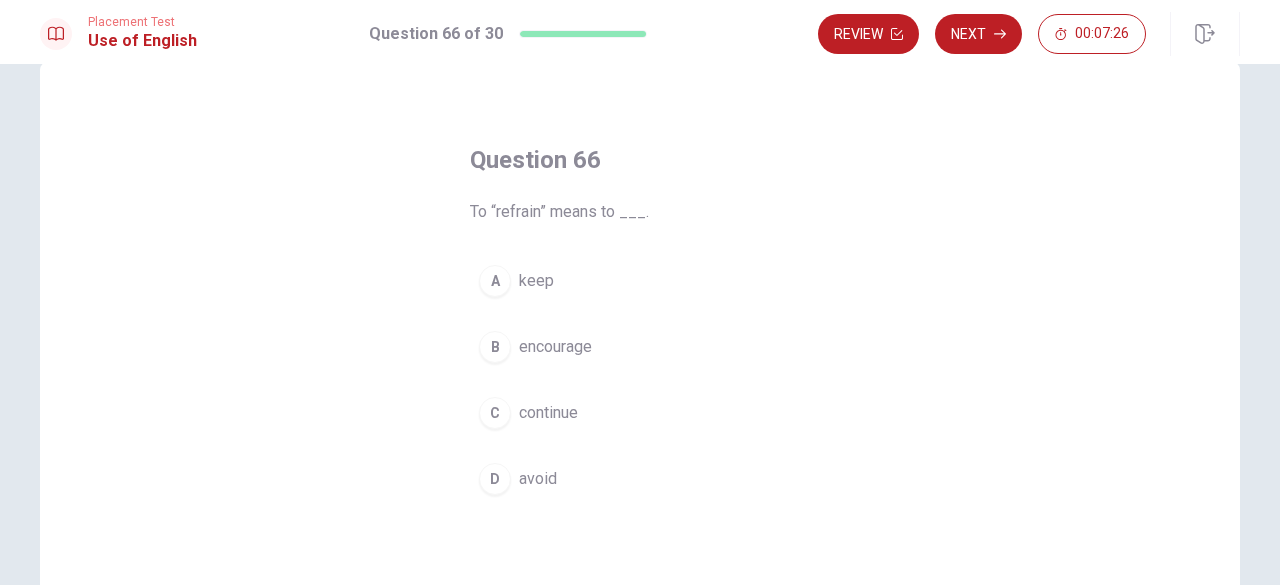 click on "D avoid" at bounding box center (640, 479) 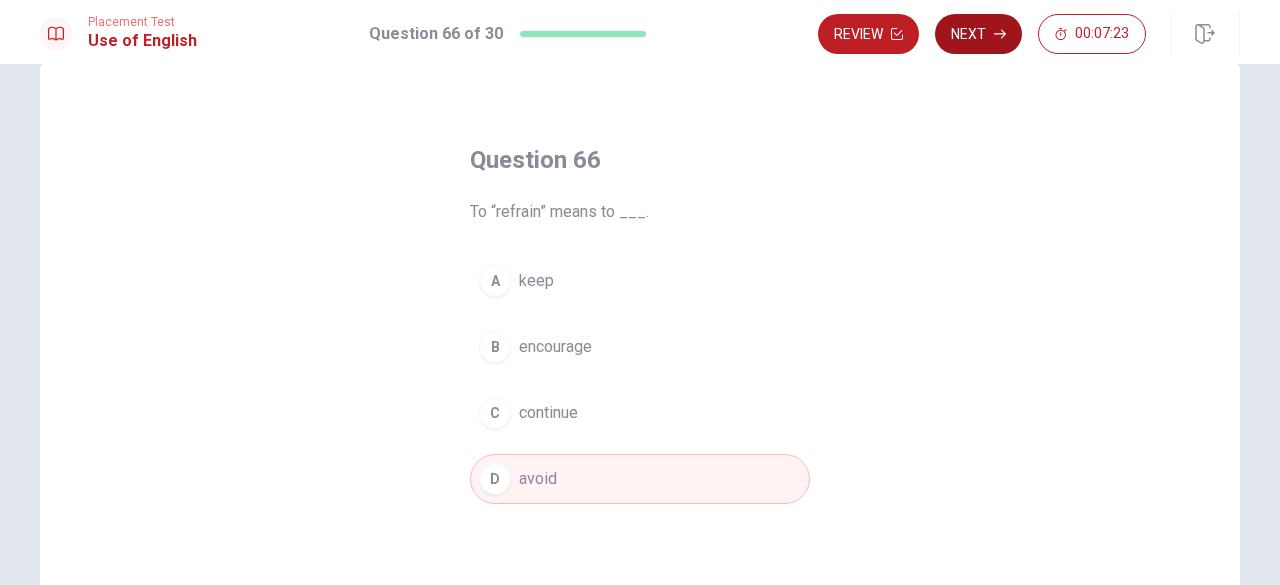 click 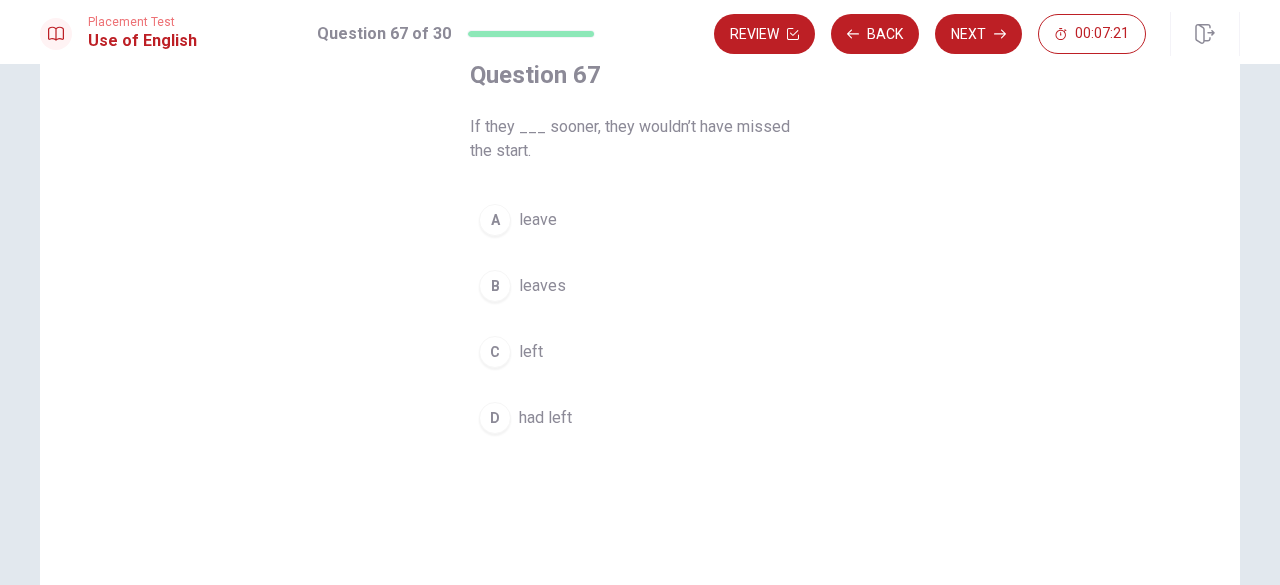 scroll, scrollTop: 128, scrollLeft: 0, axis: vertical 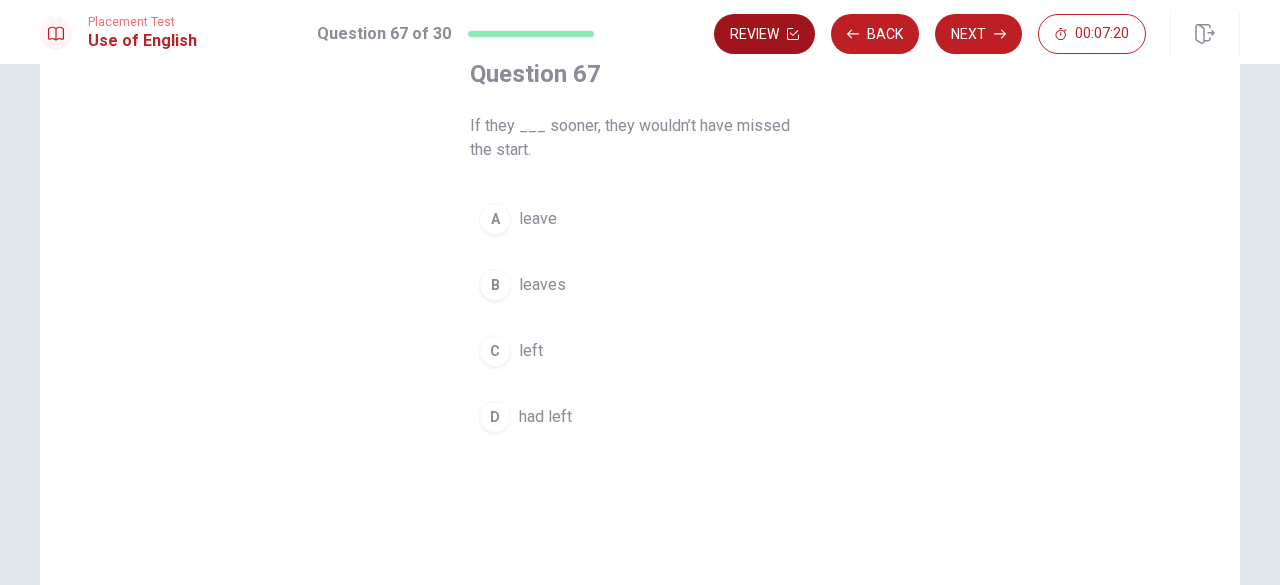 click on "Review" at bounding box center [764, 34] 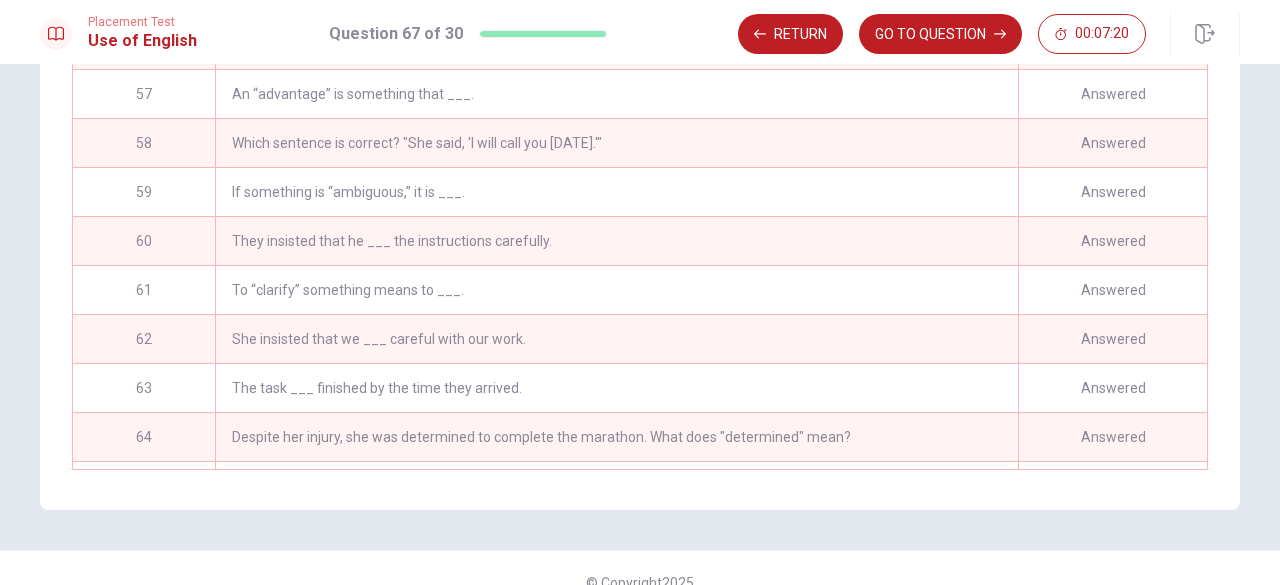 scroll, scrollTop: 424, scrollLeft: 0, axis: vertical 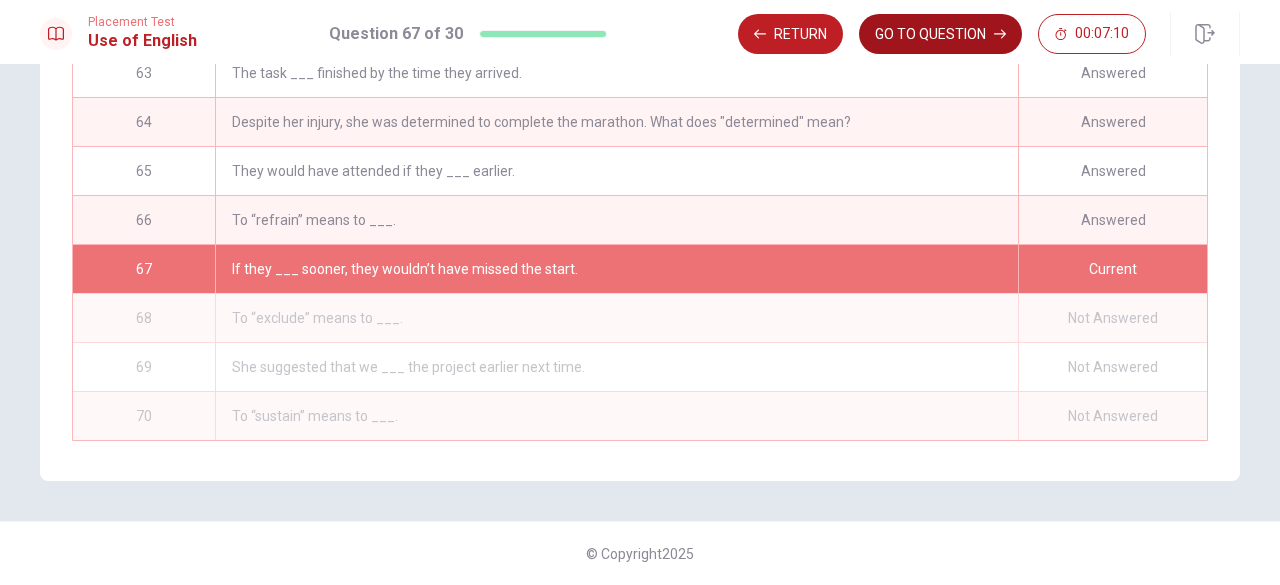 click on "GO TO QUESTION" at bounding box center [940, 34] 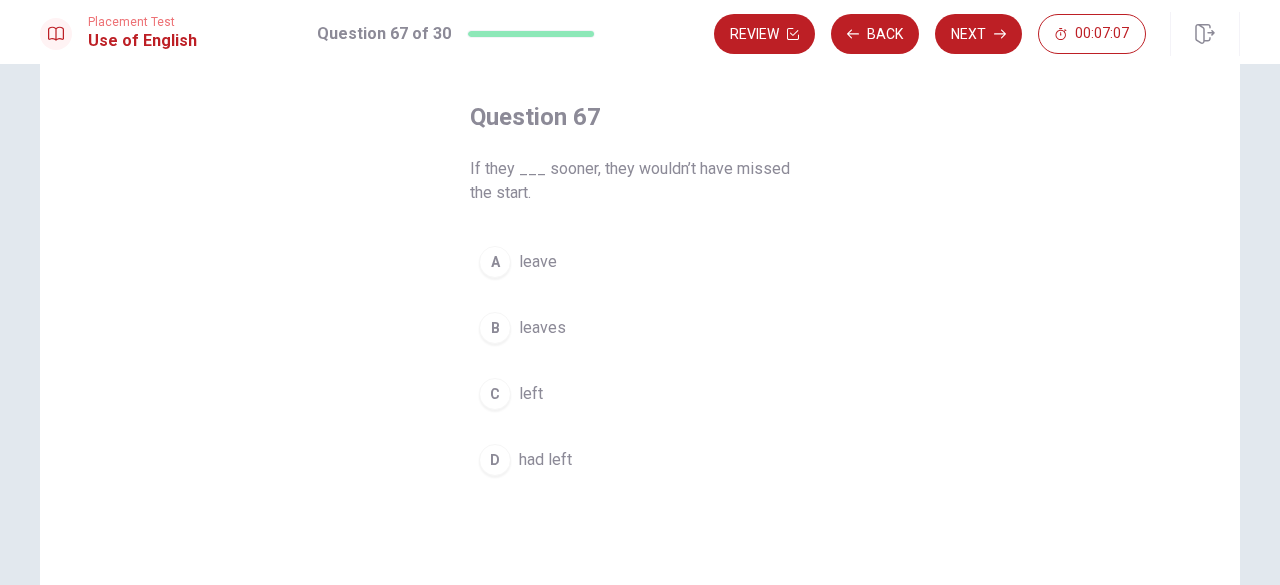 scroll, scrollTop: 84, scrollLeft: 0, axis: vertical 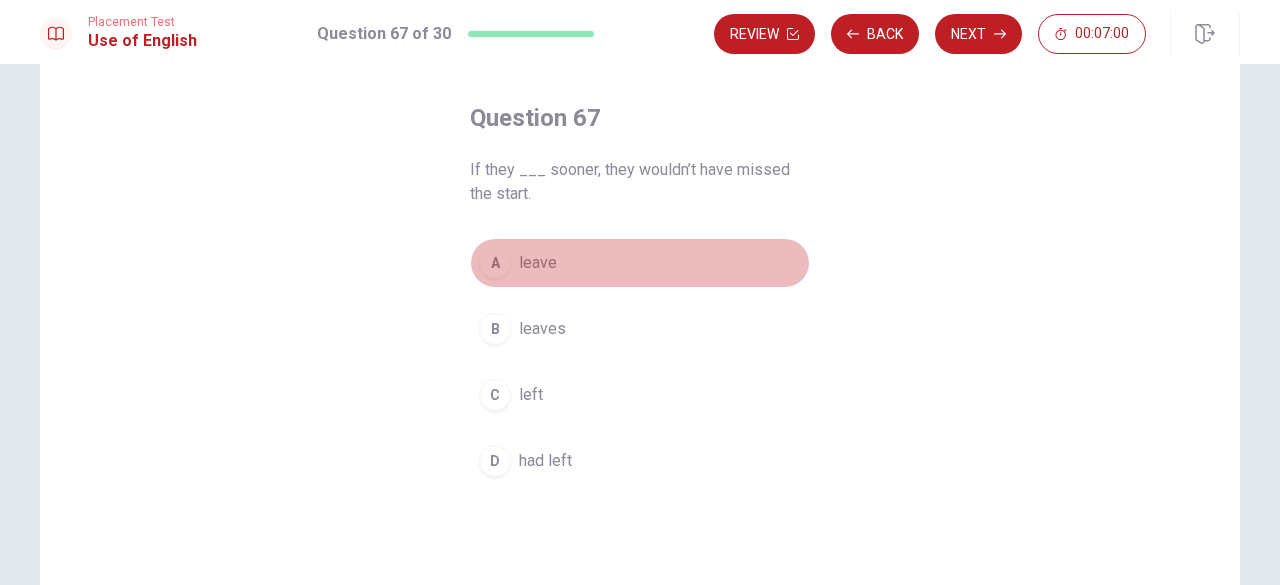 click on "A leave" at bounding box center [640, 263] 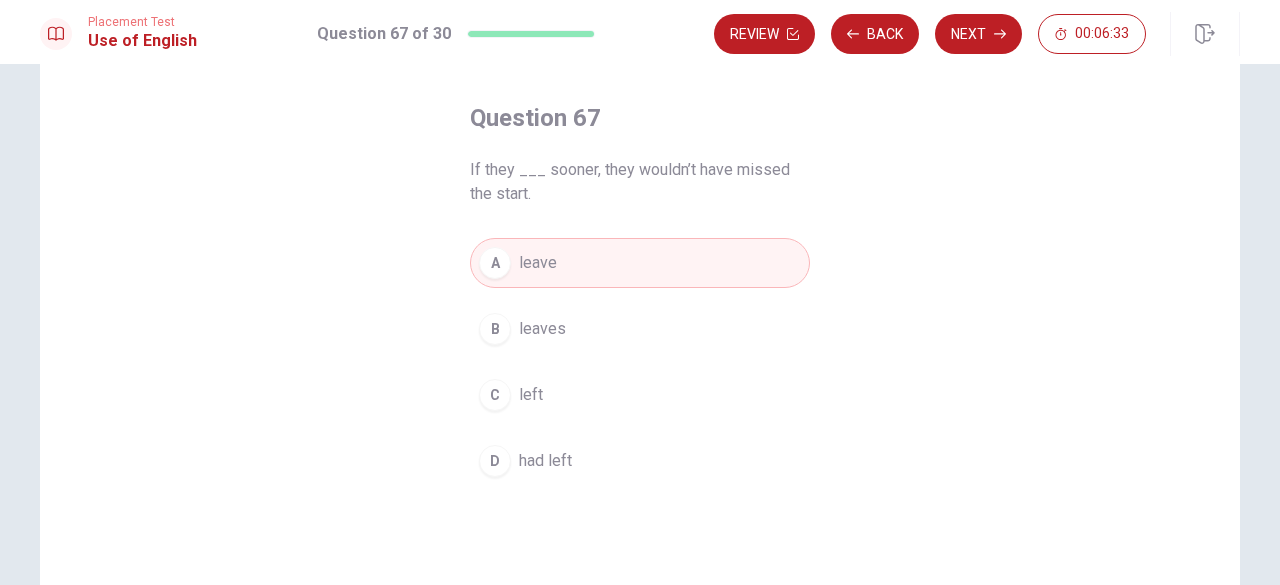 click on "D had left" at bounding box center (640, 461) 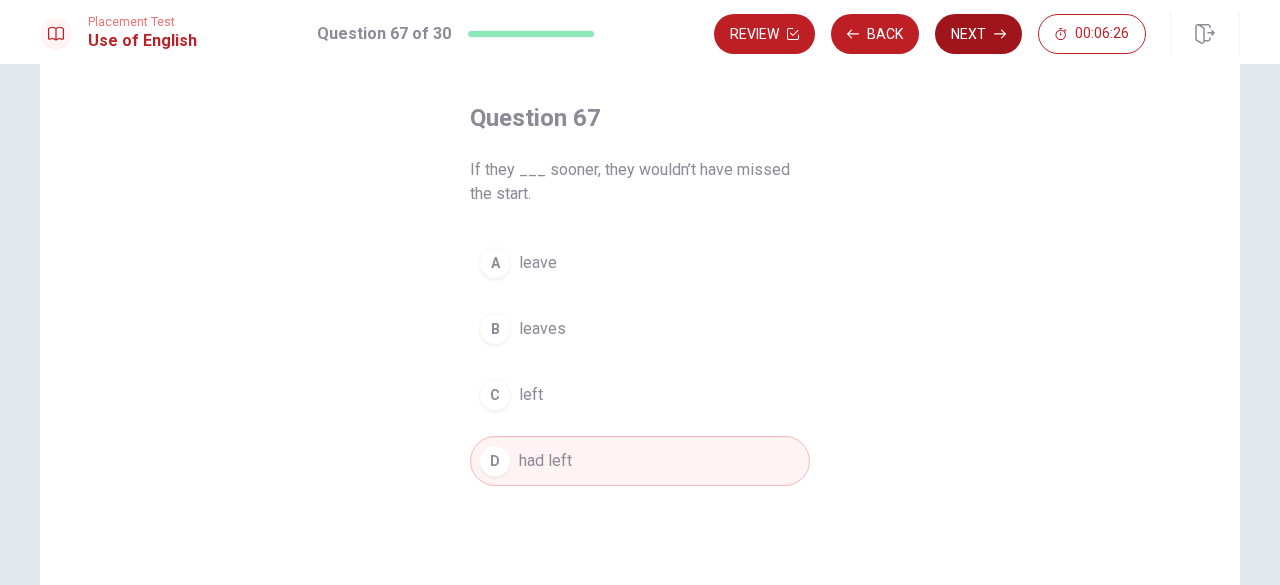 click on "Next" at bounding box center [978, 34] 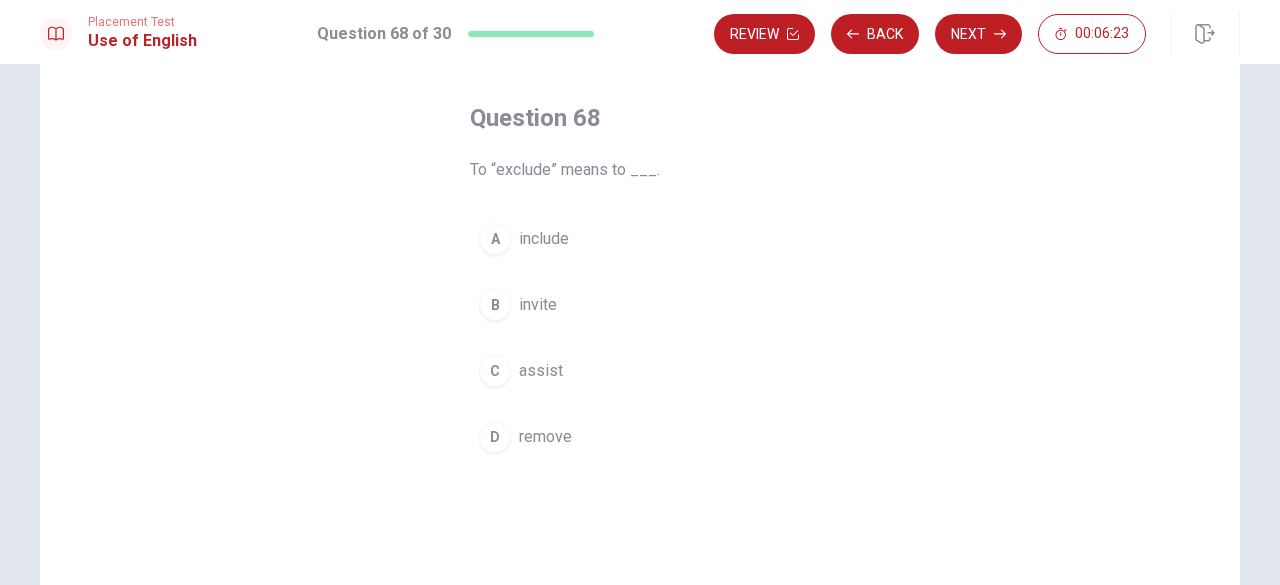 click on "remove" at bounding box center (545, 437) 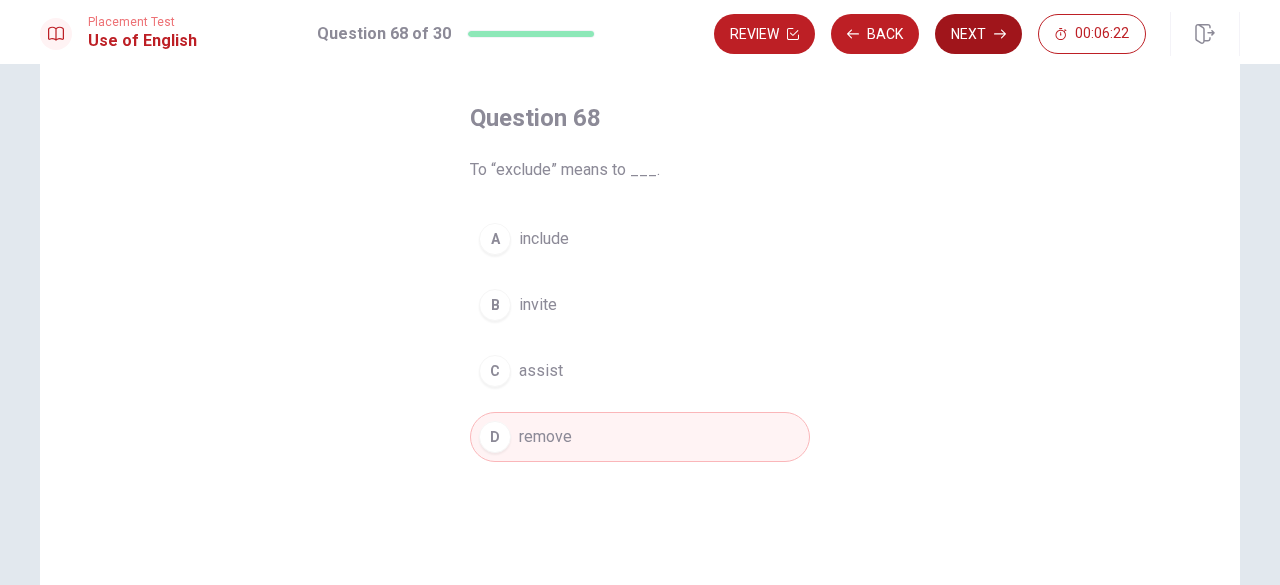 click 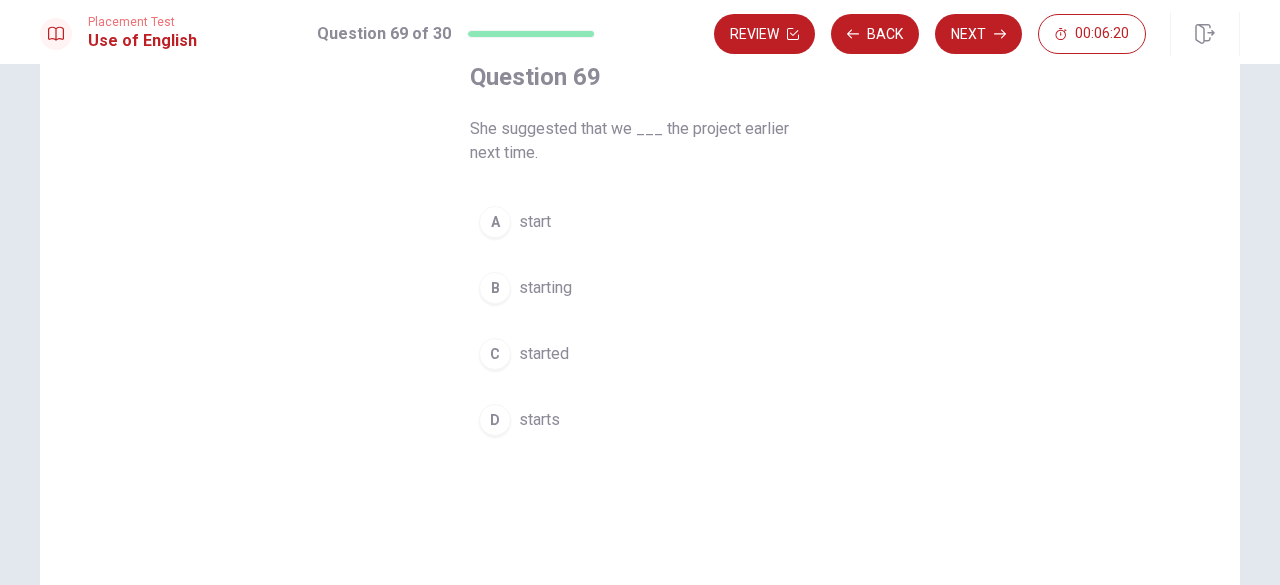 scroll, scrollTop: 128, scrollLeft: 0, axis: vertical 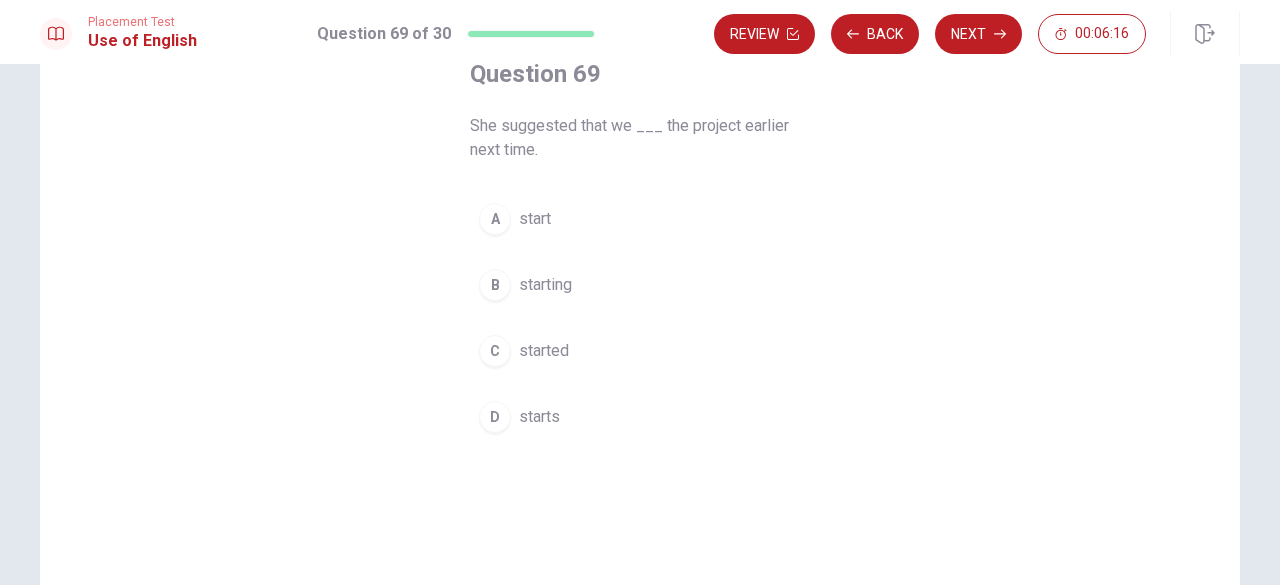 click on "A start" at bounding box center (640, 219) 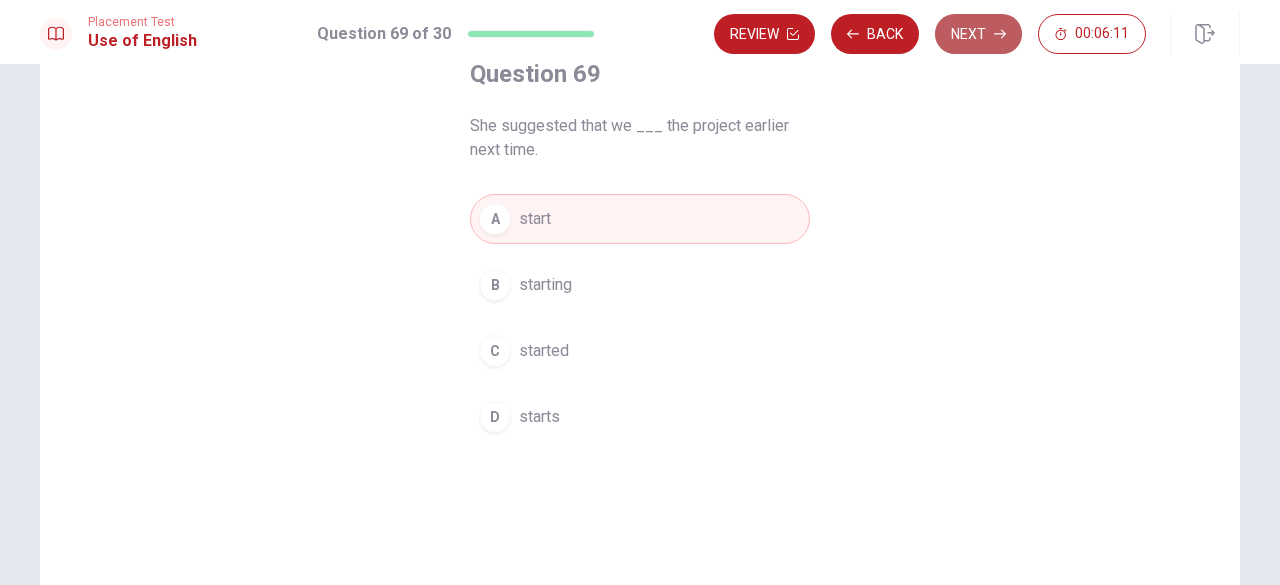 click on "Next" at bounding box center (978, 34) 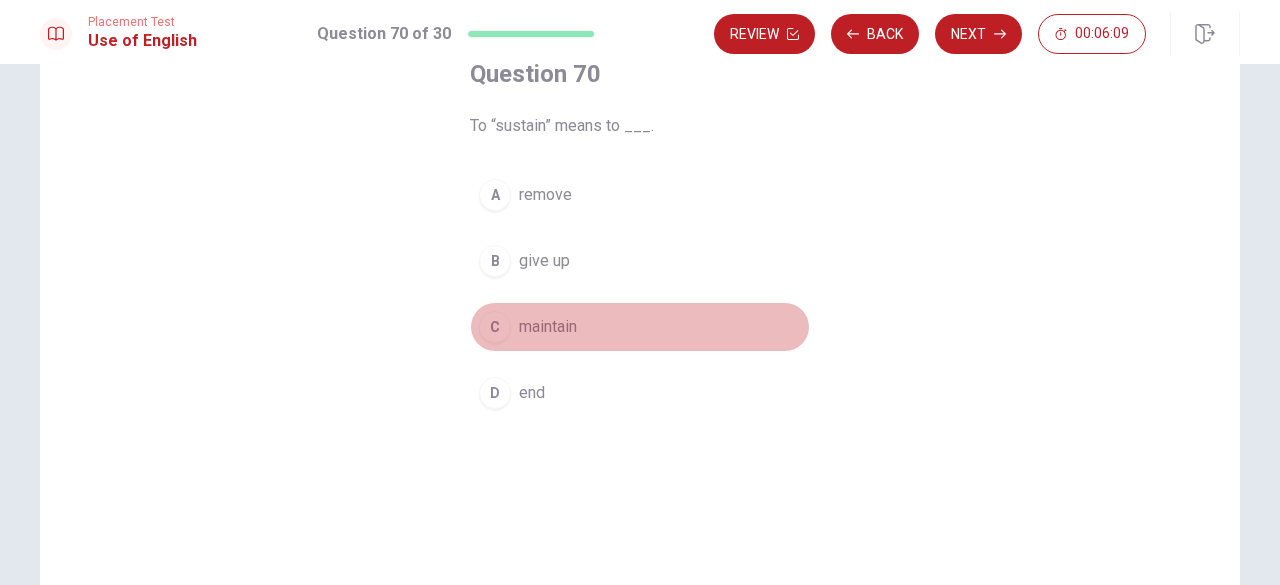 click on "C maintain" at bounding box center [640, 327] 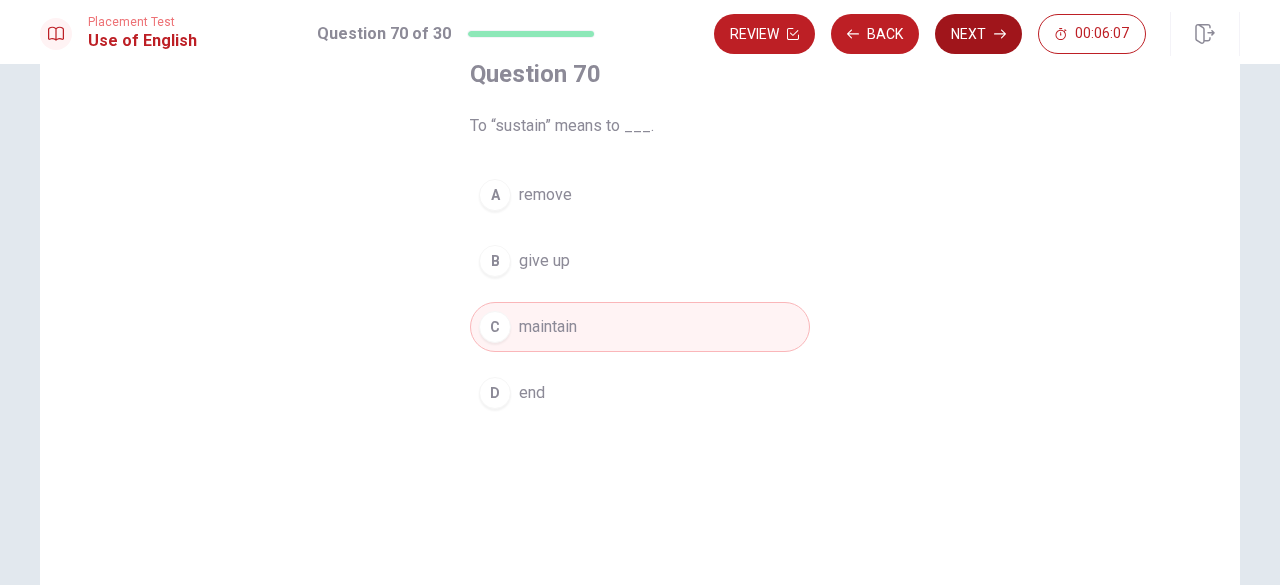 click on "Next" at bounding box center (978, 34) 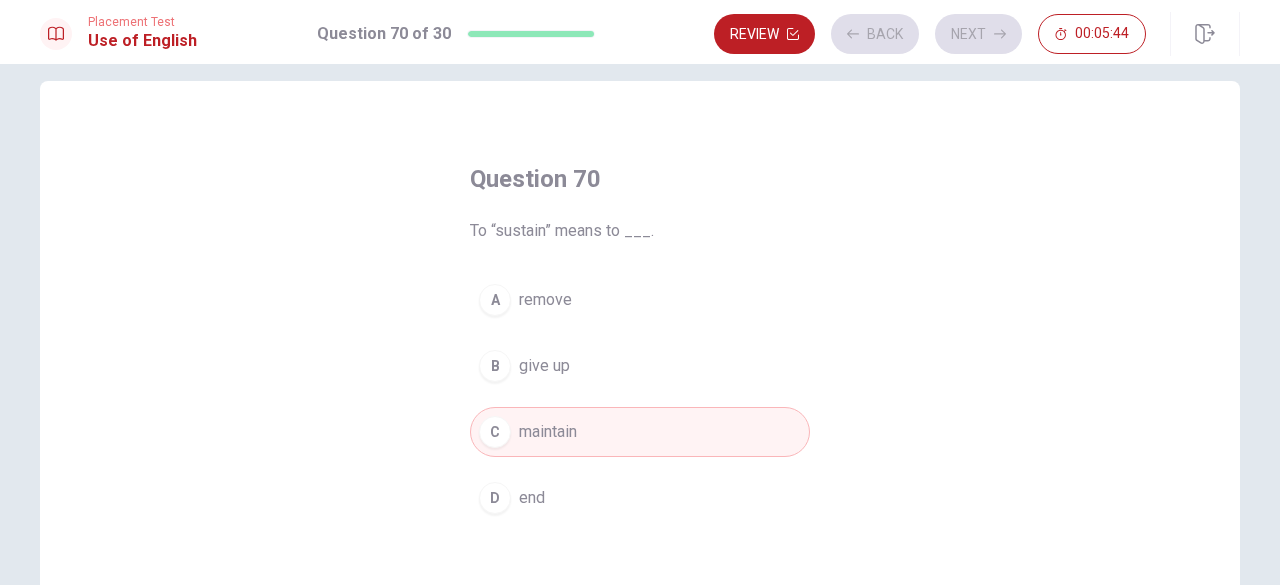 scroll, scrollTop: 0, scrollLeft: 0, axis: both 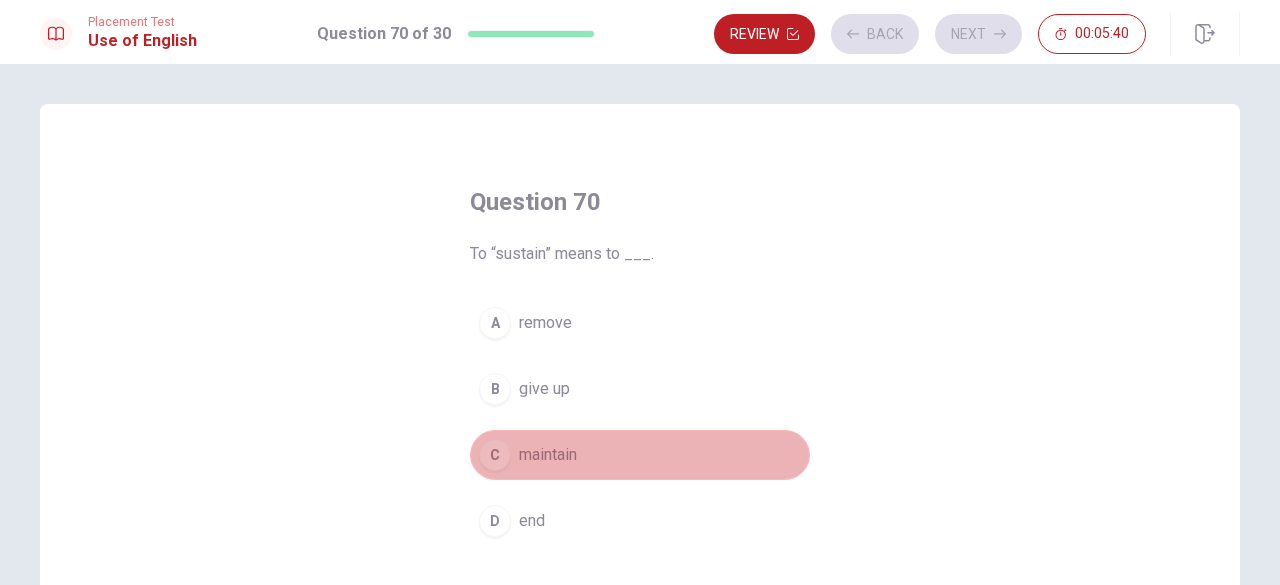 click on "C maintain" at bounding box center (640, 455) 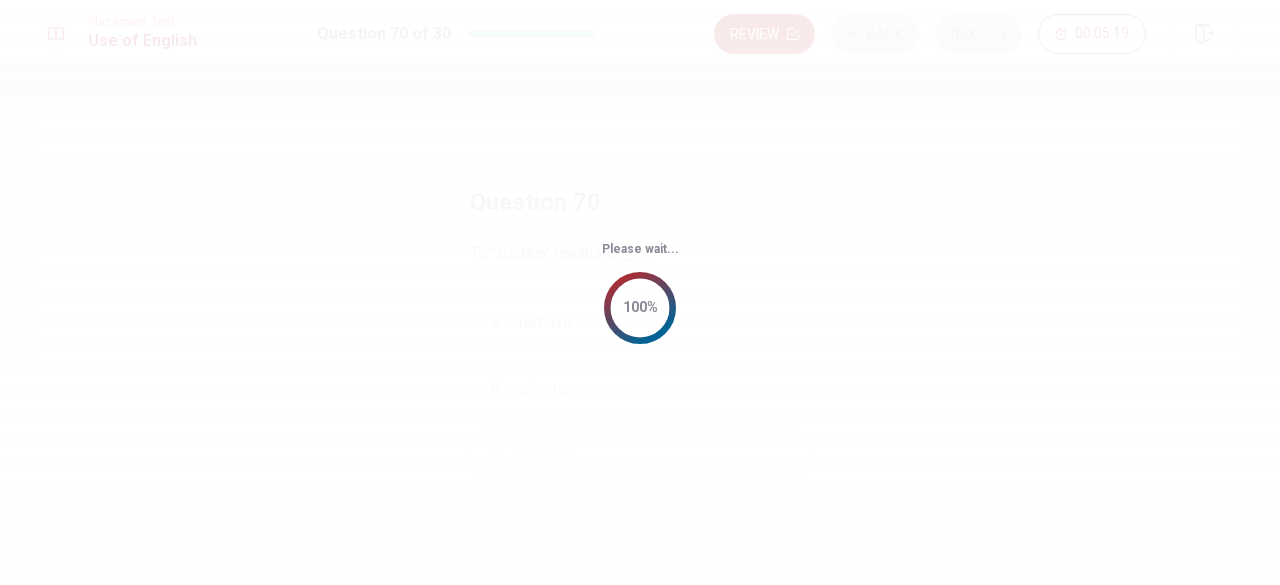click on "Please wait... 100%" at bounding box center [640, 292] 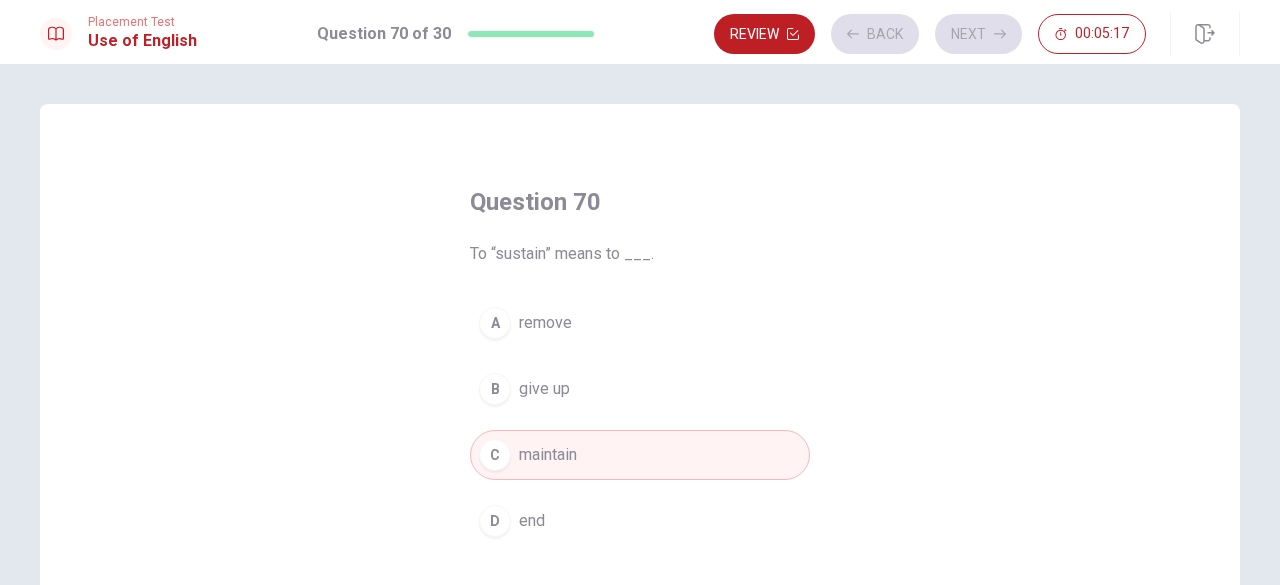click on "C maintain" at bounding box center [640, 455] 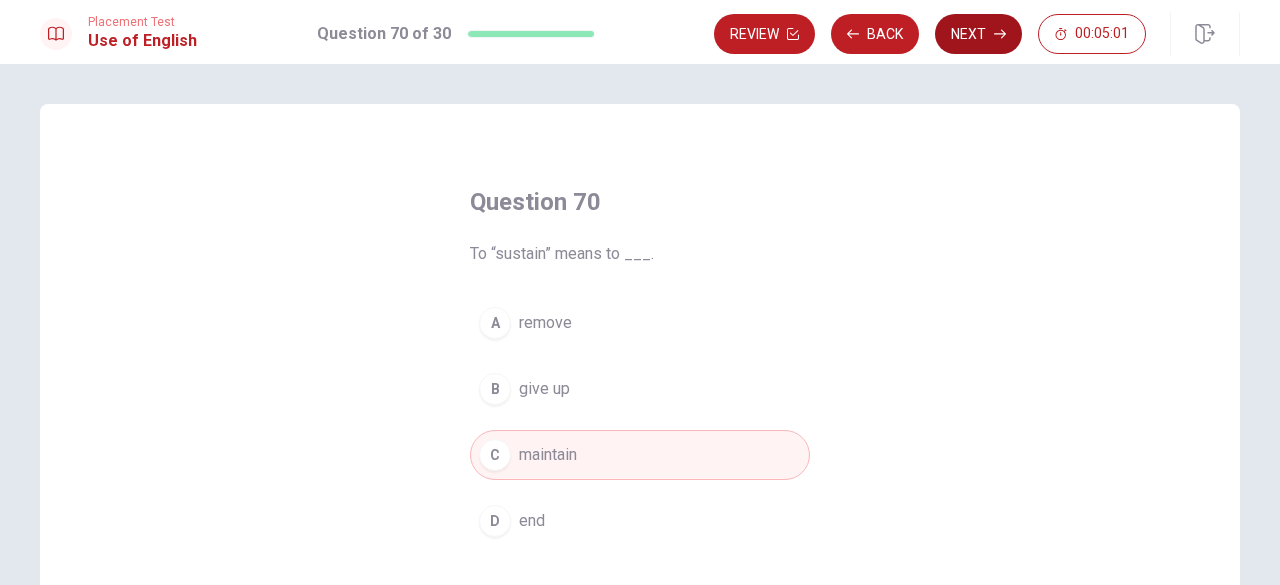 click 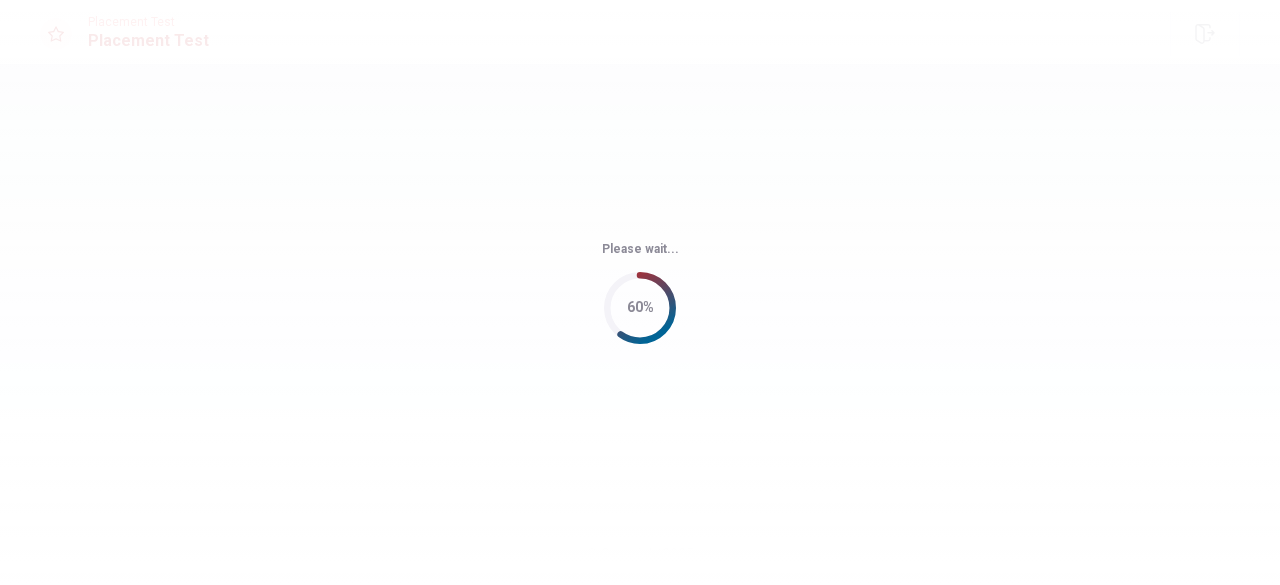 click on "Please wait... 60%" at bounding box center (640, 292) 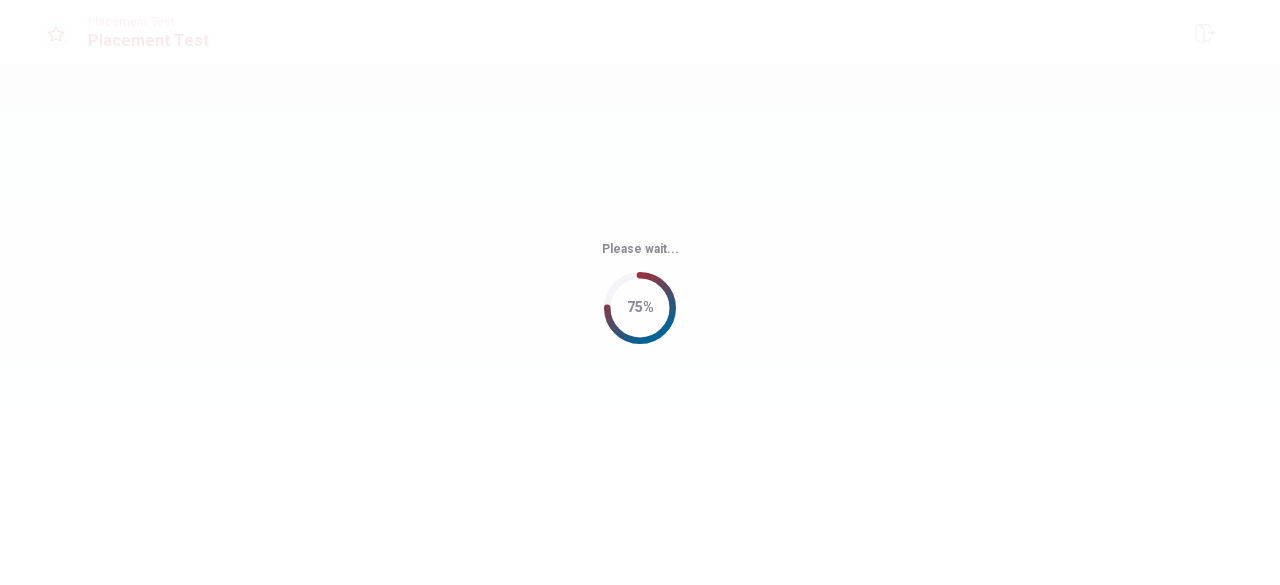 click on "Please wait... 75%" at bounding box center (640, 292) 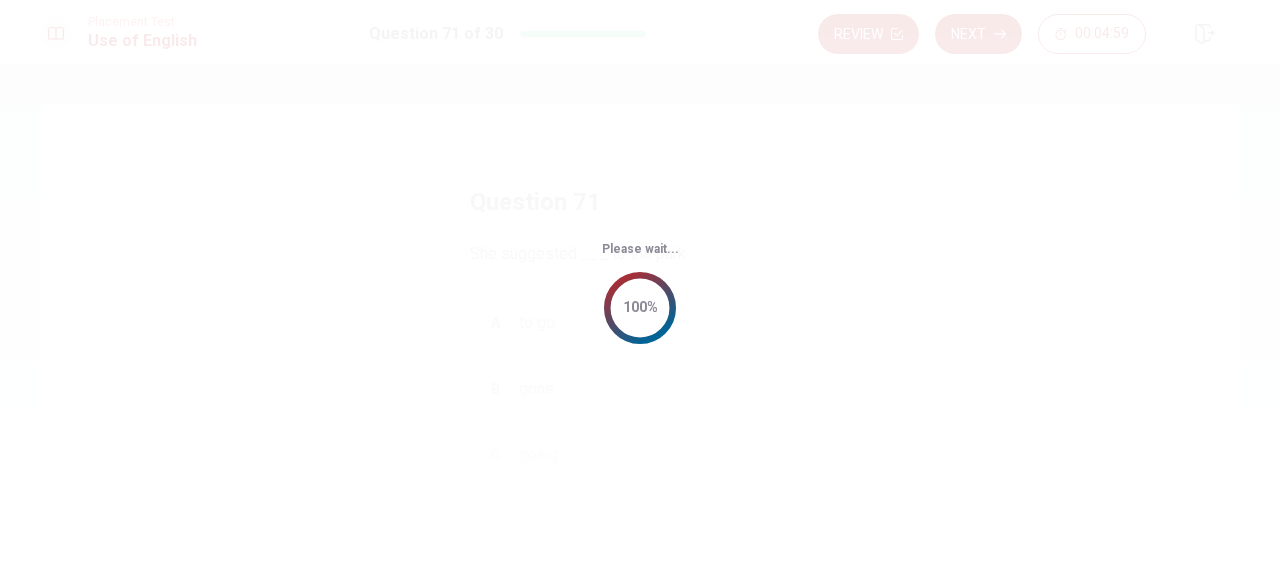 click on "Please wait... 100%" at bounding box center (640, 292) 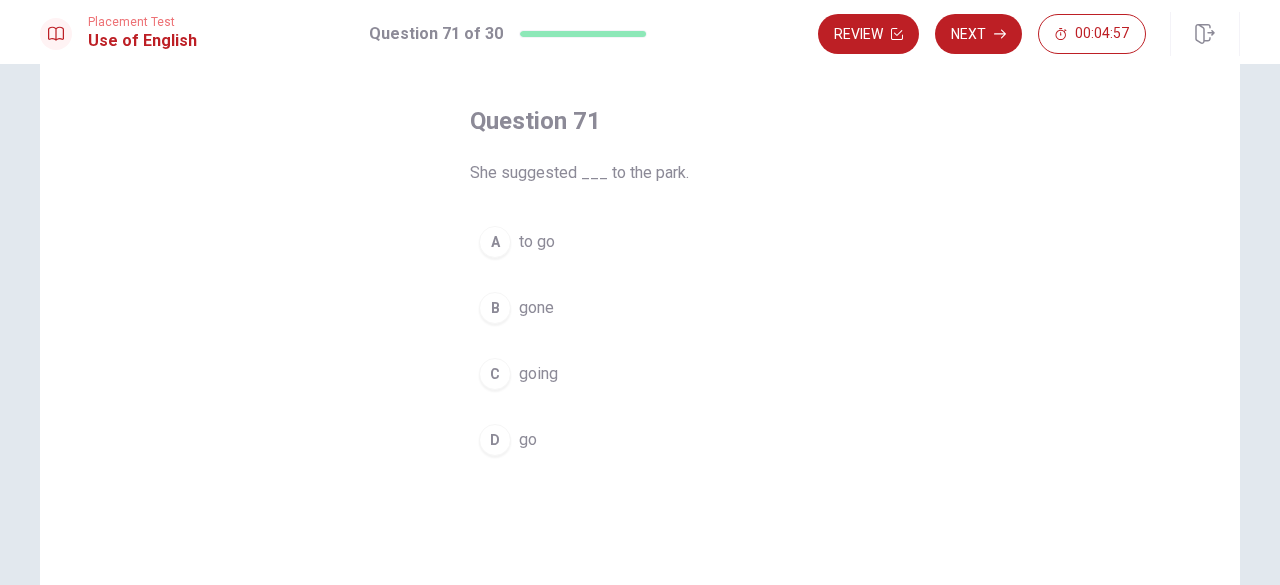 scroll, scrollTop: 82, scrollLeft: 0, axis: vertical 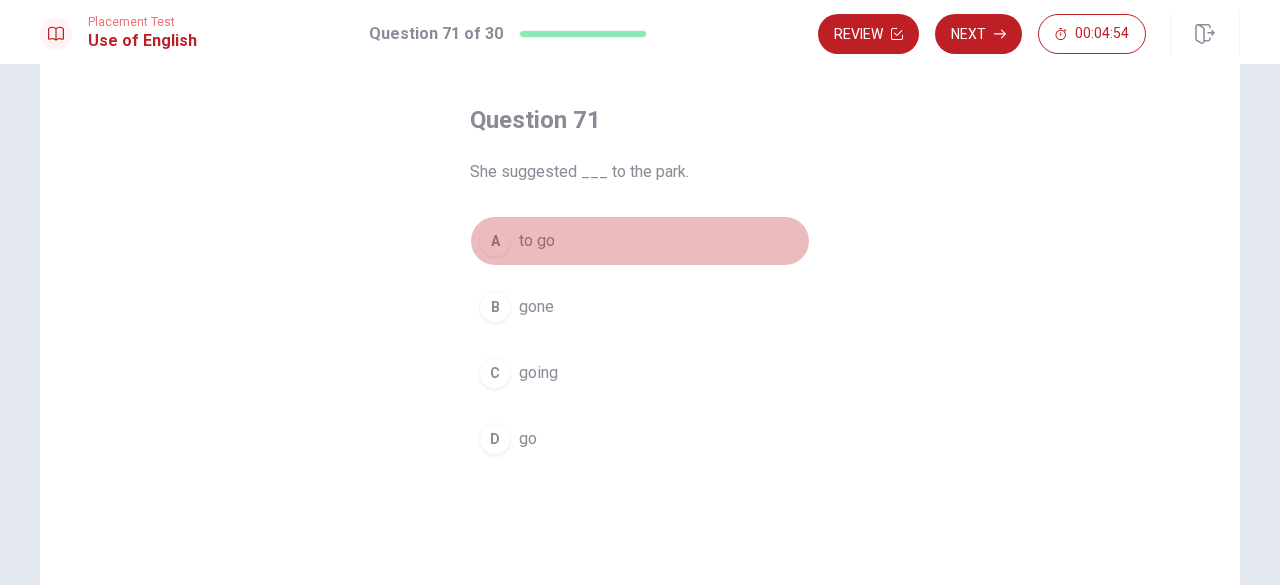 click on "A to go" at bounding box center [640, 241] 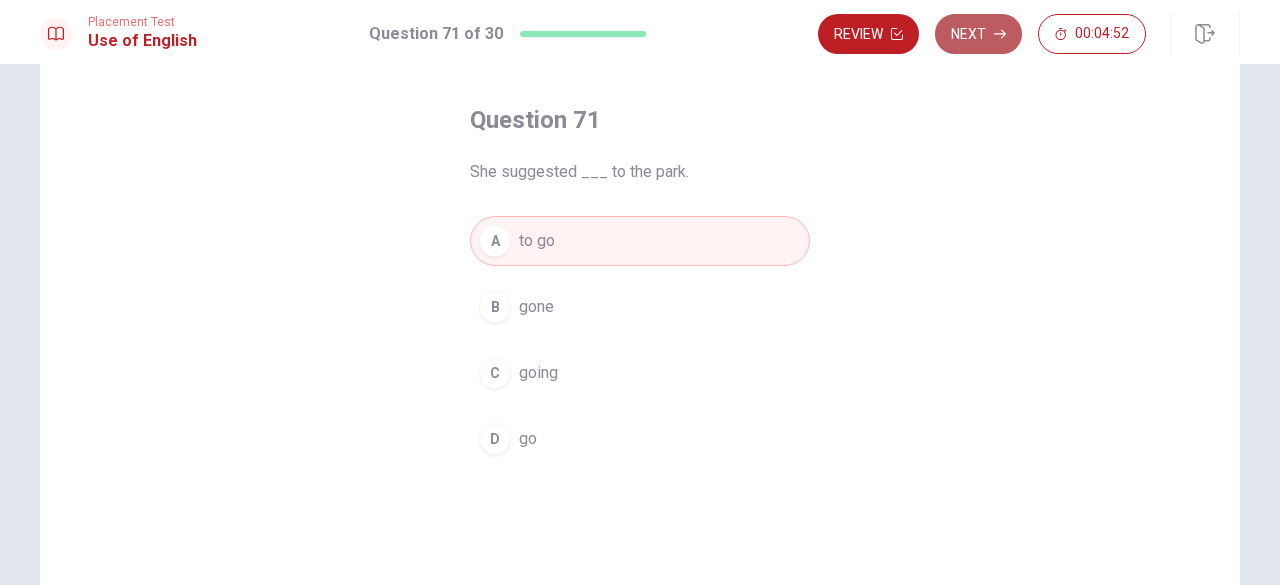 click on "Next" at bounding box center (978, 34) 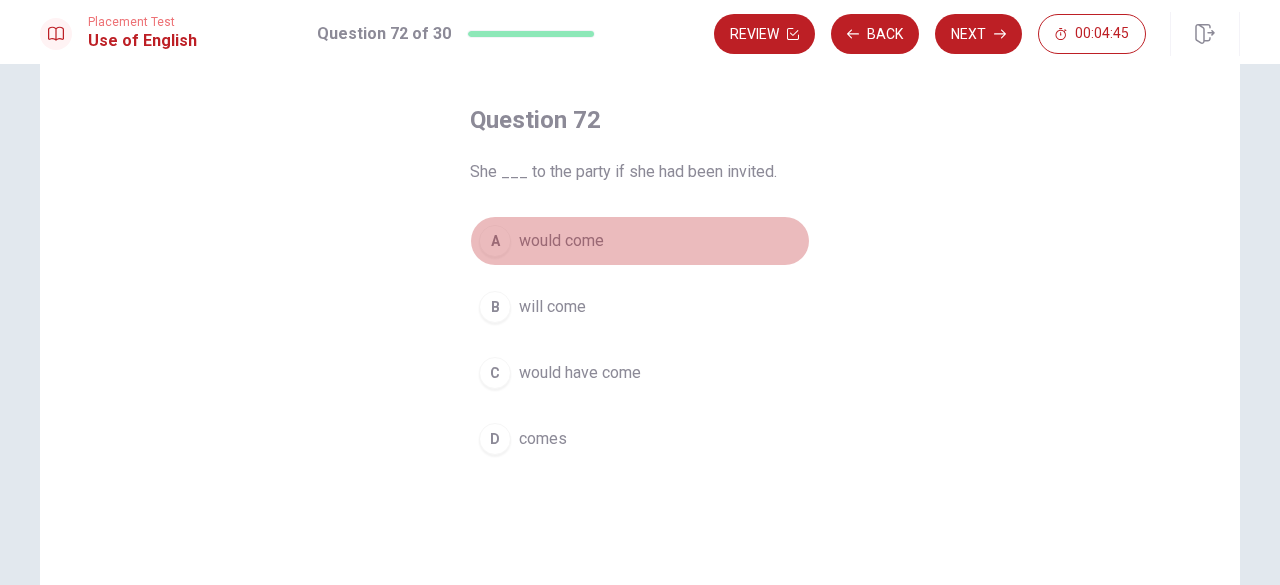 click on "A would come" at bounding box center (640, 241) 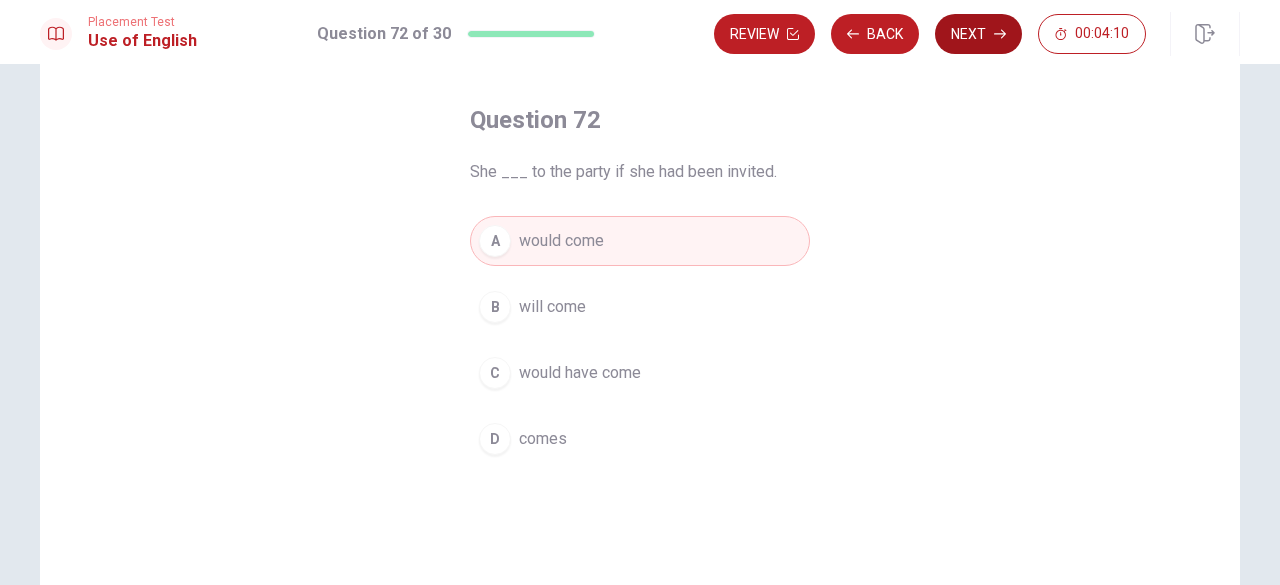 click on "Next" at bounding box center (978, 34) 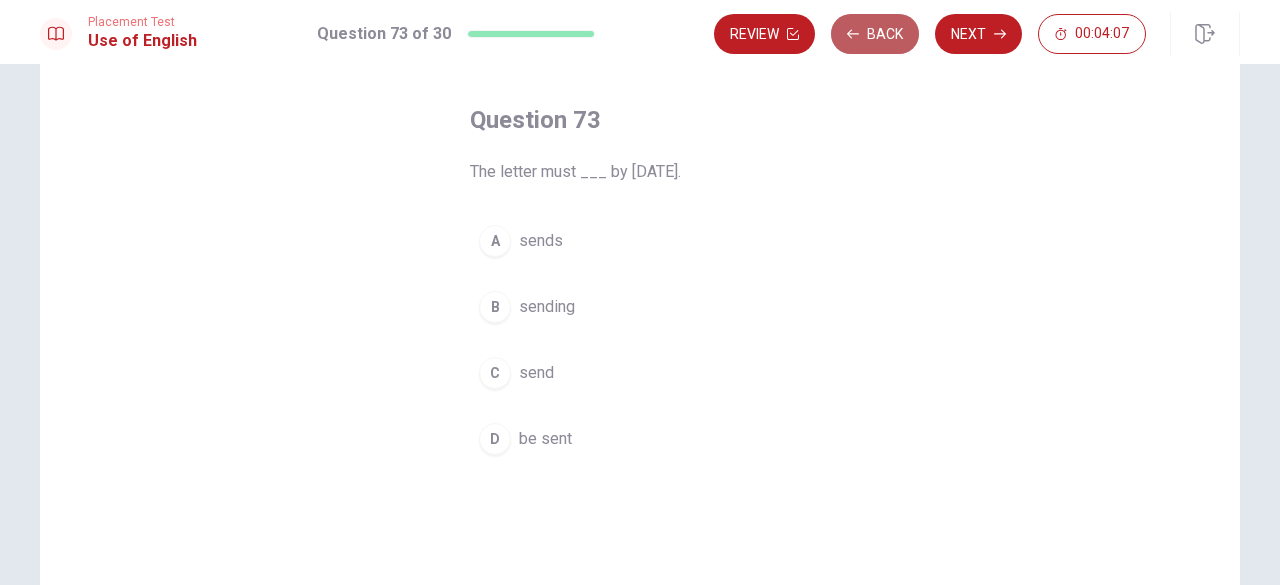 click on "Back" at bounding box center [875, 34] 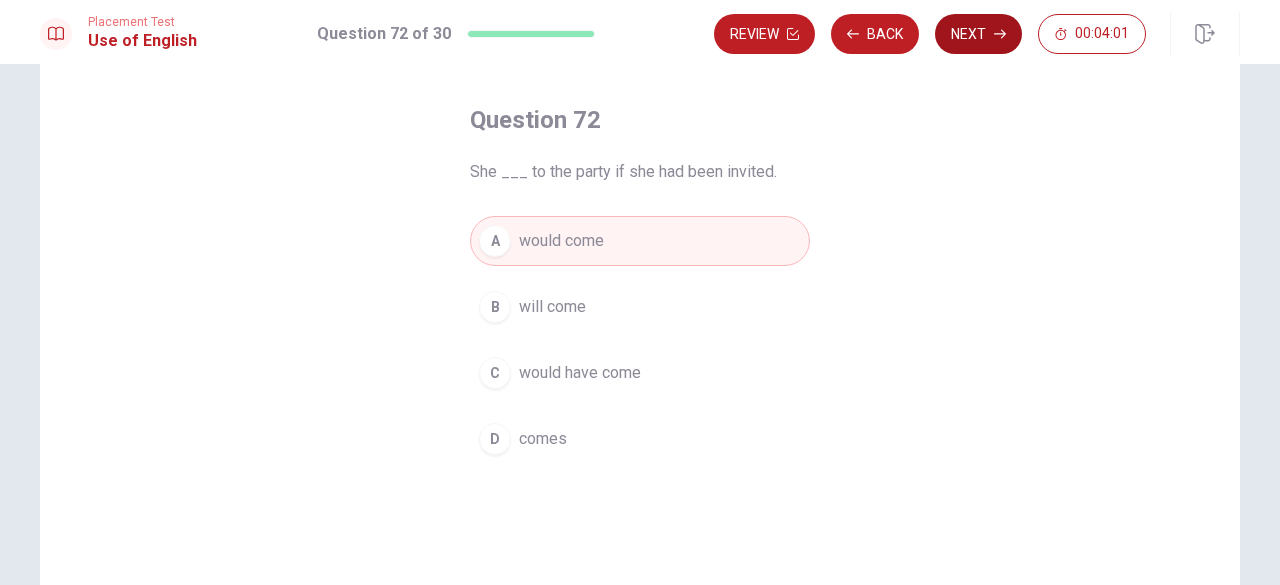 click on "Next" at bounding box center (978, 34) 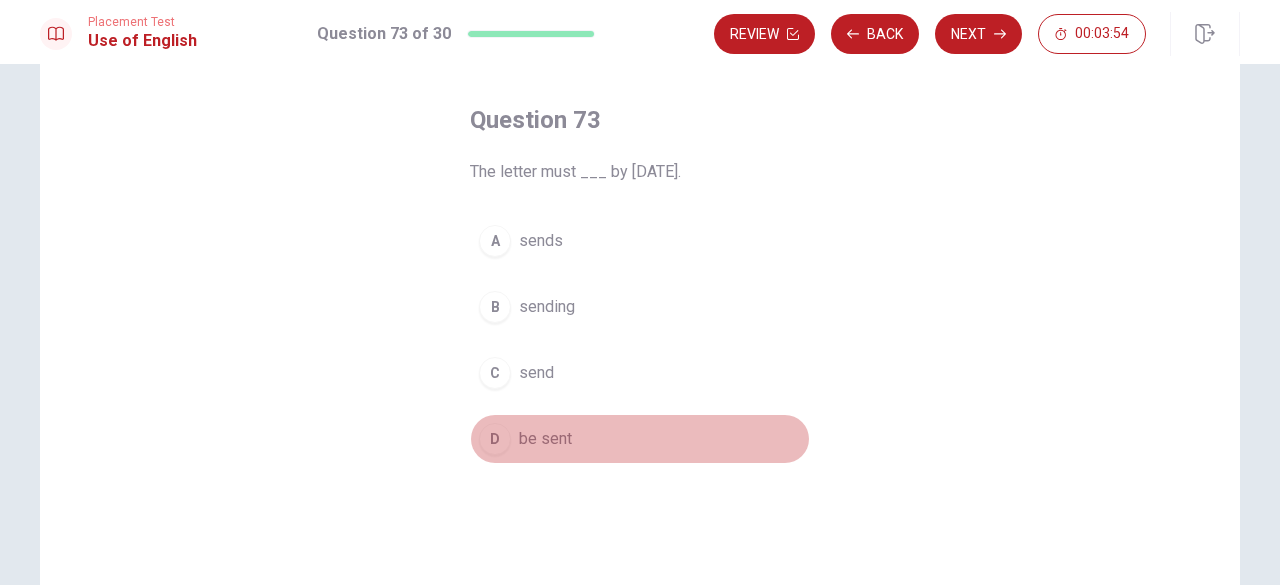 click on "D be sent" at bounding box center (640, 439) 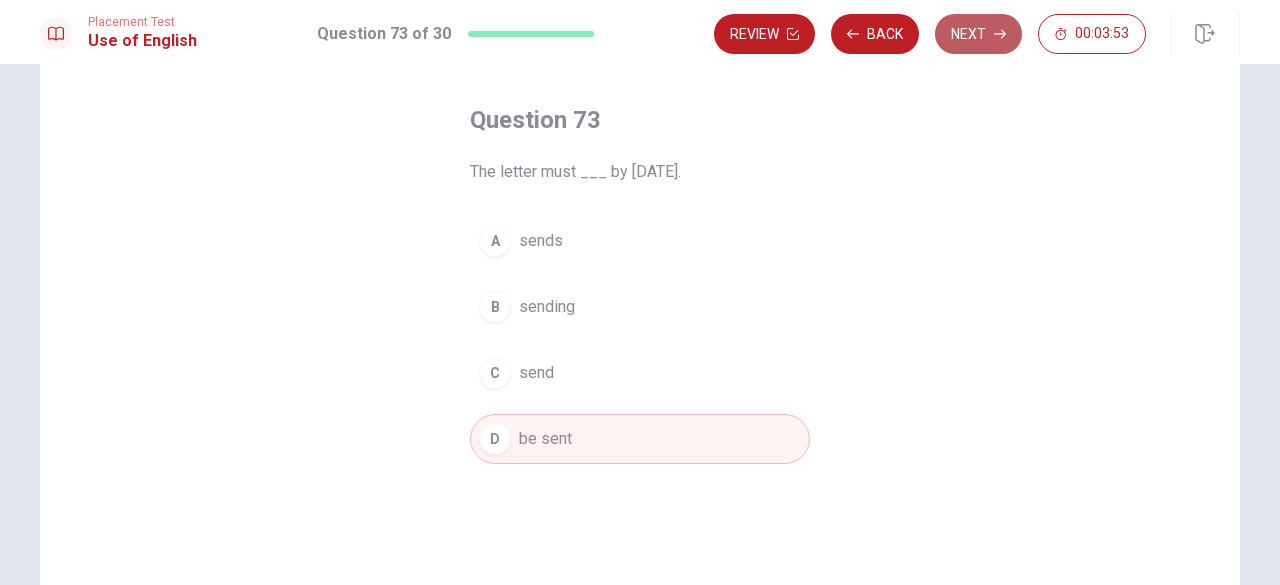 click on "Next" at bounding box center (978, 34) 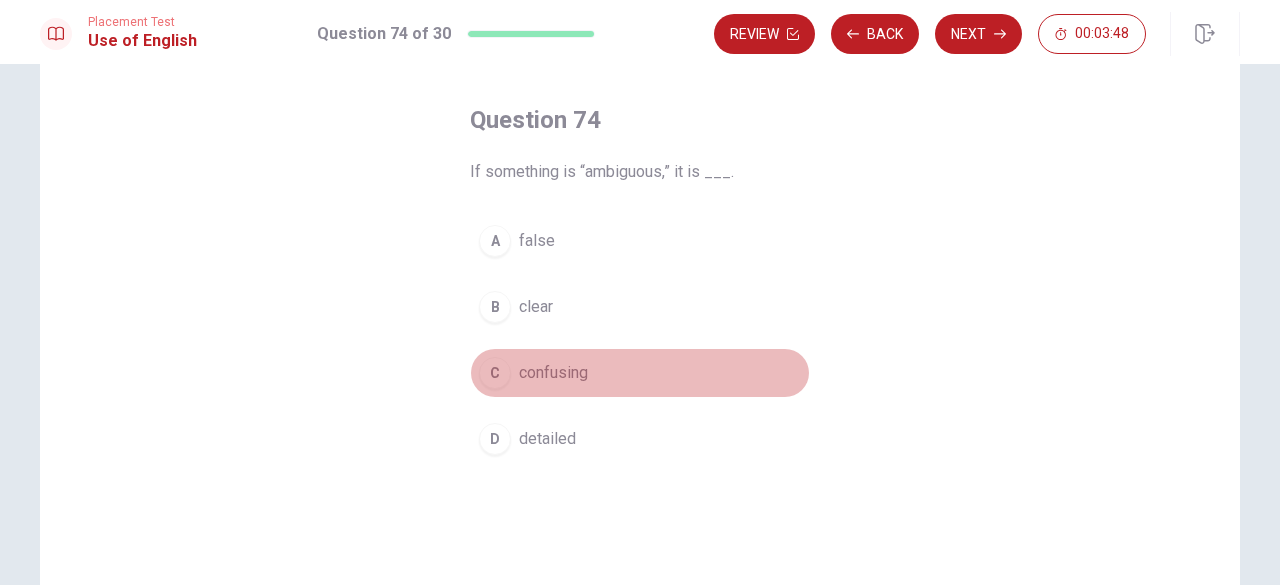 click on "C confusing" at bounding box center (640, 373) 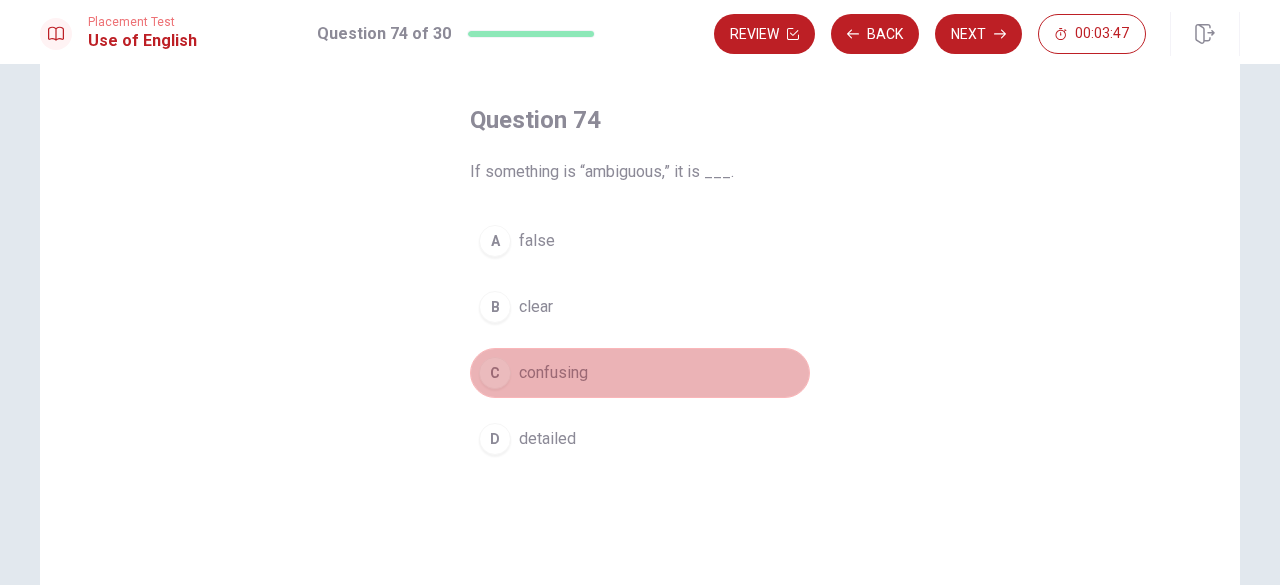 click on "C confusing" at bounding box center [640, 373] 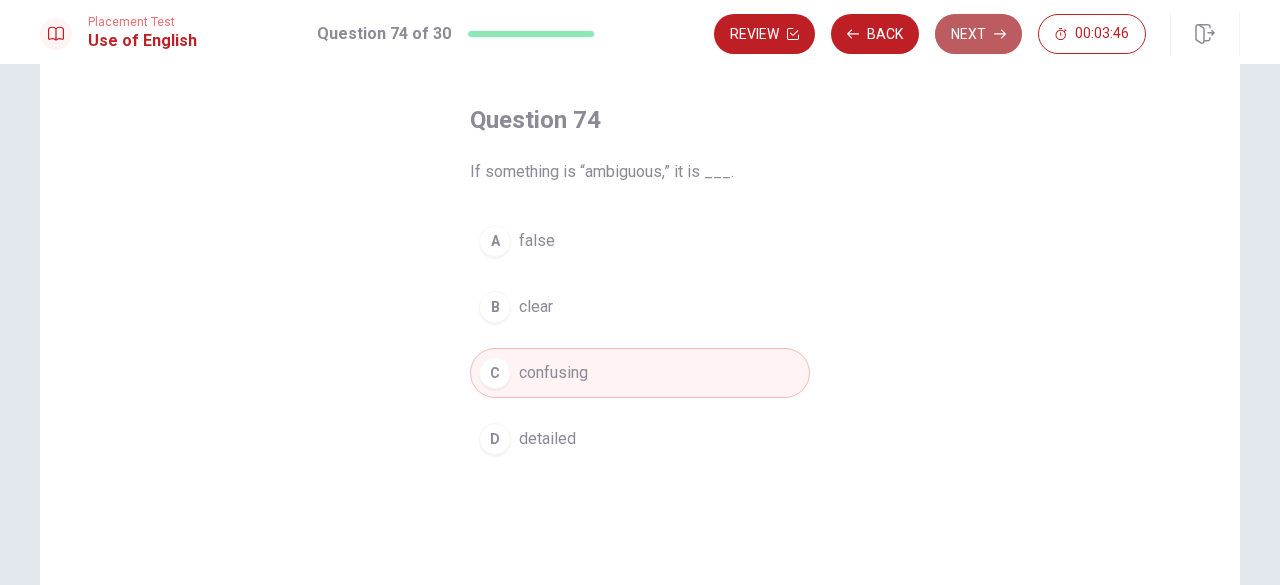 click on "Next" at bounding box center [978, 34] 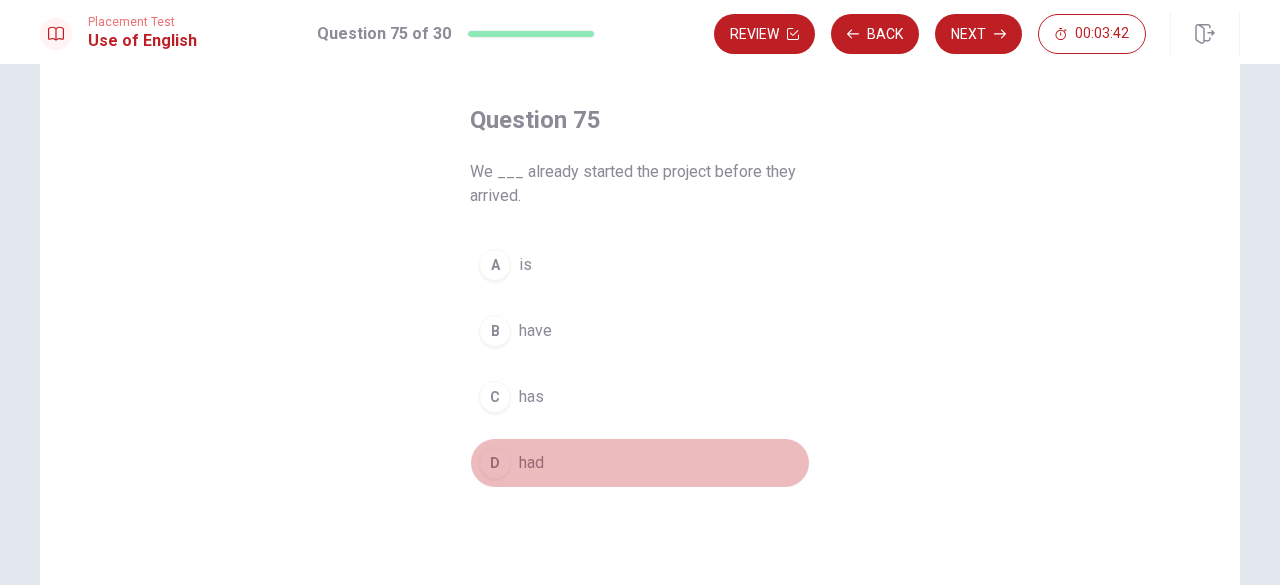 click on "had" at bounding box center [531, 463] 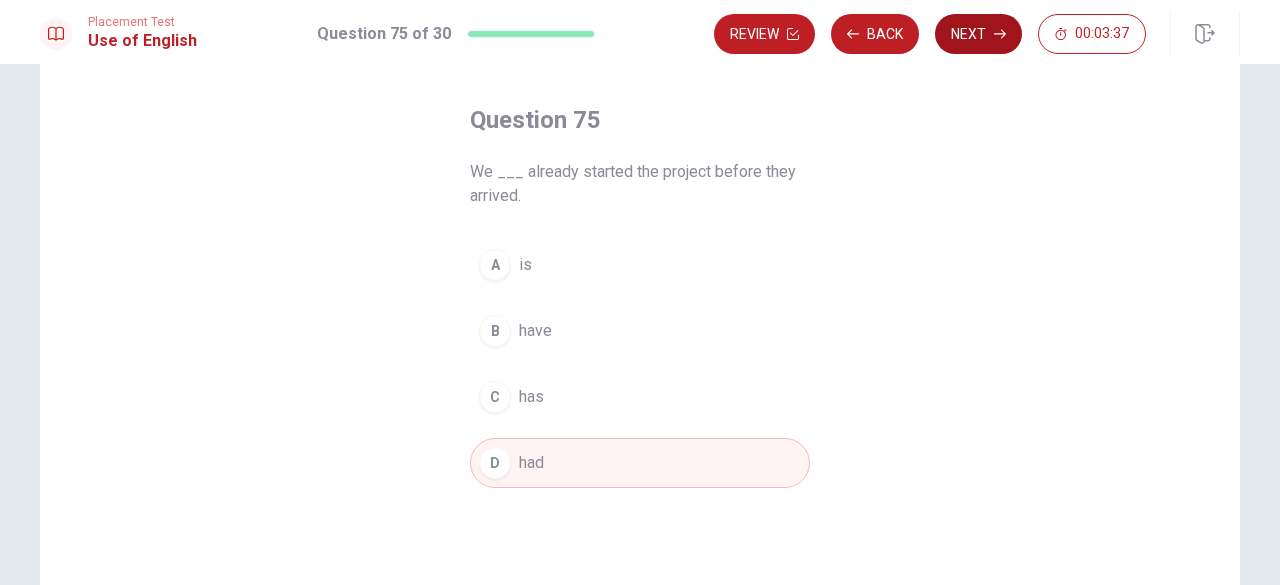 click on "Next" at bounding box center [978, 34] 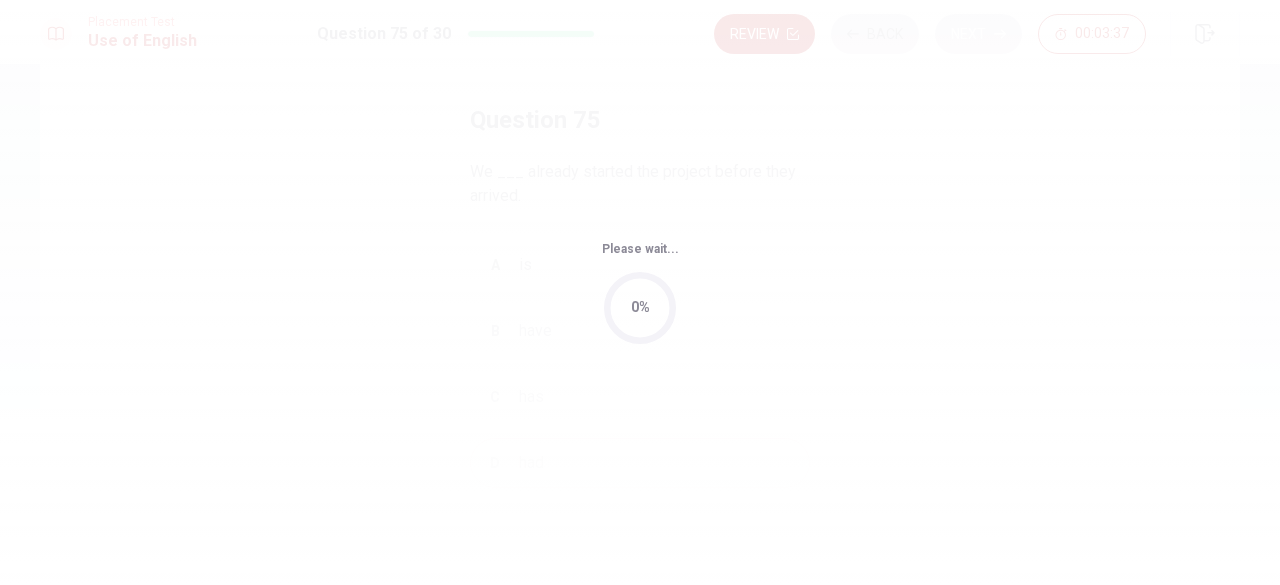 click on "Please wait... 0%" at bounding box center [640, 292] 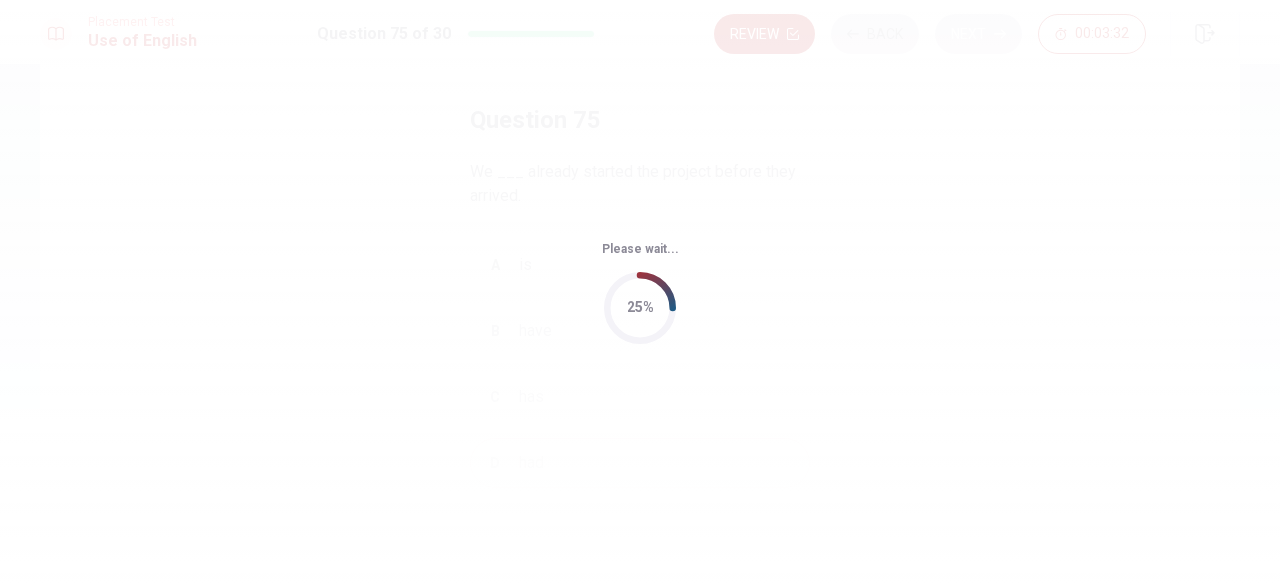 click on "Please wait... 25%" at bounding box center [640, 292] 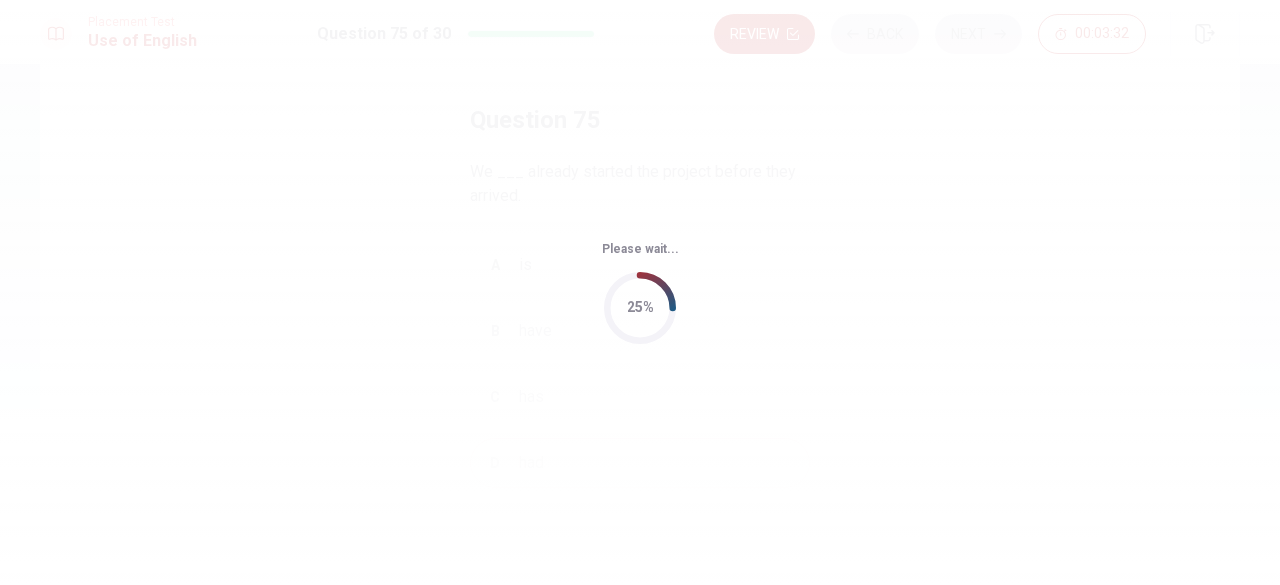 click on "Please wait... 25%" at bounding box center [640, 292] 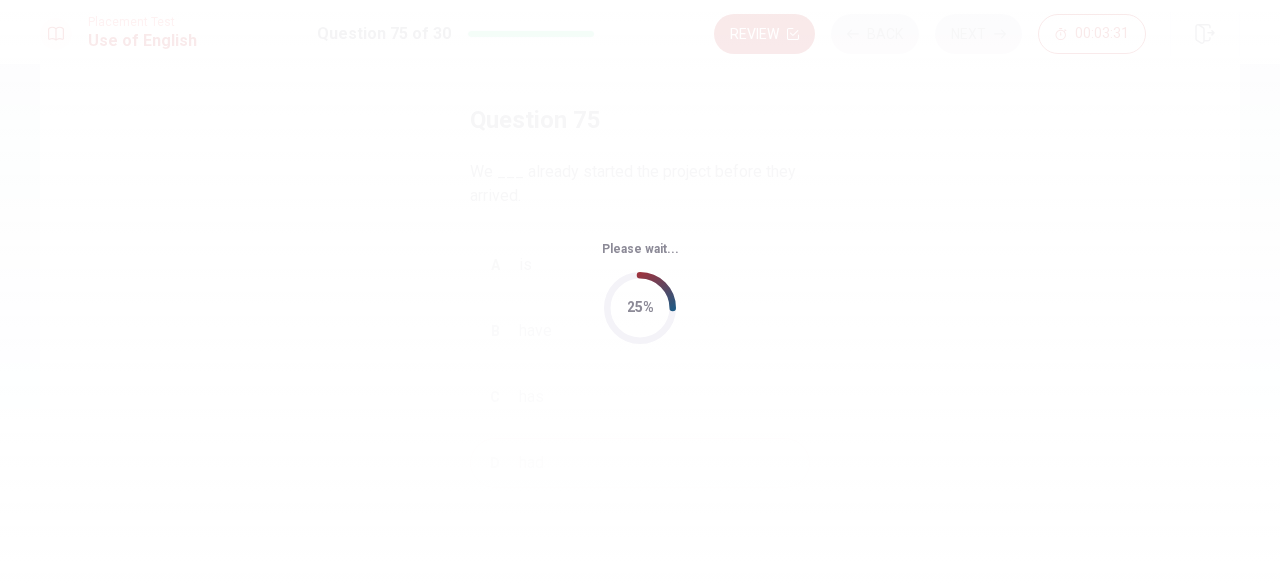 click on "Please wait... 25%" at bounding box center [640, 292] 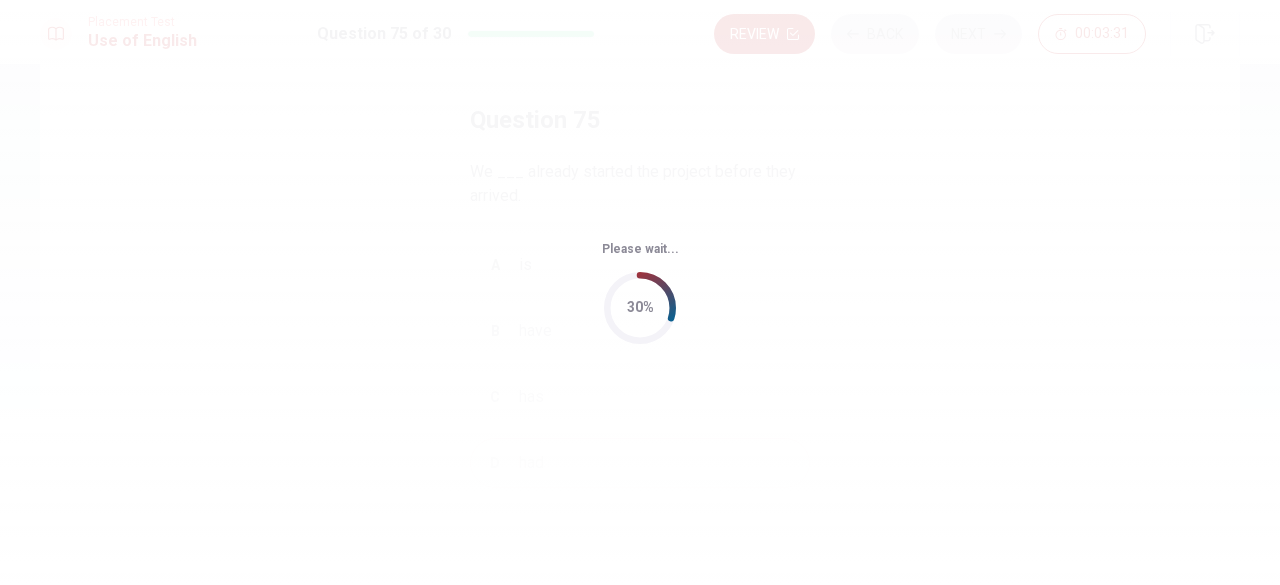click on "Please wait... 30%" at bounding box center (640, 292) 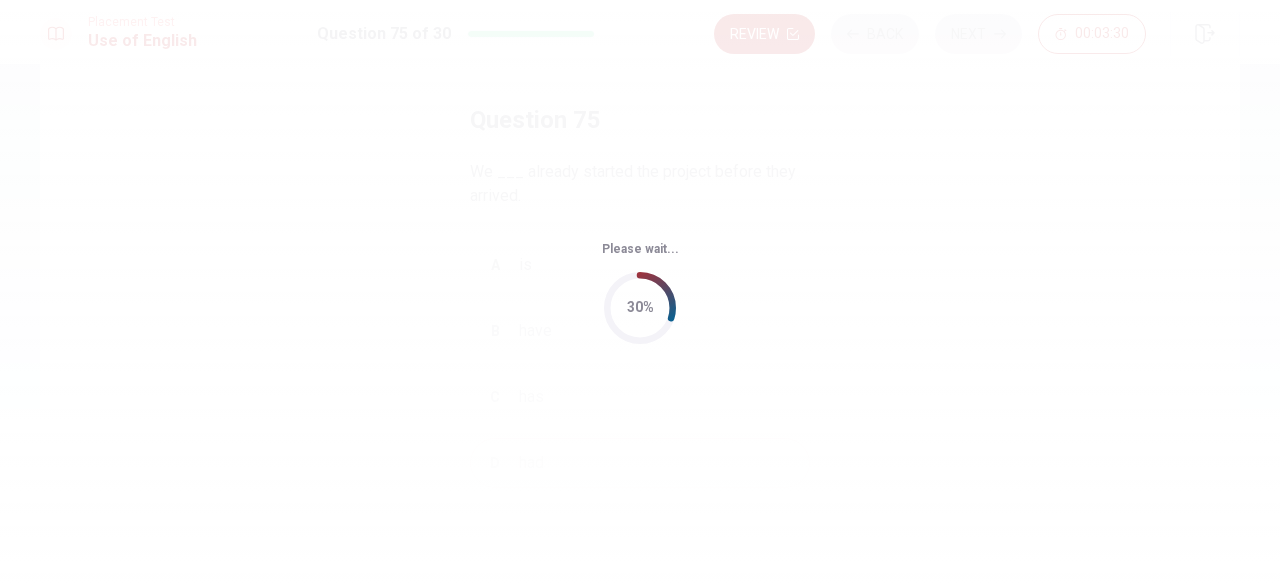 click on "Please wait... 30%" at bounding box center [640, 292] 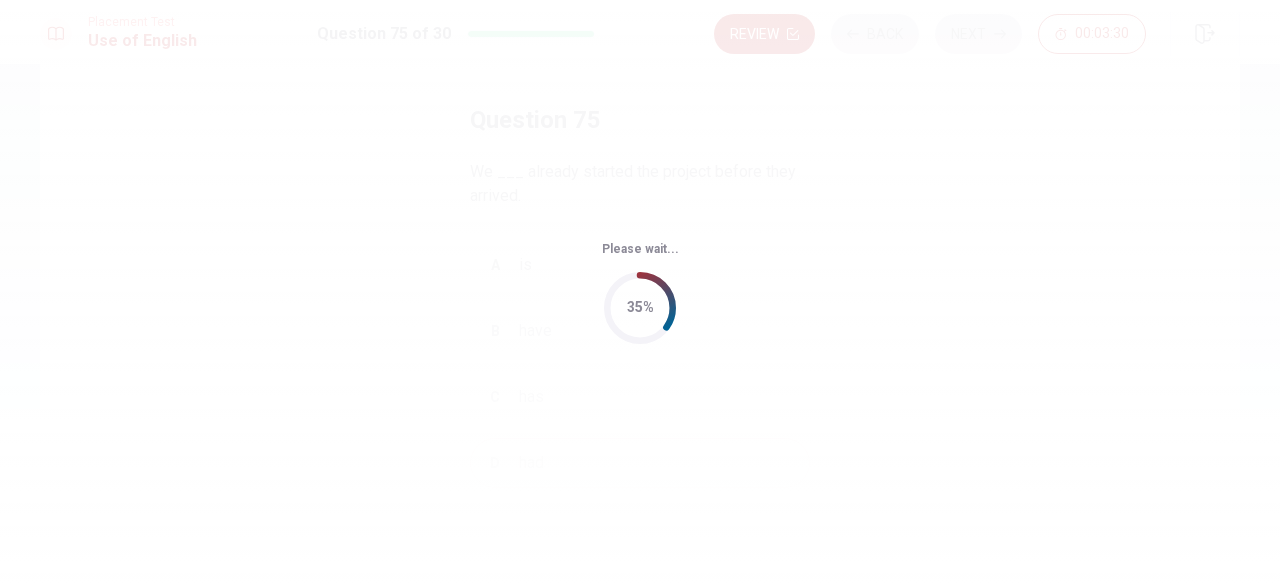 click on "Please wait... 35%" at bounding box center (640, 292) 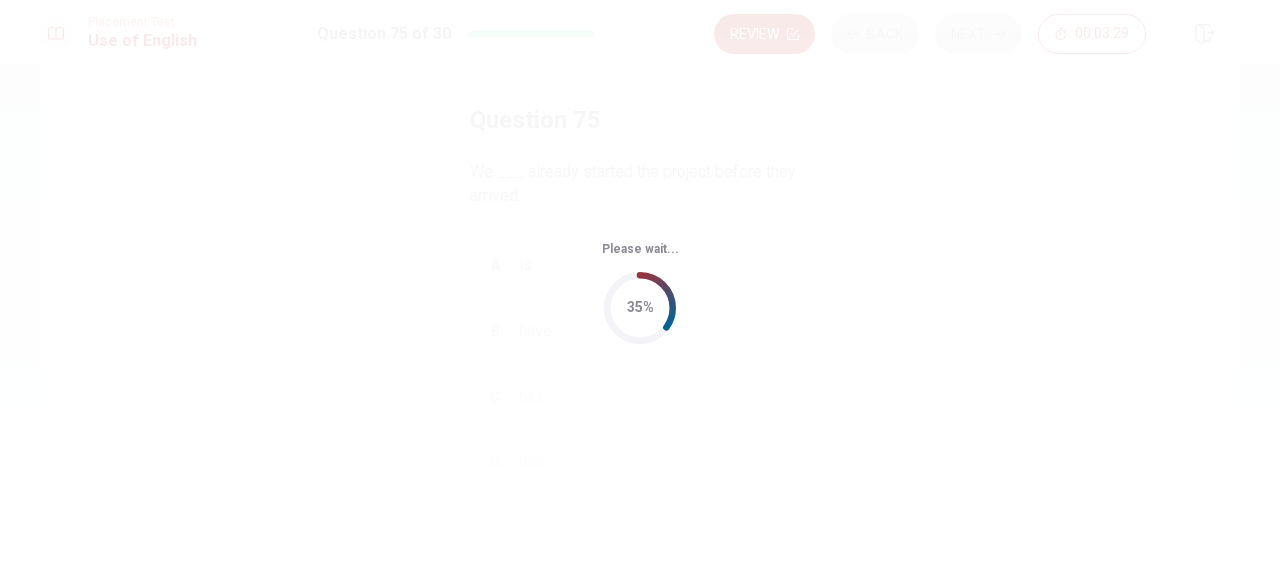 drag, startPoint x: 1006, startPoint y: 20, endPoint x: 1004, endPoint y: 31, distance: 11.18034 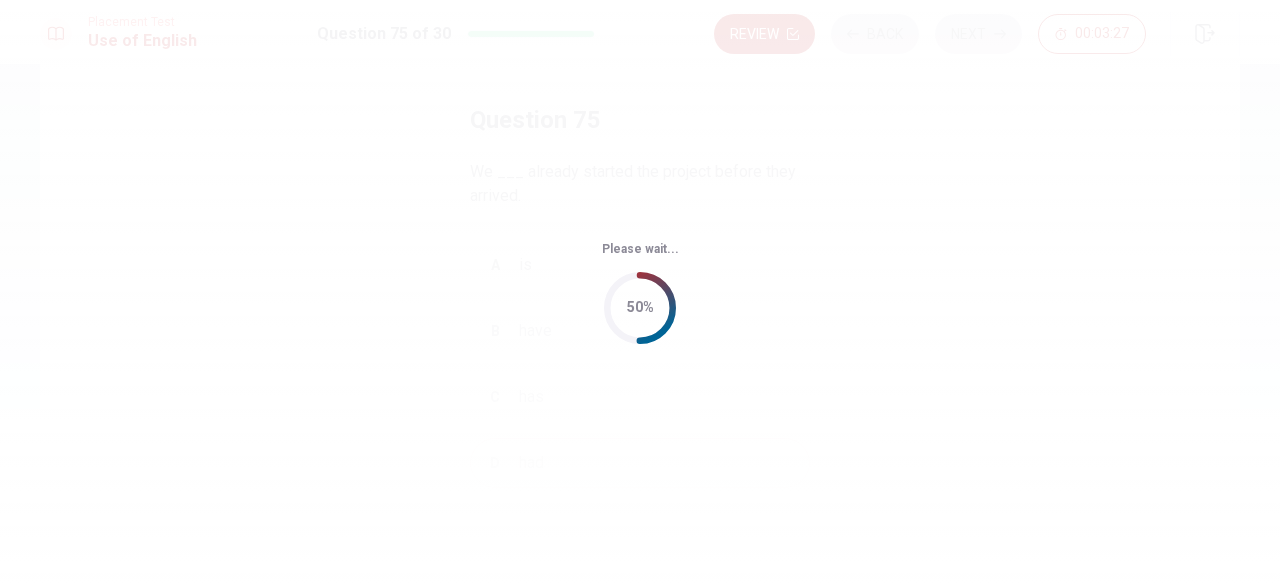 click on "Please wait... 50%" at bounding box center [640, 292] 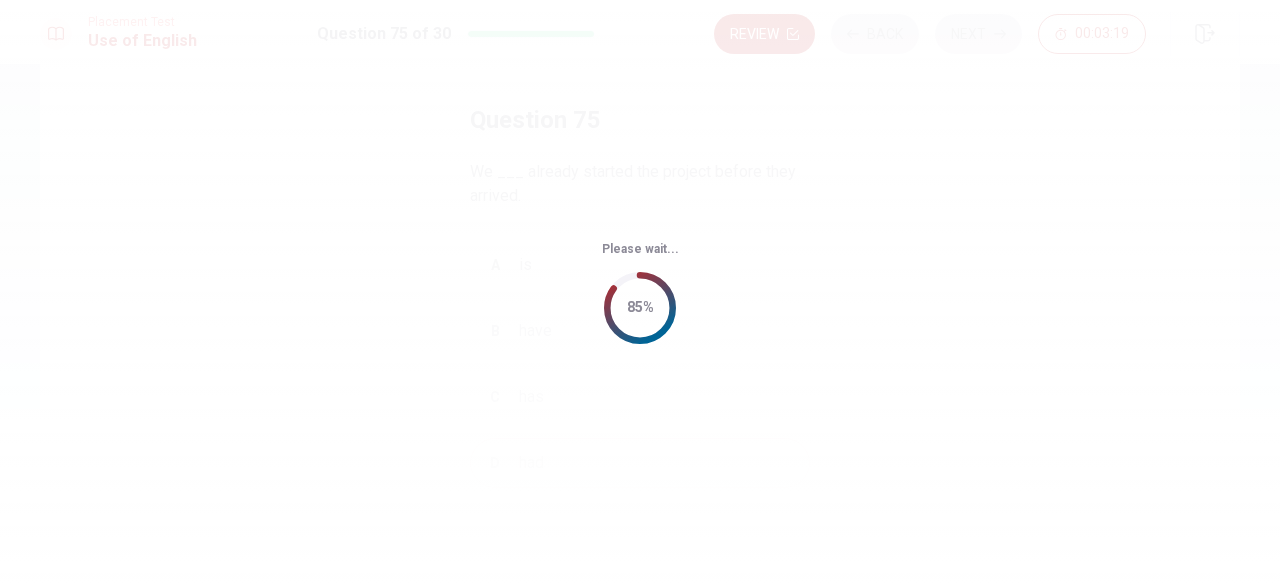 click on "Please wait... 85%" at bounding box center [640, 292] 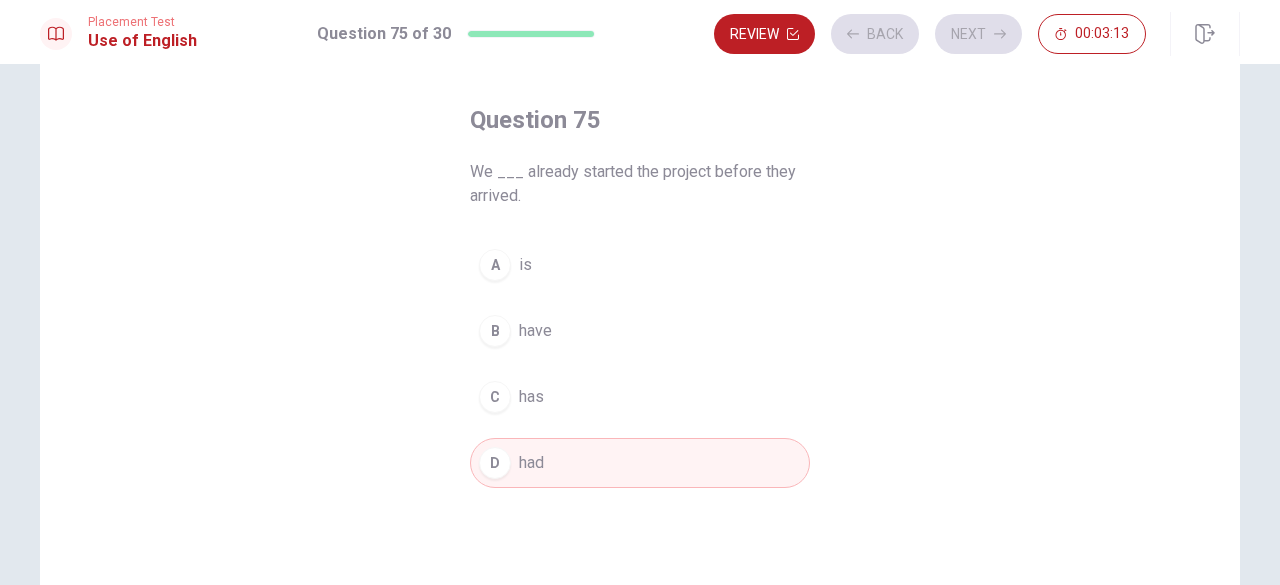 click on "D had" at bounding box center (640, 463) 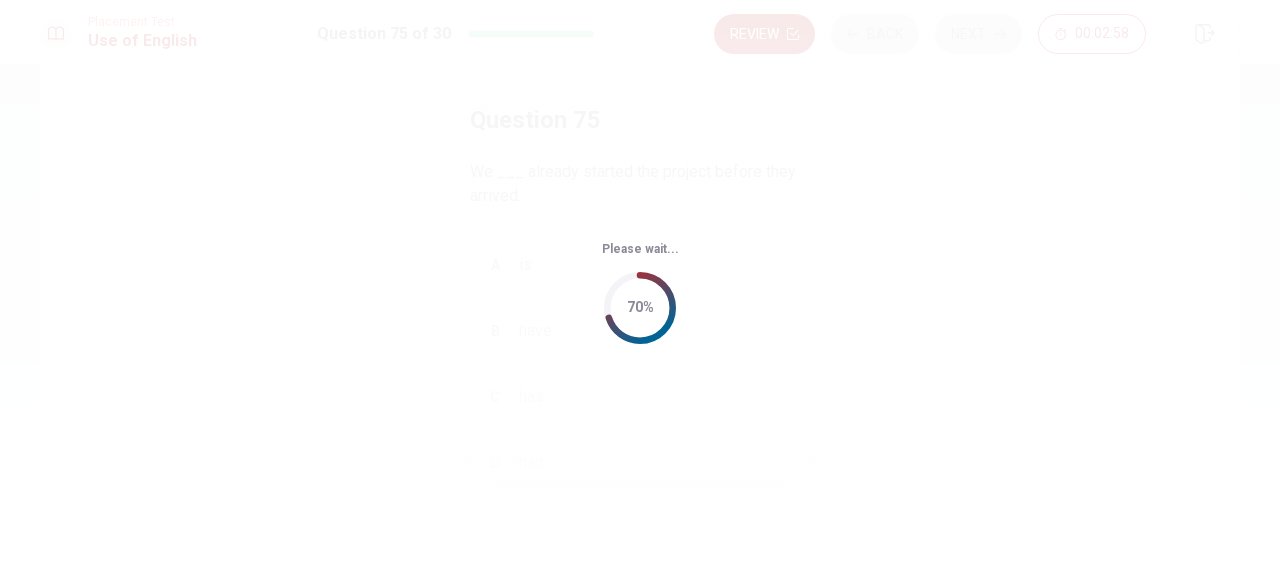 click on "Please wait... 70%" at bounding box center [640, 292] 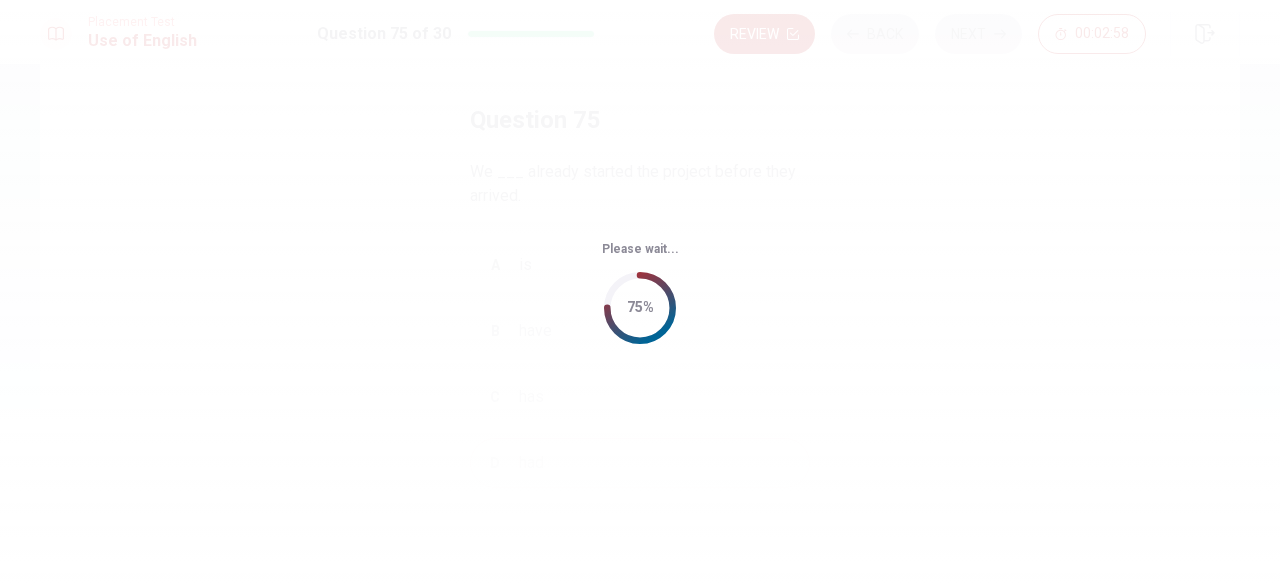 click on "Please wait... 75%" at bounding box center [640, 292] 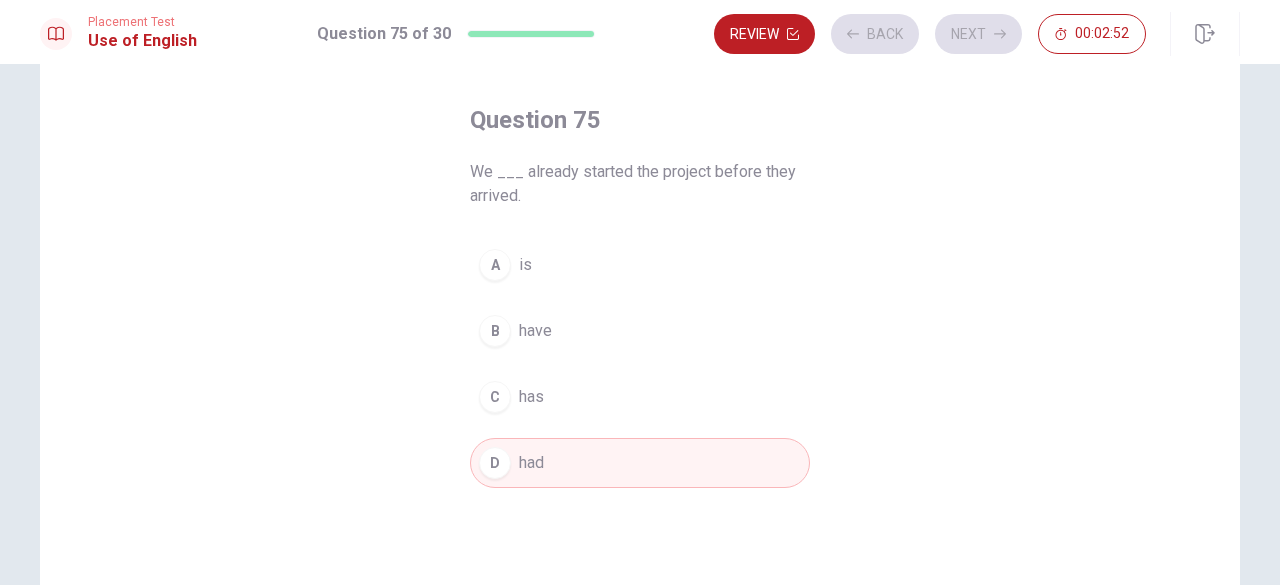 click on "Please wait... 100%" at bounding box center (640, 292) 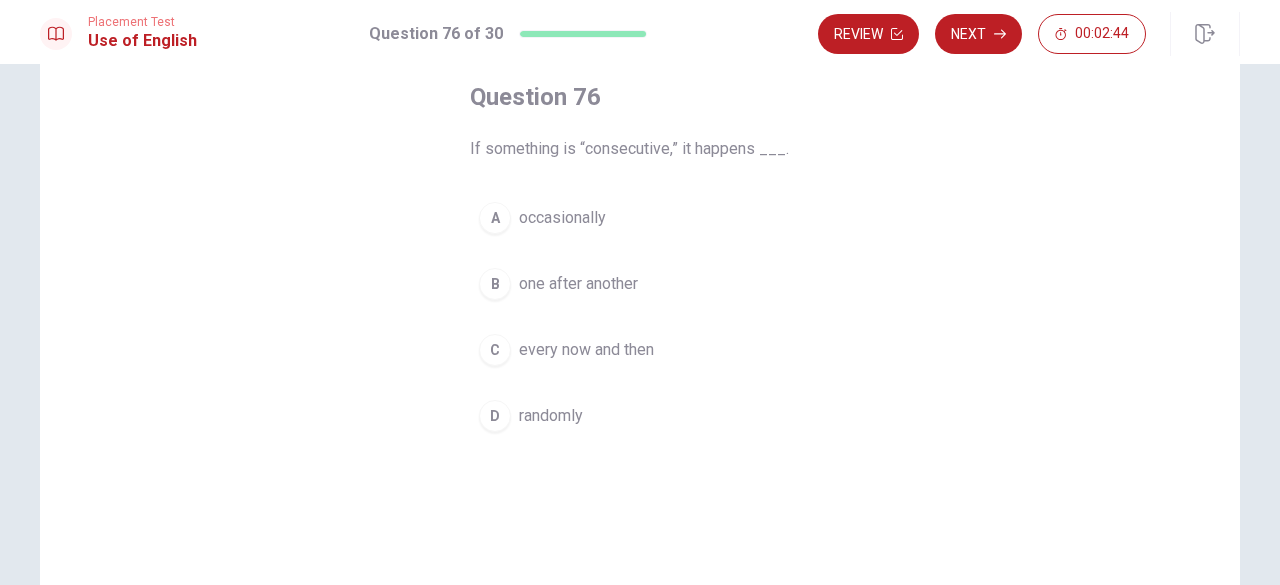 scroll, scrollTop: 106, scrollLeft: 0, axis: vertical 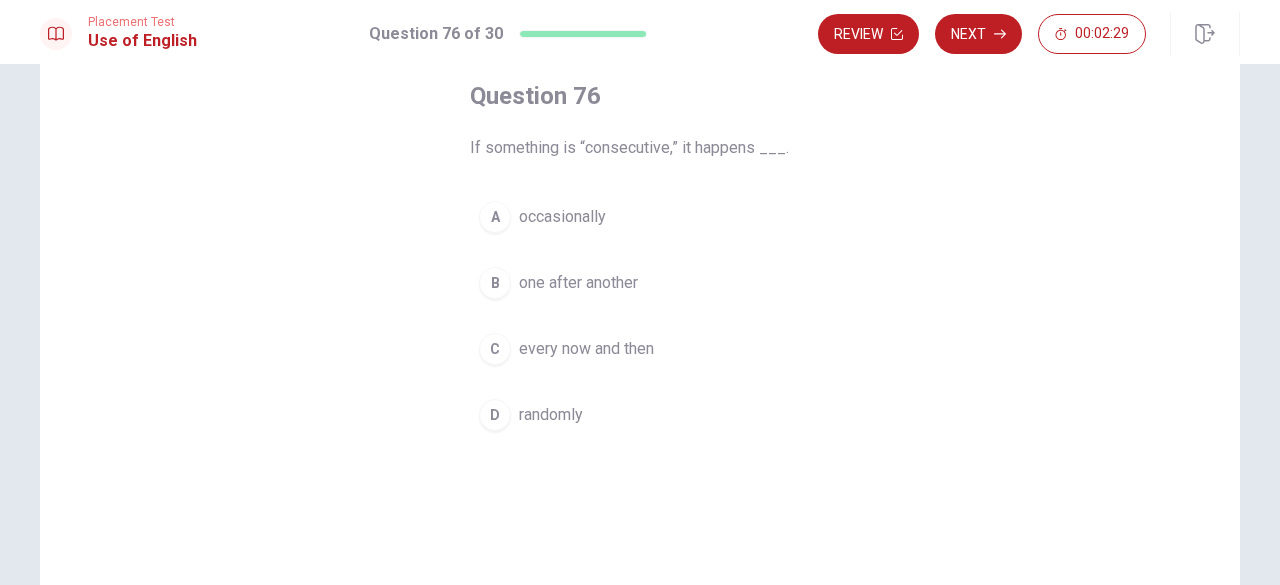 click on "C every now and then" at bounding box center [640, 349] 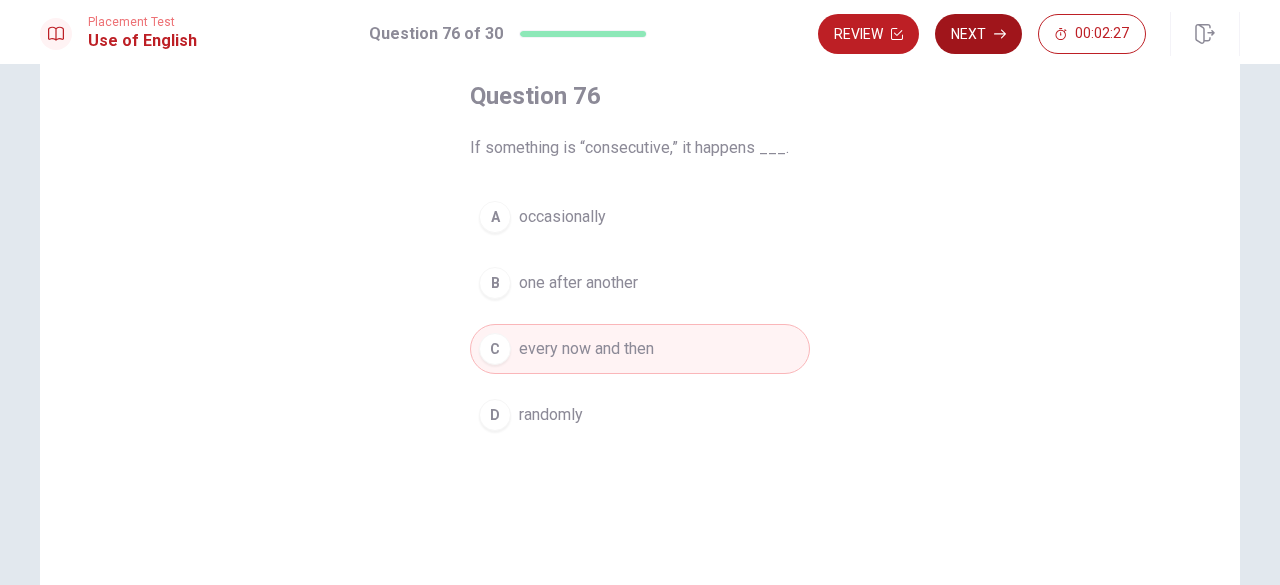 click on "Next" at bounding box center (978, 34) 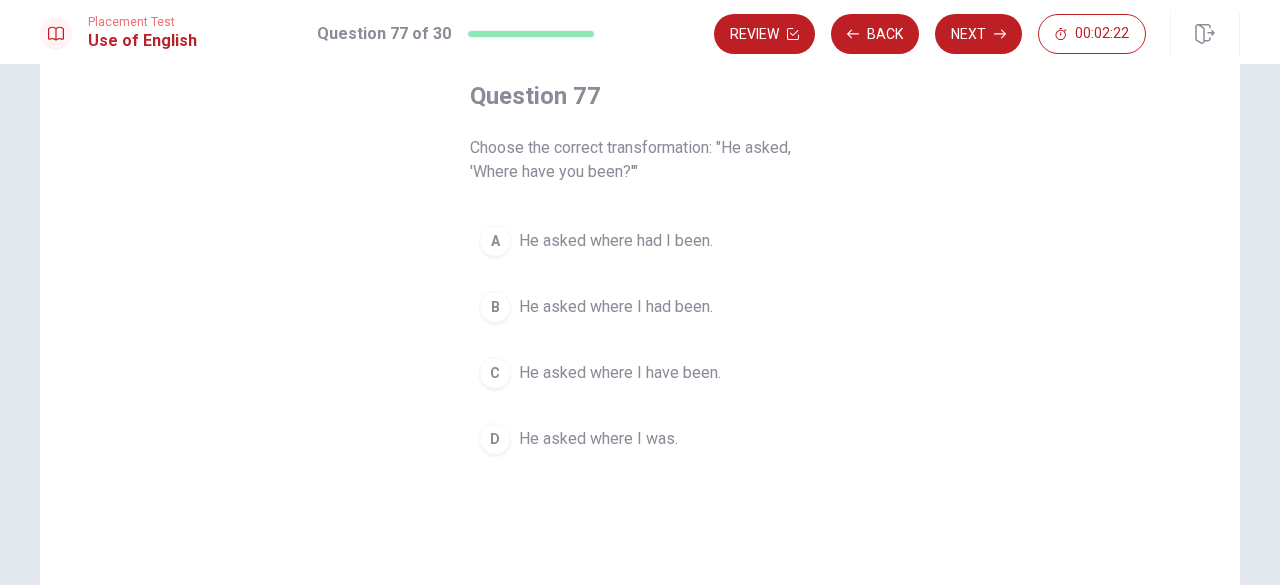 click on "A He asked where had I been." at bounding box center (640, 241) 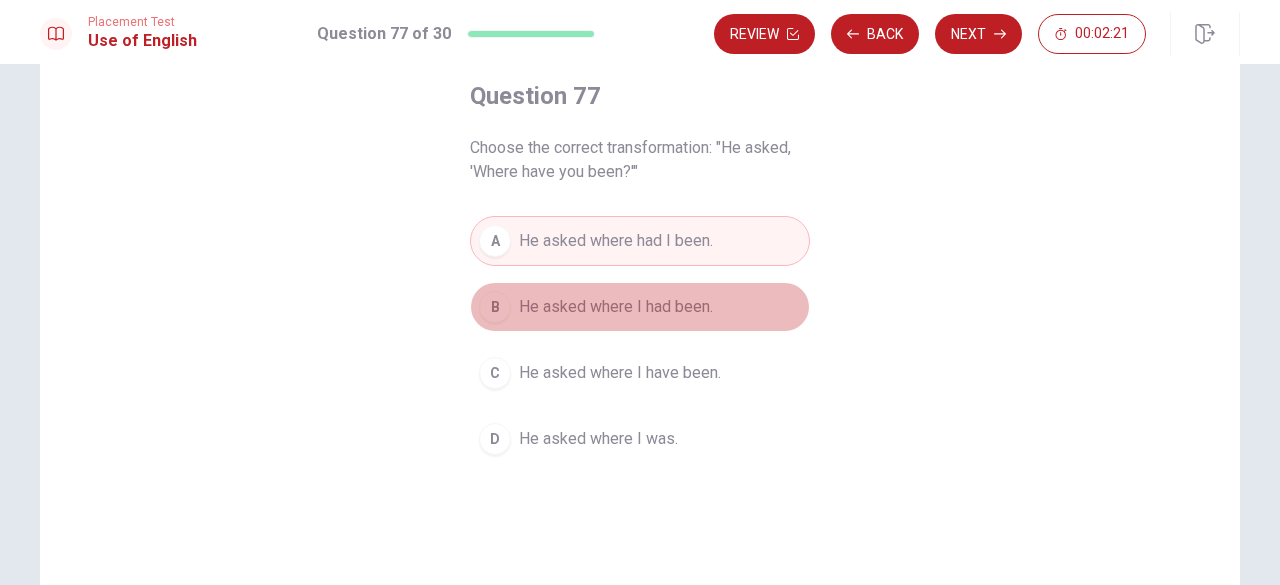 click on "B He asked where I had been." at bounding box center (640, 307) 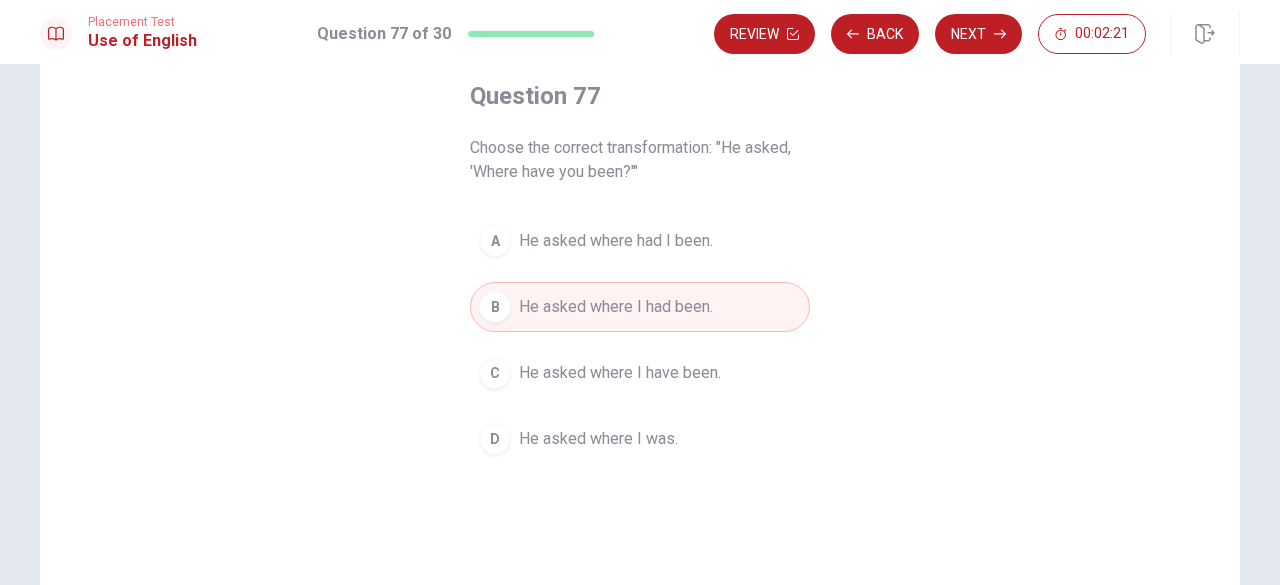 click on "B He asked where I had been." at bounding box center (640, 307) 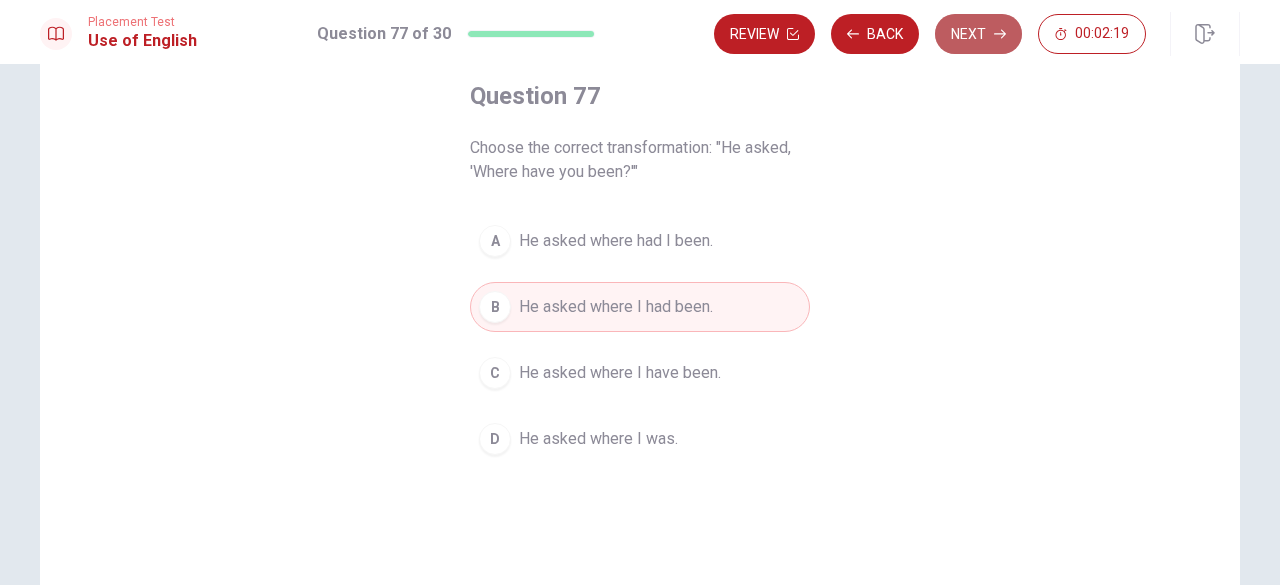 click on "Next" at bounding box center [978, 34] 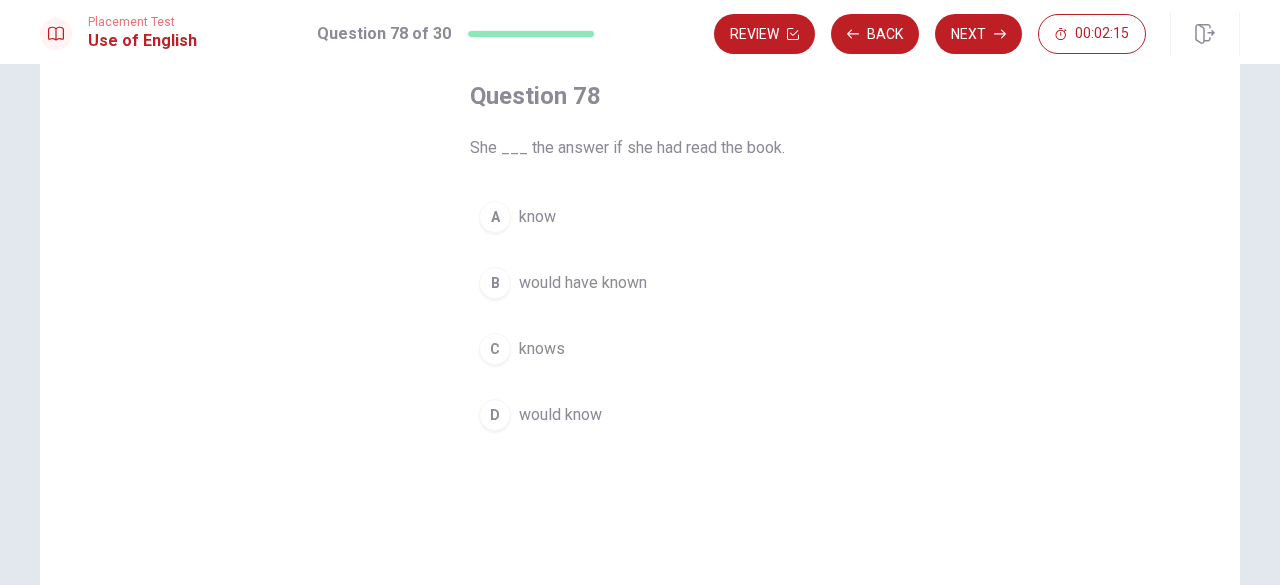 scroll, scrollTop: 107, scrollLeft: 0, axis: vertical 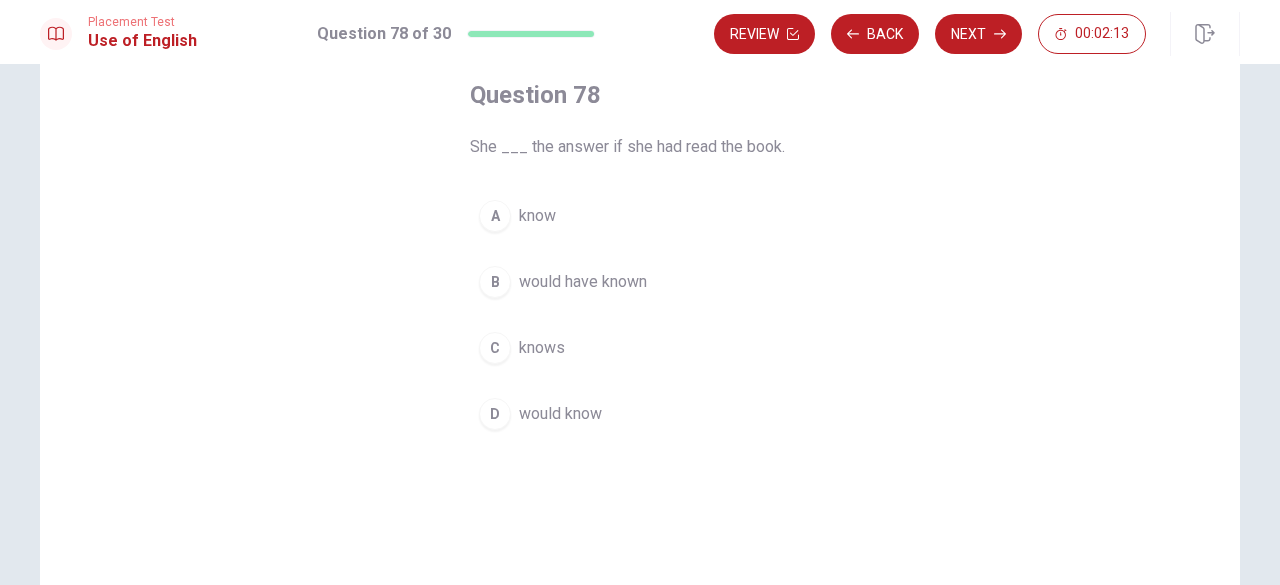 click on "would know" at bounding box center (560, 414) 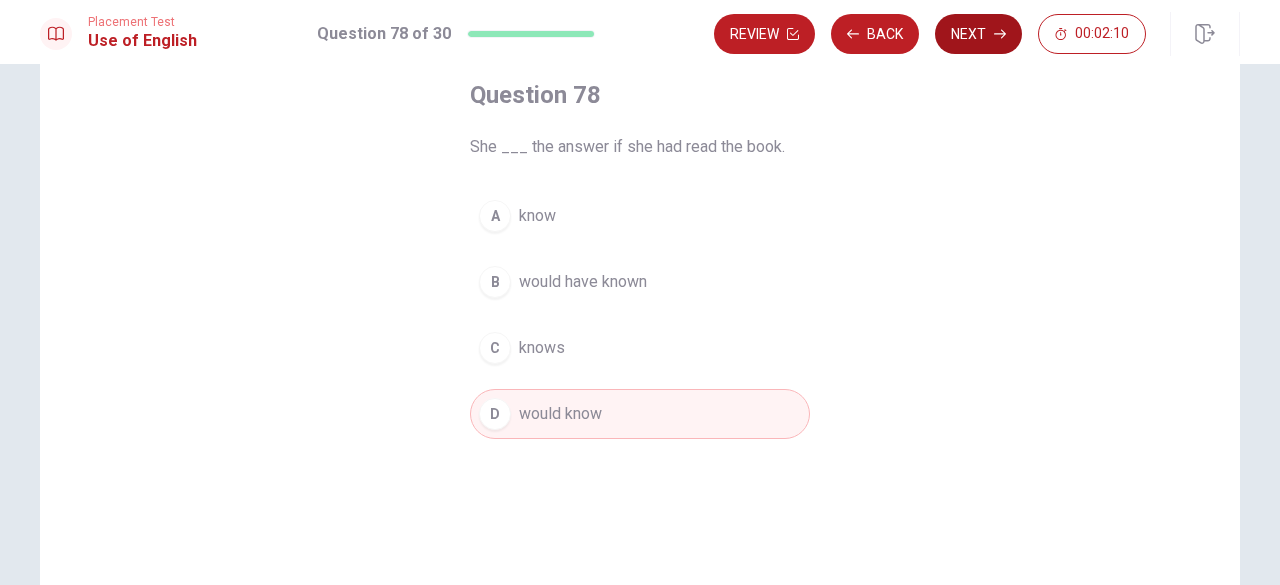 click on "Next" at bounding box center (978, 34) 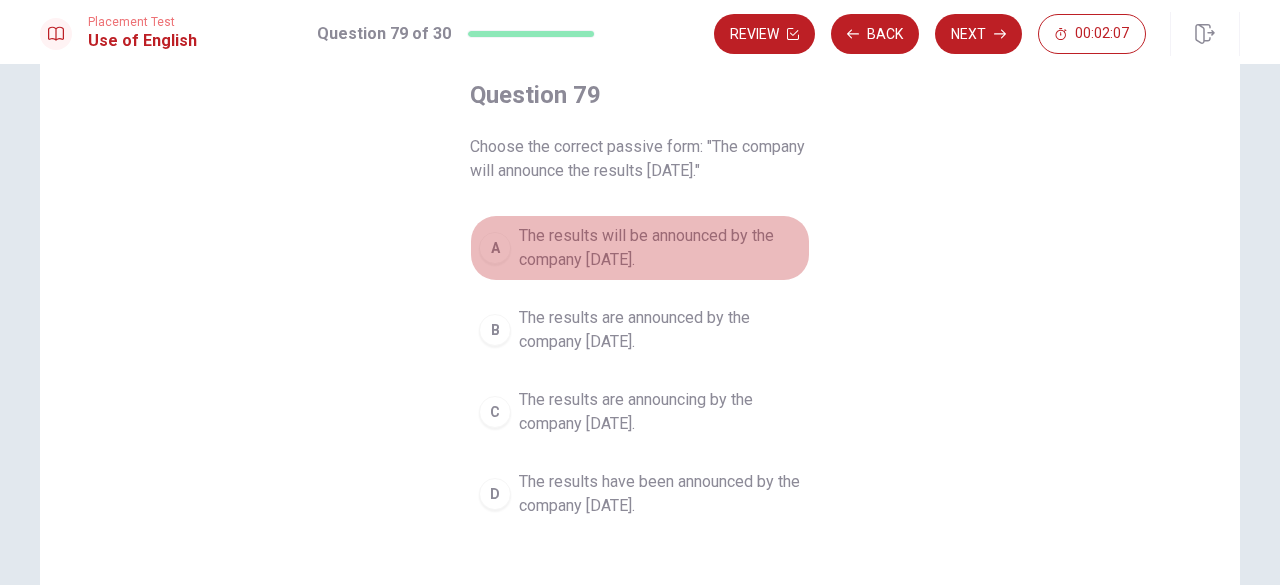 click on "The results will be announced by the company [DATE]." at bounding box center (660, 248) 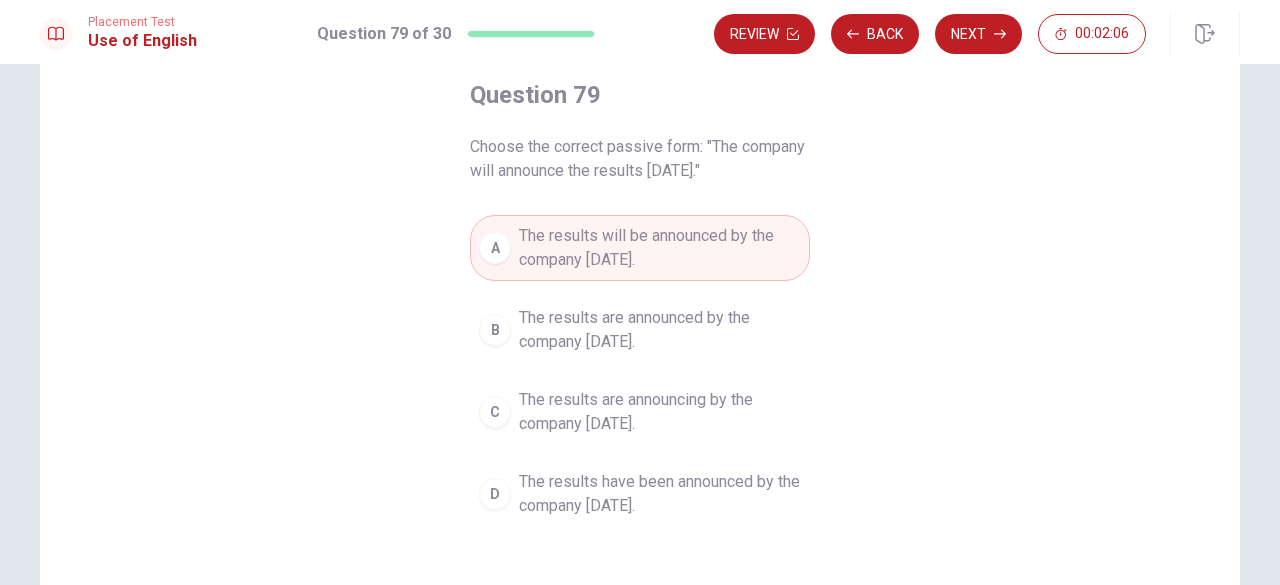 click on "The results will be announced by the company [DATE]." at bounding box center [660, 248] 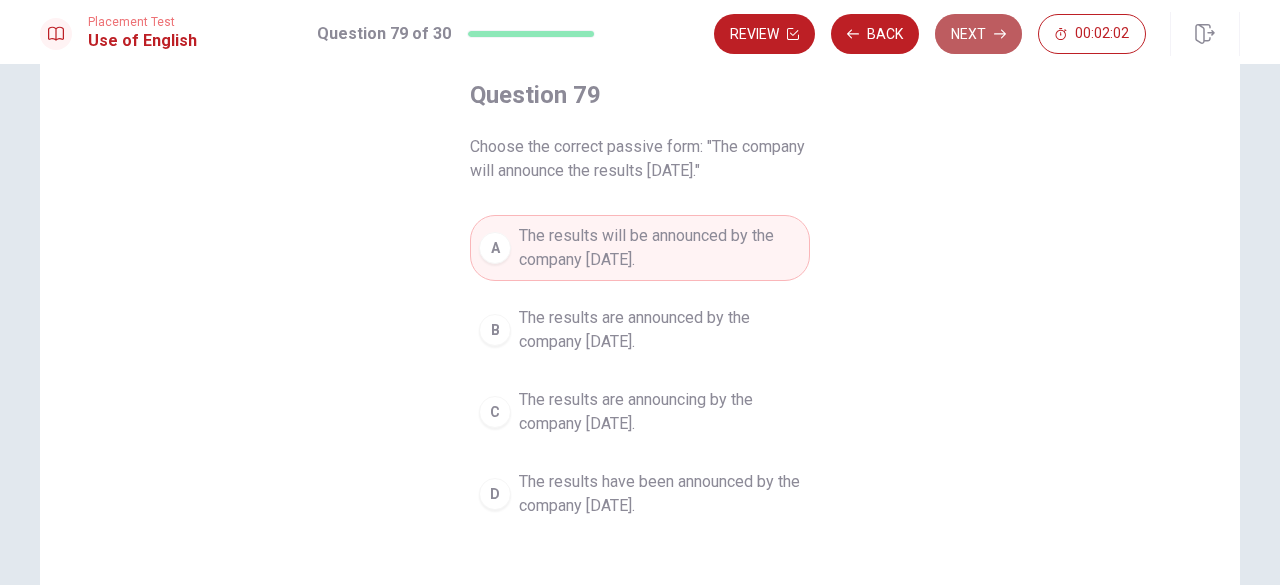 click on "Next" at bounding box center [978, 34] 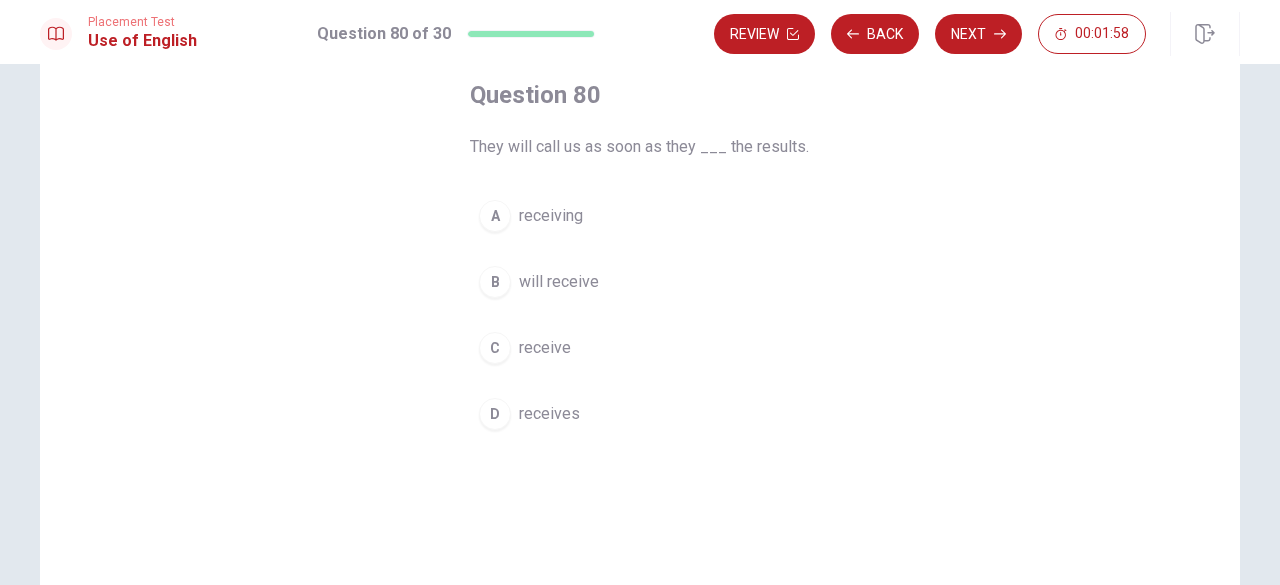 click on "C receive" at bounding box center [640, 348] 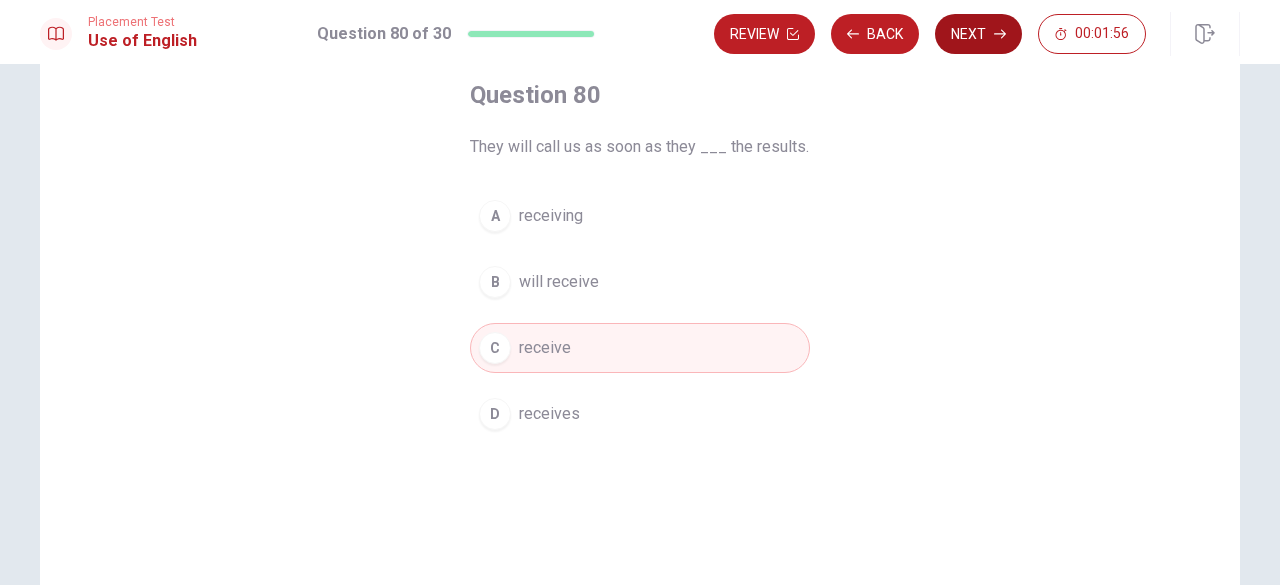 click on "Next" at bounding box center (978, 34) 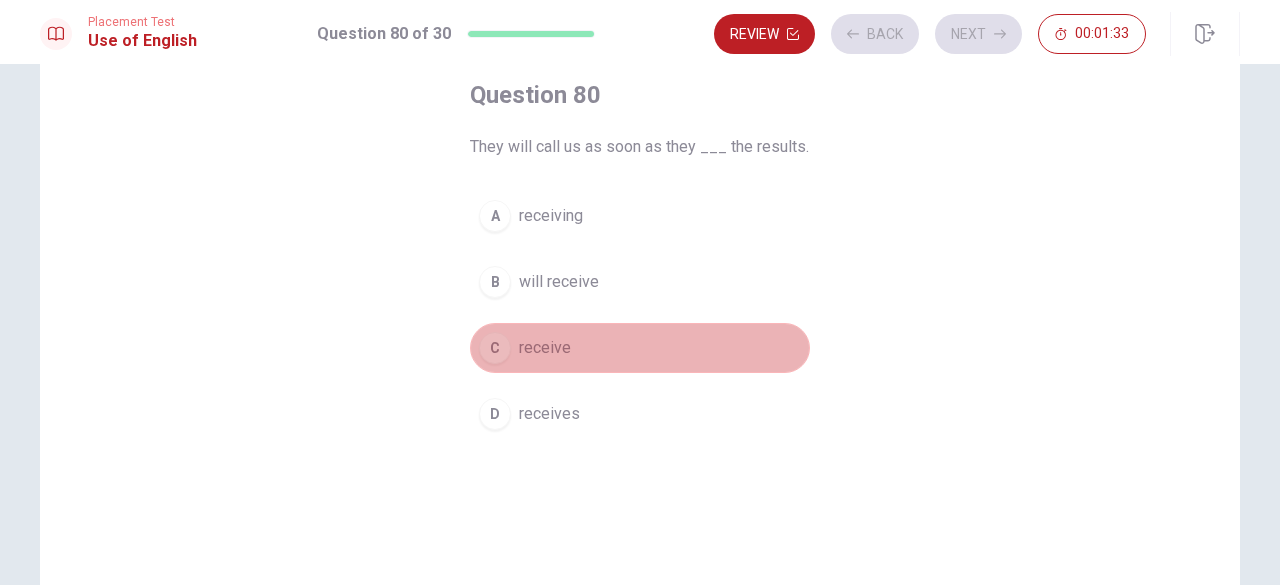 click on "C receive" at bounding box center (640, 348) 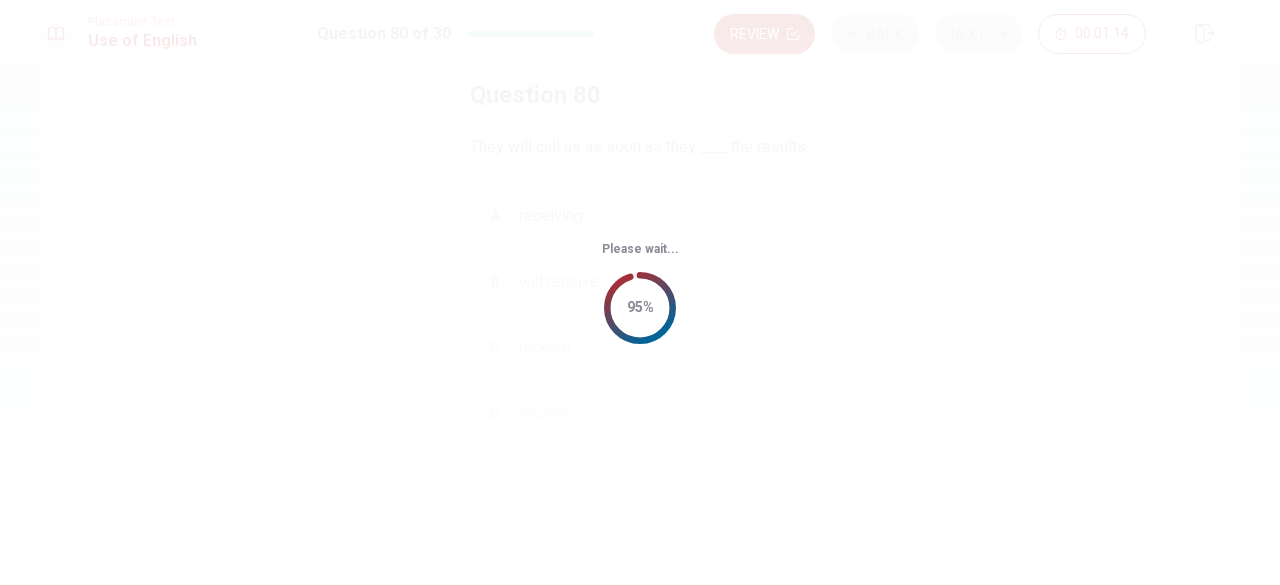 click on "Please wait... 95%" at bounding box center (640, 292) 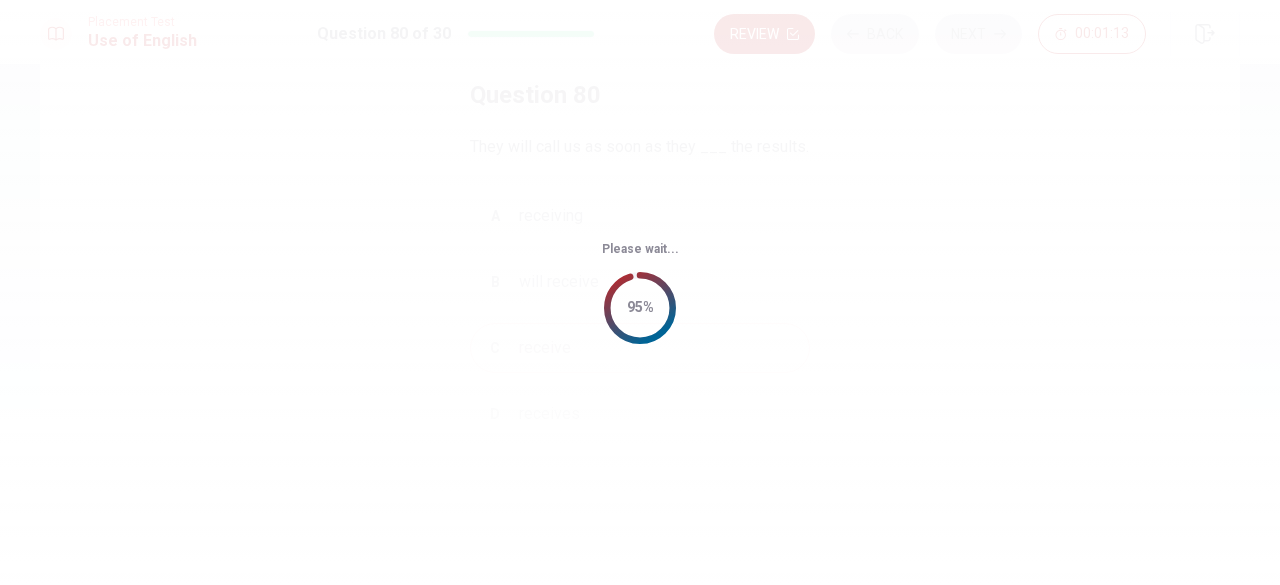 click on "Please wait... 95%" at bounding box center (640, 292) 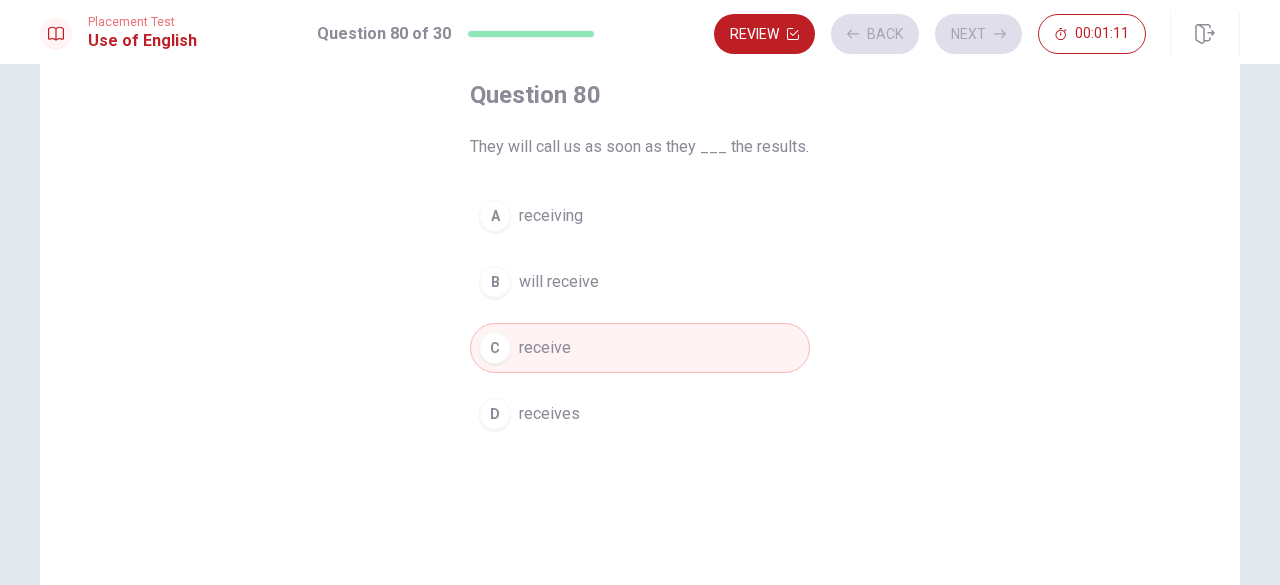 click on "C receive" at bounding box center (640, 348) 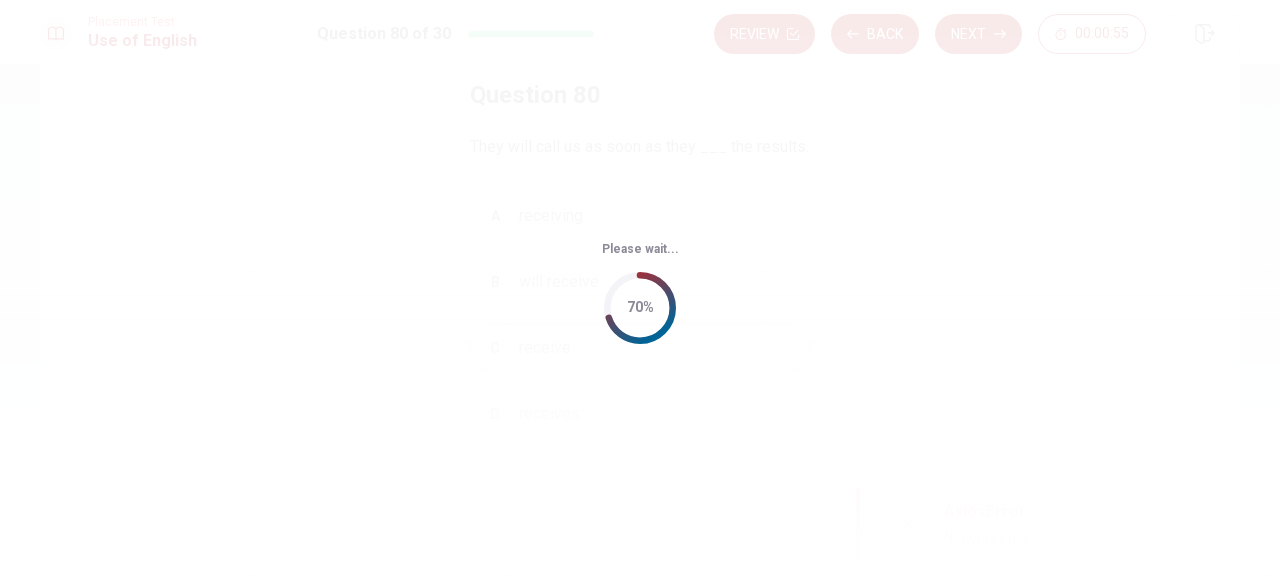 click on "Please wait... 70%" at bounding box center (640, 292) 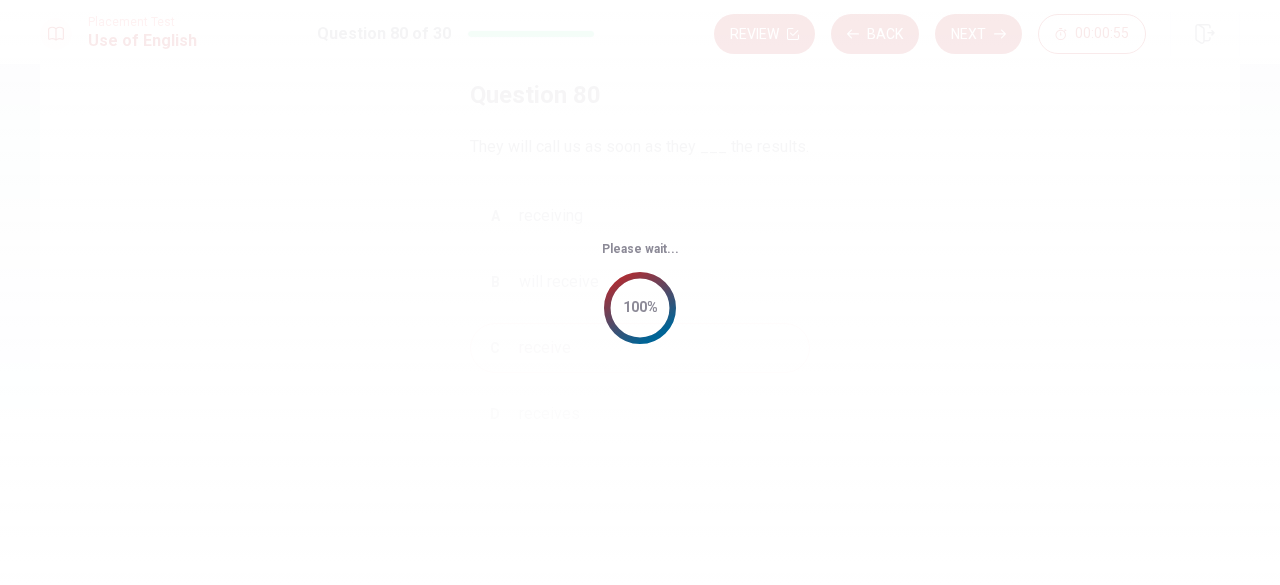 click on "Please wait... 100%" at bounding box center (640, 292) 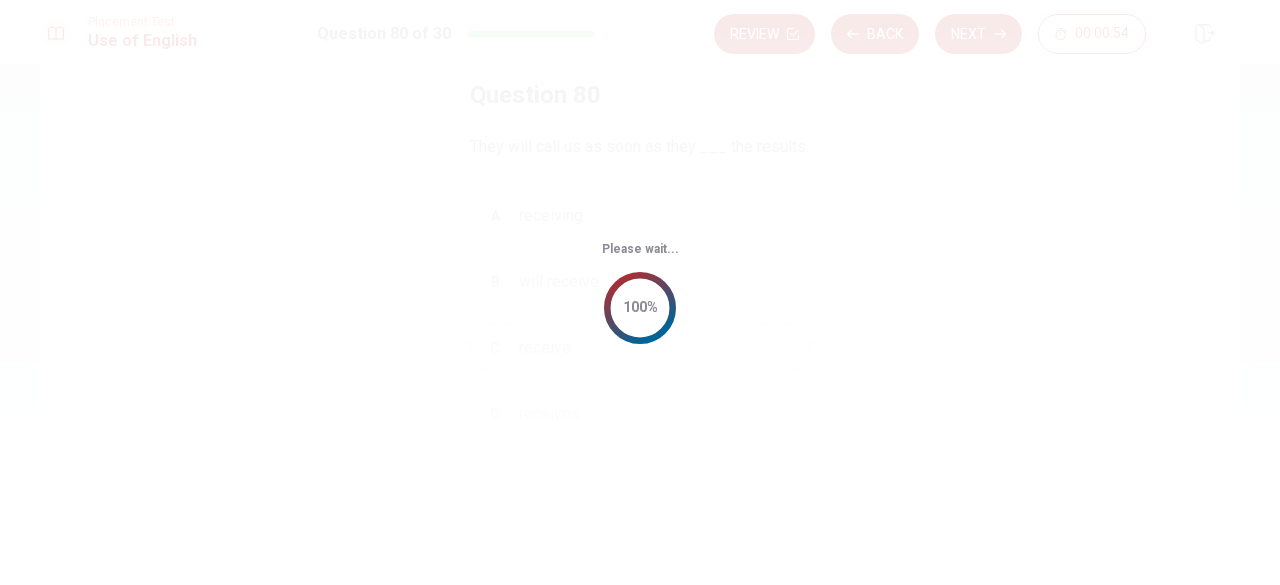 click on "Please wait... 100%" at bounding box center (640, 292) 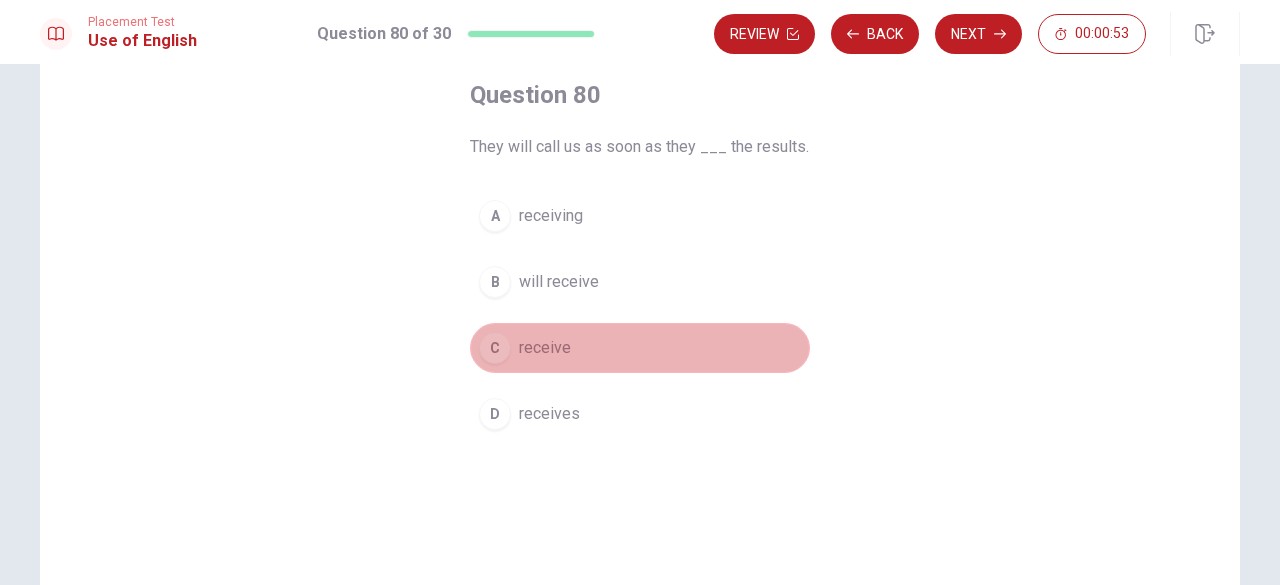 click on "C receive" at bounding box center (640, 348) 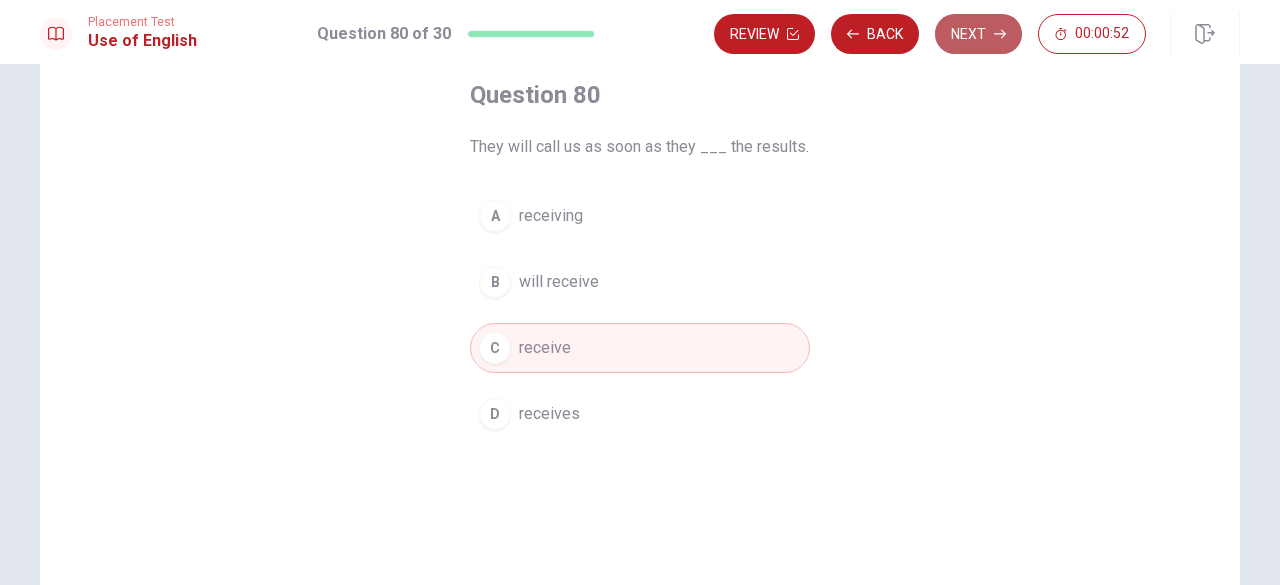 click on "Next" at bounding box center (978, 34) 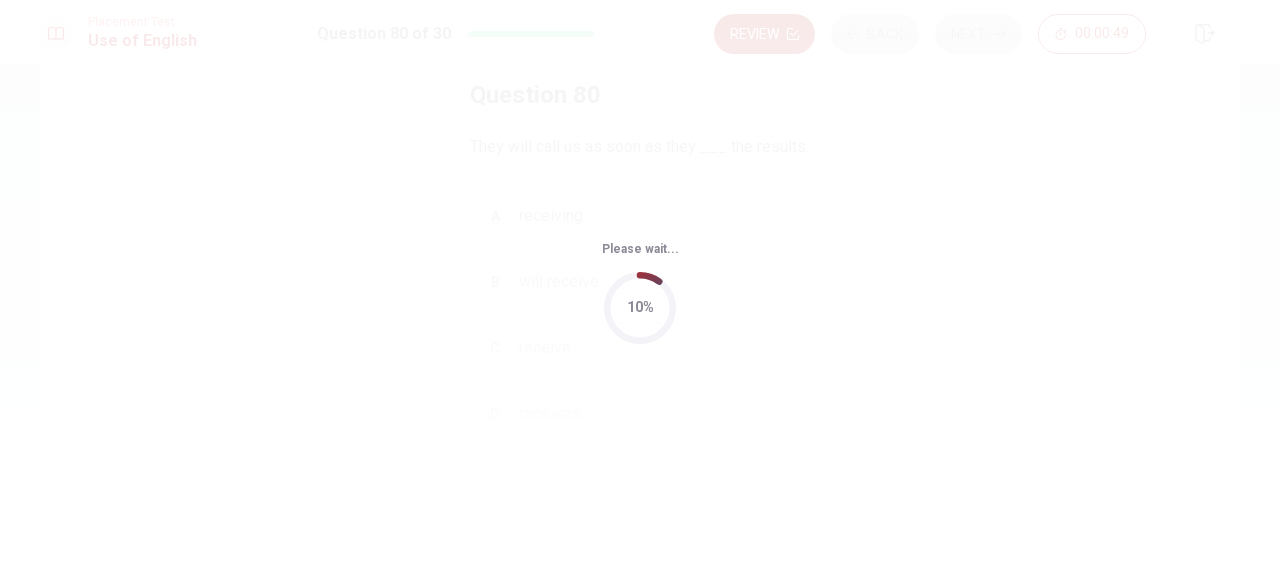 scroll, scrollTop: 0, scrollLeft: 0, axis: both 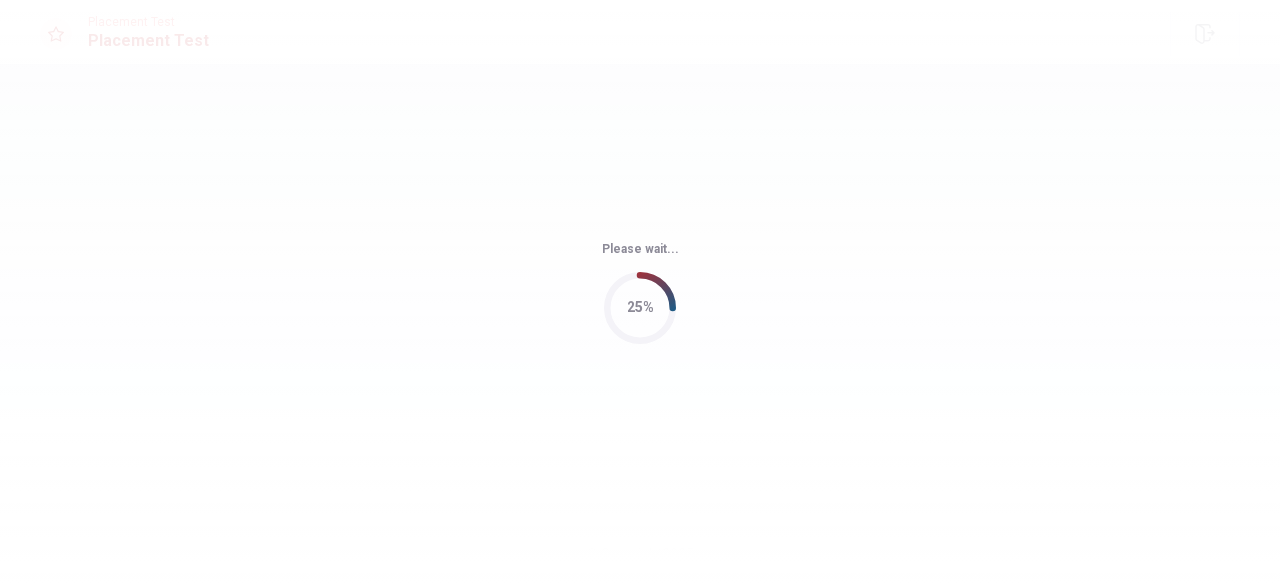 click on "Please wait... 25%" at bounding box center [640, 292] 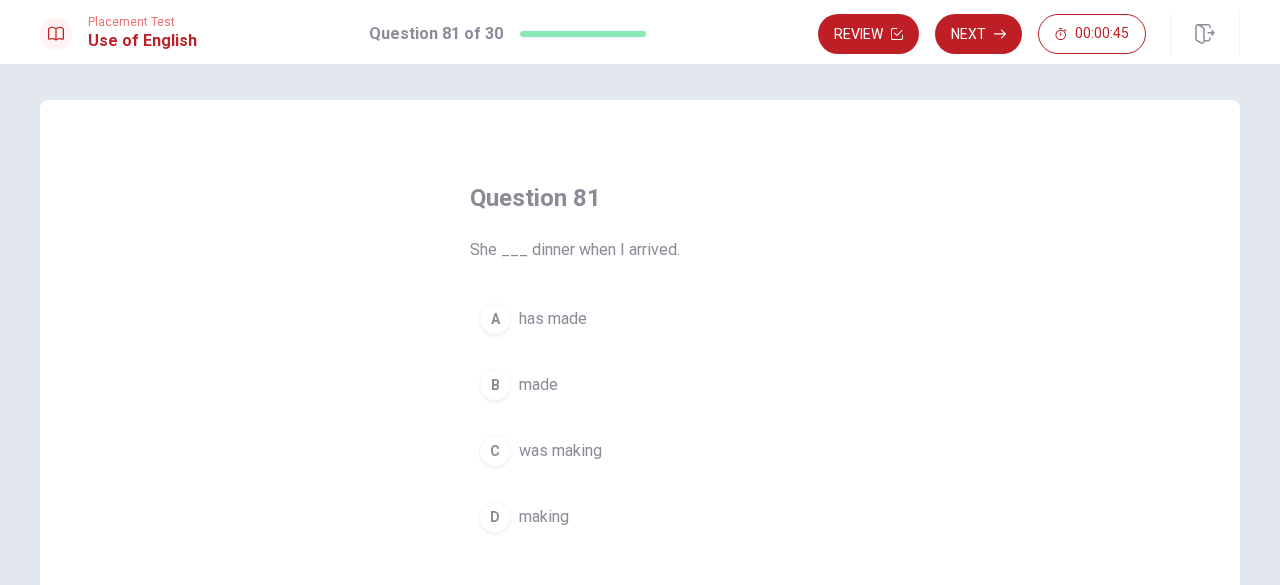scroll, scrollTop: 0, scrollLeft: 0, axis: both 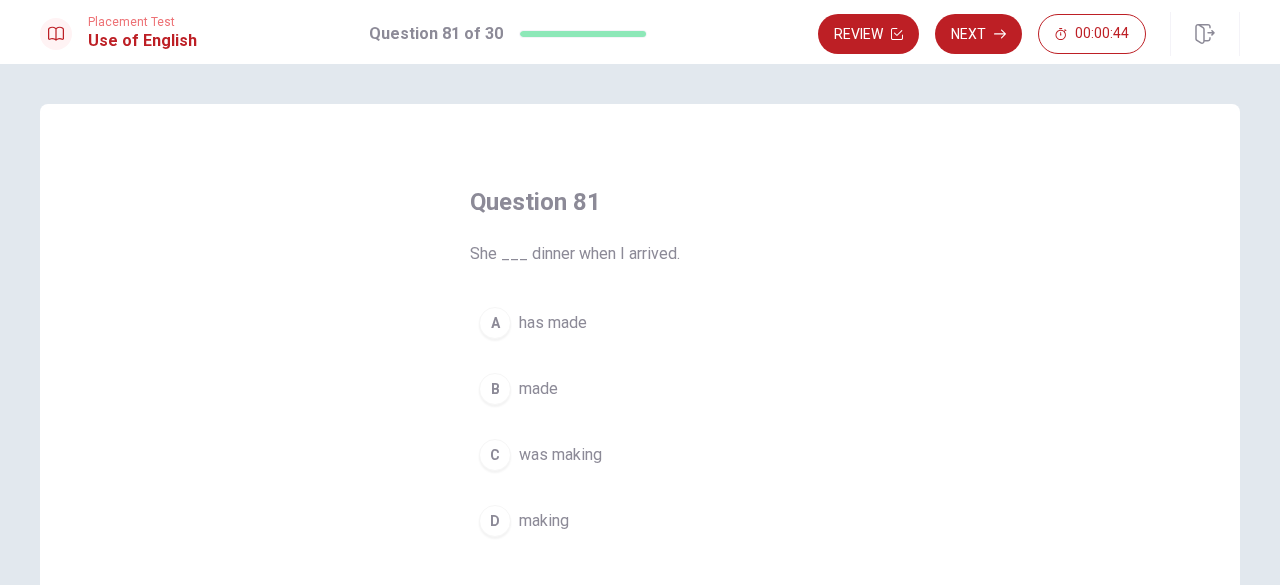 click on "A has made" at bounding box center (640, 323) 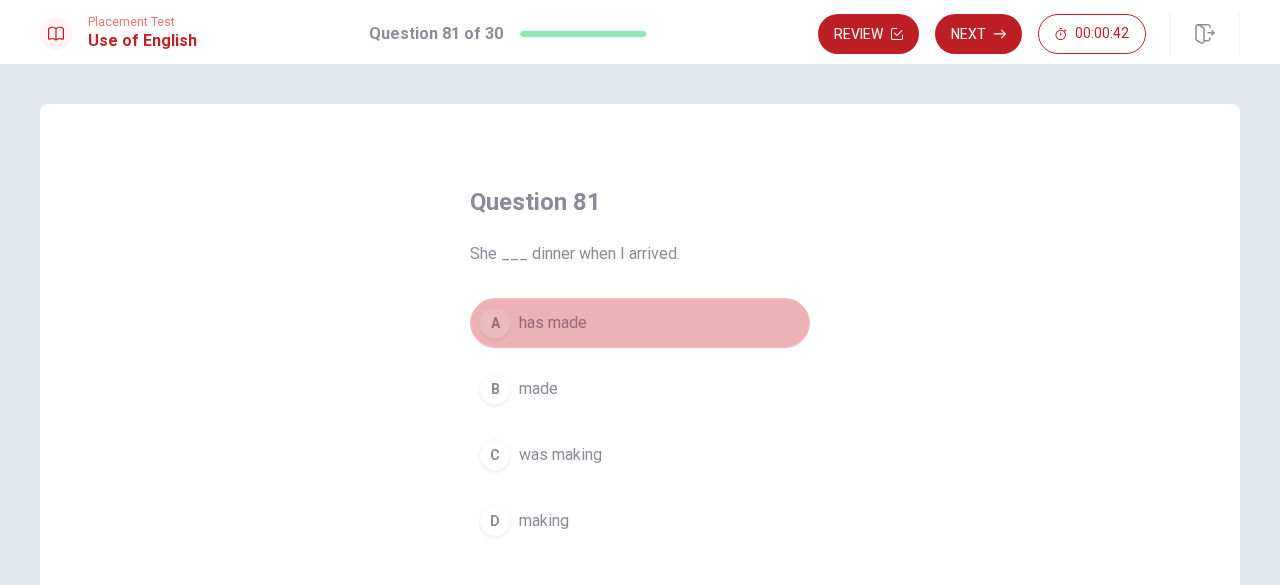 click on "A has made" at bounding box center (640, 323) 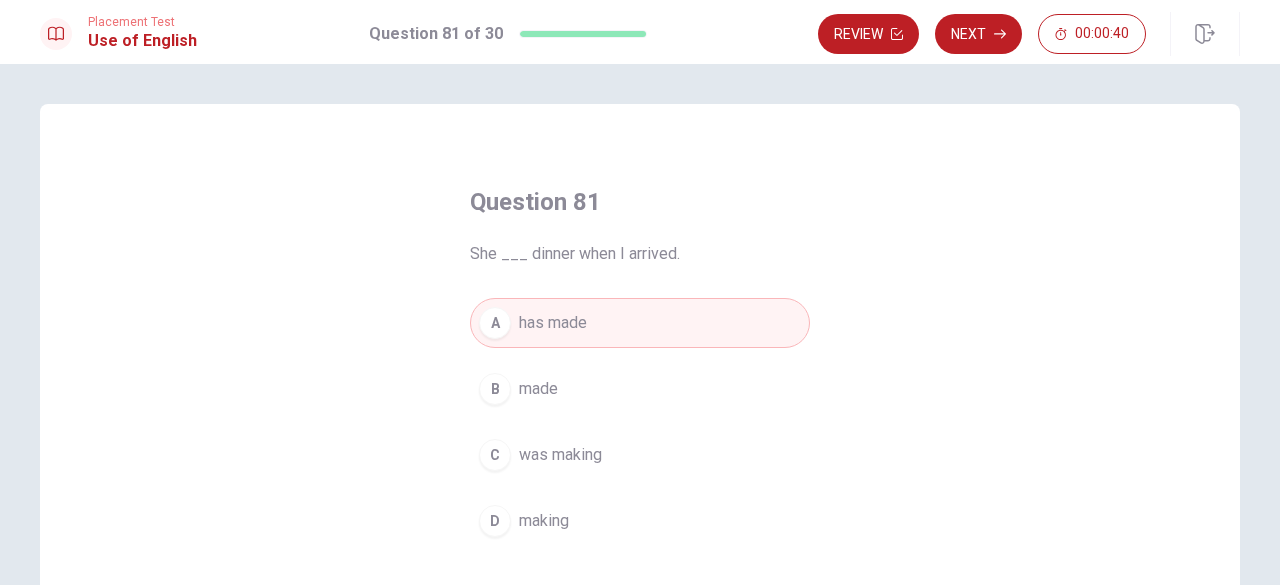 click on "C was making" at bounding box center (640, 455) 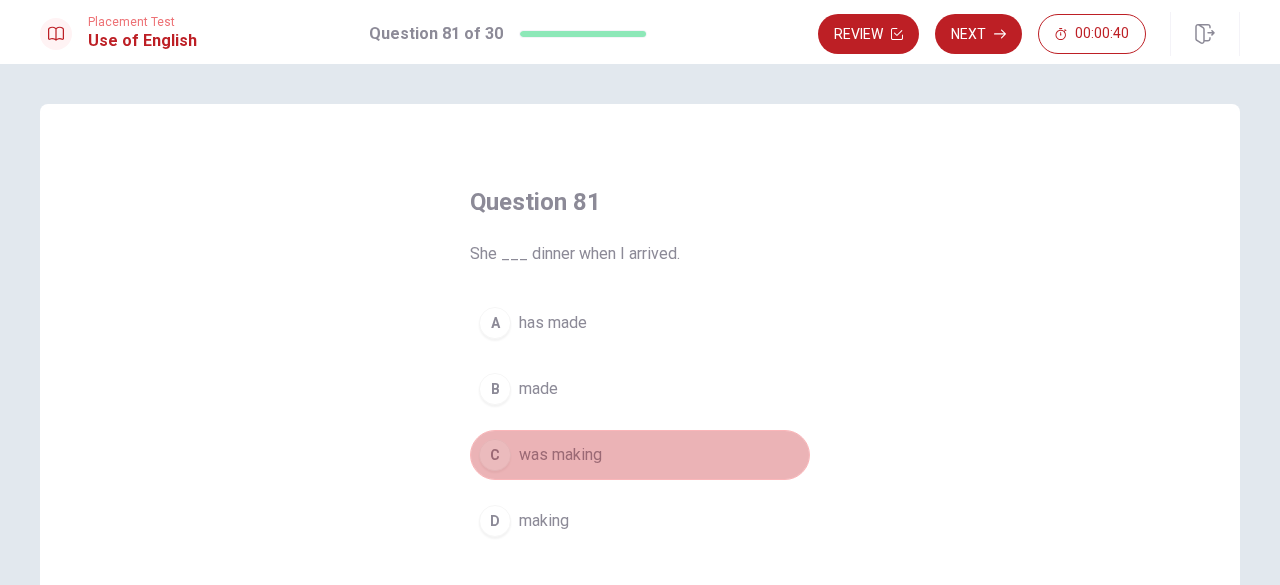 click on "C was making" at bounding box center [640, 455] 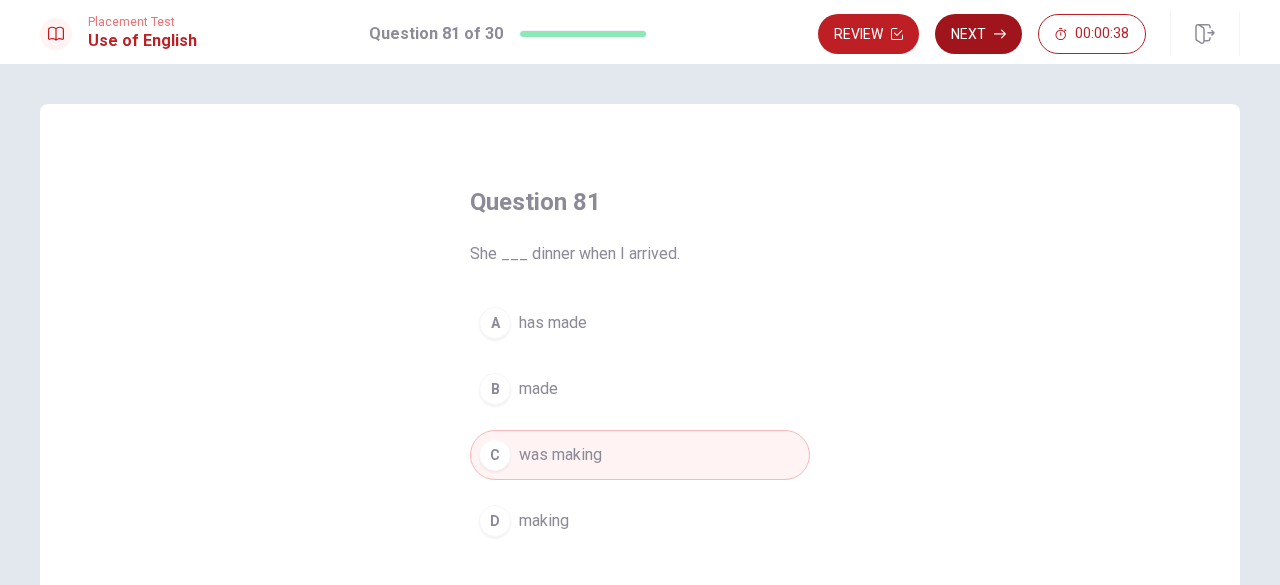 click on "Next" at bounding box center [978, 34] 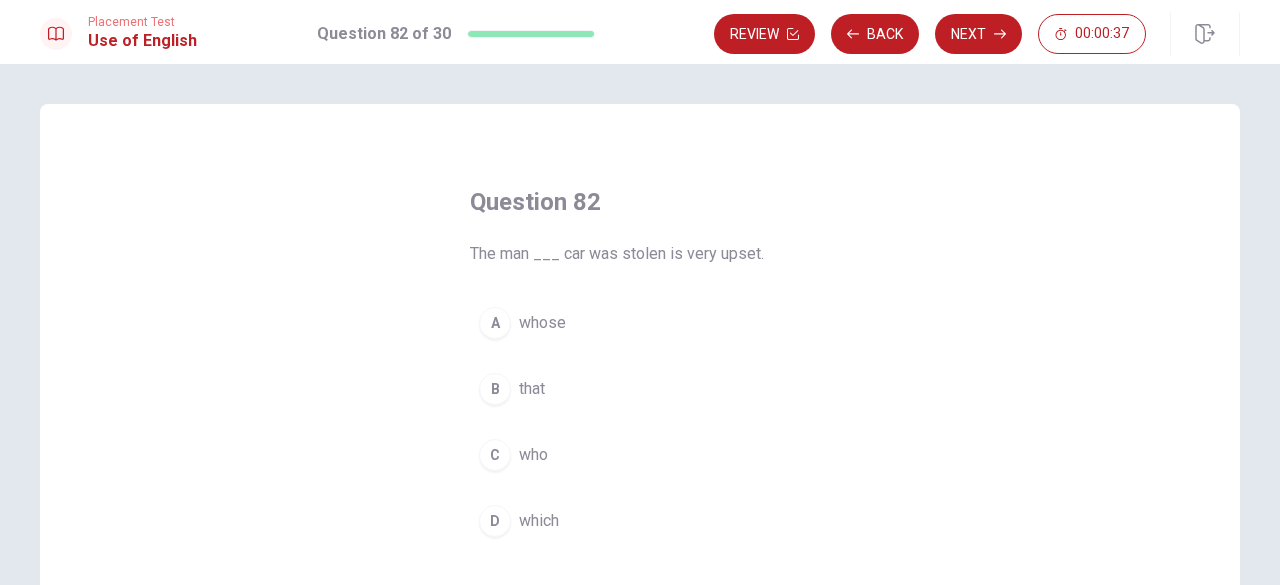 scroll, scrollTop: 53, scrollLeft: 0, axis: vertical 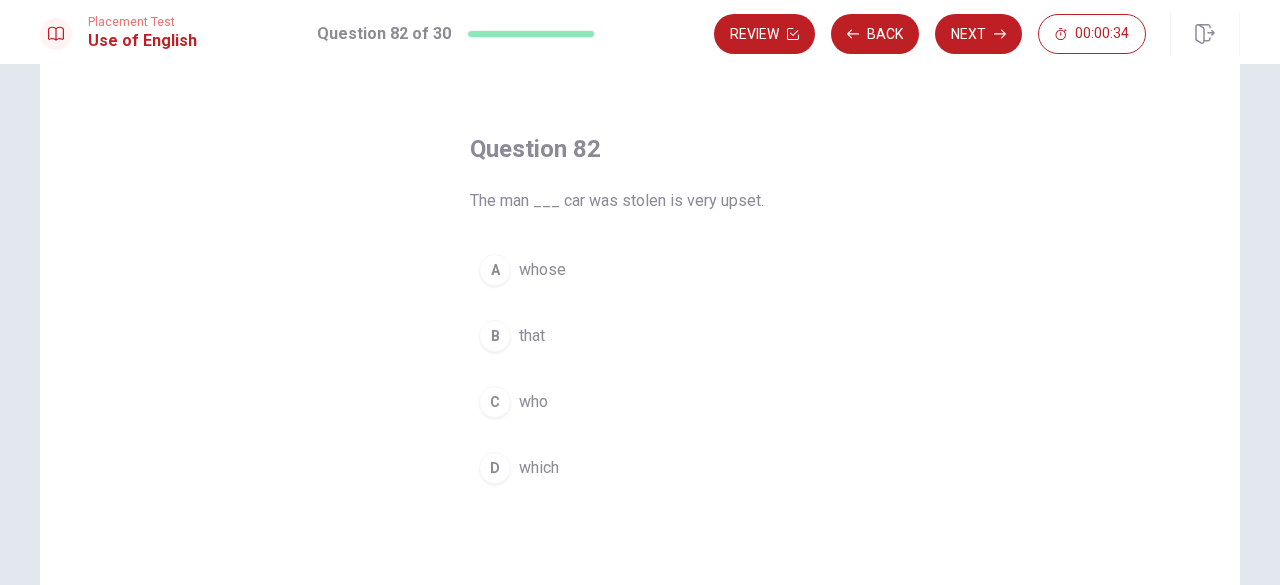 click on "C who" at bounding box center (640, 402) 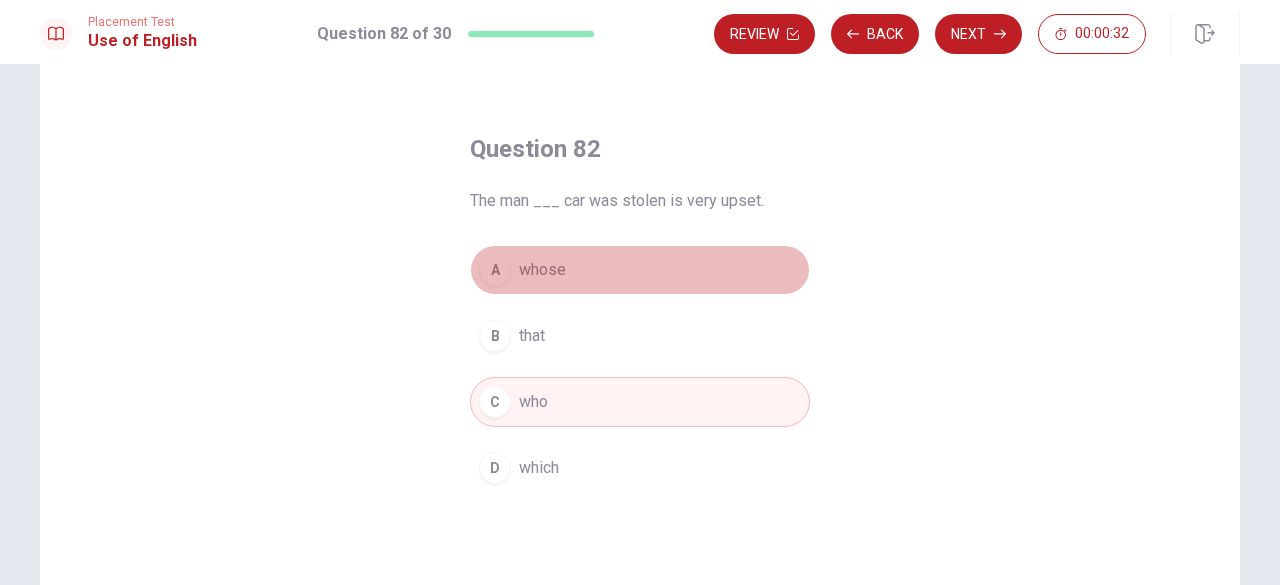 click on "A whose" at bounding box center [640, 270] 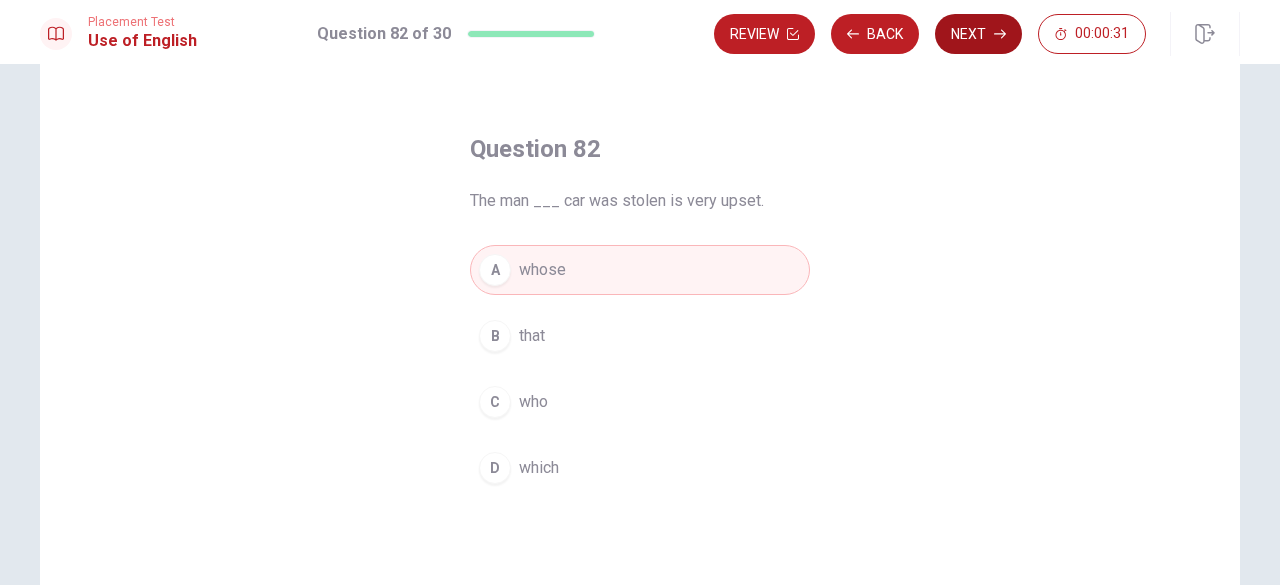click on "Next" at bounding box center [978, 34] 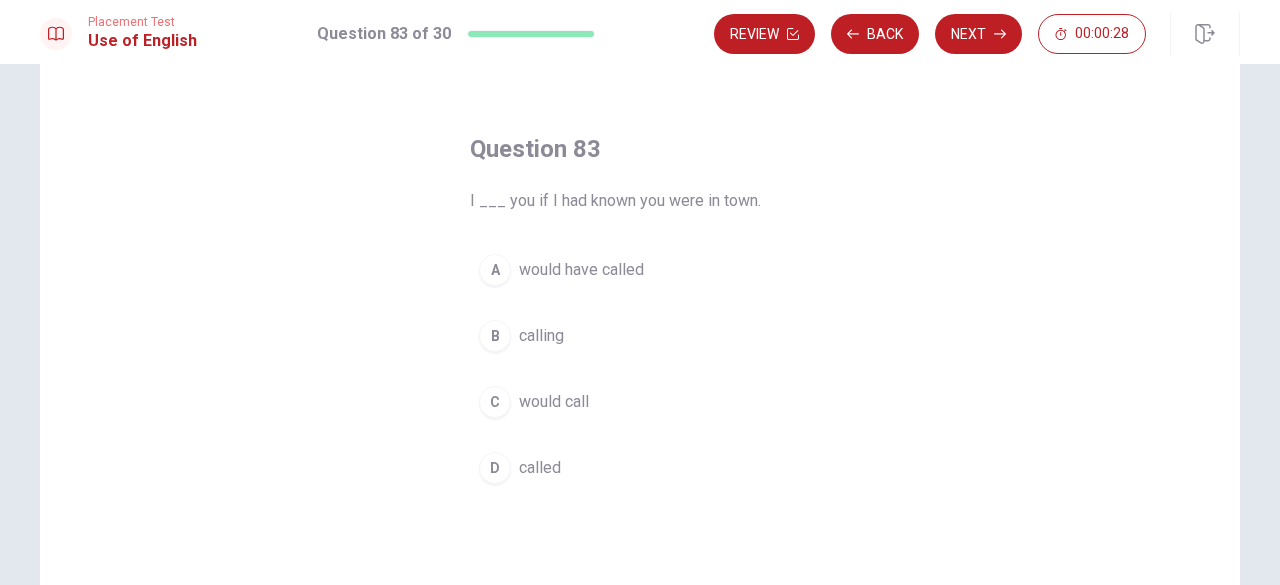 click on "C would call" at bounding box center (640, 402) 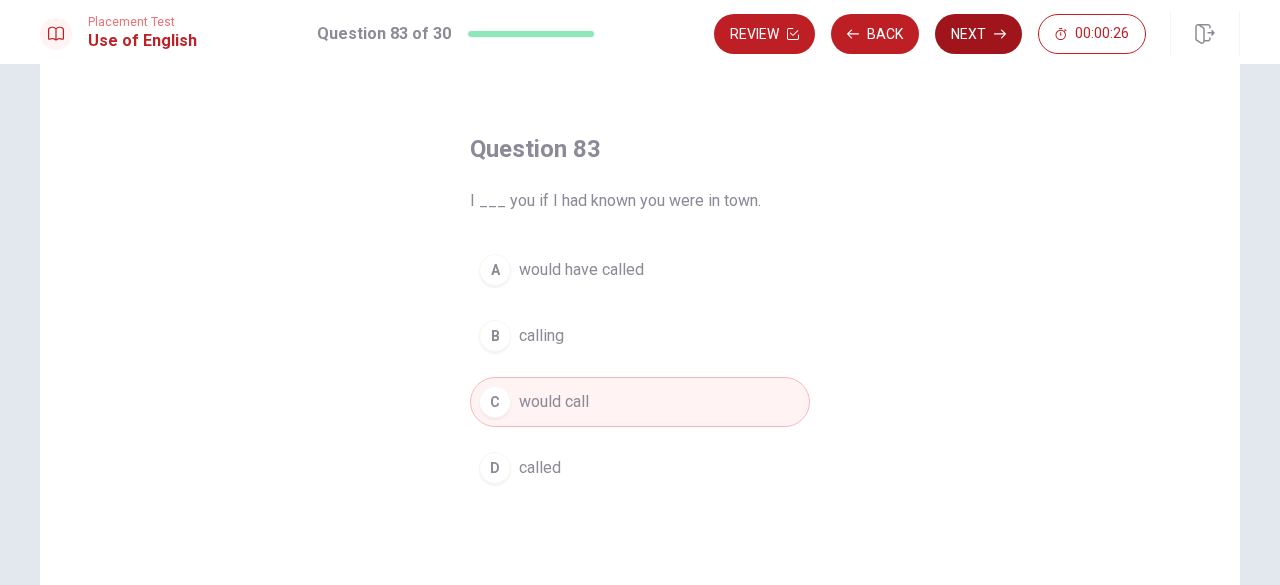 click on "Next" at bounding box center [978, 34] 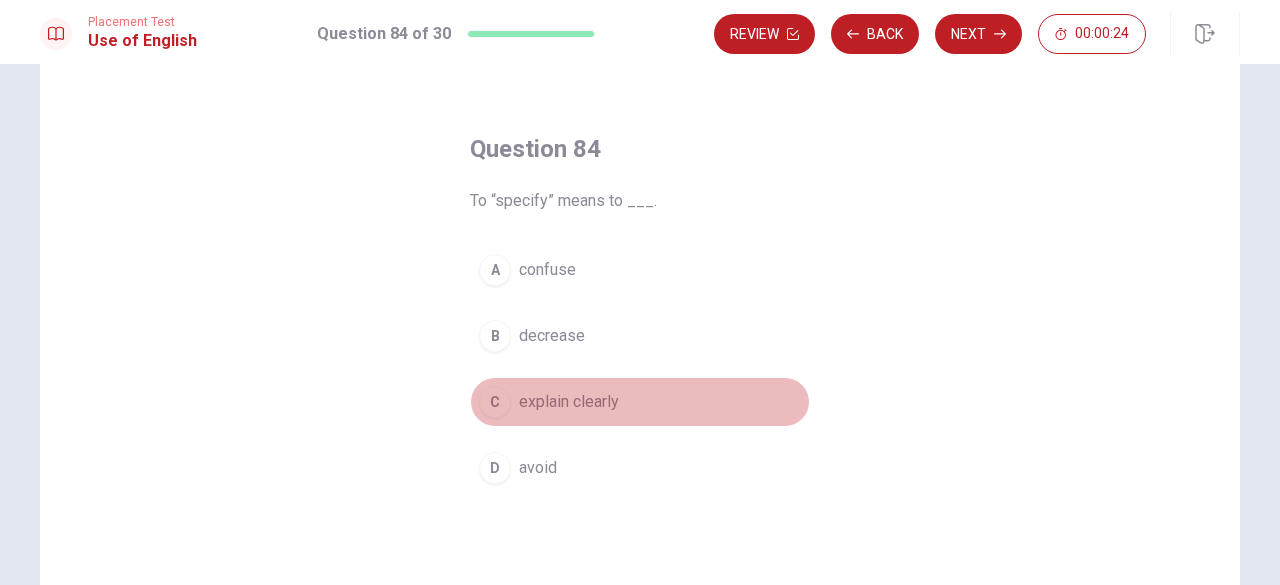 click on "explain clearly" at bounding box center (569, 402) 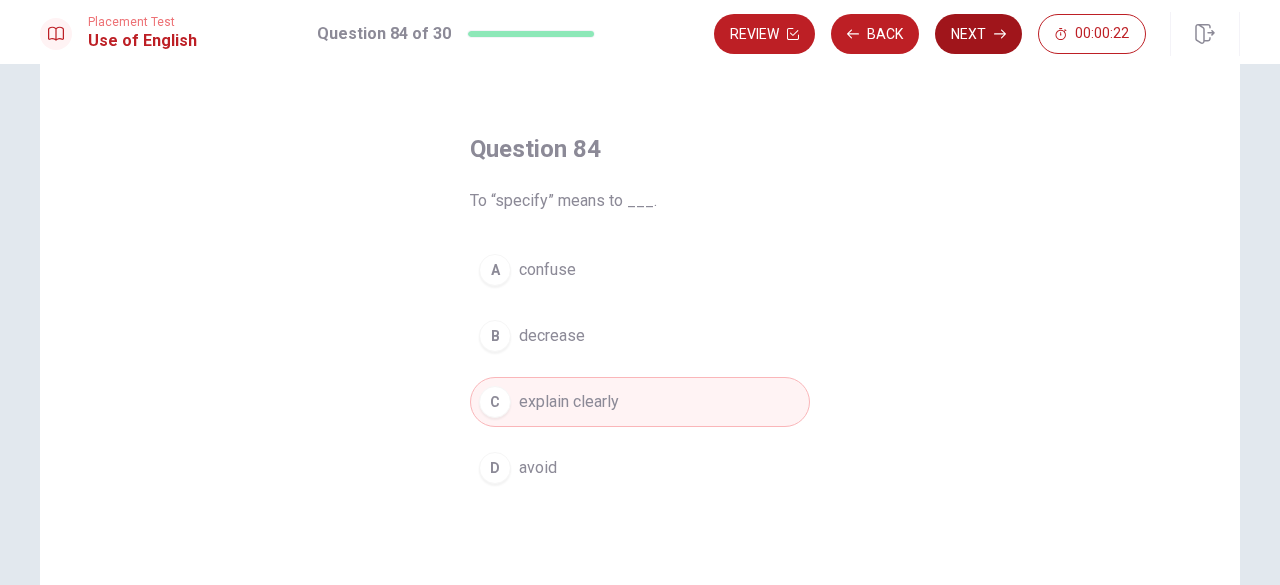 click on "Next" at bounding box center [978, 34] 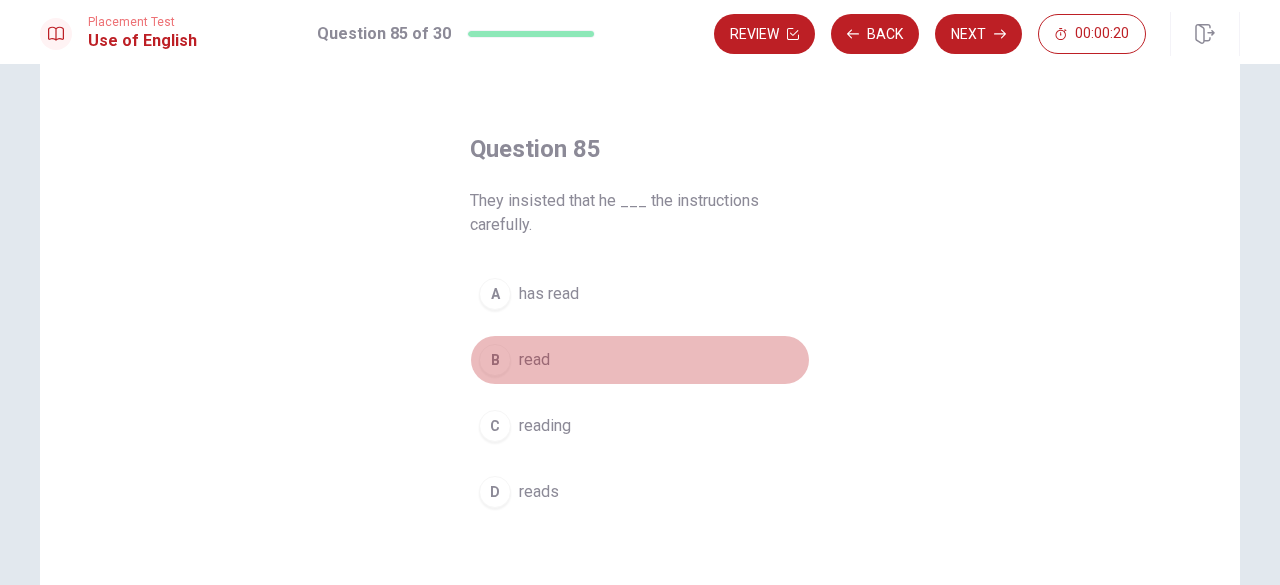 click on "B read" at bounding box center (640, 360) 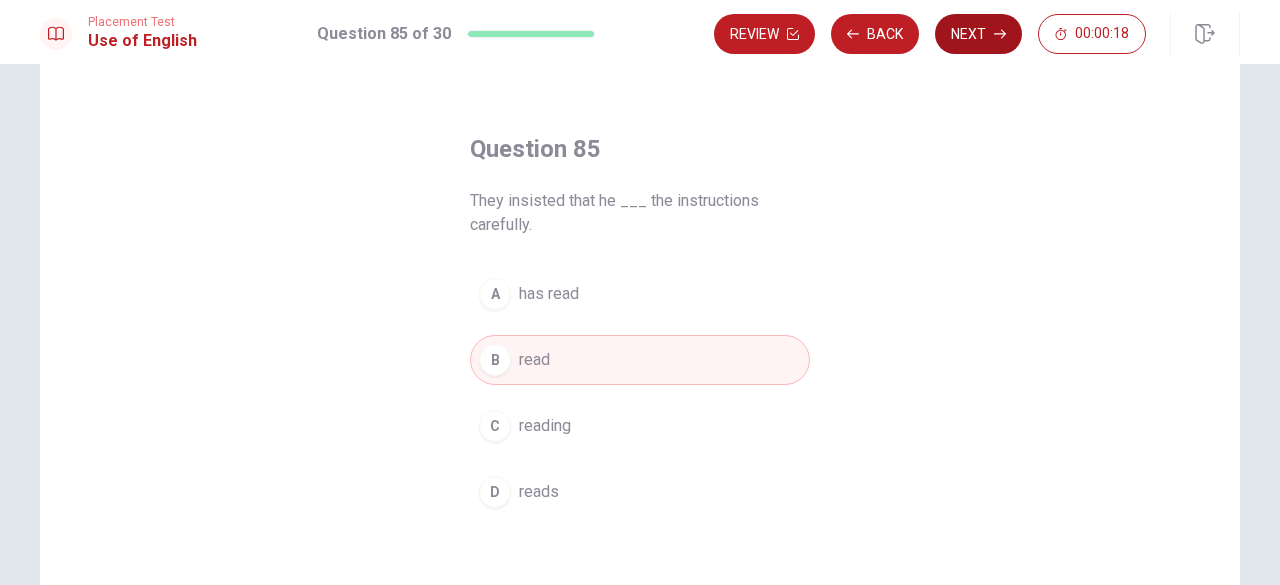 click on "Next" at bounding box center [978, 34] 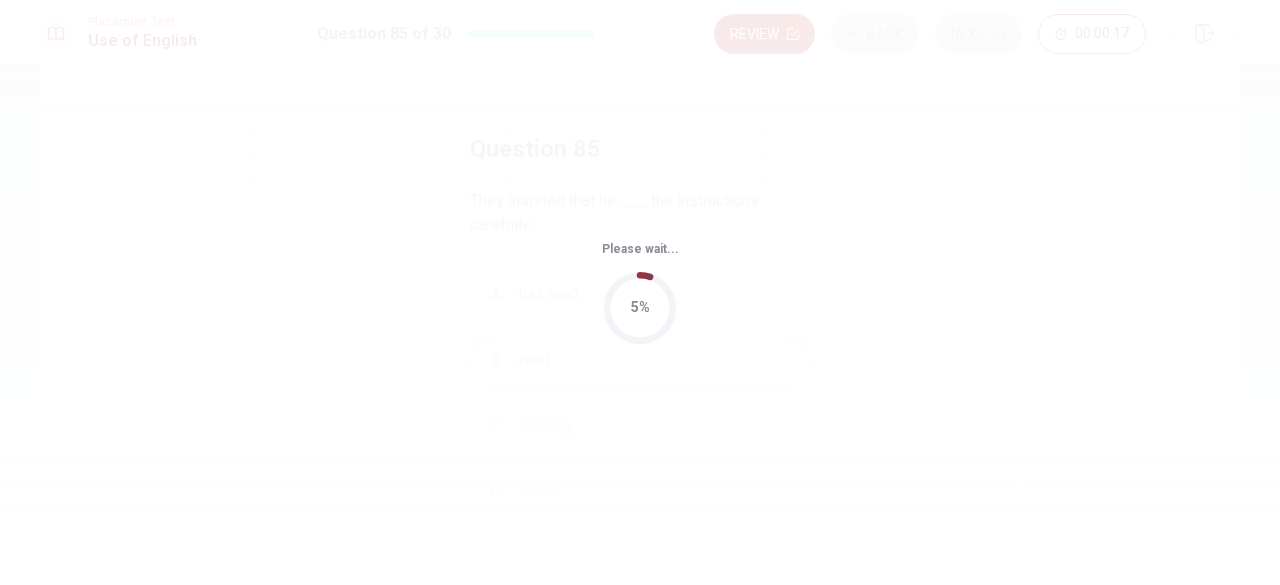 scroll, scrollTop: 0, scrollLeft: 0, axis: both 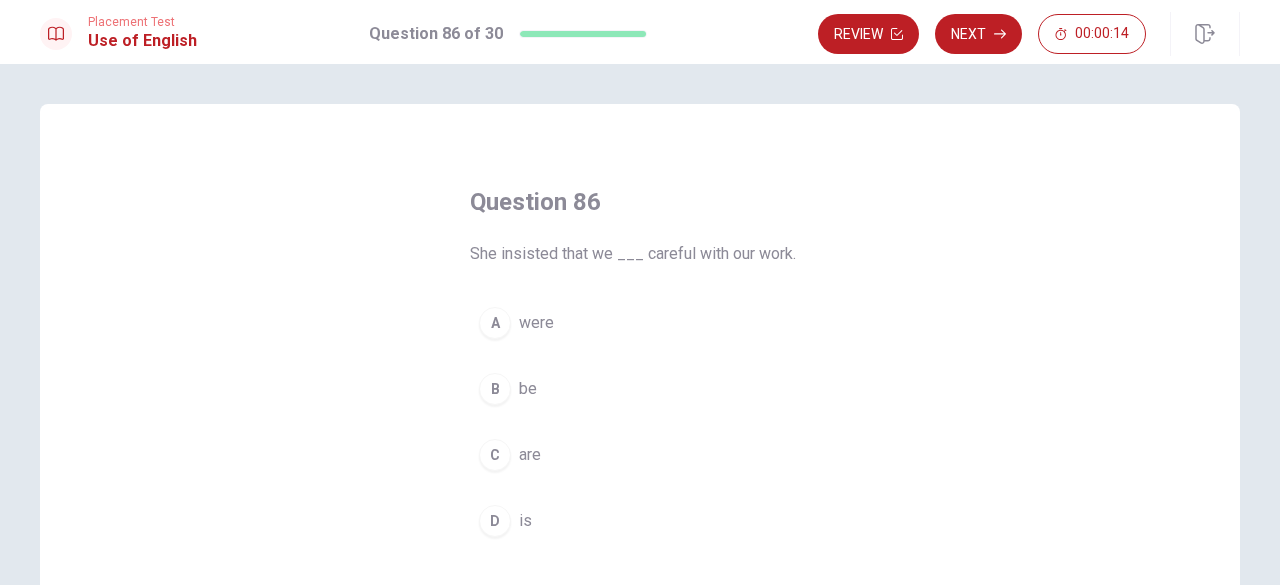 click on "Question 86" at bounding box center [640, 202] 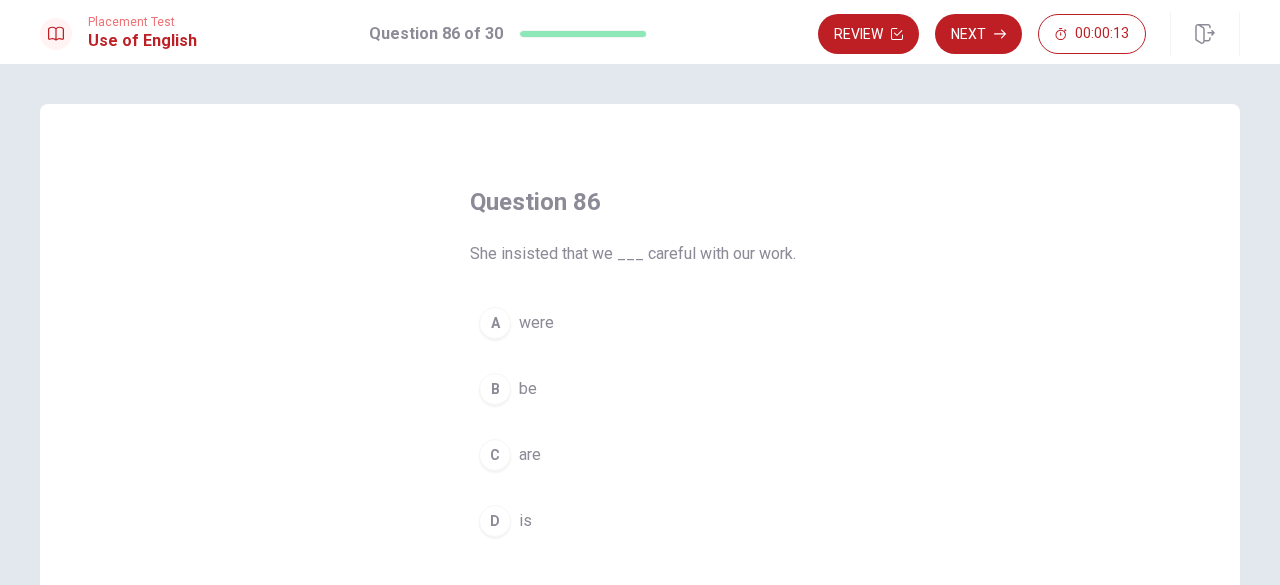 drag, startPoint x: 767, startPoint y: 206, endPoint x: 644, endPoint y: 173, distance: 127.349915 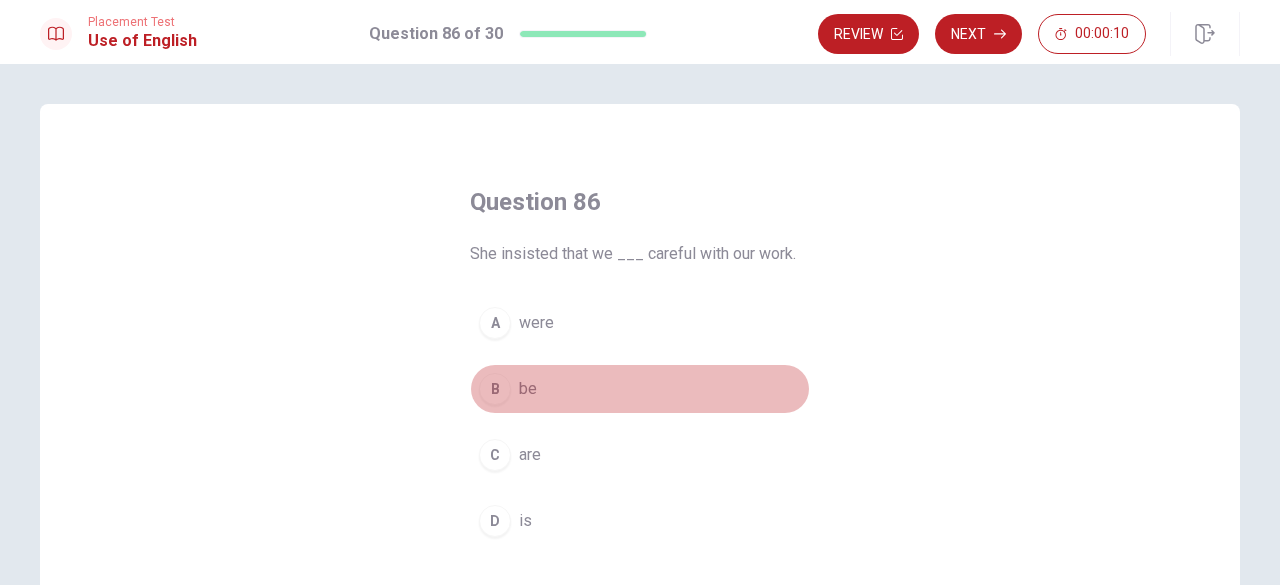 click on "B be" at bounding box center (640, 389) 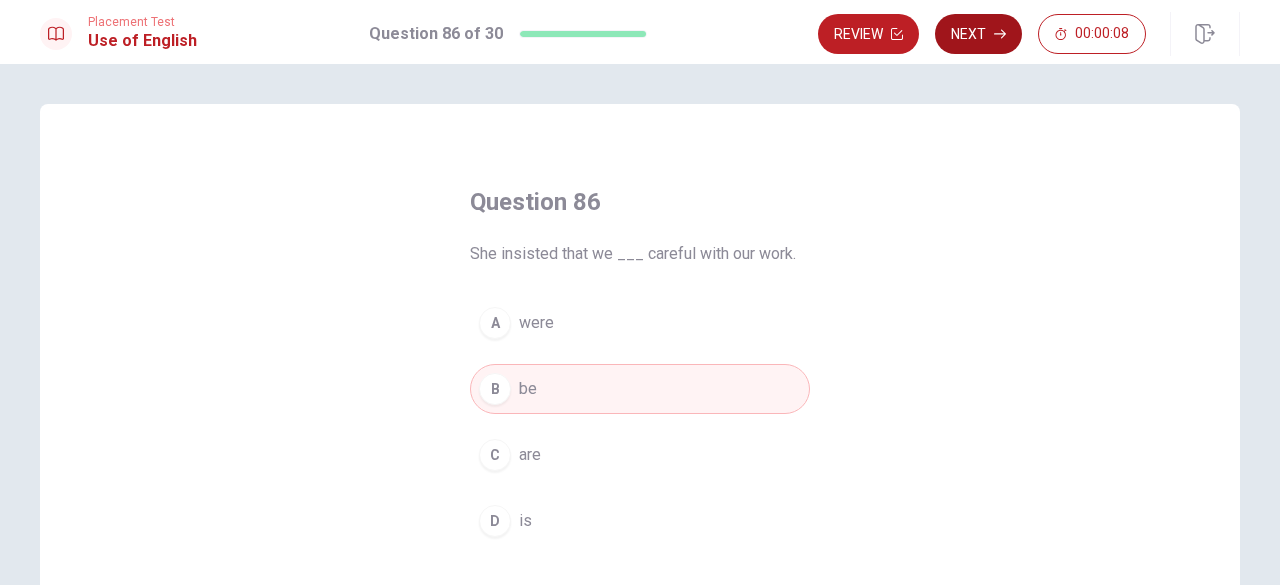click on "Next" at bounding box center [978, 34] 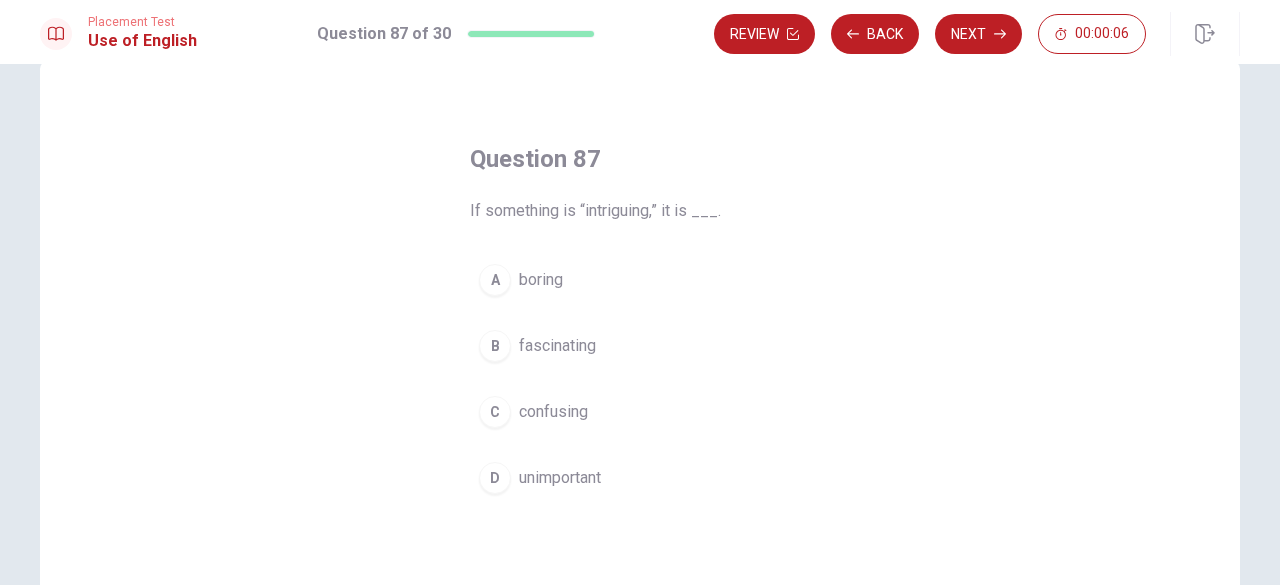 scroll, scrollTop: 46, scrollLeft: 0, axis: vertical 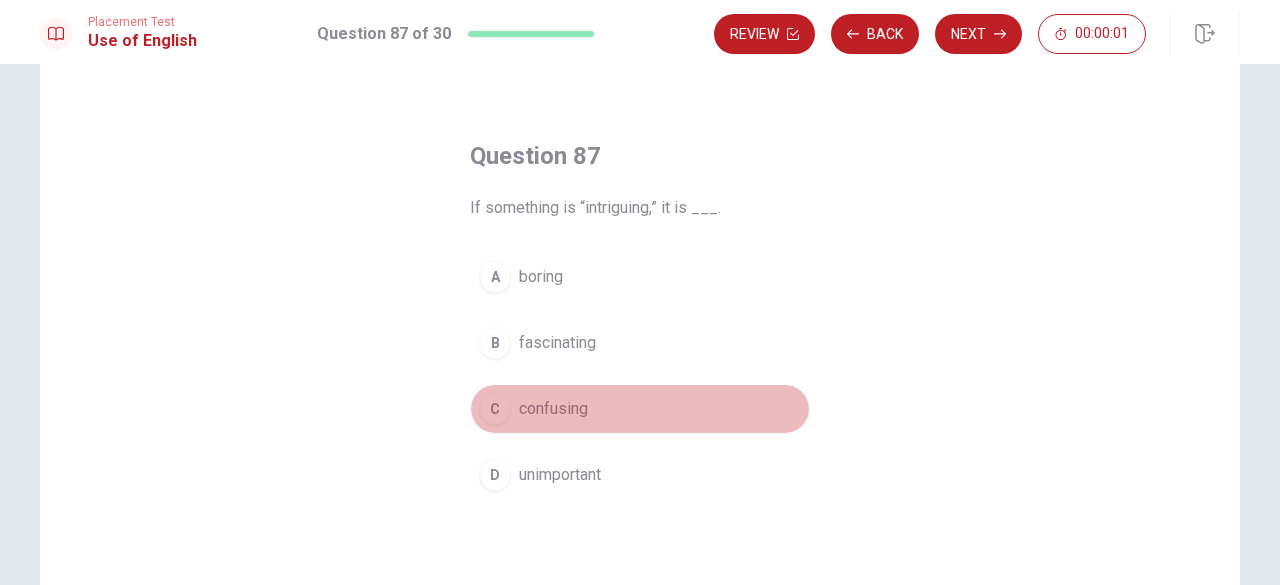 click on "C confusing" at bounding box center (640, 409) 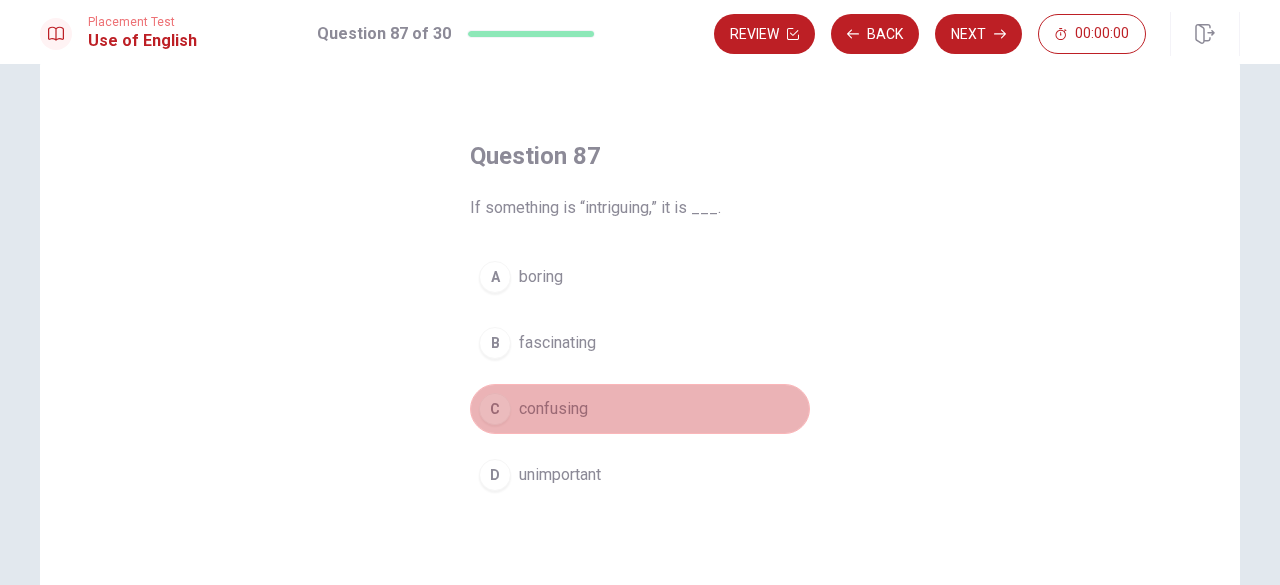 click on "C confusing" at bounding box center [640, 409] 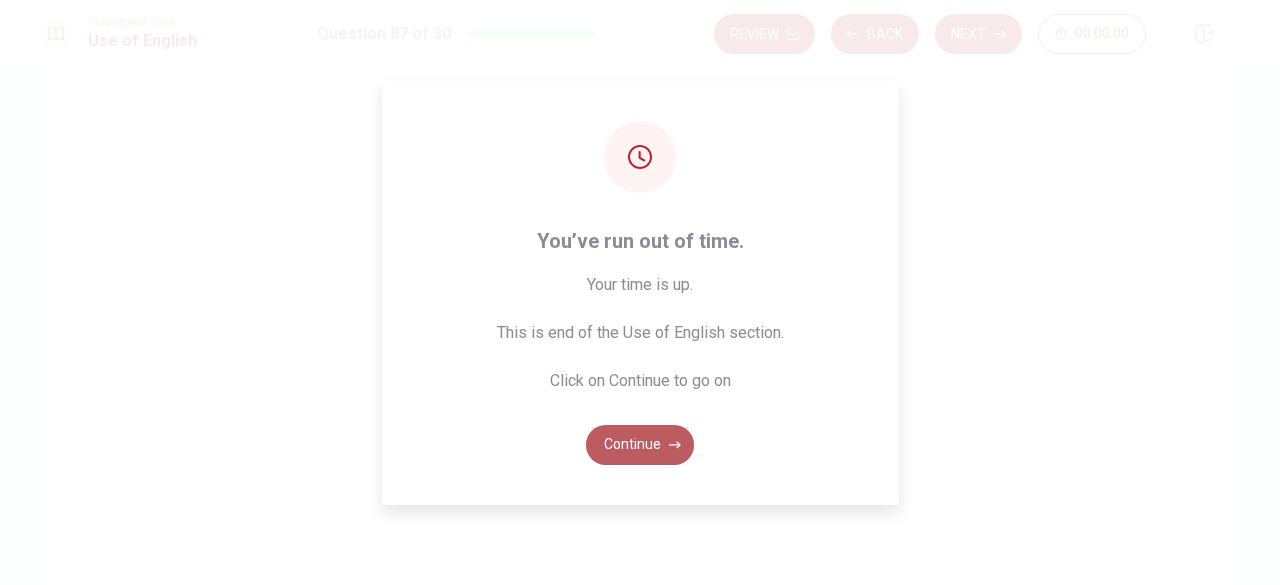click on "Continue" at bounding box center (640, 445) 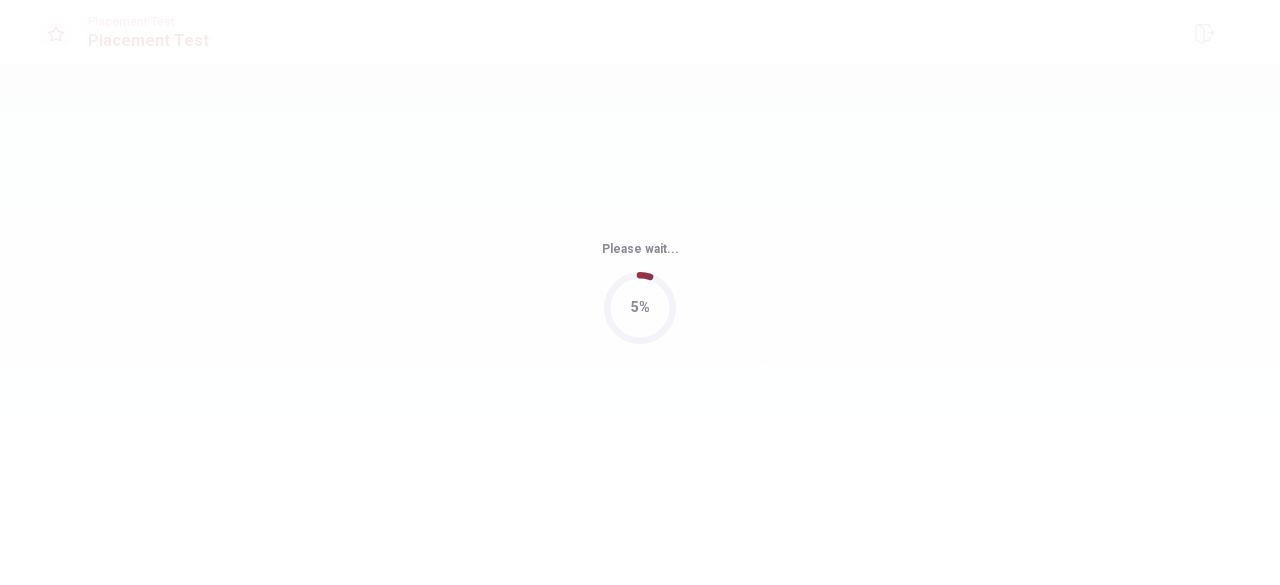scroll, scrollTop: 0, scrollLeft: 0, axis: both 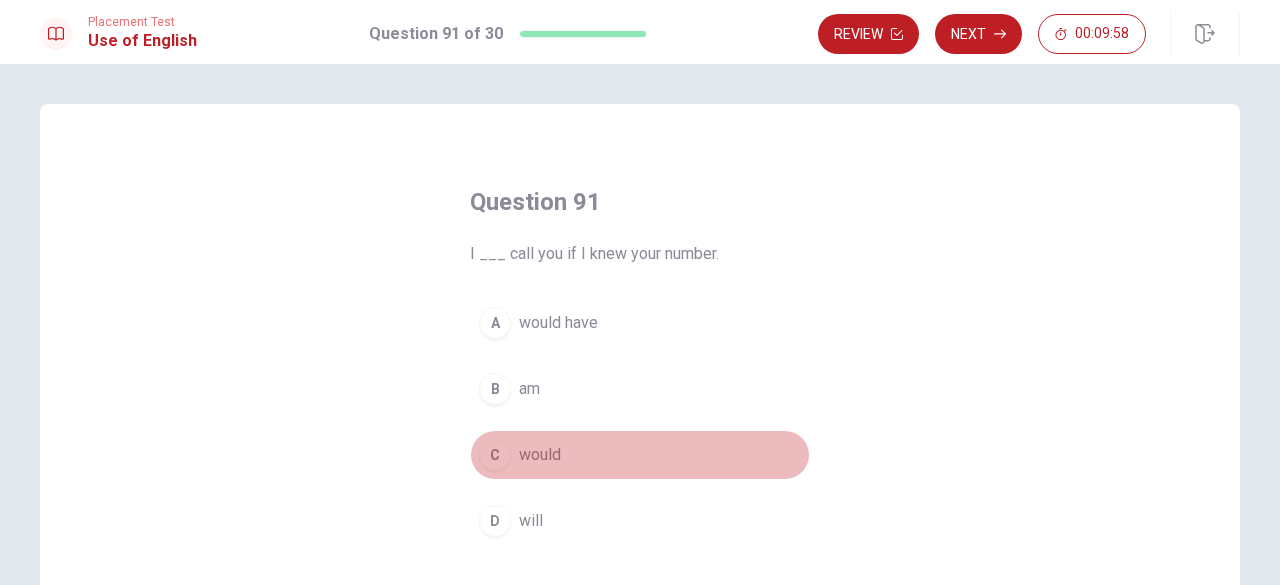 click on "C would" at bounding box center [640, 455] 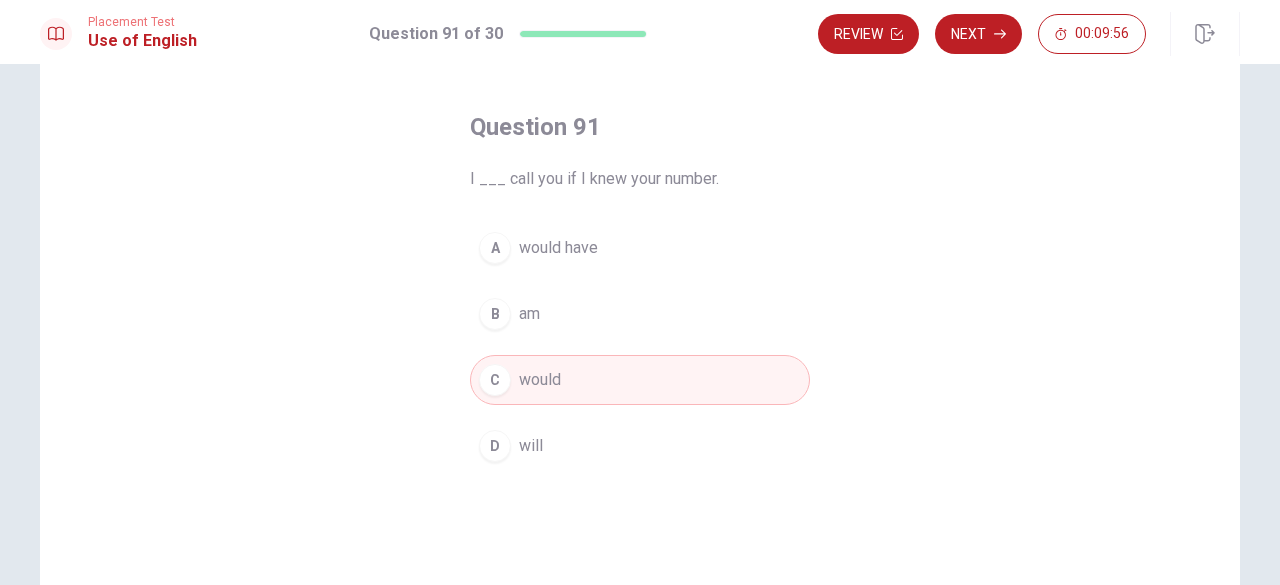 scroll, scrollTop: 81, scrollLeft: 0, axis: vertical 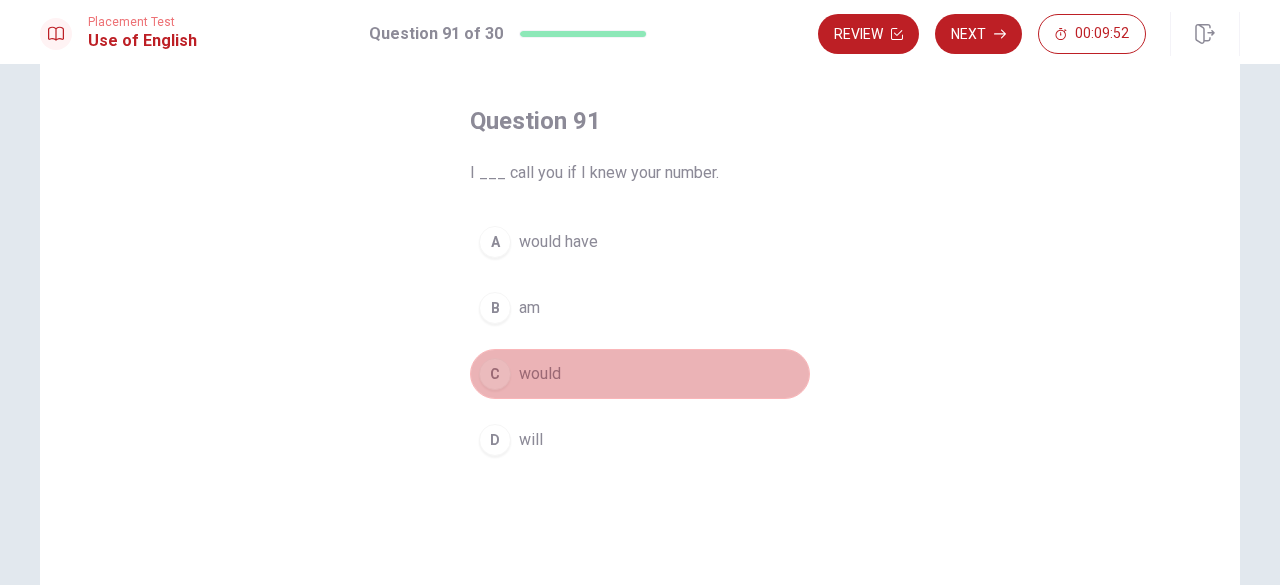 click on "C would" at bounding box center (640, 374) 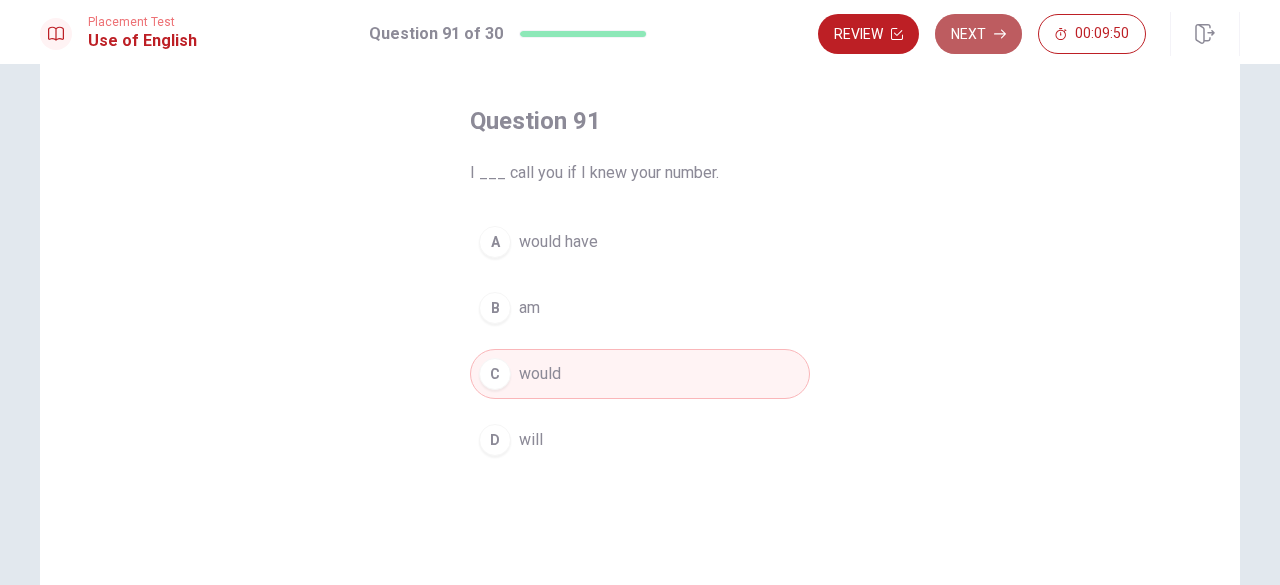 click on "Next" at bounding box center (978, 34) 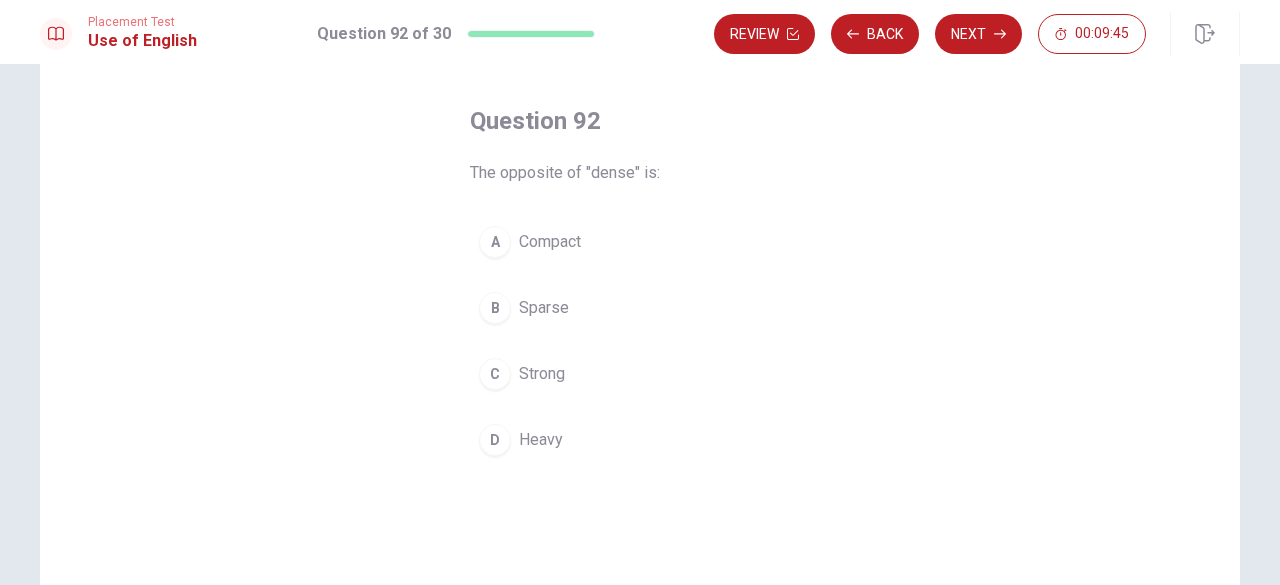 click on "B Sparse" at bounding box center (640, 308) 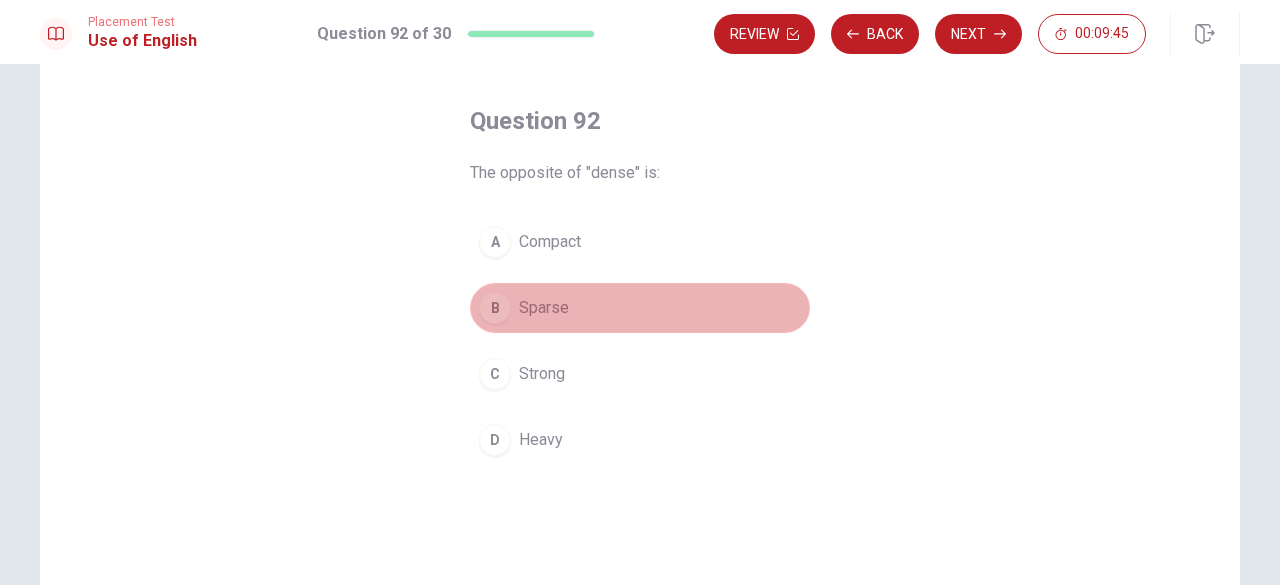 click on "B Sparse" at bounding box center (640, 308) 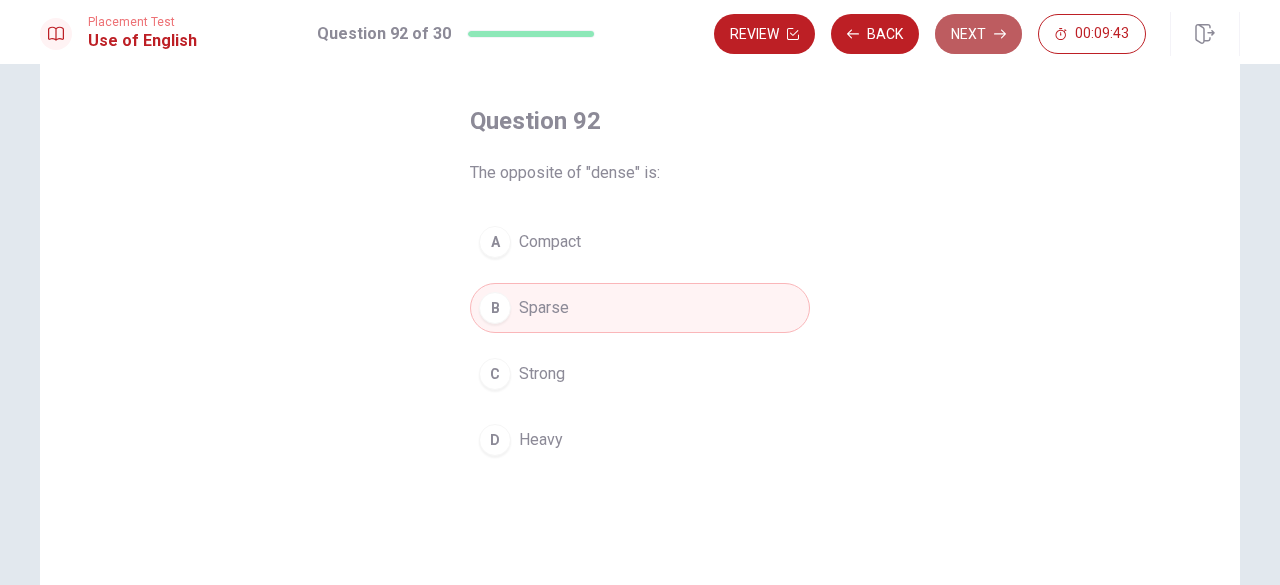 click on "Next" at bounding box center (978, 34) 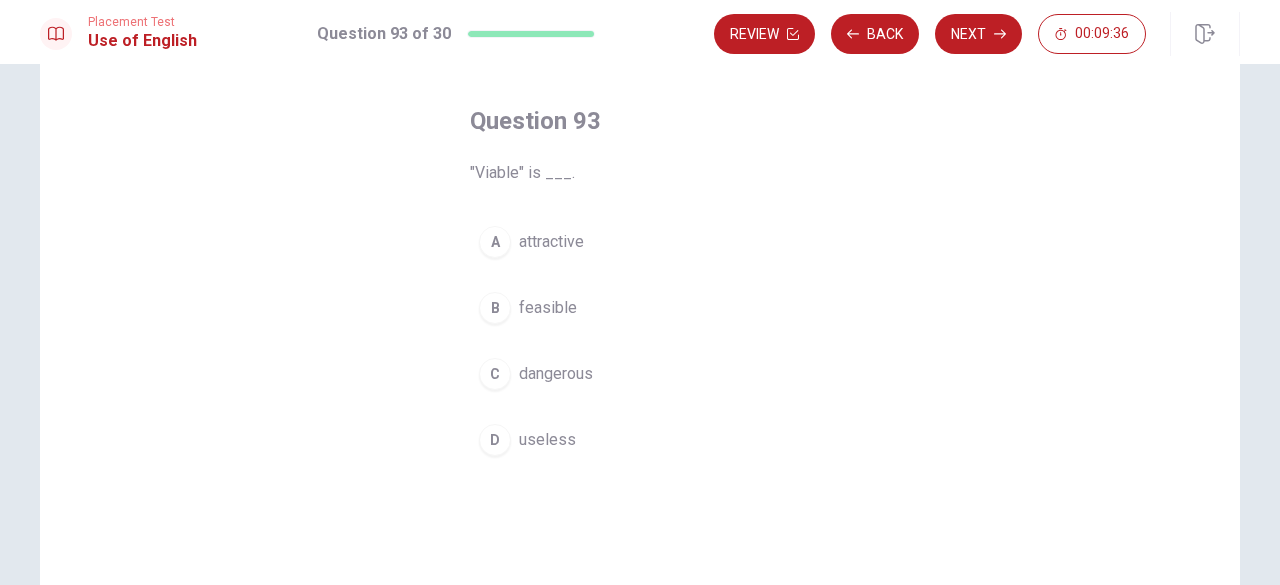 click on "B feasible" at bounding box center [640, 308] 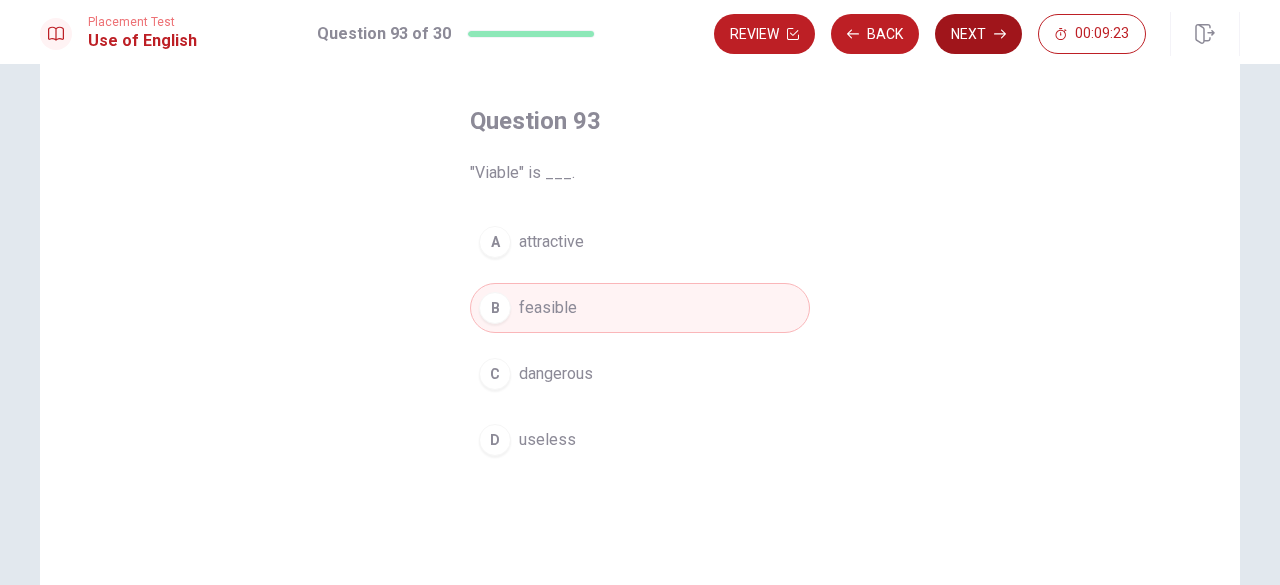 click on "Next" at bounding box center (978, 34) 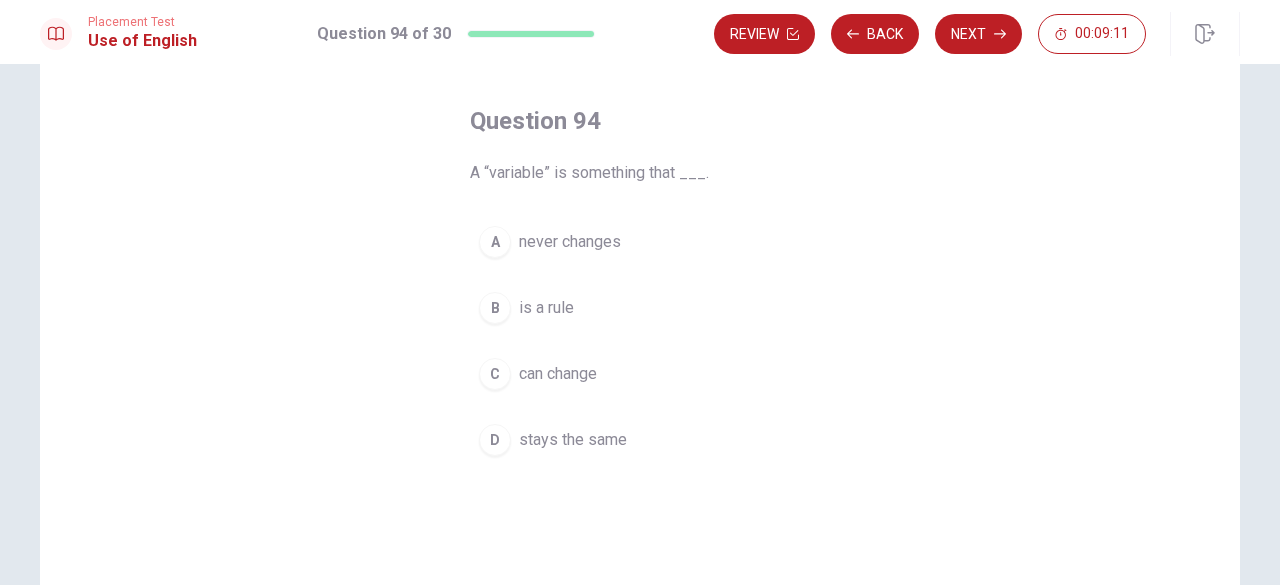 click on "C can change" at bounding box center (640, 374) 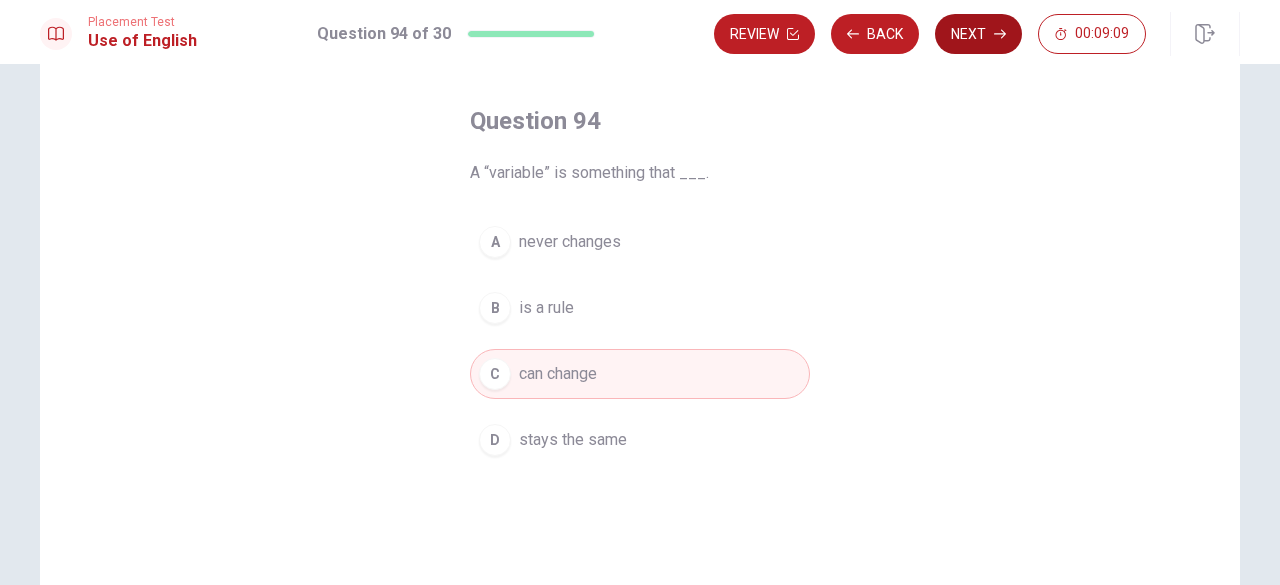 click on "Next" at bounding box center (978, 34) 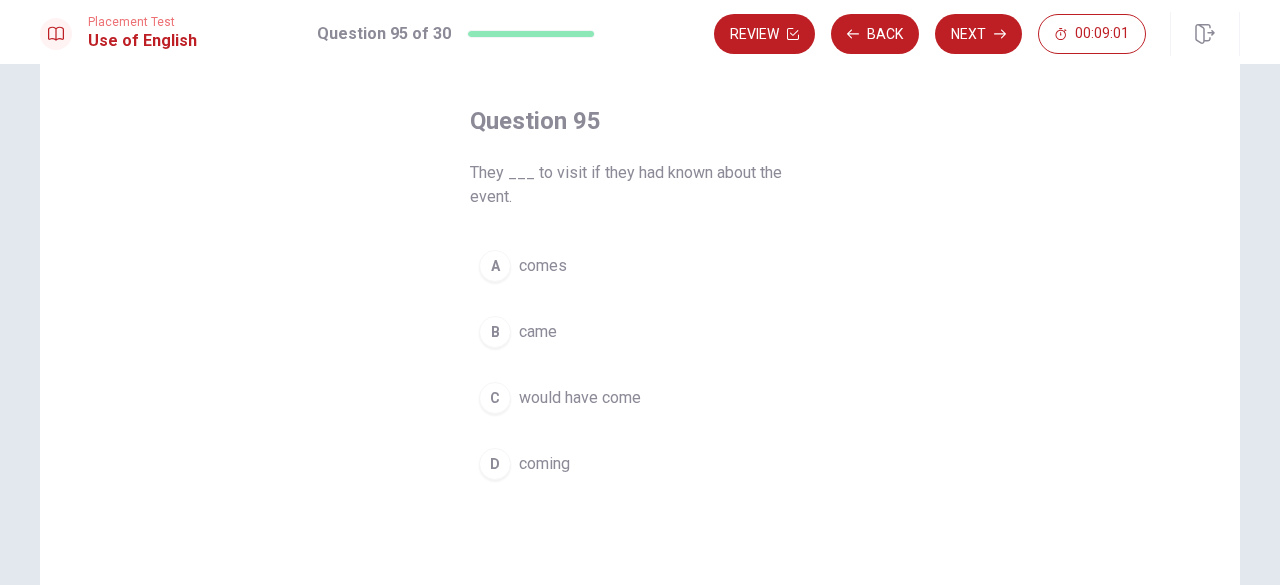 click on "would have come" at bounding box center [580, 398] 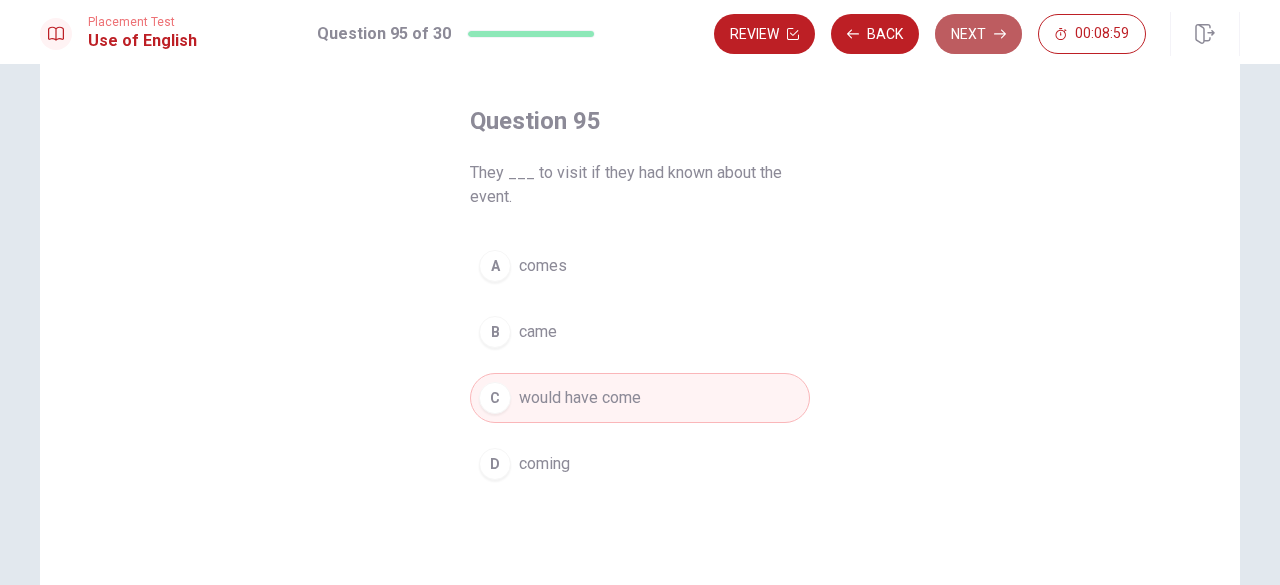 click on "Next" at bounding box center [978, 34] 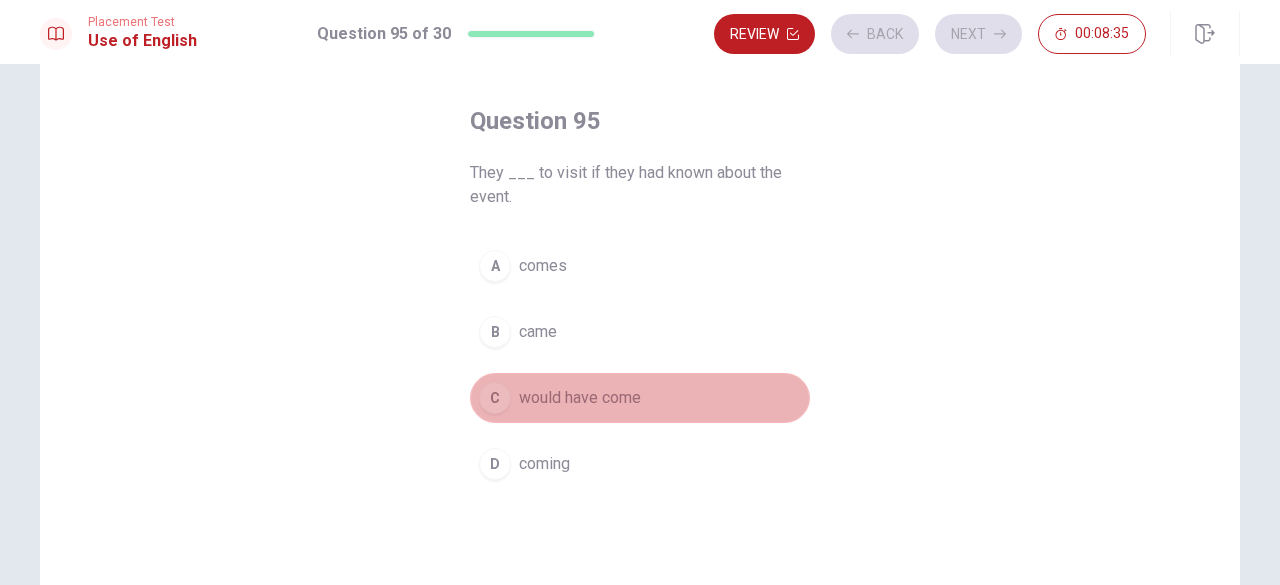 click on "C would have come" at bounding box center [640, 398] 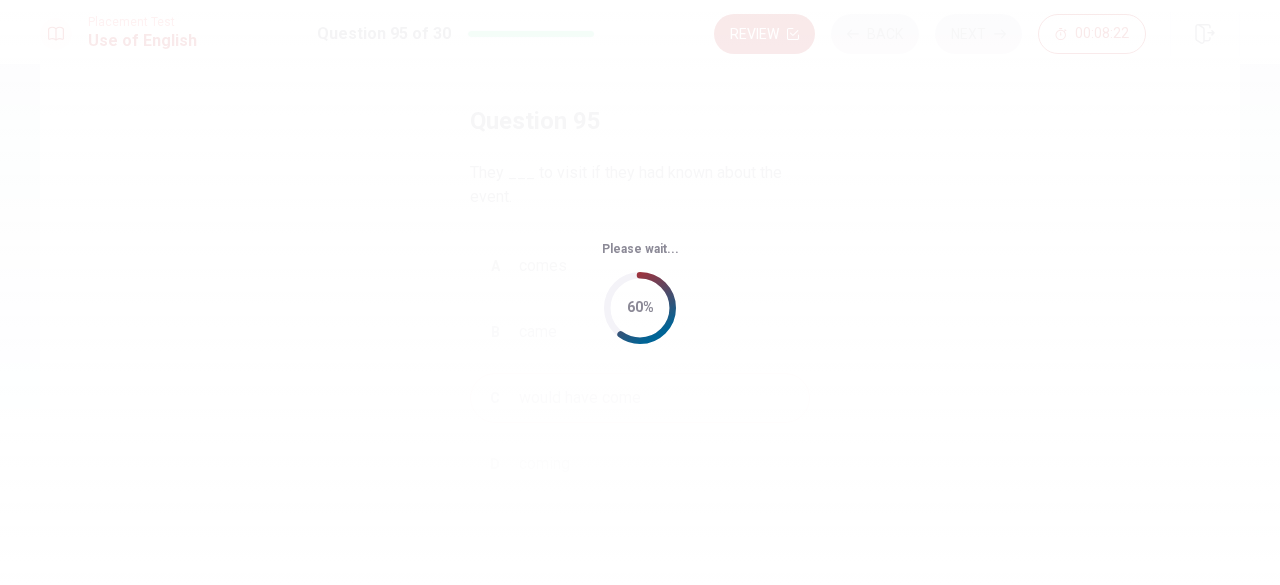 click on "Please wait... 60%" at bounding box center [640, 292] 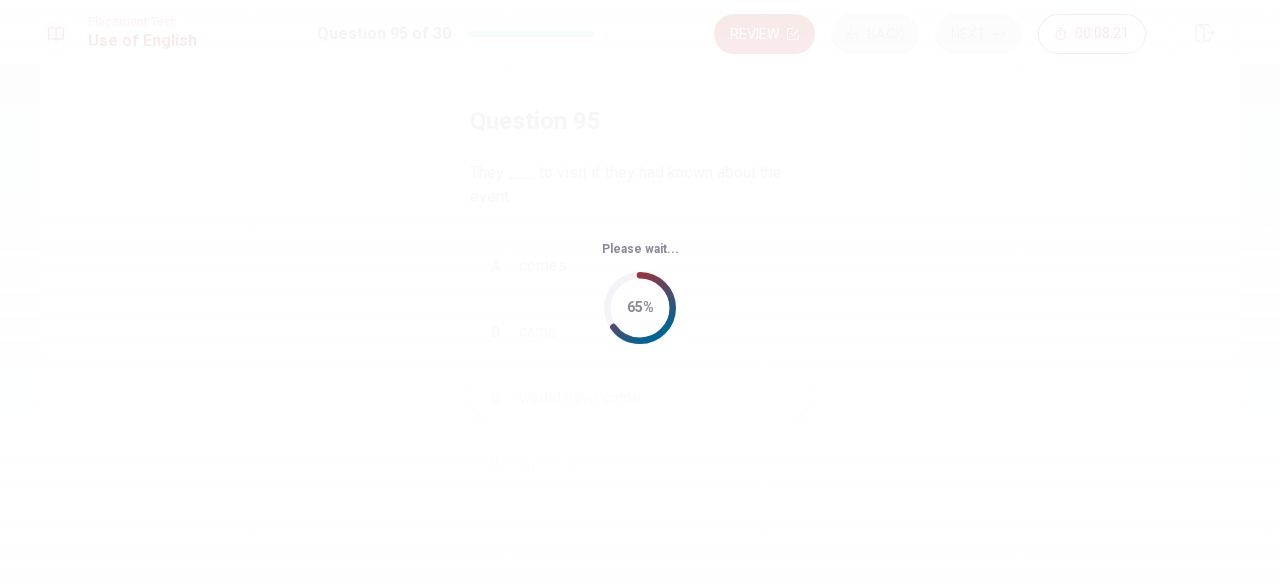 click on "Please wait... 65%" at bounding box center (640, 292) 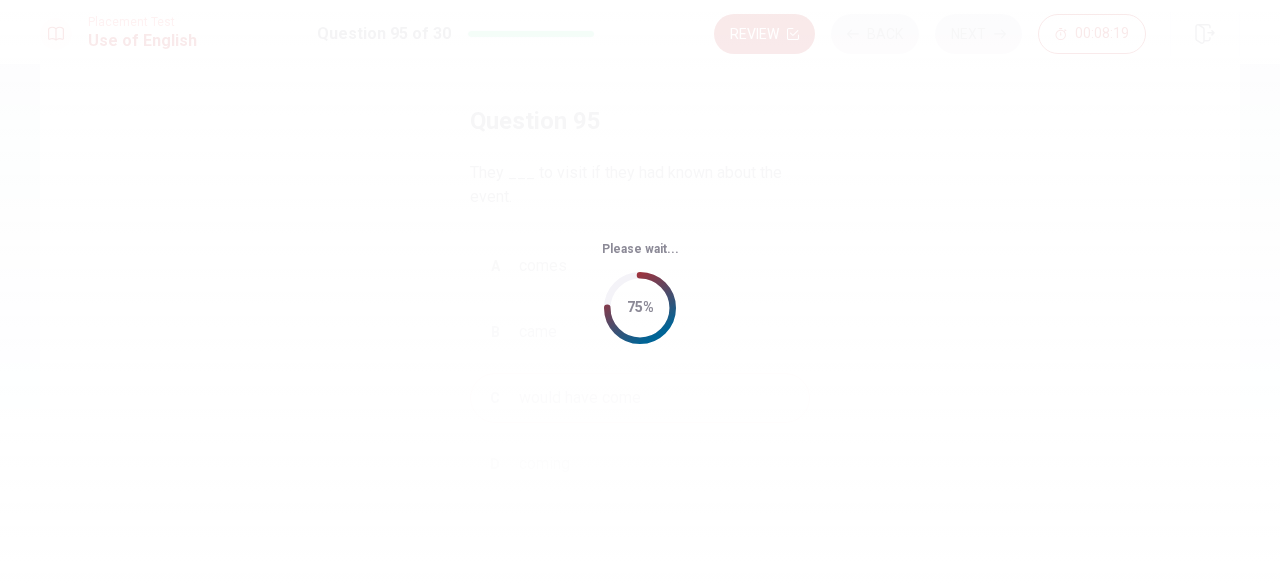 click on "Please wait... 75%" at bounding box center [640, 292] 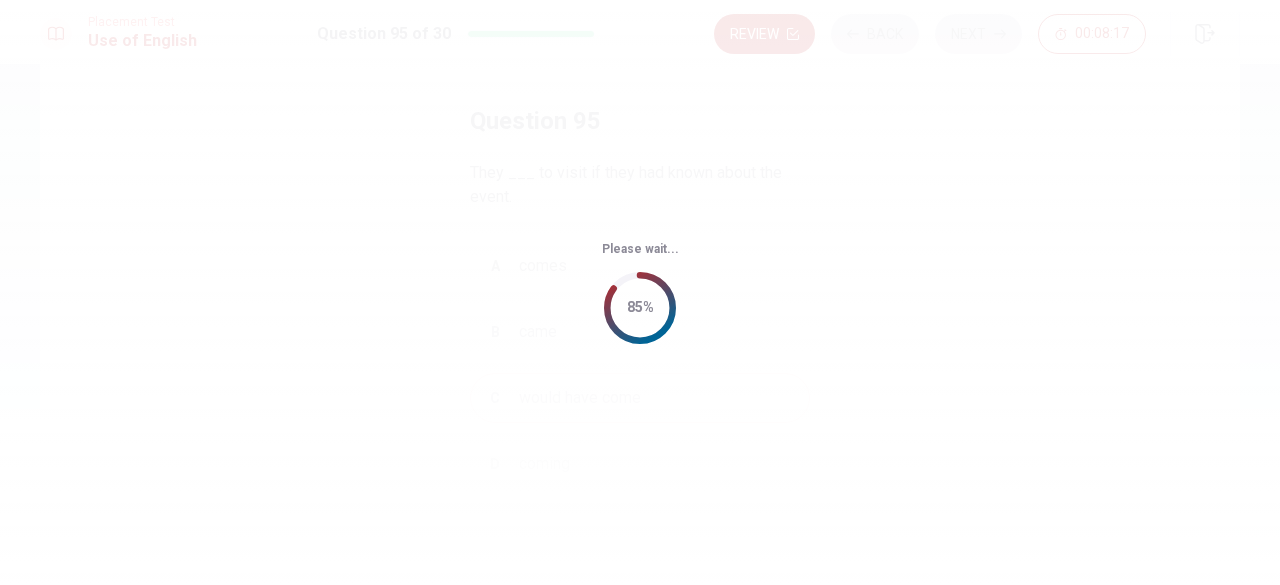 click on "Please wait... 85%" at bounding box center [640, 292] 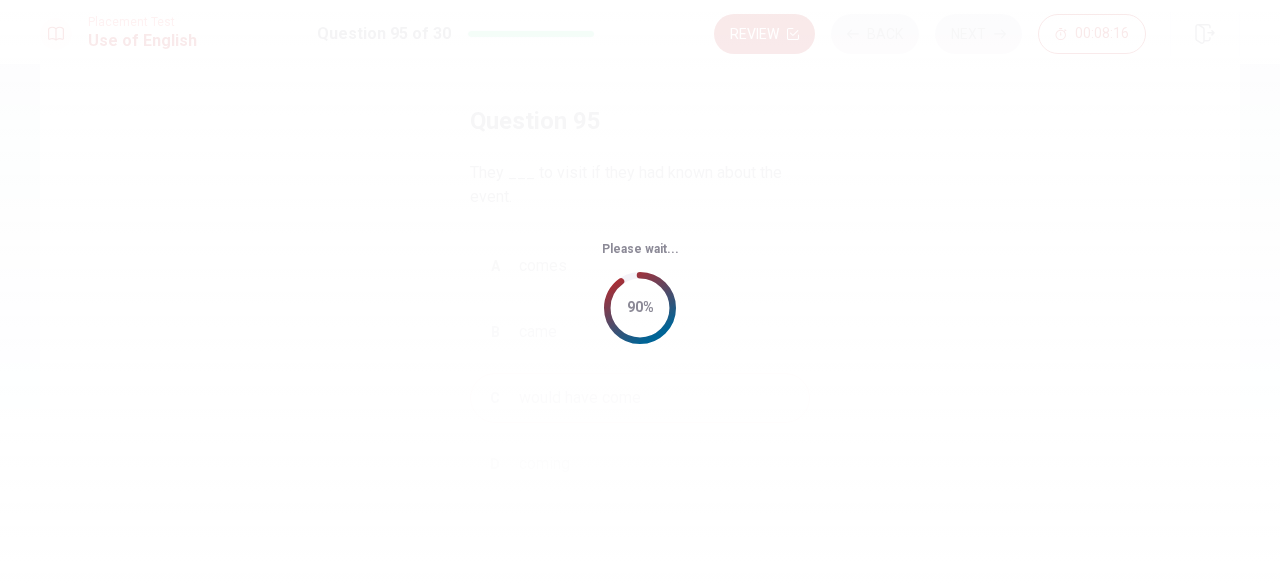 click on "Please wait... 90%" at bounding box center (640, 292) 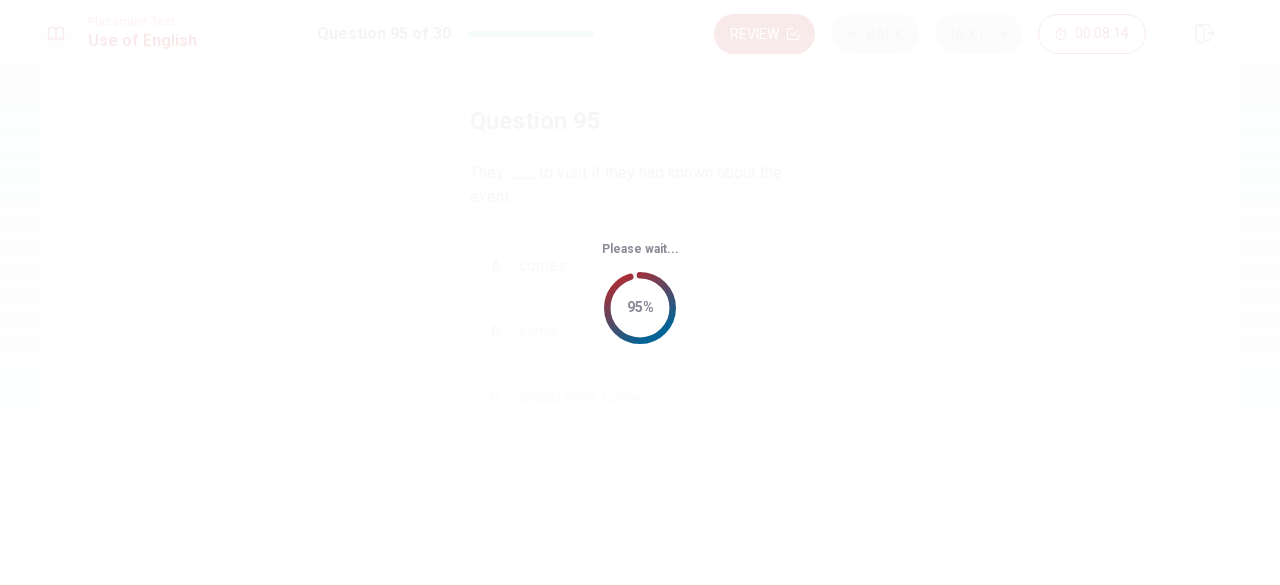 click on "Please wait... 95%" at bounding box center (640, 292) 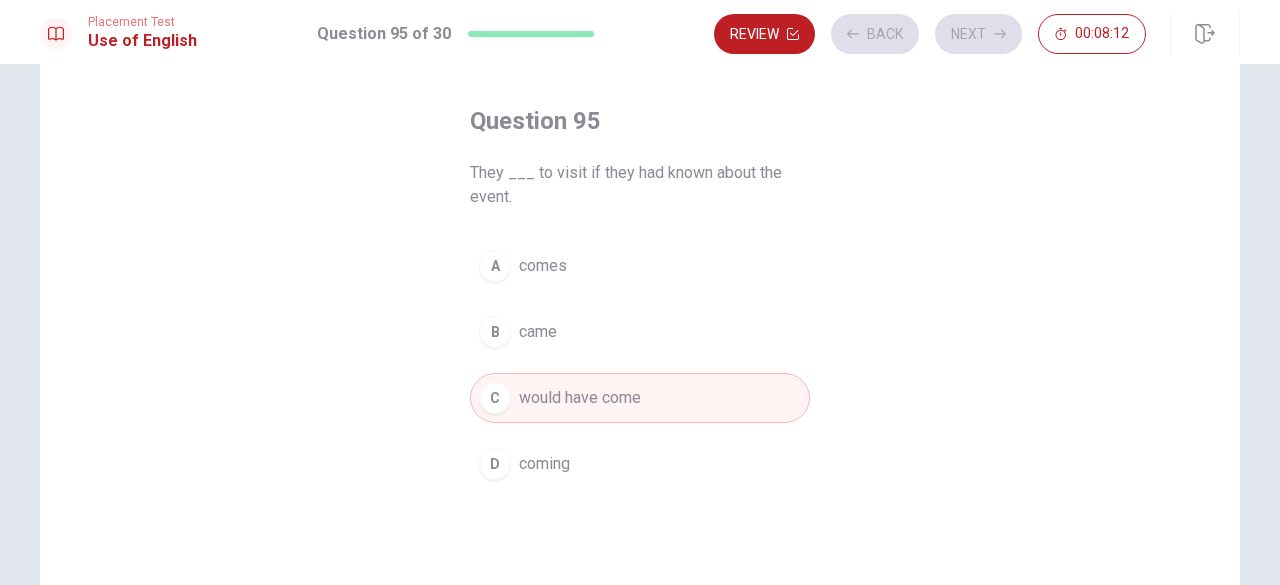 click on "C would have come" at bounding box center [640, 398] 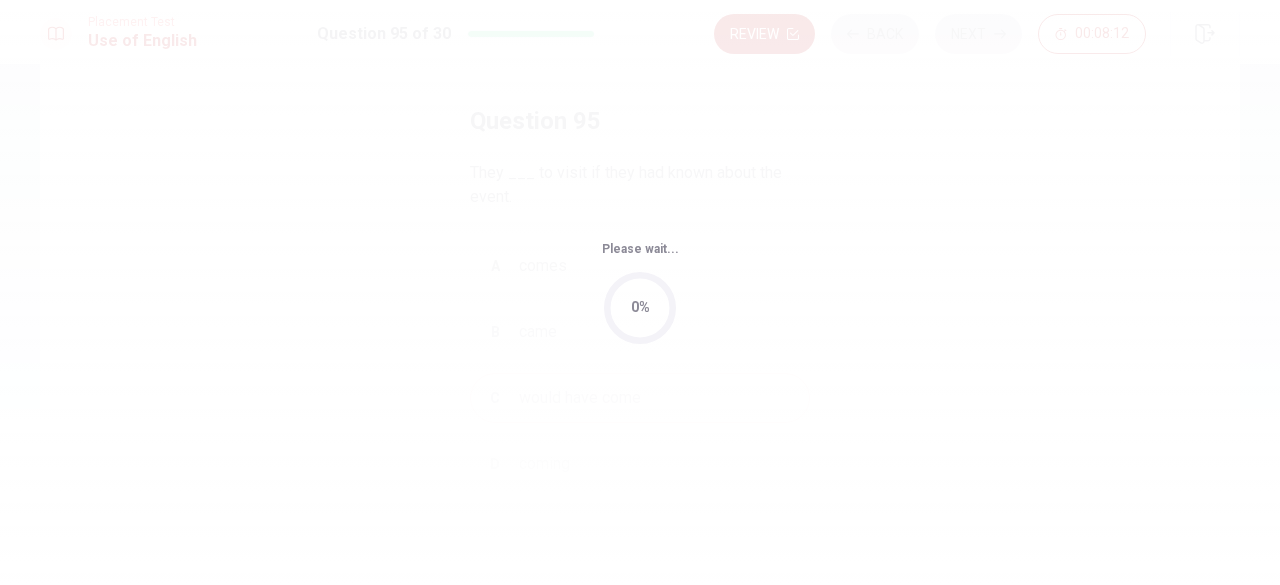 click on "Please wait... 0%" at bounding box center (640, 292) 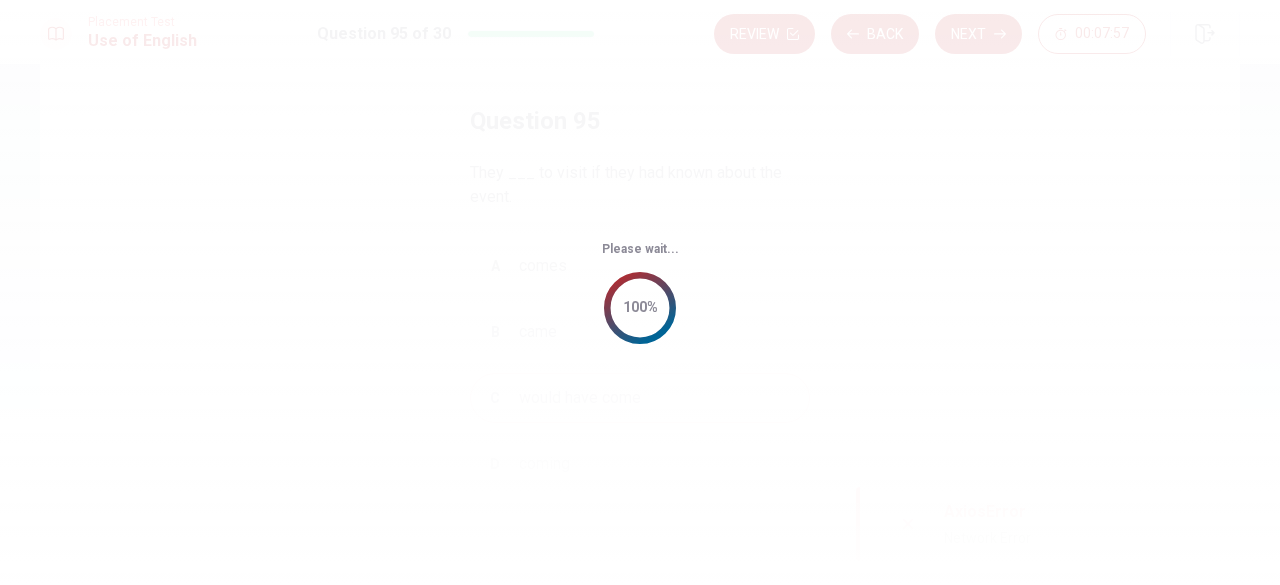 click on "Please wait... 100%" at bounding box center (640, 292) 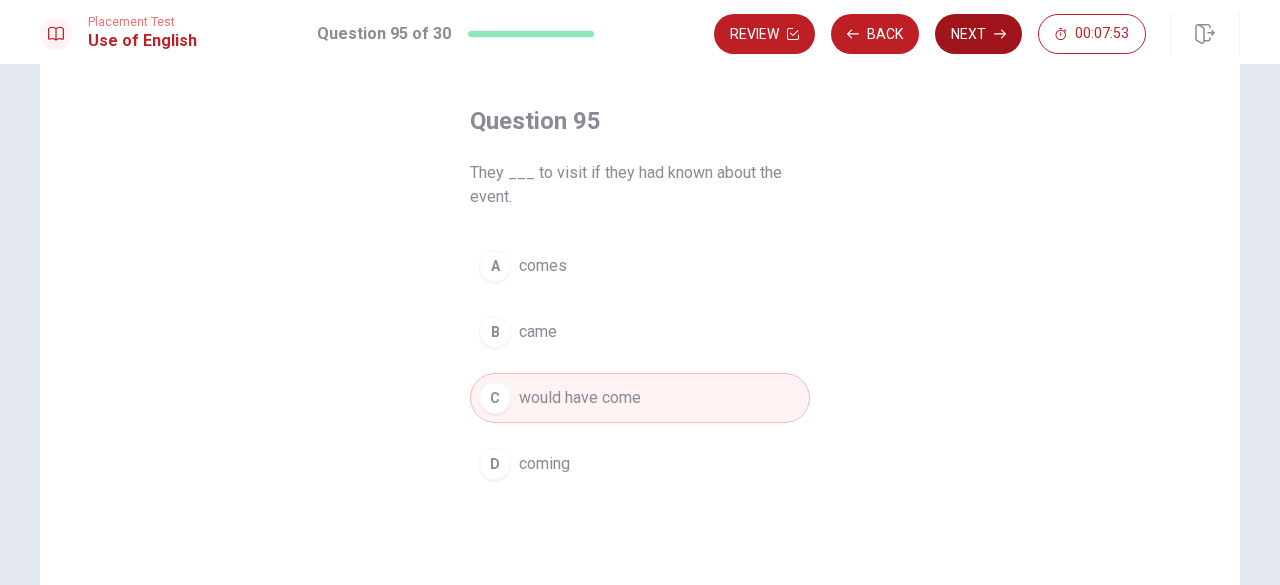 click on "Next" at bounding box center (978, 34) 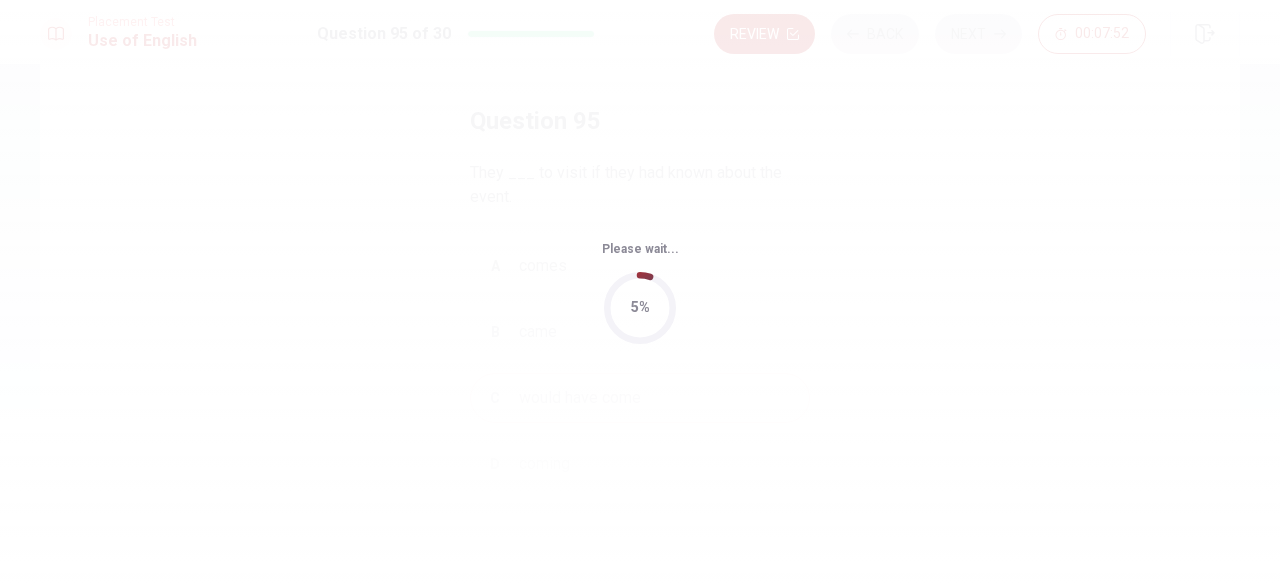 scroll, scrollTop: 0, scrollLeft: 0, axis: both 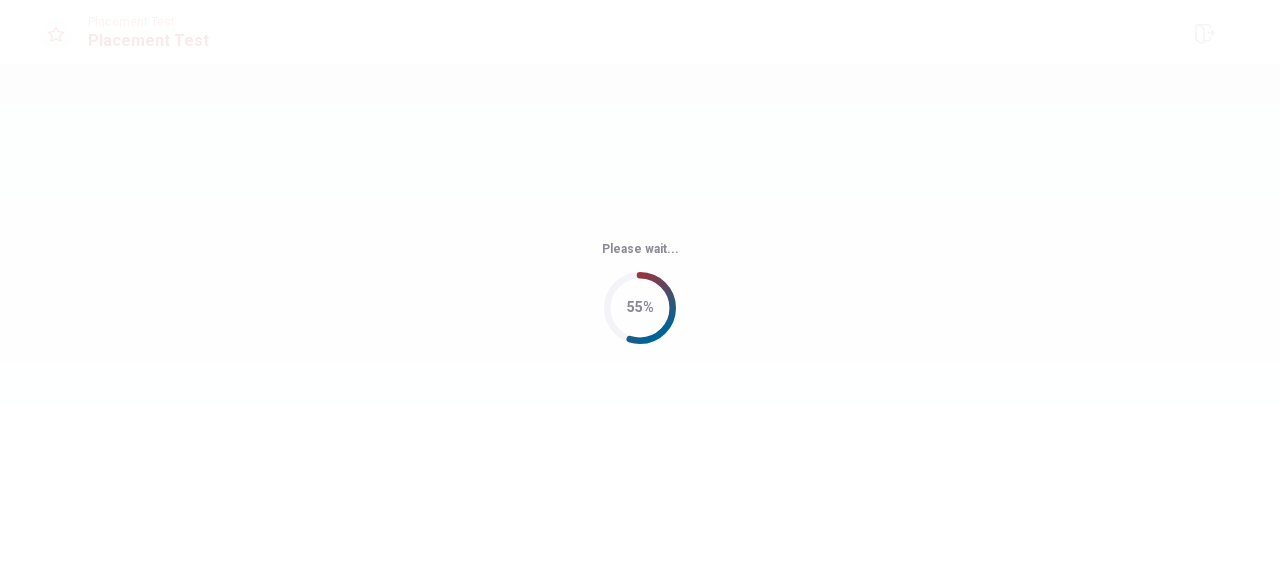 click on "Please wait... 55%" at bounding box center [640, 292] 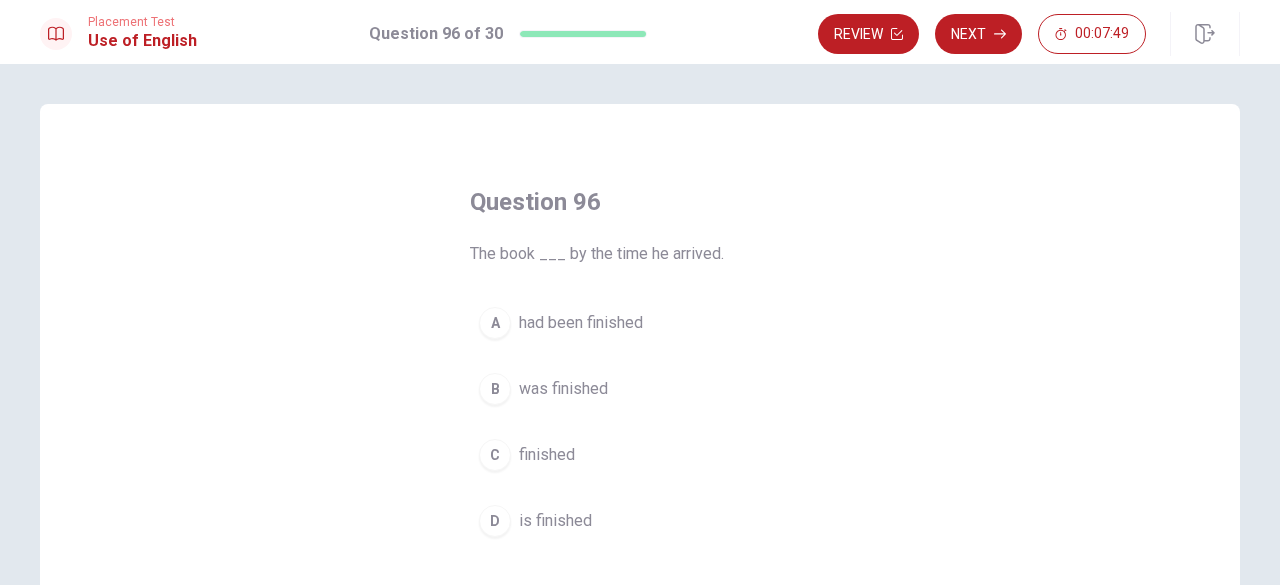 click on "Question 96 The book ___ by the time he arrived. A had been finished B was finished C finished D is finished" at bounding box center (640, 366) 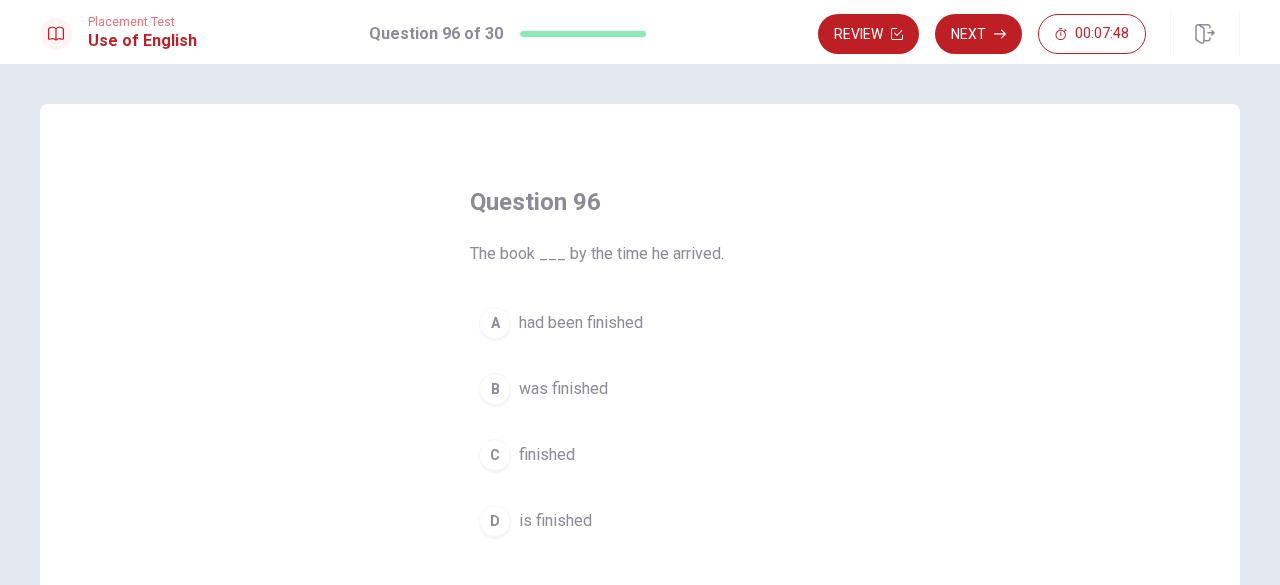 scroll, scrollTop: 74, scrollLeft: 0, axis: vertical 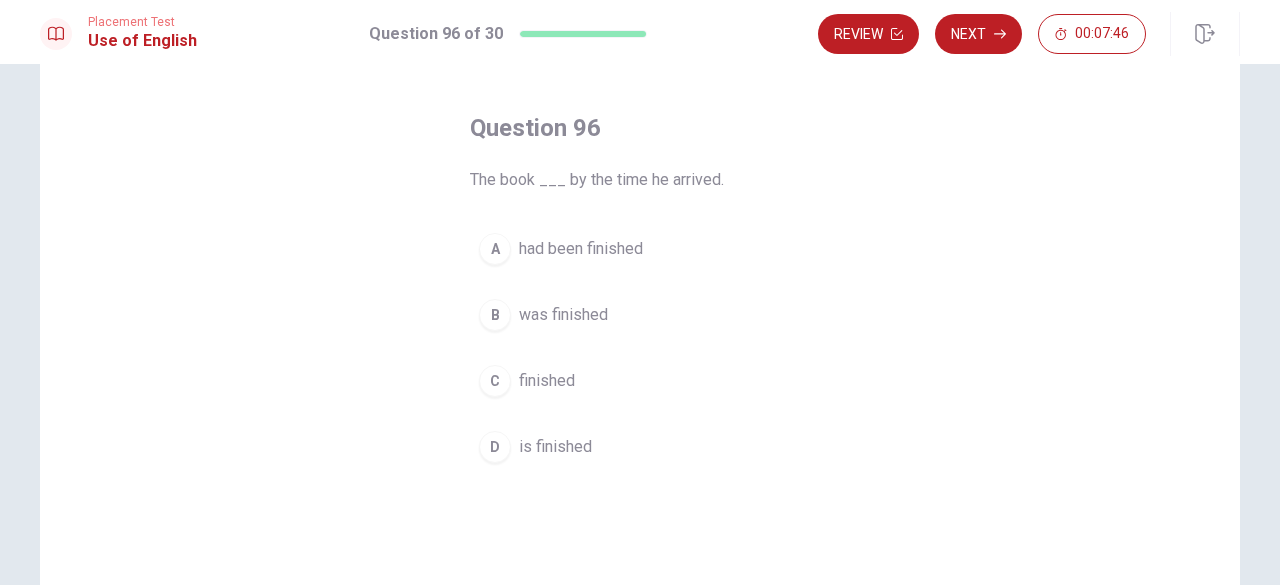 click on "had been finished" at bounding box center [581, 249] 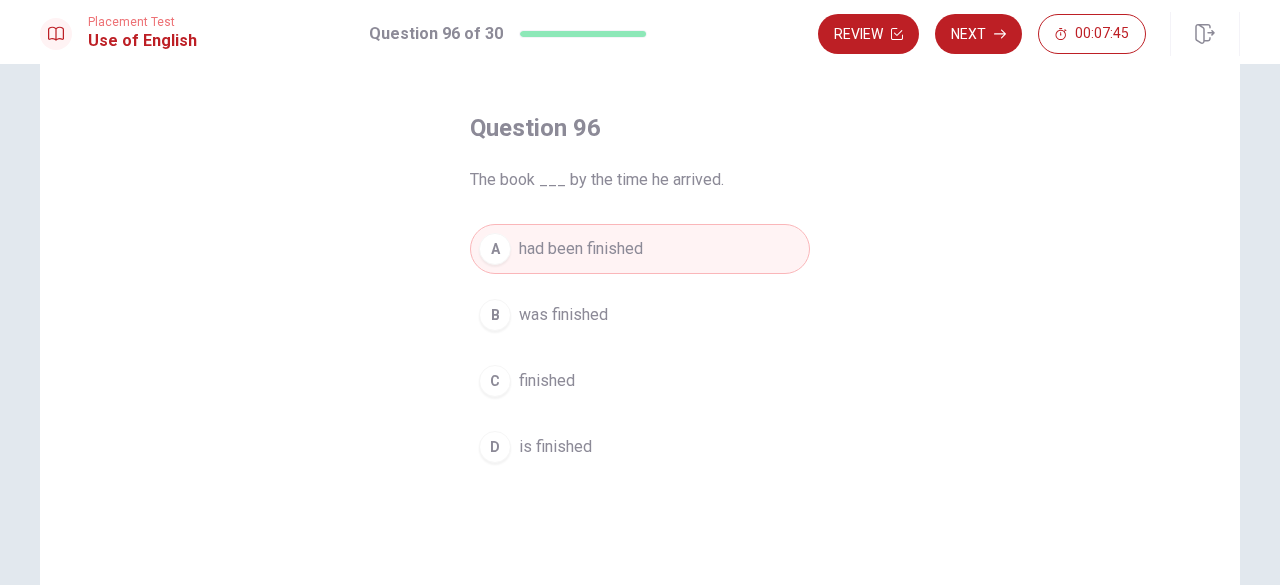 click on "A had been finished" at bounding box center (640, 249) 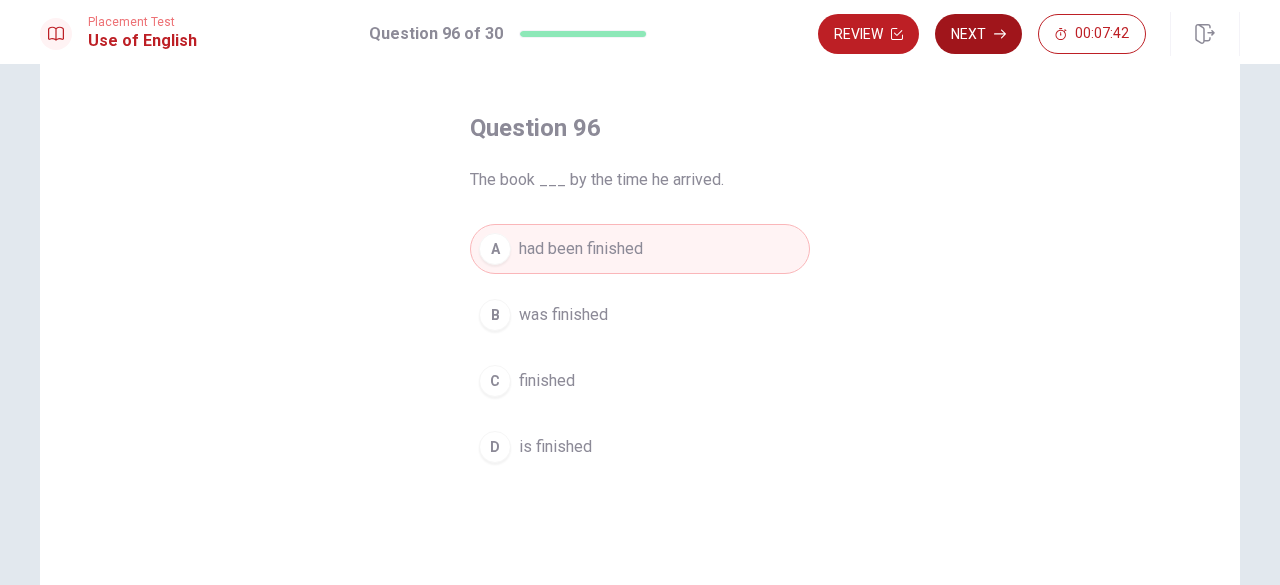 click on "Next" at bounding box center (978, 34) 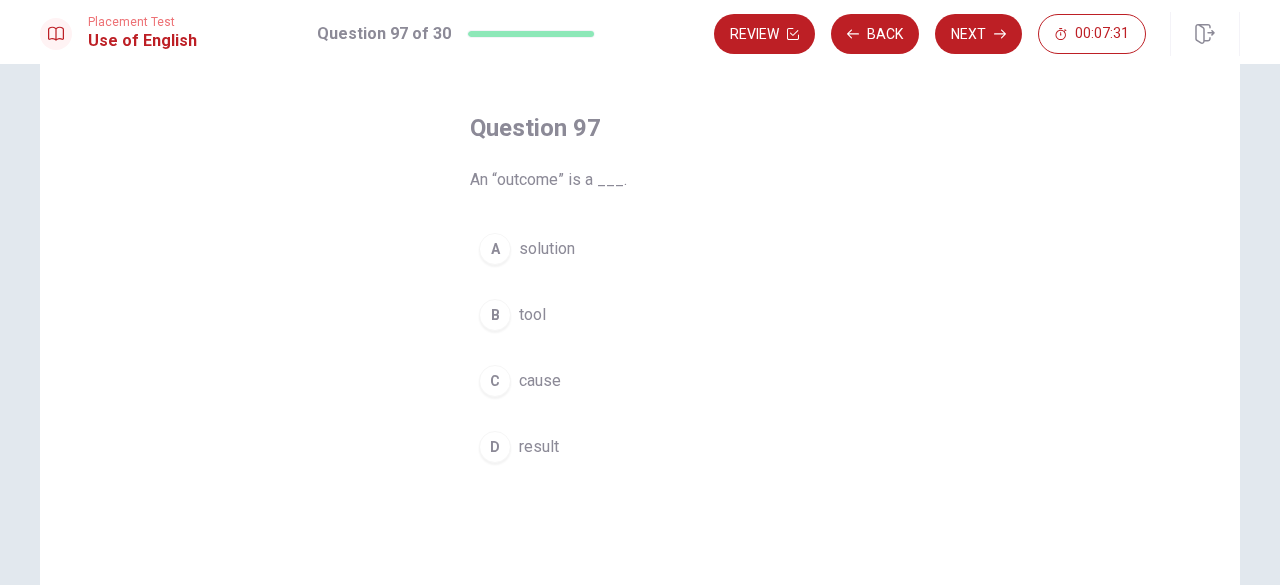 click on "A solution" at bounding box center (640, 249) 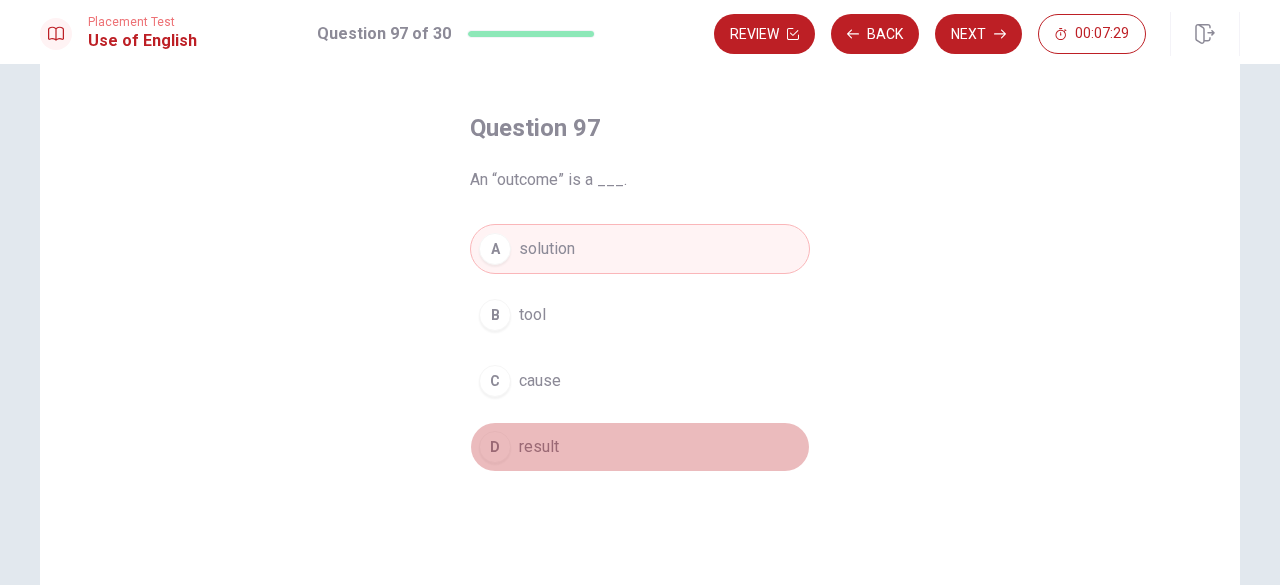 click on "D result" at bounding box center [640, 447] 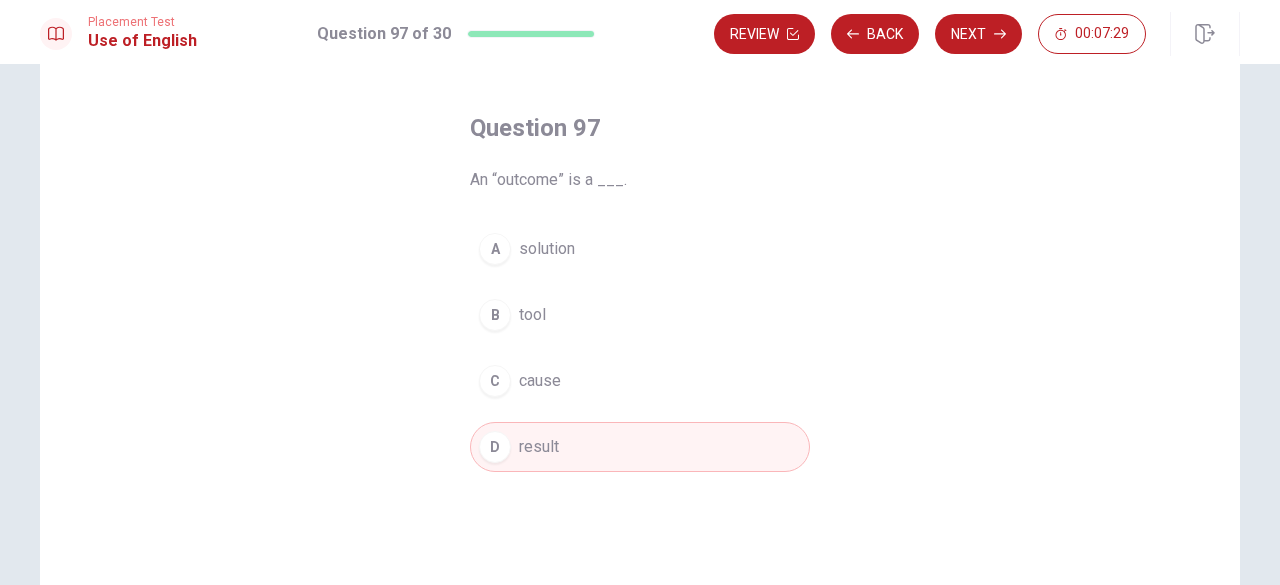 click on "D result" at bounding box center [640, 447] 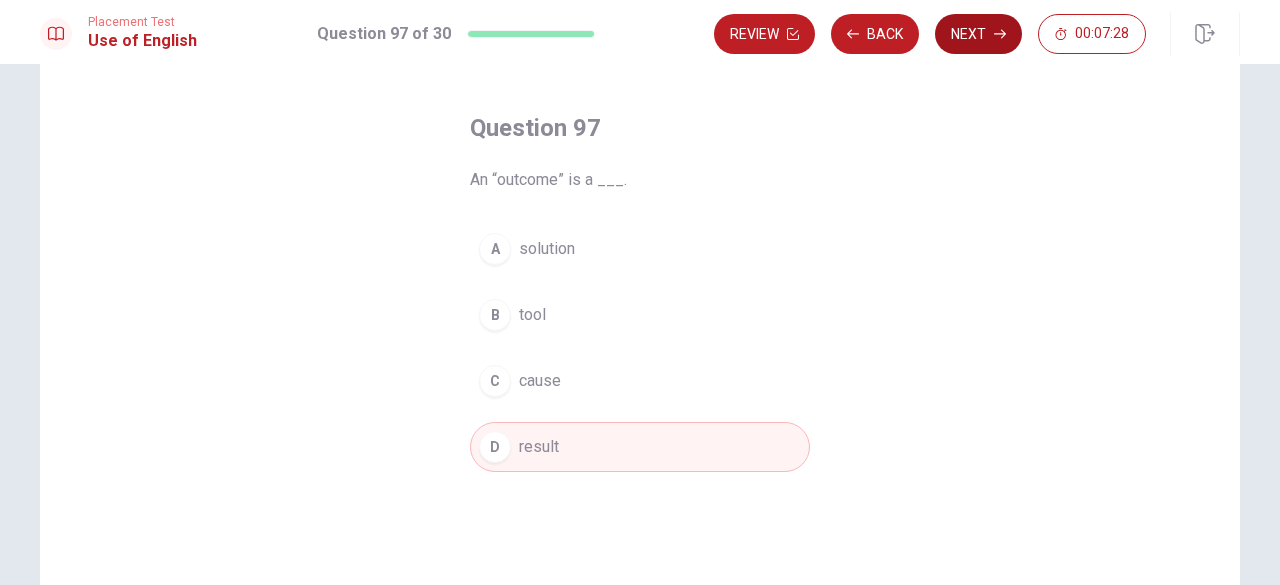 click on "Next" at bounding box center [978, 34] 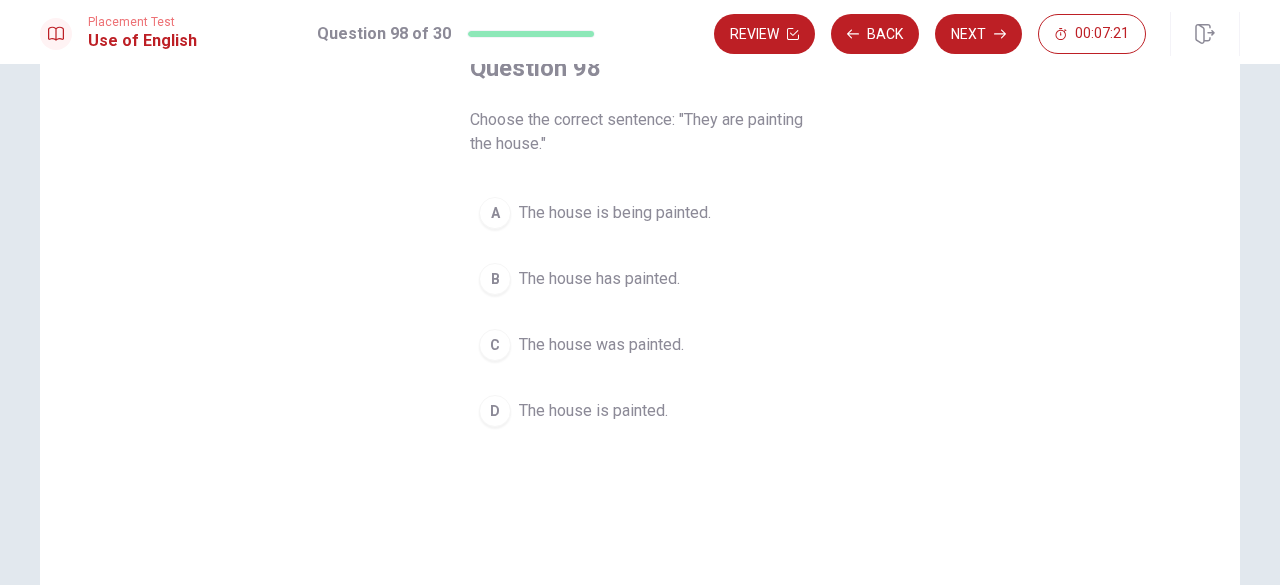 scroll, scrollTop: 127, scrollLeft: 0, axis: vertical 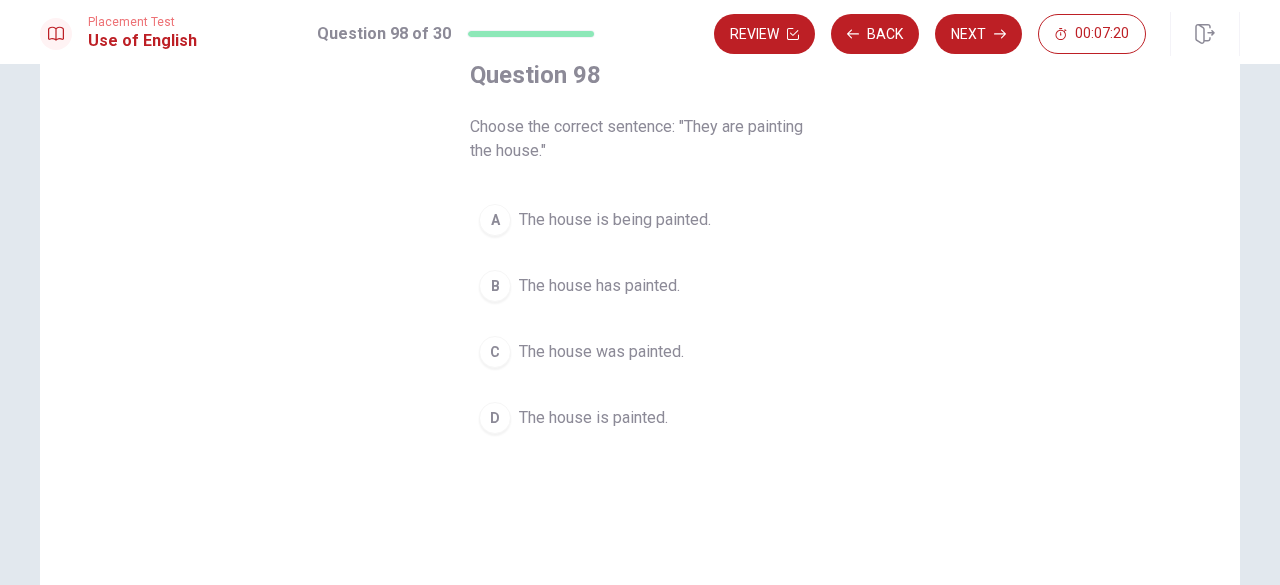 click on "A The house is being painted." at bounding box center [640, 220] 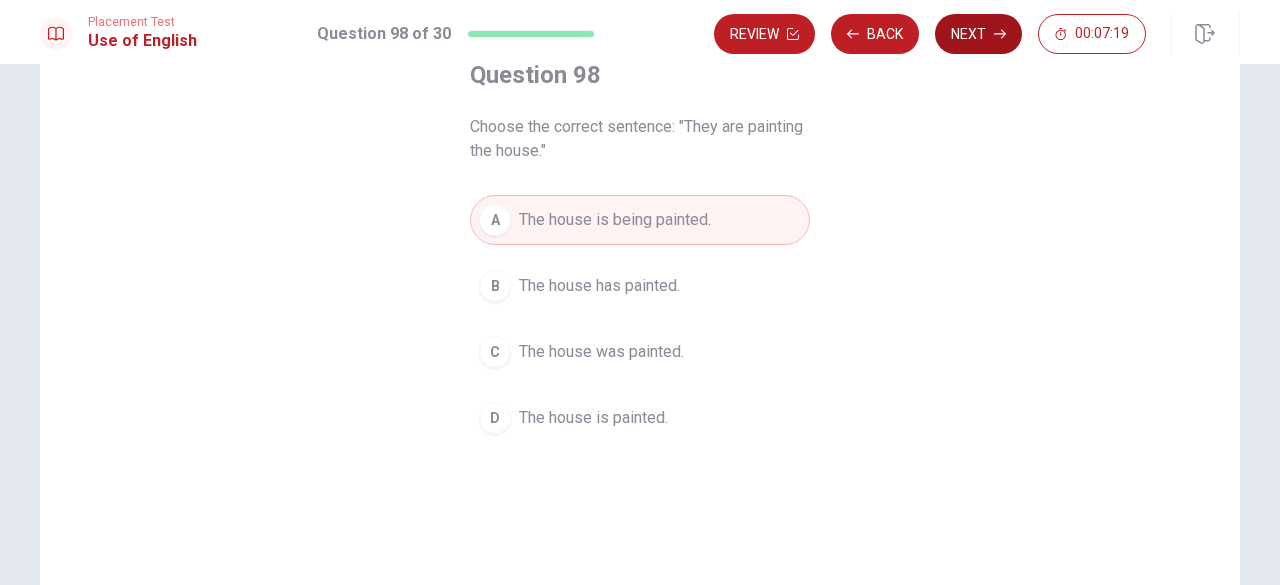 click 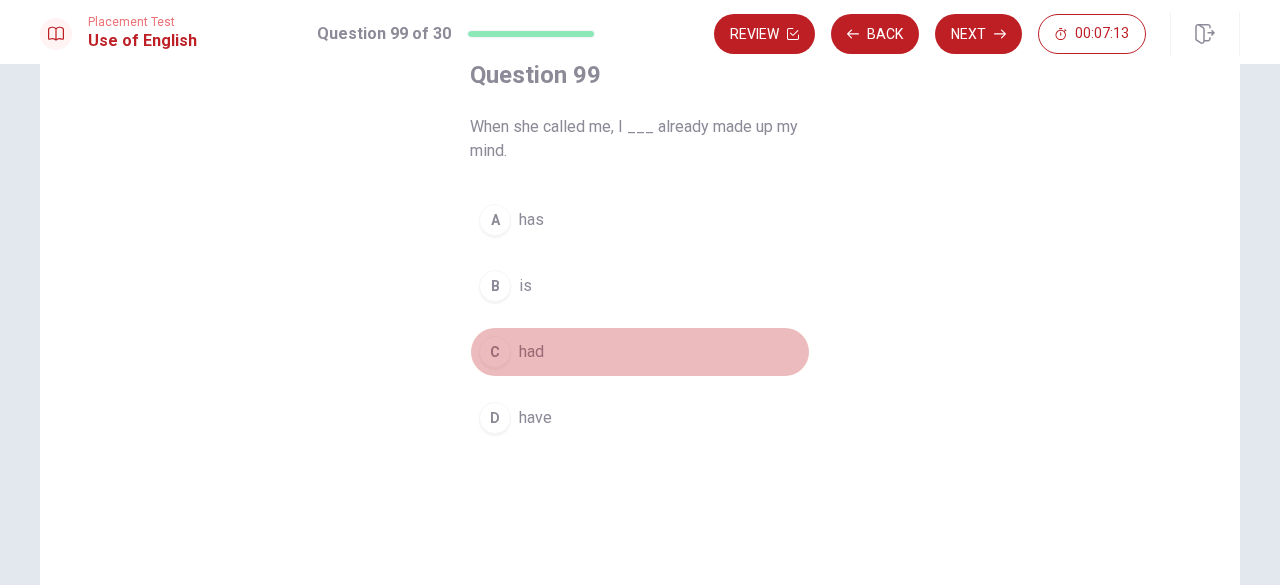 click on "C had" at bounding box center [640, 352] 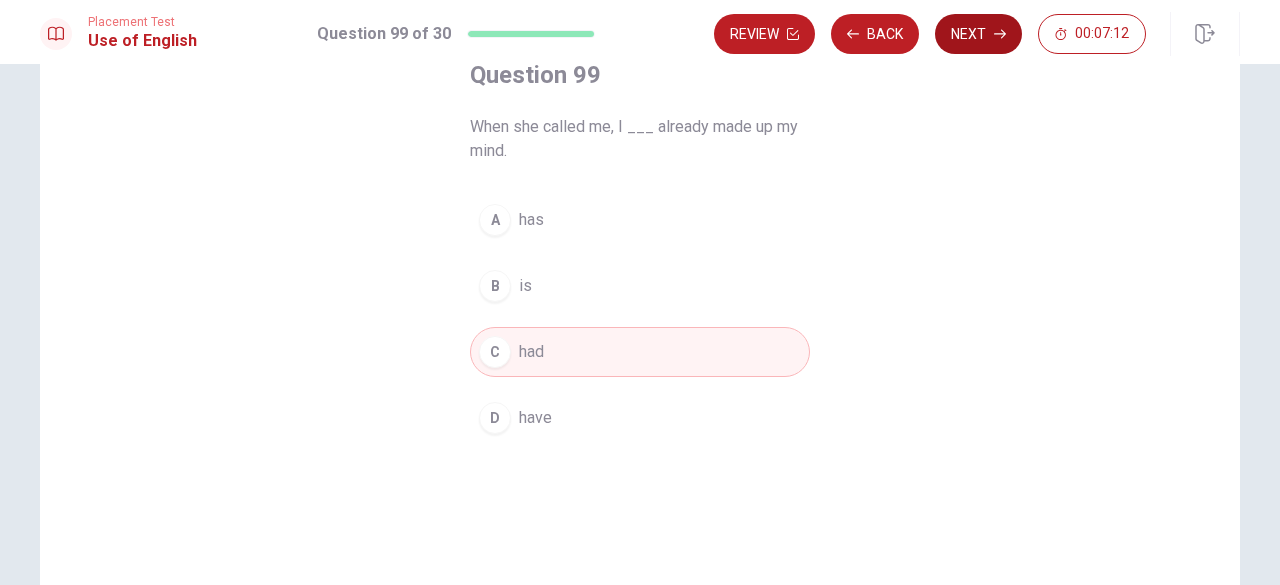 click on "Next" at bounding box center [978, 34] 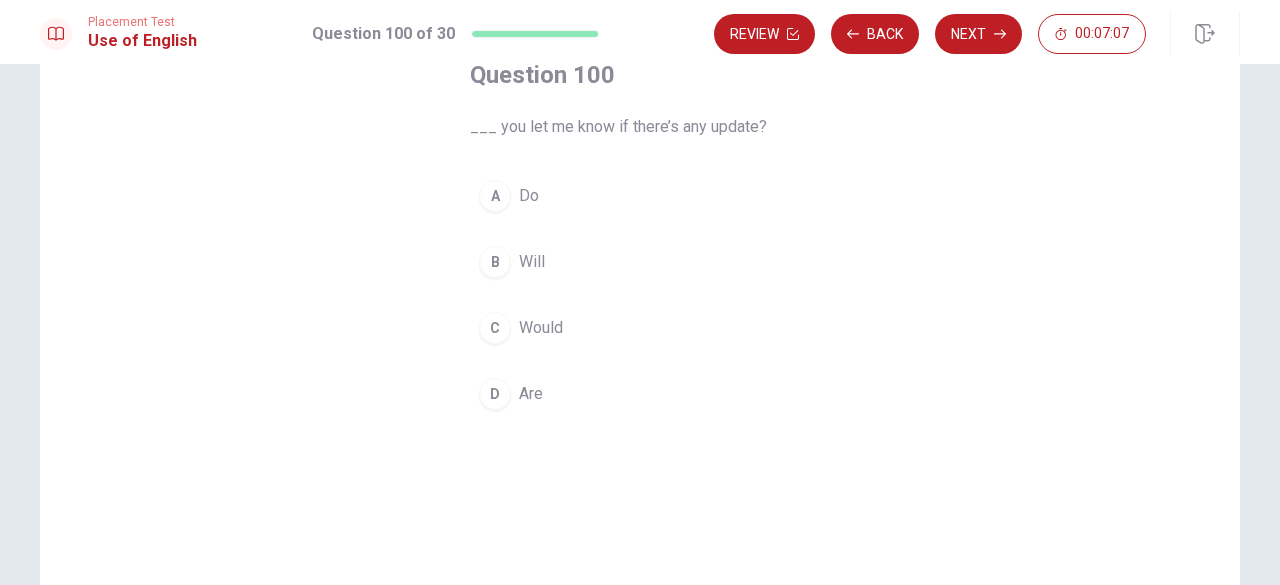 click on "B Will" at bounding box center (640, 262) 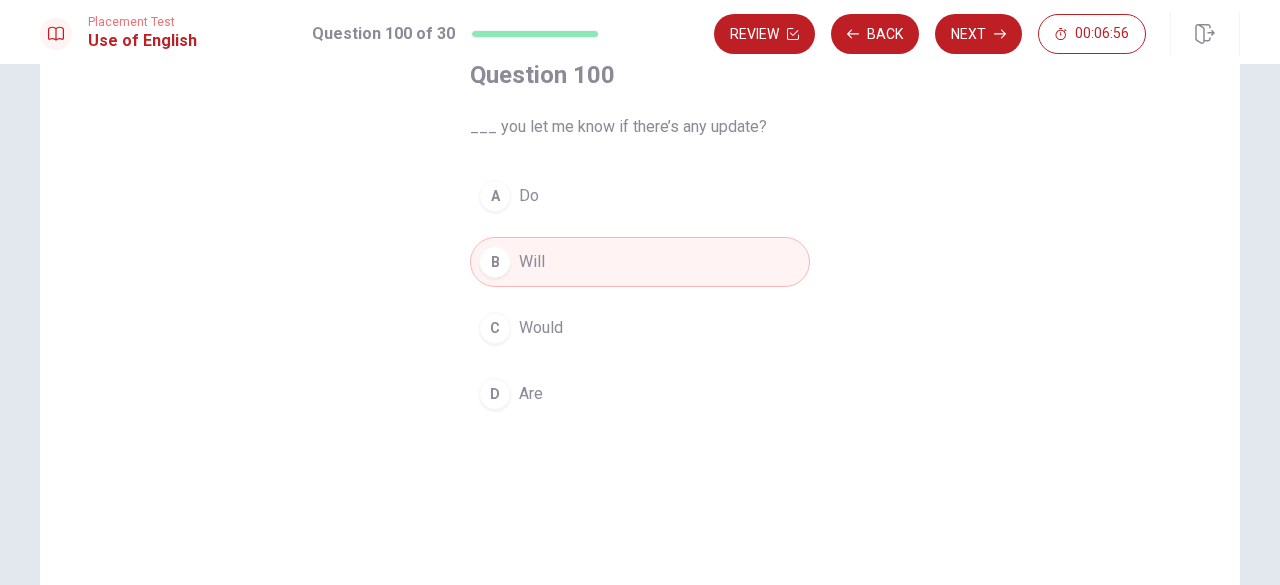 click on "Question 100 ___ you let me know if there’s any update? A Do B Will C Would D Are" at bounding box center (640, 239) 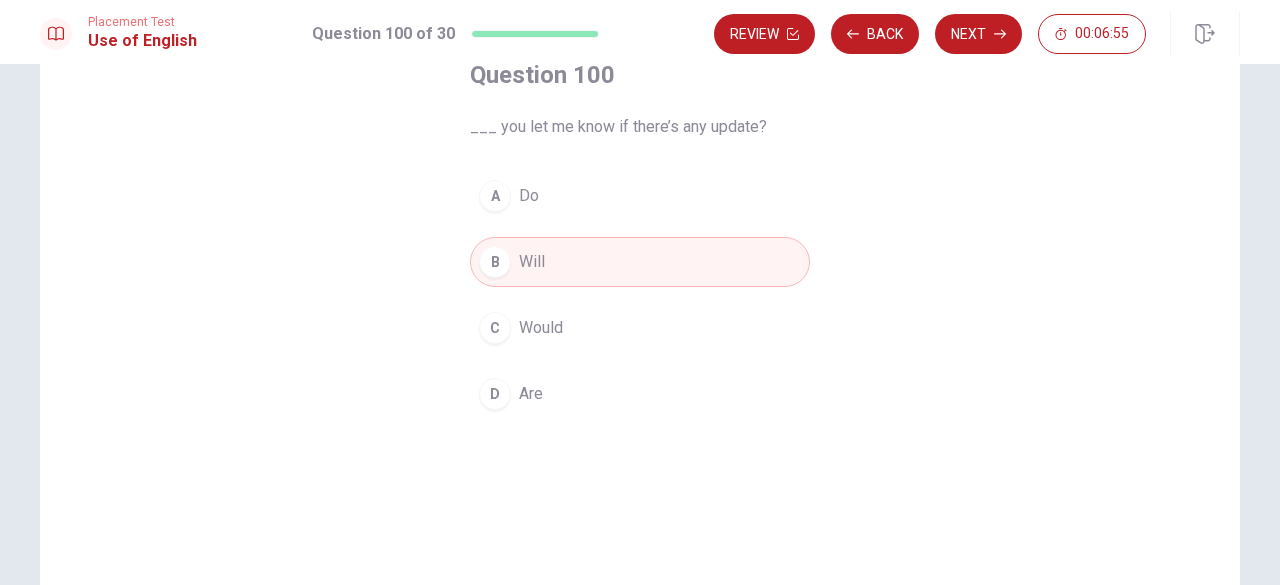 click on "Question 100 ___ you let me know if there’s any update? A Do B Will C Would D Are" at bounding box center [640, 239] 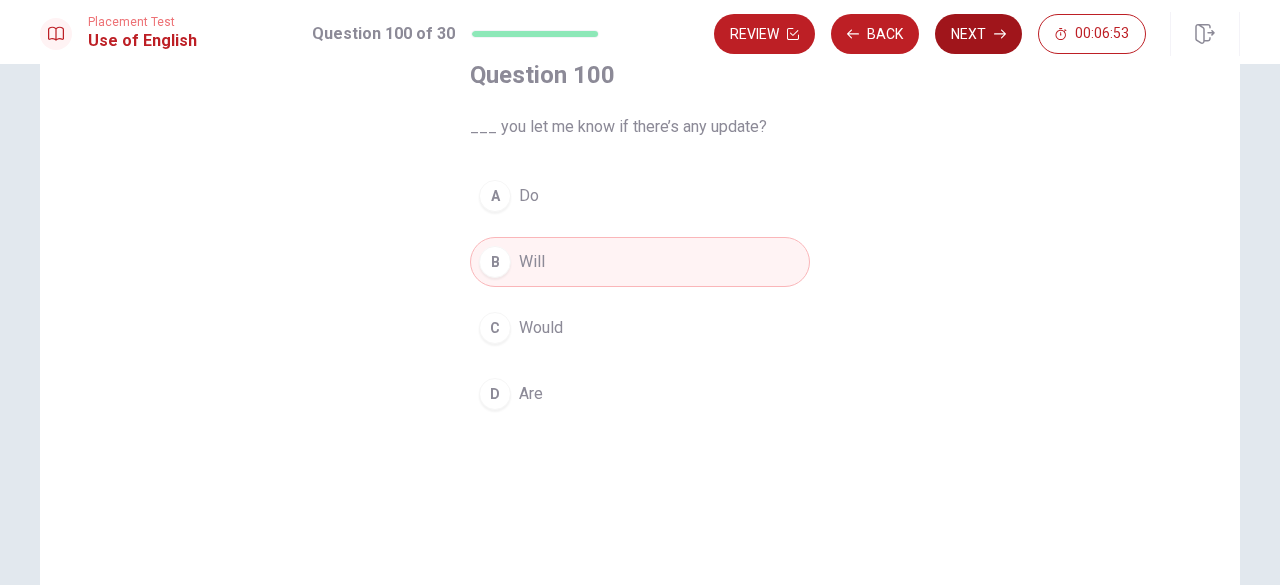 click 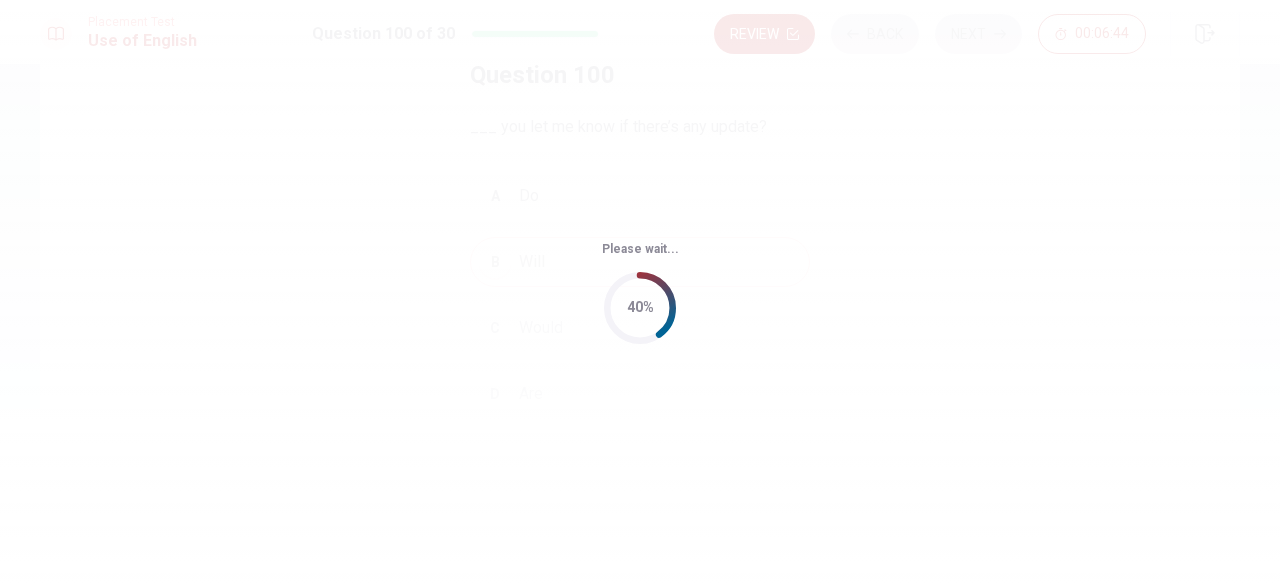click on "40%" at bounding box center (640, 308) 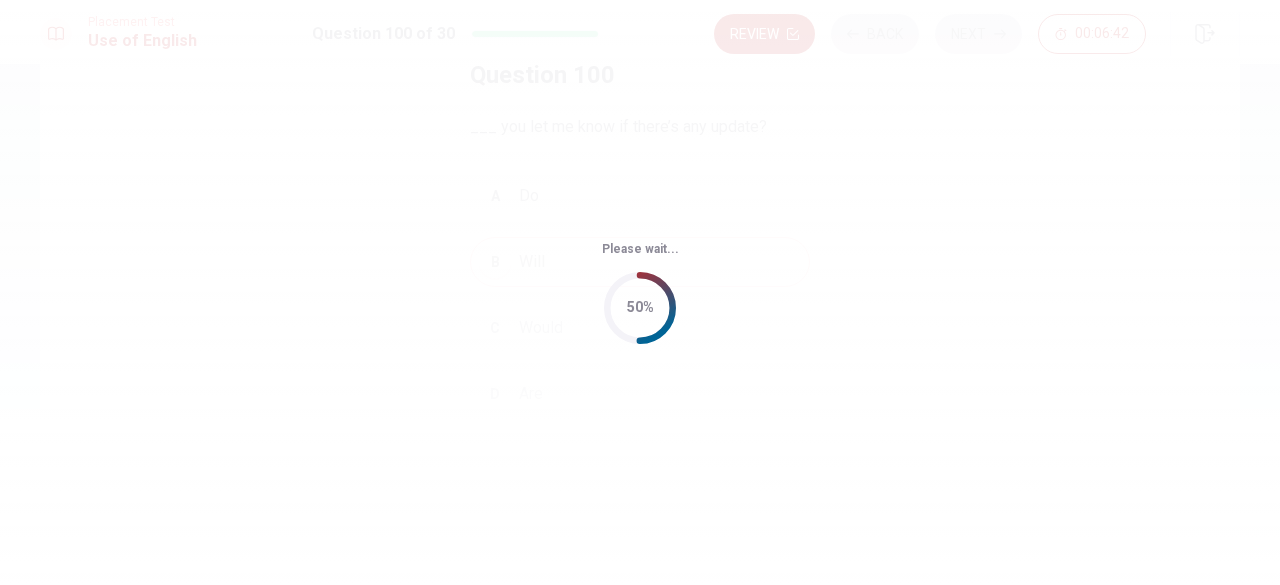 click on "50%" at bounding box center [640, 308] 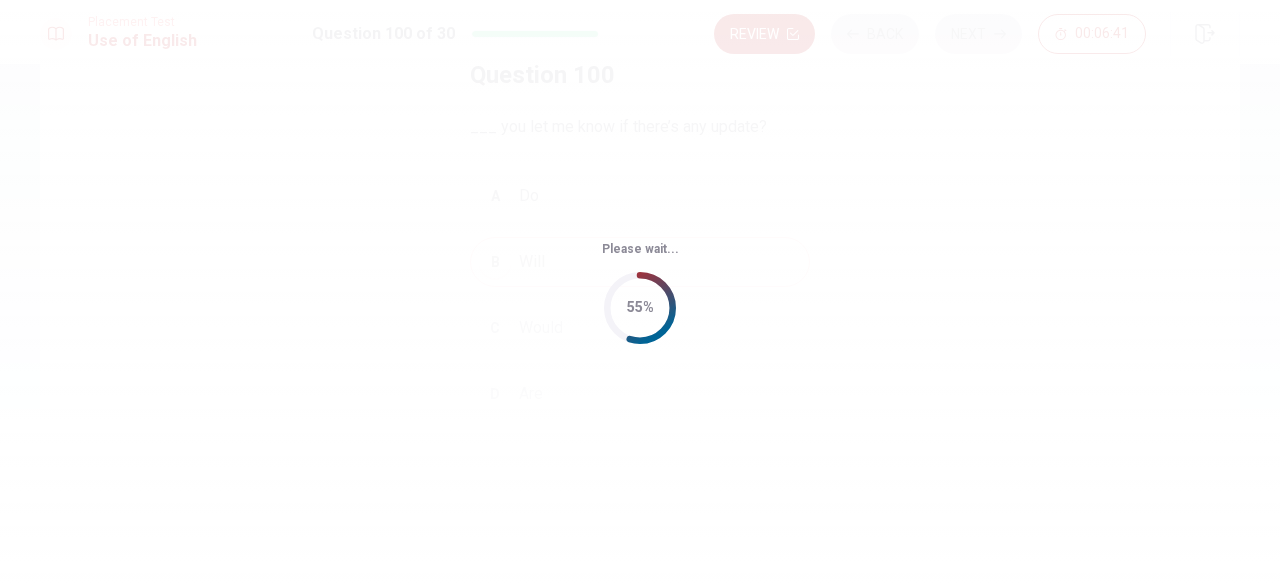 click on "55%" at bounding box center [640, 308] 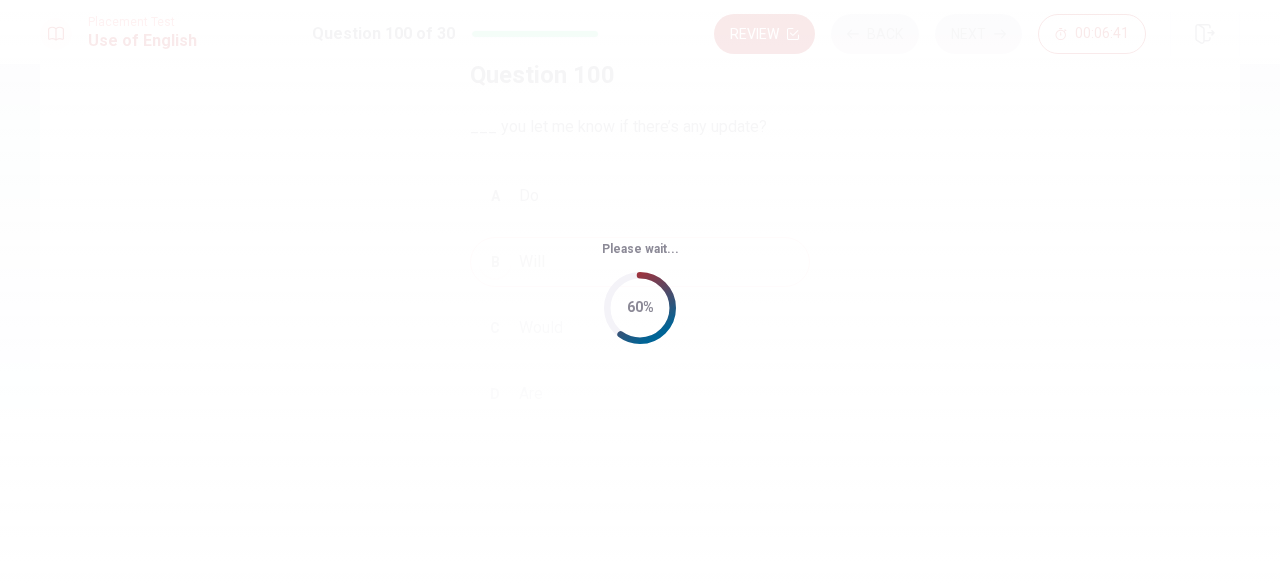 click on "60%" at bounding box center [640, 308] 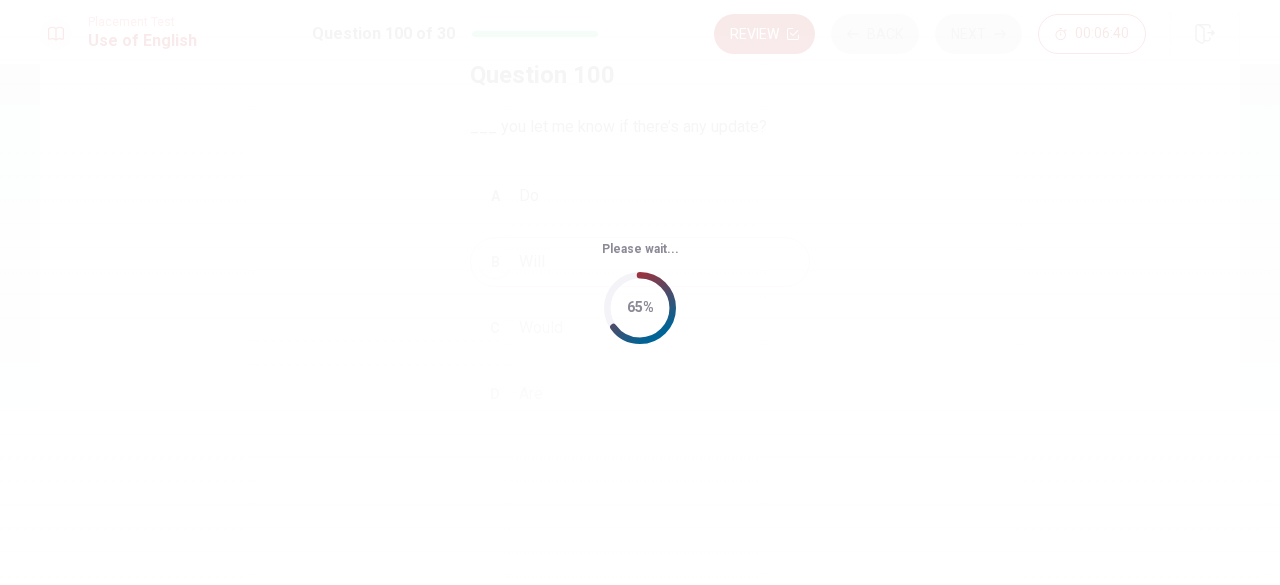 click on "Please wait... 65%" at bounding box center (640, 292) 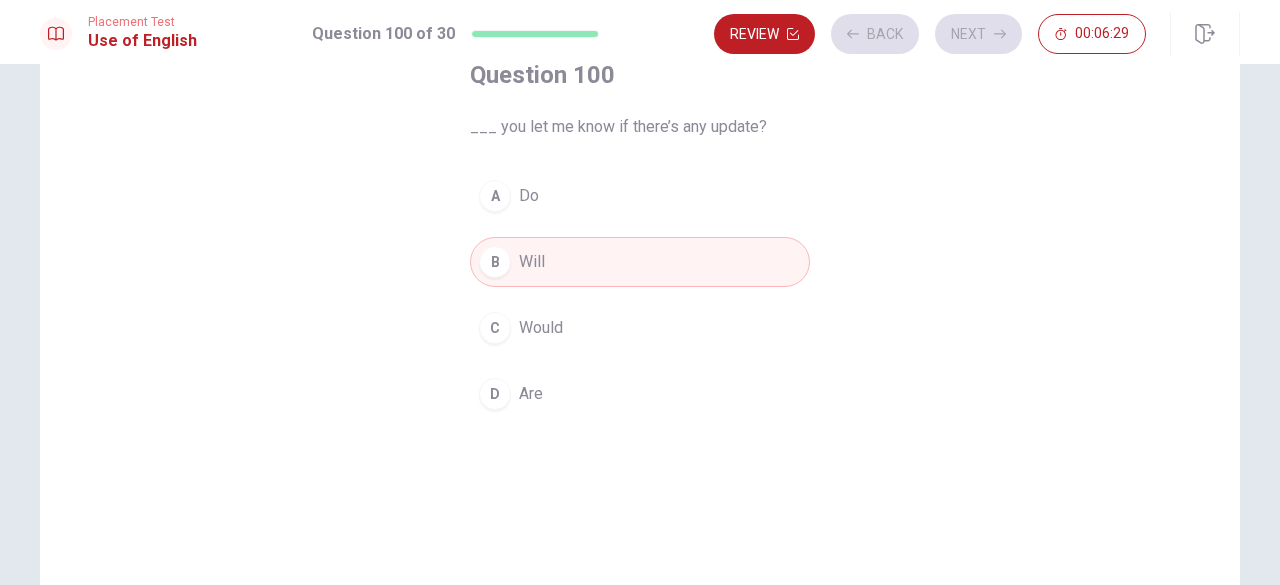 click on "B Will" at bounding box center (640, 262) 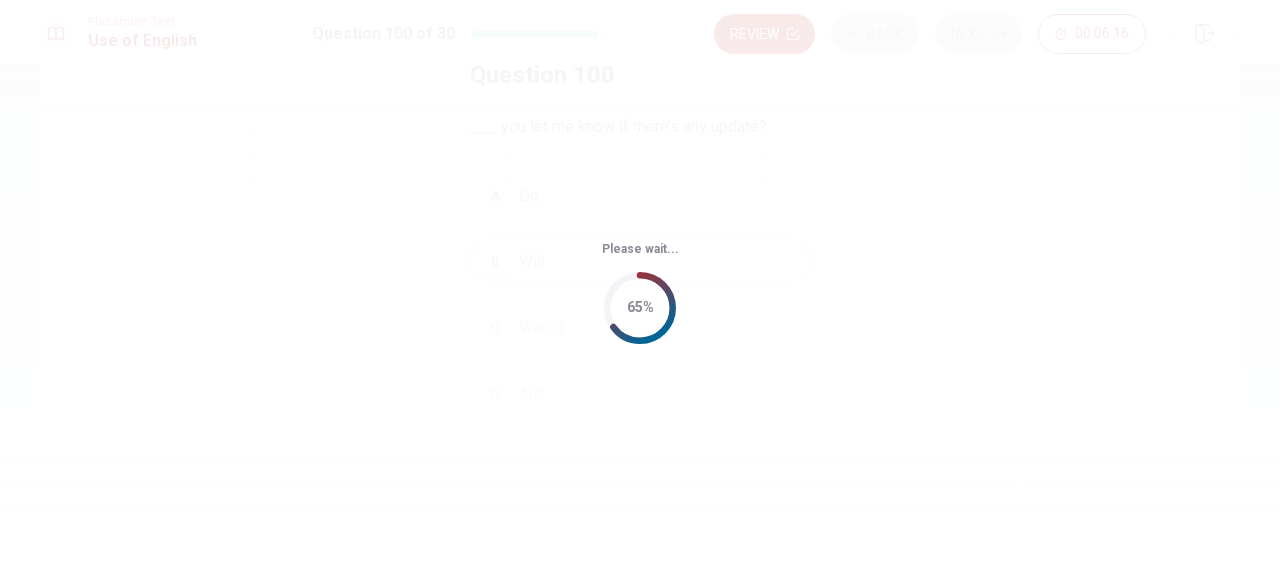 click on "Please wait... 65%" at bounding box center [640, 292] 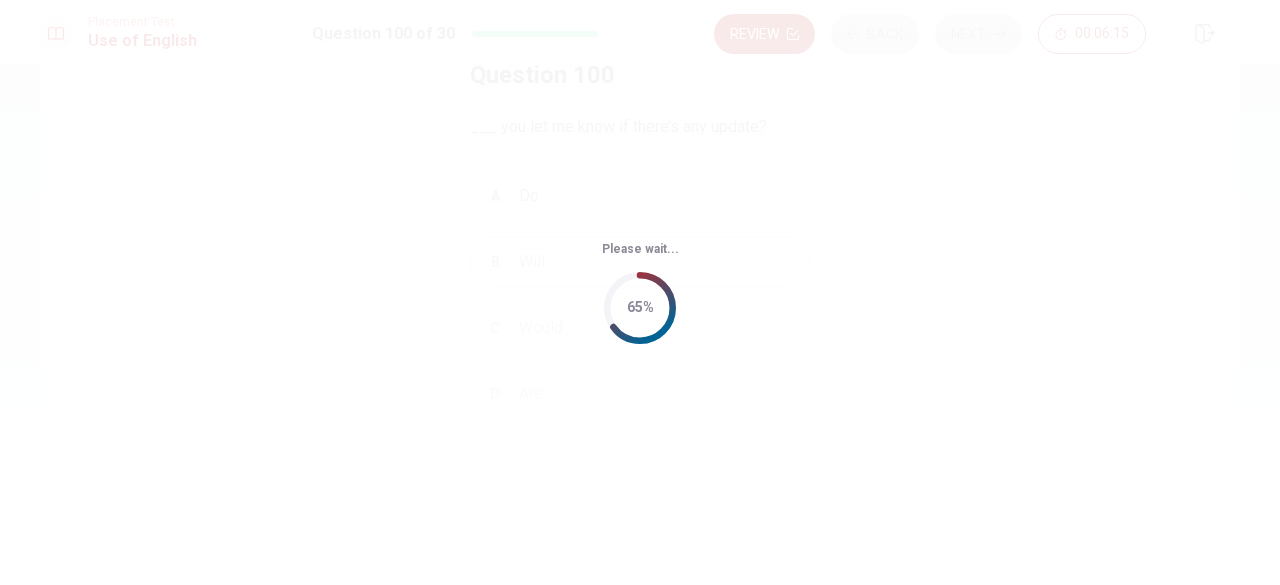 click on "Please wait... 65%" at bounding box center [640, 292] 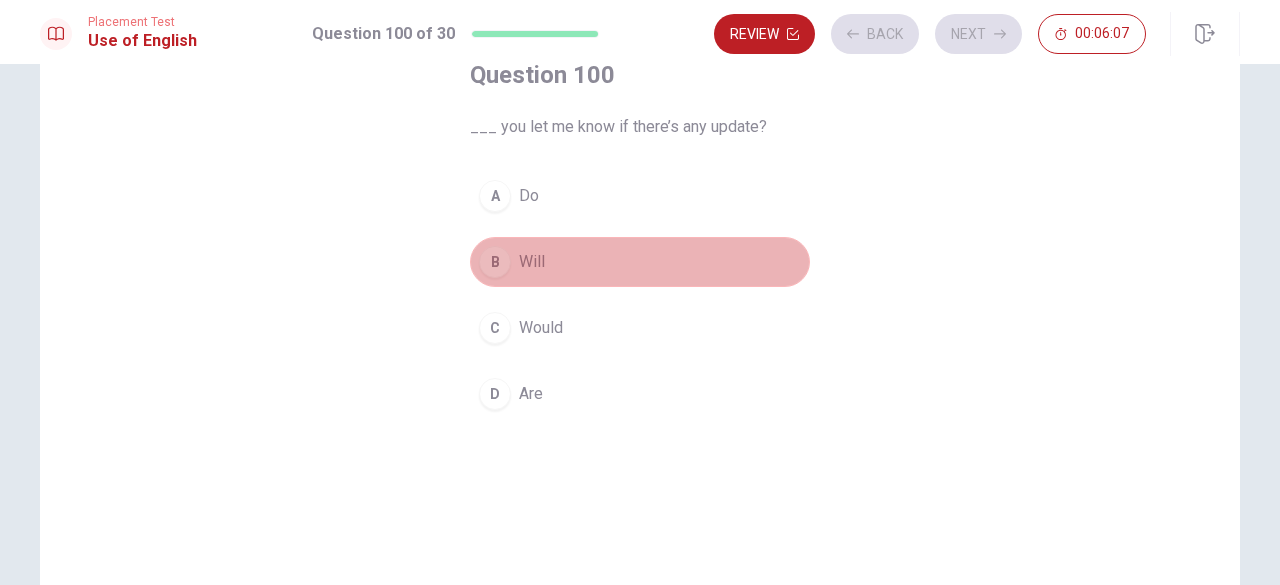 click on "B Will" at bounding box center [640, 262] 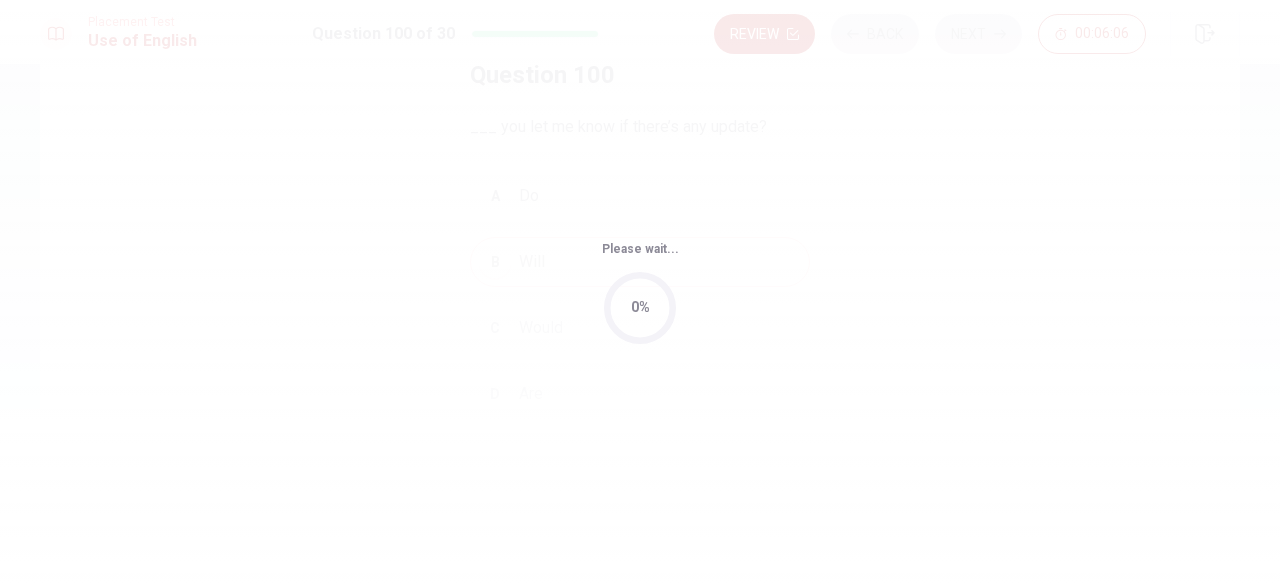 click on "0%" at bounding box center [640, 308] 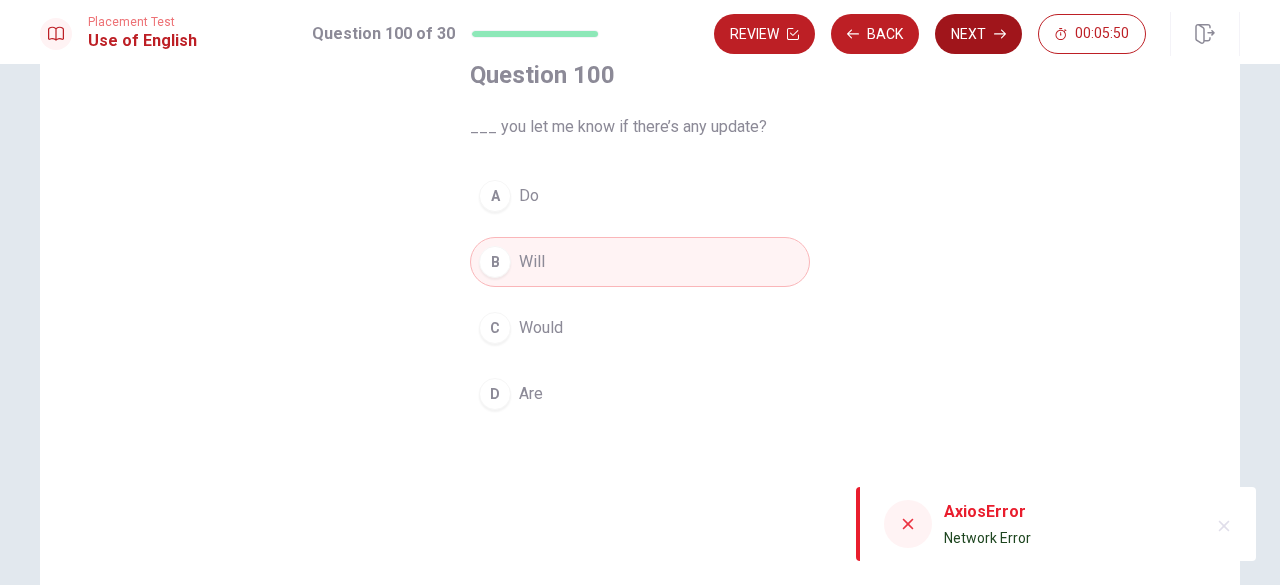 click on "Next" at bounding box center (978, 34) 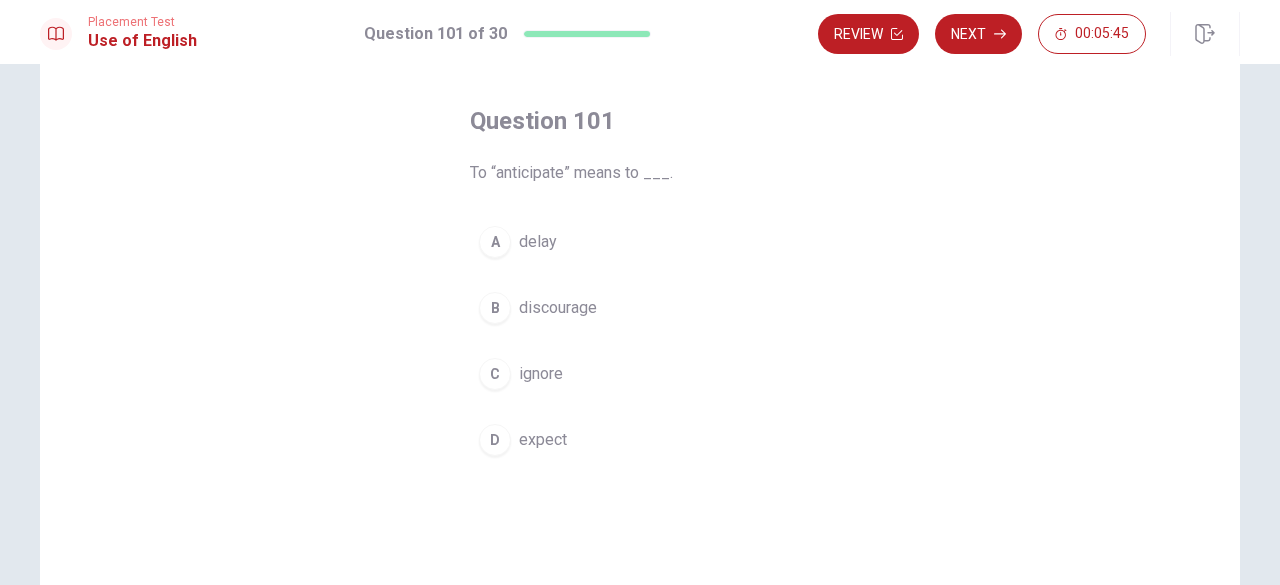 scroll, scrollTop: 83, scrollLeft: 0, axis: vertical 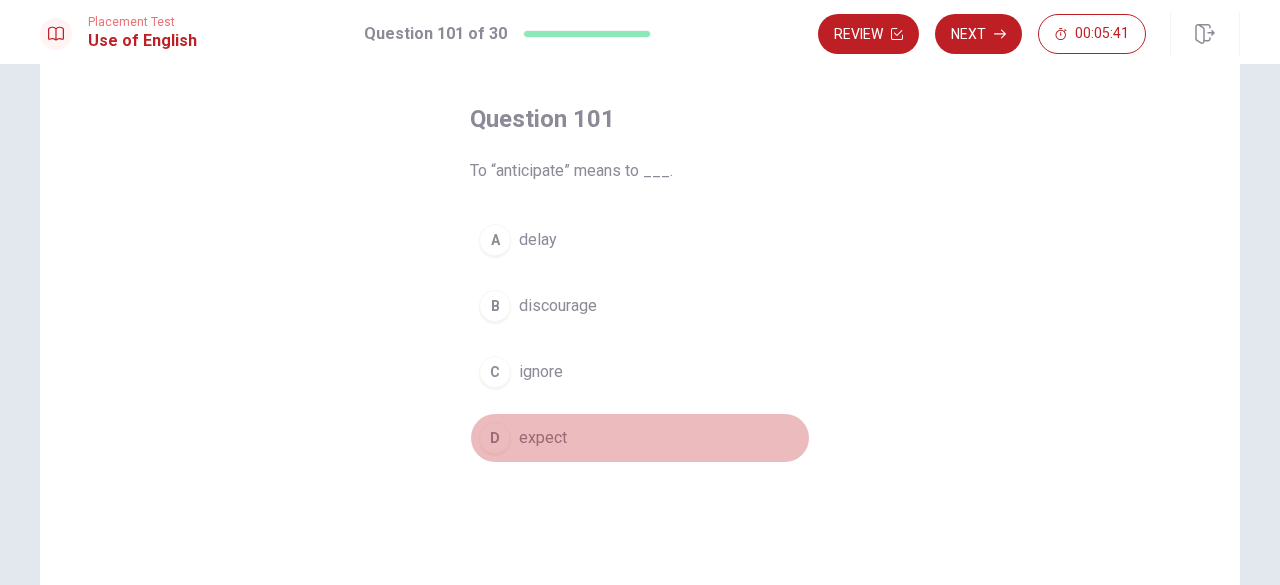 click on "D expect" at bounding box center [640, 438] 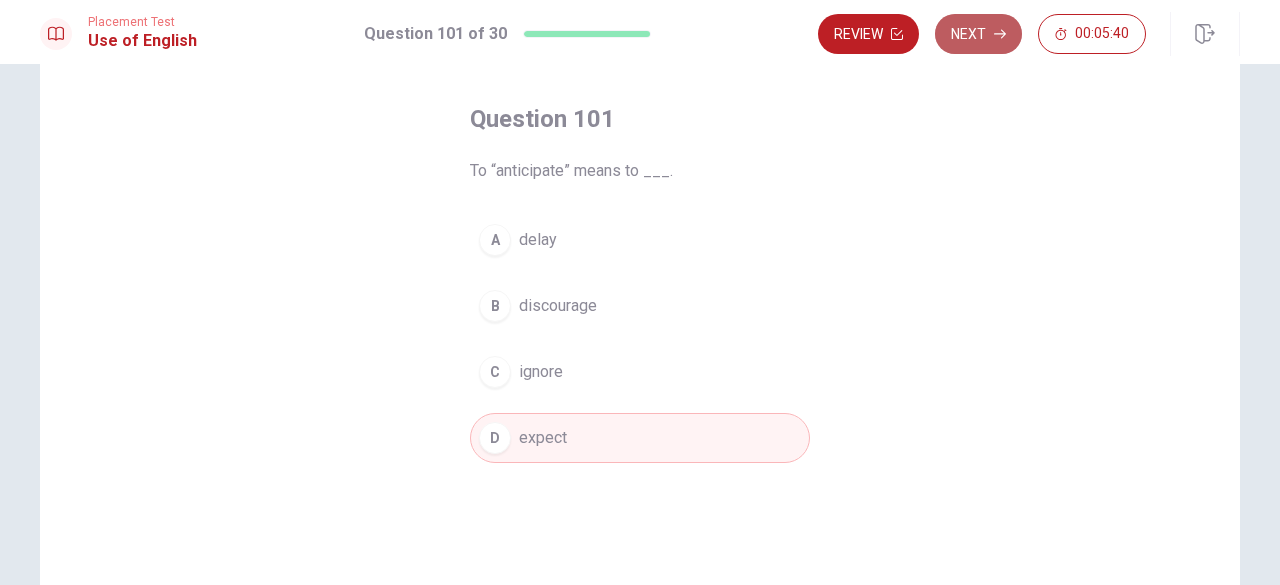 click on "Next" at bounding box center (978, 34) 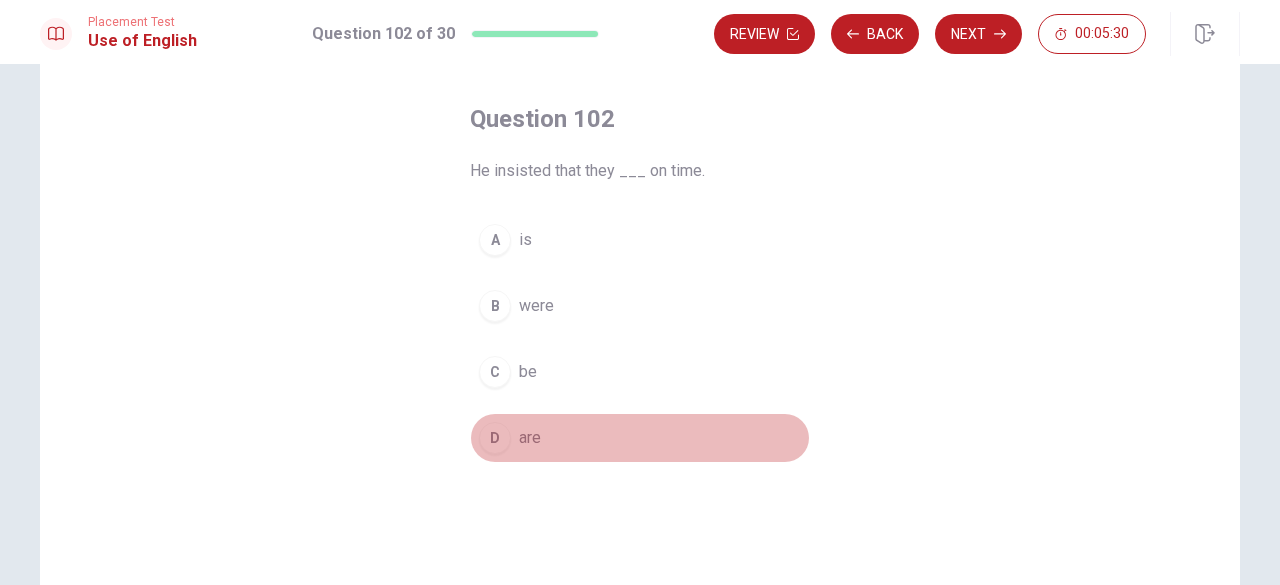 click on "D are" at bounding box center [640, 438] 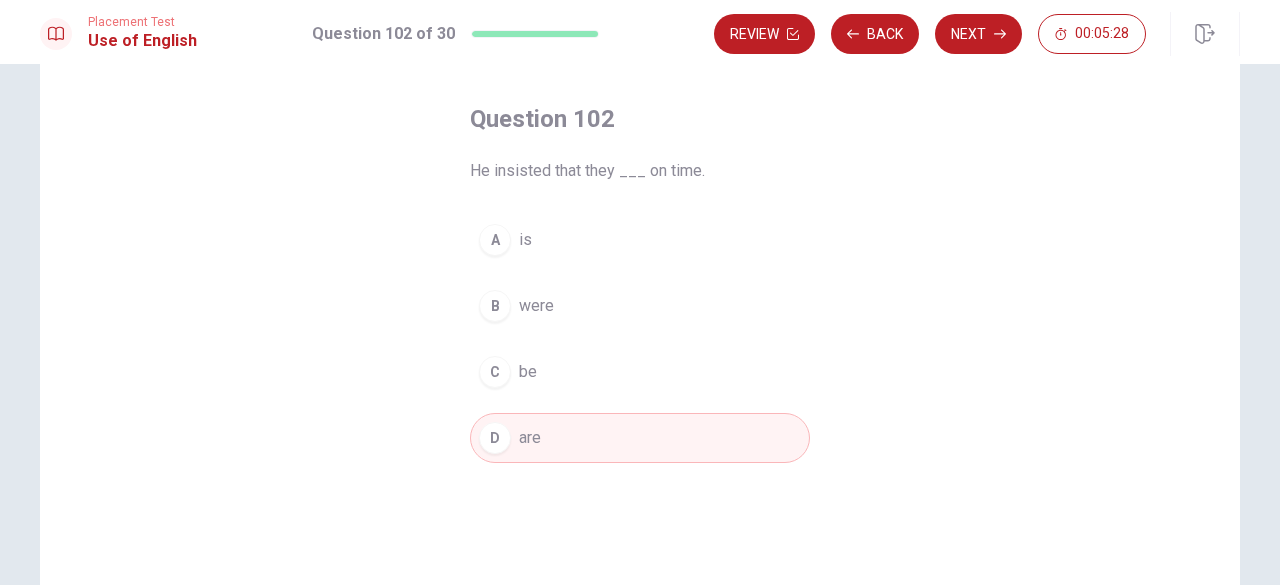 click on "B were" at bounding box center (640, 306) 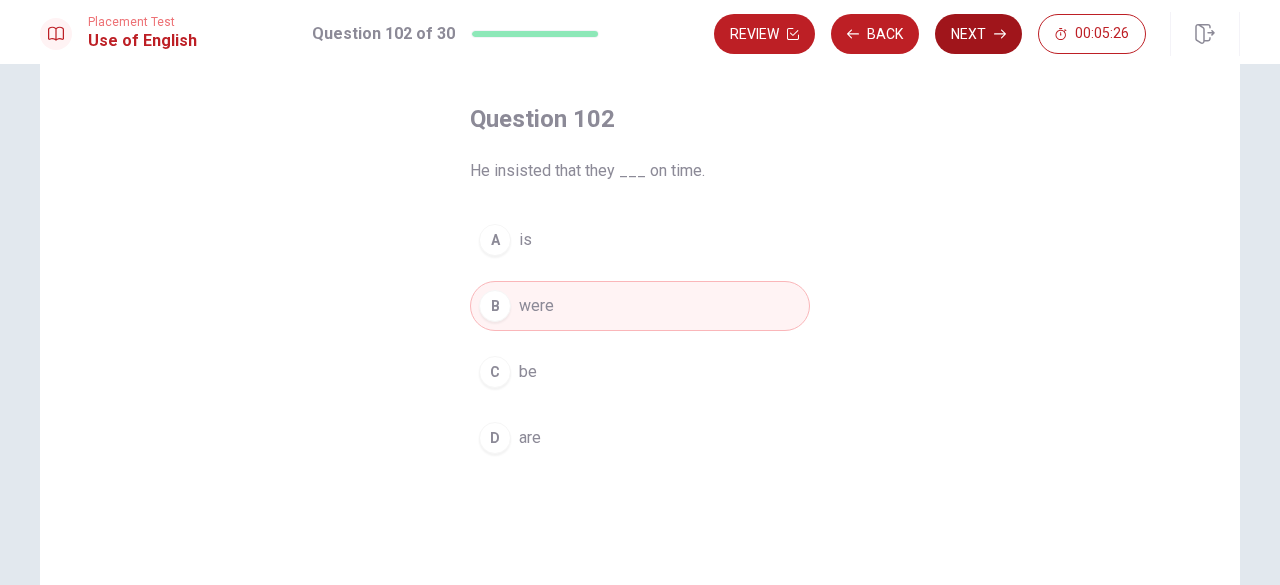 click on "Next" at bounding box center (978, 34) 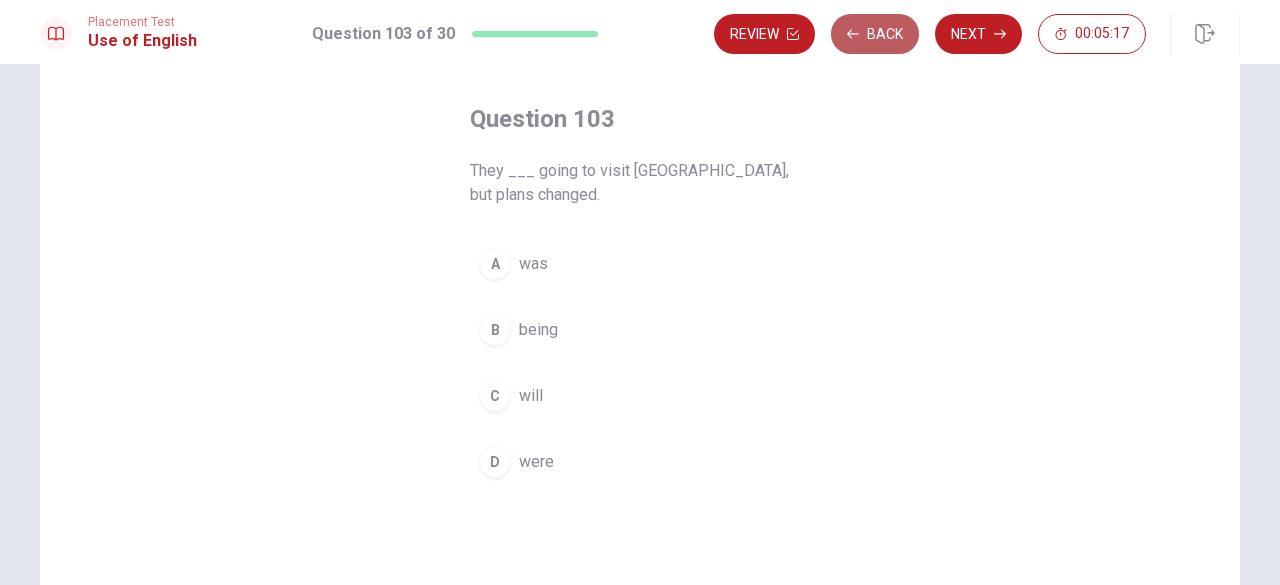 click on "Back" at bounding box center (875, 34) 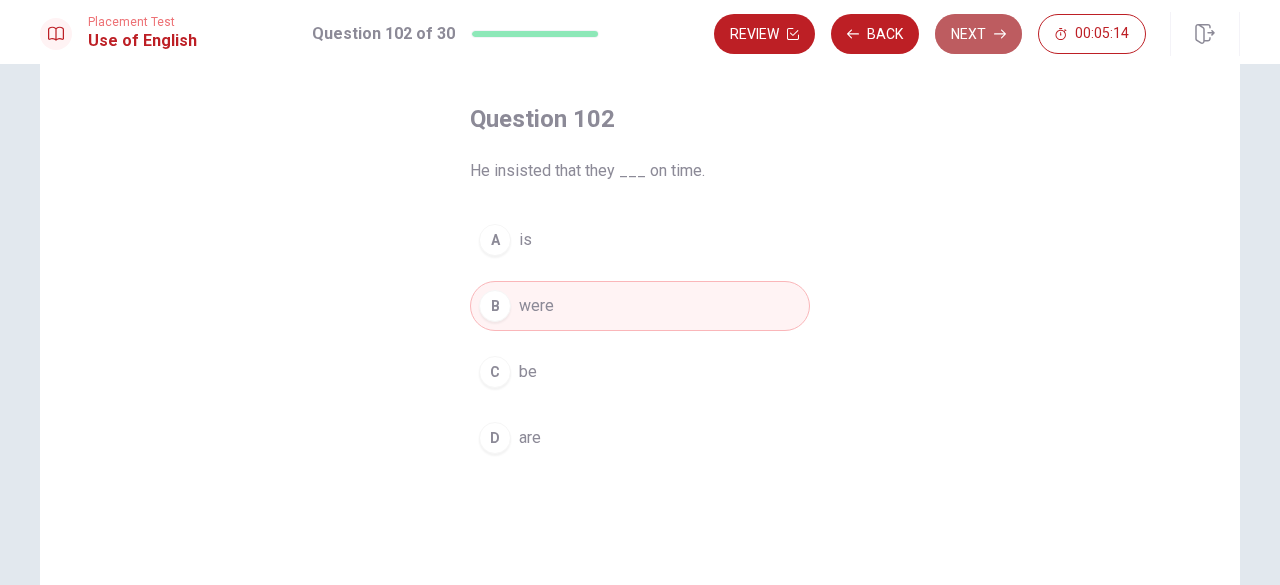 click on "Next" at bounding box center [978, 34] 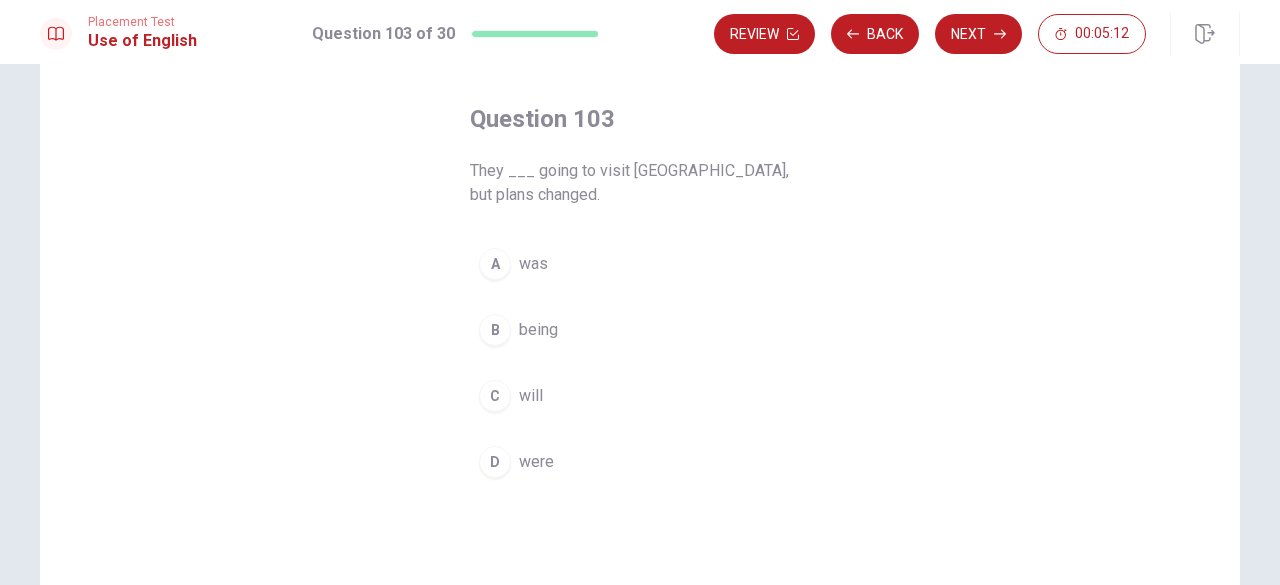 click on "D were" at bounding box center [640, 462] 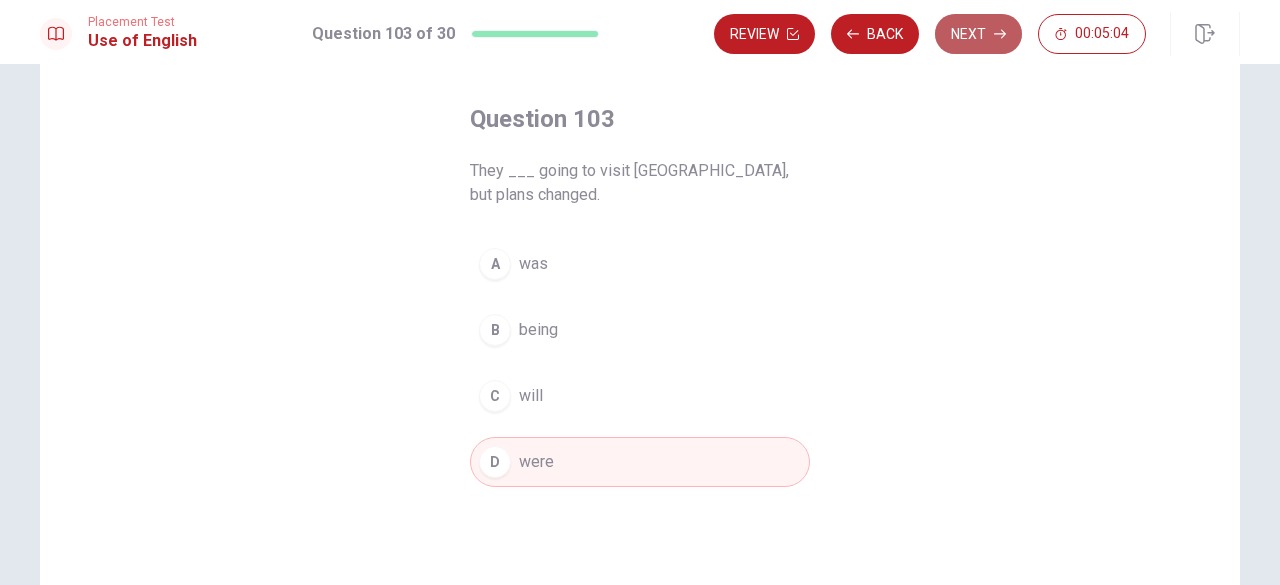 click on "Next" at bounding box center (978, 34) 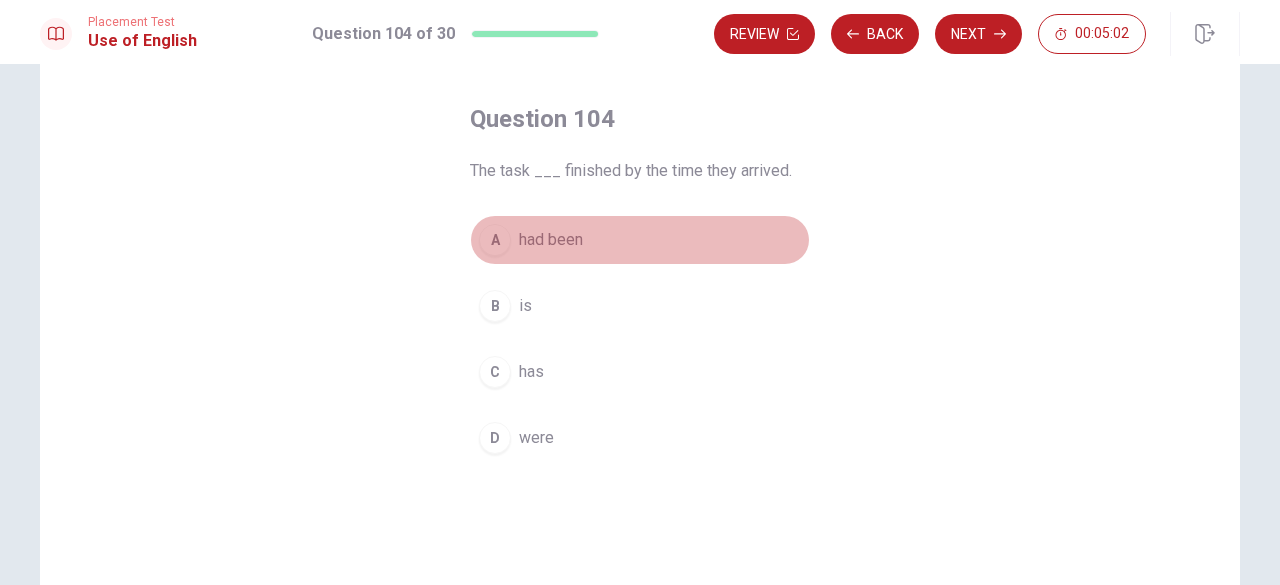 click on "A had been" at bounding box center [640, 240] 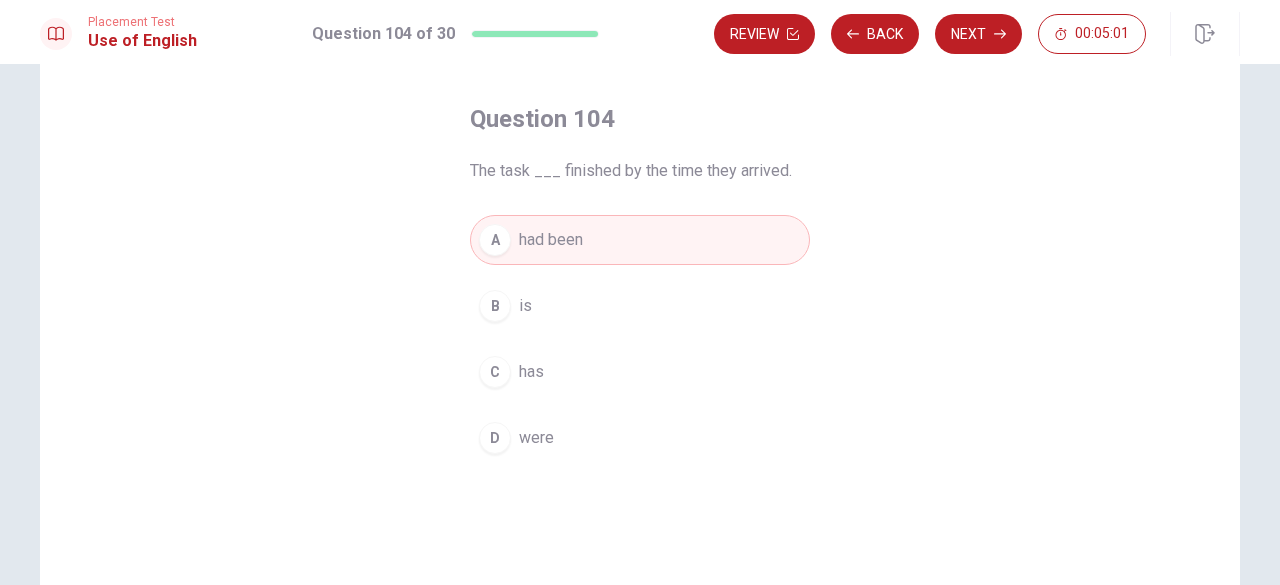 click on "A had been" at bounding box center (640, 240) 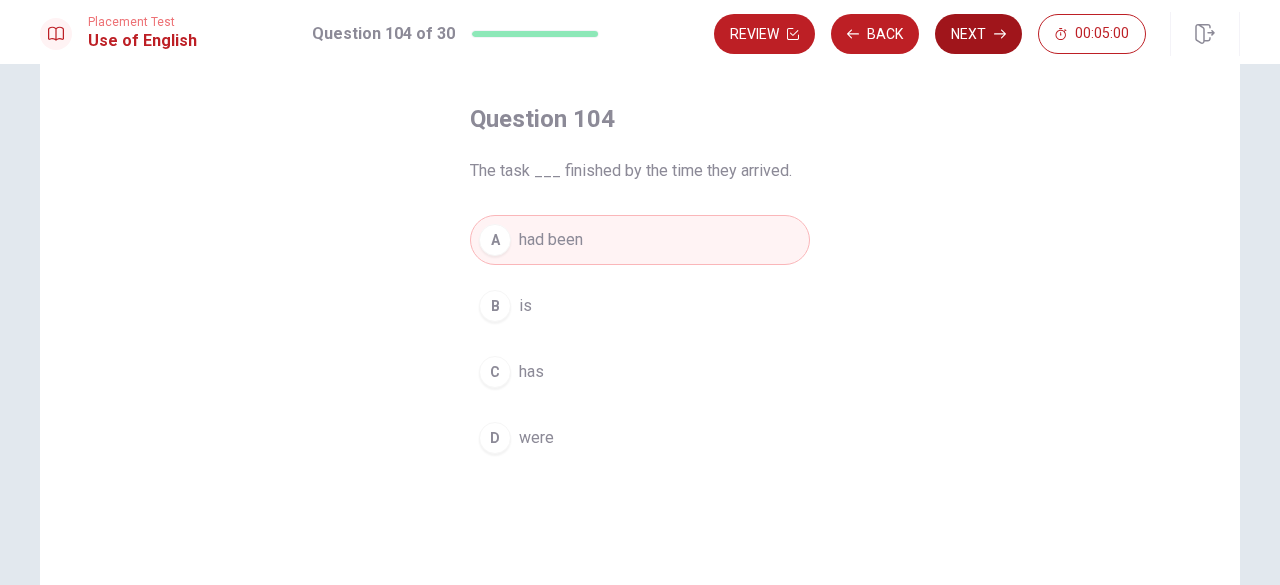 click on "Next" at bounding box center (978, 34) 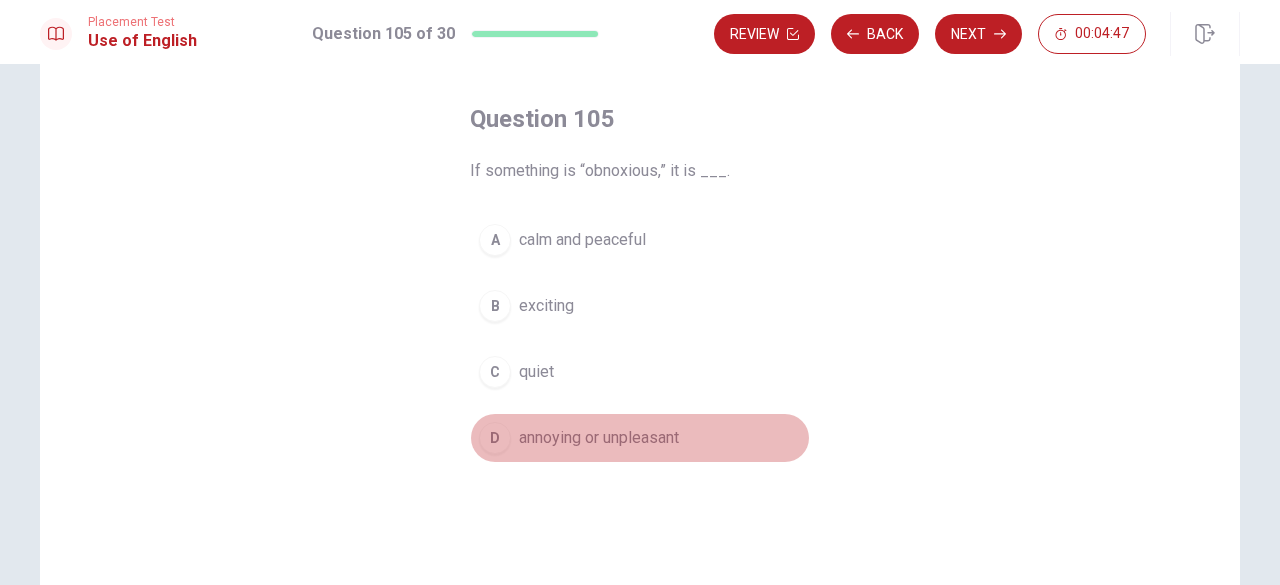 click on "annoying or unpleasant" at bounding box center (599, 438) 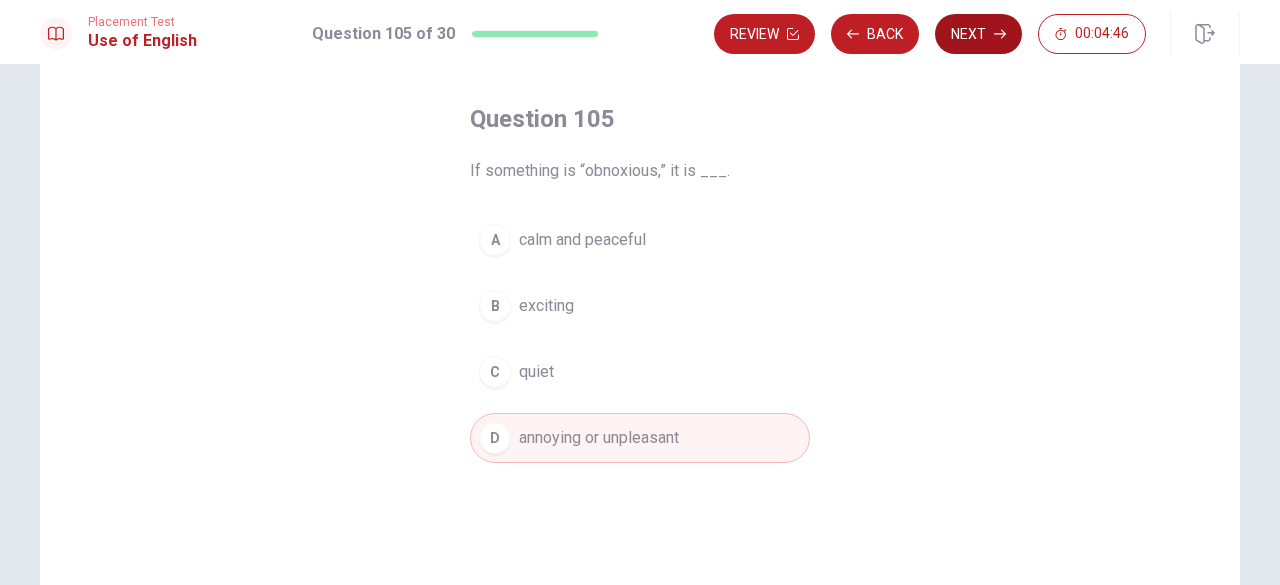 click on "Next" at bounding box center [978, 34] 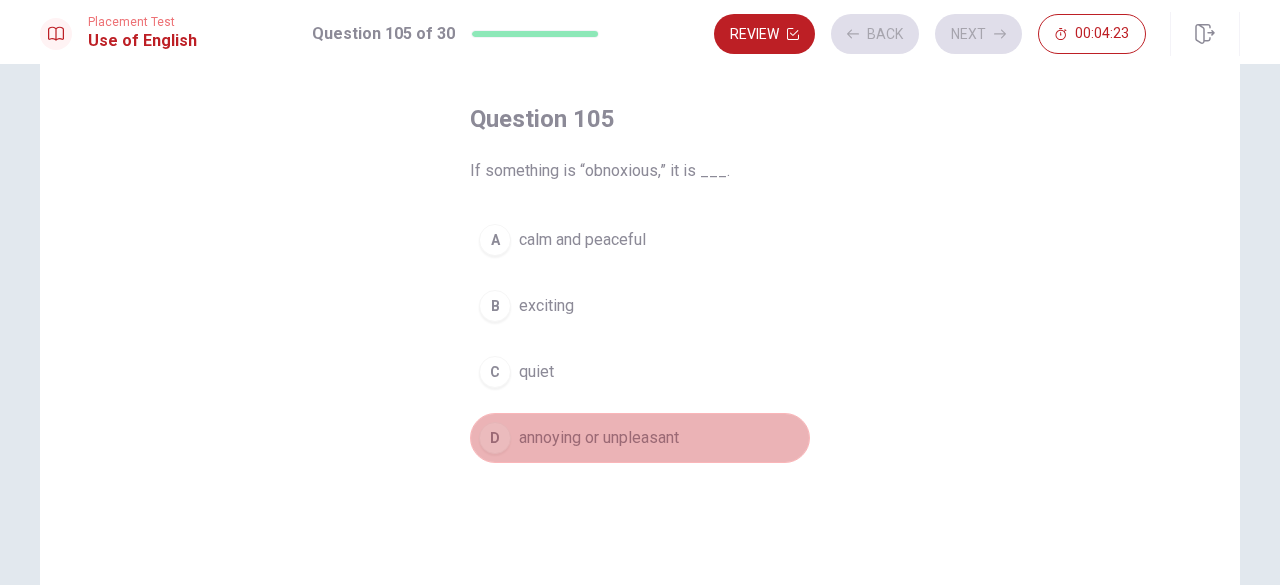 click on "D annoying or unpleasant" at bounding box center (640, 438) 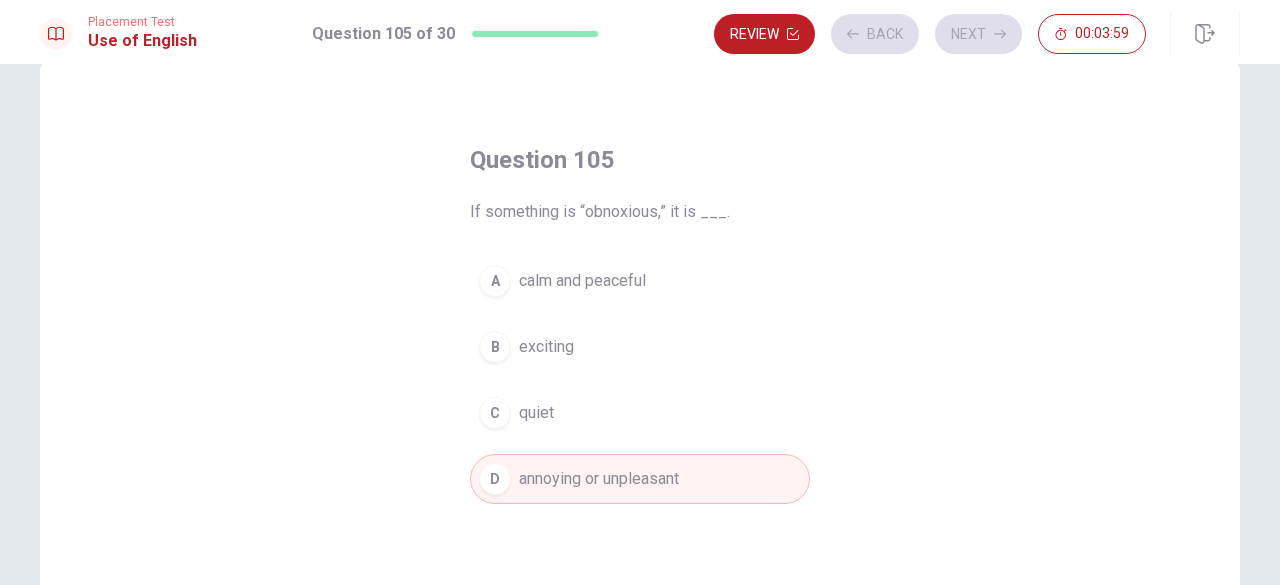 scroll, scrollTop: 41, scrollLeft: 0, axis: vertical 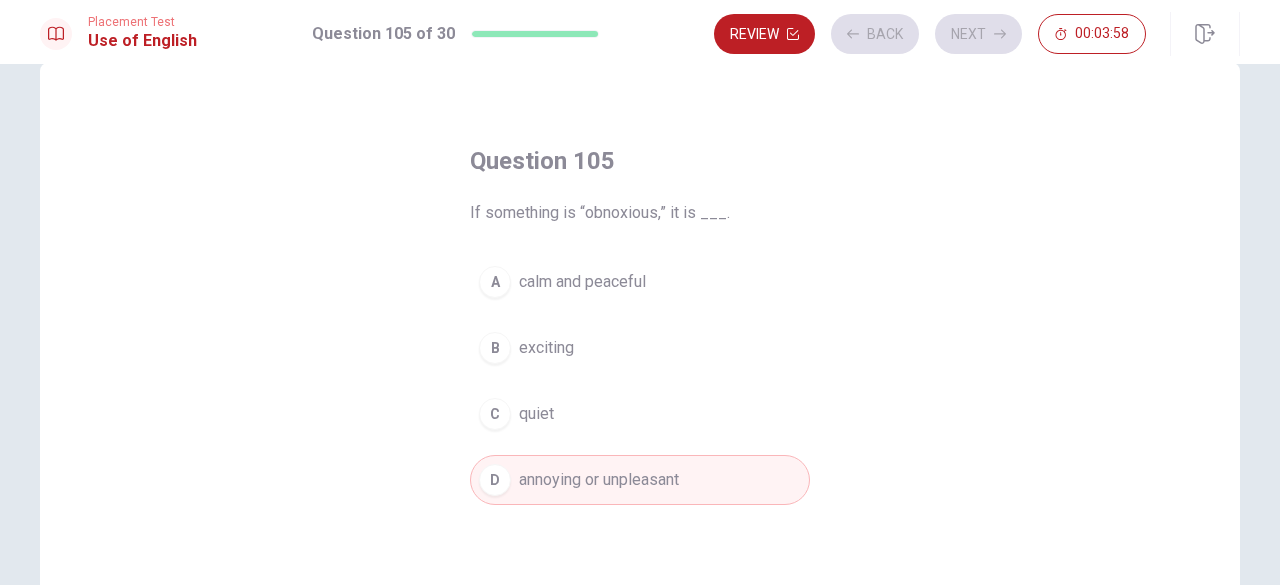 click on "annoying or unpleasant" at bounding box center [599, 480] 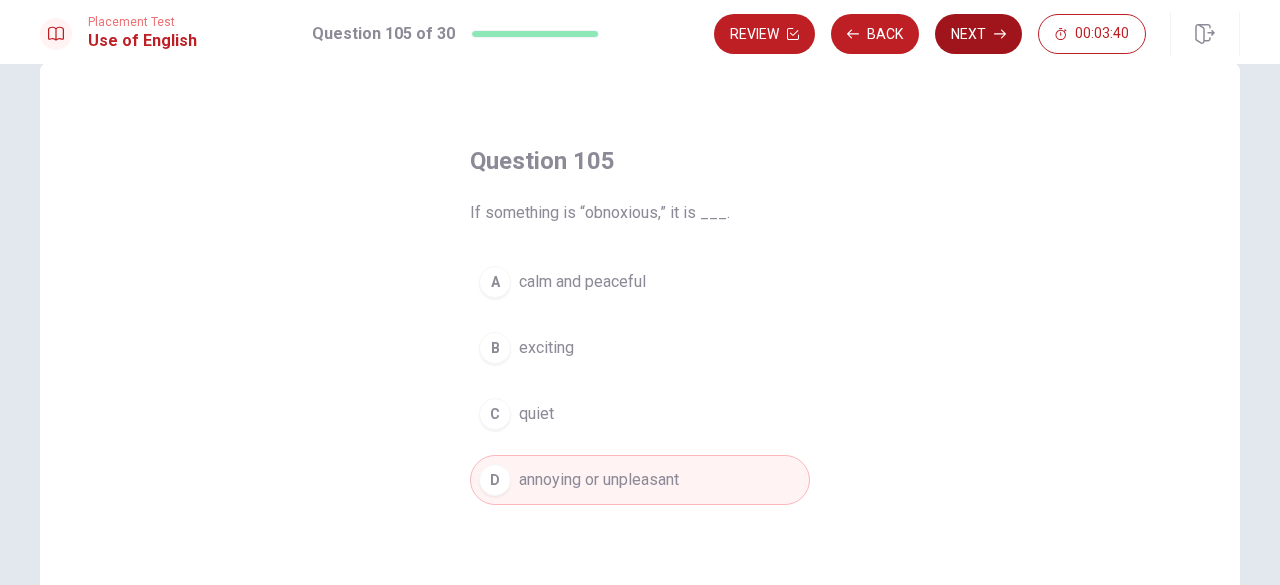 click on "Next" at bounding box center [978, 34] 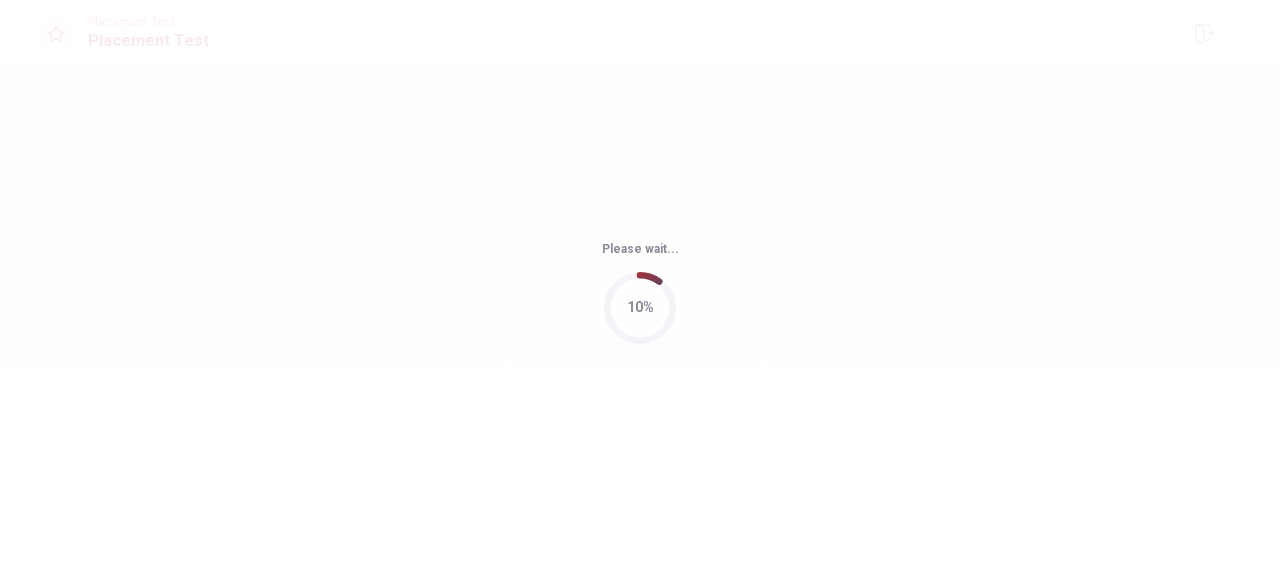 scroll, scrollTop: 0, scrollLeft: 0, axis: both 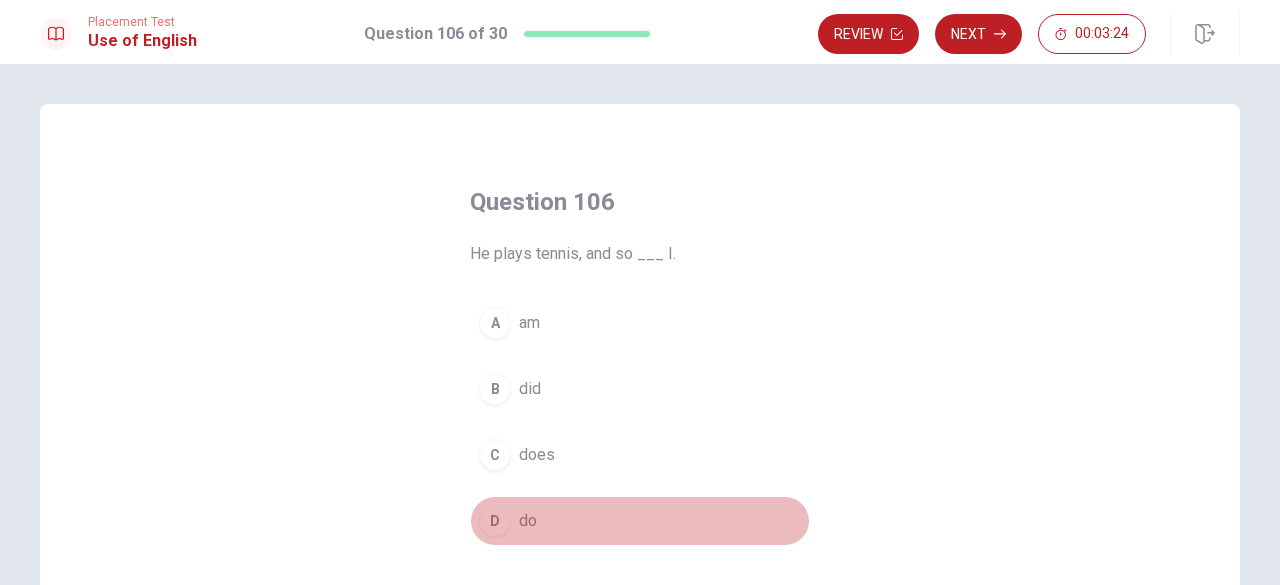 click on "D" at bounding box center [495, 521] 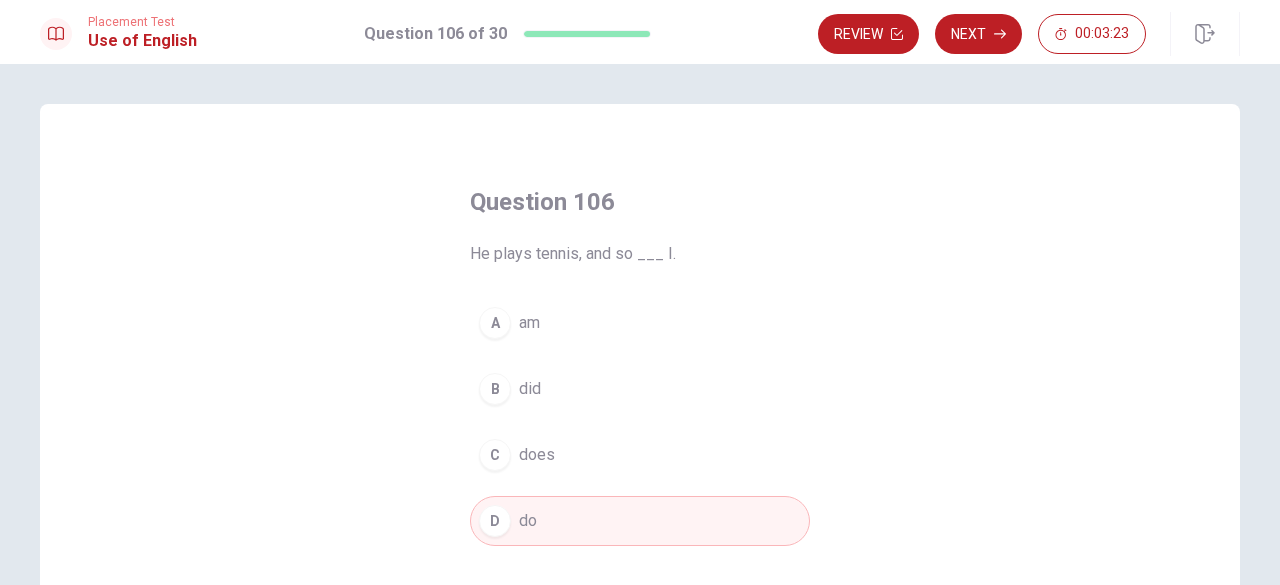 click on "D" at bounding box center [495, 521] 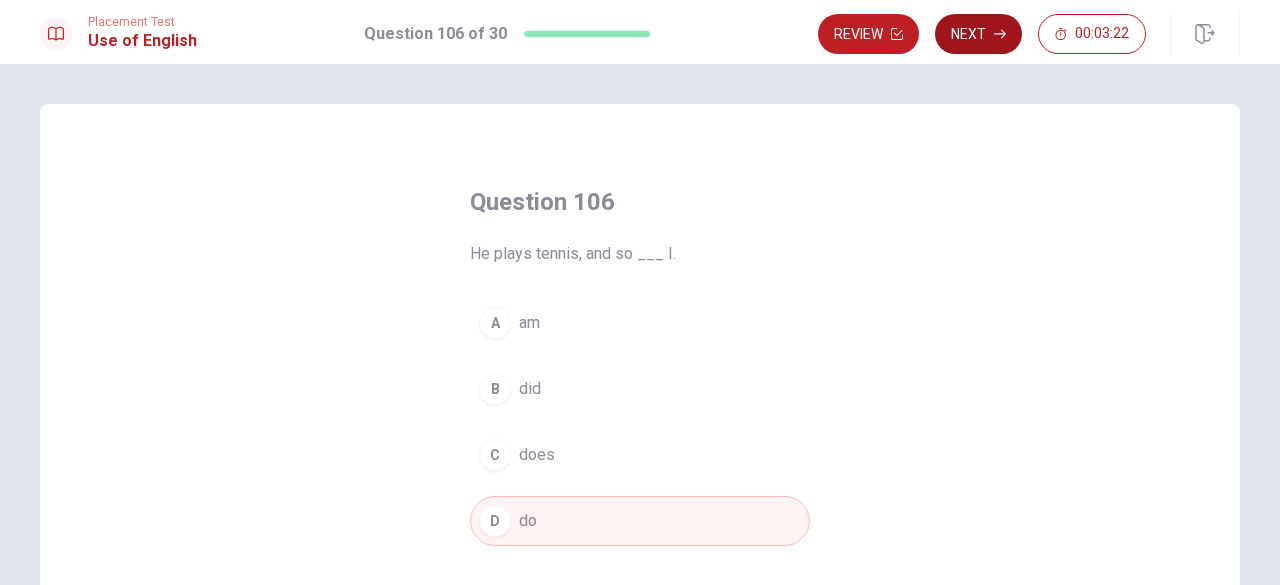 click on "Next" at bounding box center (978, 34) 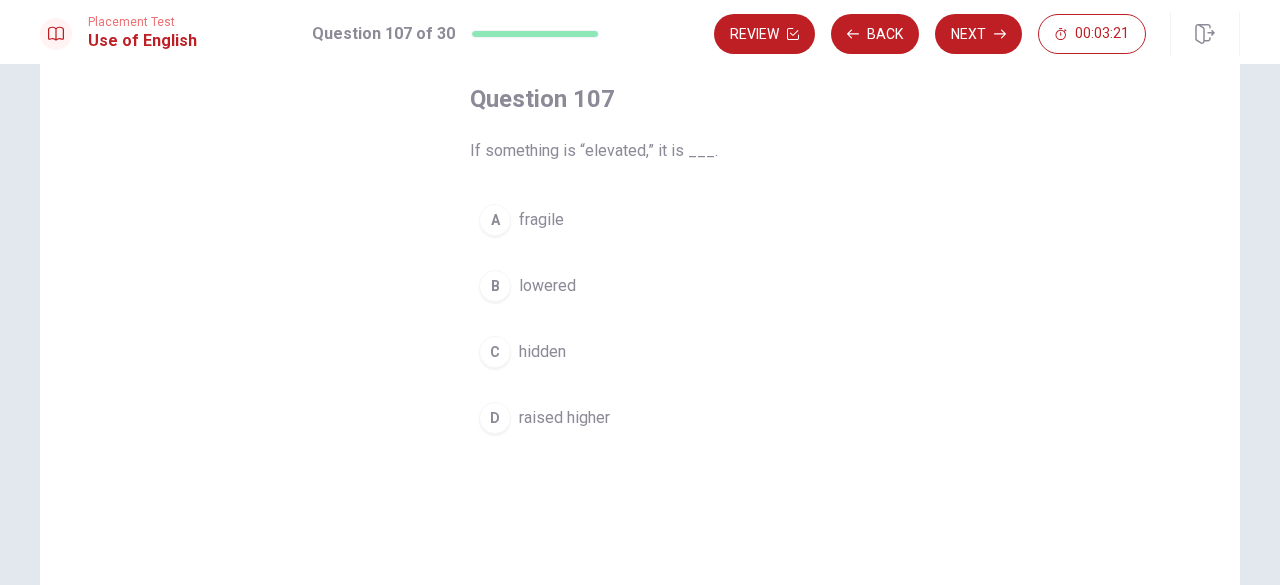 scroll, scrollTop: 104, scrollLeft: 0, axis: vertical 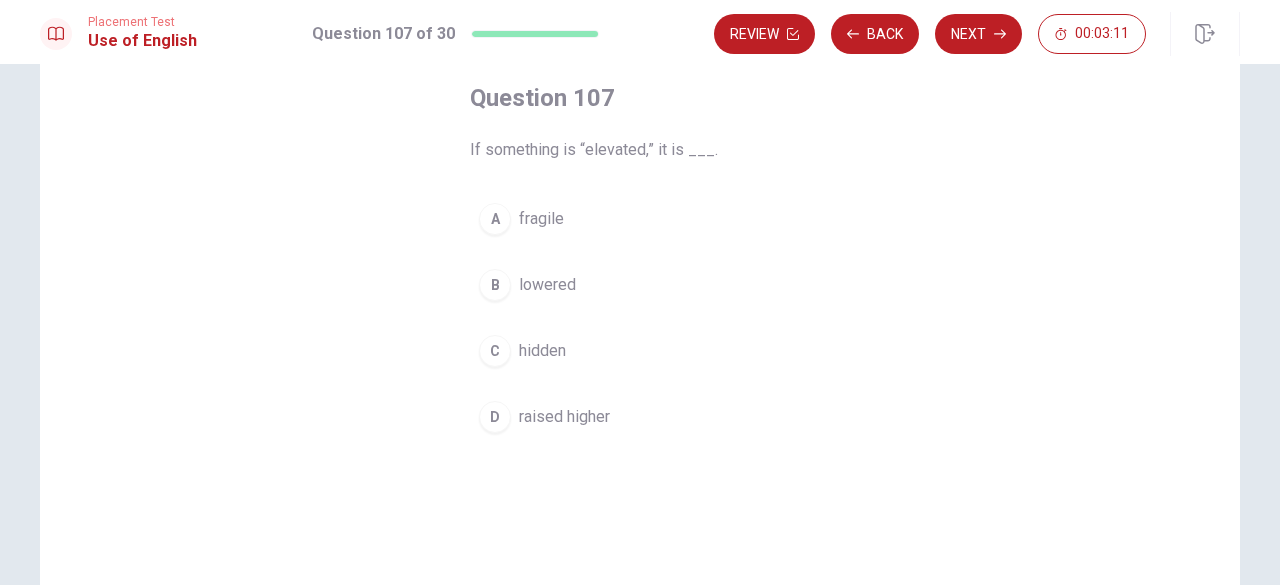 click on "D raised higher" at bounding box center (640, 417) 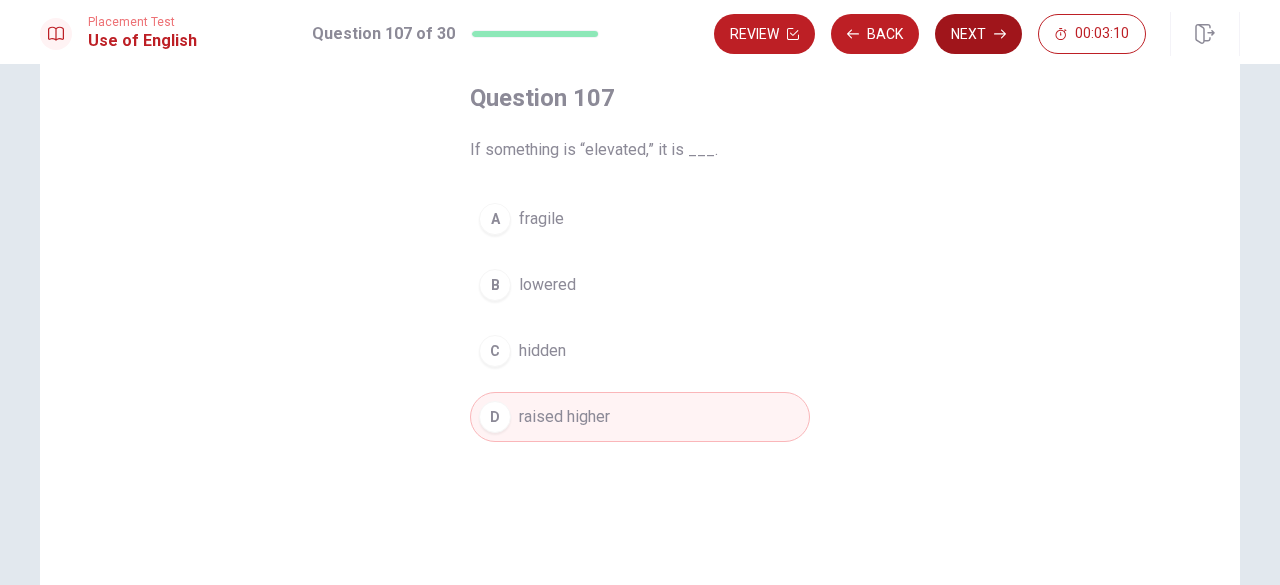click on "Next" at bounding box center (978, 34) 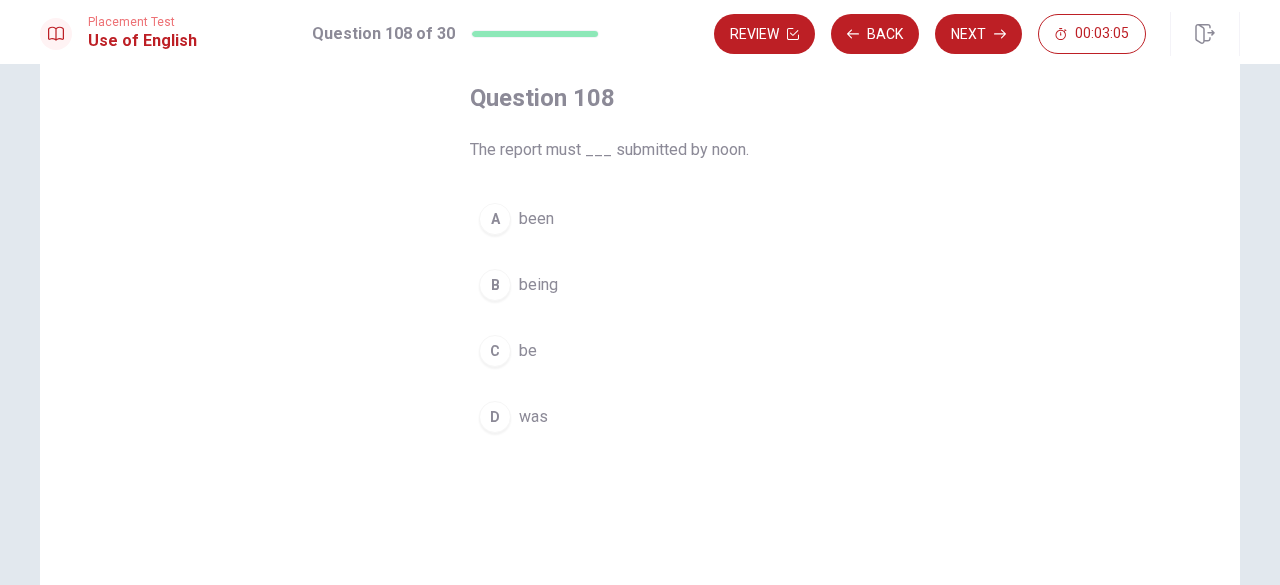 click on "C be" at bounding box center (640, 351) 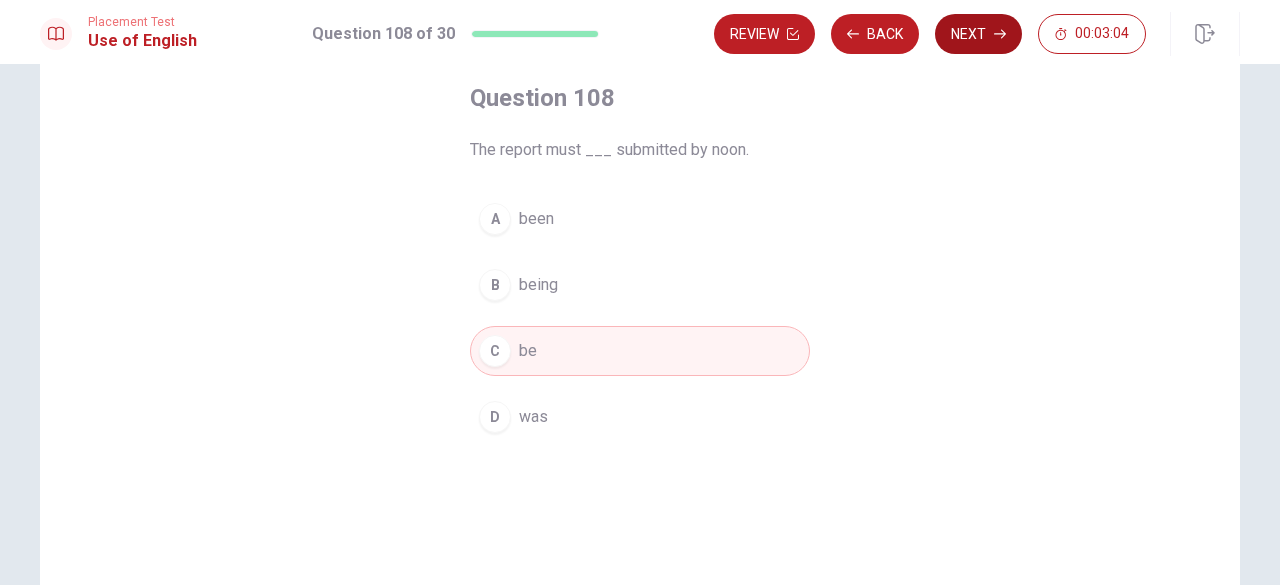 click on "Next" at bounding box center (978, 34) 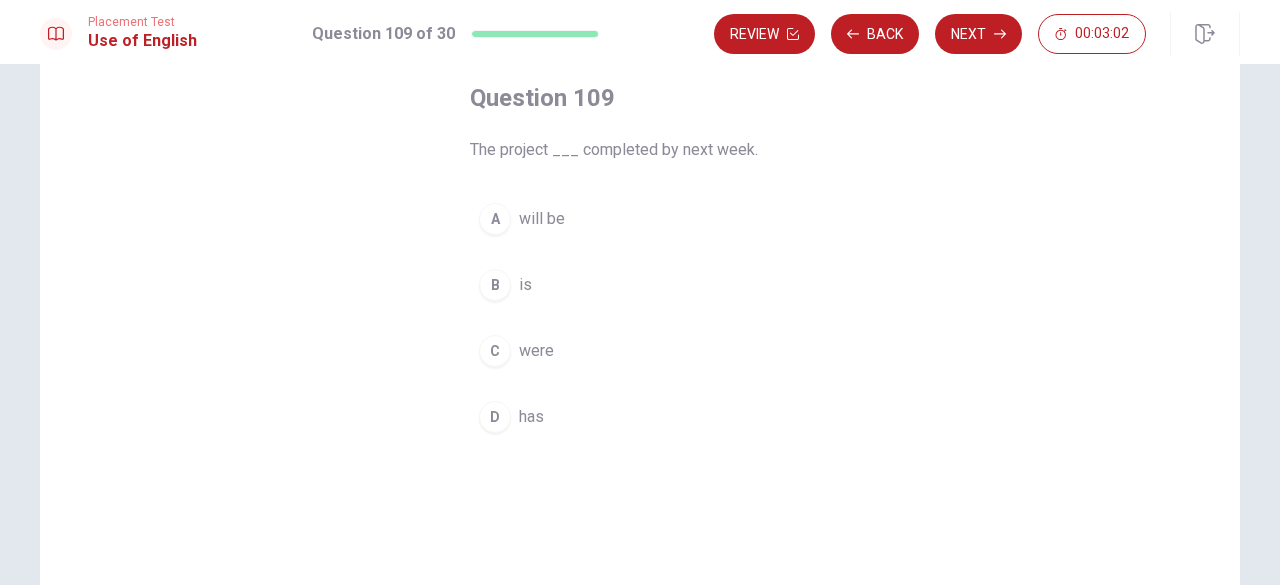 click on "A will be" at bounding box center [640, 219] 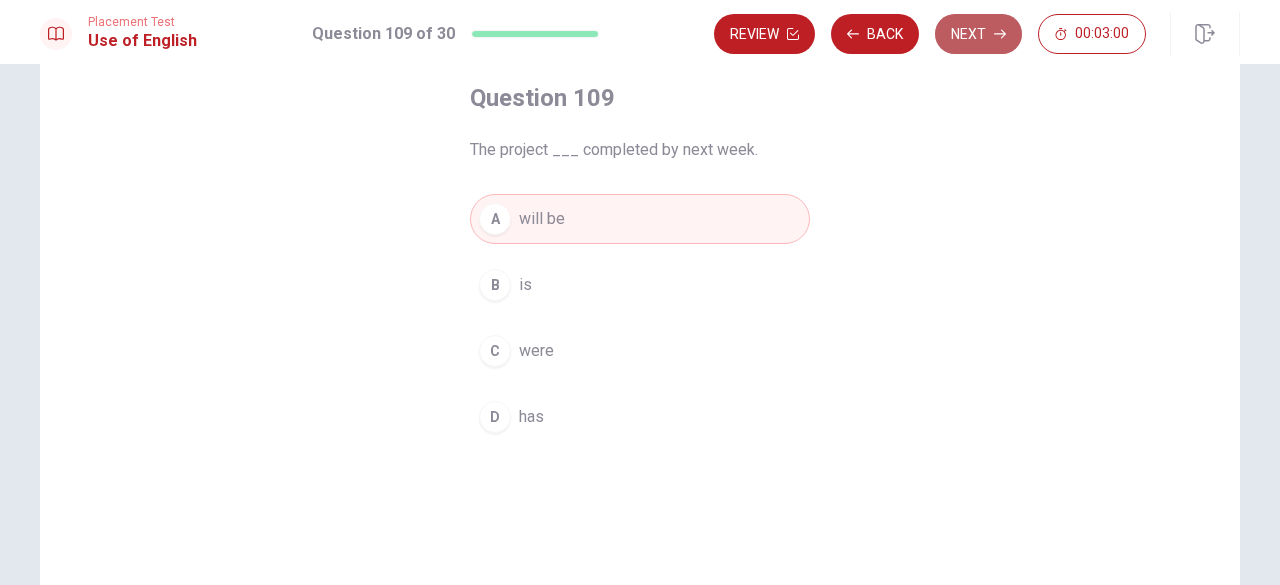 click on "Next" at bounding box center [978, 34] 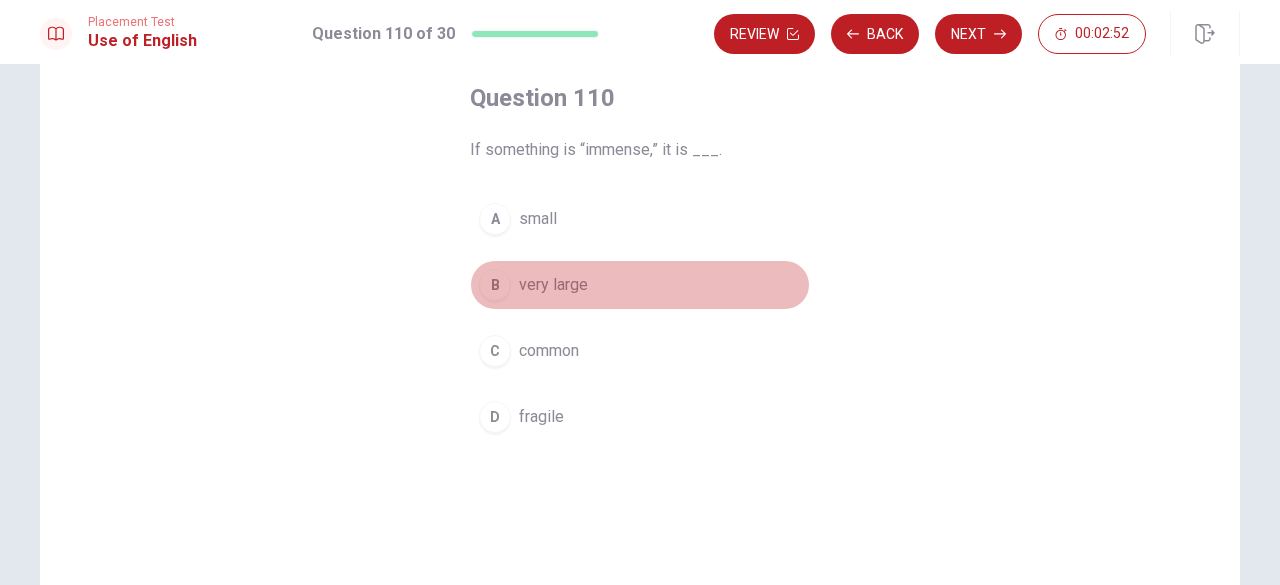 click on "B very large" at bounding box center [640, 285] 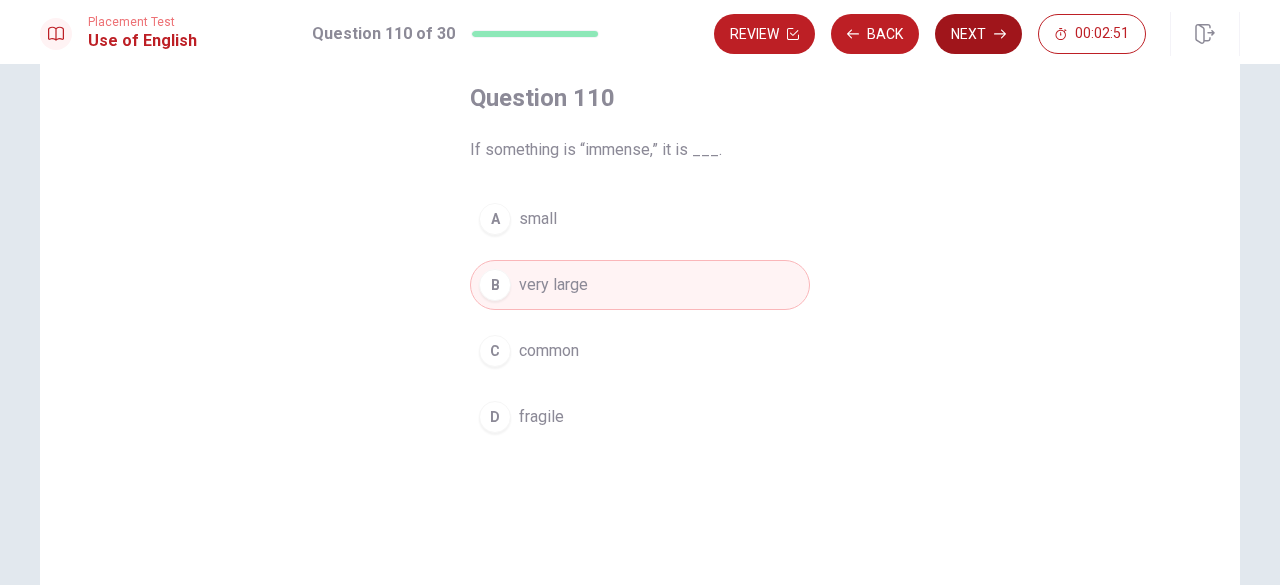click on "Next" at bounding box center [978, 34] 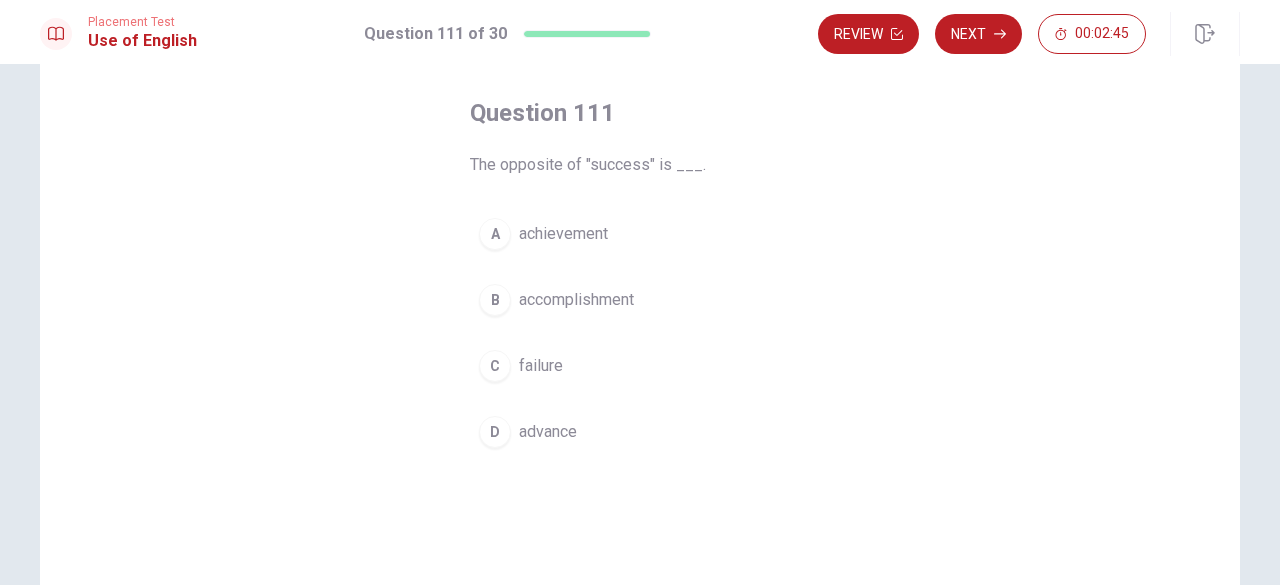 scroll, scrollTop: 90, scrollLeft: 0, axis: vertical 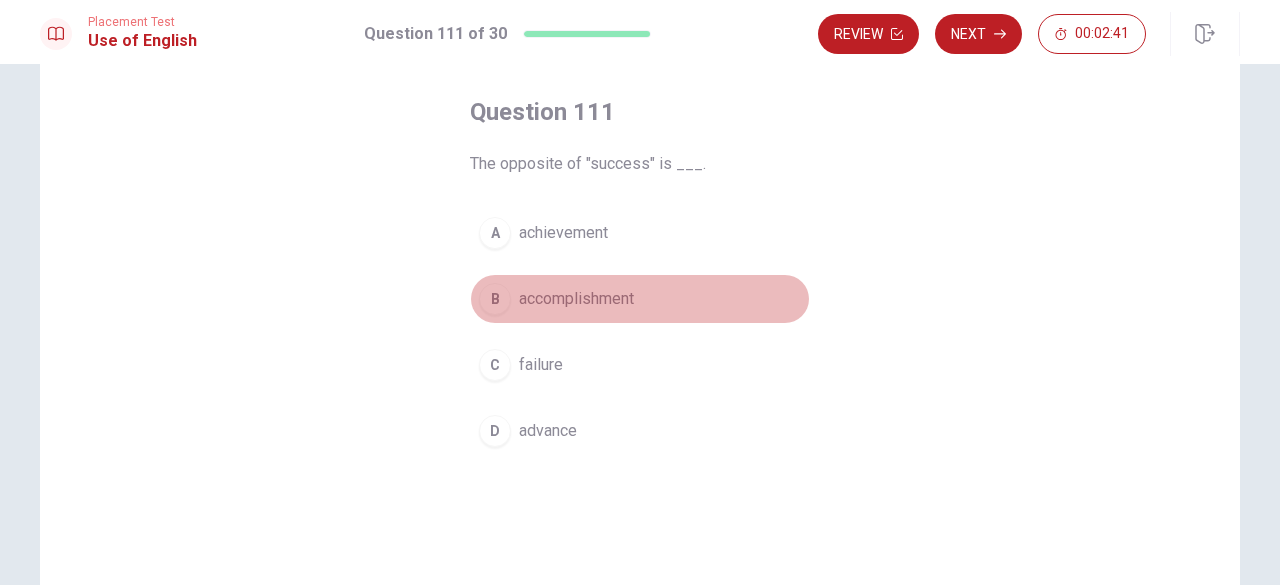 click on "accomplishment" at bounding box center [576, 299] 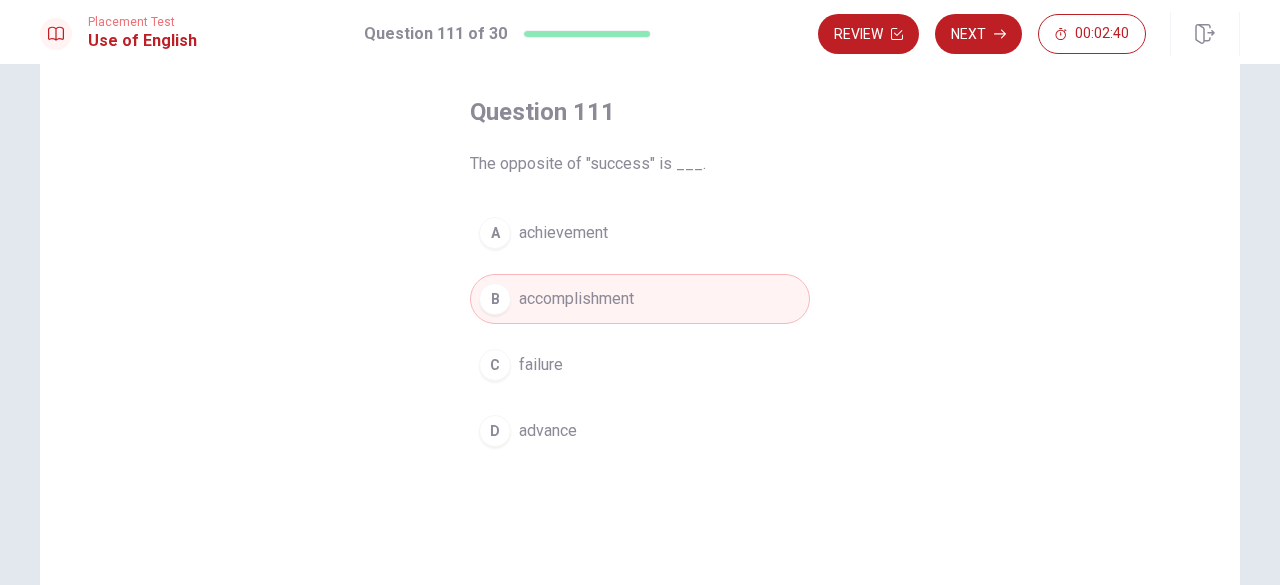 click on "A achievement" at bounding box center (640, 233) 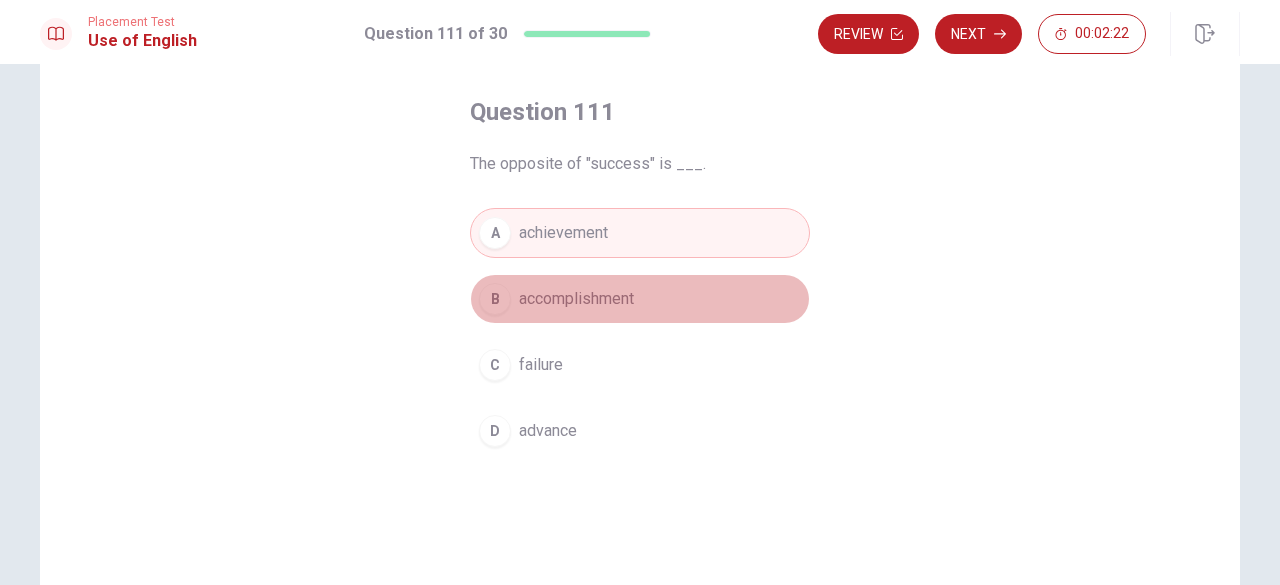 click on "accomplishment" at bounding box center [576, 299] 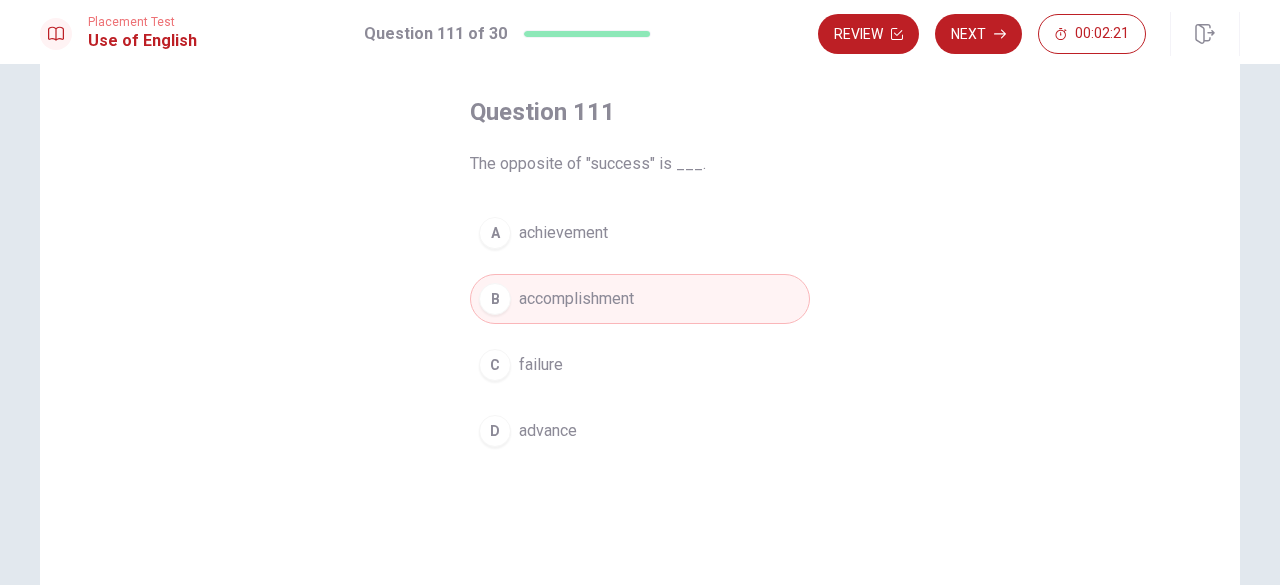 click on "A achievement" at bounding box center [640, 233] 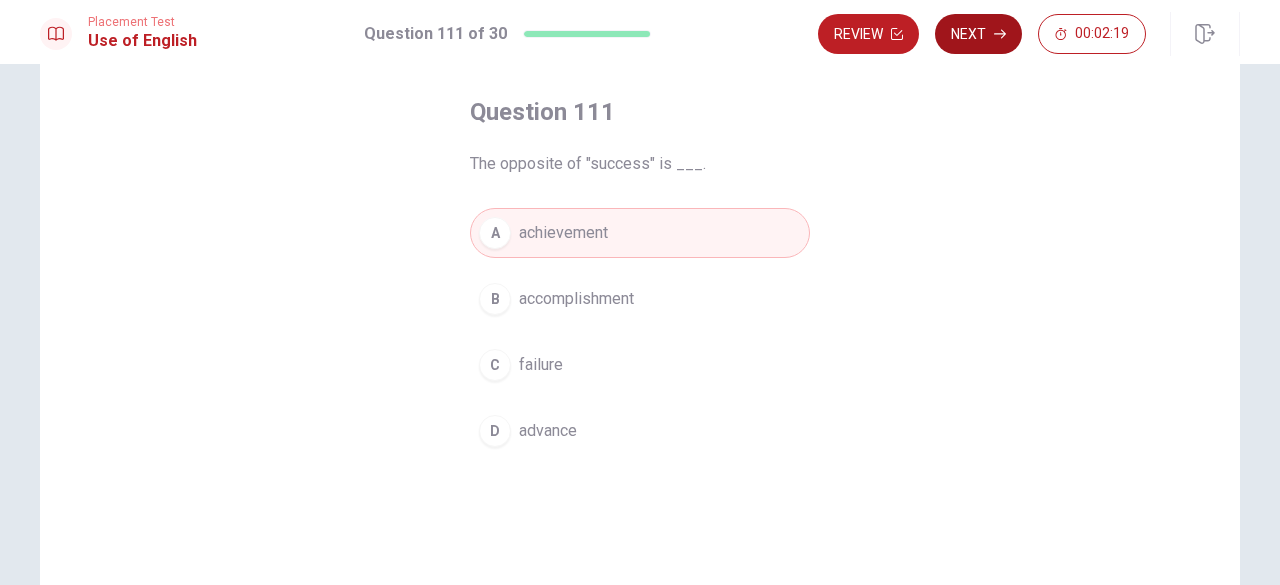 click on "Next" at bounding box center (978, 34) 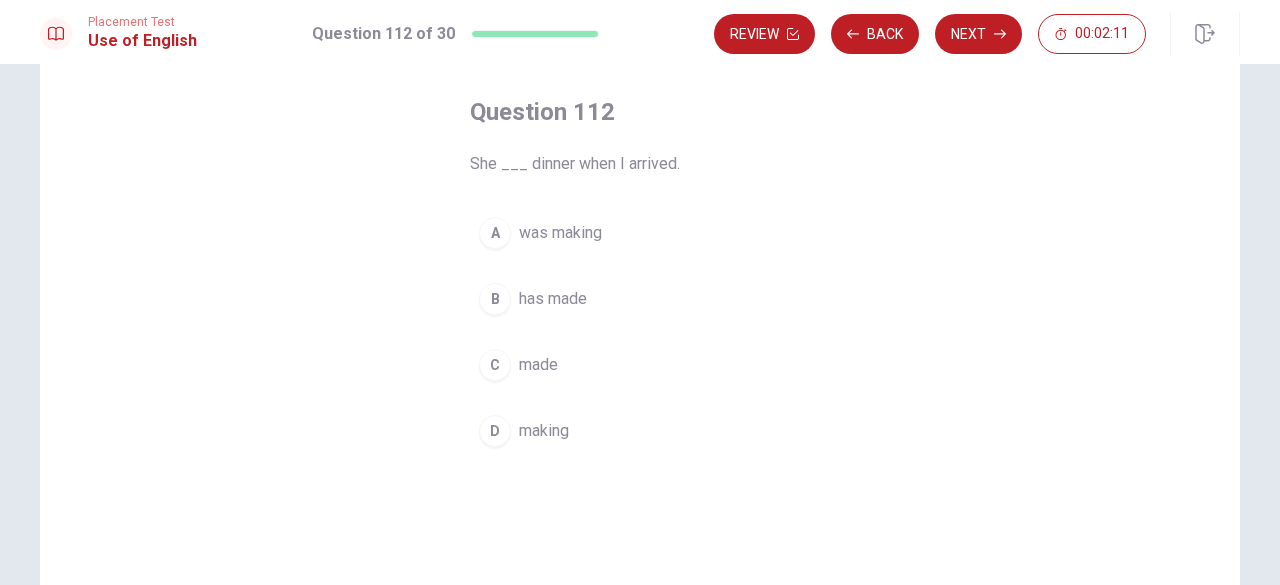 click on "A was making" at bounding box center [640, 233] 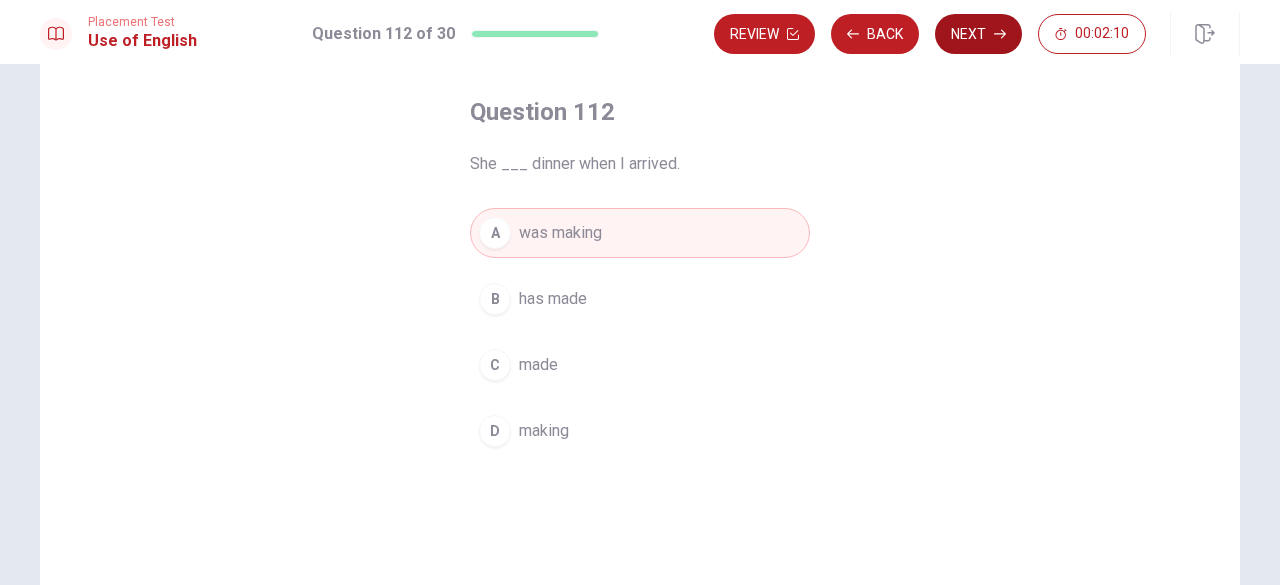 click on "Next" at bounding box center [978, 34] 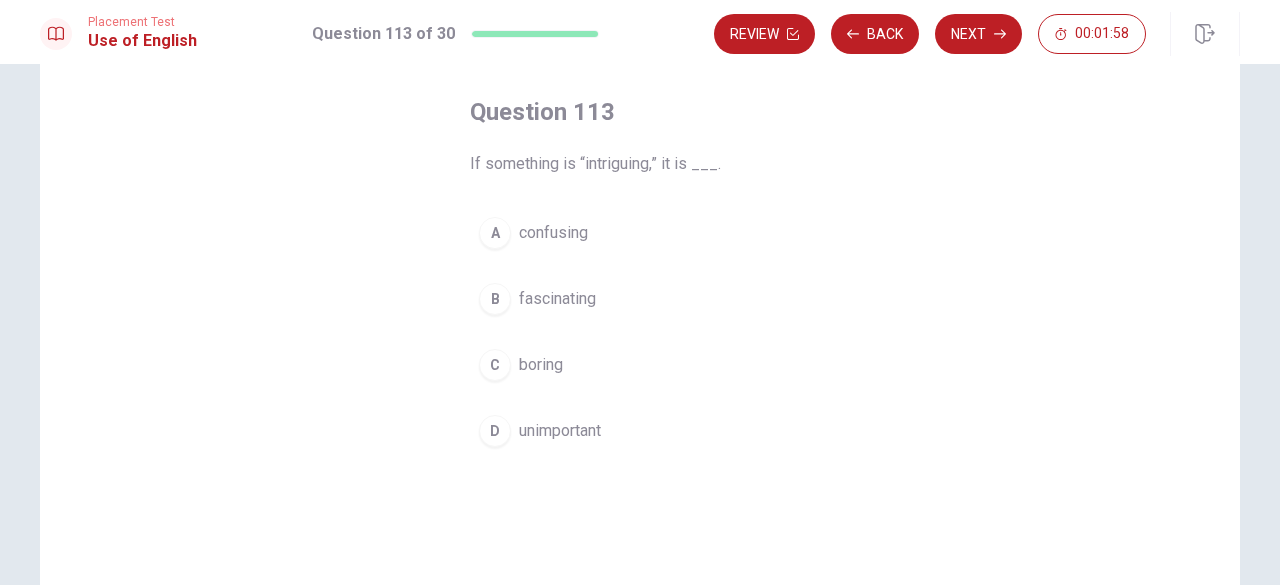 click on "B fascinating" at bounding box center [640, 299] 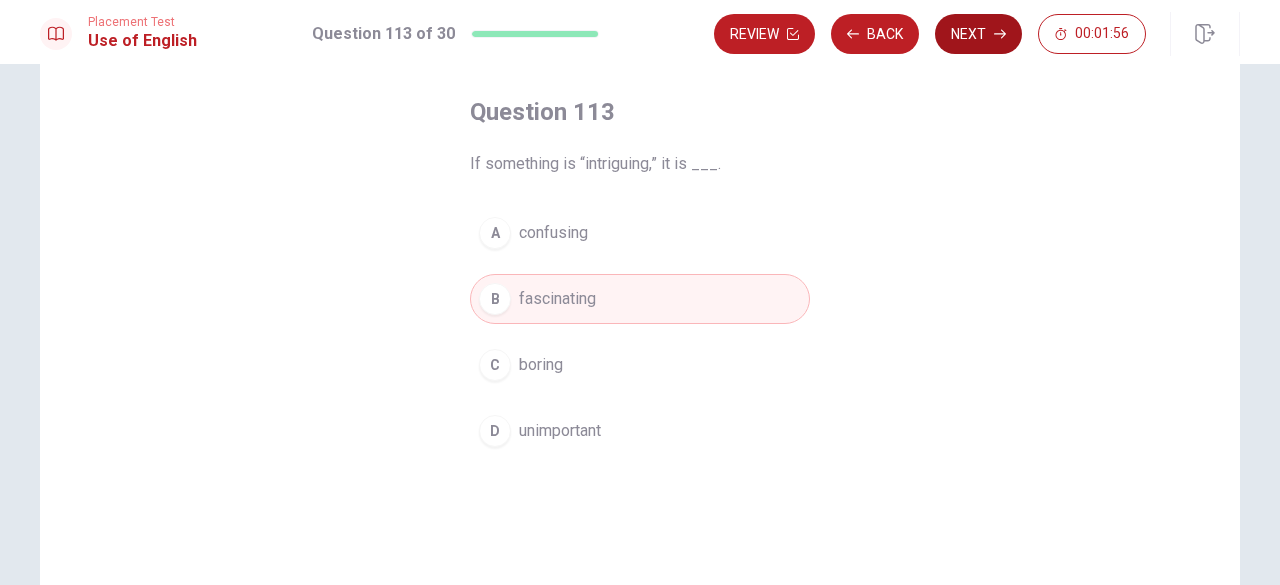 click on "Next" at bounding box center [978, 34] 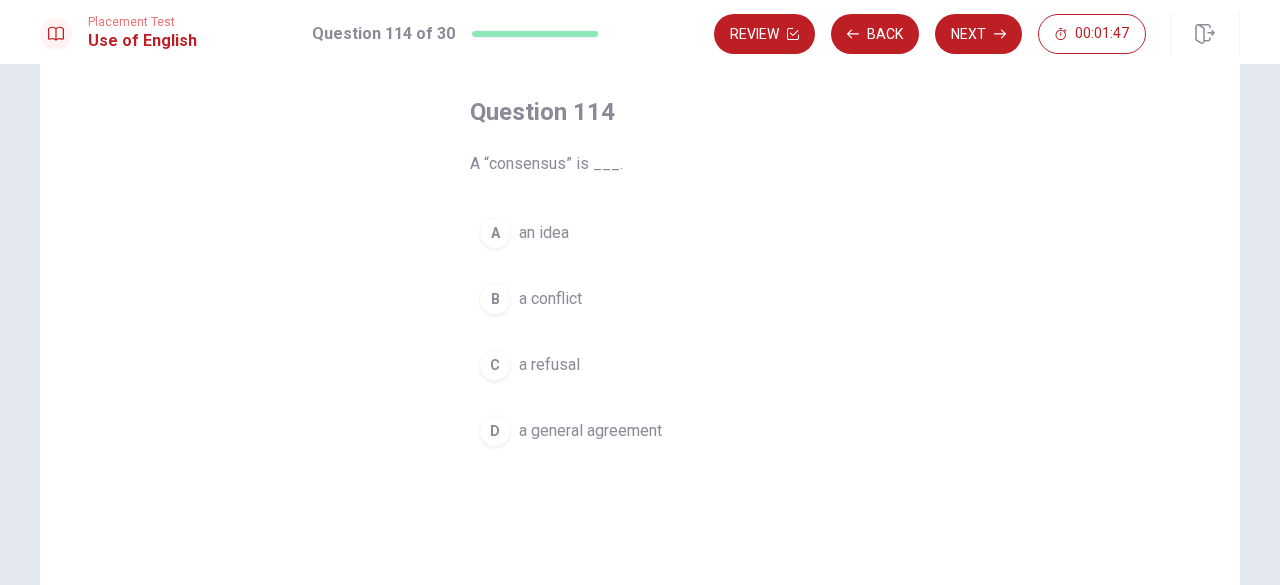 click on "A an idea" at bounding box center [640, 233] 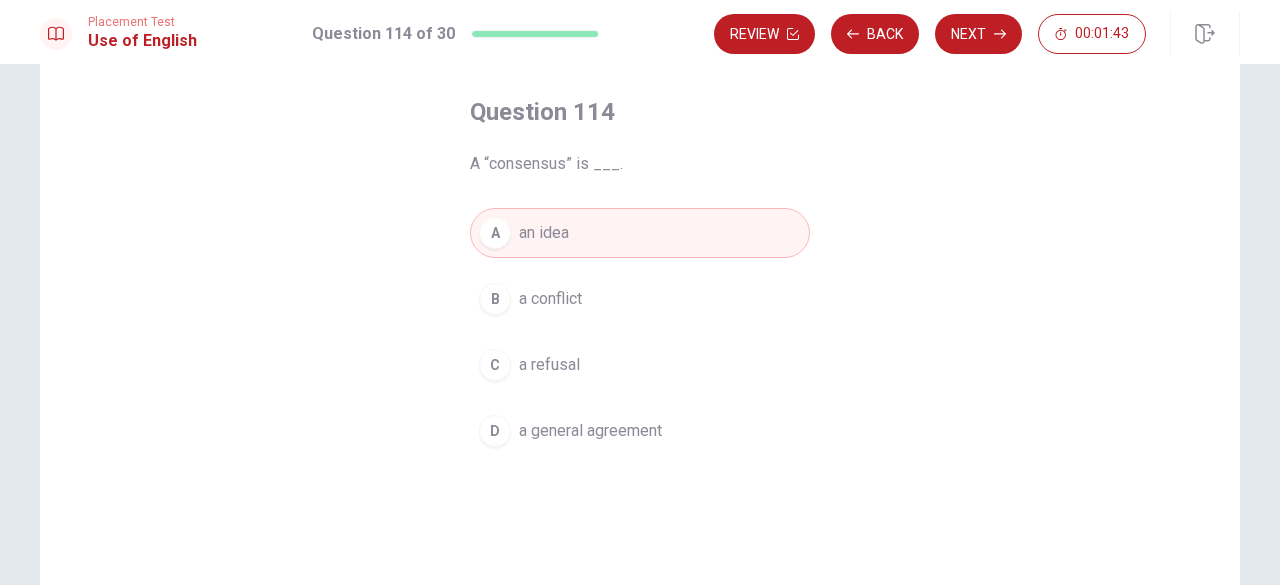 click on "a general agreement" at bounding box center [590, 431] 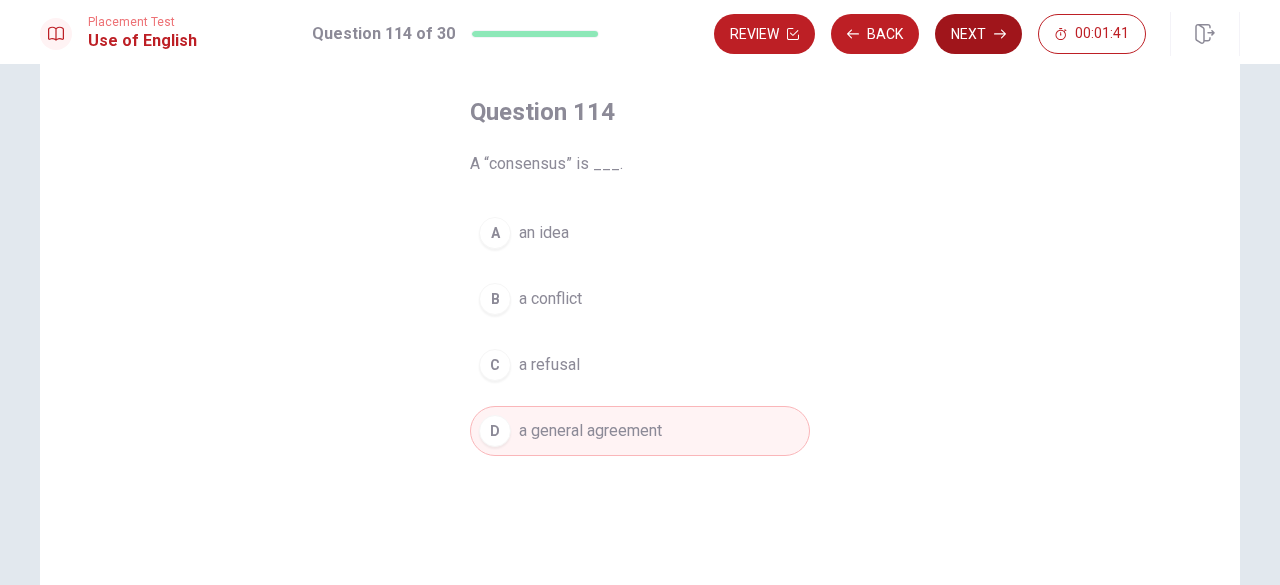 click on "Next" at bounding box center (978, 34) 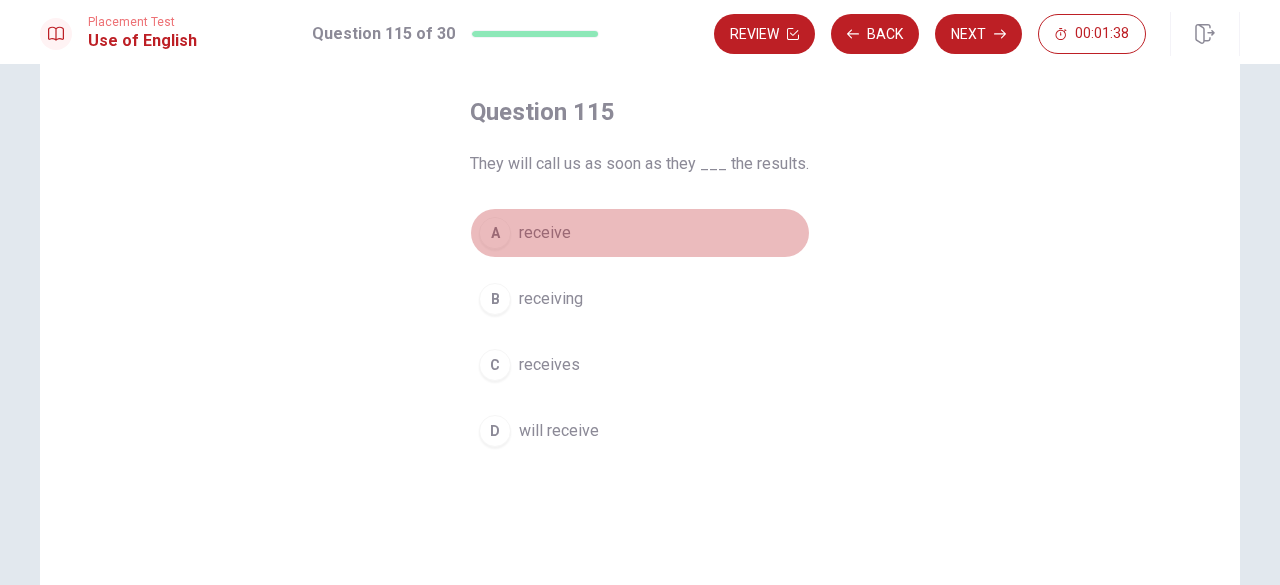 click on "receive" at bounding box center (545, 233) 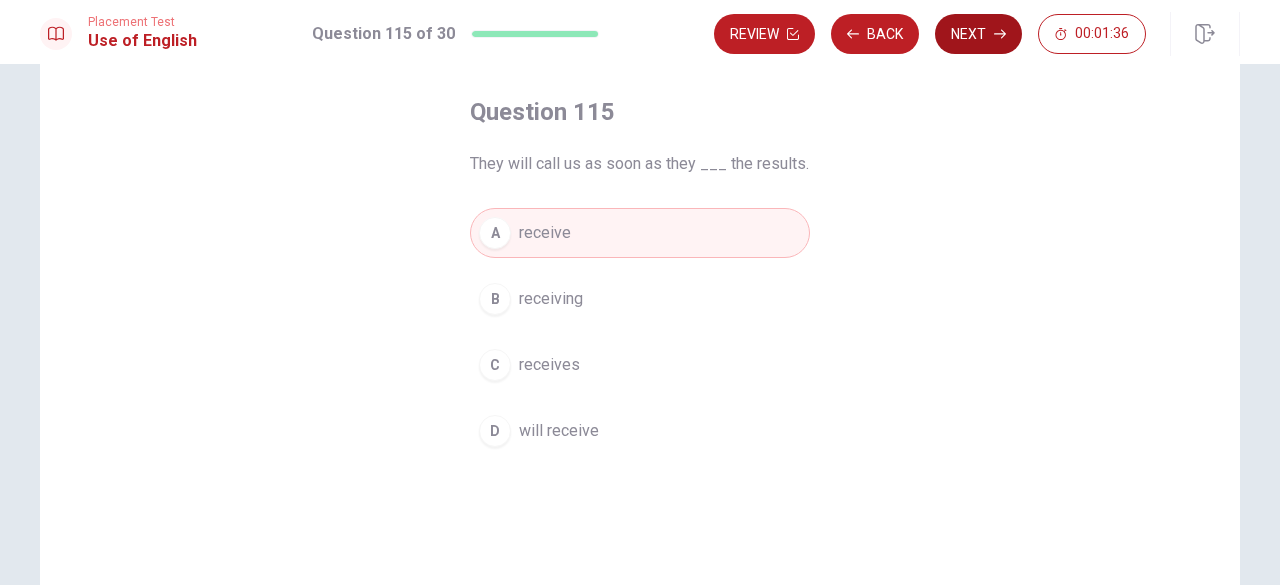 click on "Next" at bounding box center [978, 34] 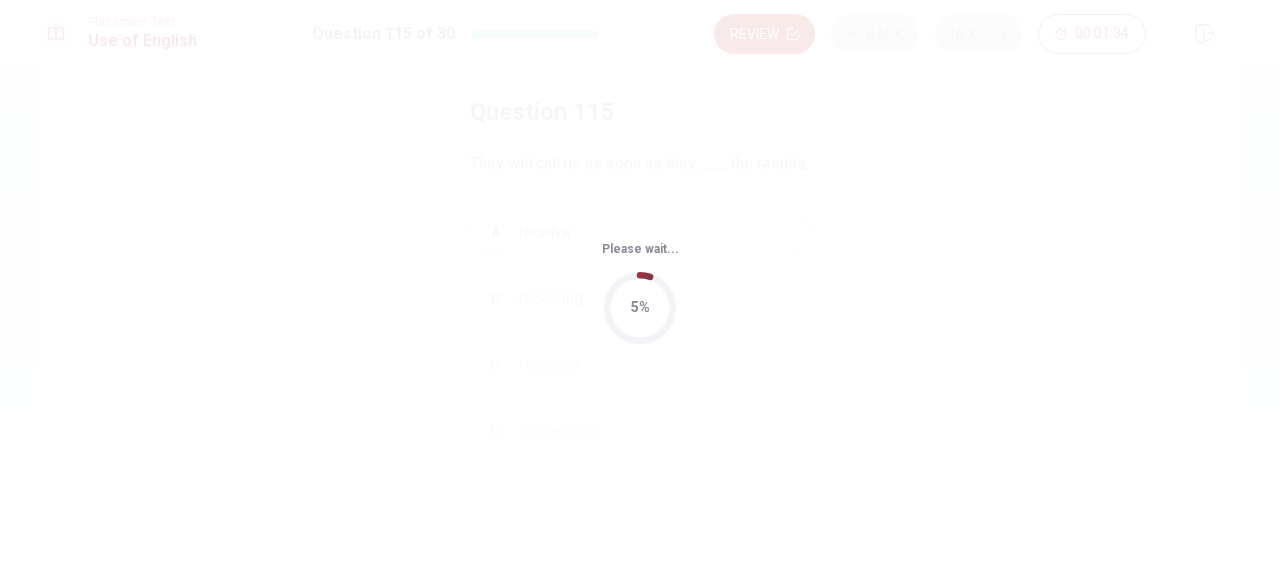 scroll, scrollTop: 0, scrollLeft: 0, axis: both 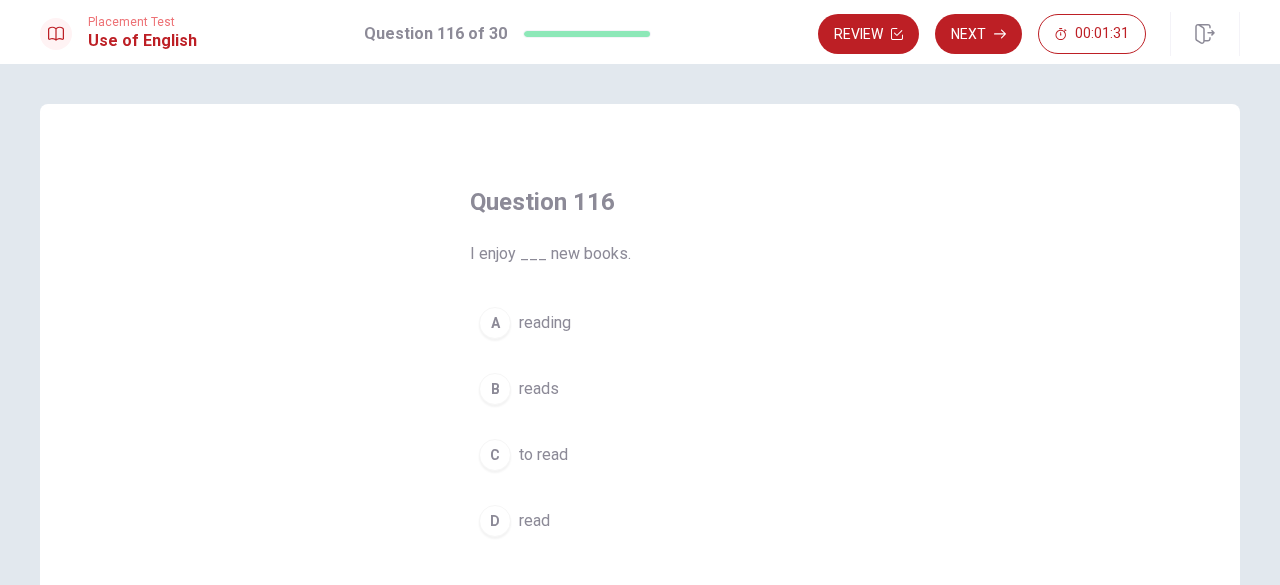drag, startPoint x: 632, startPoint y: 331, endPoint x: 693, endPoint y: 324, distance: 61.400326 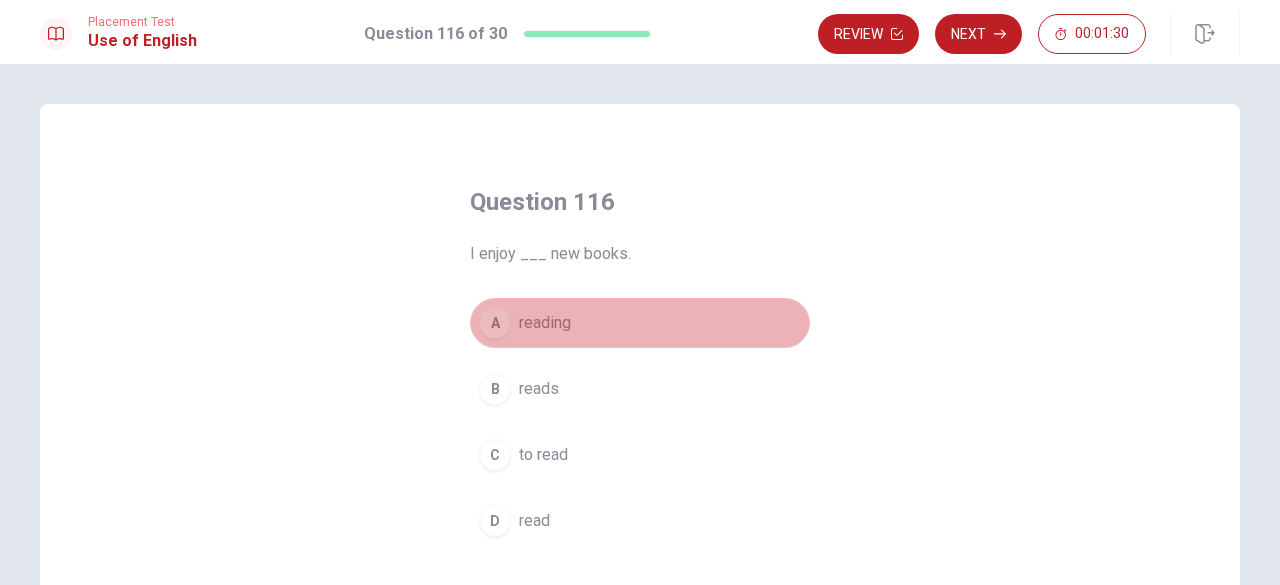 click on "A reading" at bounding box center [640, 323] 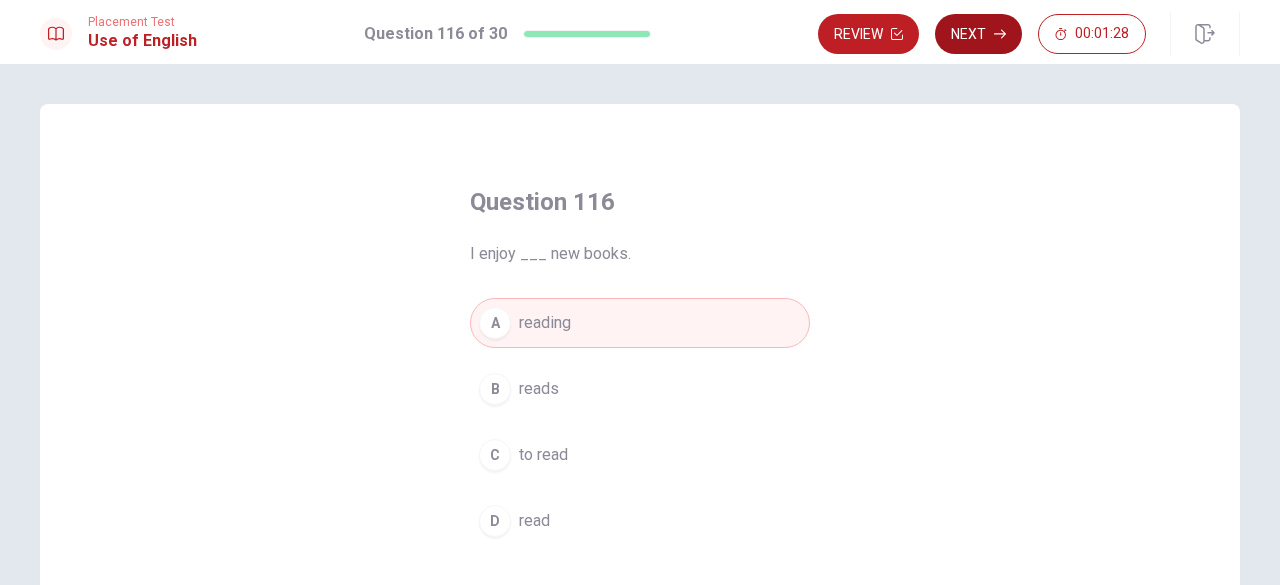 click on "Next" at bounding box center (978, 34) 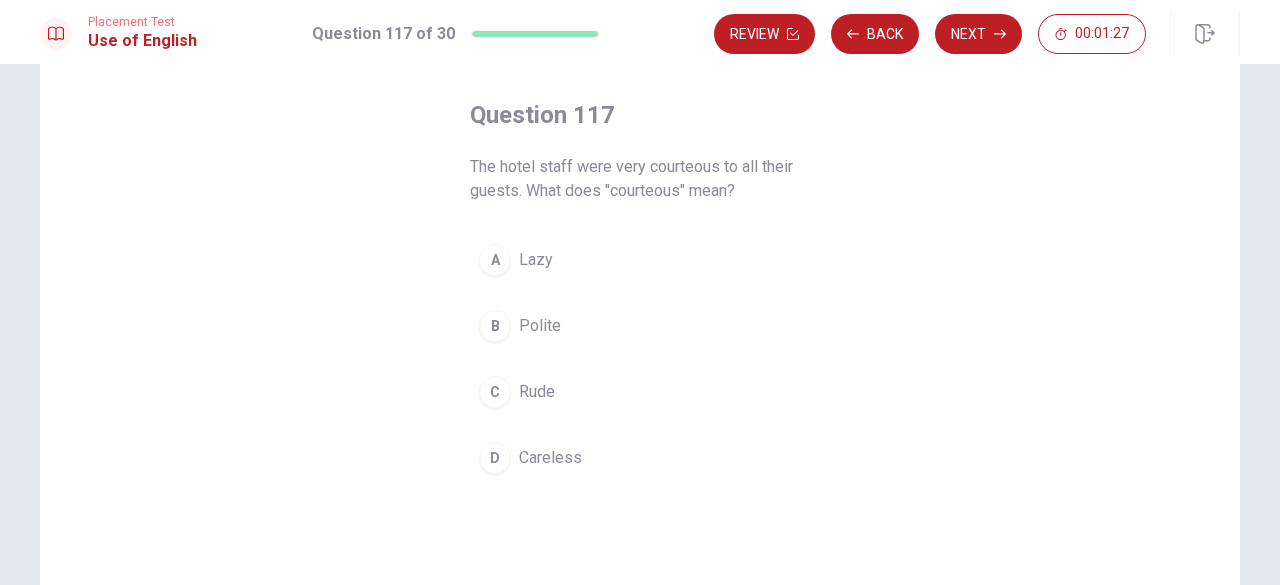 scroll, scrollTop: 88, scrollLeft: 0, axis: vertical 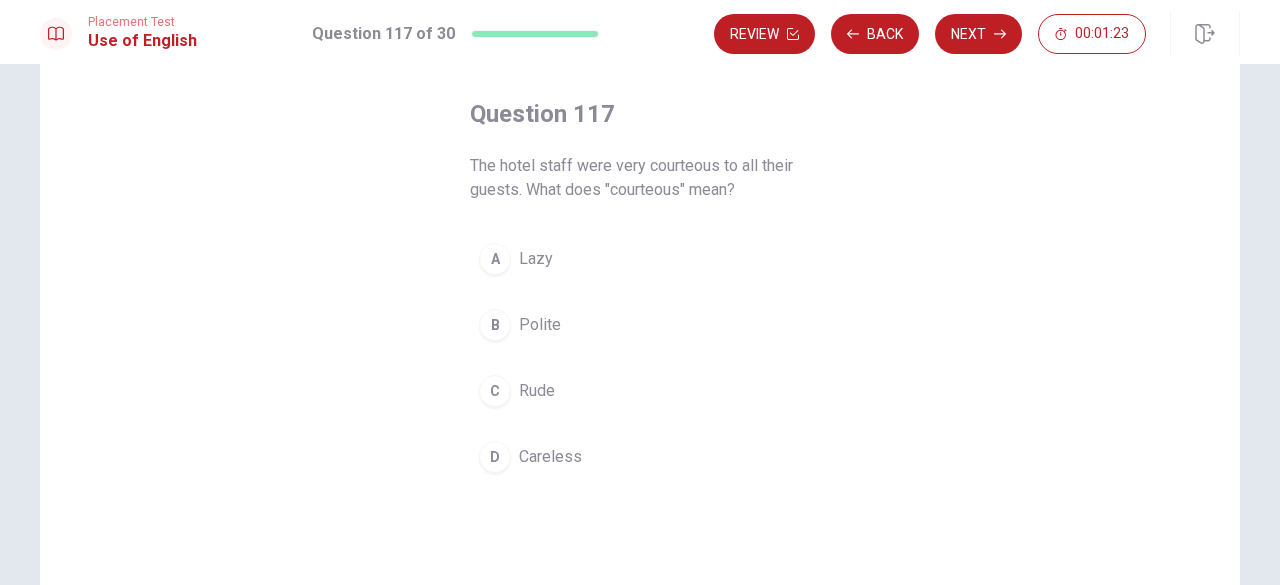 click on "Polite" at bounding box center (540, 325) 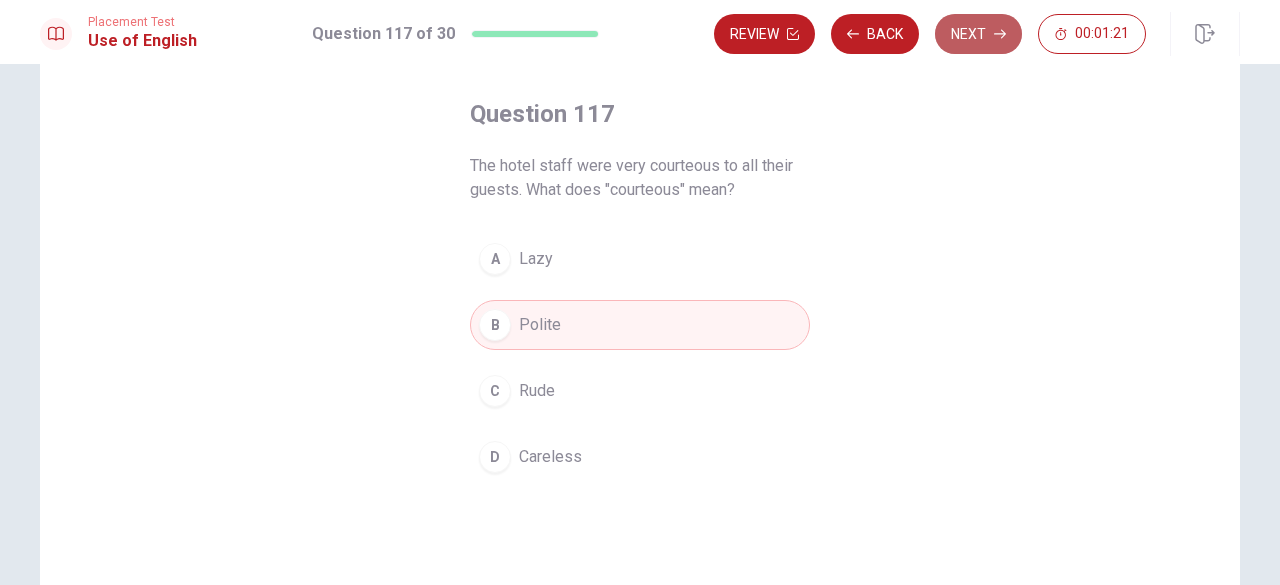 click on "Next" at bounding box center [978, 34] 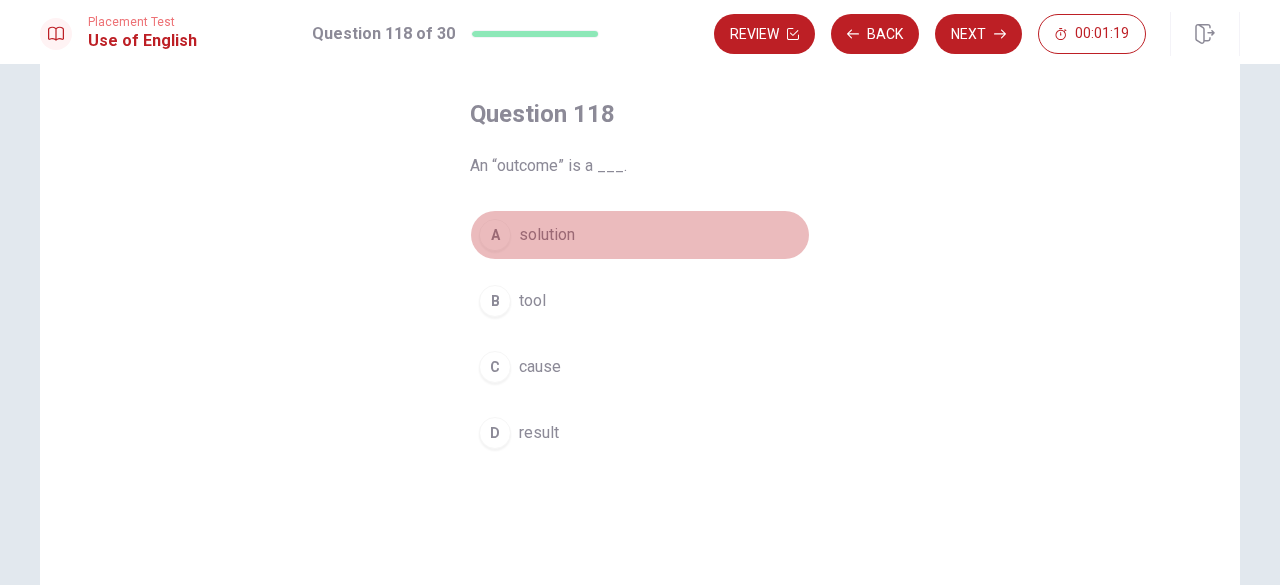 click on "A solution" at bounding box center [640, 235] 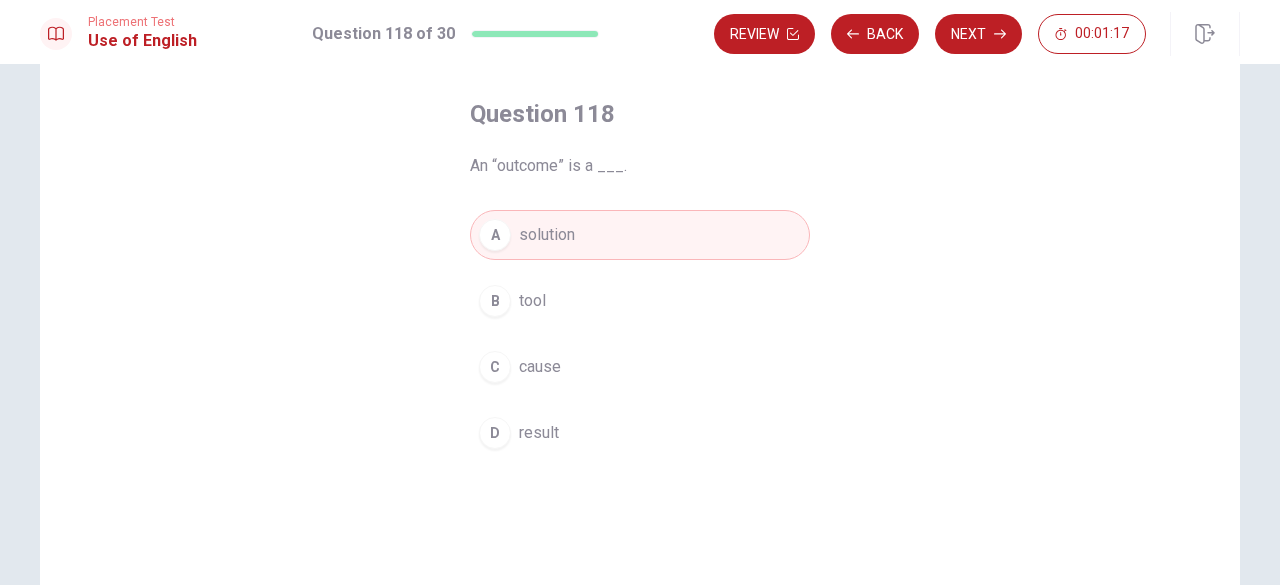click on "D result" at bounding box center (640, 433) 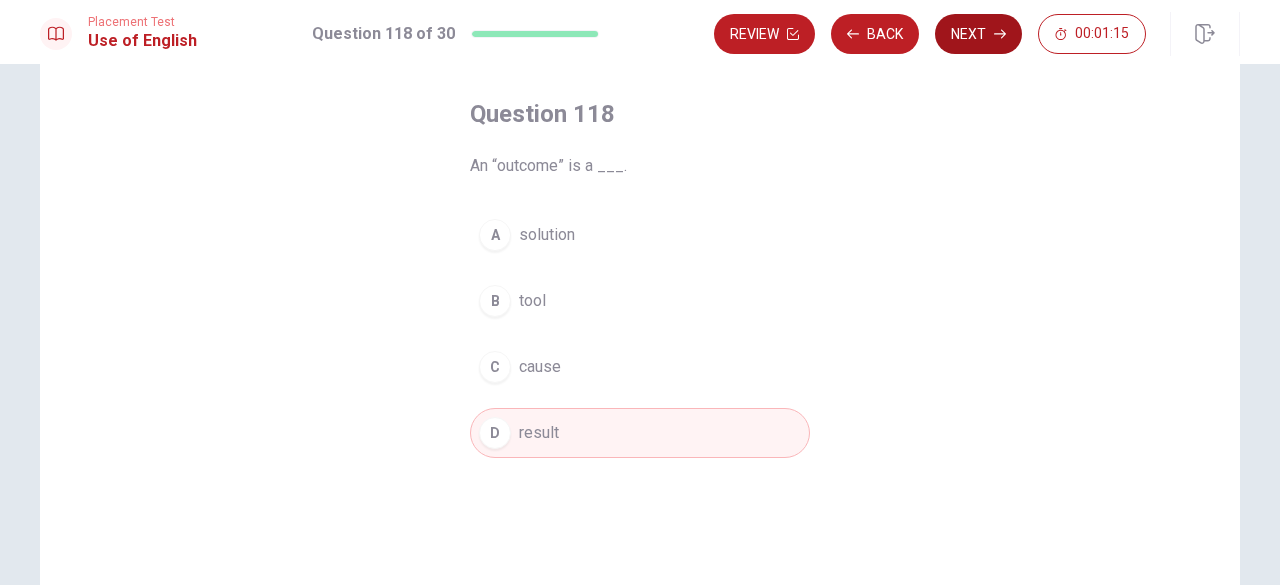 click on "Next" at bounding box center [978, 34] 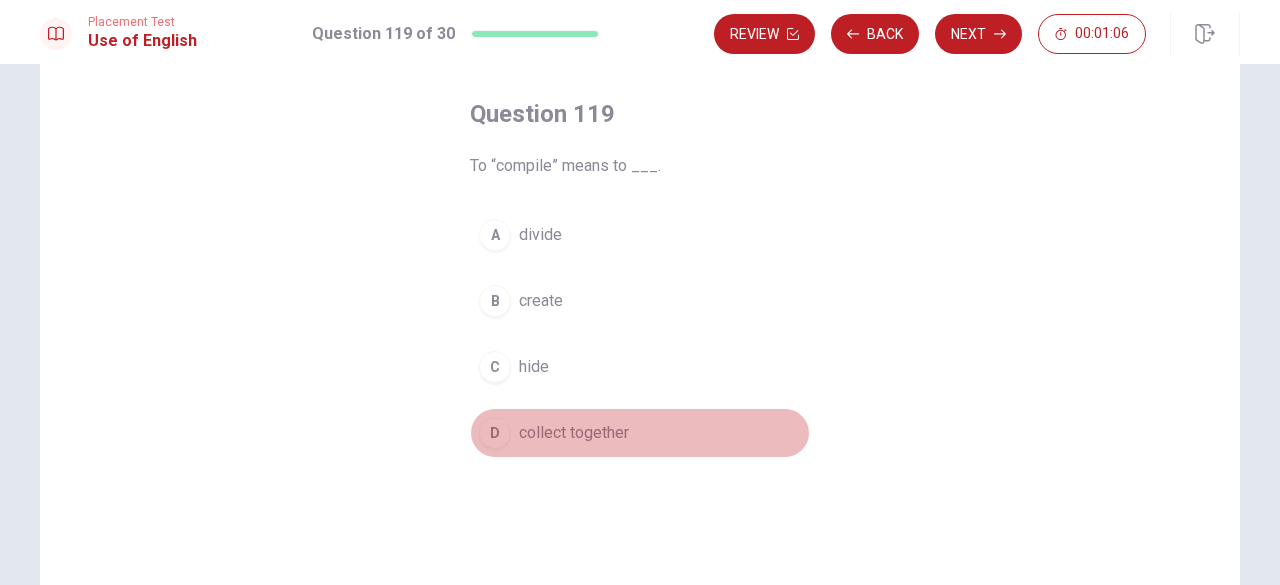 click on "D collect together" at bounding box center (640, 433) 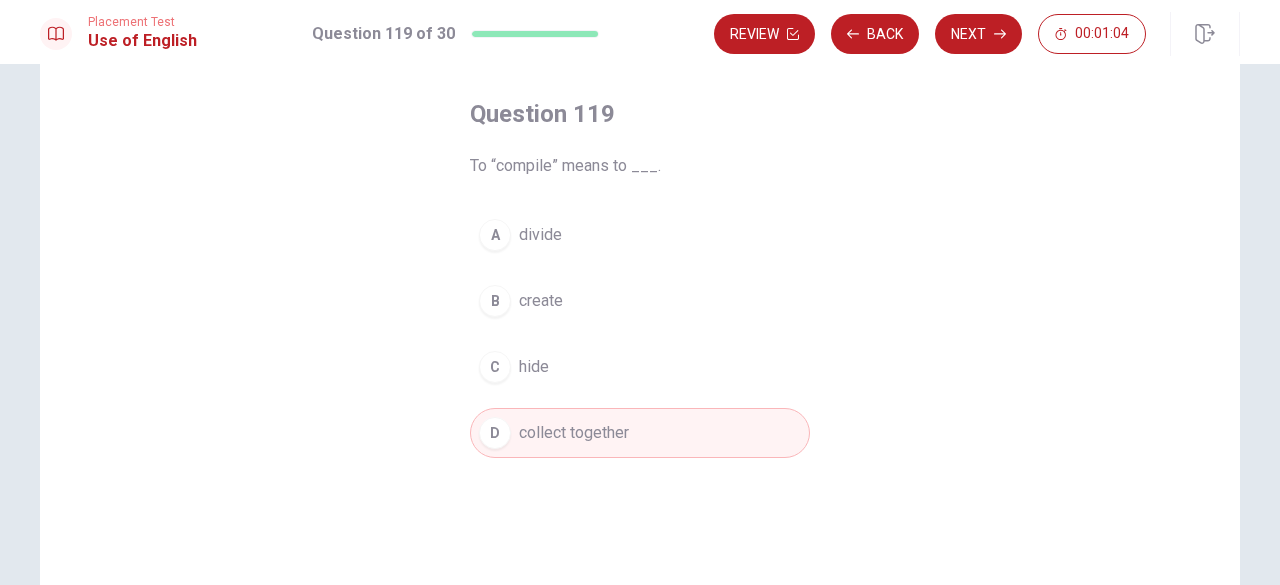 click on "B create" at bounding box center (640, 301) 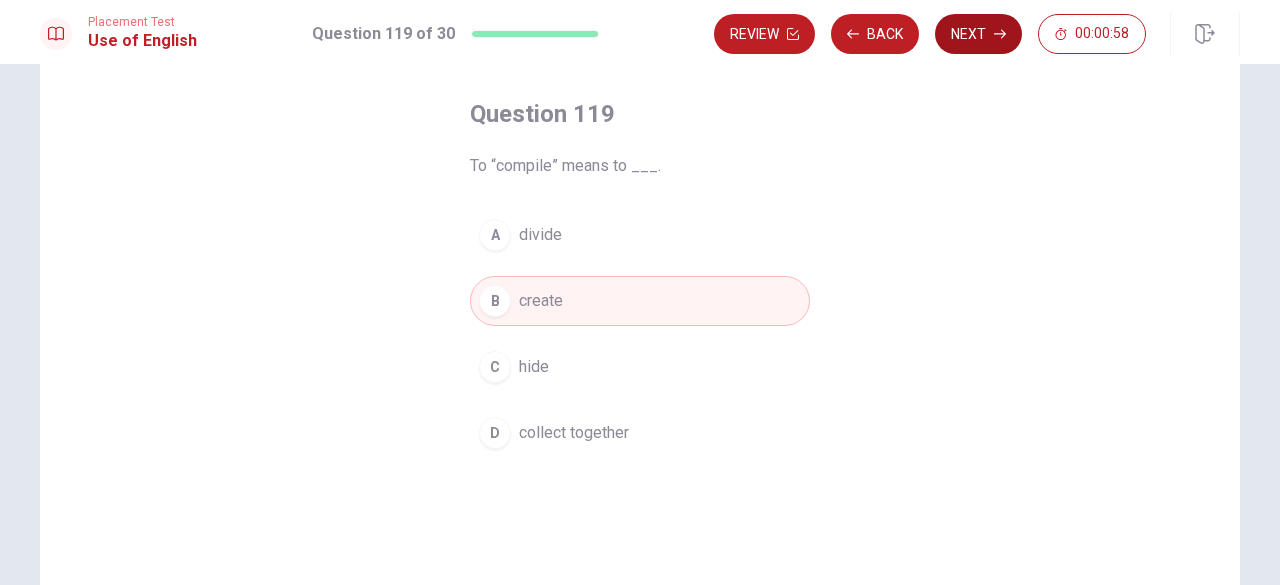 click on "Next" at bounding box center (978, 34) 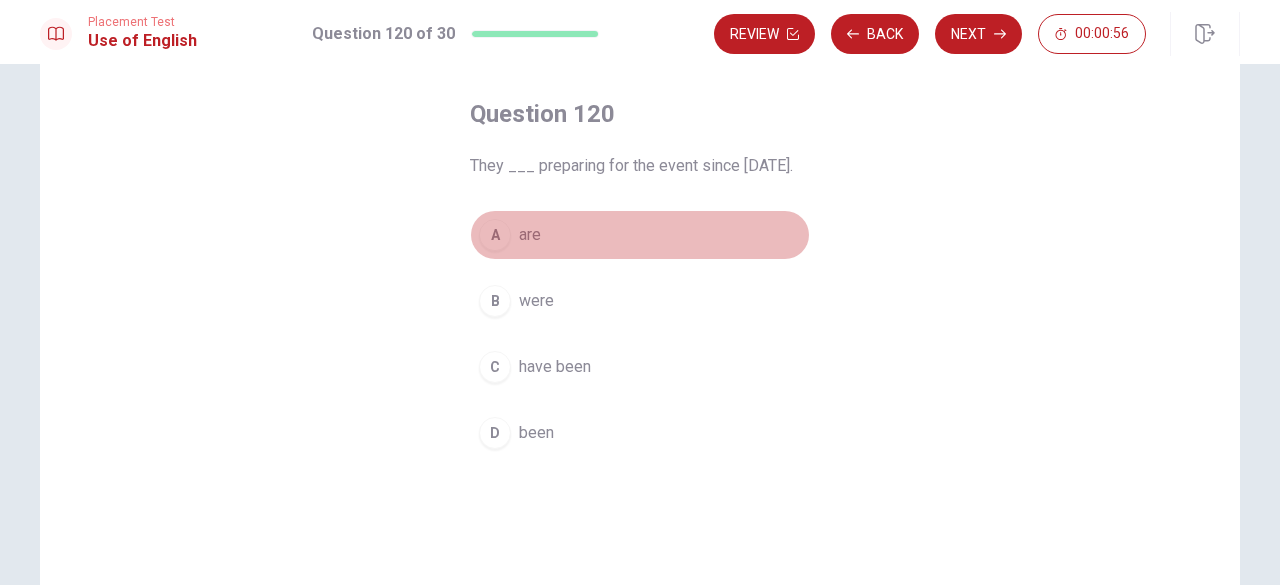 click on "A are" at bounding box center [640, 235] 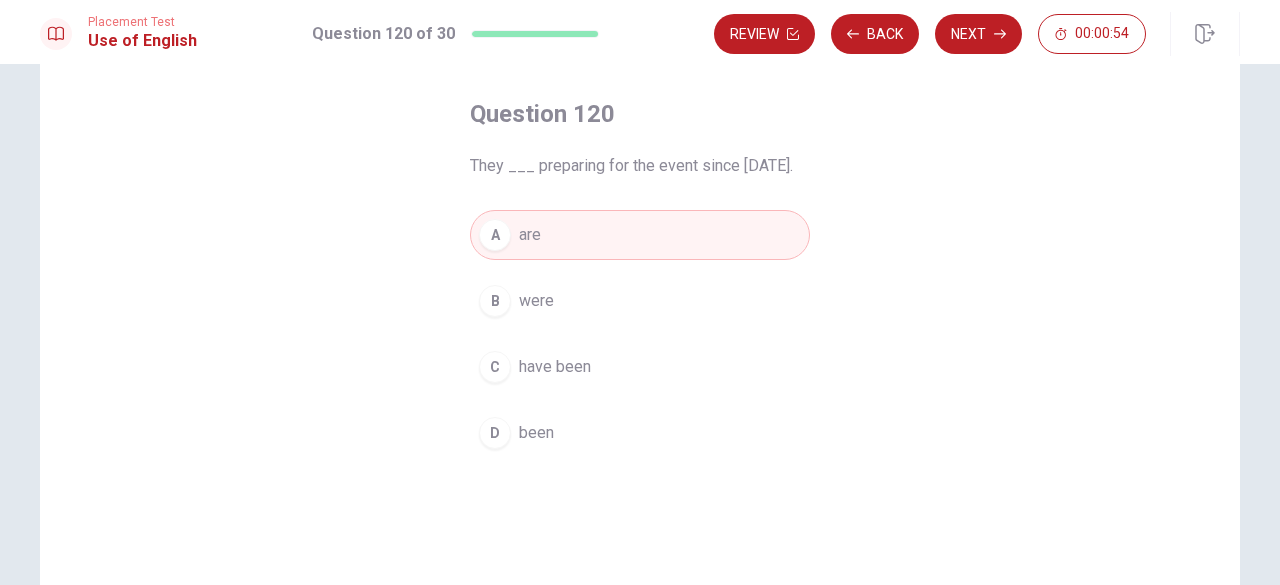 click on "C have been" at bounding box center (640, 367) 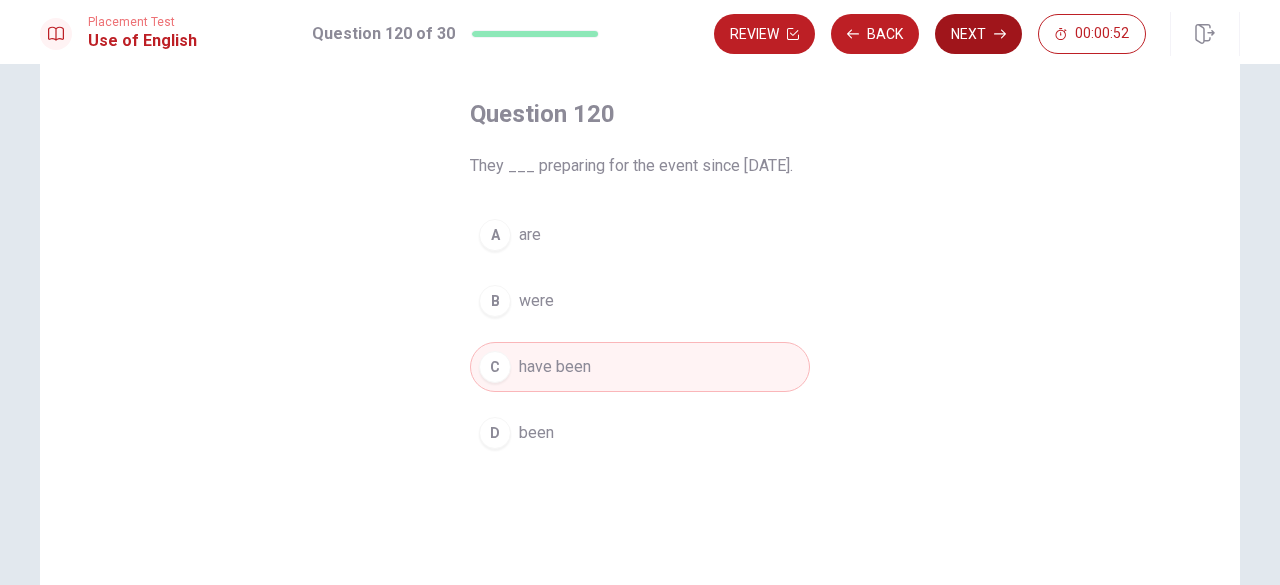 click on "Next" at bounding box center (978, 34) 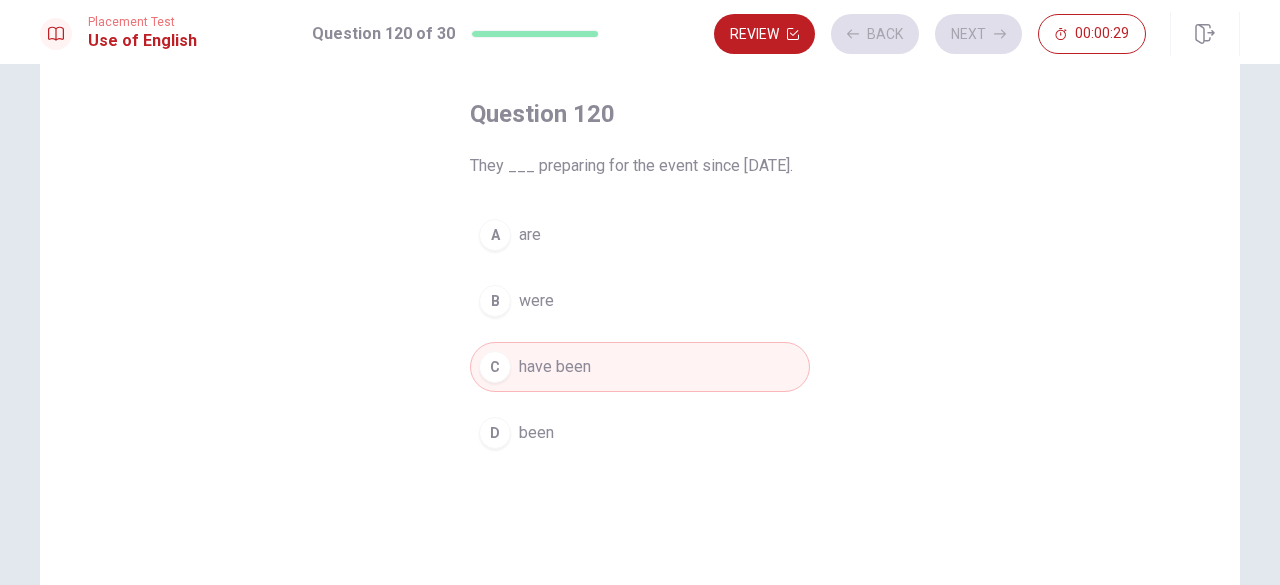 click on "C have been" at bounding box center [640, 367] 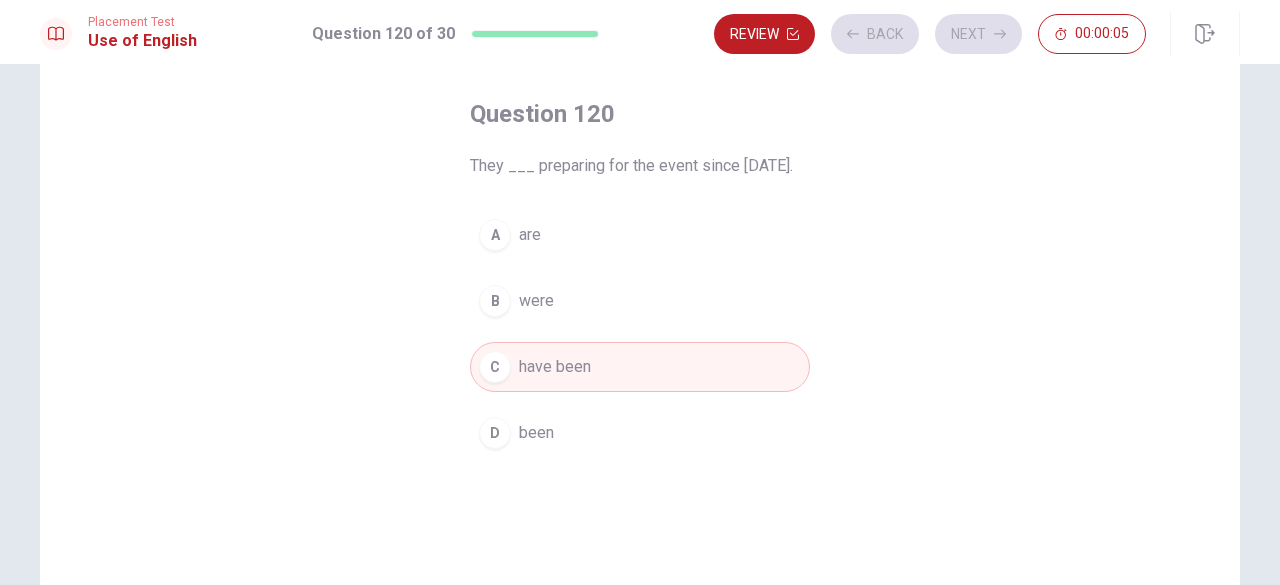 click on "C have been" at bounding box center (640, 367) 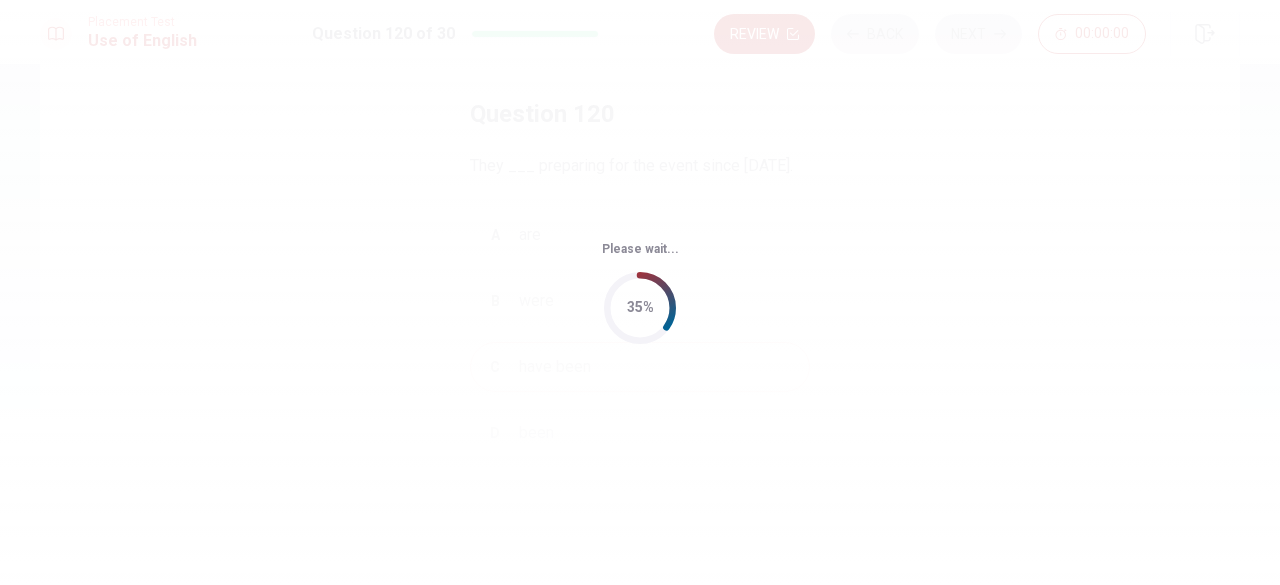 click on "Please wait... 35%" at bounding box center [640, 292] 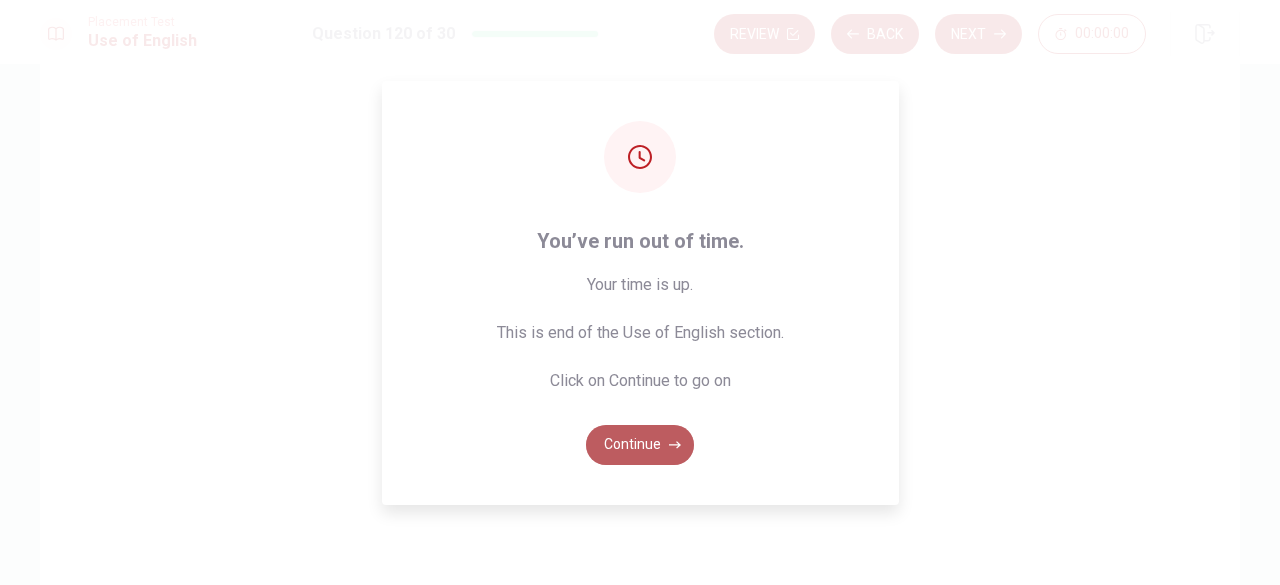 click 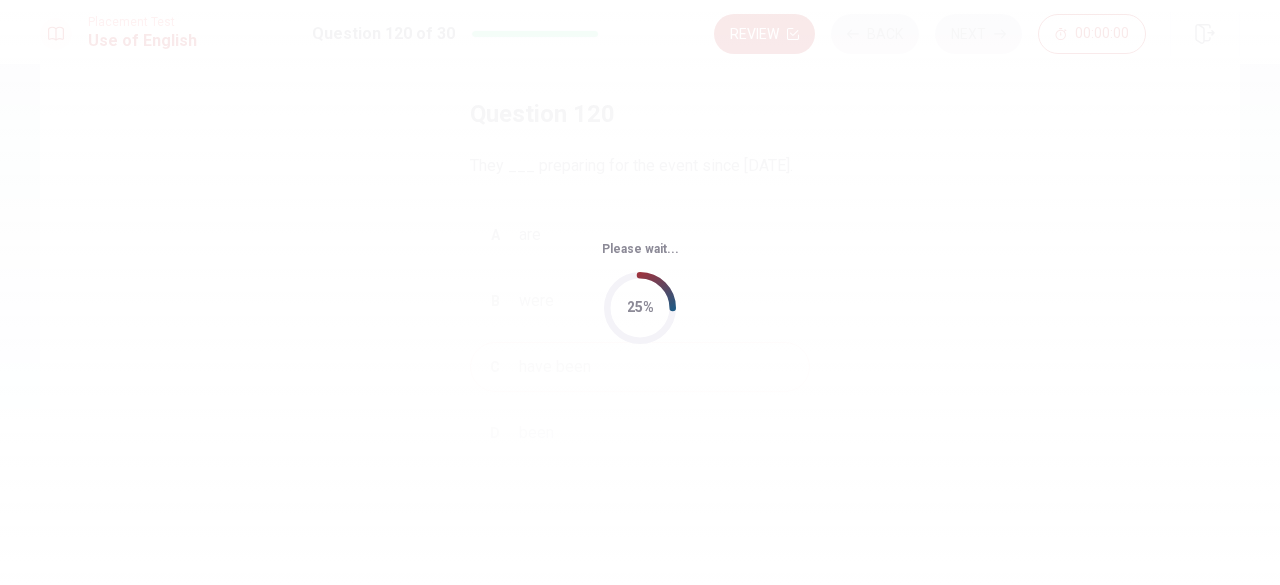 click on "Please wait... 25%" at bounding box center (640, 292) 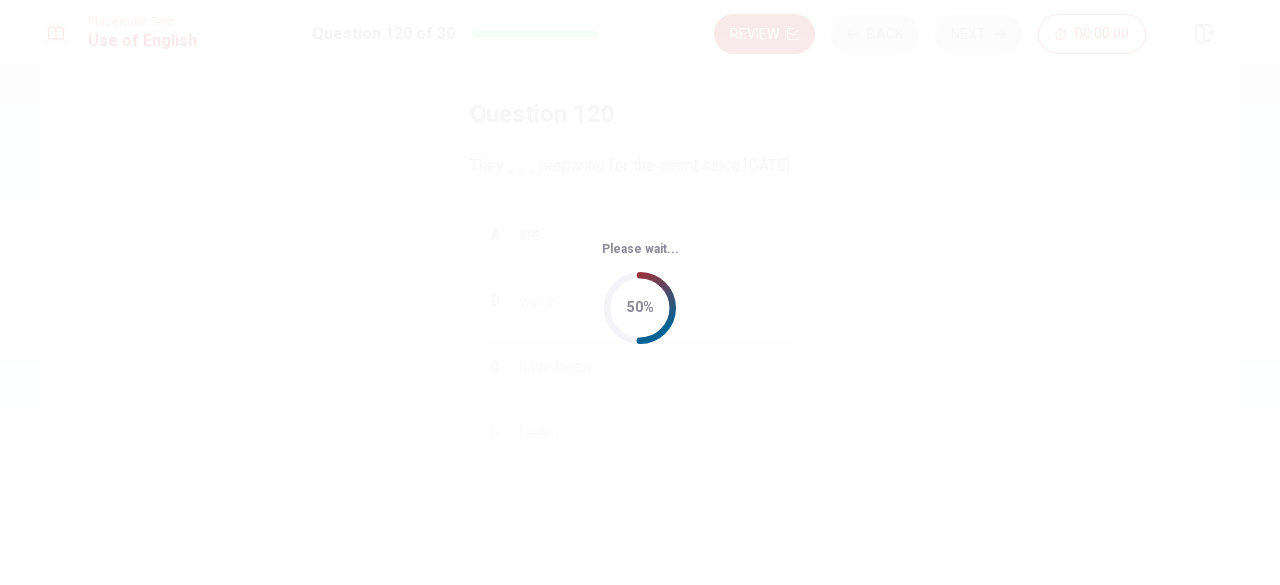 click on "Please wait... 50%" at bounding box center [640, 292] 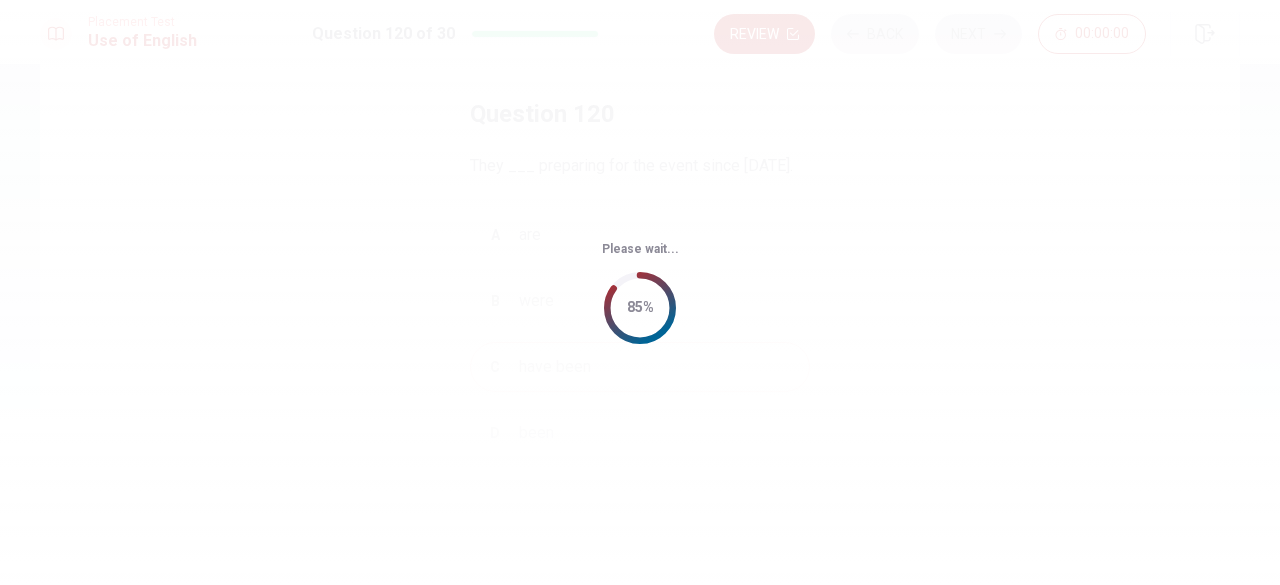 click on "Please wait... 85%" at bounding box center [640, 292] 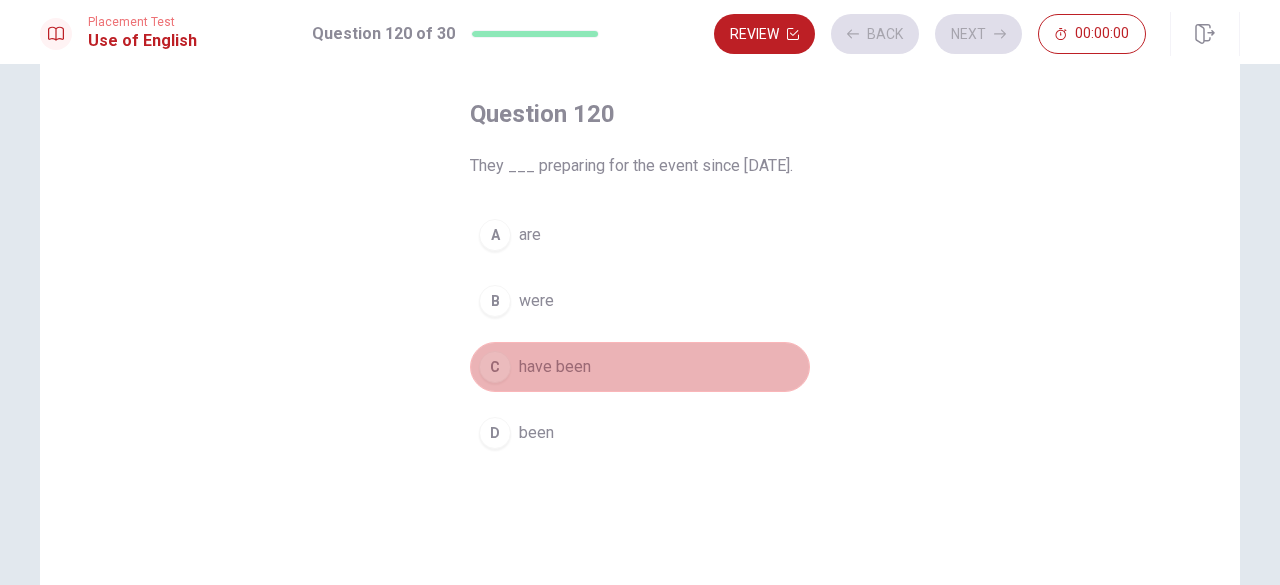 click on "C have been" at bounding box center (640, 367) 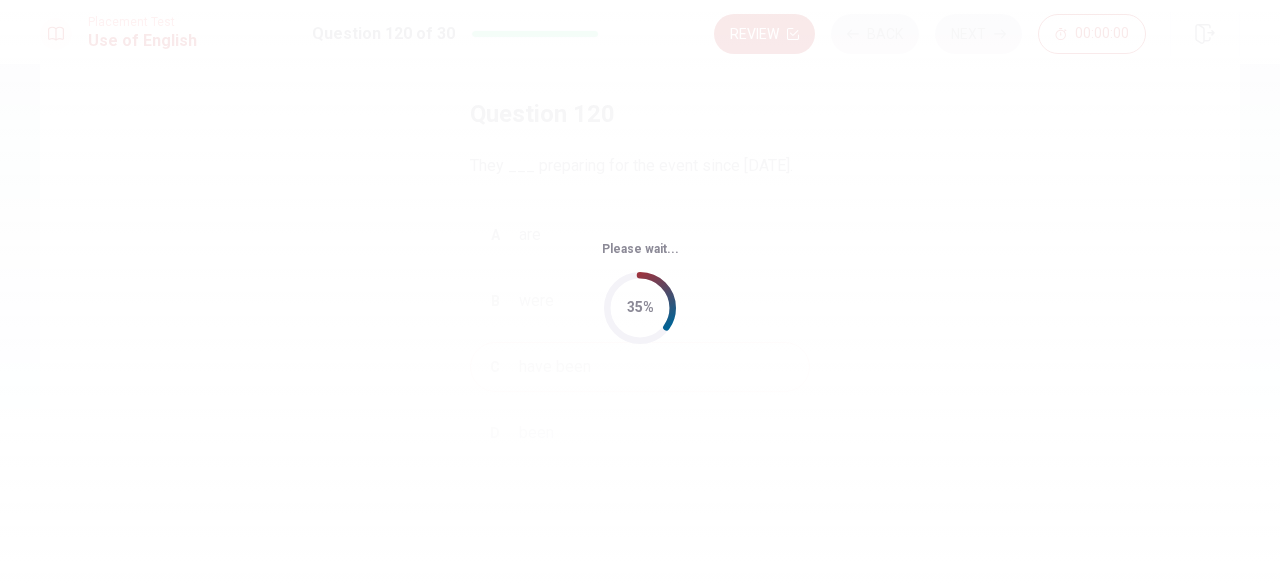 click on "Please wait... 35%" at bounding box center (640, 292) 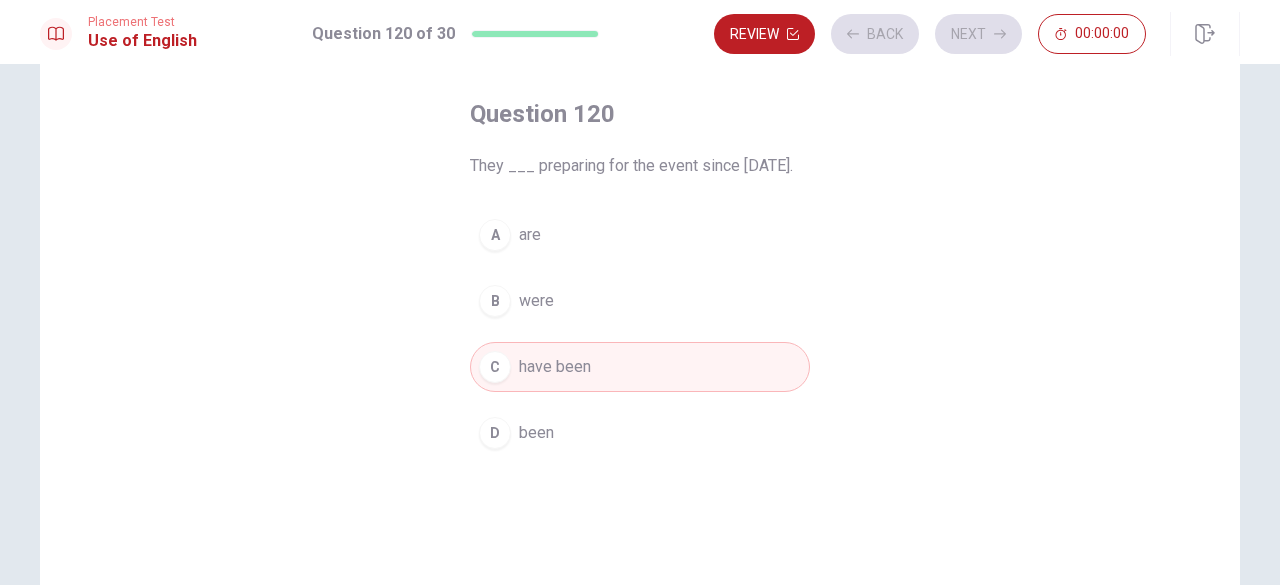 click on "C have been" at bounding box center [640, 367] 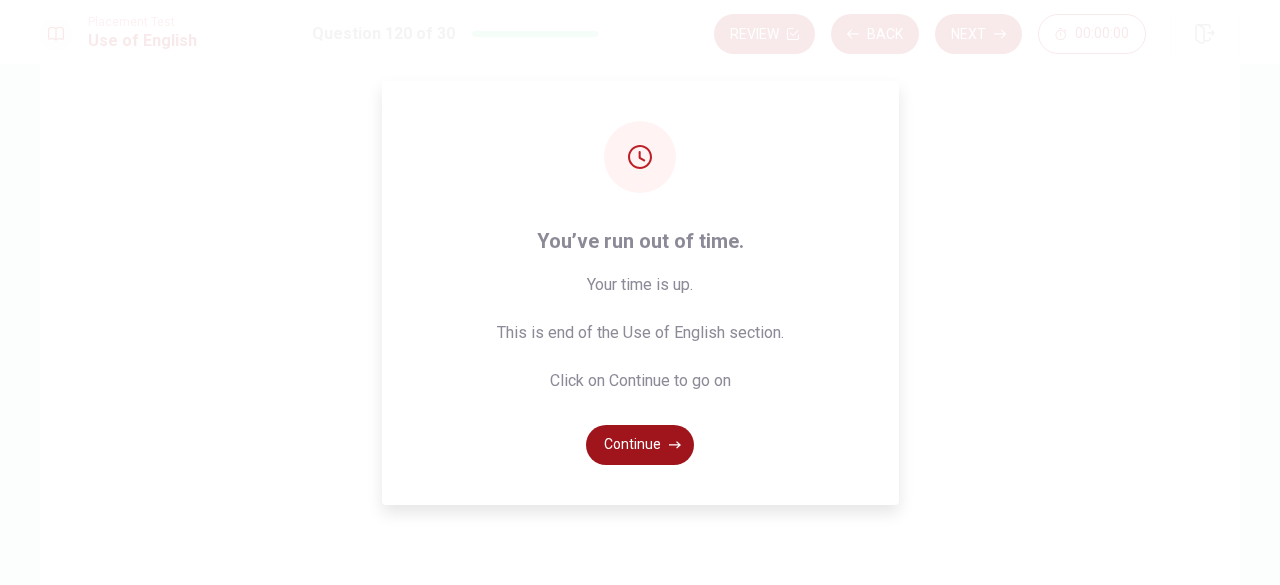 drag, startPoint x: 685, startPoint y: 389, endPoint x: 664, endPoint y: 447, distance: 61.68468 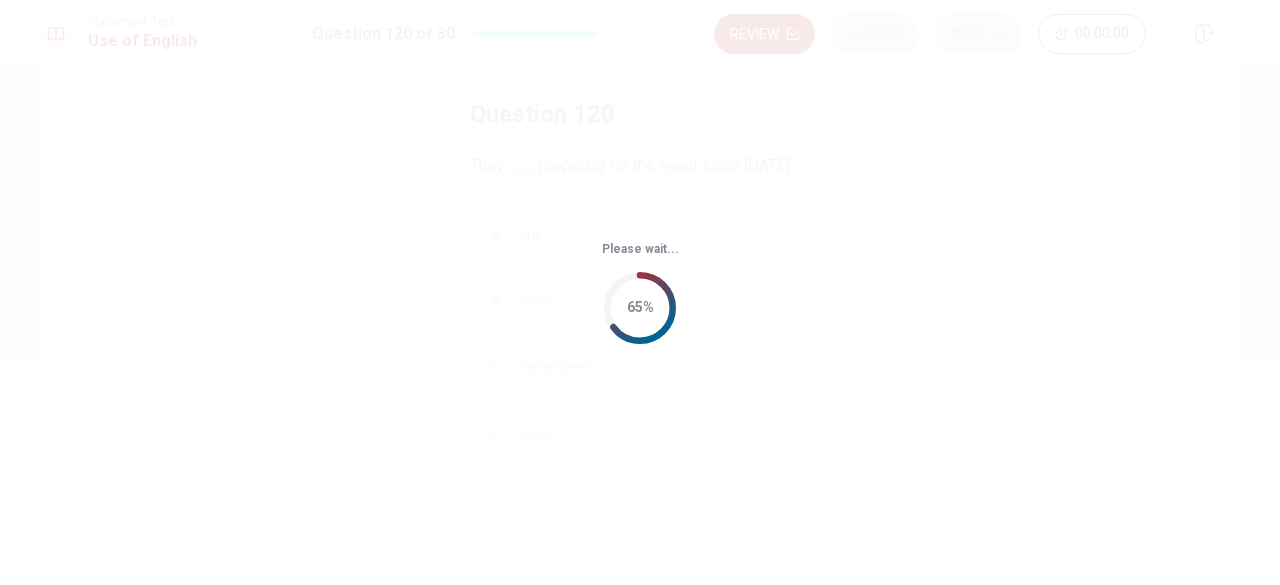 click on "Please wait... 65%" at bounding box center (640, 292) 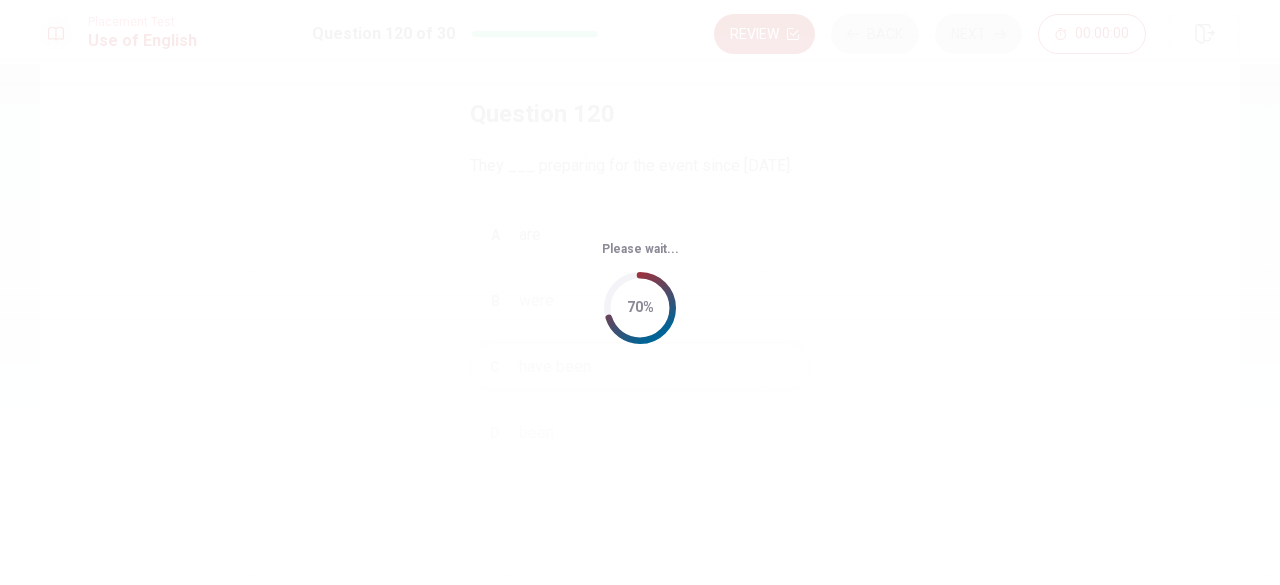 click on "Please wait... 70%" at bounding box center (640, 292) 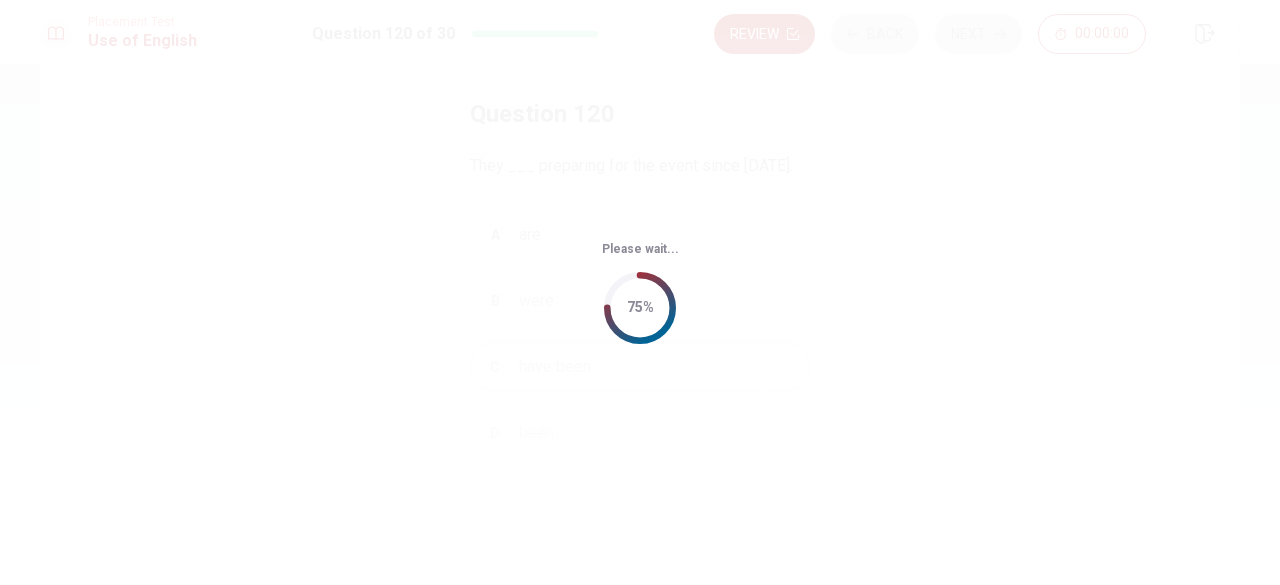 click on "Please wait... 75%" at bounding box center (640, 292) 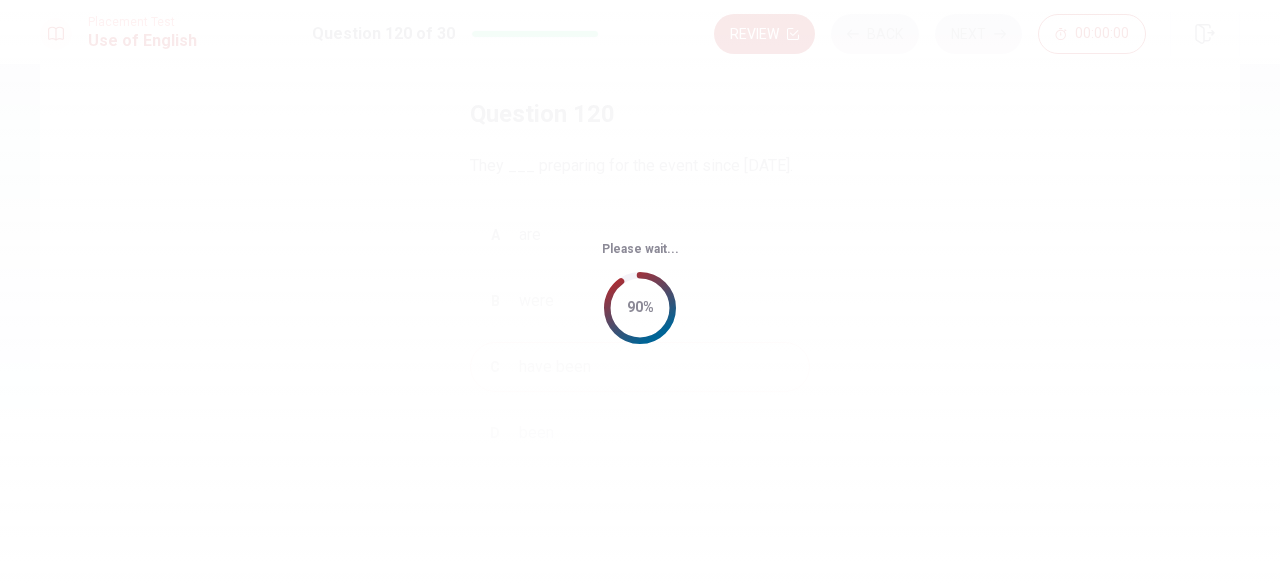 click on "Please wait... 90%" at bounding box center [640, 292] 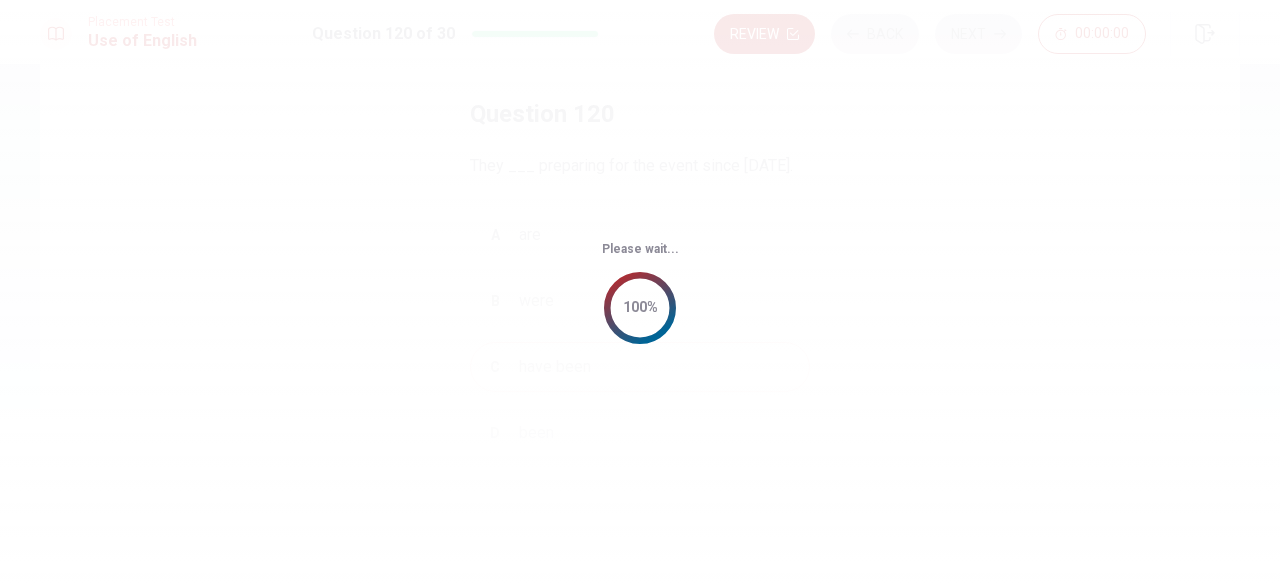 click on "Please wait... 100%" at bounding box center [640, 292] 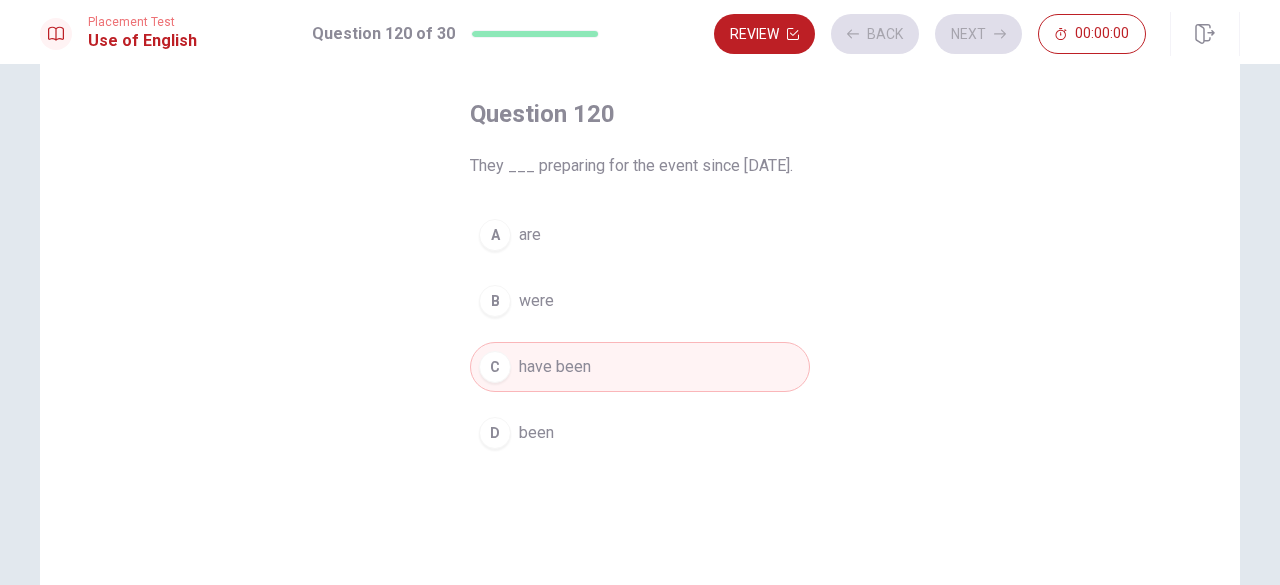 click on "D been" at bounding box center (640, 433) 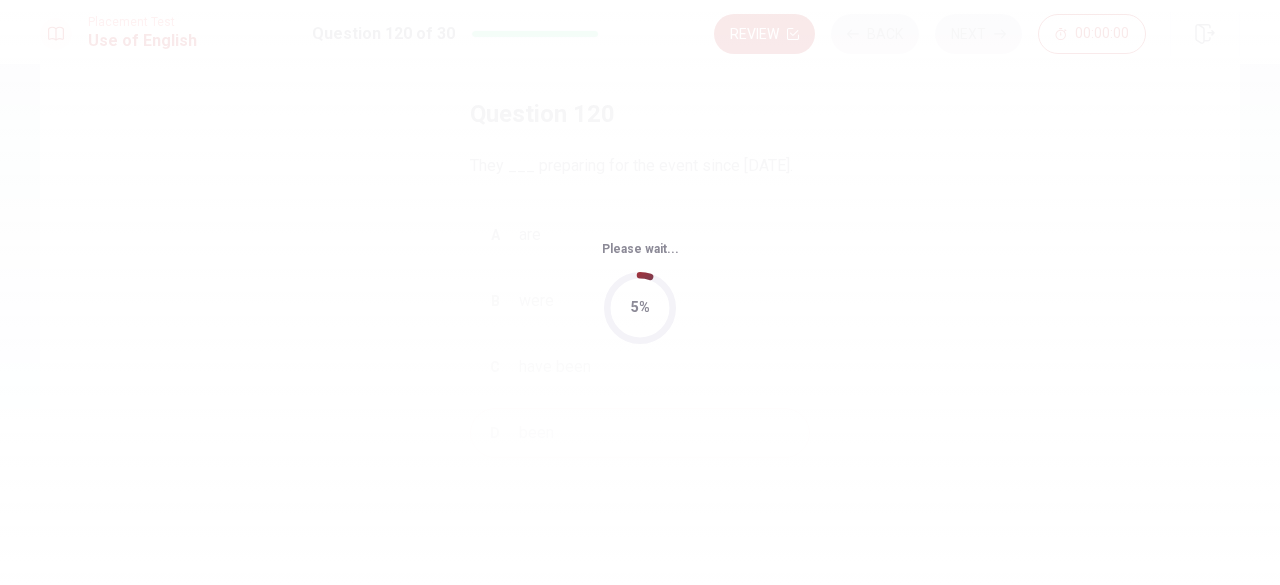 click on "Please wait... 5%" at bounding box center [640, 292] 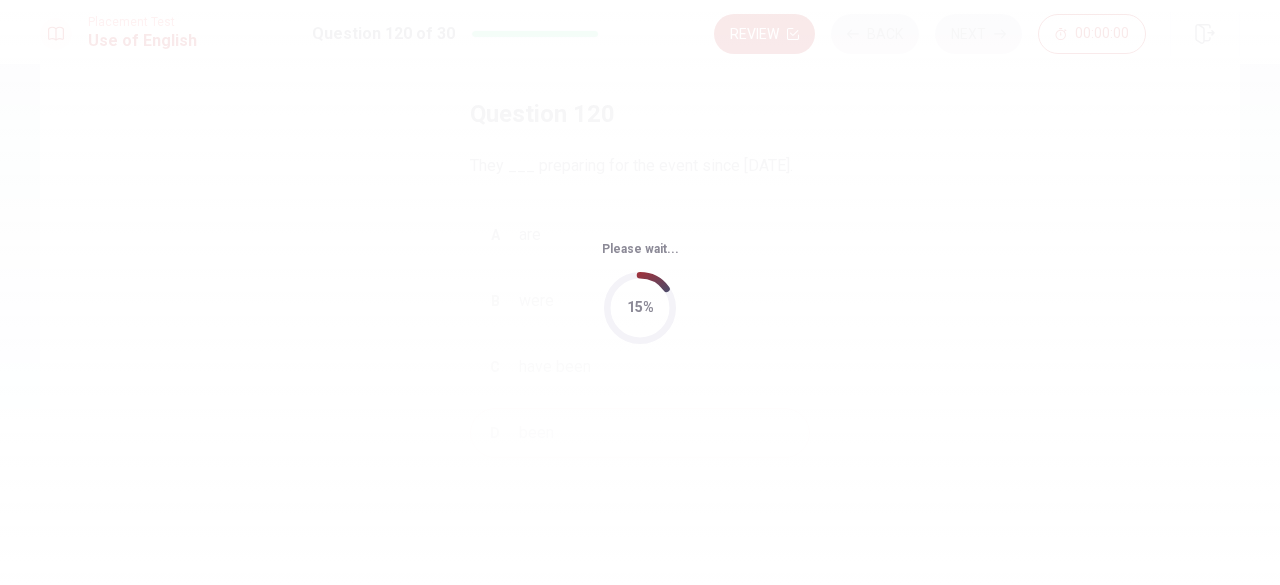 click on "Please wait... 15%" at bounding box center [640, 292] 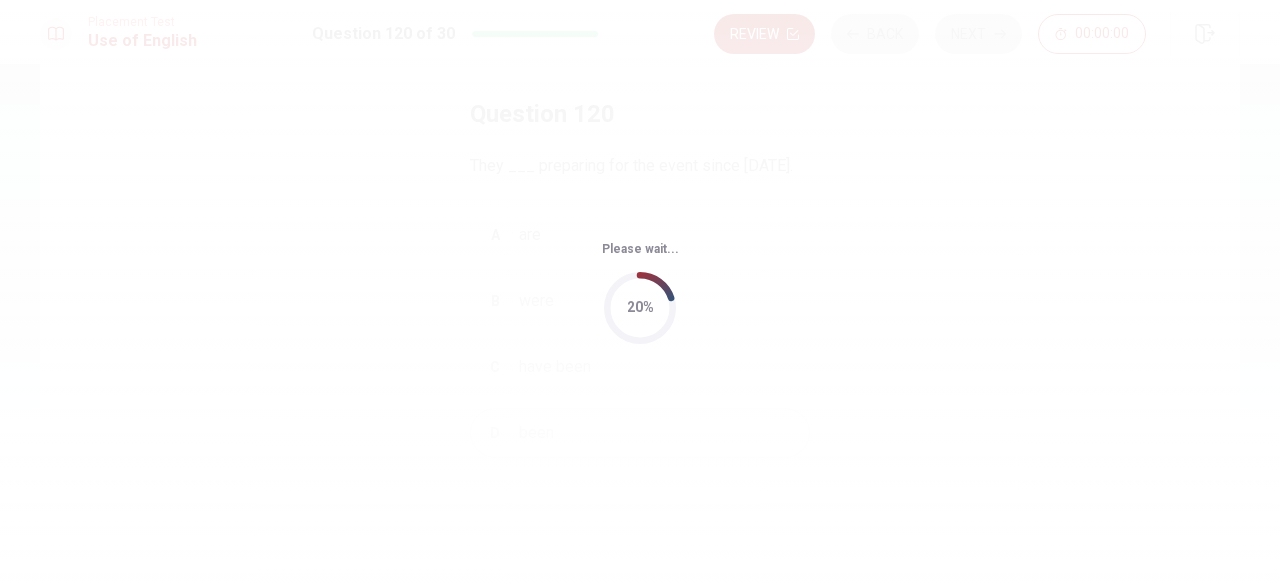 click on "Please wait... 20%" at bounding box center (640, 292) 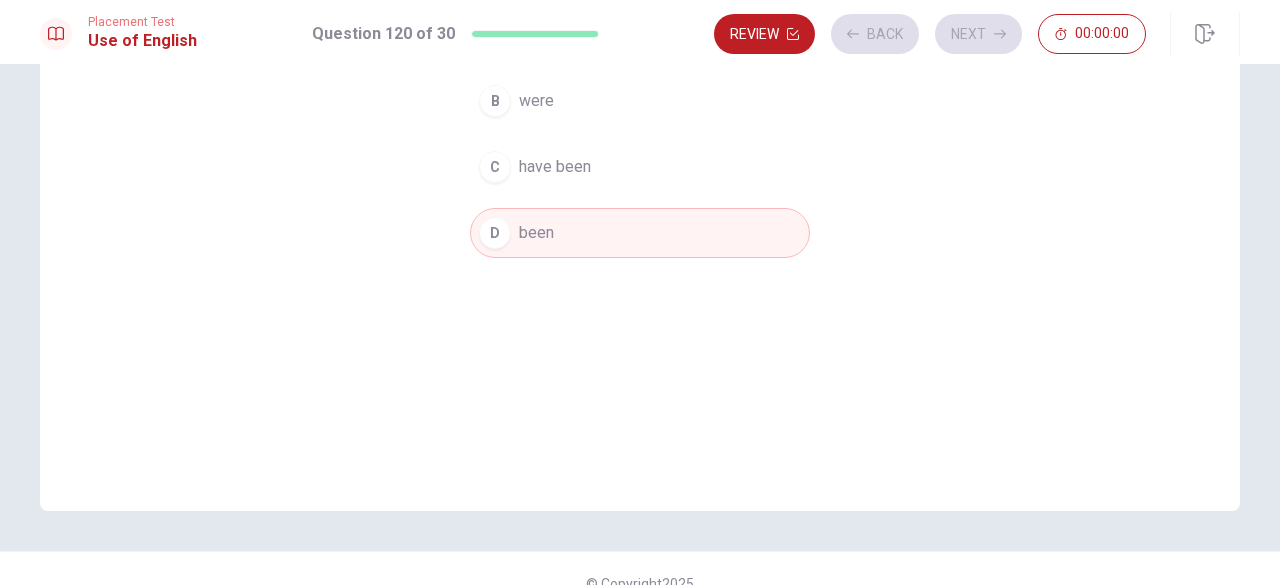 scroll, scrollTop: 318, scrollLeft: 0, axis: vertical 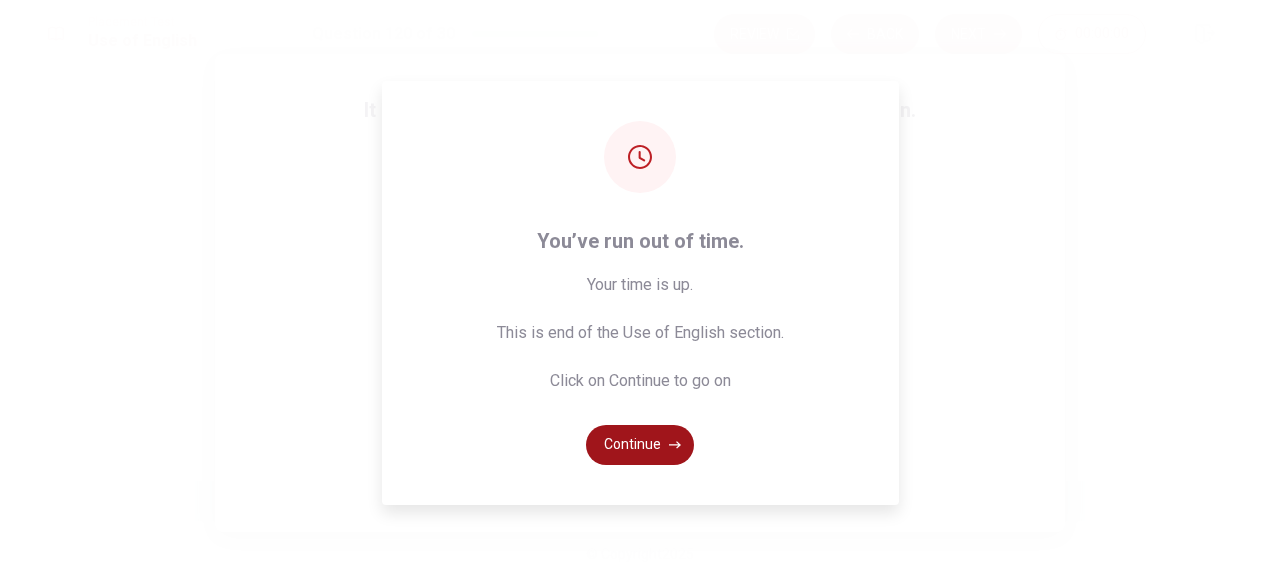 click on "Continue" at bounding box center (640, 445) 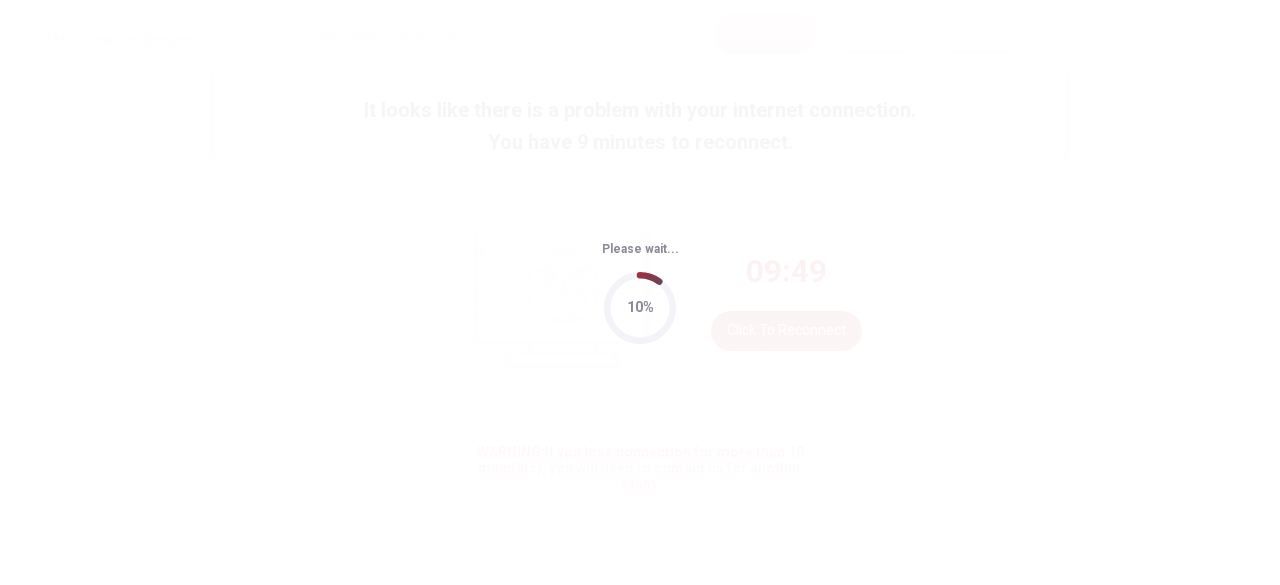 scroll, scrollTop: 0, scrollLeft: 0, axis: both 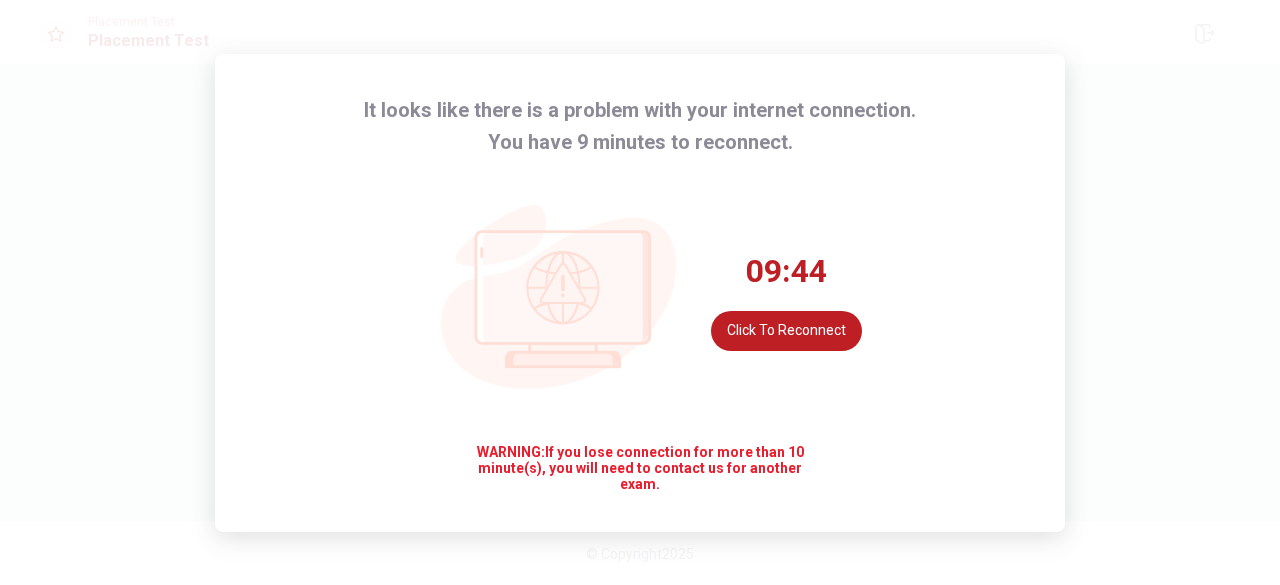 click 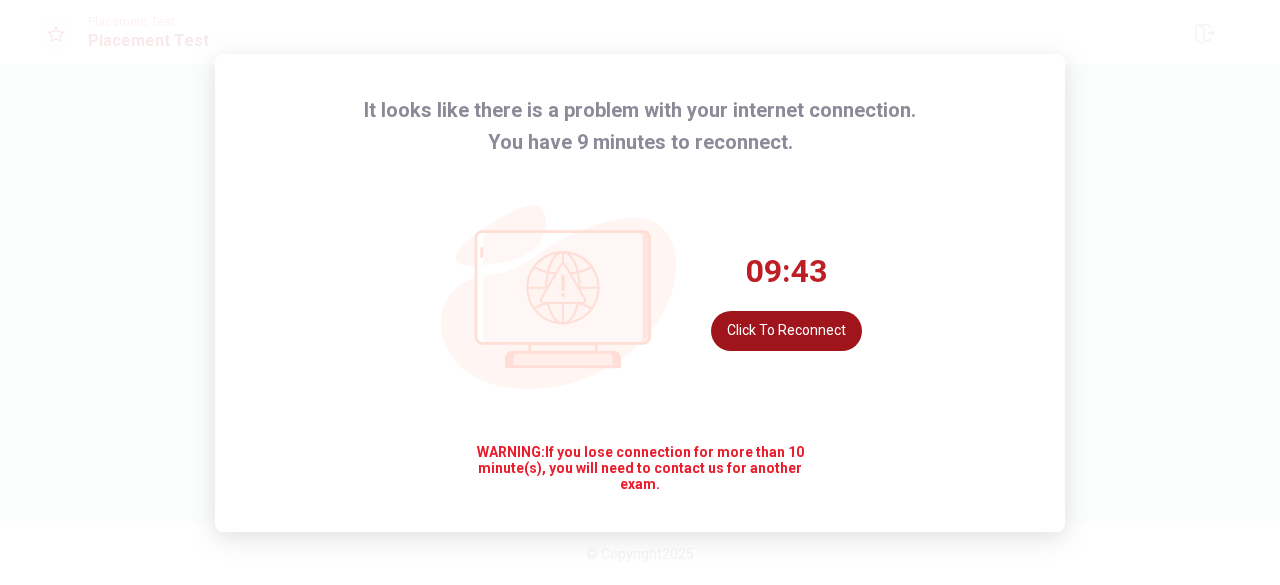click on "Click to reconnect" at bounding box center (786, 331) 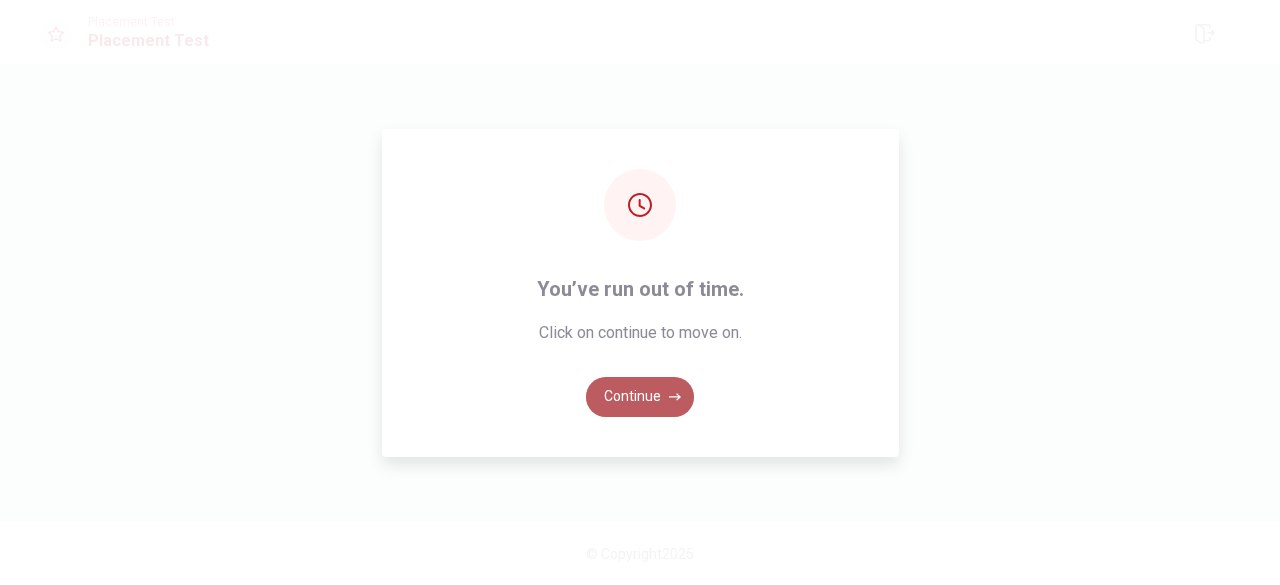 click on "Continue" at bounding box center (640, 397) 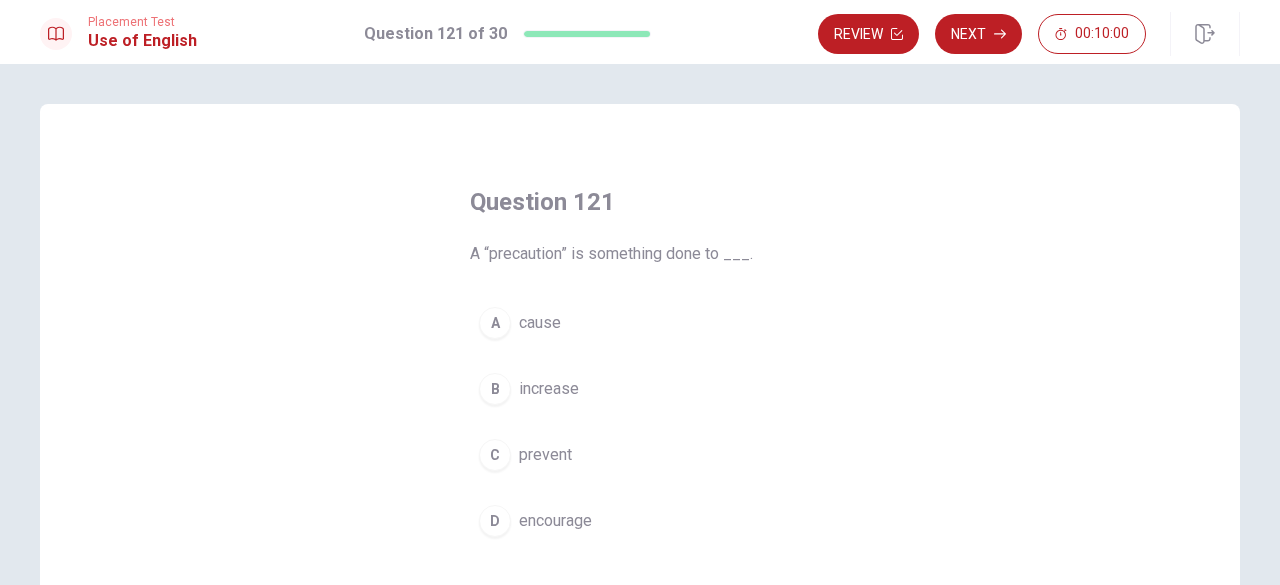 click on "B increase" at bounding box center [640, 389] 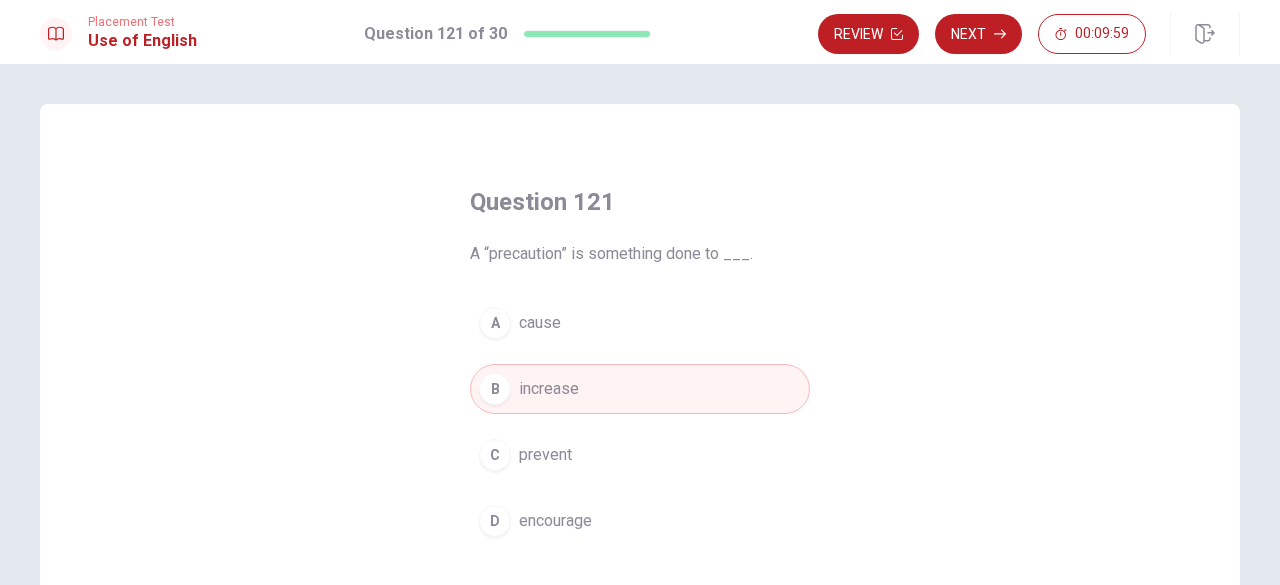 click on "B increase" at bounding box center (640, 389) 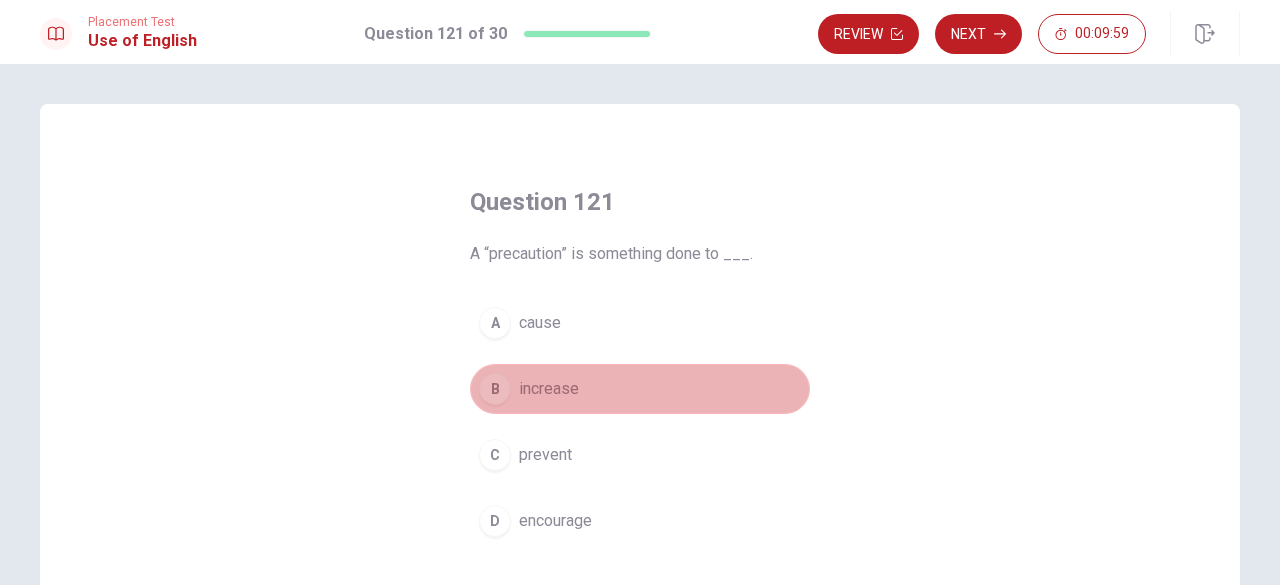 click on "B increase" at bounding box center [640, 389] 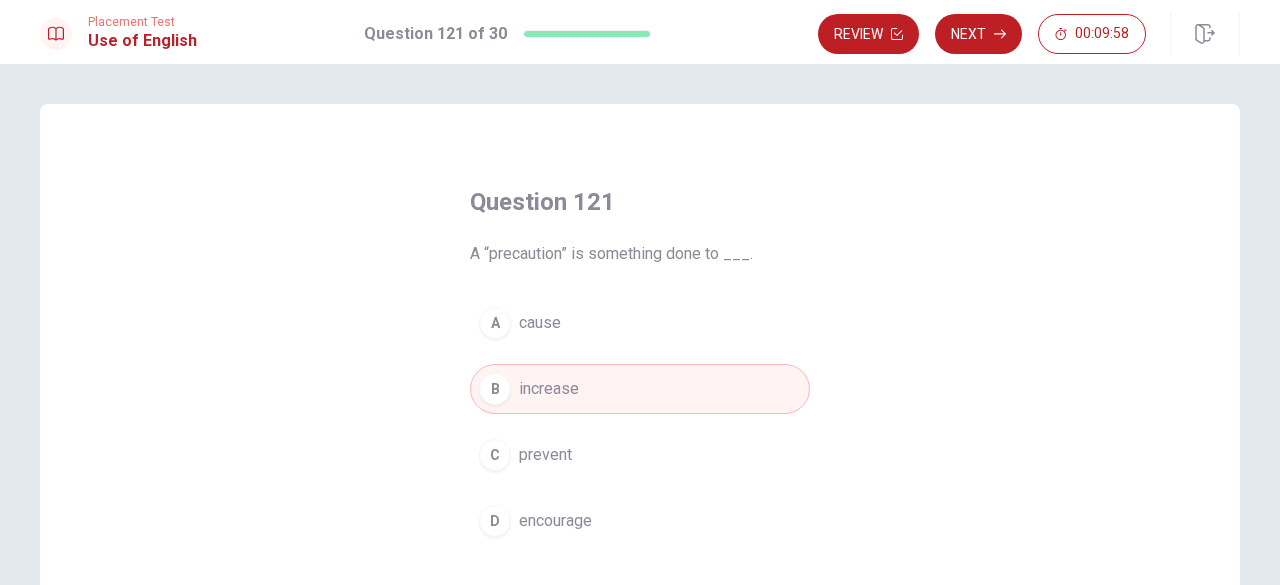 click on "B increase" at bounding box center (640, 389) 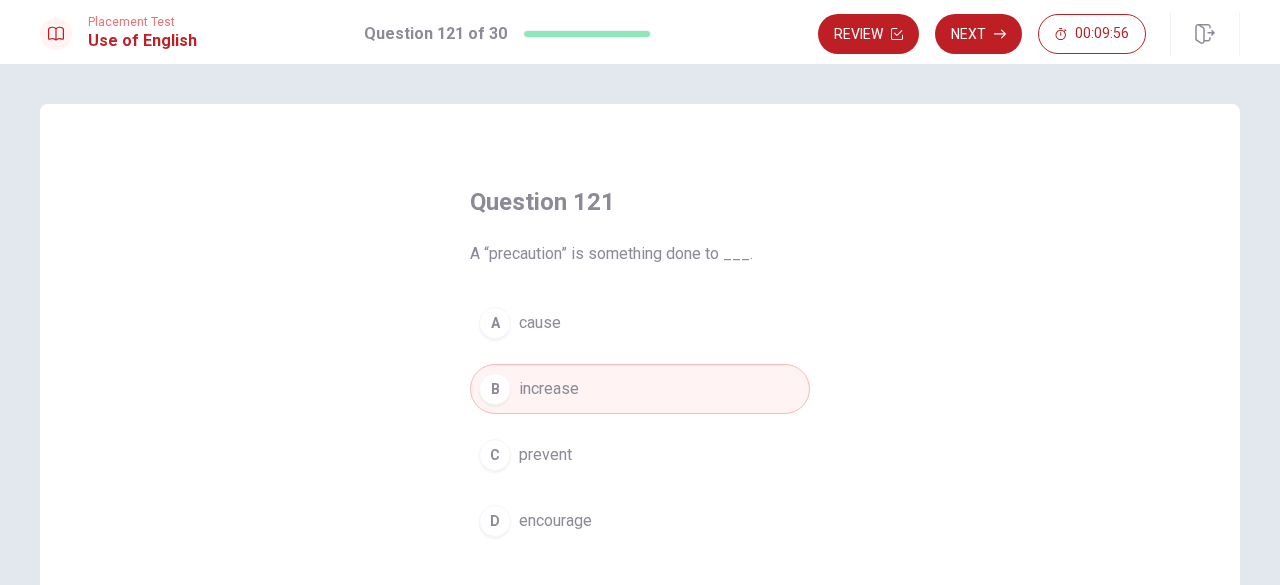 drag, startPoint x: 651, startPoint y: 388, endPoint x: 625, endPoint y: 473, distance: 88.88757 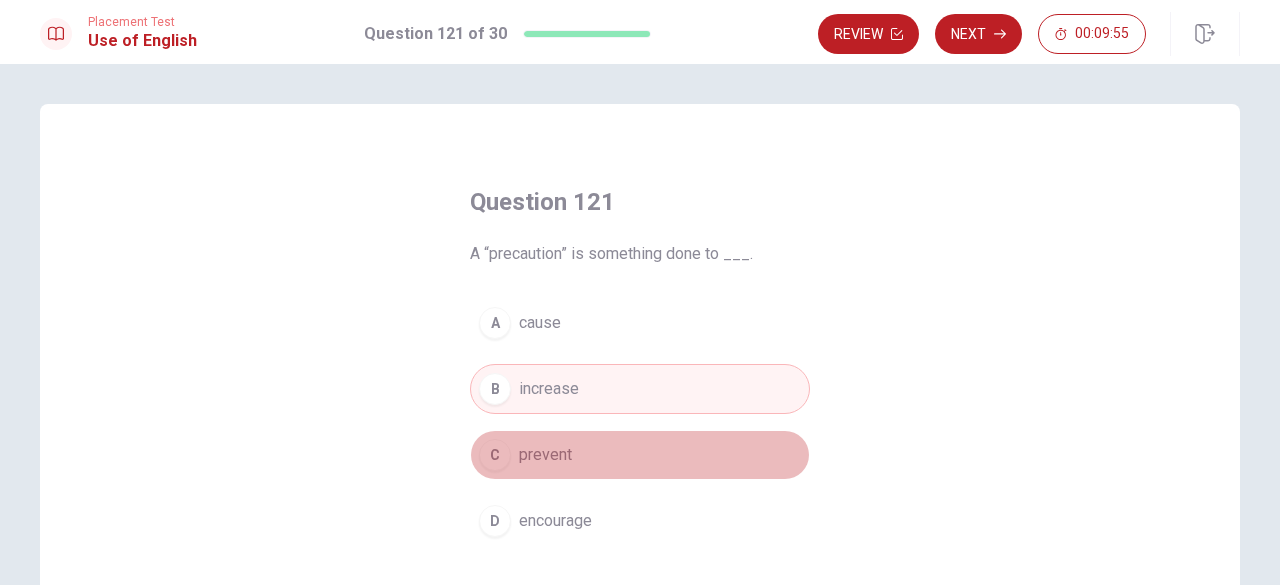 click on "C prevent" at bounding box center (640, 455) 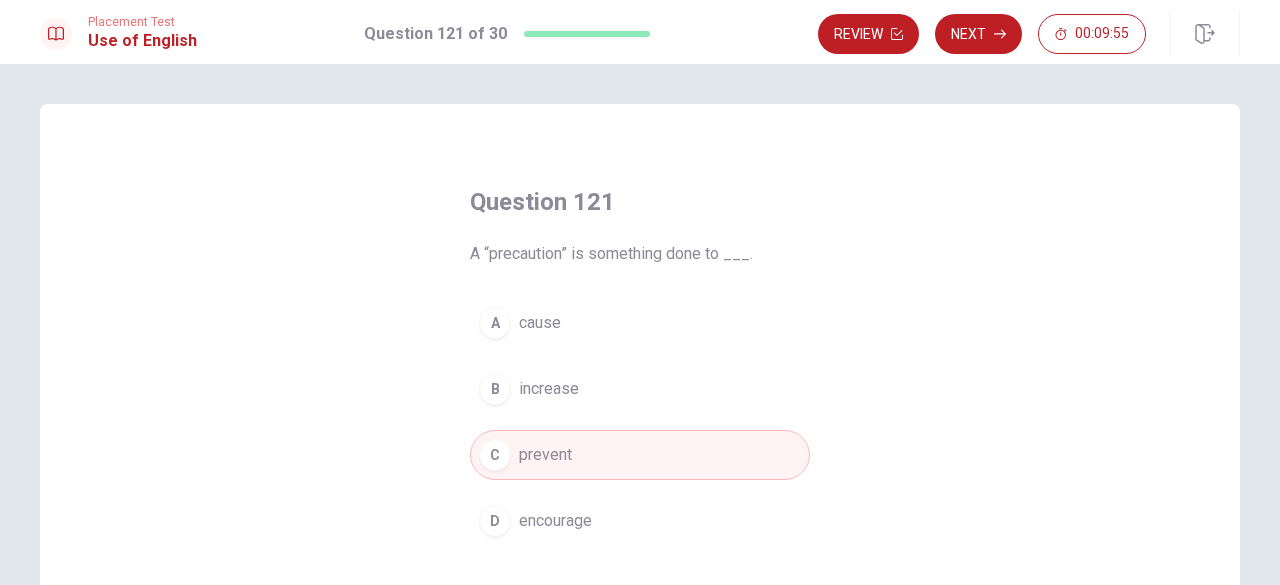 click on "C prevent" at bounding box center [640, 455] 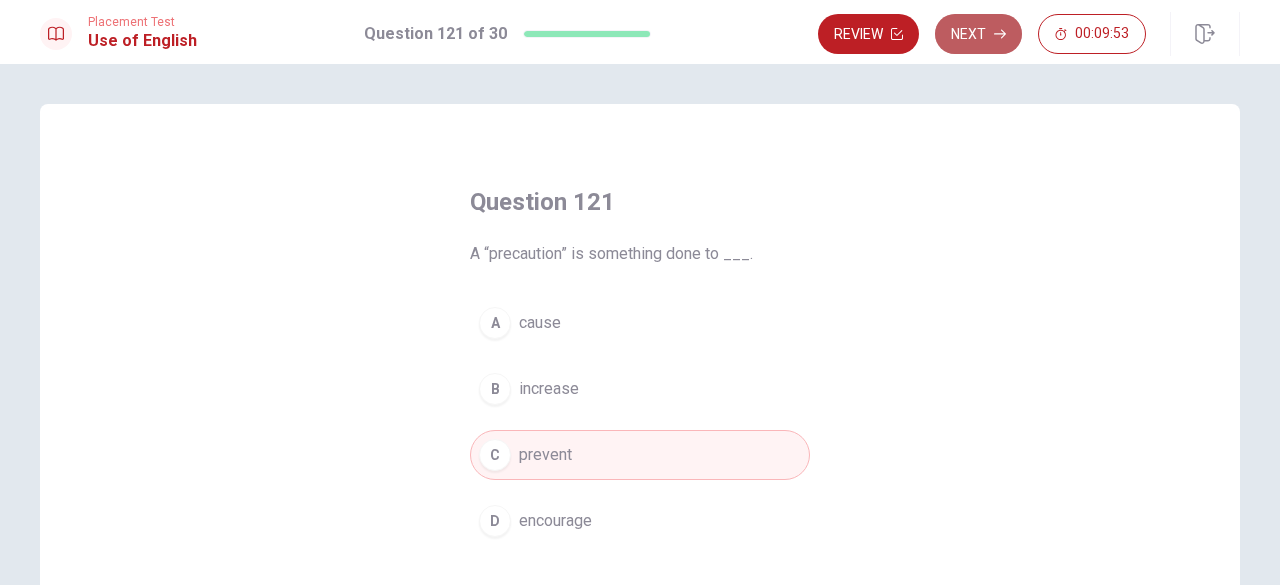 click on "Next" at bounding box center (978, 34) 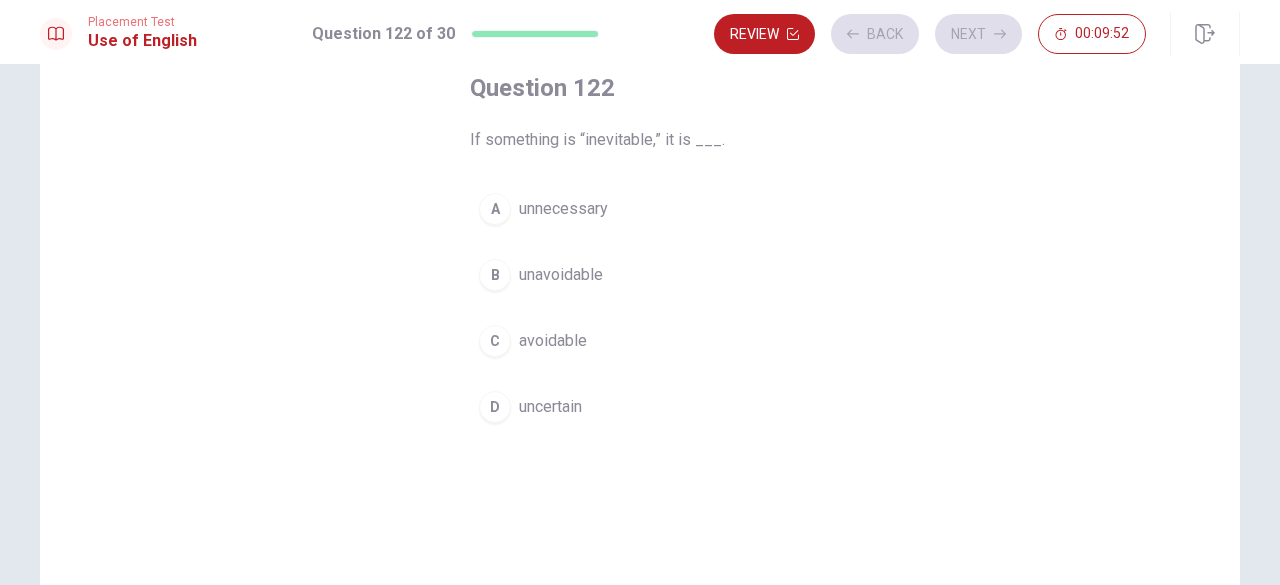 scroll, scrollTop: 117, scrollLeft: 0, axis: vertical 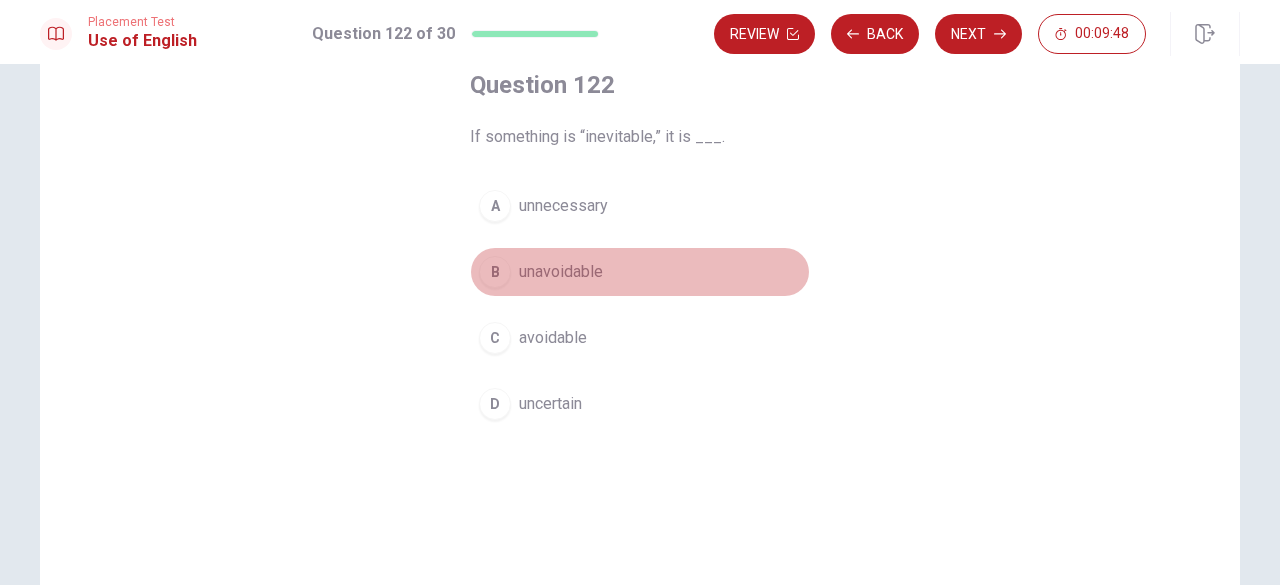 click on "B unavoidable" at bounding box center [640, 272] 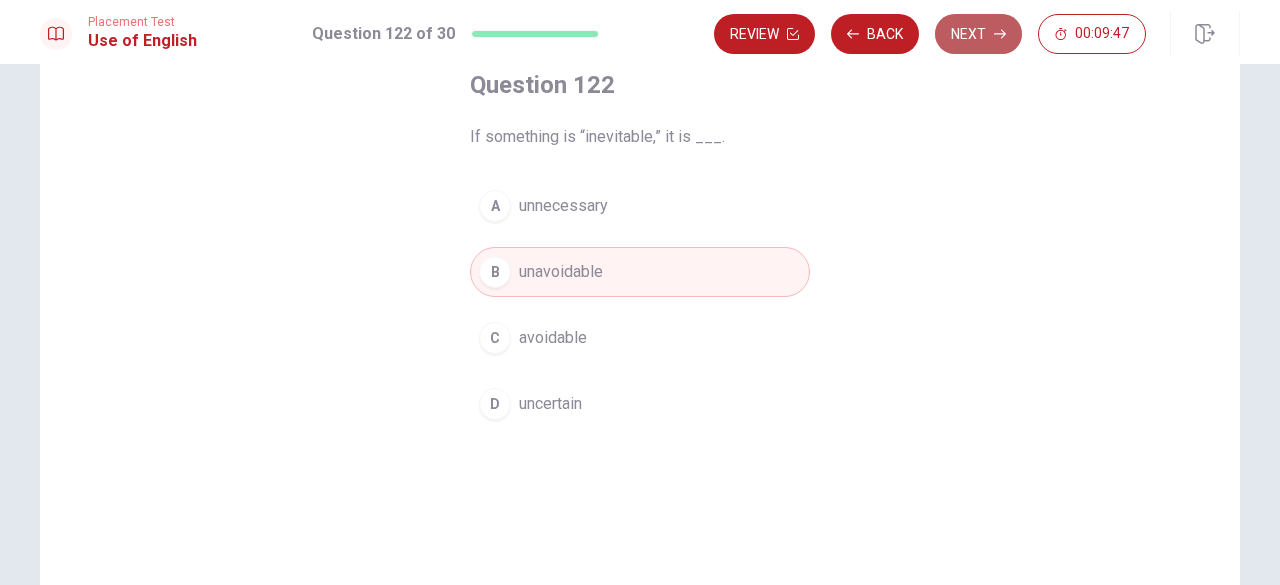 click on "Next" at bounding box center (978, 34) 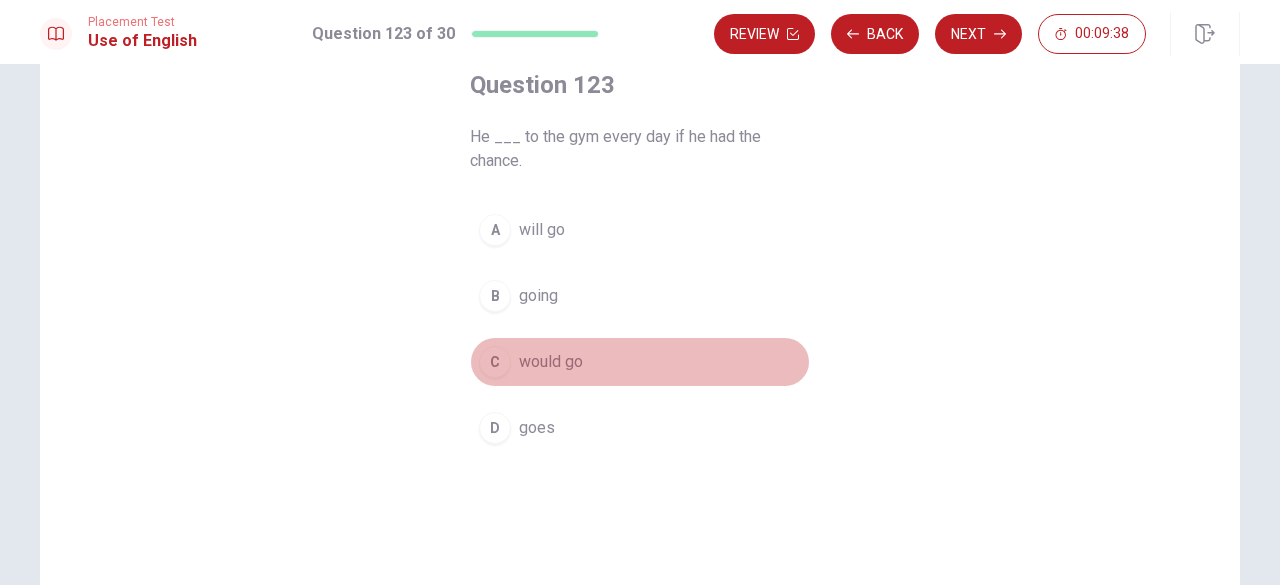 click on "C would go" at bounding box center [640, 362] 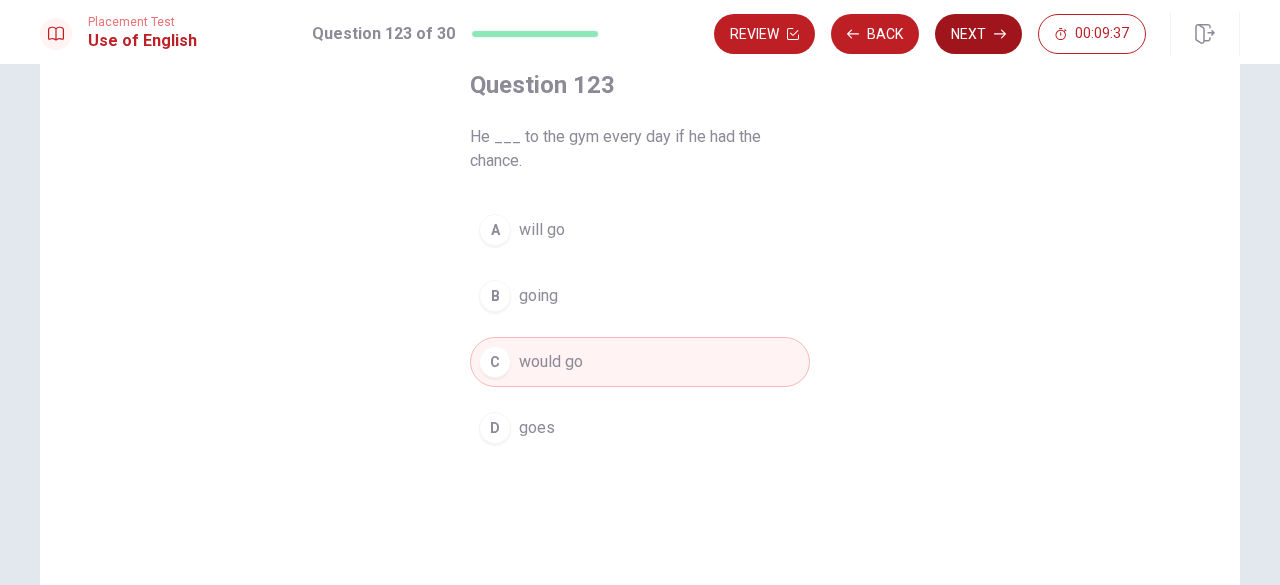 click 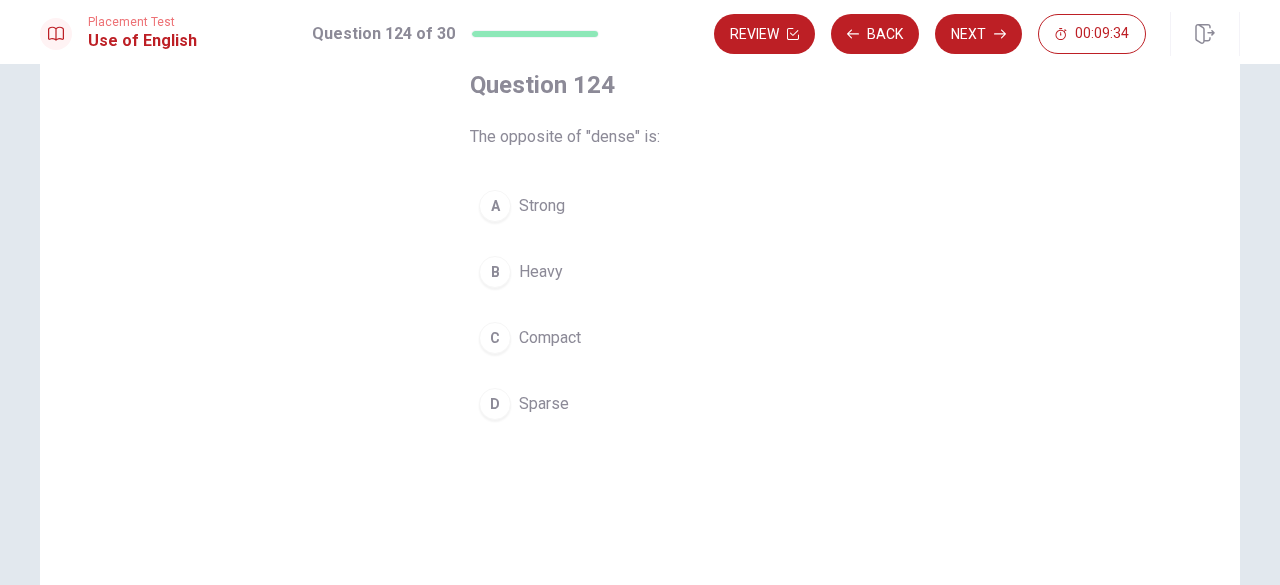 click on "Sparse" at bounding box center (544, 404) 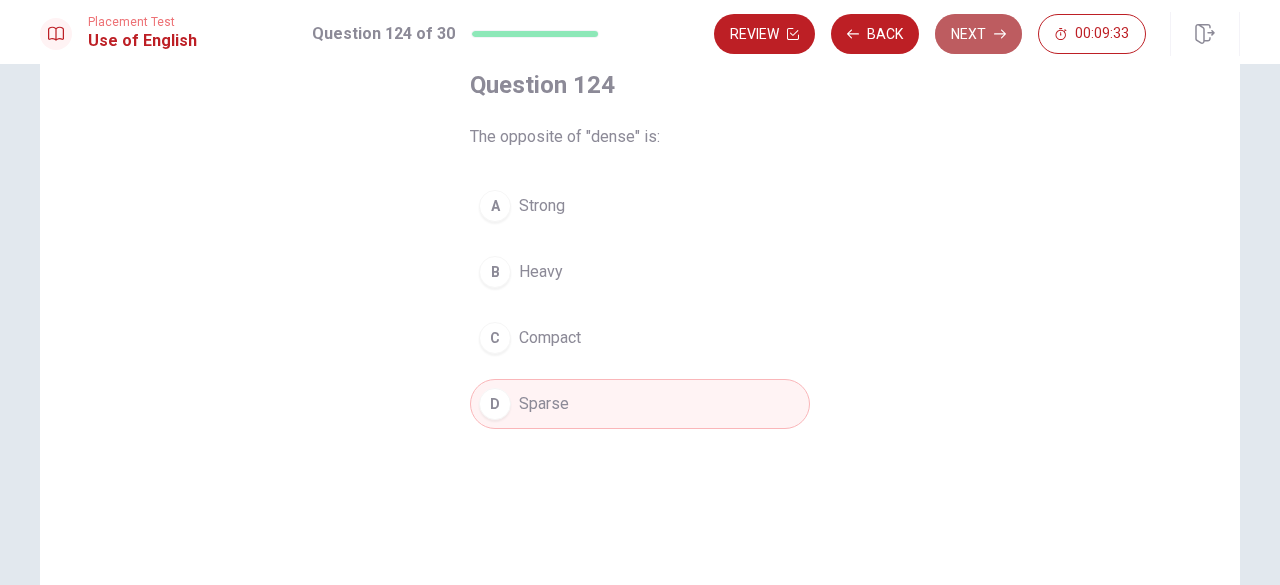 click on "Next" at bounding box center (978, 34) 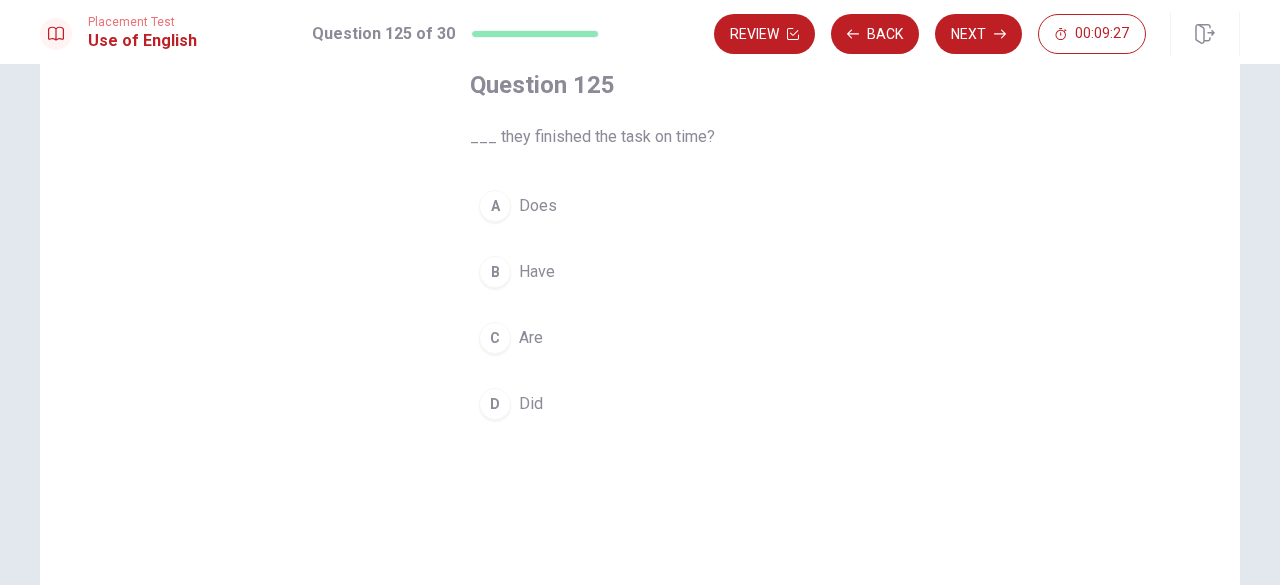 click on "B Have" at bounding box center [640, 272] 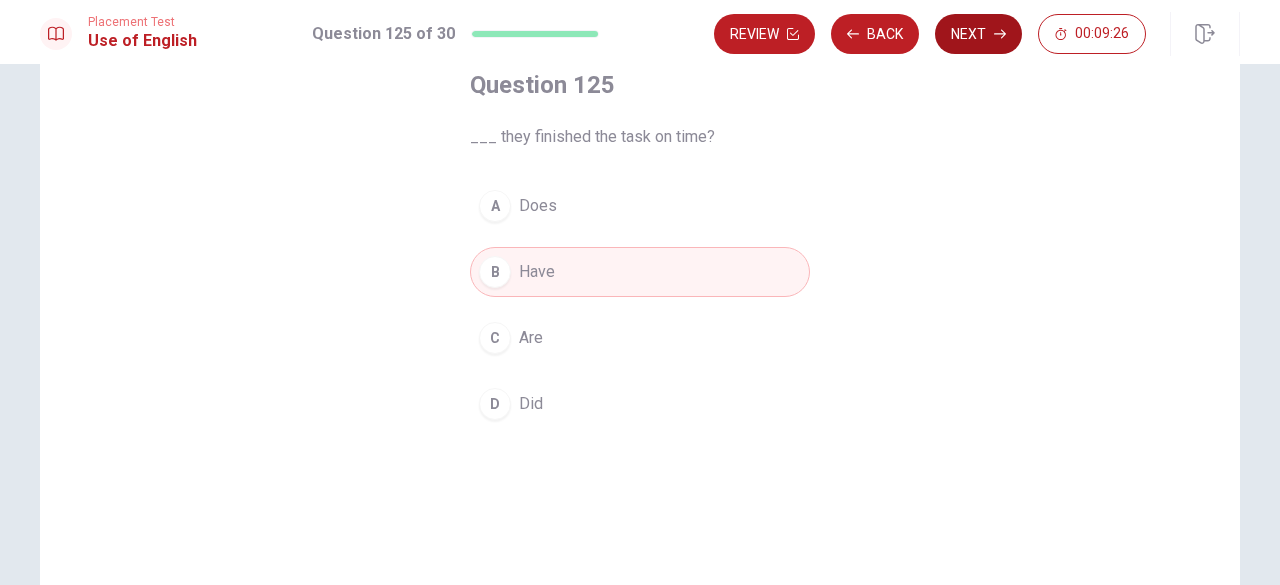 click on "Next" at bounding box center [978, 34] 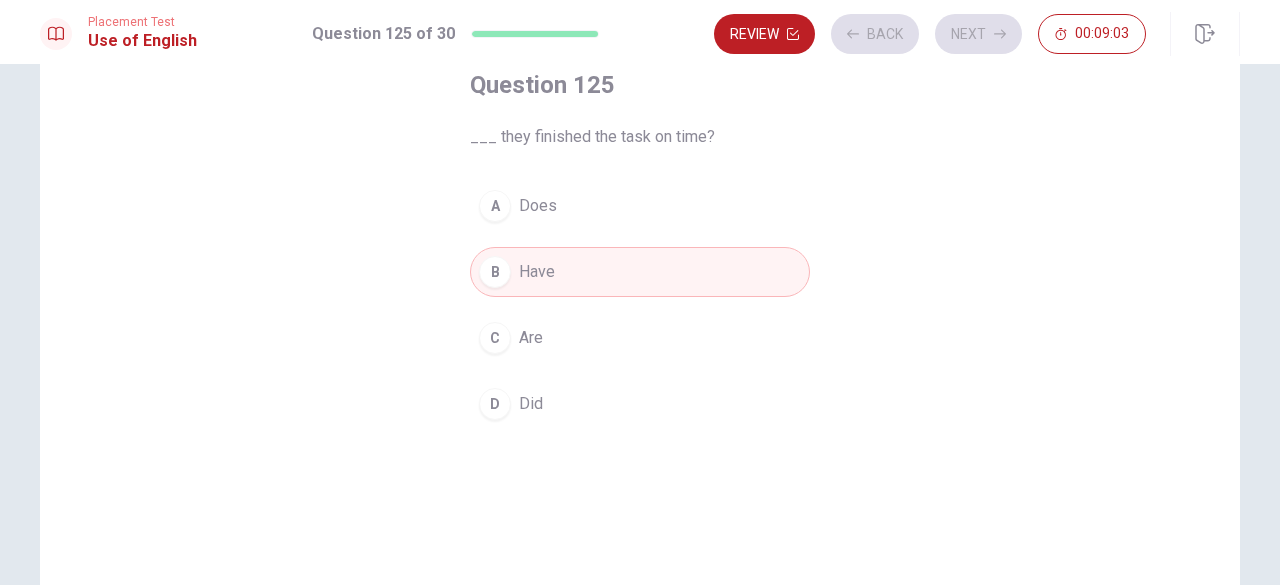 click on "B Have" at bounding box center [640, 272] 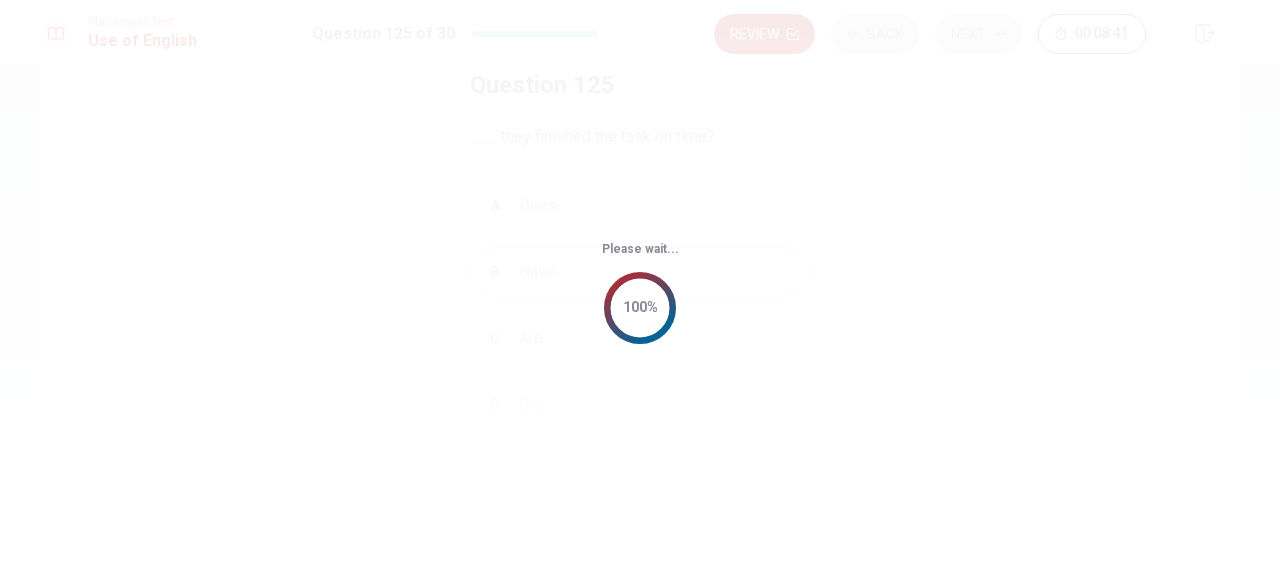 click on "Please wait... 100%" at bounding box center [640, 292] 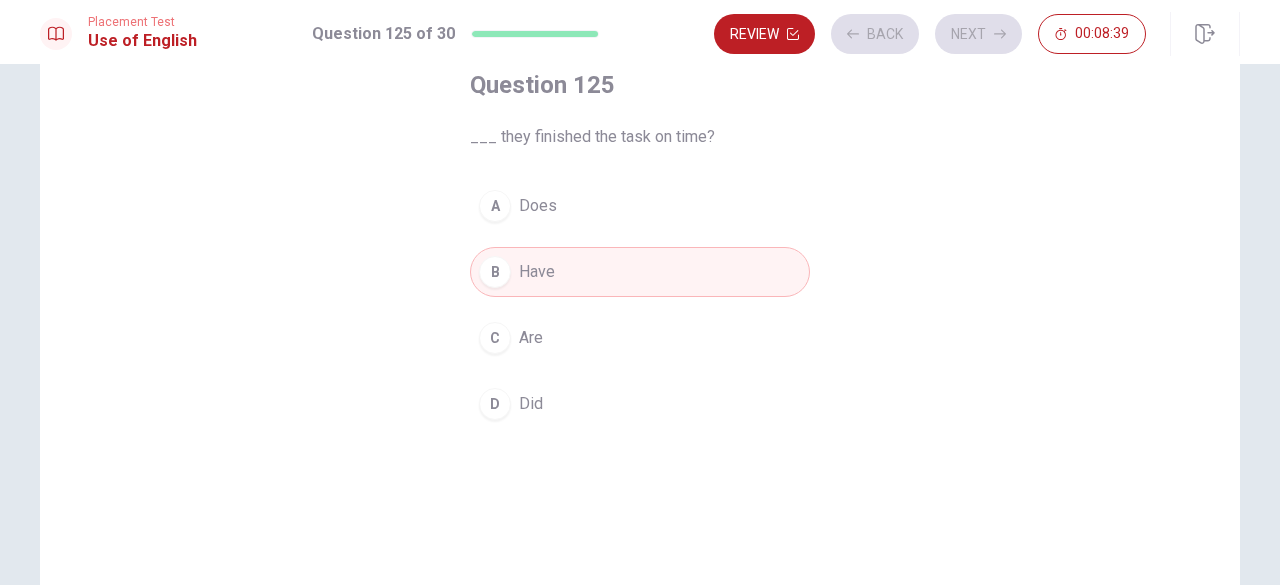 click on "B Have" at bounding box center [640, 272] 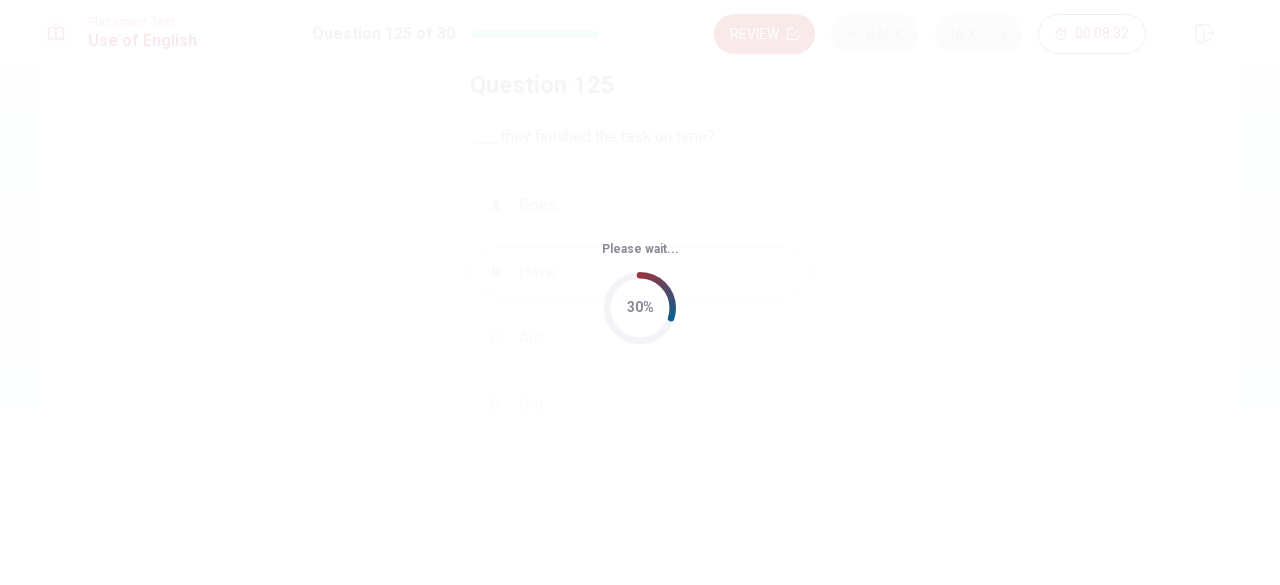 click on "Please wait... 30%" at bounding box center (640, 292) 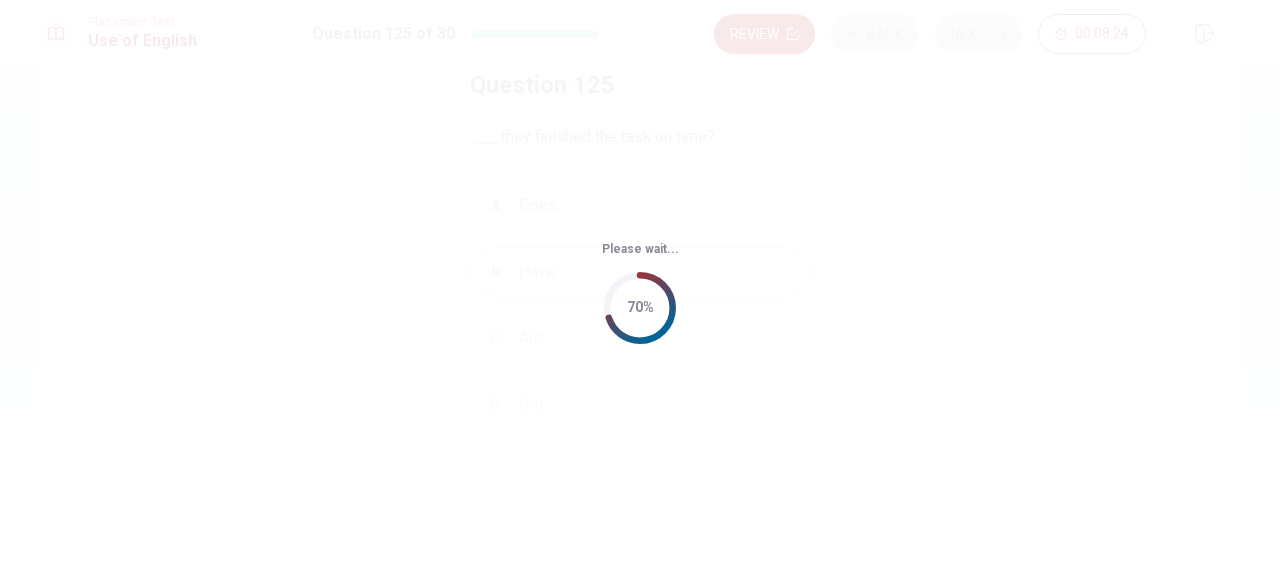 click on "Please wait... 70%" at bounding box center [640, 292] 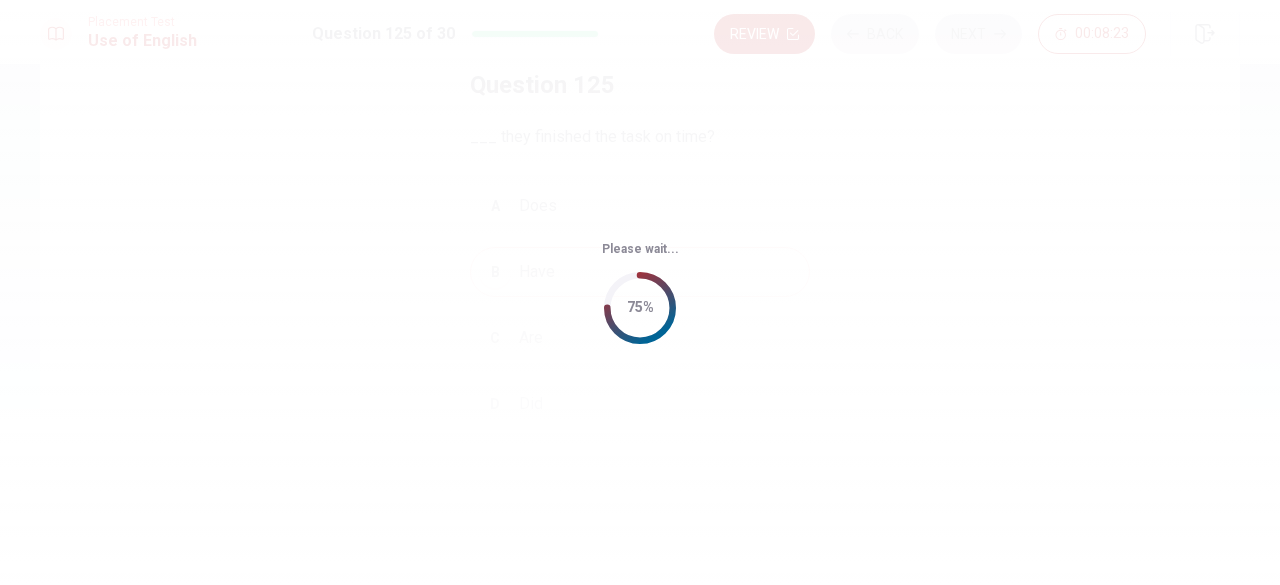 click on "Please wait... 75%" at bounding box center [640, 292] 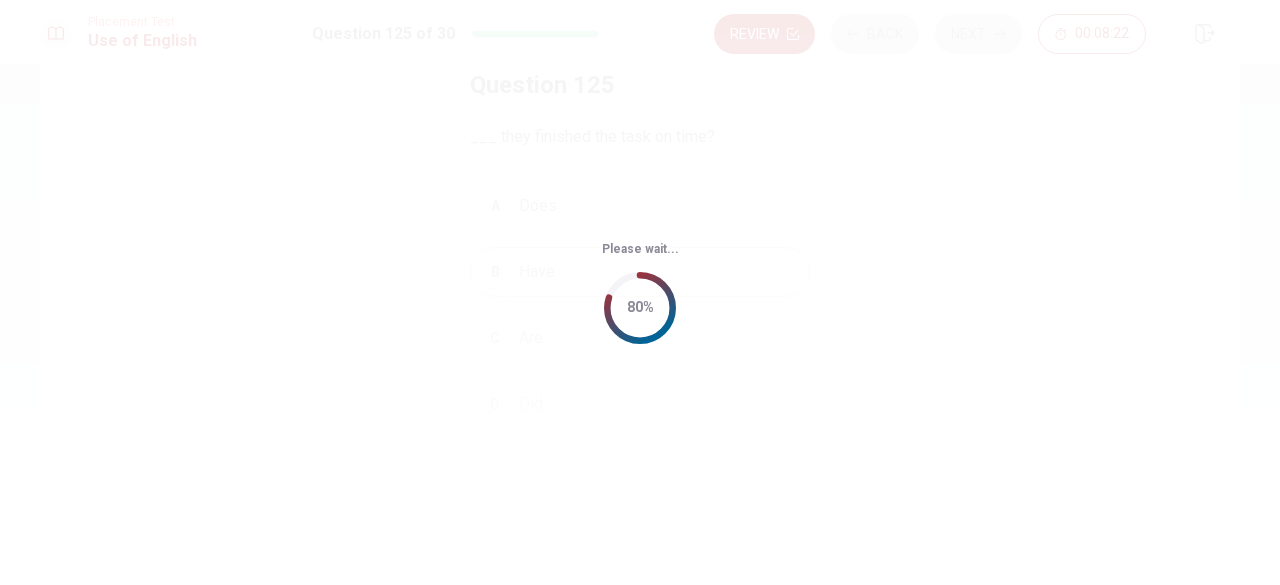 click on "Please wait... 80%" at bounding box center (640, 292) 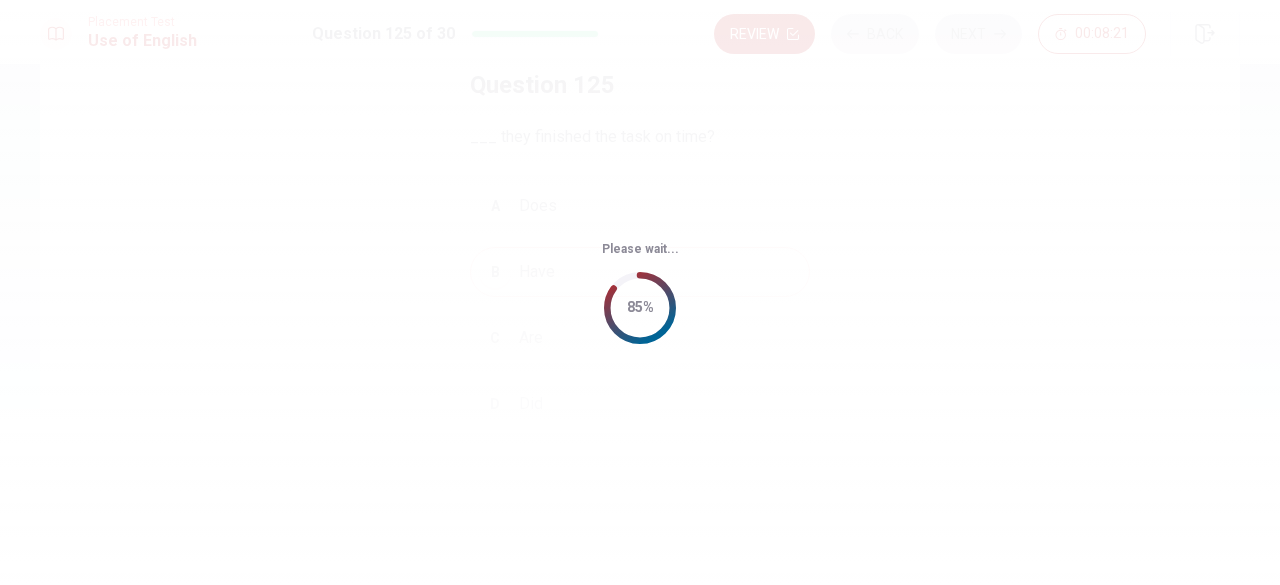 click on "Please wait... 85%" at bounding box center (640, 292) 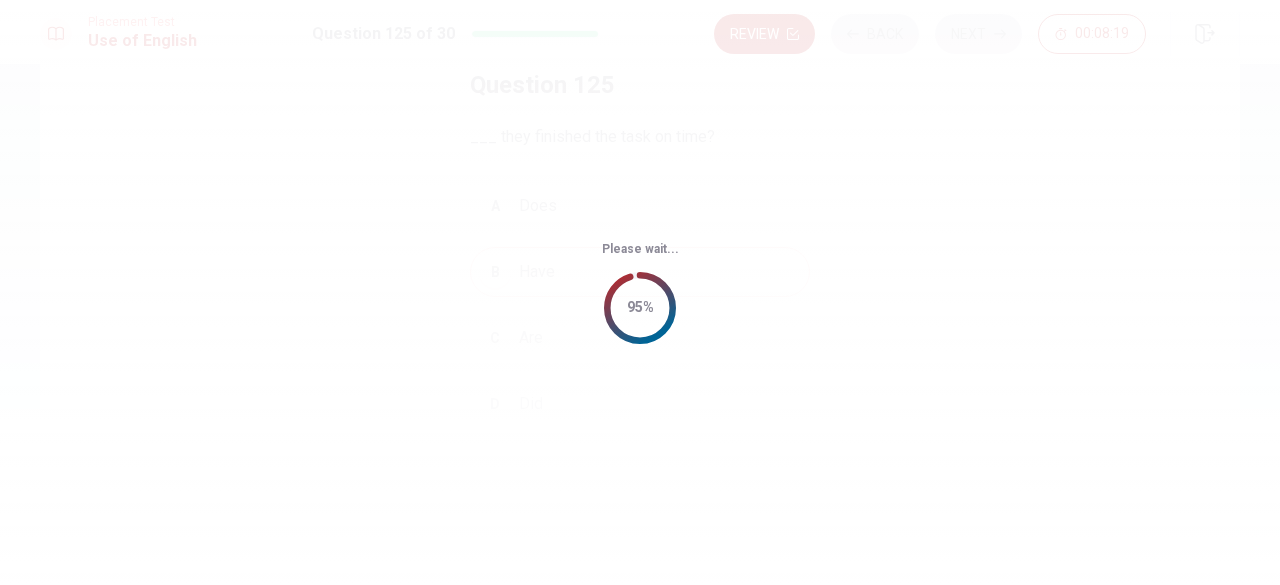 click on "Please wait... 95%" at bounding box center (640, 292) 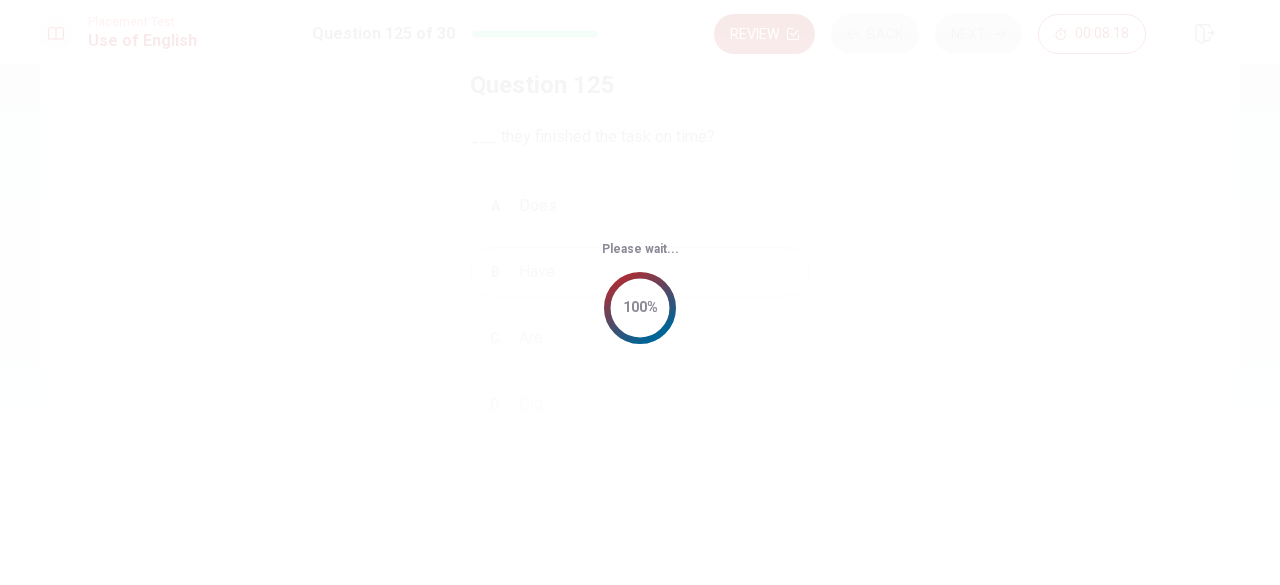 click on "Please wait... 100%" at bounding box center [640, 292] 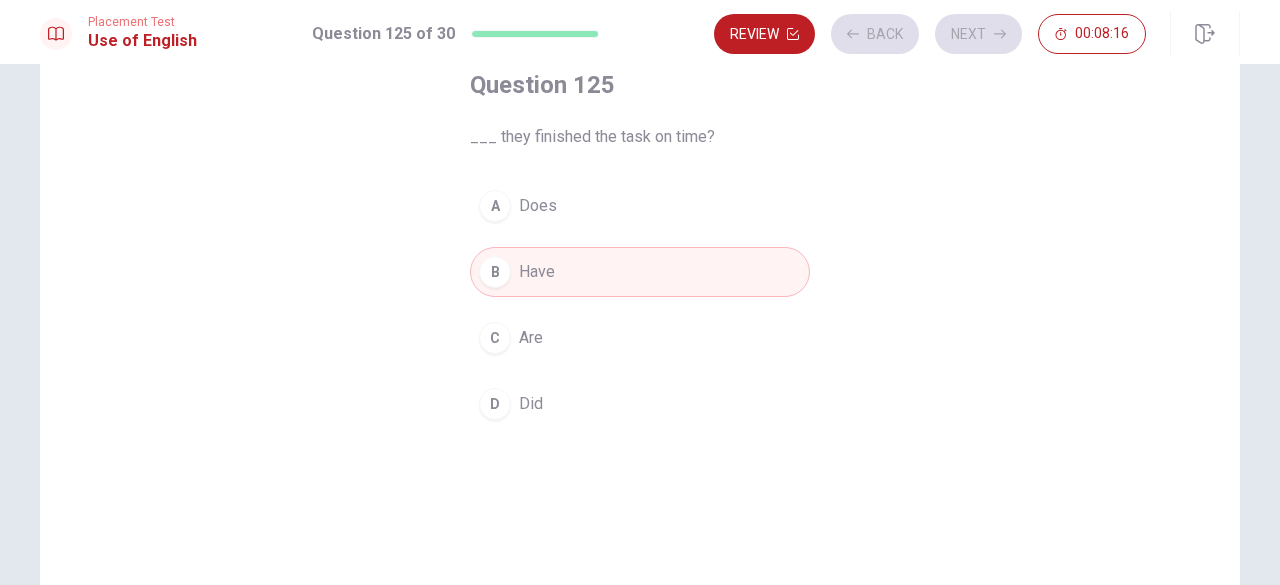 click on "B Have" at bounding box center [640, 272] 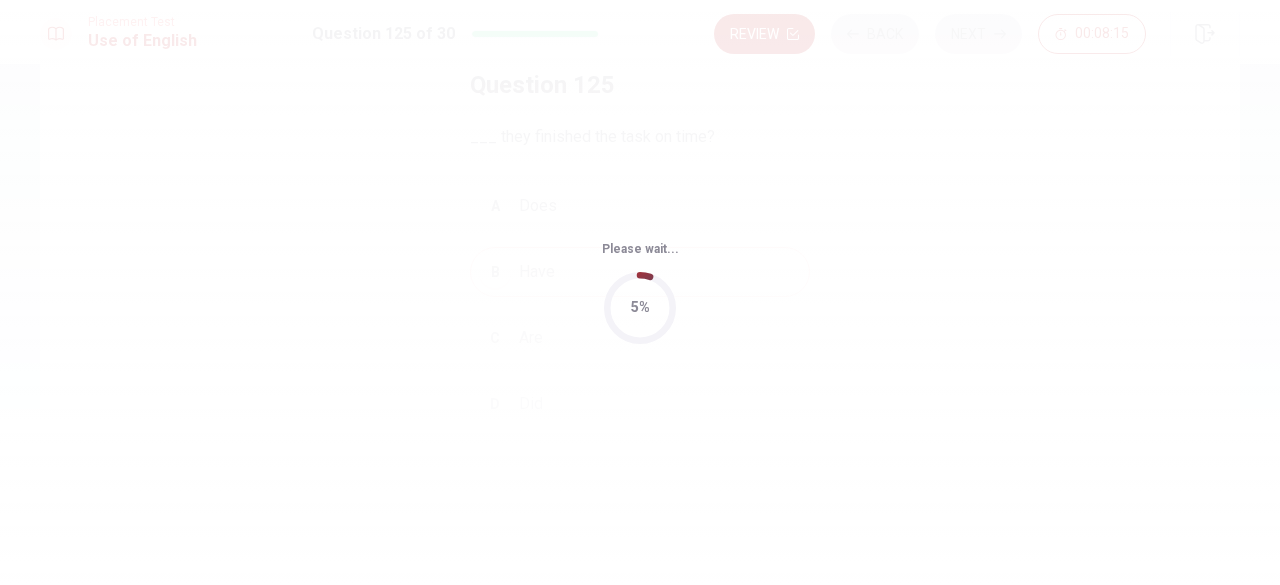 click on "Please wait... 5%" at bounding box center [640, 292] 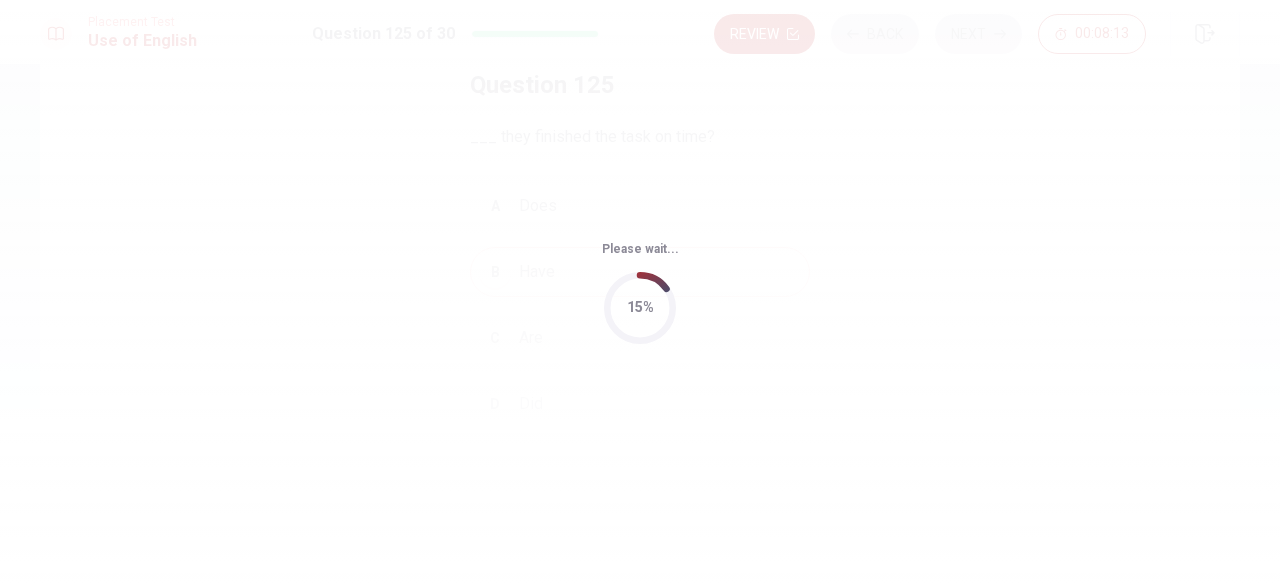 click on "Please wait... 15%" at bounding box center (640, 292) 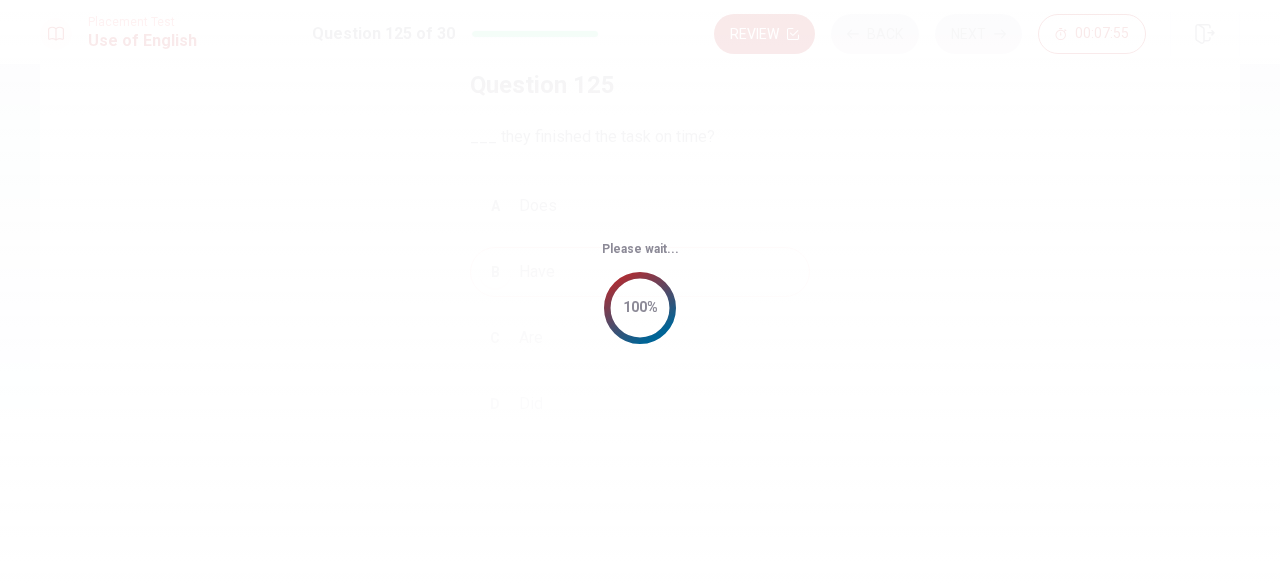 click on "Please wait... 100%" at bounding box center (640, 292) 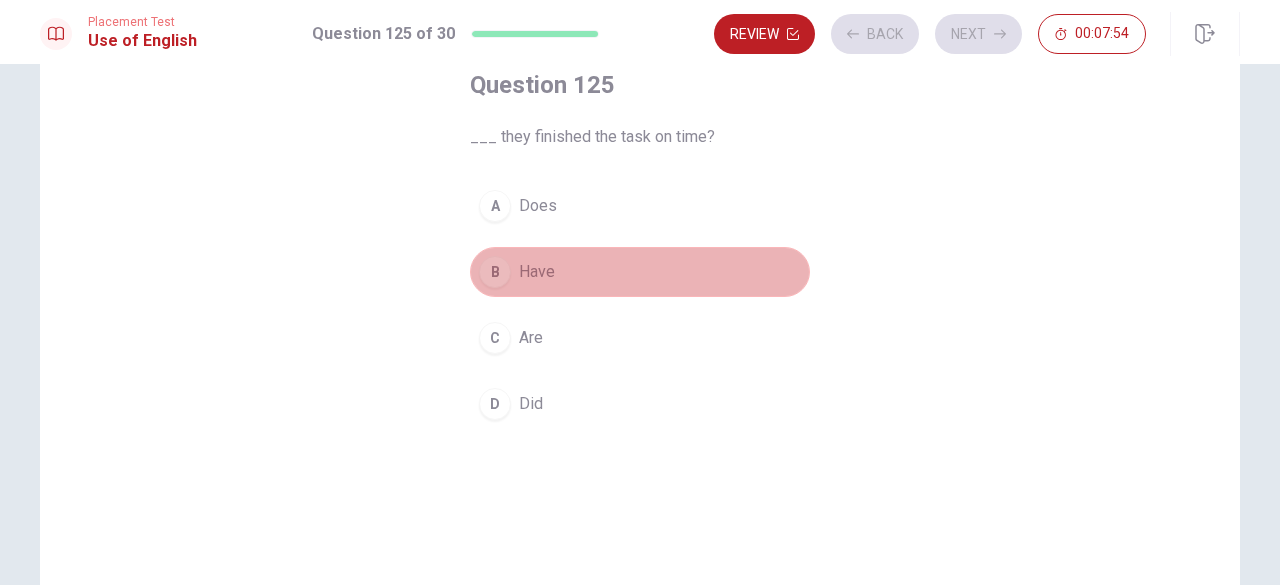 click on "B Have" at bounding box center (640, 272) 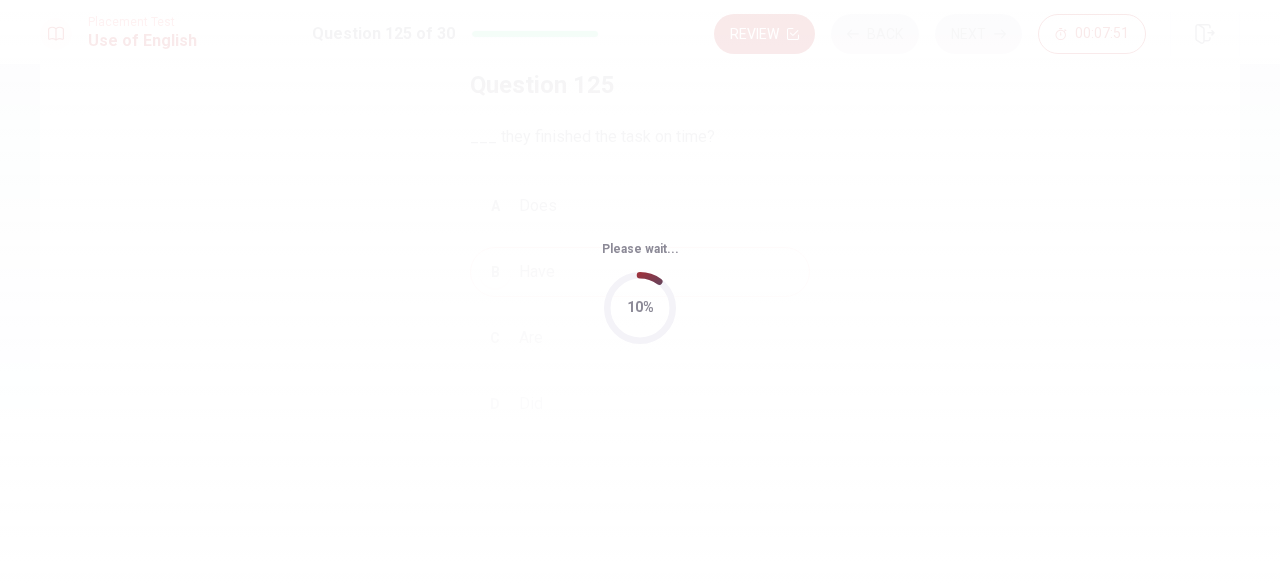 click on "Please wait... 10%" at bounding box center [640, 292] 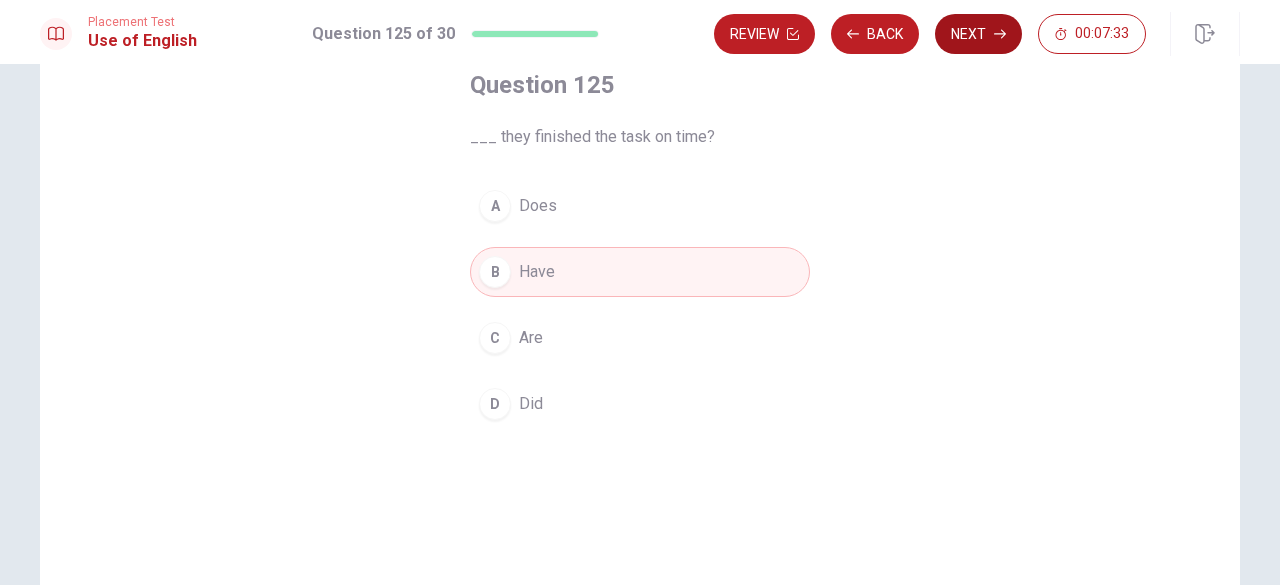 click on "Next" at bounding box center [978, 34] 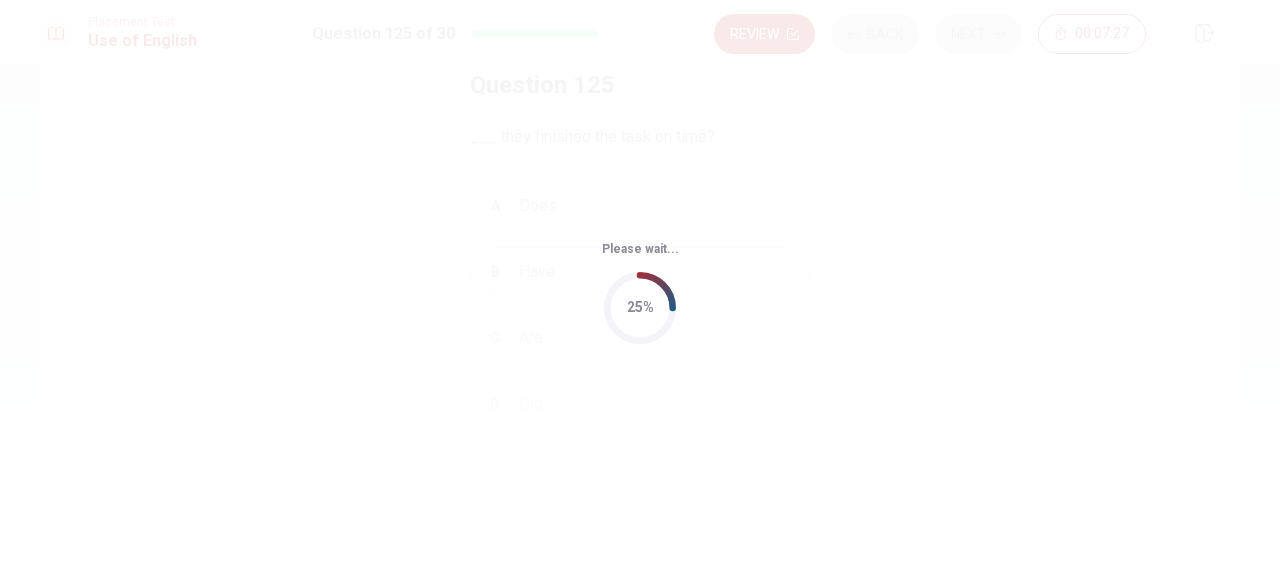 click on "25%" at bounding box center [640, 308] 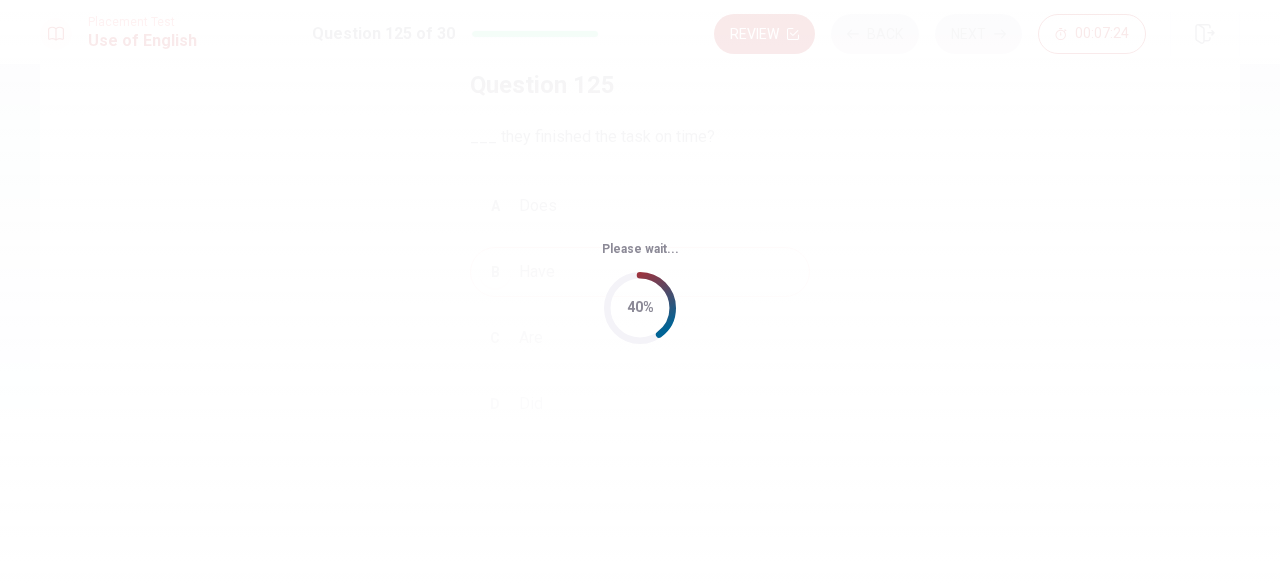 click on "Please wait... 40%" at bounding box center [640, 292] 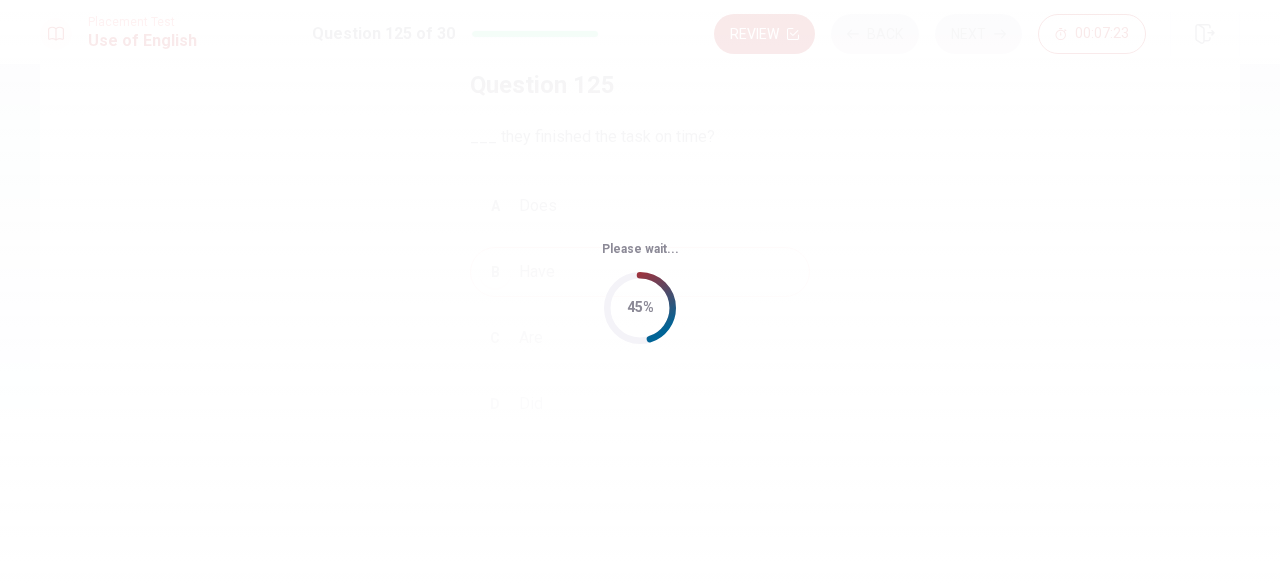 click on "Please wait... 45%" at bounding box center [640, 292] 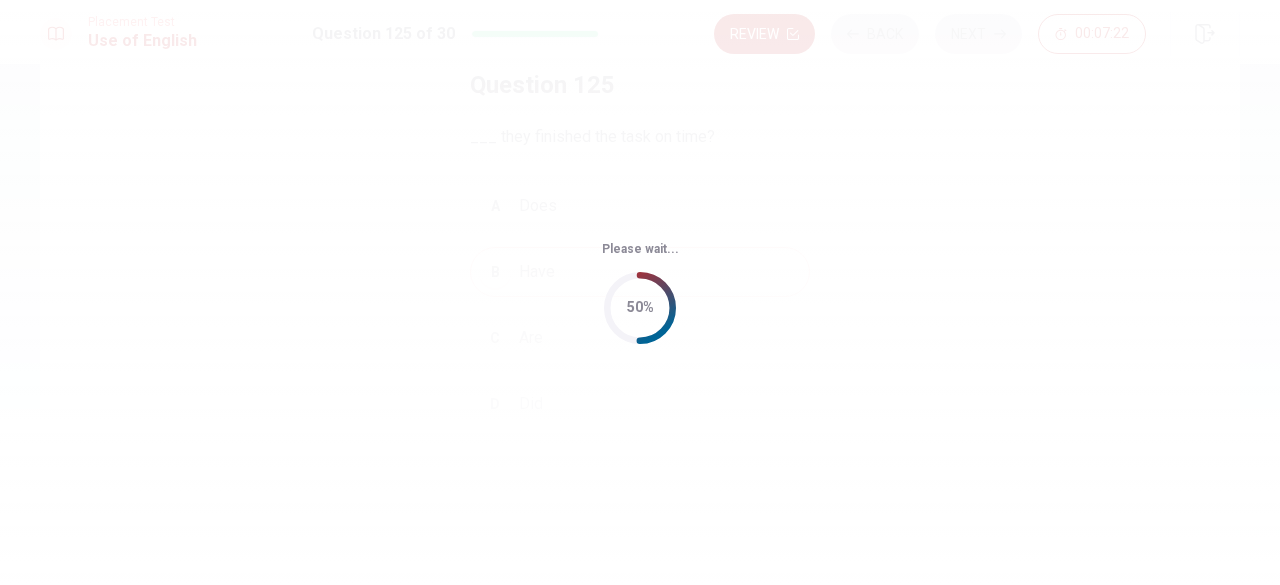 click on "Please wait... 50%" at bounding box center (640, 292) 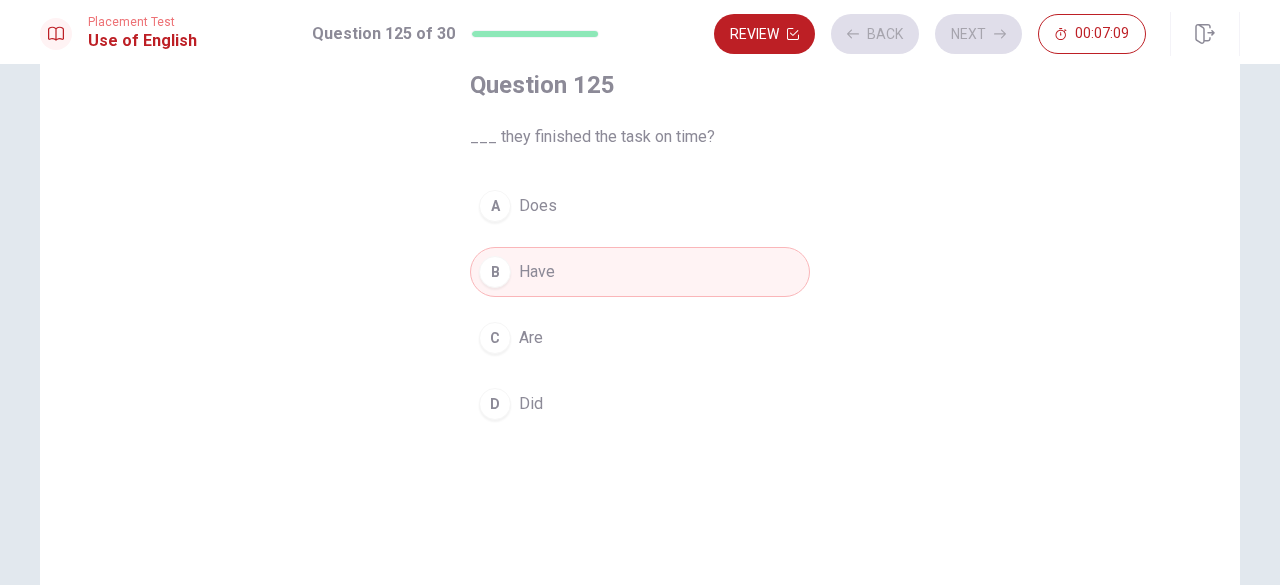 click on "B Have" at bounding box center (640, 272) 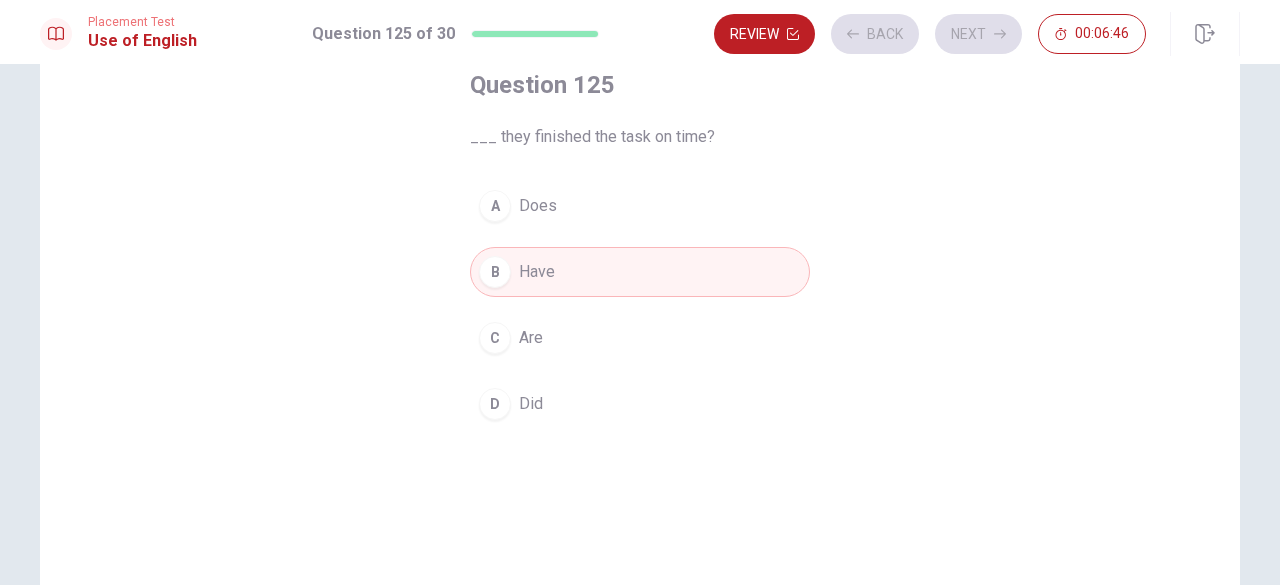 click on "B Have" at bounding box center [640, 272] 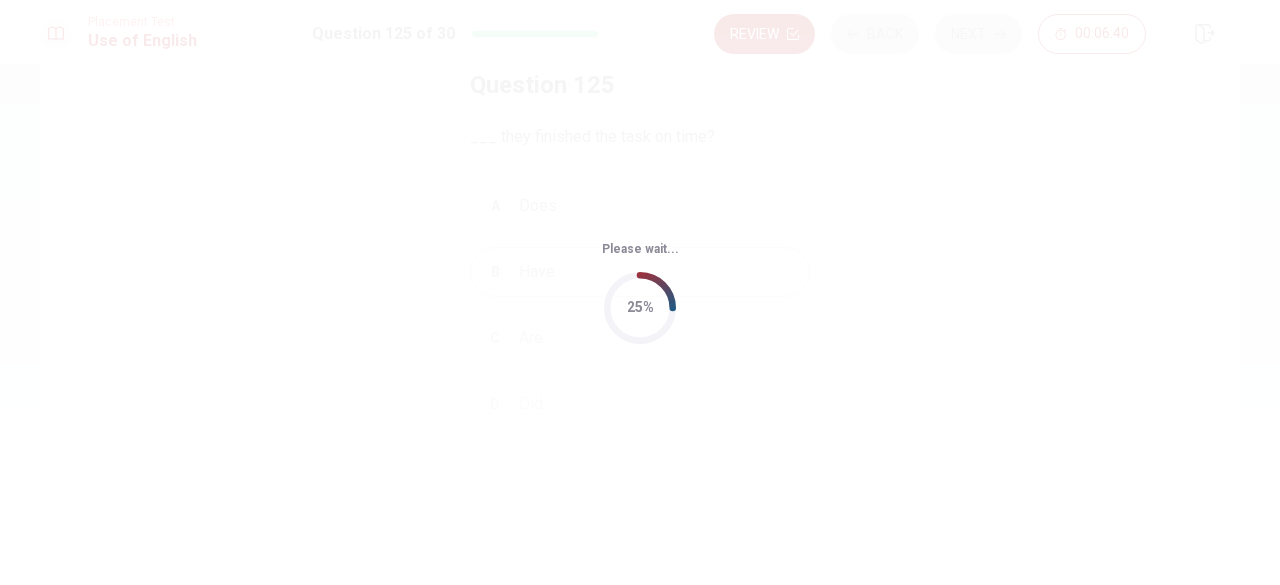 click on "Please wait... 25%" at bounding box center [640, 292] 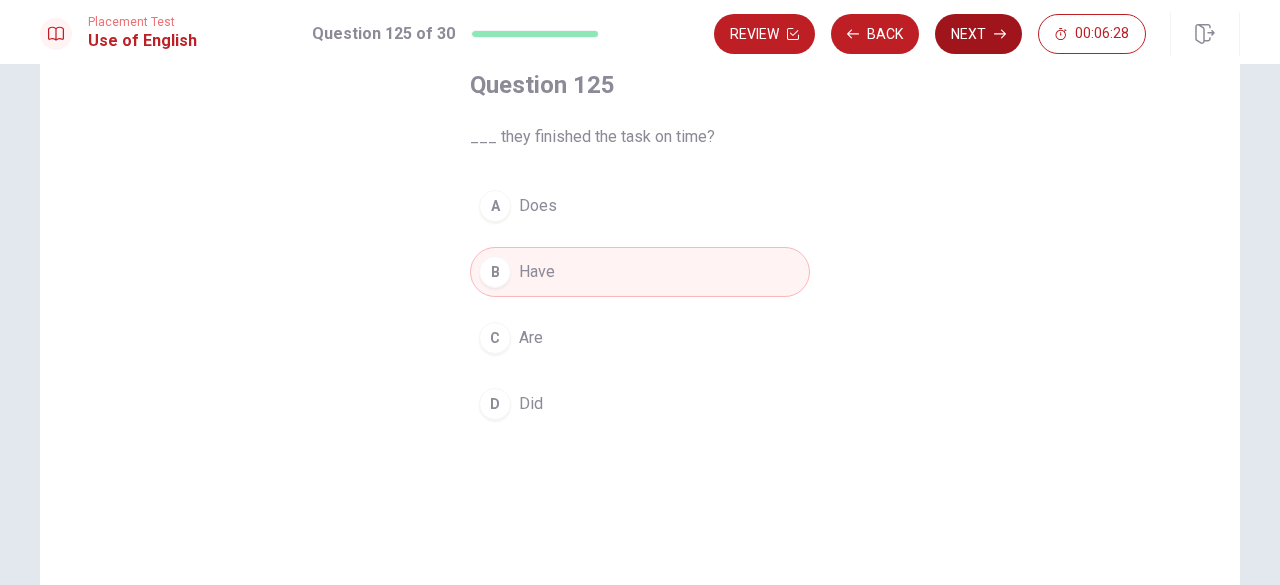 click on "Next" at bounding box center [978, 34] 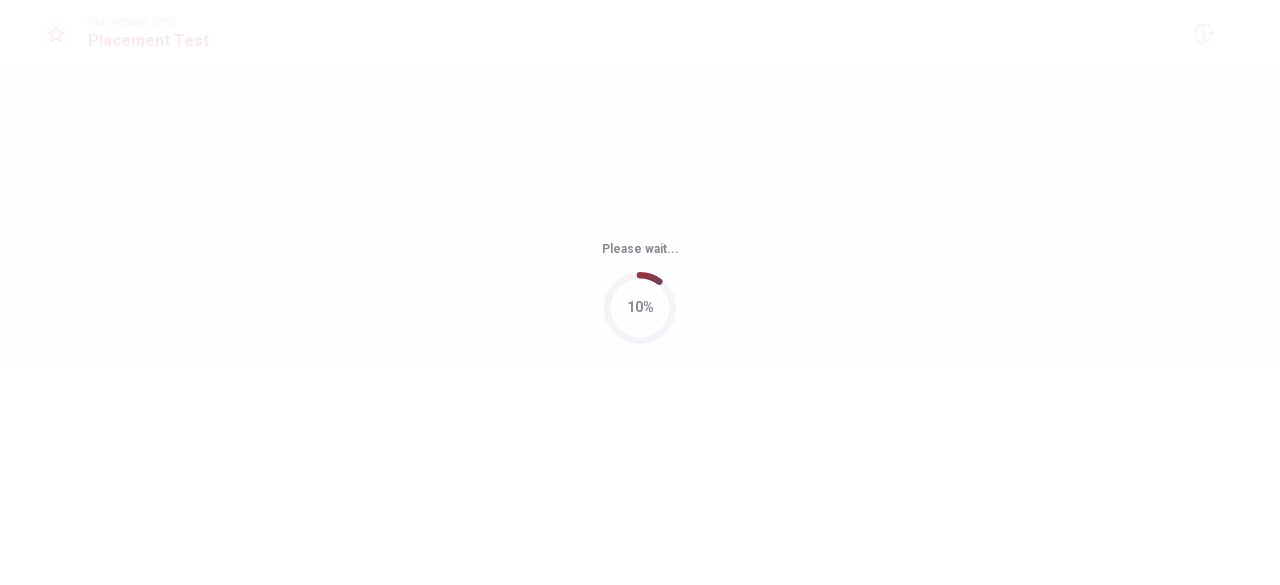 scroll, scrollTop: 0, scrollLeft: 0, axis: both 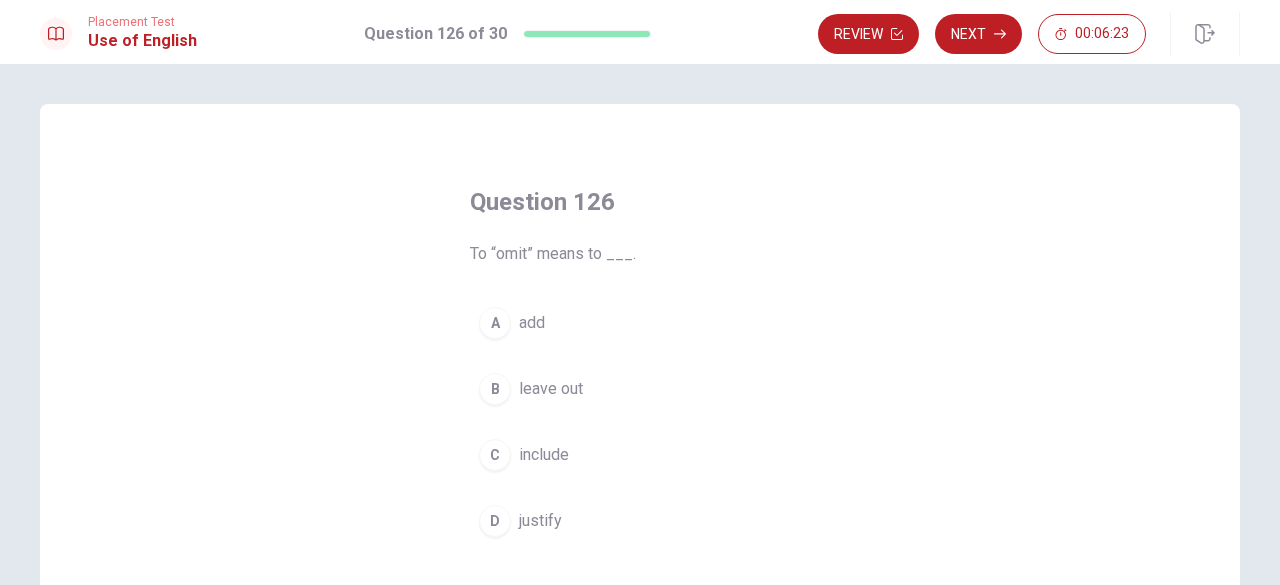 click on "To “omit” means to ___." at bounding box center [640, 254] 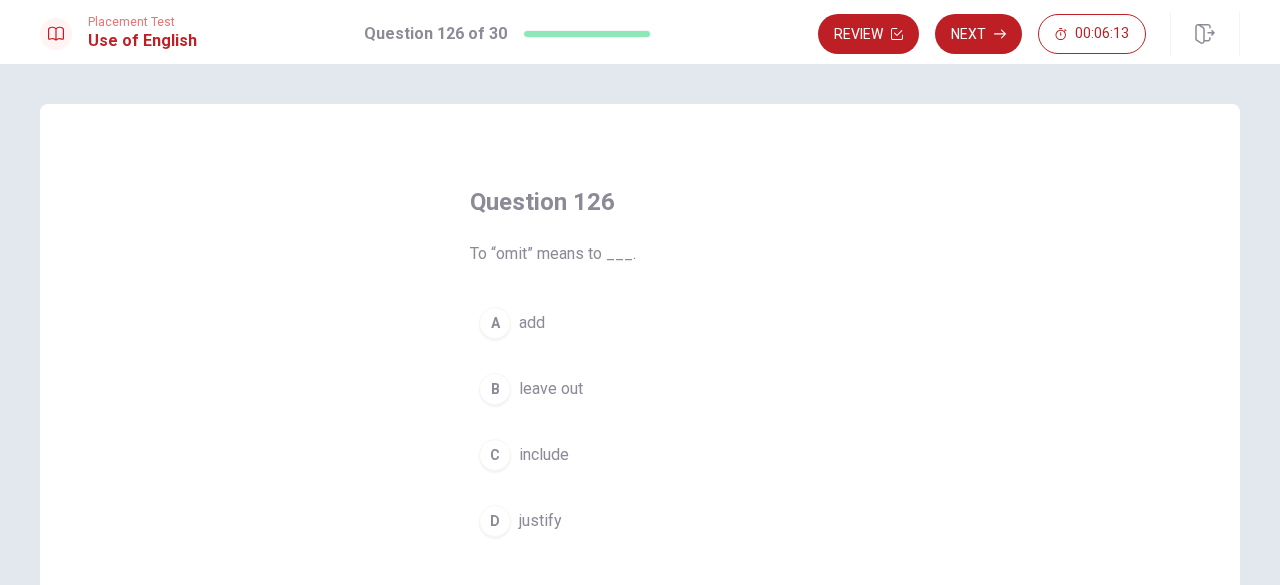 click on "B leave out" at bounding box center [640, 389] 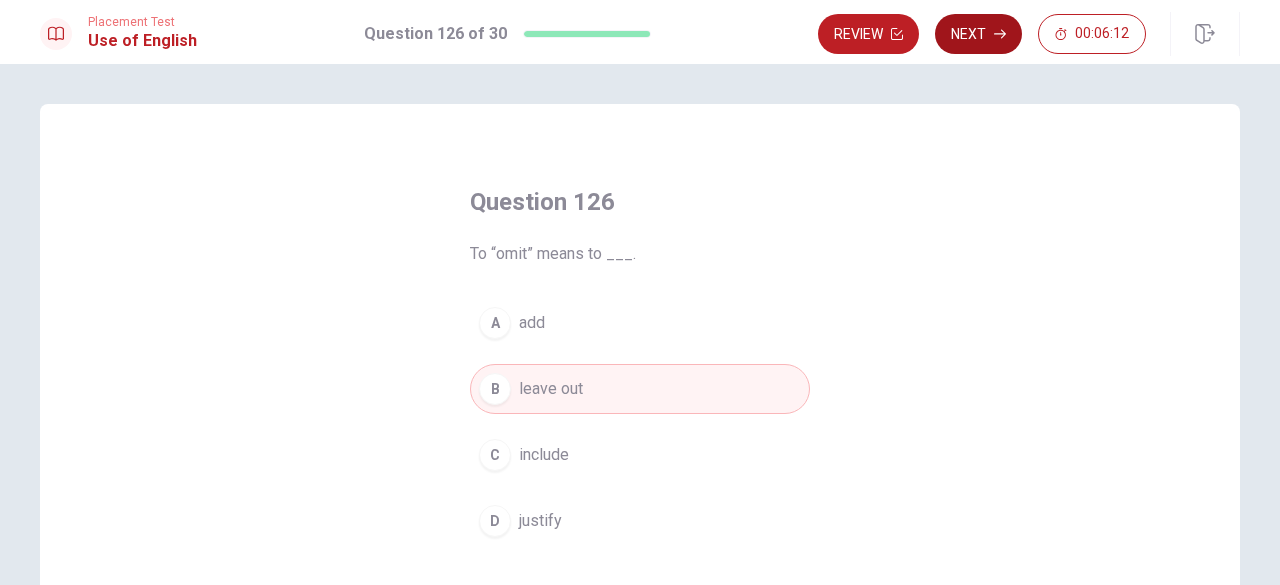 click on "Next" at bounding box center [978, 34] 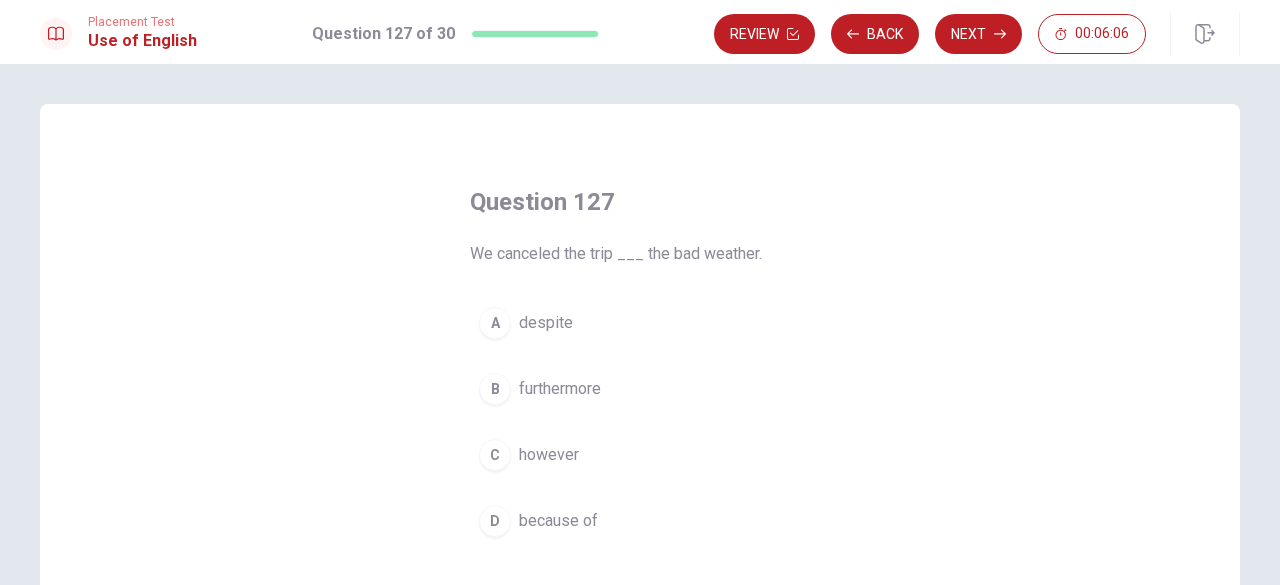 click on "because of" at bounding box center (558, 521) 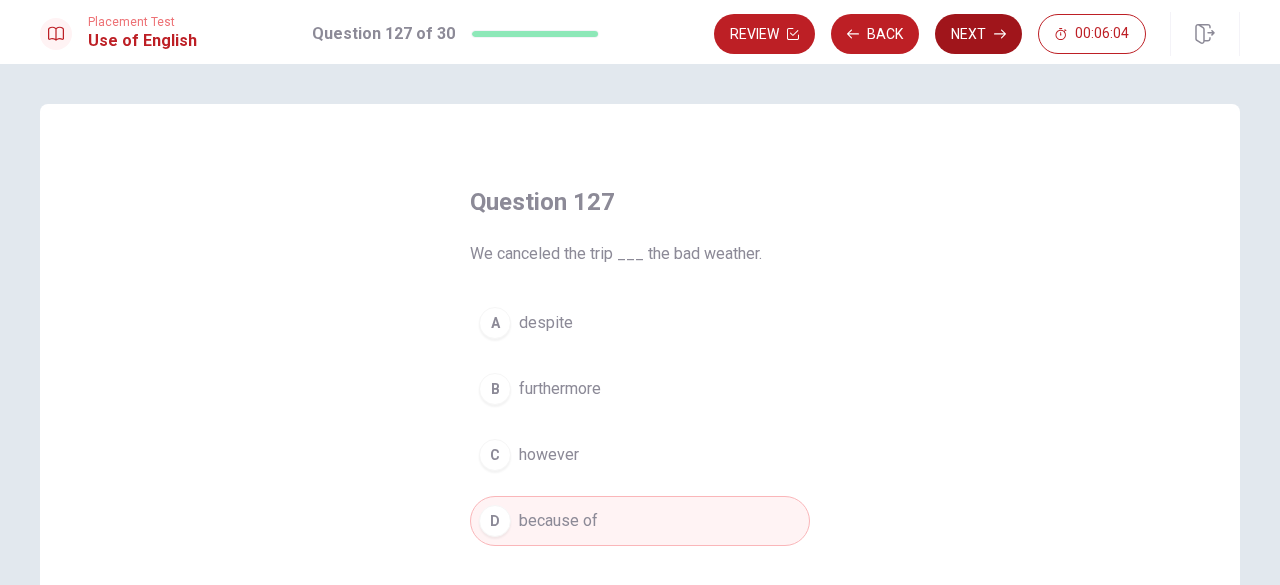 click on "Next" at bounding box center [978, 34] 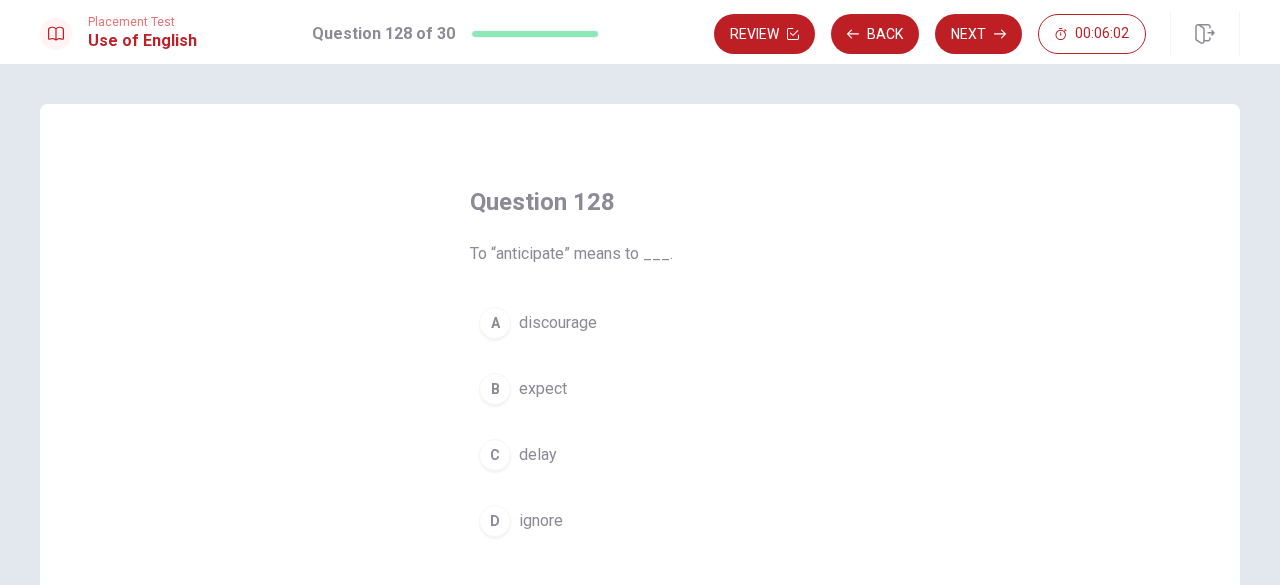 scroll, scrollTop: 23, scrollLeft: 0, axis: vertical 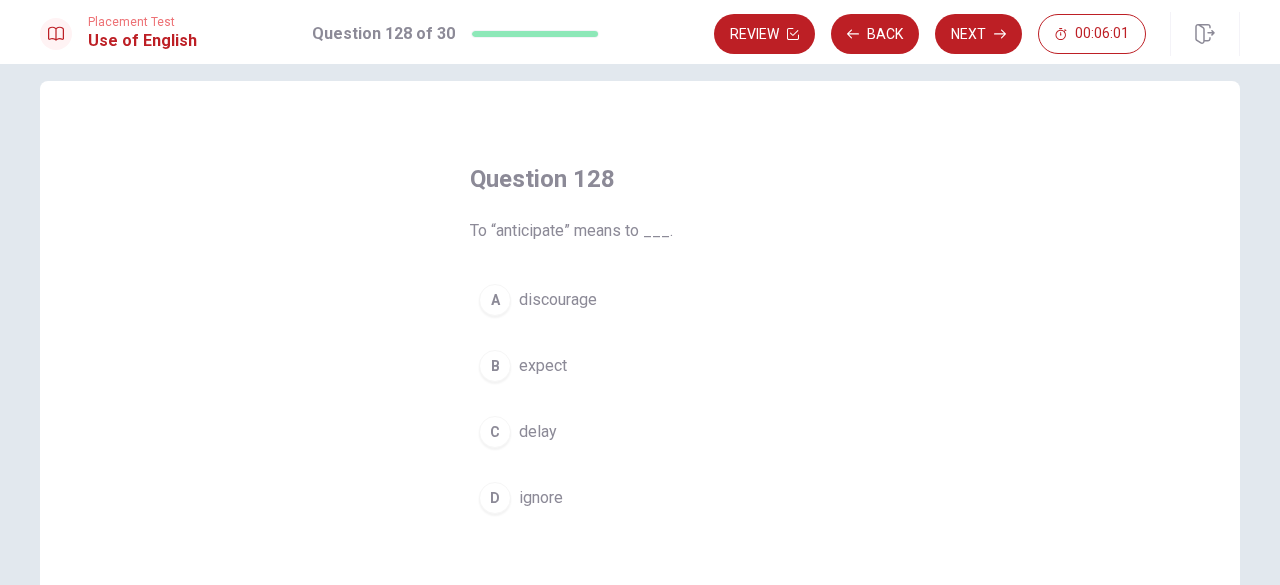 drag, startPoint x: 564, startPoint y: 373, endPoint x: 758, endPoint y: 290, distance: 211.00948 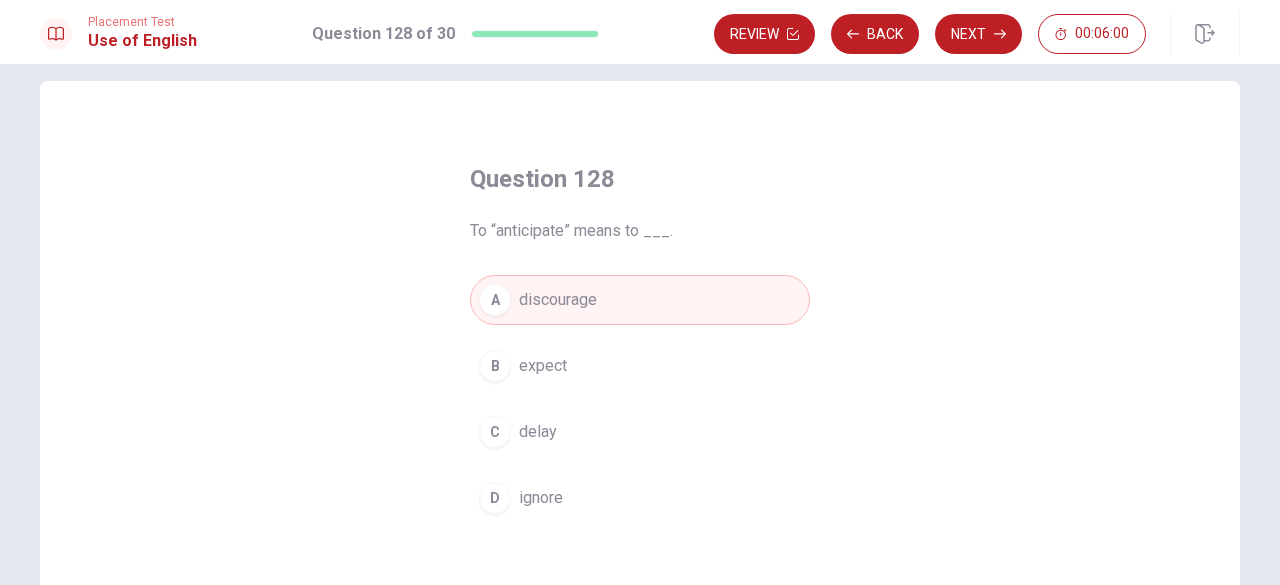 click on "B expect" at bounding box center (640, 366) 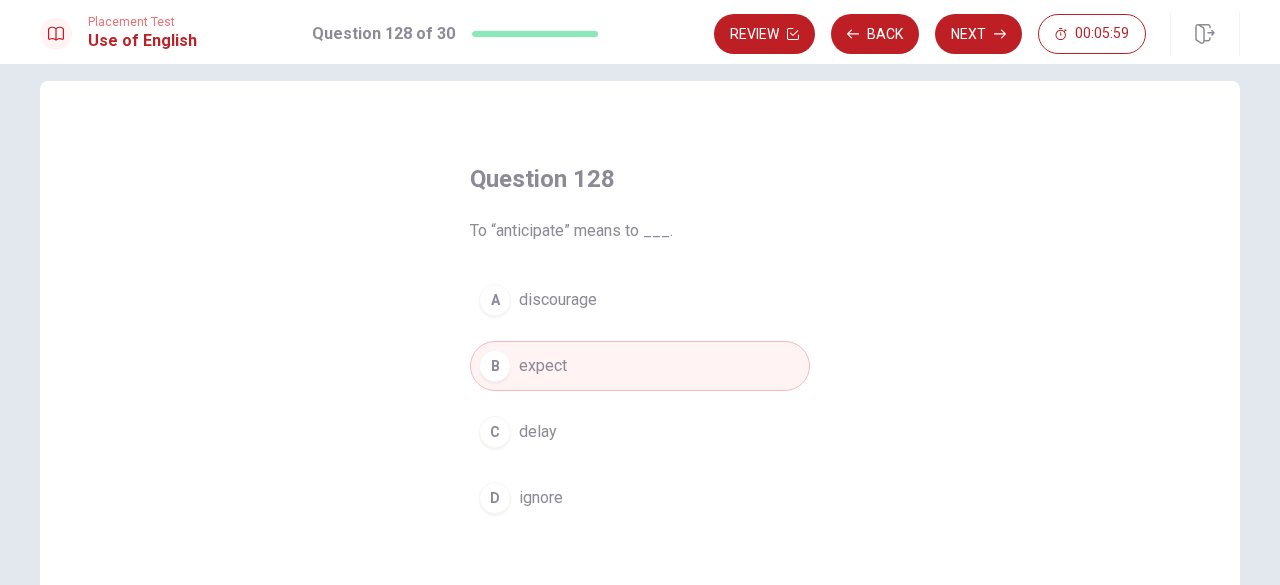 click on "B expect" at bounding box center [640, 366] 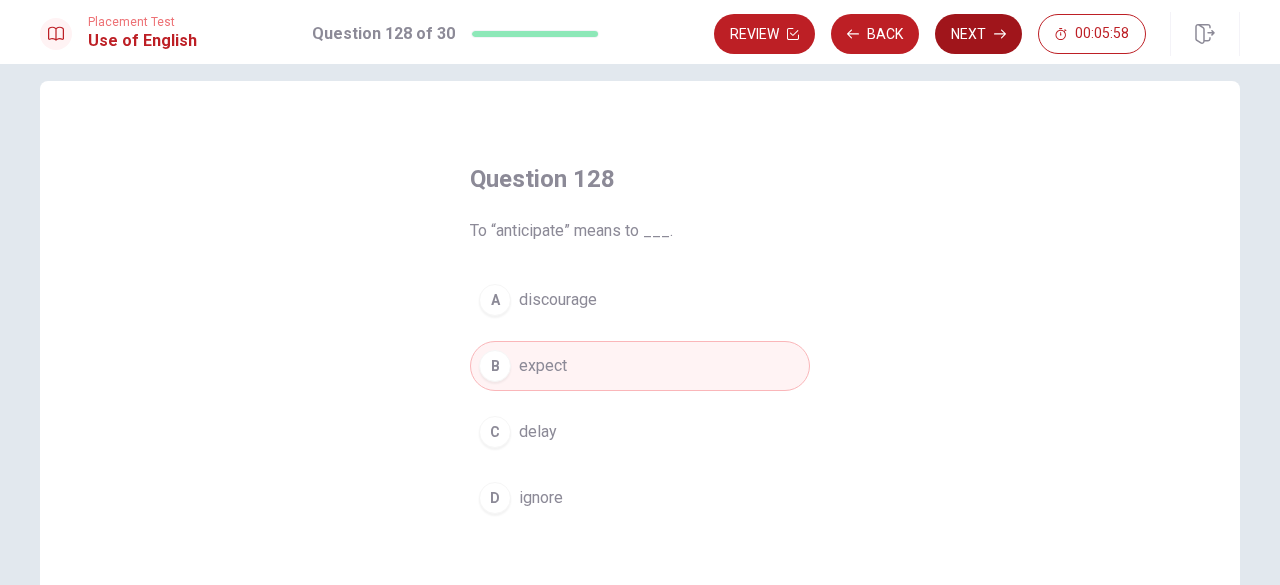 click 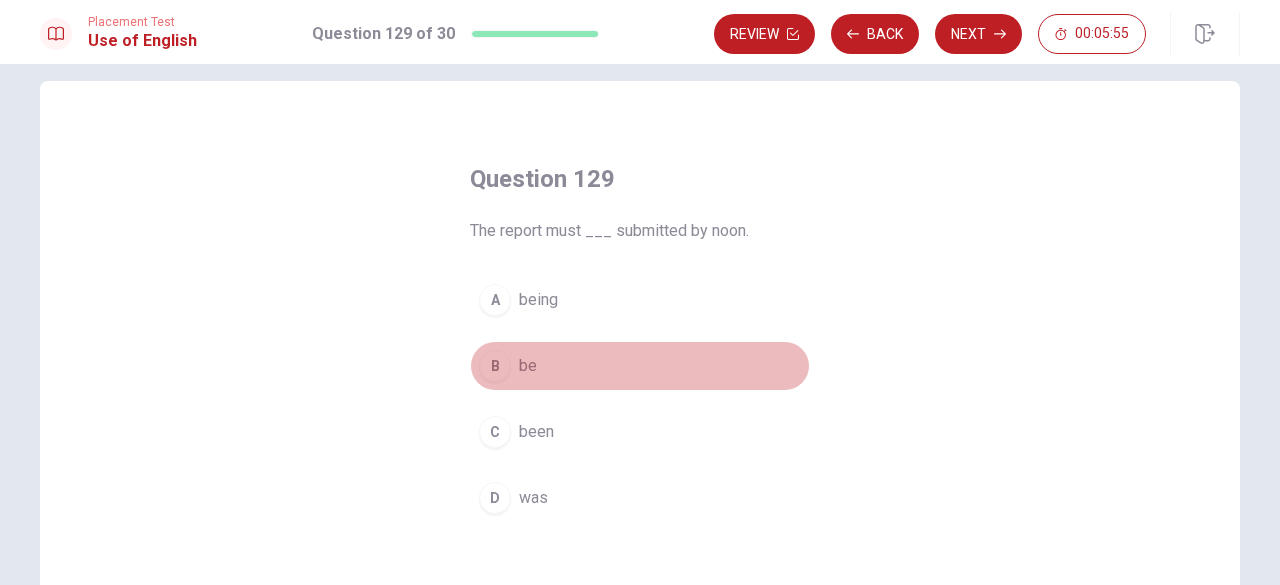 click on "B be" at bounding box center [640, 366] 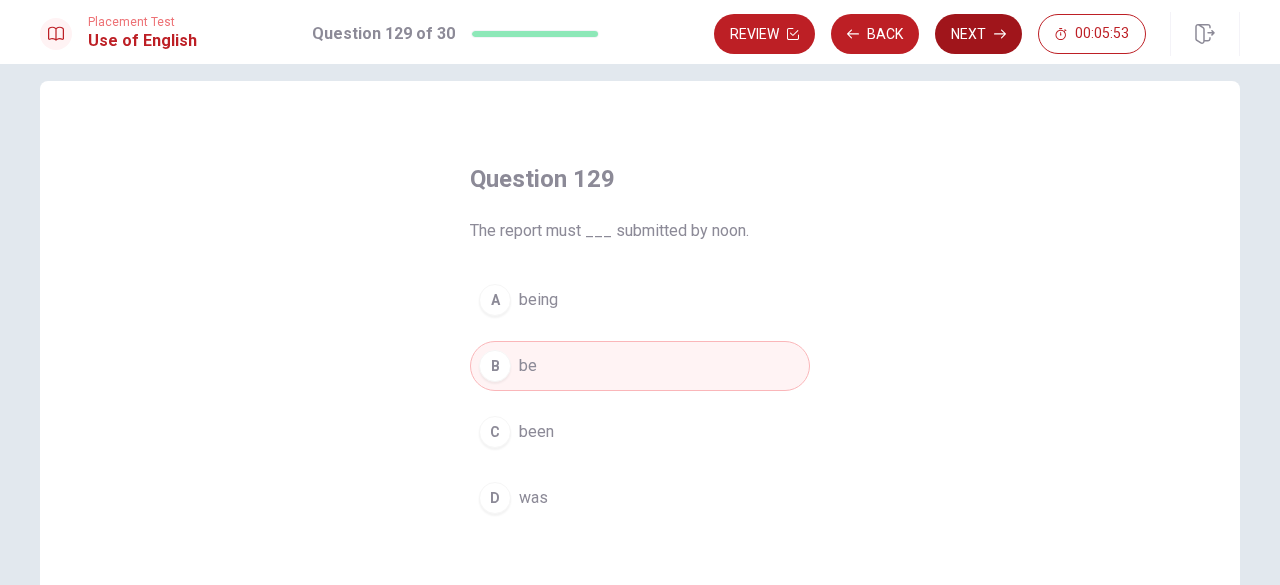 click on "Next" at bounding box center [978, 34] 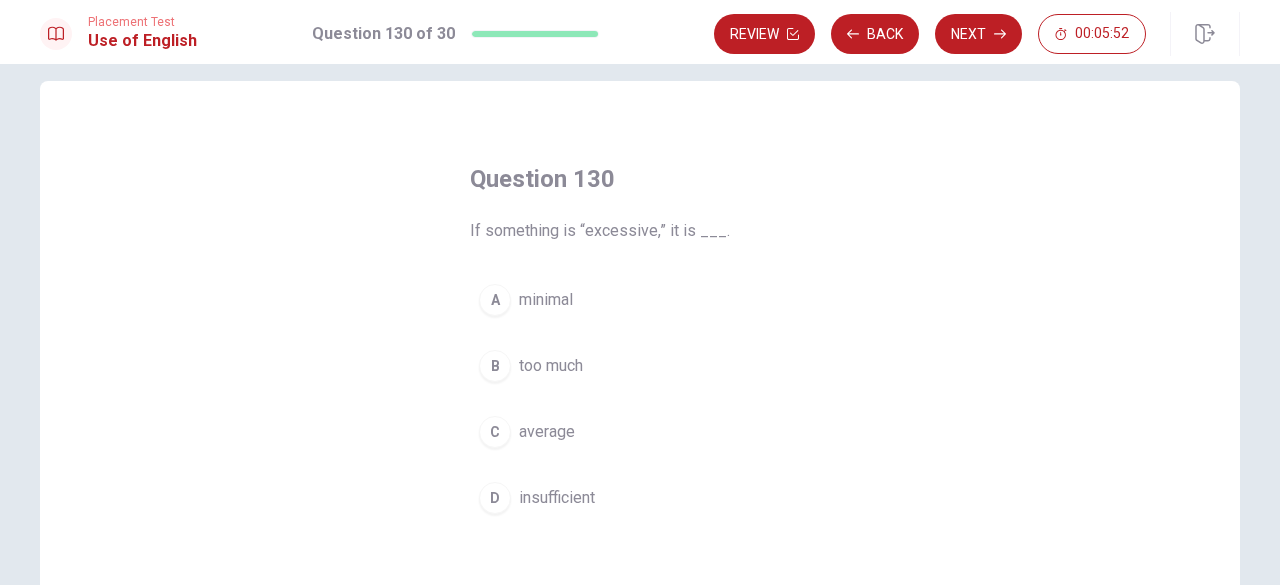 scroll, scrollTop: 56, scrollLeft: 0, axis: vertical 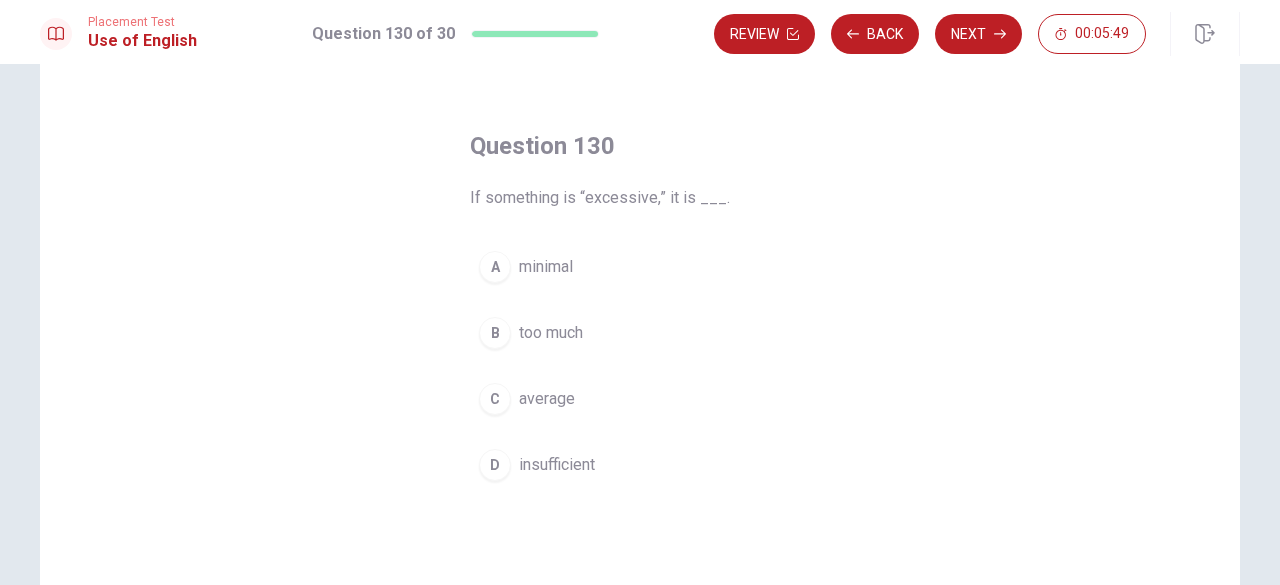 drag, startPoint x: 590, startPoint y: 385, endPoint x: 604, endPoint y: 301, distance: 85.158676 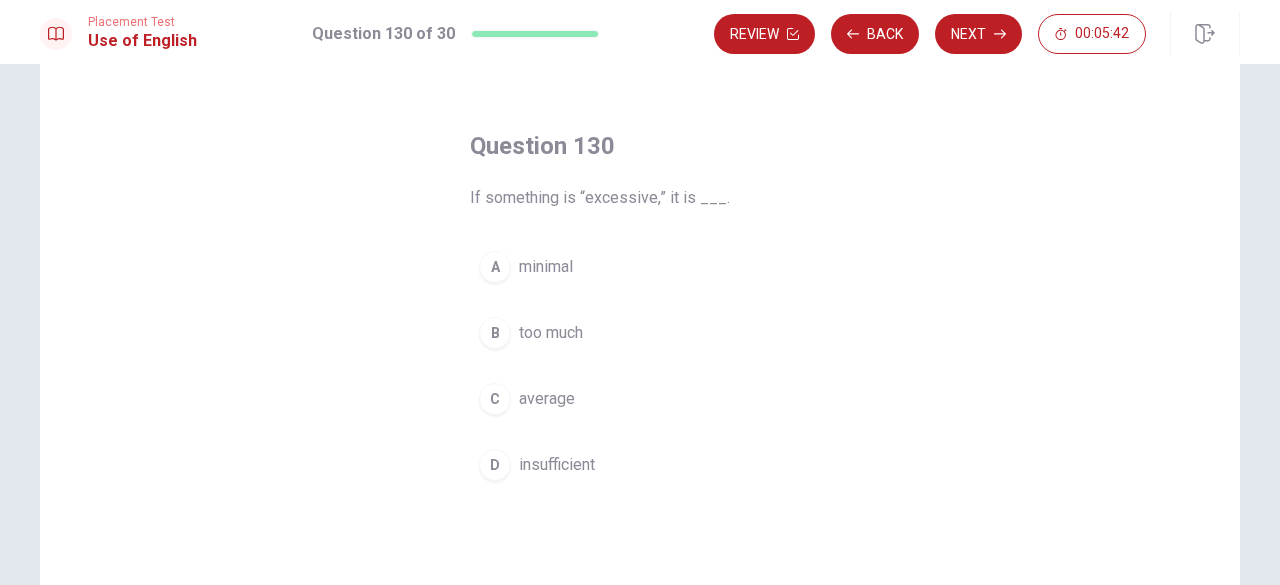 click on "B too much" at bounding box center [640, 333] 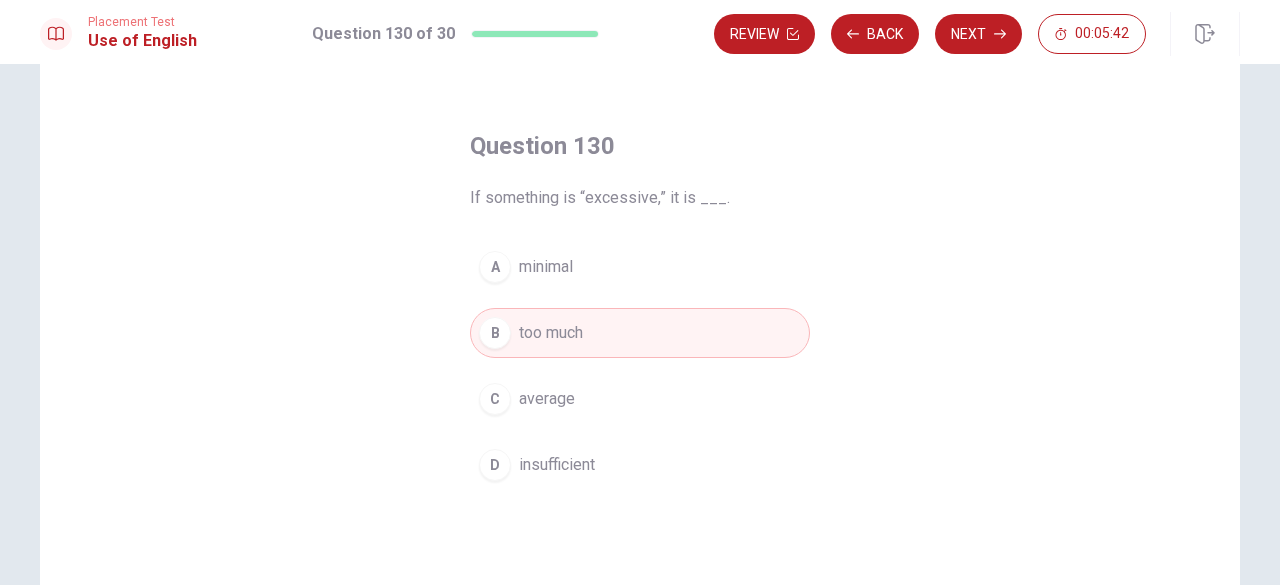 drag, startPoint x: 582, startPoint y: 344, endPoint x: 550, endPoint y: 368, distance: 40 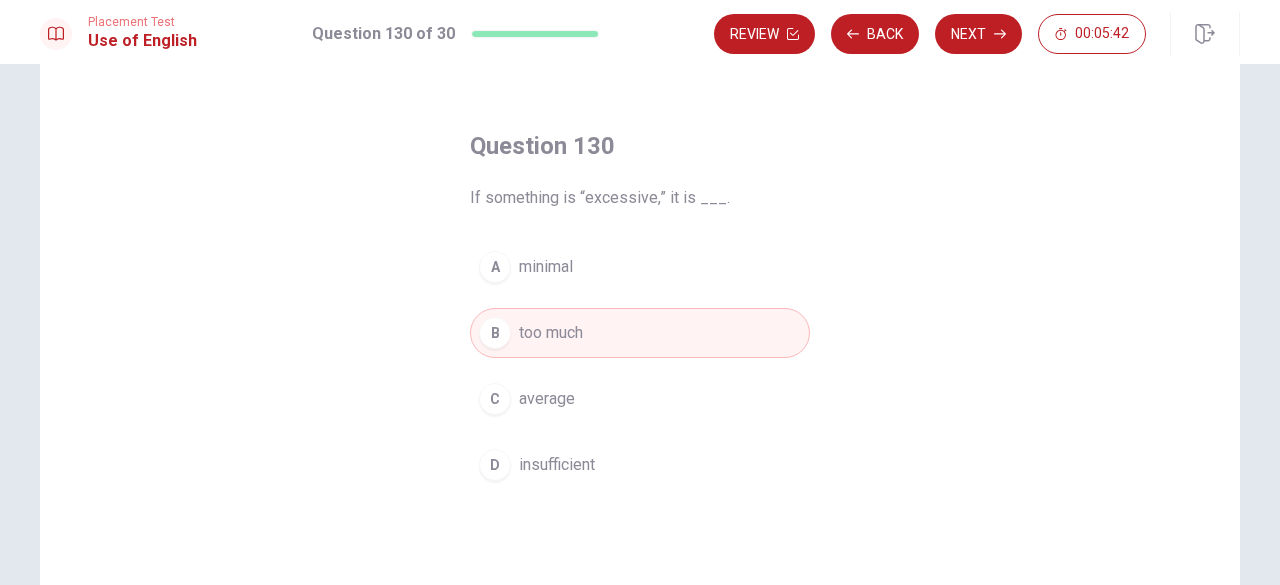 click on "A minimal B too much
C average
D insufficient" at bounding box center (640, 366) 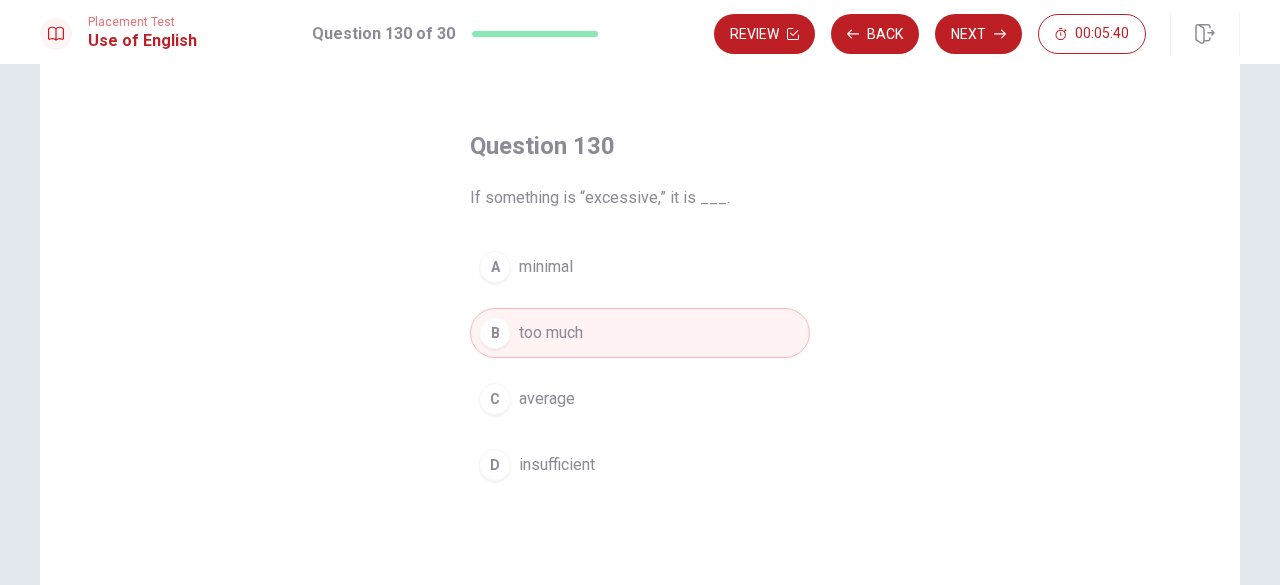 click on "B too much" at bounding box center (640, 333) 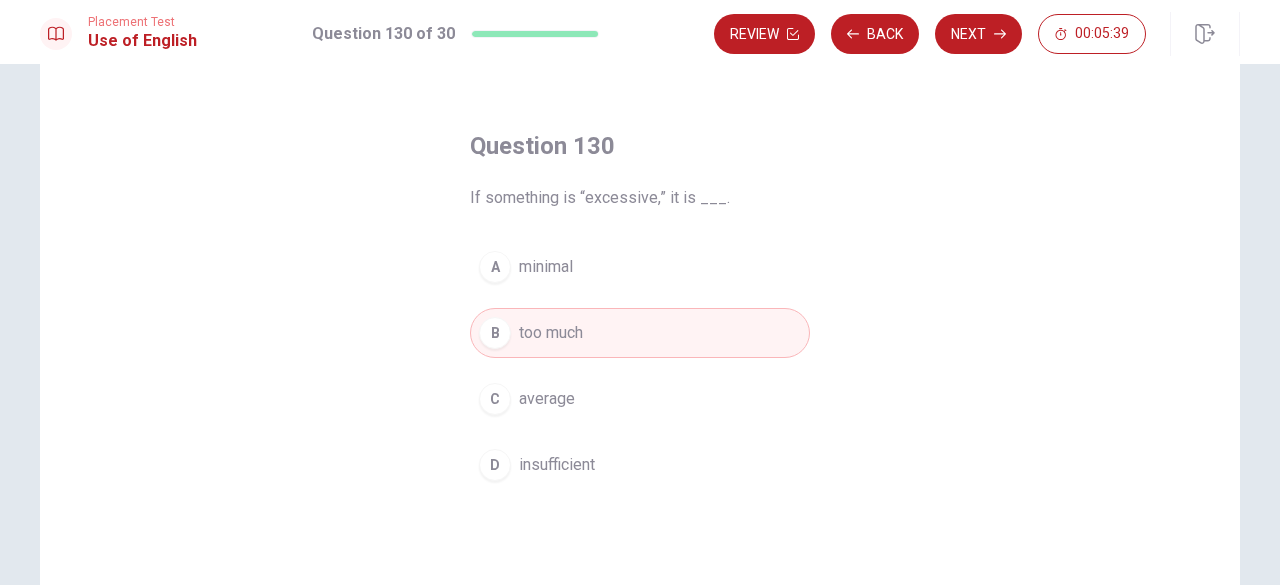 click on "B too much" at bounding box center [640, 333] 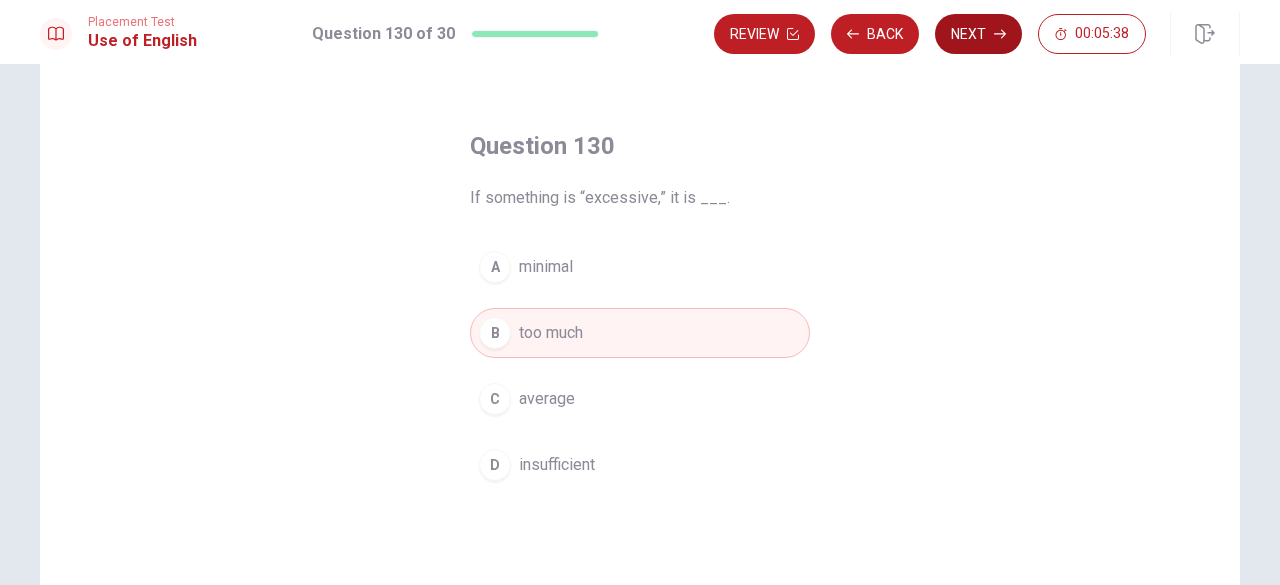 click on "Next" at bounding box center (978, 34) 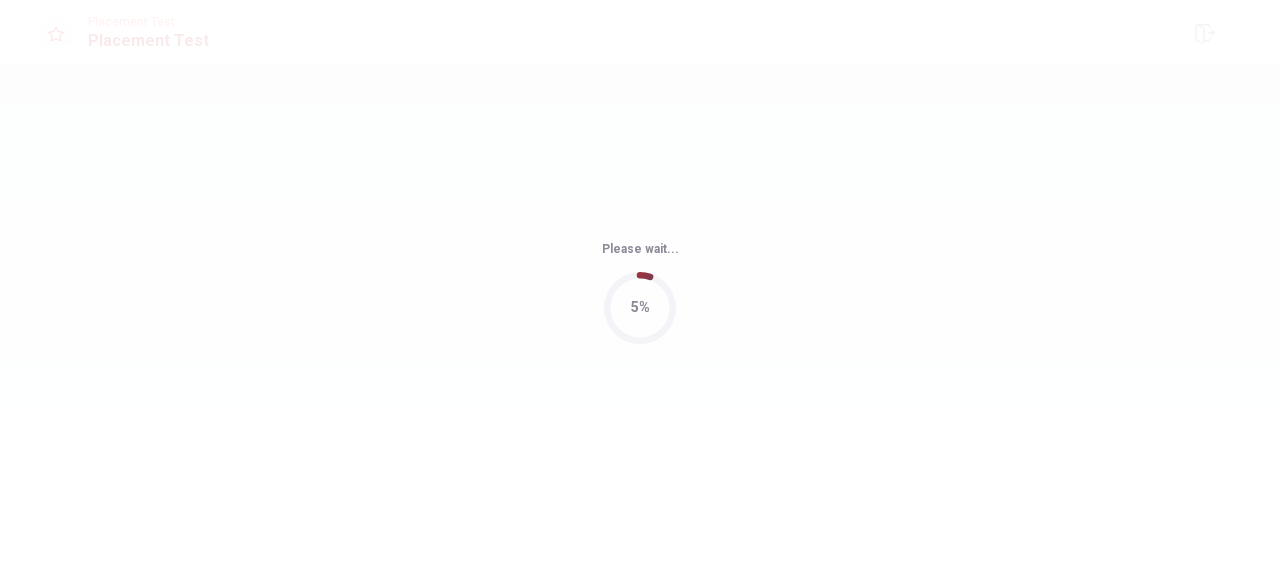 scroll, scrollTop: 0, scrollLeft: 0, axis: both 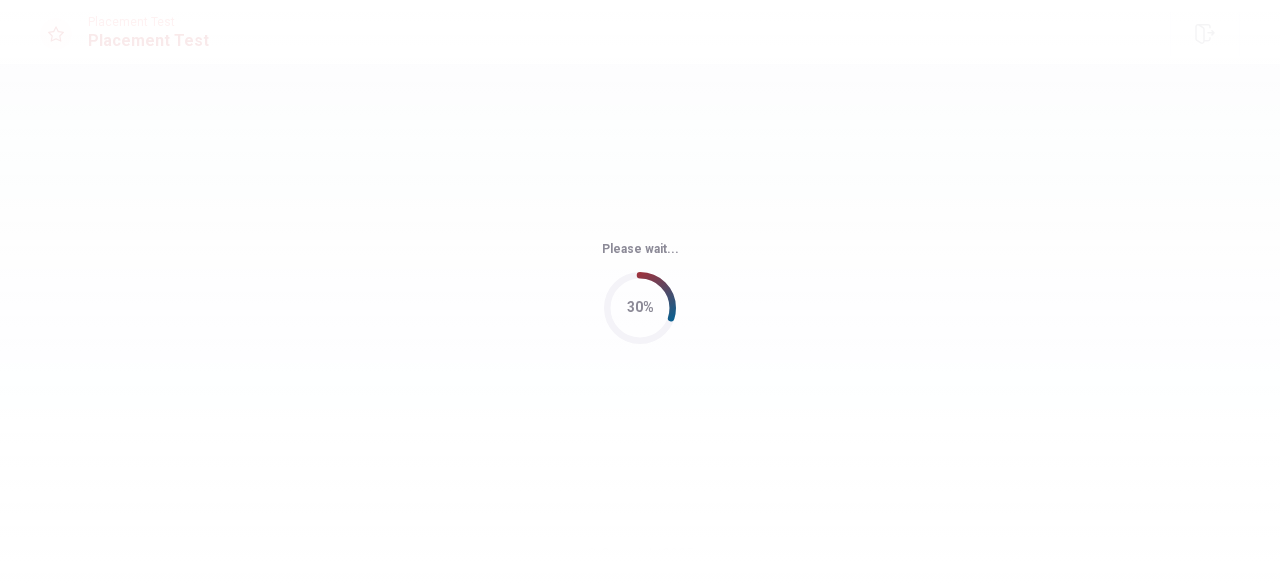 click on "Please wait... 30%" at bounding box center (640, 292) 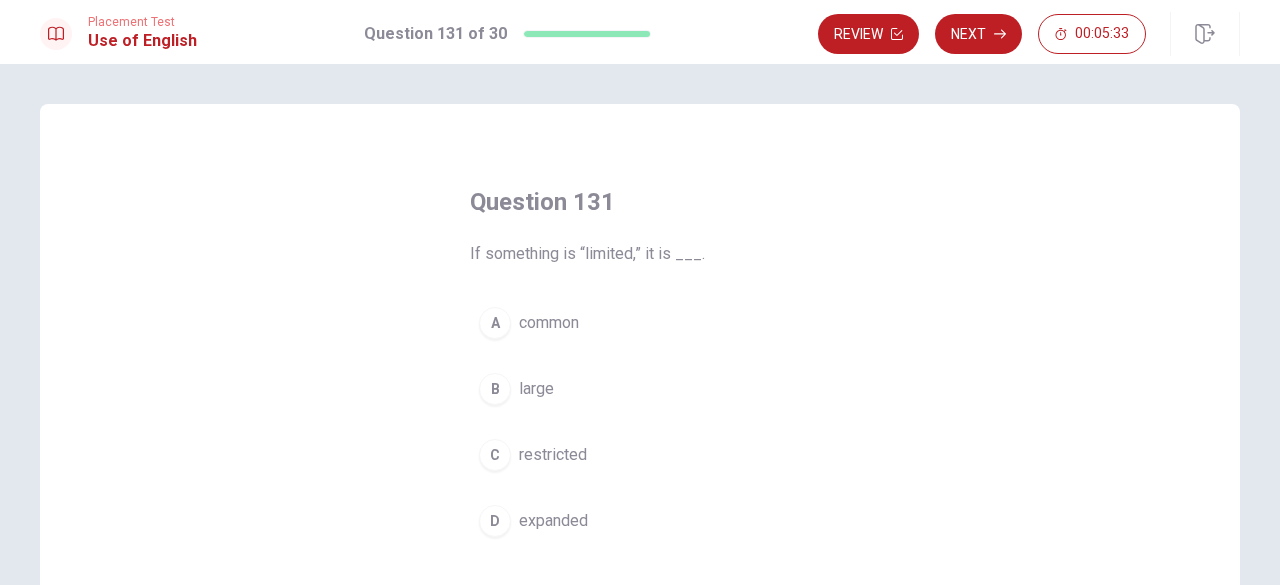 click on "Question 131 If something is “limited,” it is ___." at bounding box center [640, 226] 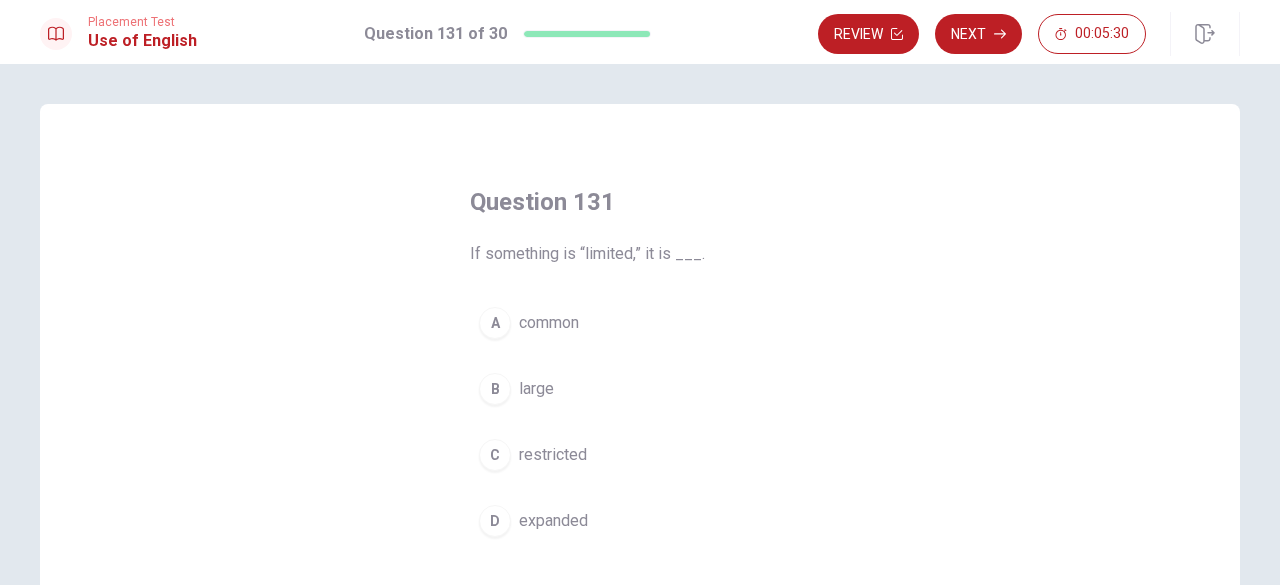 drag, startPoint x: 540, startPoint y: 451, endPoint x: 480, endPoint y: 379, distance: 93.723 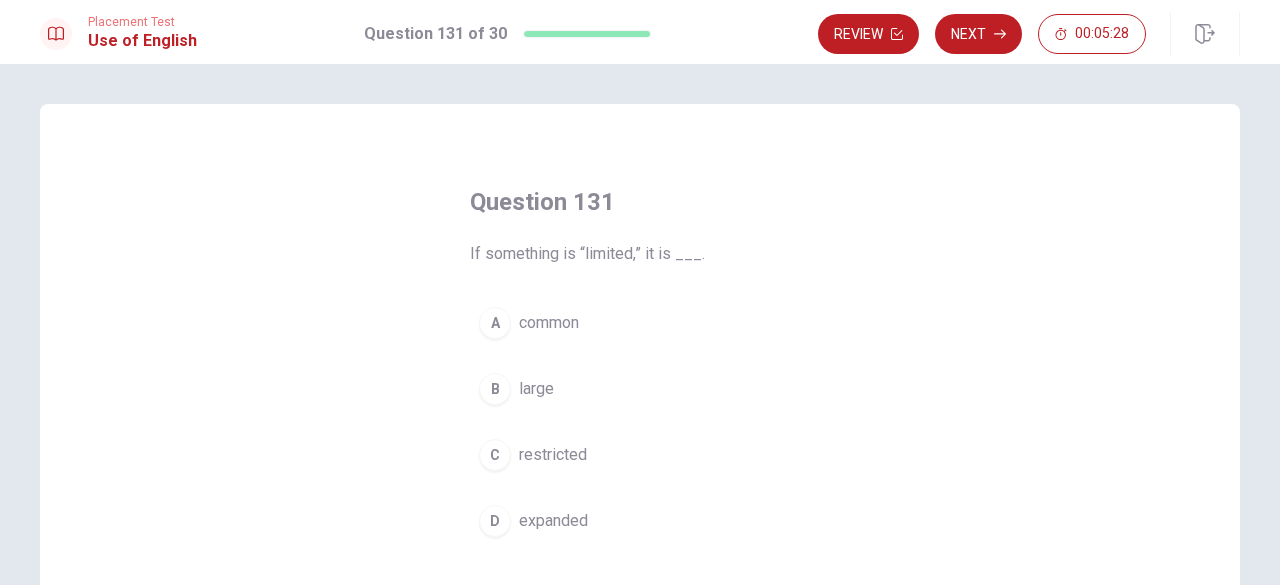 click on "restricted" at bounding box center (553, 455) 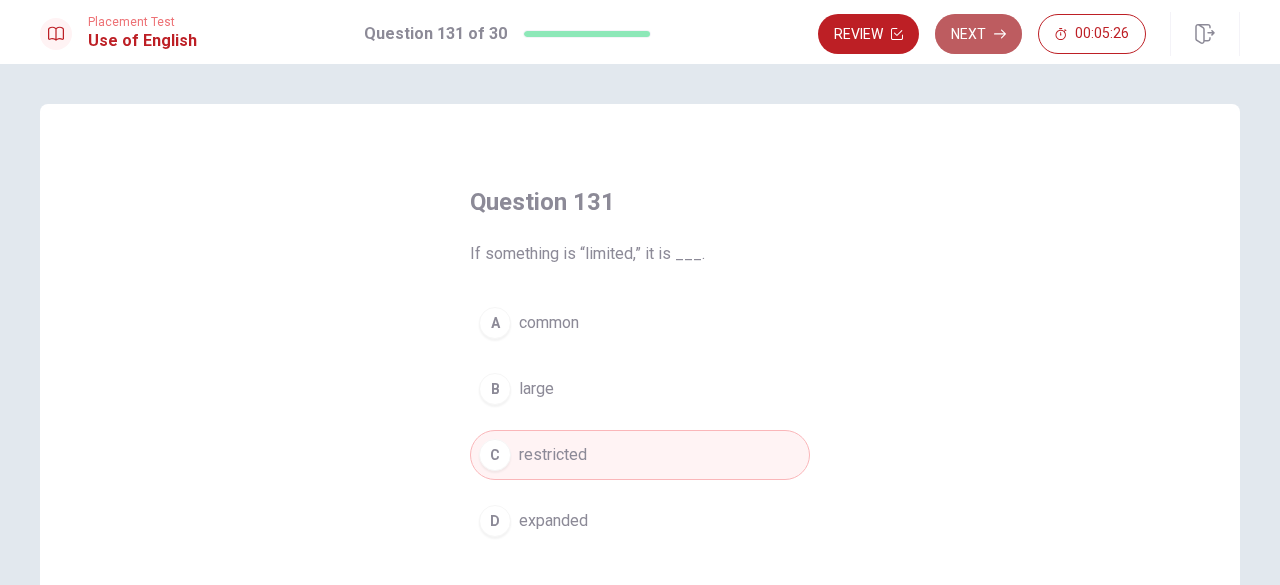 click on "Next" at bounding box center [978, 34] 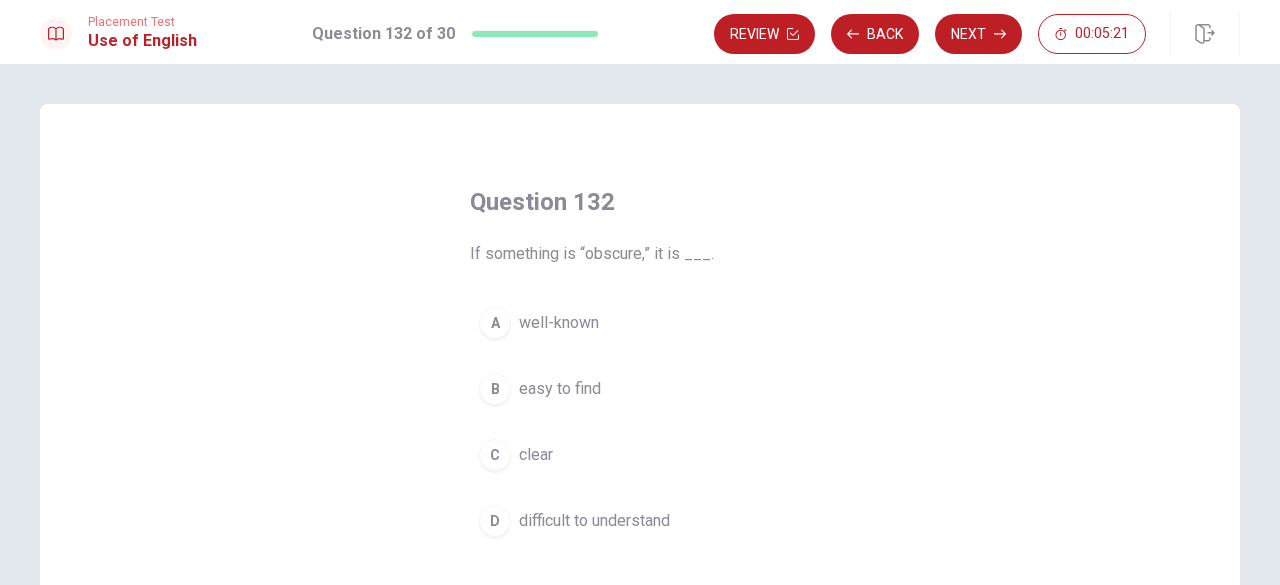 click on "difficult to understand" at bounding box center [594, 521] 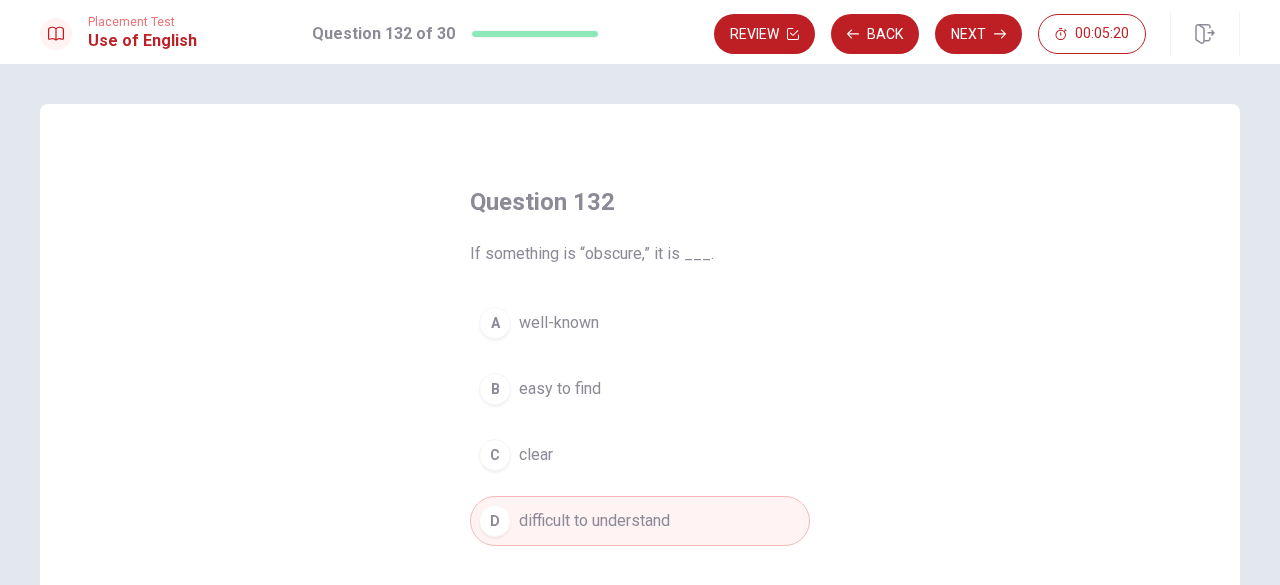 click on "difficult to understand" at bounding box center [594, 521] 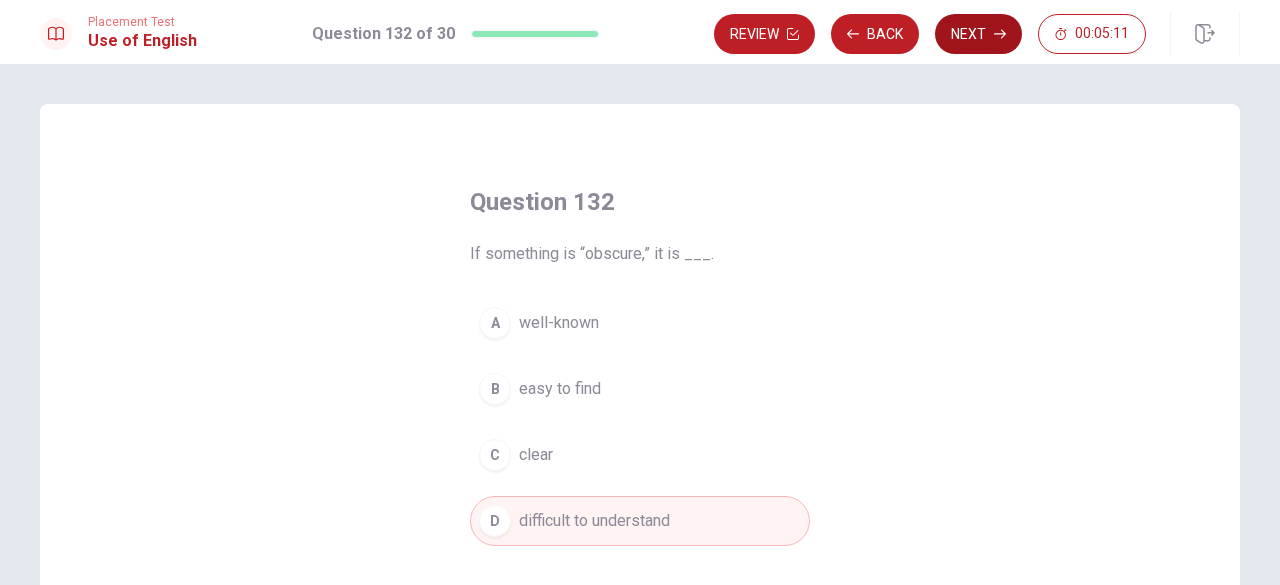 click on "Next" at bounding box center (978, 34) 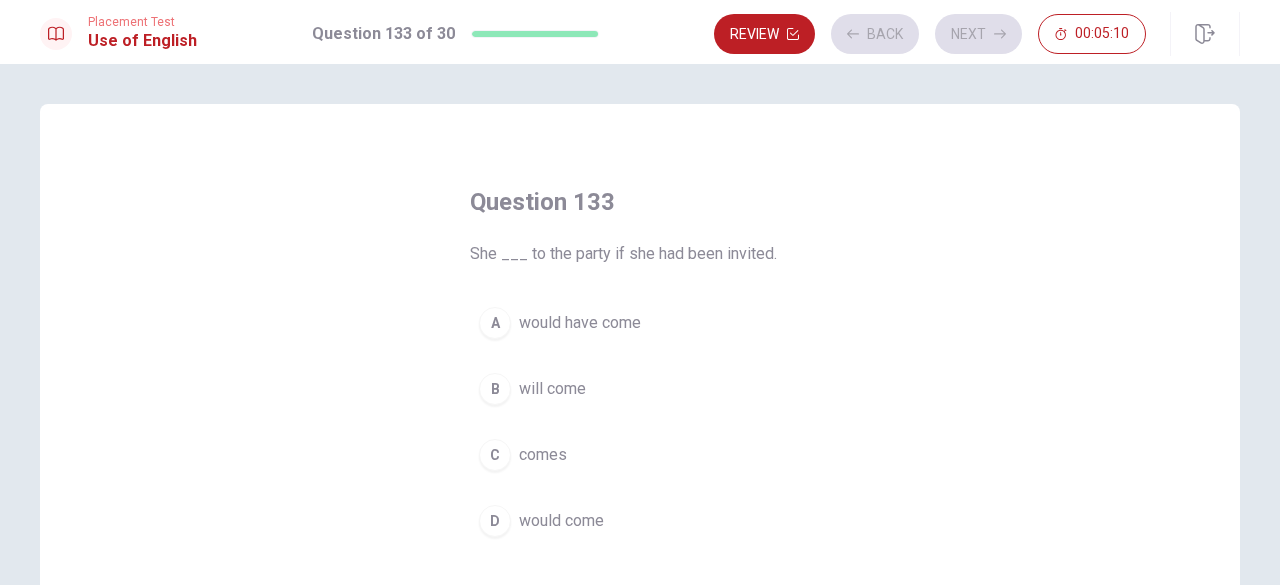 drag, startPoint x: 972, startPoint y: 35, endPoint x: 837, endPoint y: 246, distance: 250.49152 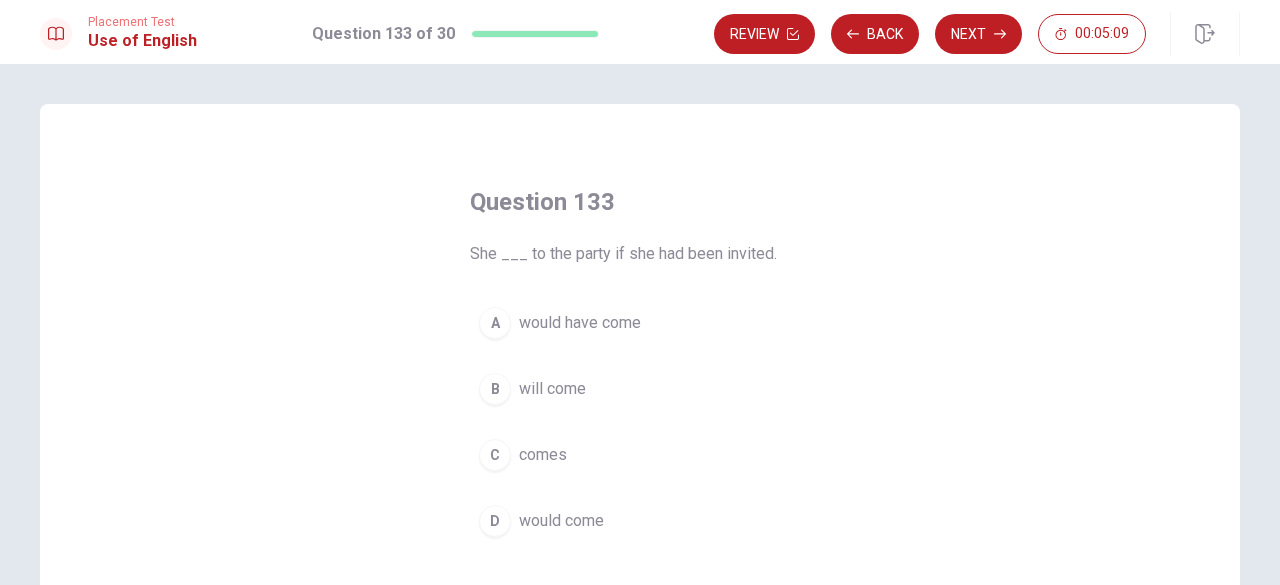 click on "Question 133 She ___ to the party if she had been invited. A would have come B will come C comes D would come" at bounding box center (640, 366) 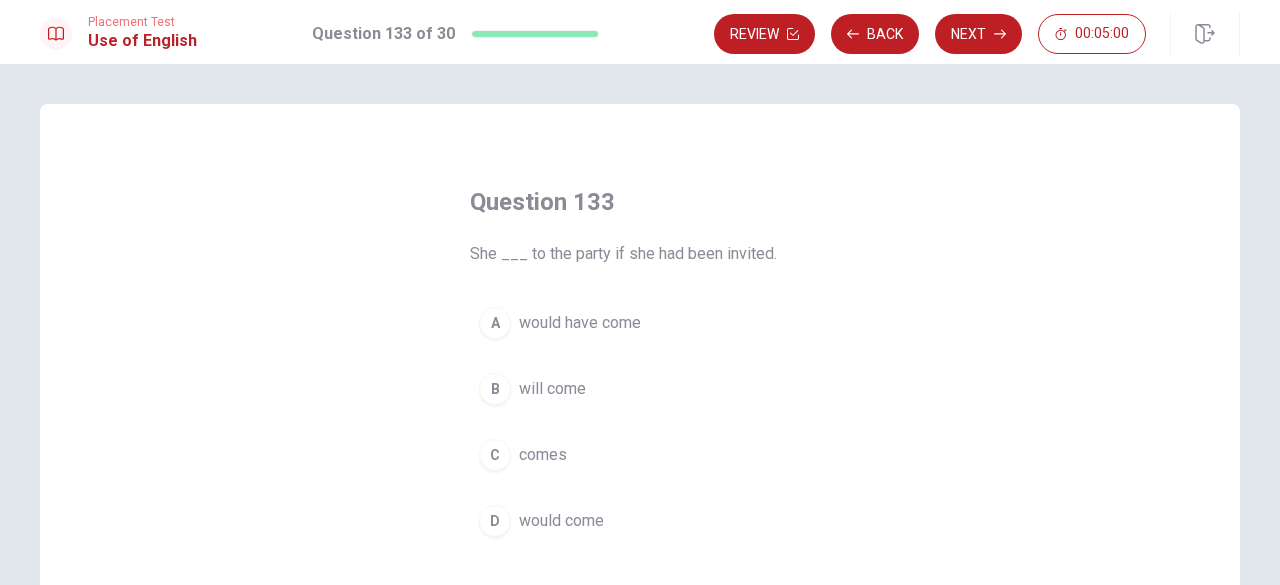 click on "would come" at bounding box center [561, 521] 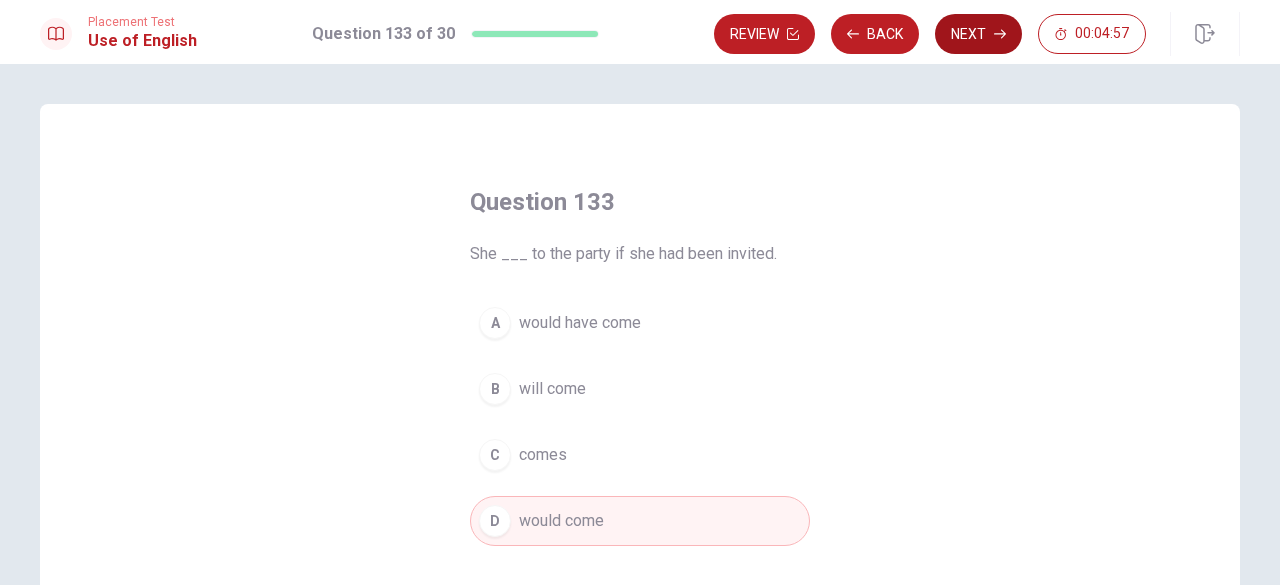 click on "Next" at bounding box center (978, 34) 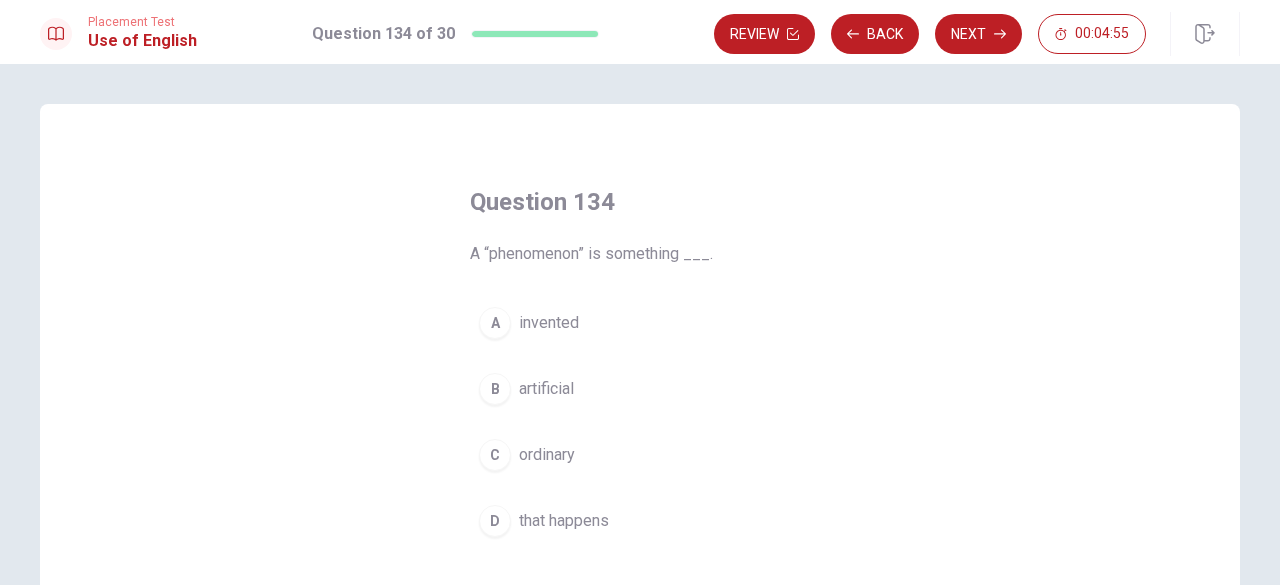 click on "that happens" at bounding box center [564, 521] 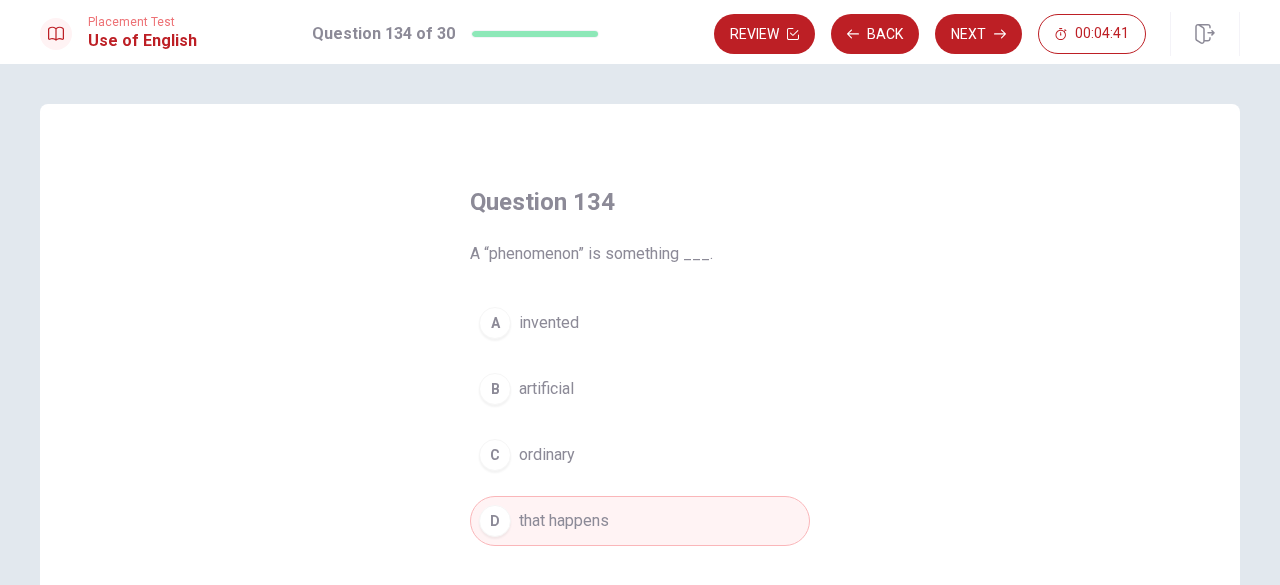 click on "C ordinary" at bounding box center (640, 455) 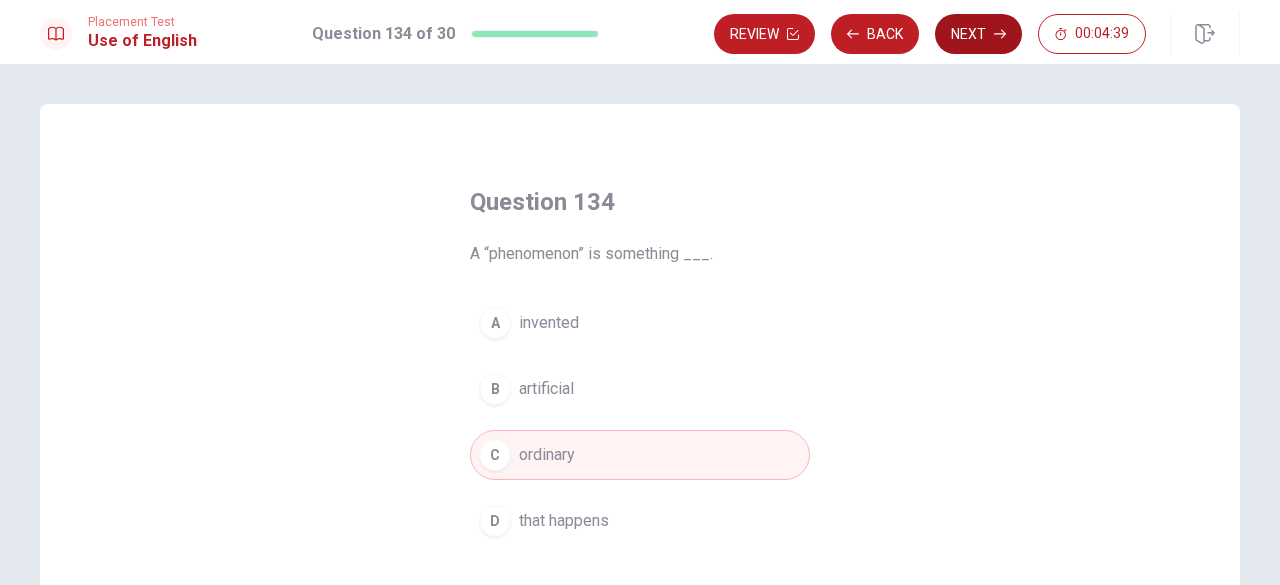 click on "Next" at bounding box center [978, 34] 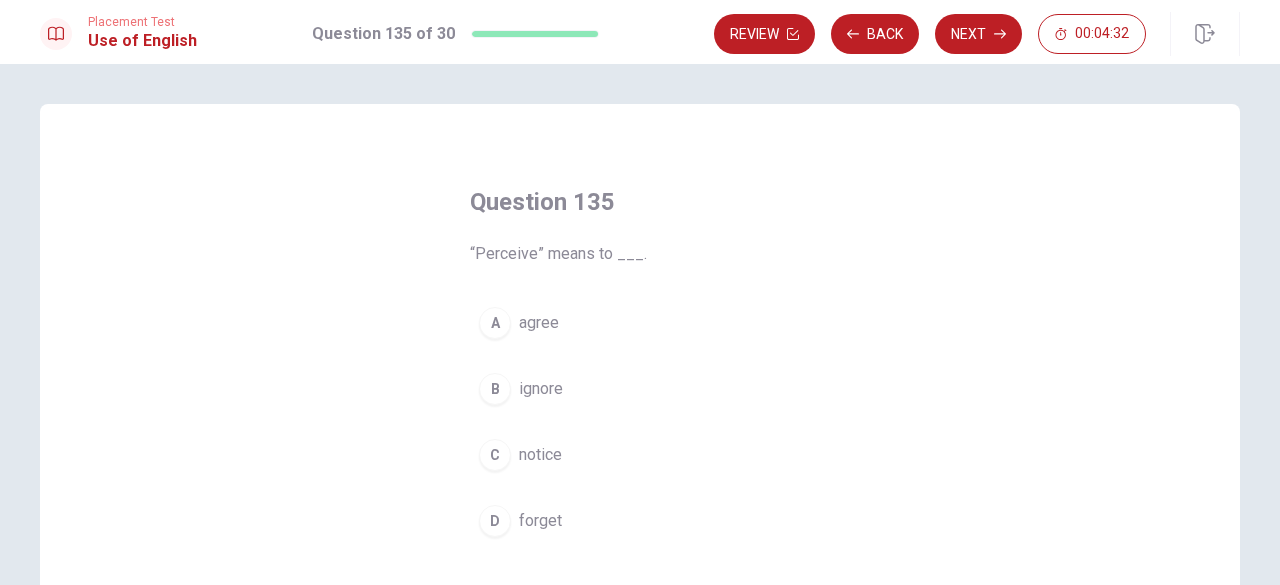 click on "A agree B ignore
C notice
D forget" at bounding box center (640, 422) 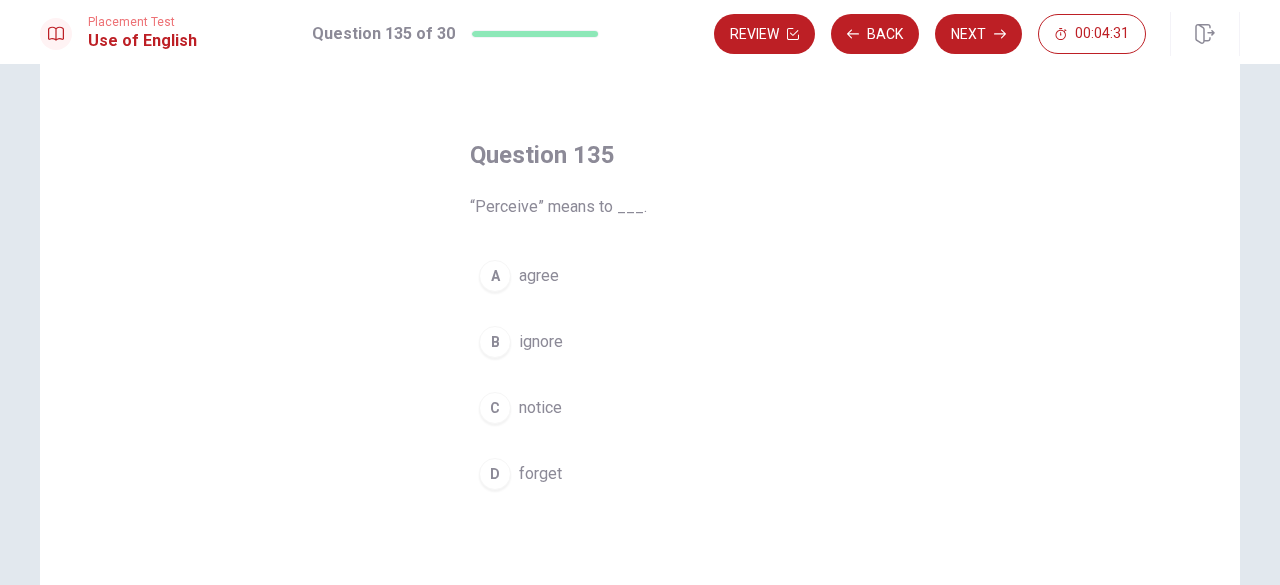 scroll, scrollTop: 54, scrollLeft: 0, axis: vertical 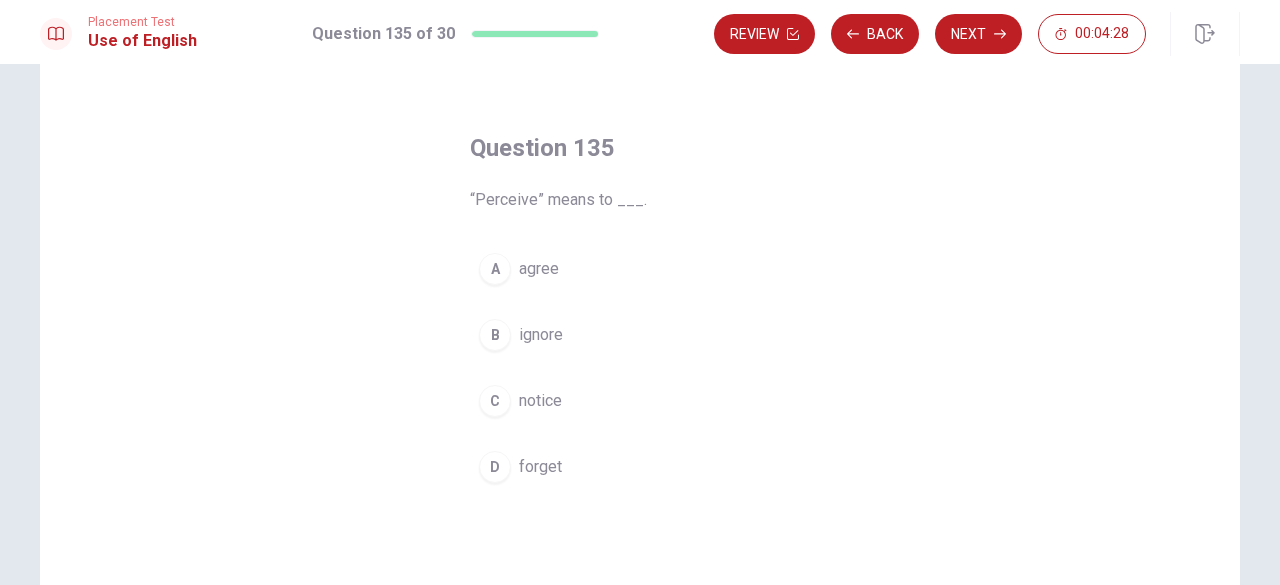 click on "C notice" at bounding box center (640, 401) 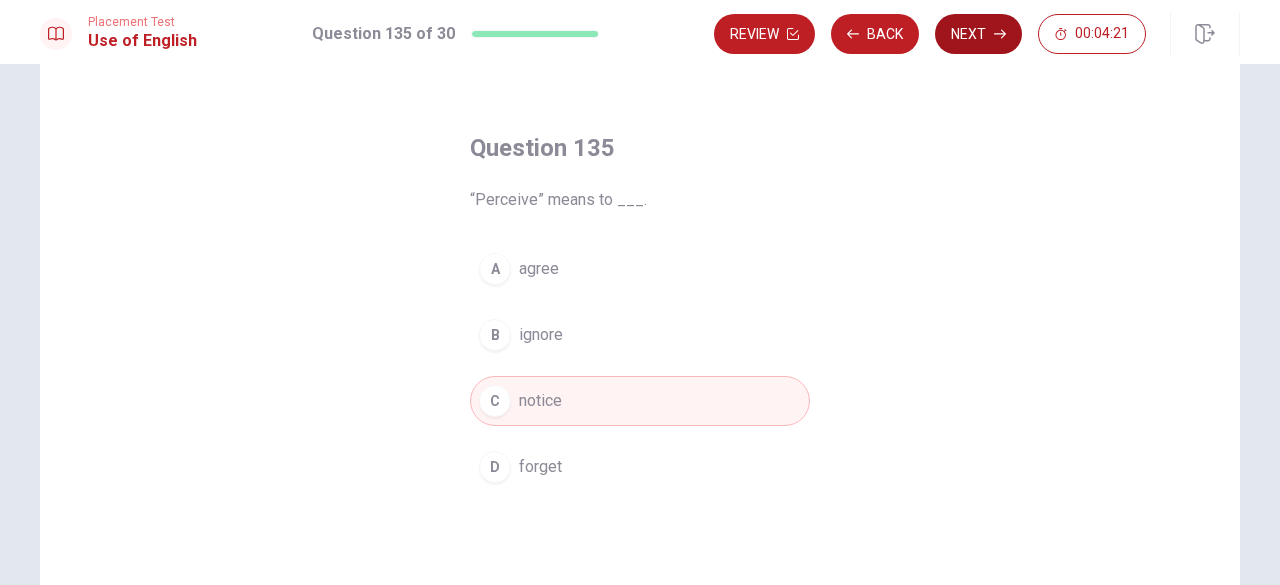 click on "Next" at bounding box center [978, 34] 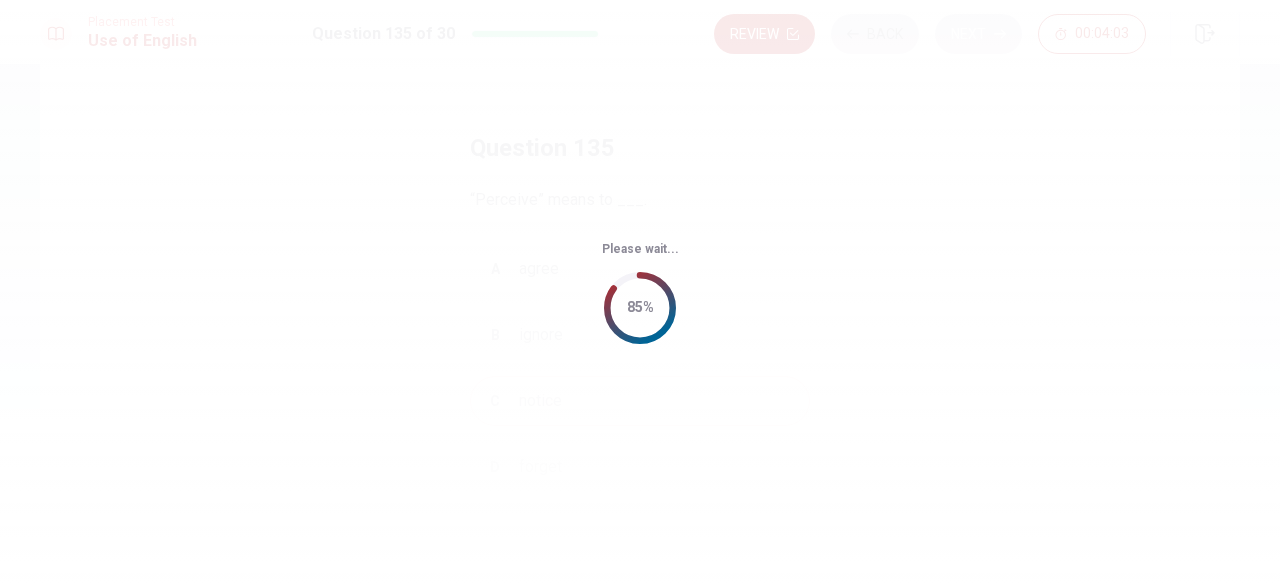click on "Please wait... 85%" at bounding box center [640, 292] 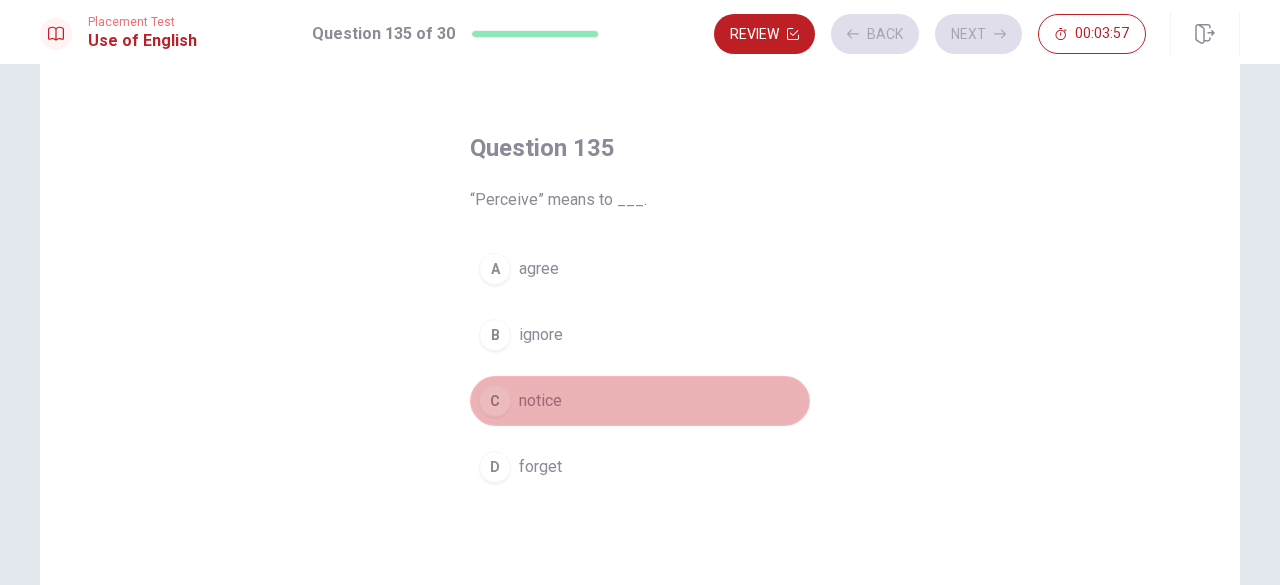 click on "C notice" at bounding box center (640, 401) 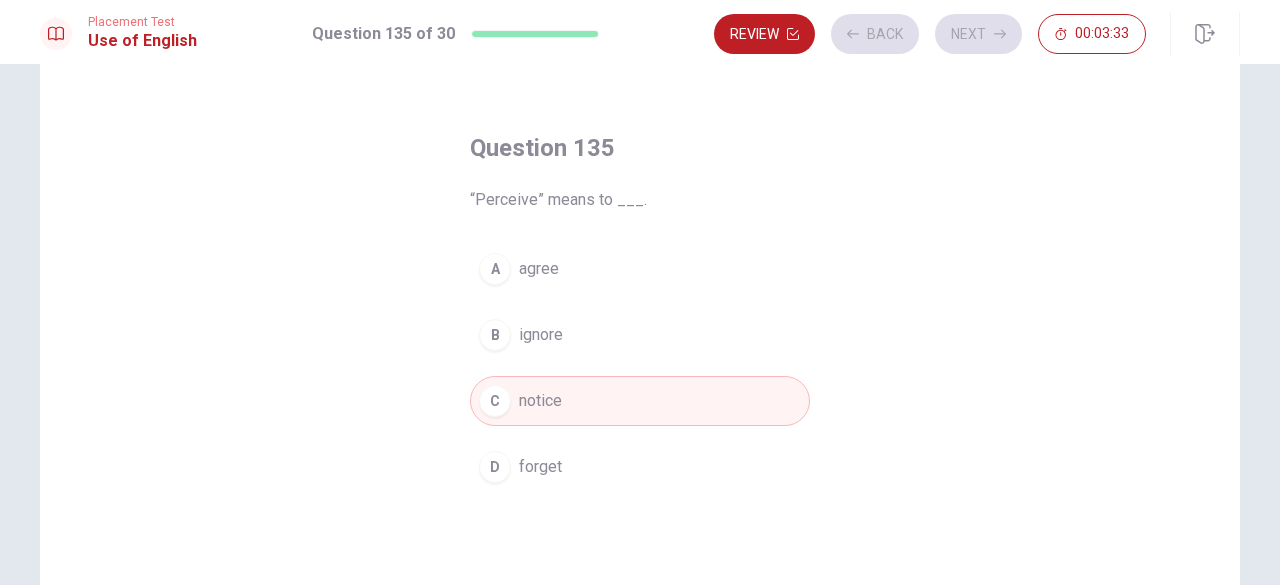 click on "C notice" at bounding box center [640, 401] 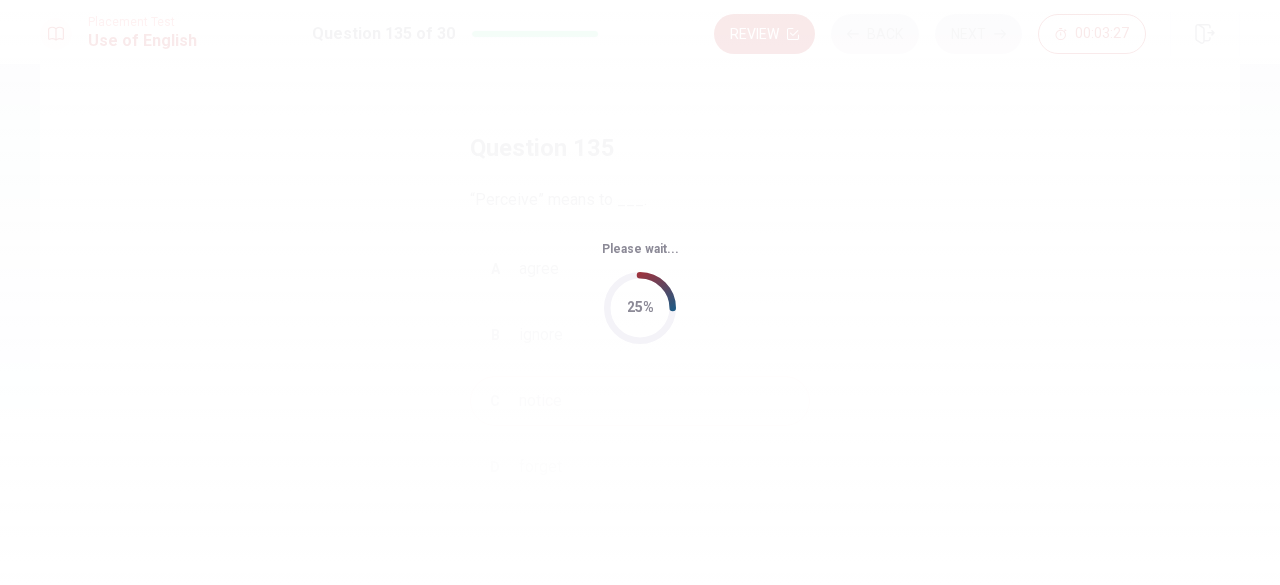 click on "Please wait... 25%" at bounding box center (640, 292) 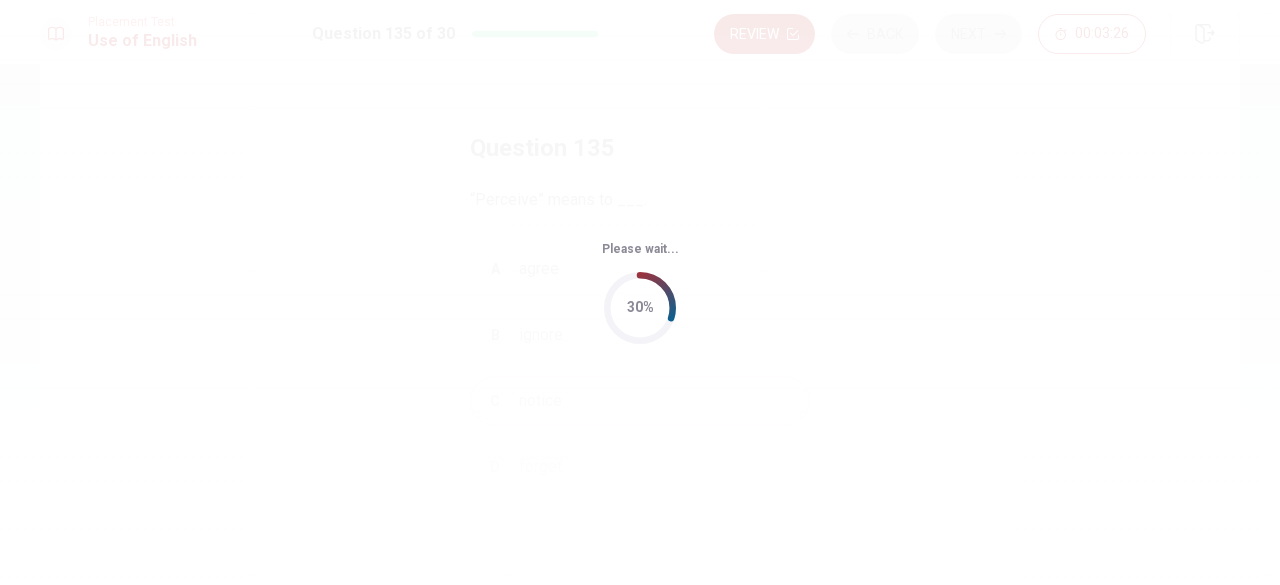click on "Please wait... 30%" at bounding box center (640, 292) 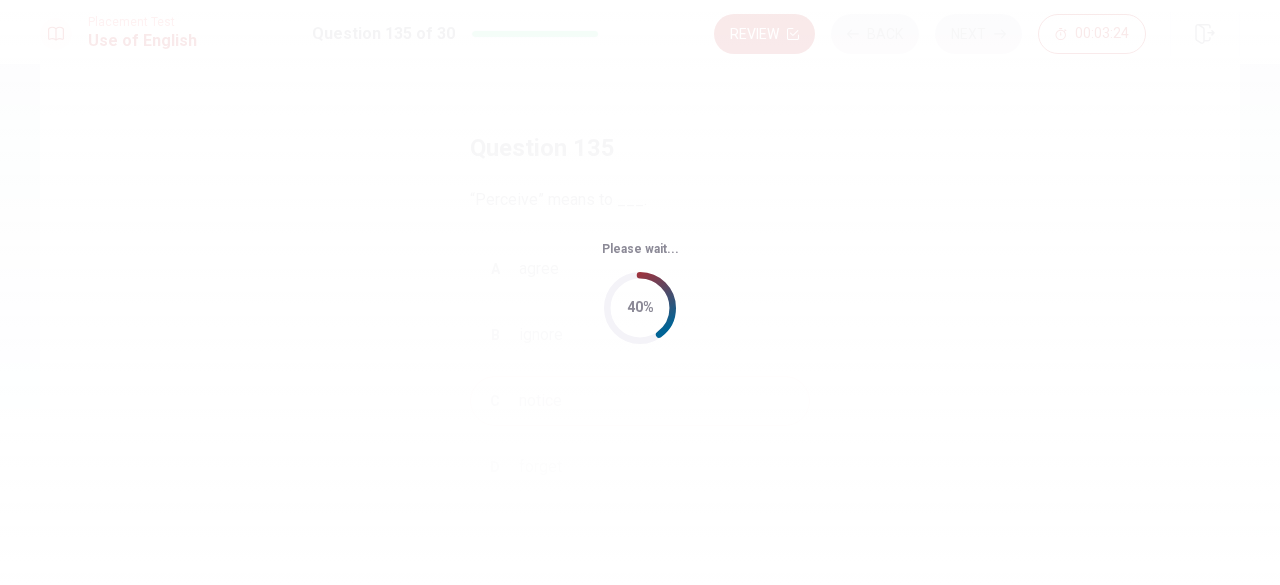 click on "Please wait... 40%" at bounding box center (640, 292) 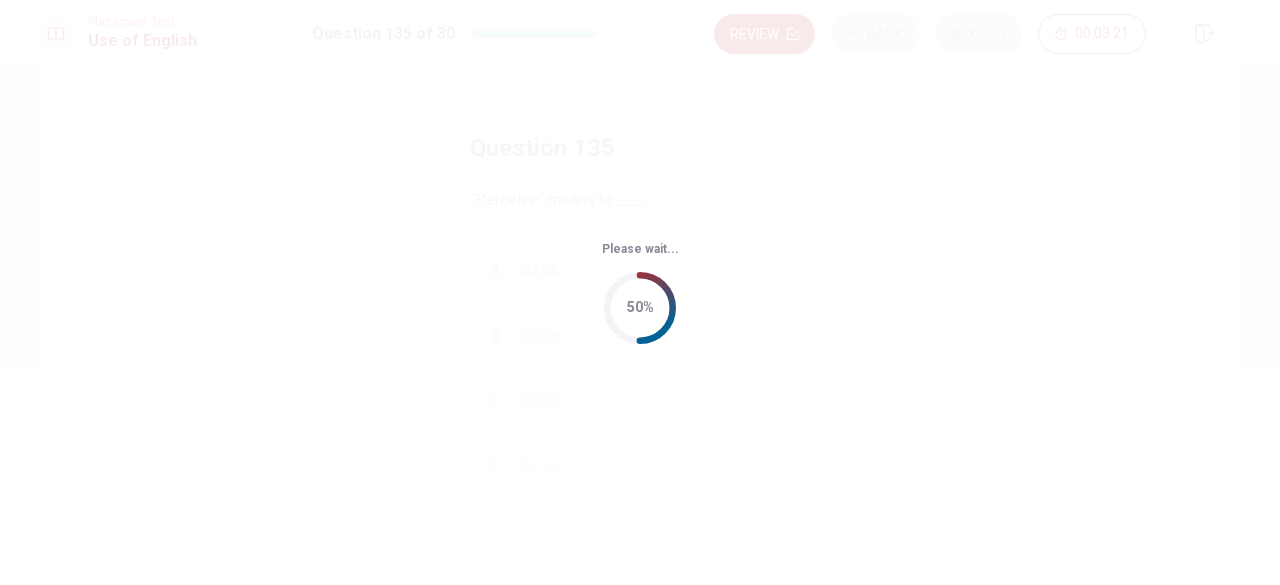 click on "Please wait... 50%" at bounding box center [640, 292] 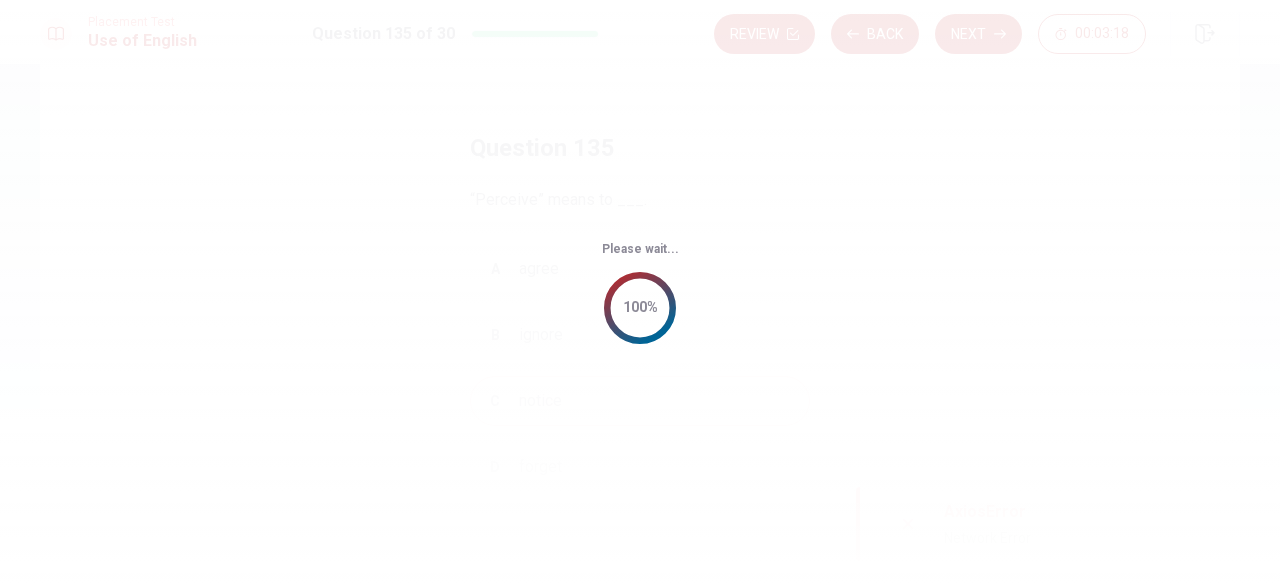 click on "Please wait... 100%" at bounding box center [640, 292] 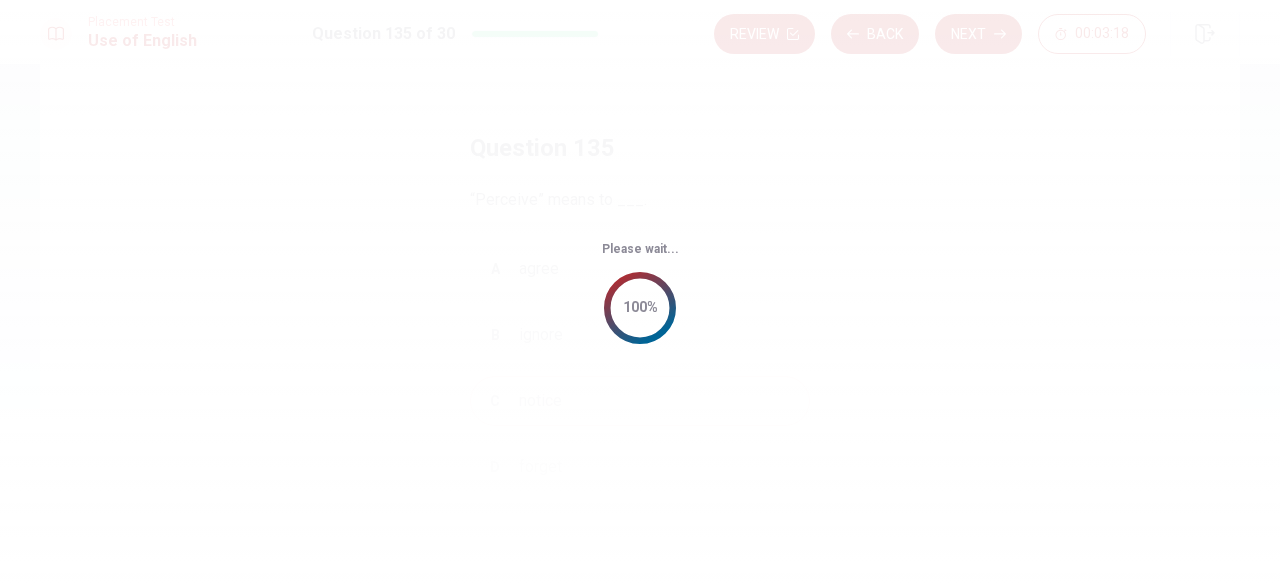 click on "Please wait... 100%" at bounding box center (640, 292) 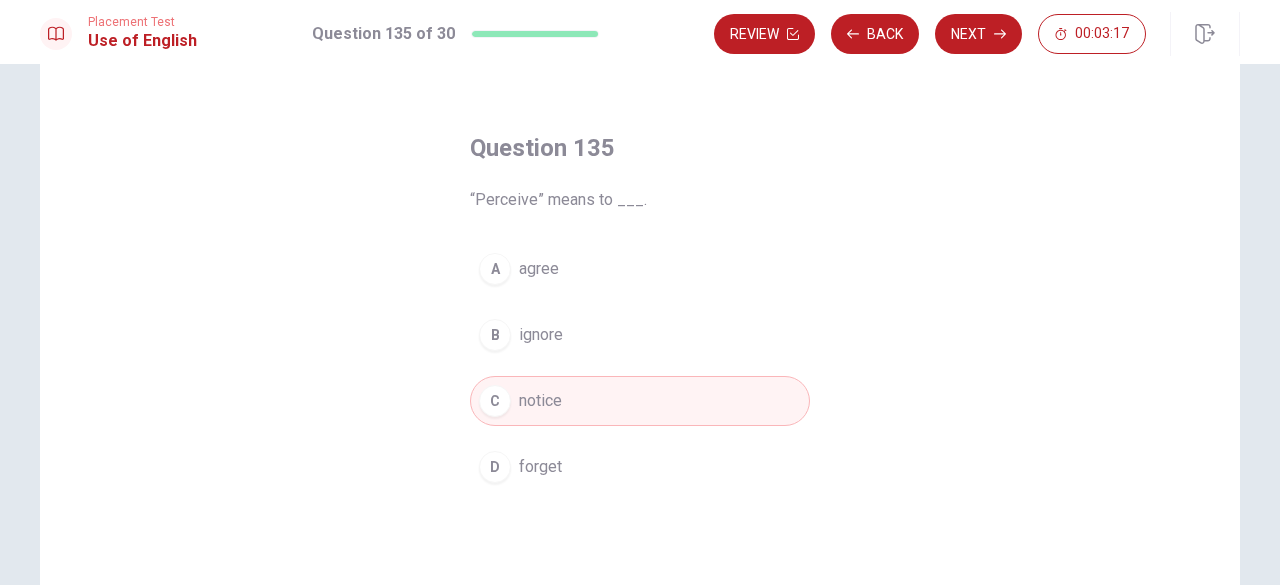 click on "C notice" at bounding box center [640, 401] 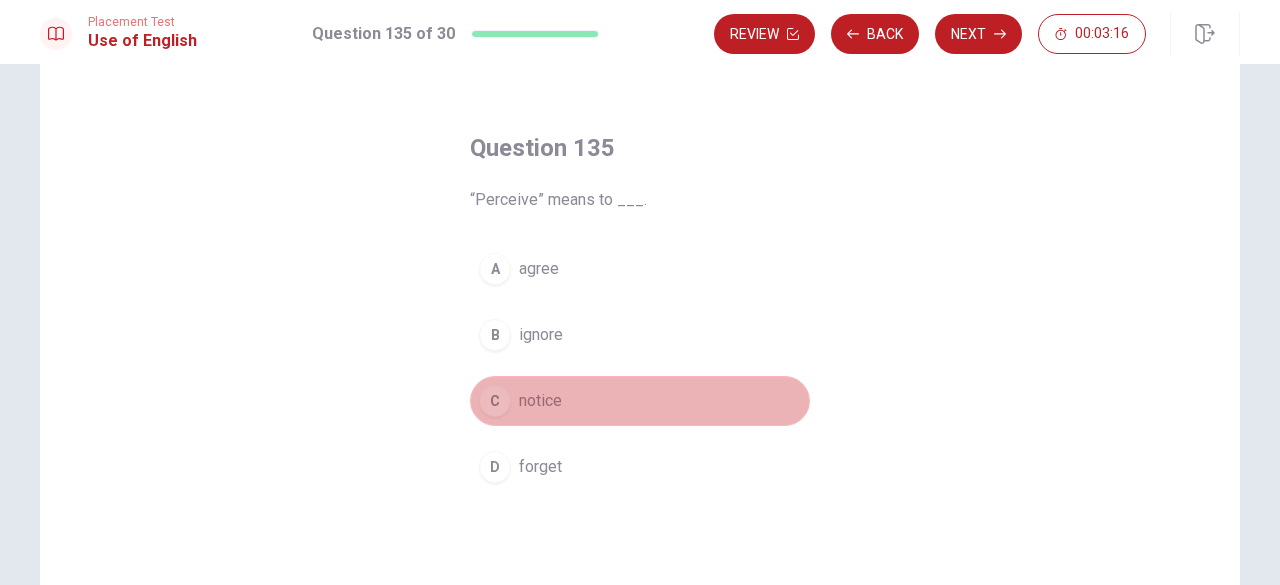 click on "C notice" at bounding box center (640, 401) 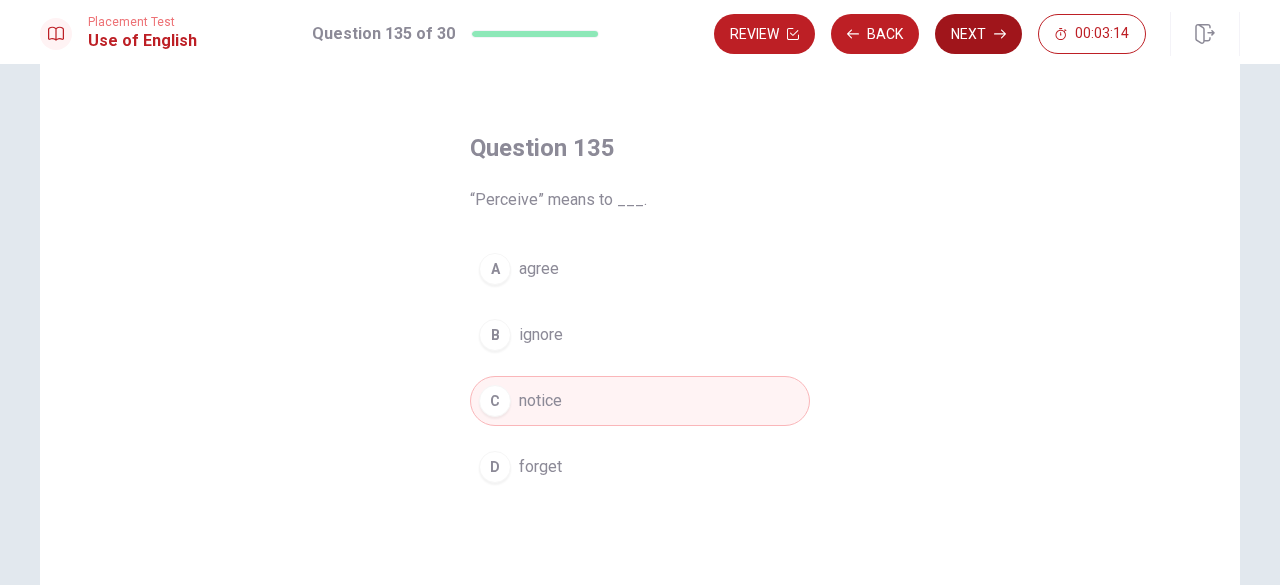 click on "Next" at bounding box center (978, 34) 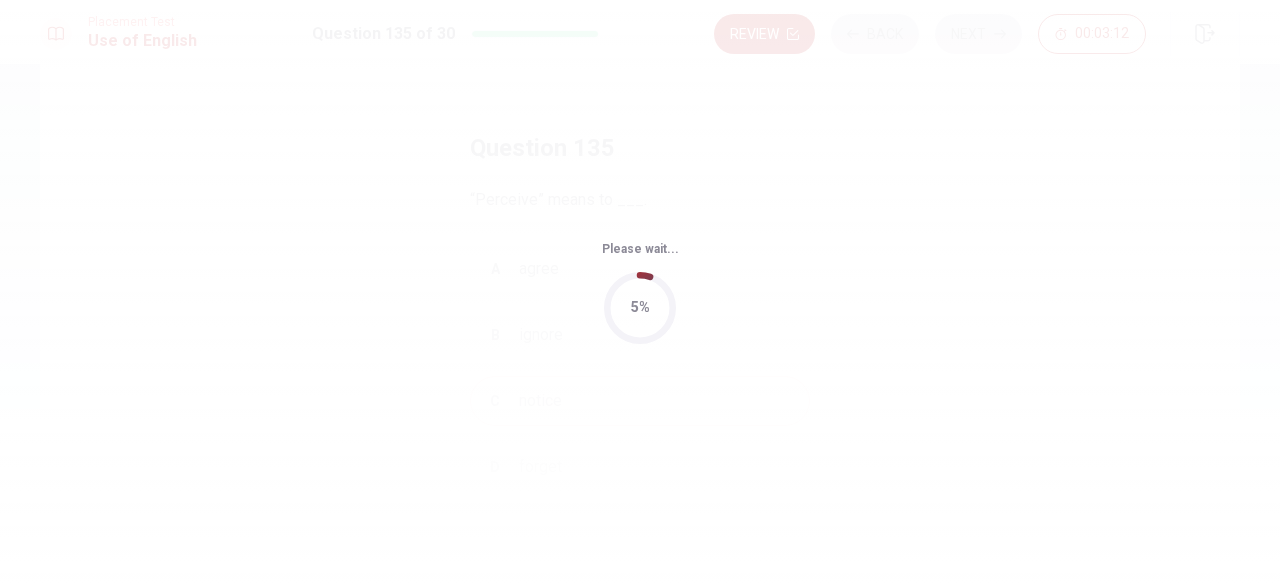 scroll, scrollTop: 0, scrollLeft: 0, axis: both 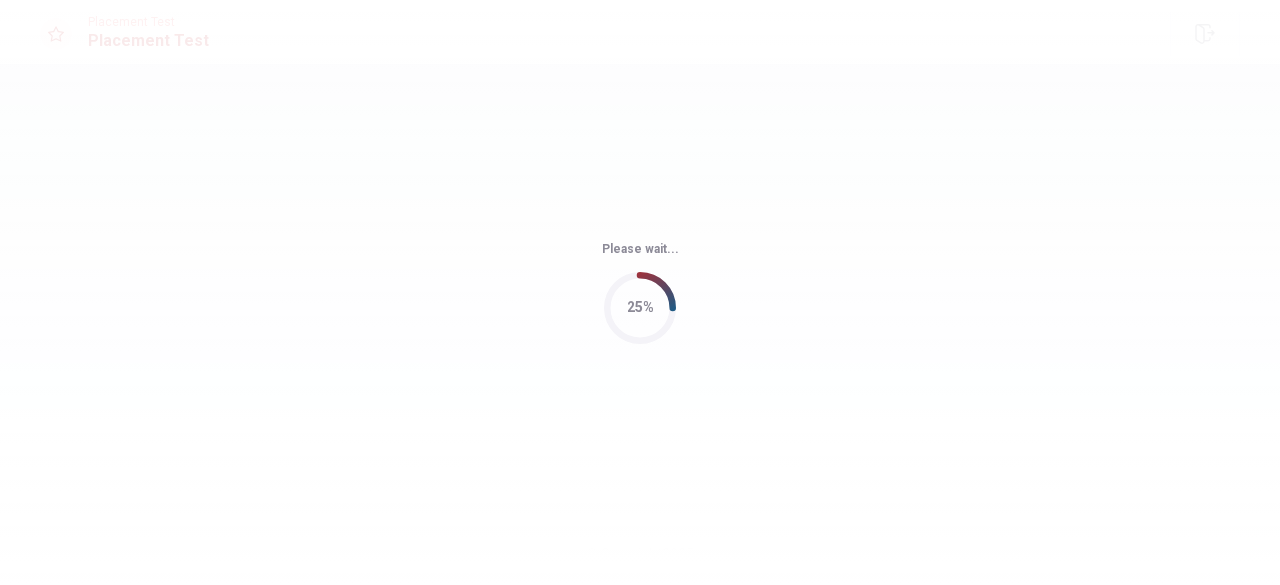 click on "Please wait... 25%" at bounding box center (640, 292) 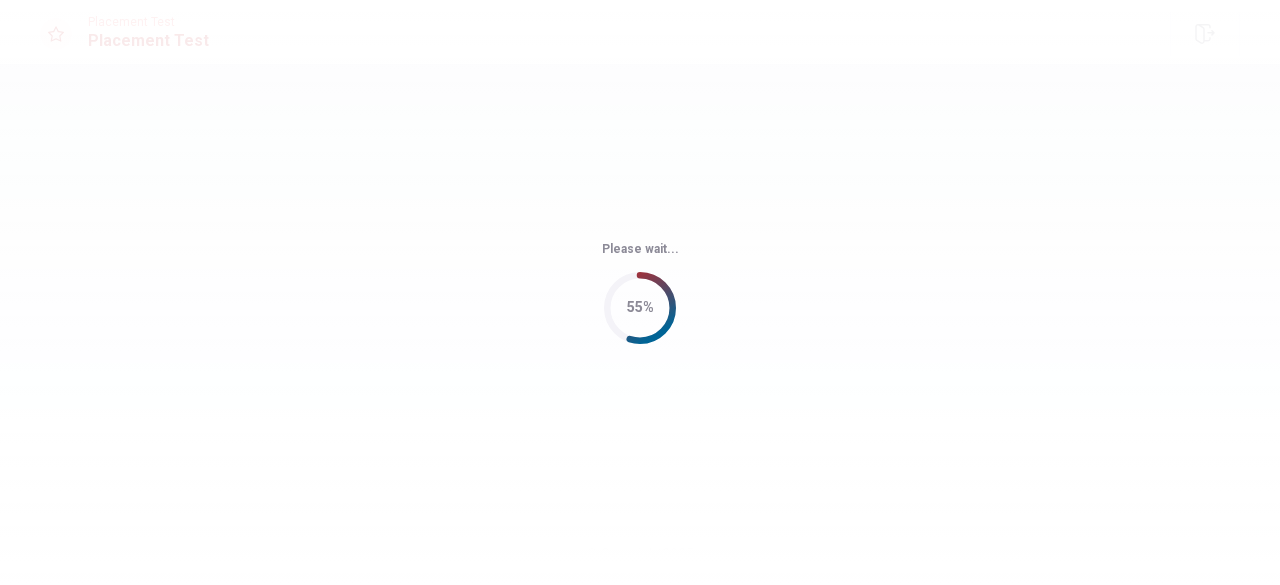 click on "Please wait... 55%" at bounding box center (640, 292) 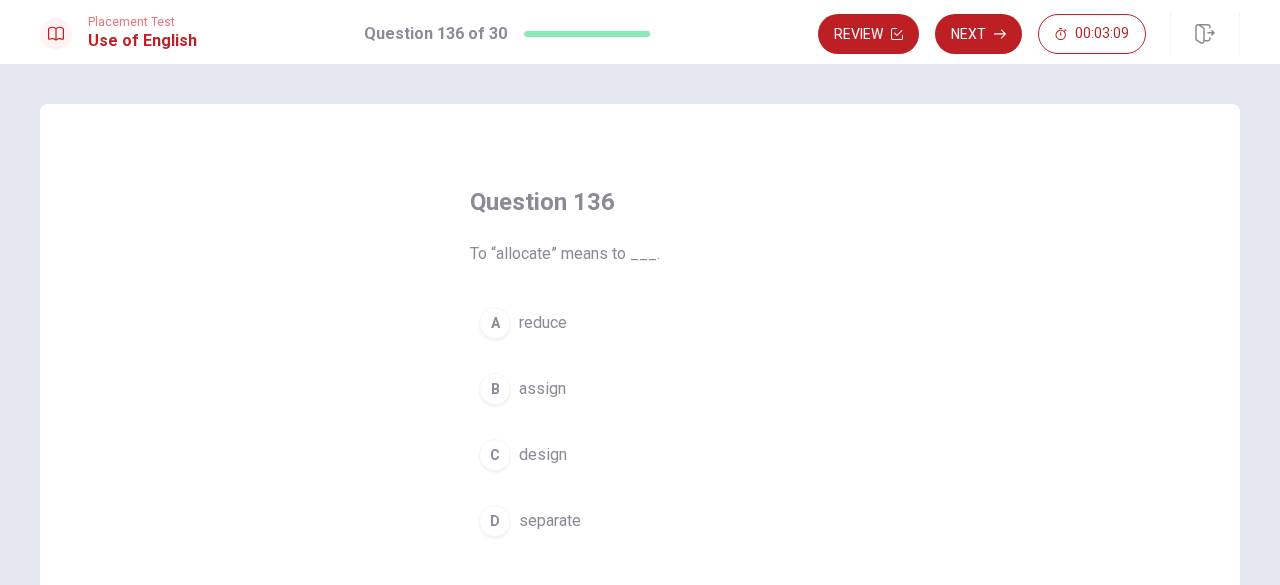 click on "A reduce" at bounding box center (640, 323) 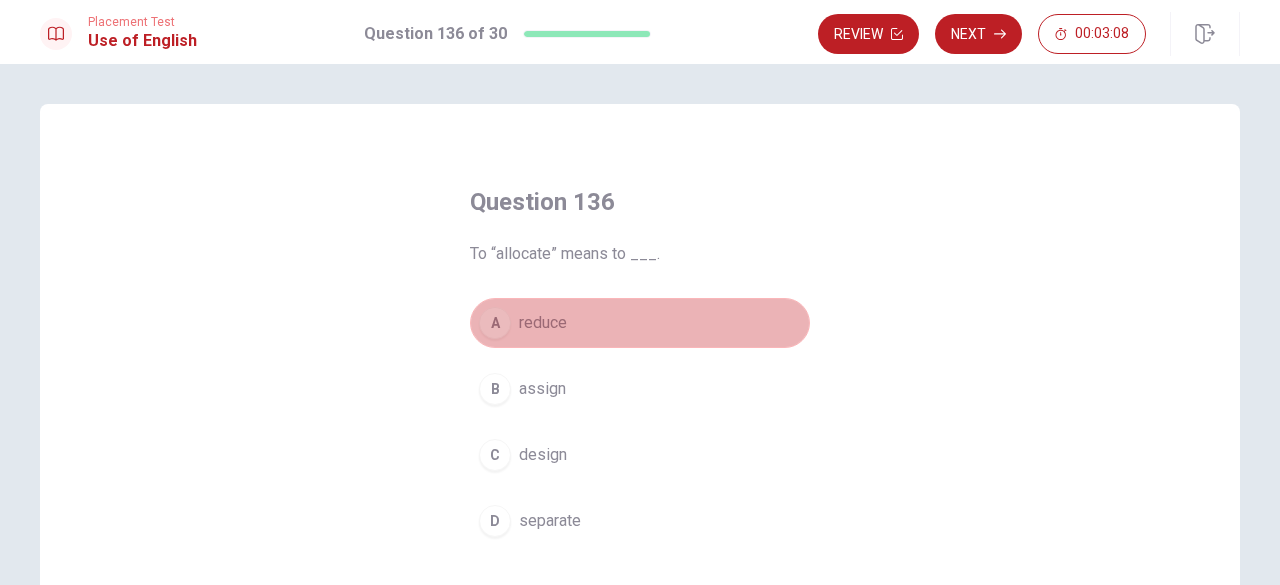 click on "A reduce" at bounding box center [640, 323] 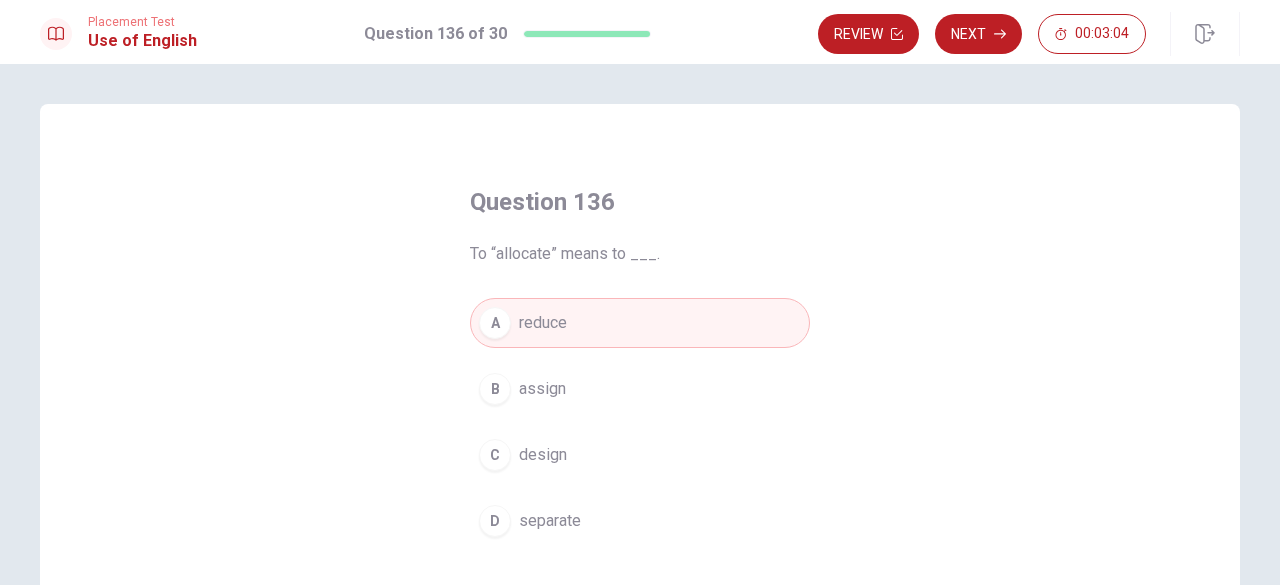 click on "A reduce" at bounding box center [640, 323] 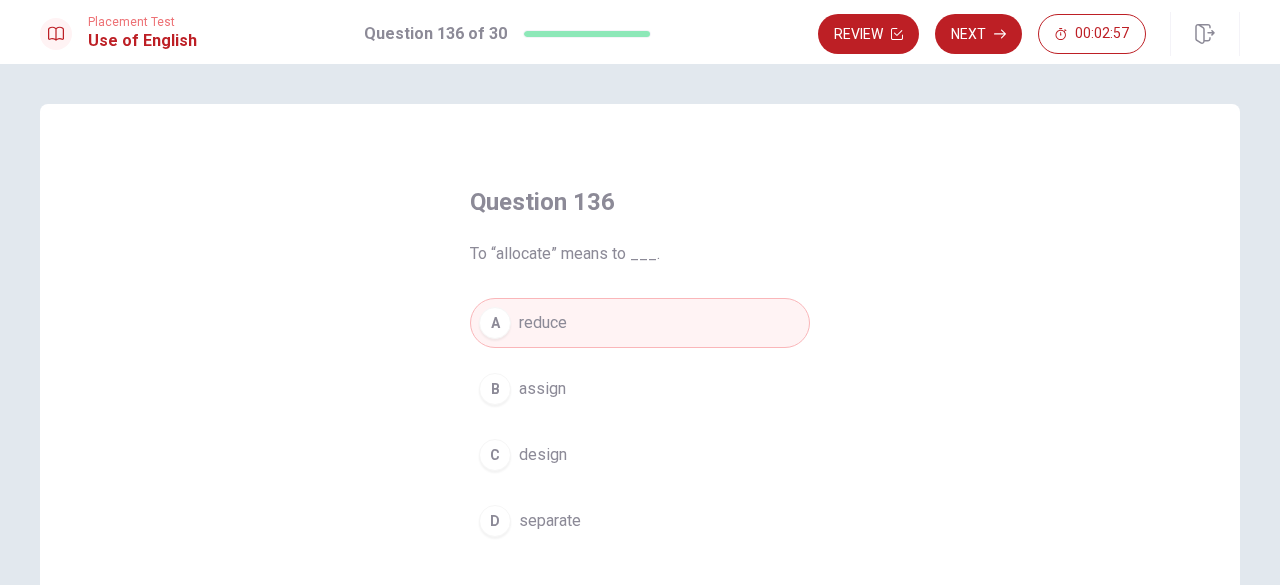 click on "B assign" at bounding box center [640, 389] 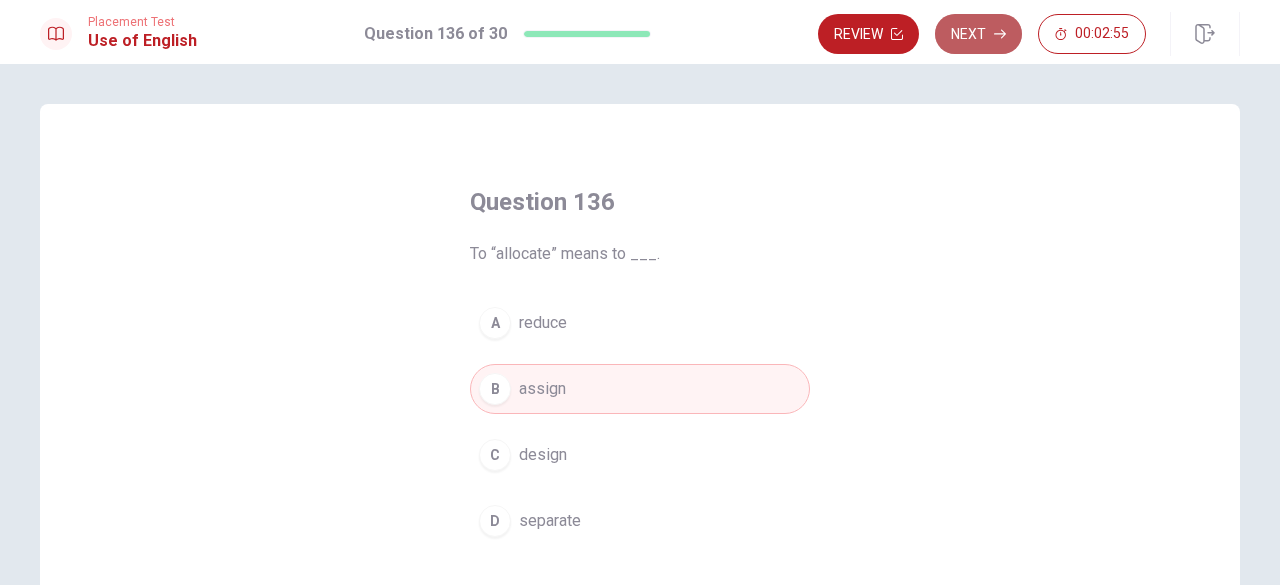 click on "Next" at bounding box center (978, 34) 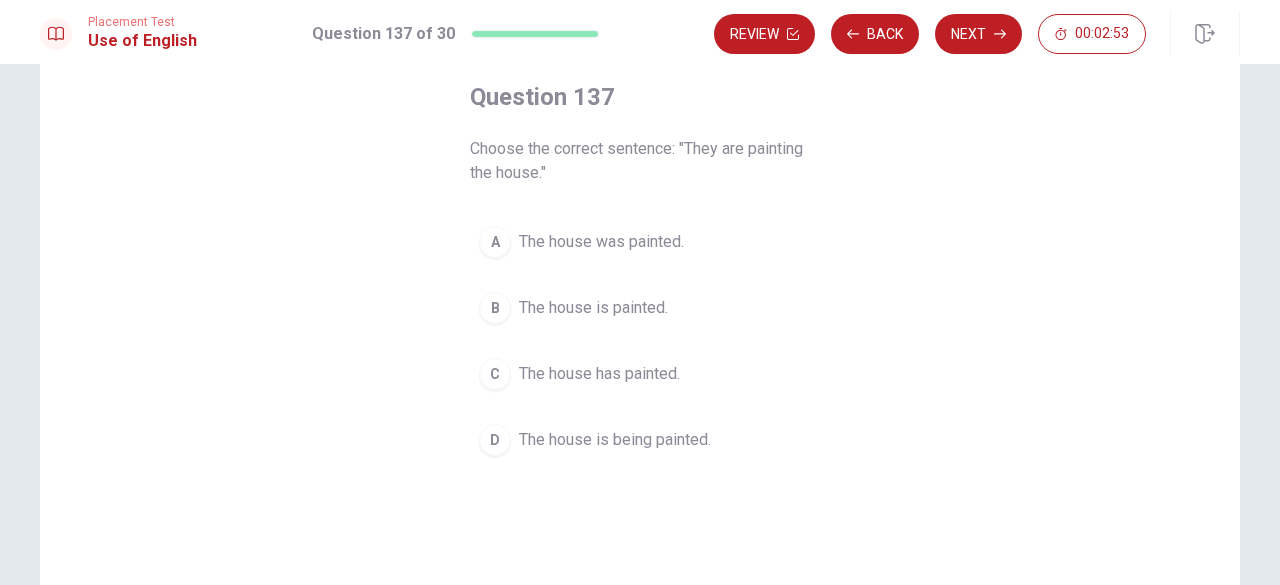 scroll, scrollTop: 107, scrollLeft: 0, axis: vertical 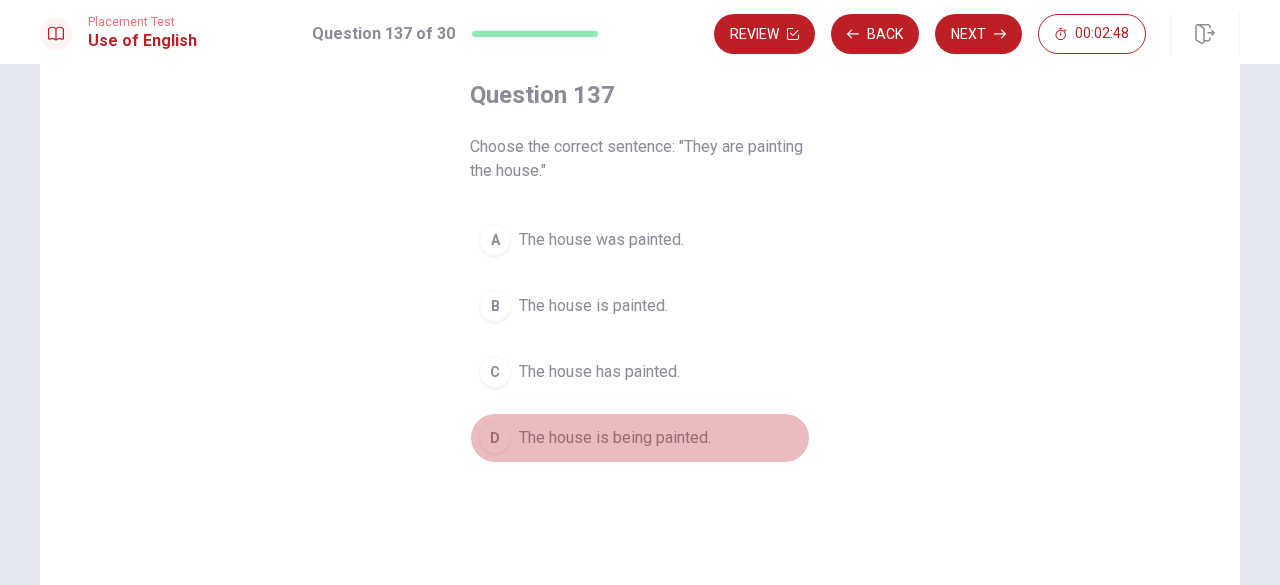 click on "The house is being painted." at bounding box center [615, 438] 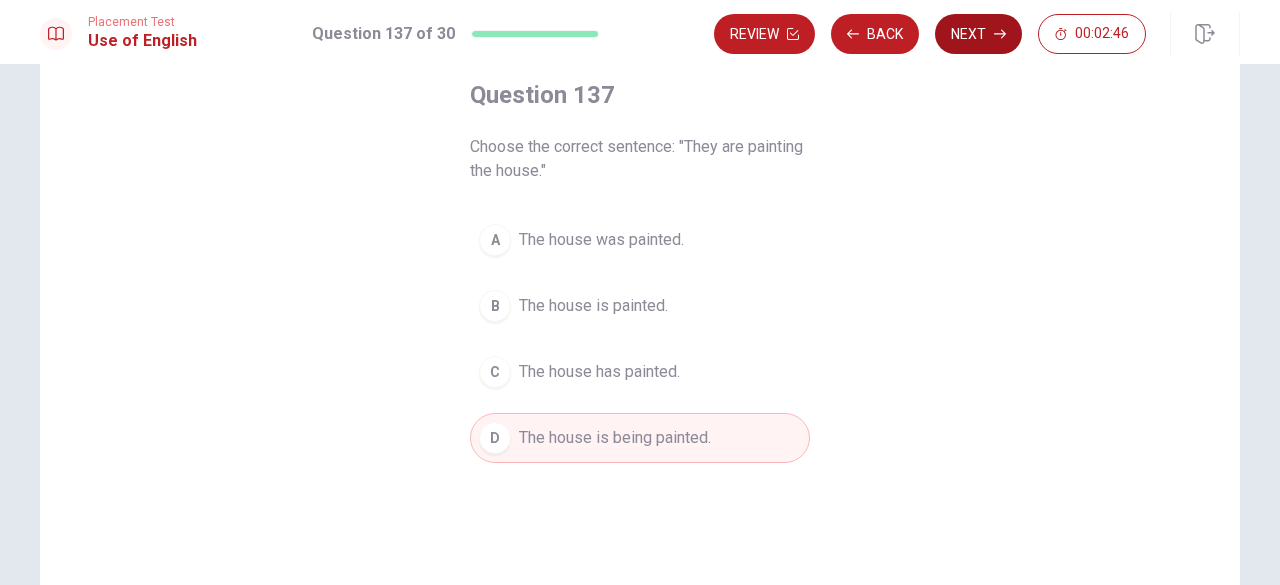 click on "Next" at bounding box center (978, 34) 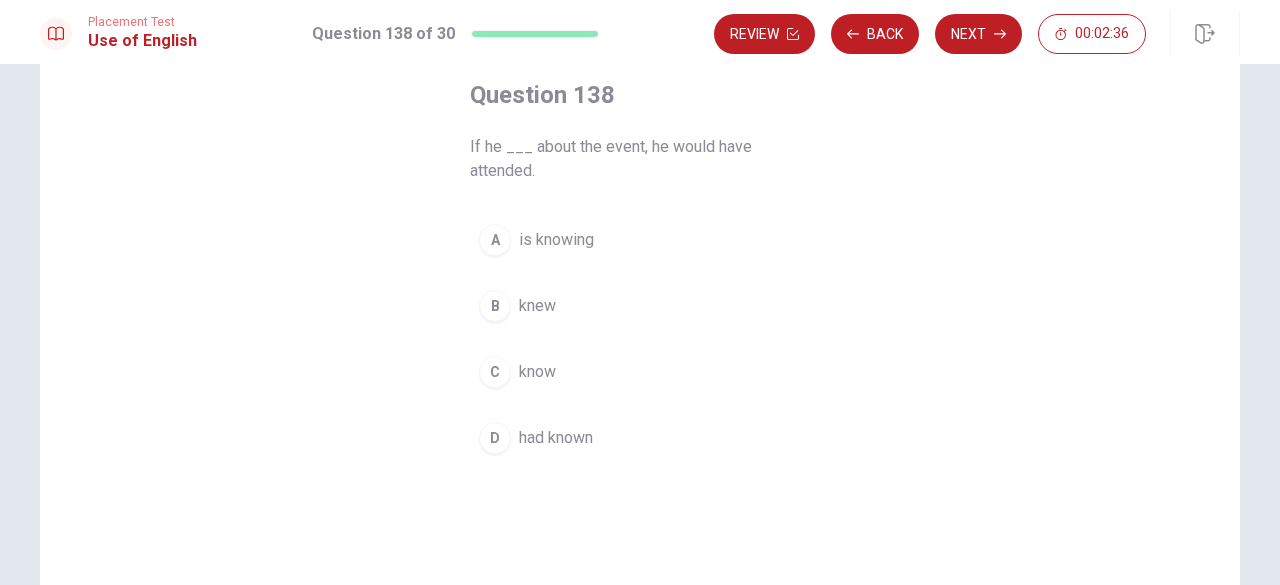 click on "C know" at bounding box center [640, 372] 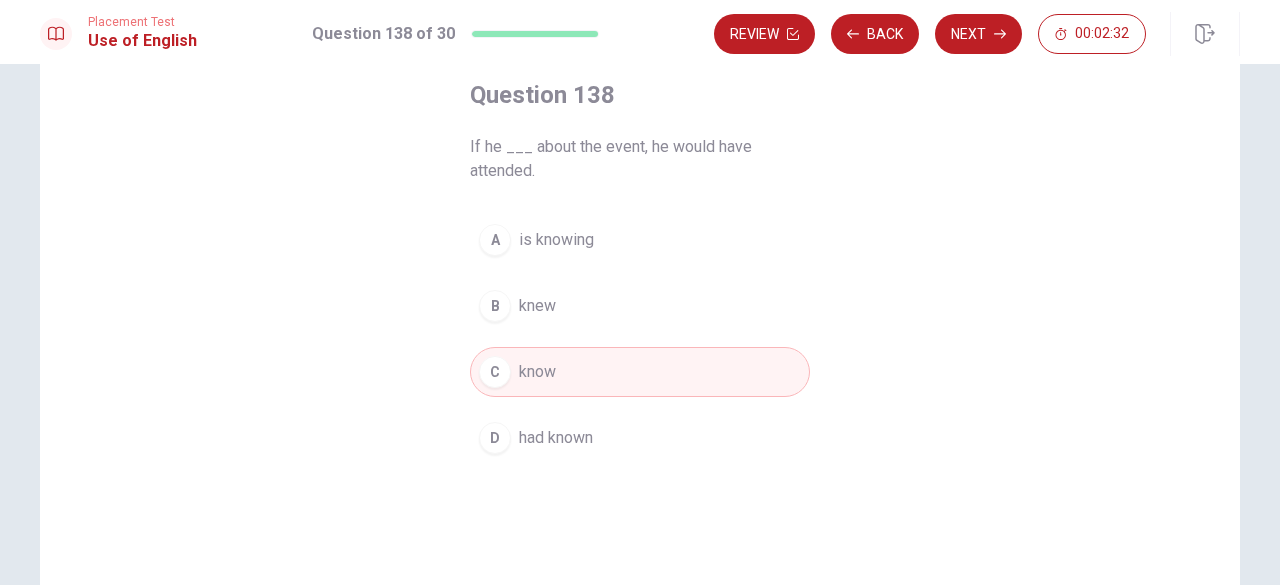 click on "had known" at bounding box center (556, 438) 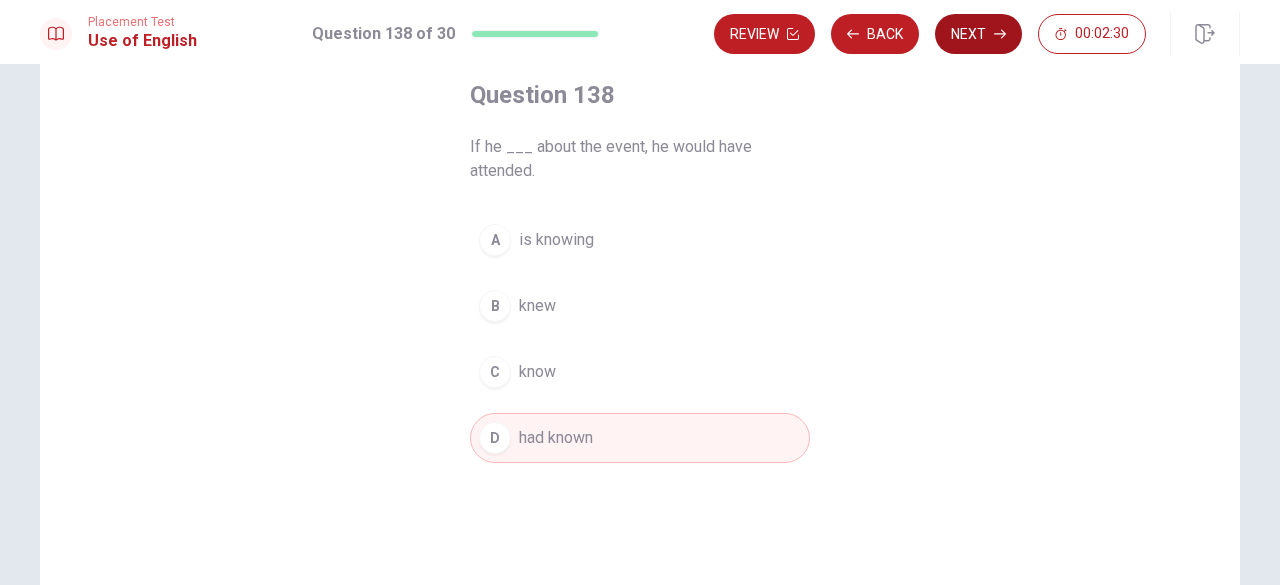 click 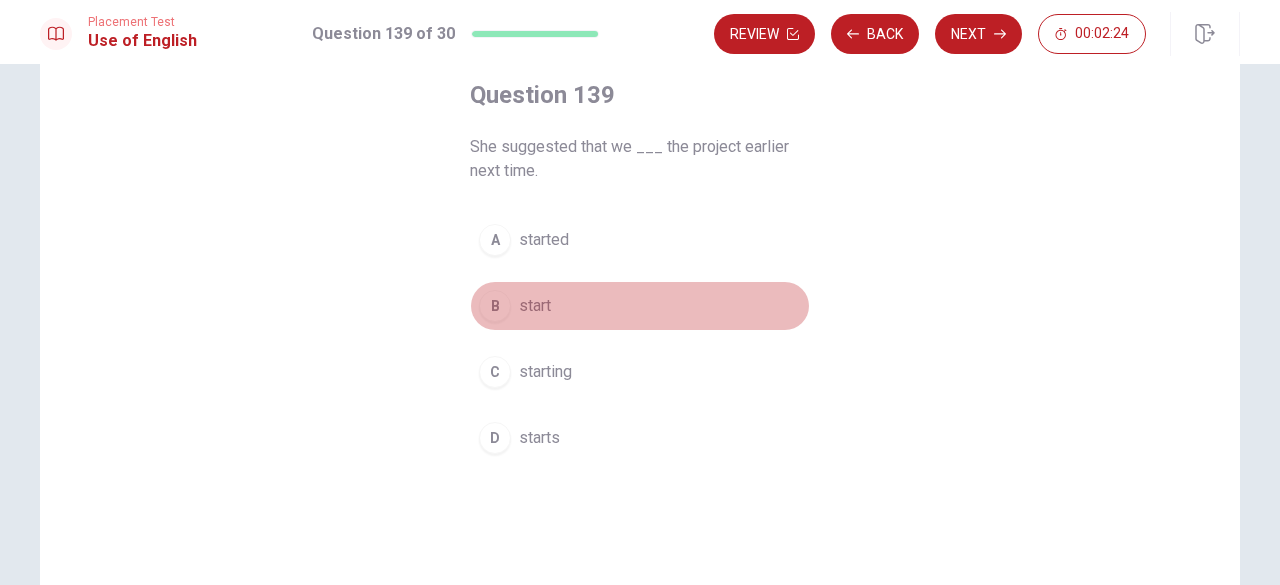 click on "B start" at bounding box center [640, 306] 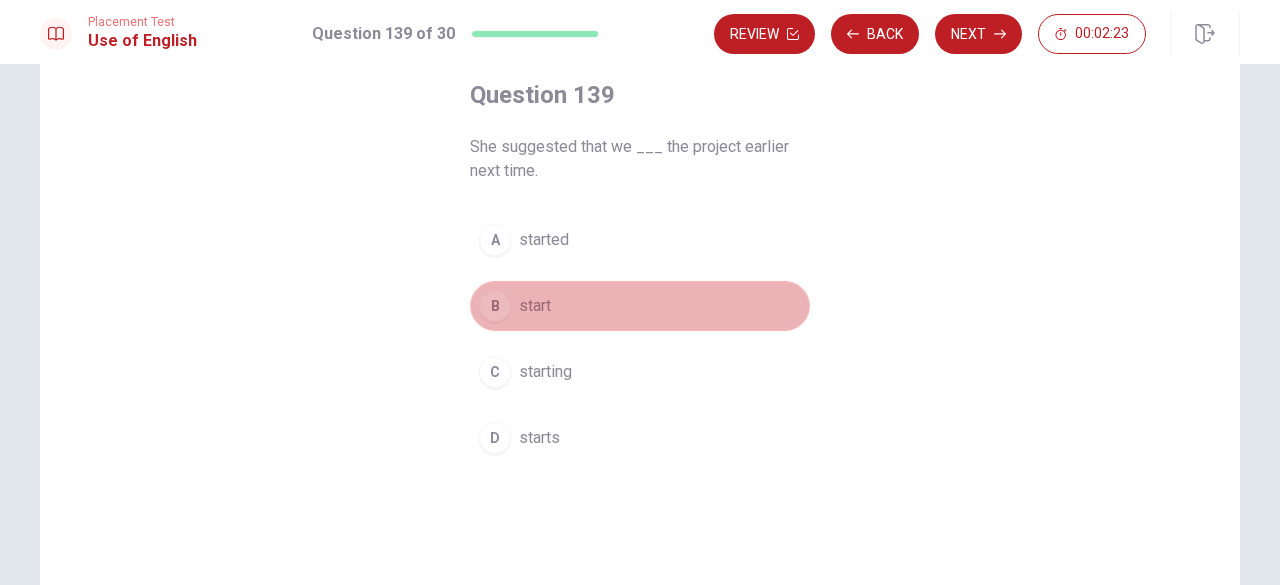 click on "B start" at bounding box center (640, 306) 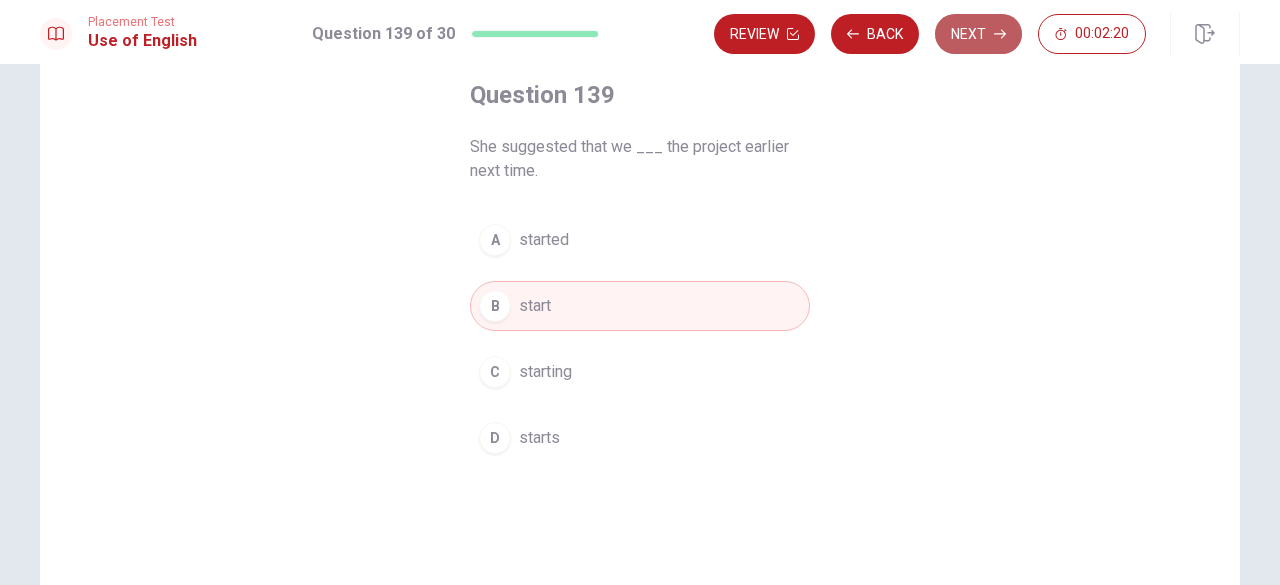 click on "Next" at bounding box center (978, 34) 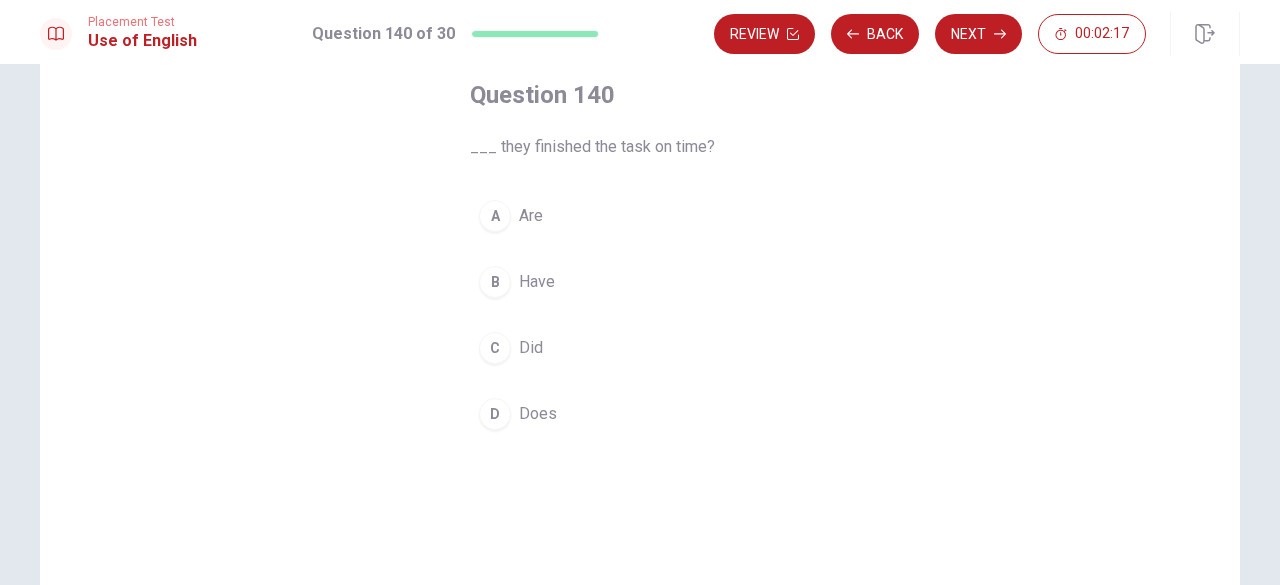 click on "B Have" at bounding box center [640, 282] 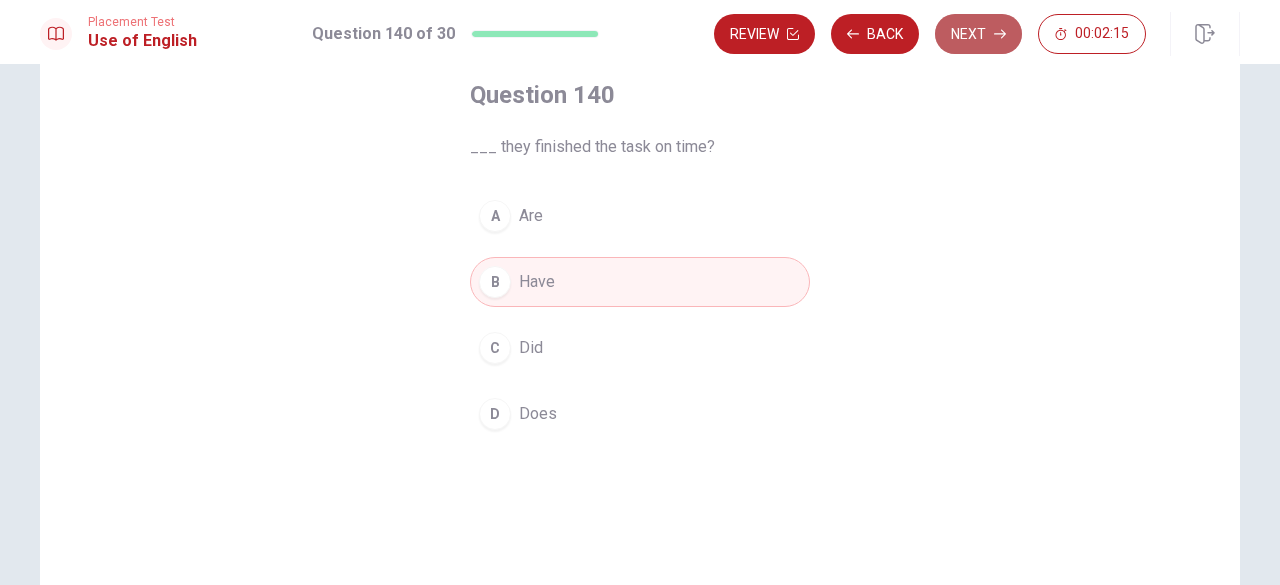 click on "Next" at bounding box center (978, 34) 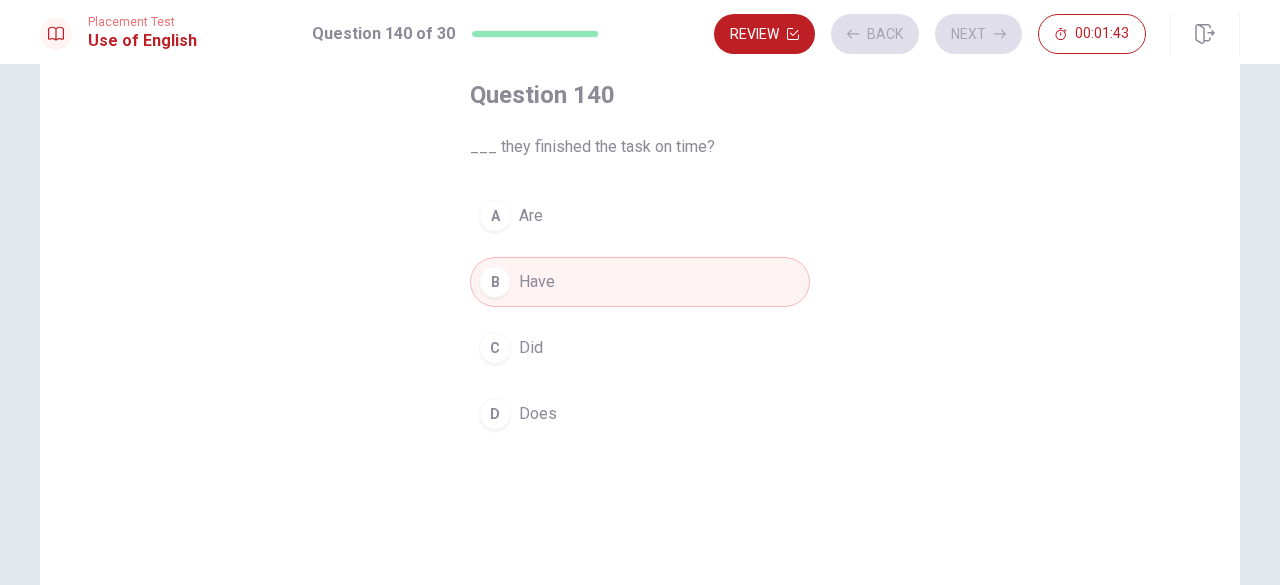 drag, startPoint x: 558, startPoint y: 423, endPoint x: 569, endPoint y: 406, distance: 20.248457 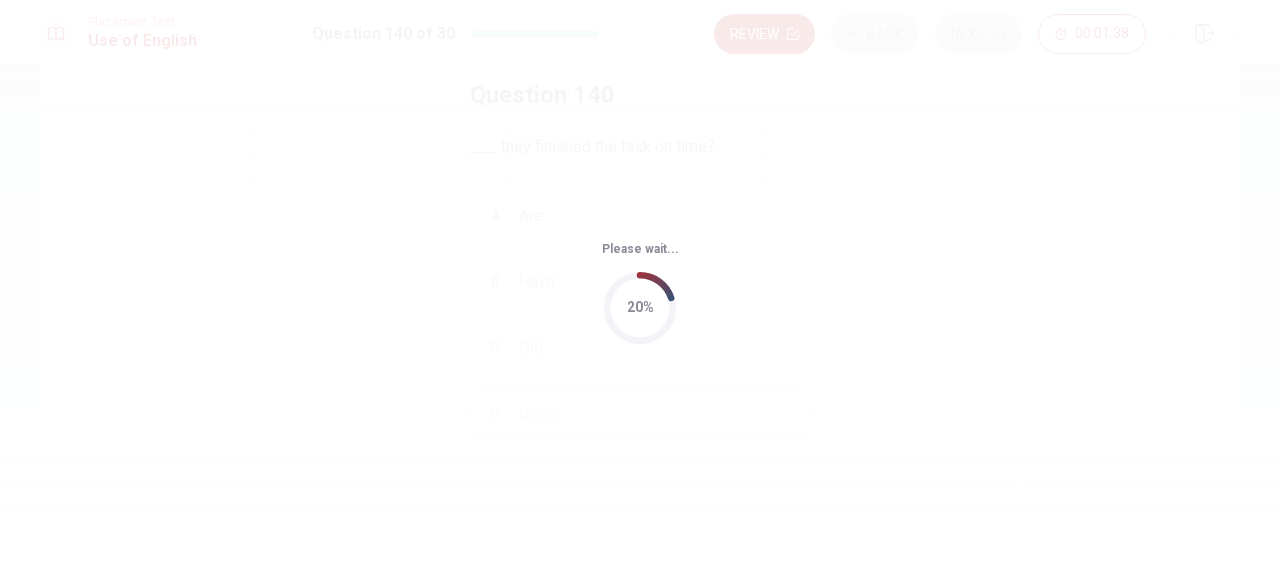 click on "20%" at bounding box center (640, 308) 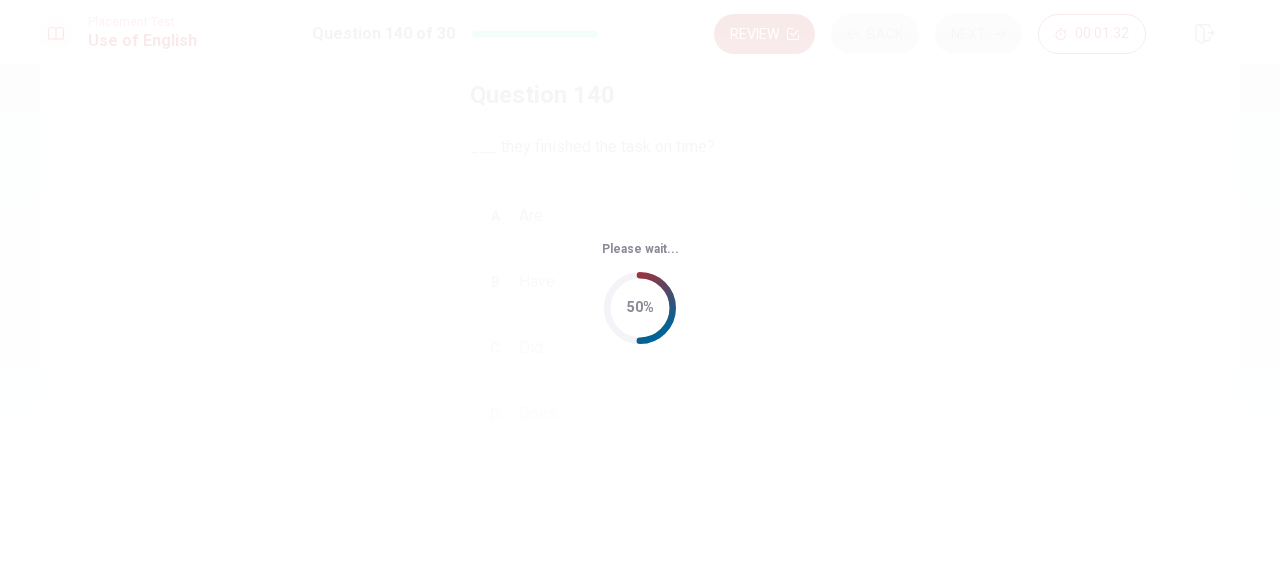click on "50%" at bounding box center (640, 308) 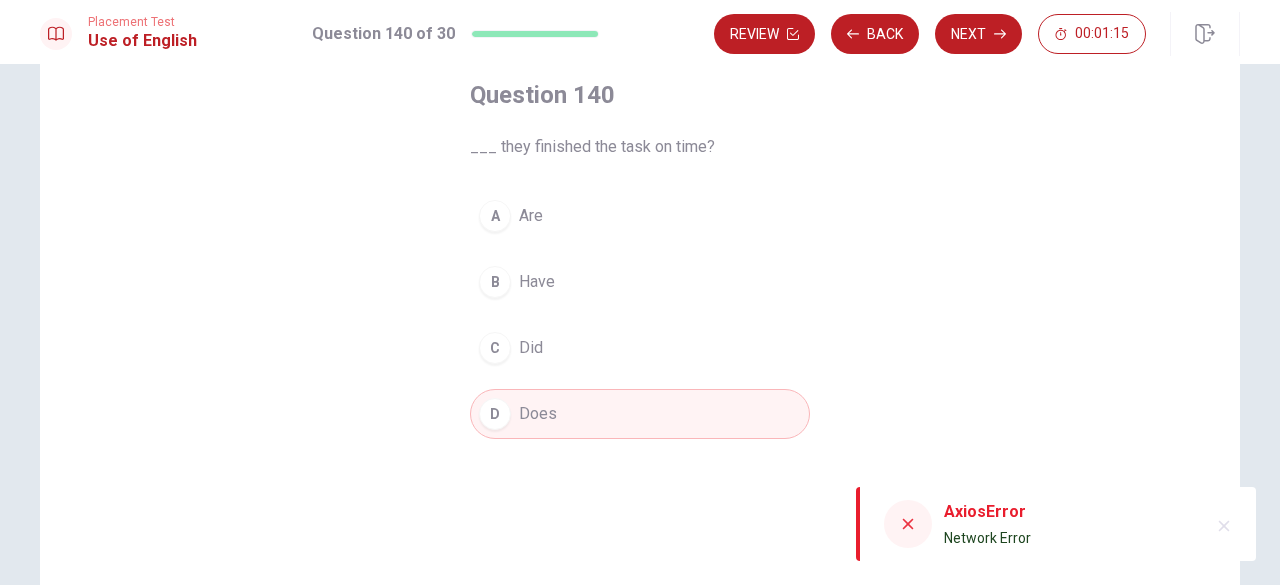 click on "B Have" at bounding box center (640, 282) 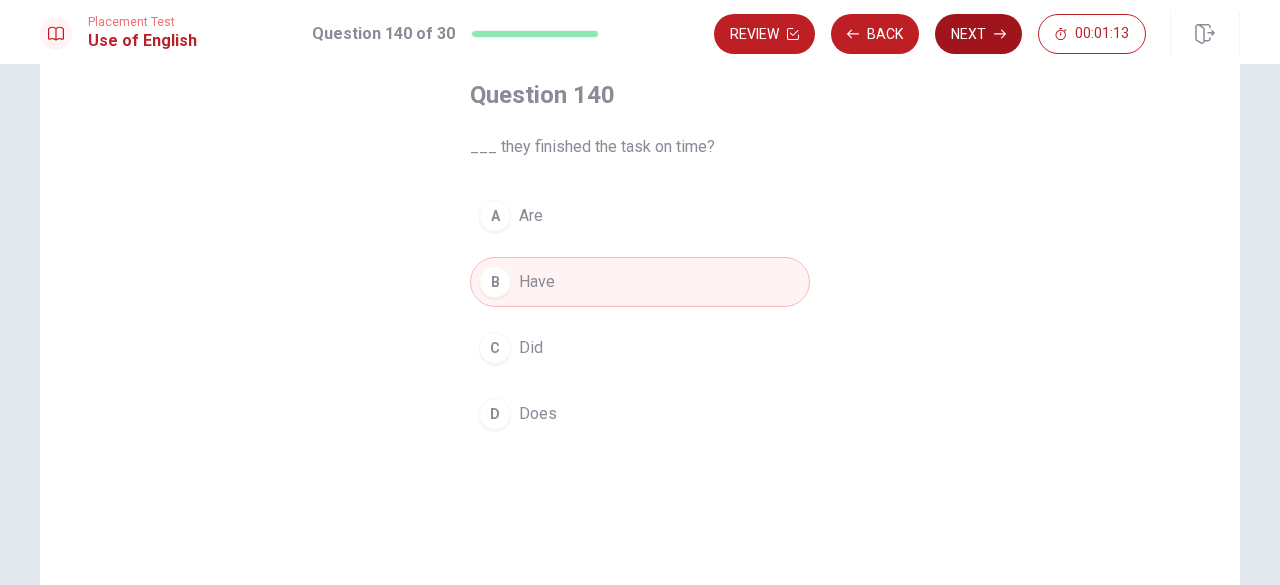 click on "Next" at bounding box center [978, 34] 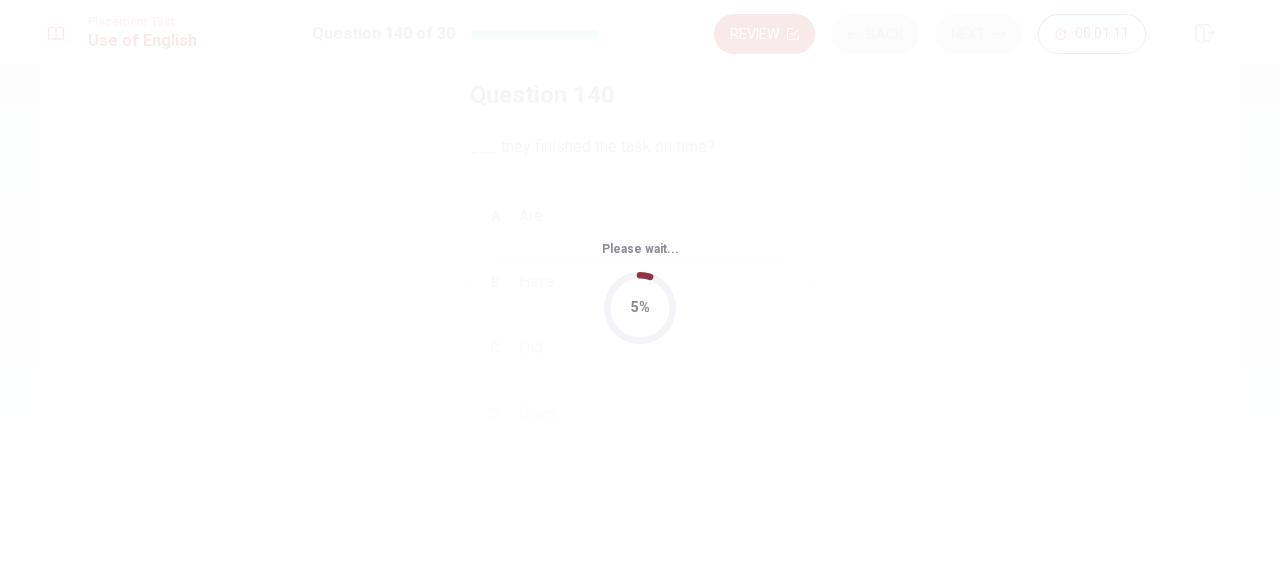 scroll, scrollTop: 0, scrollLeft: 0, axis: both 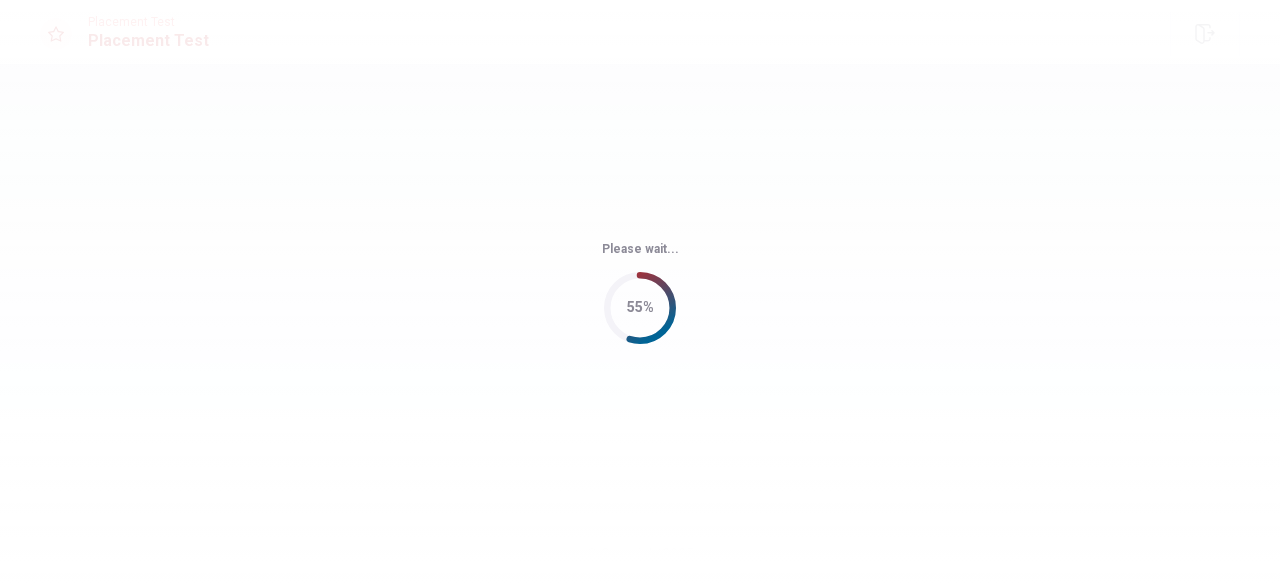 click on "Please wait... 55%" at bounding box center (640, 292) 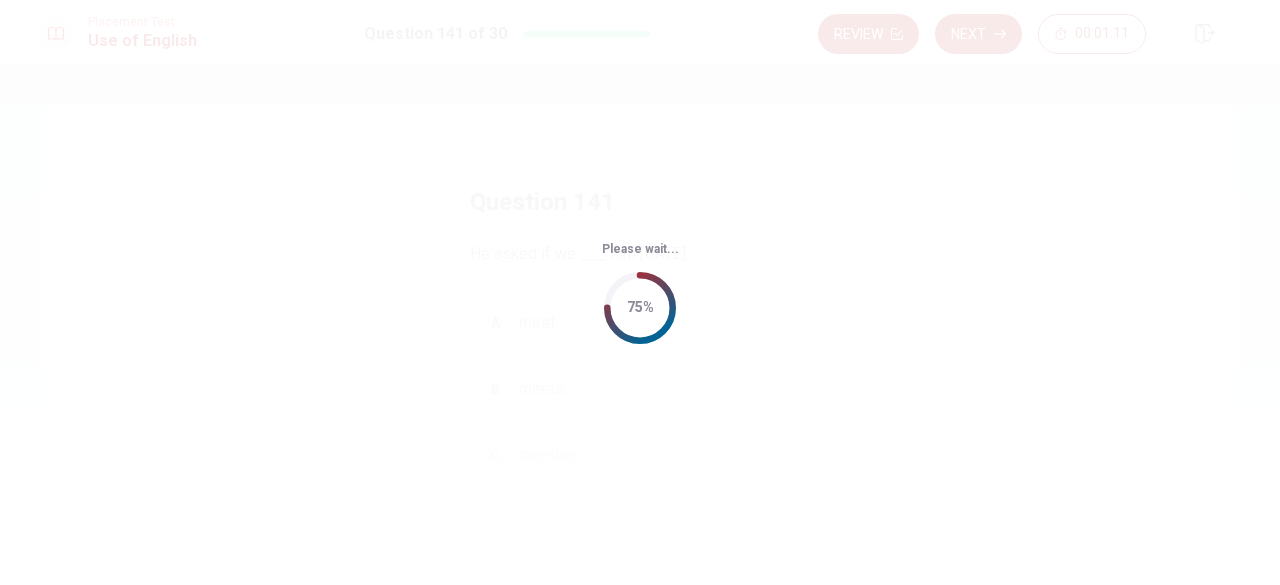 click on "Please wait... 75%" at bounding box center (640, 292) 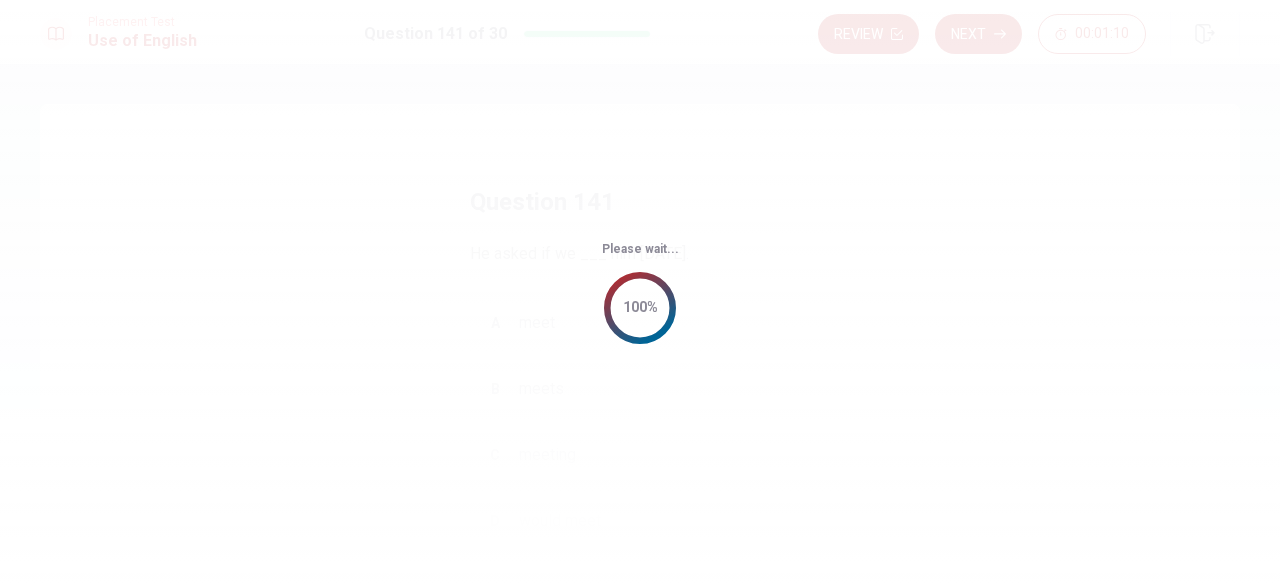 click on "Please wait... 100%" at bounding box center [640, 292] 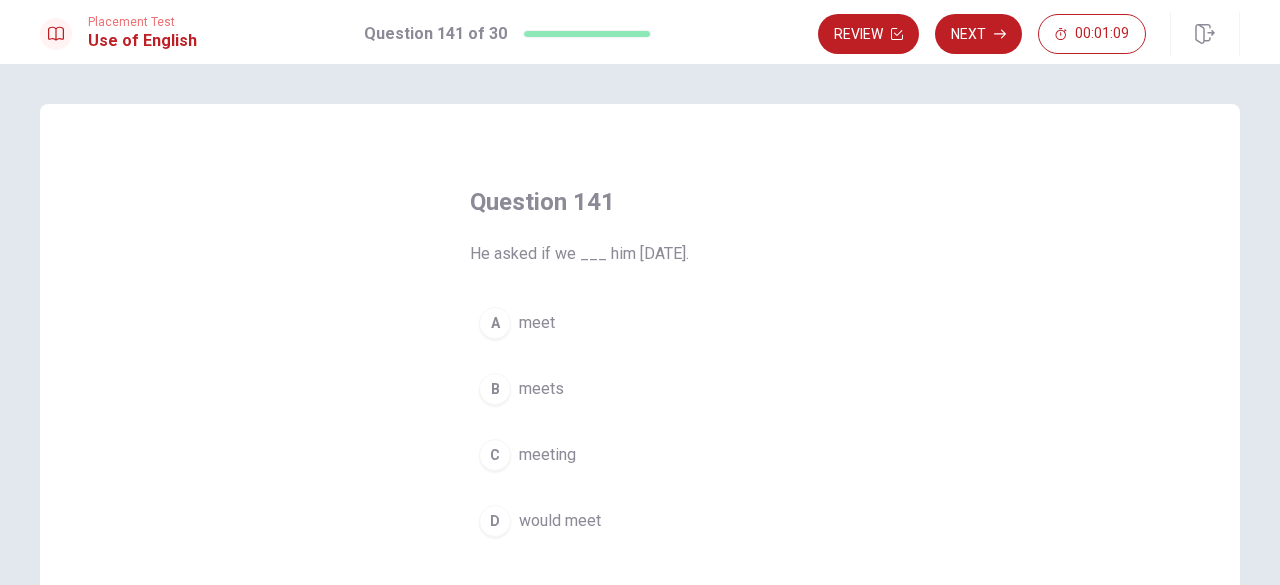 click on "Question 141" at bounding box center [640, 202] 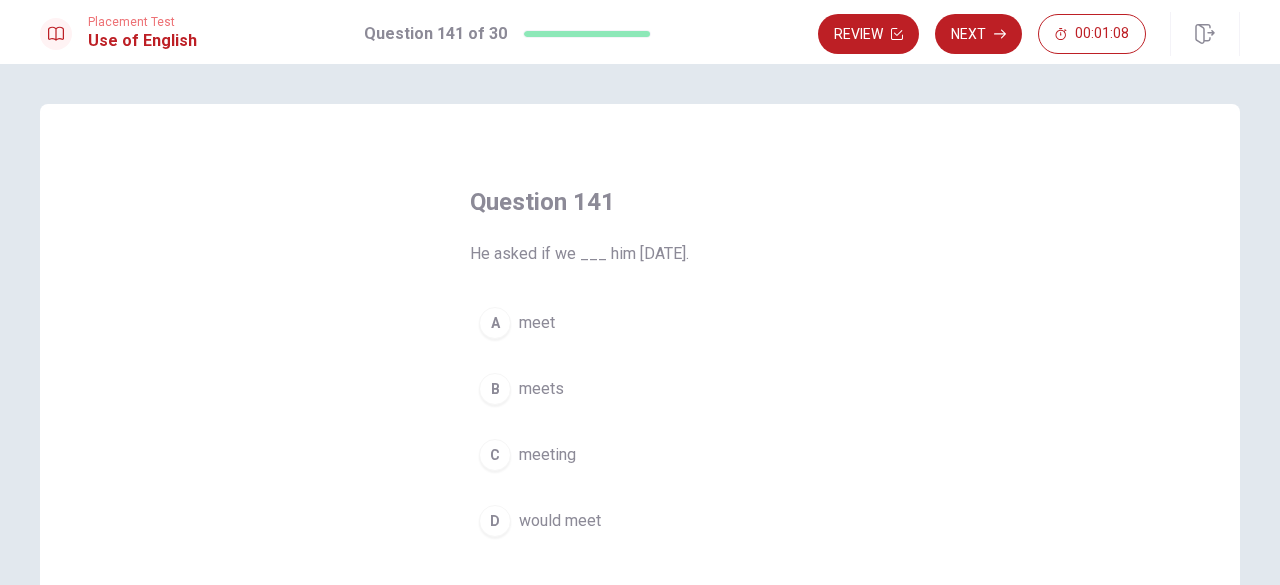 click on "Question 141" at bounding box center (640, 202) 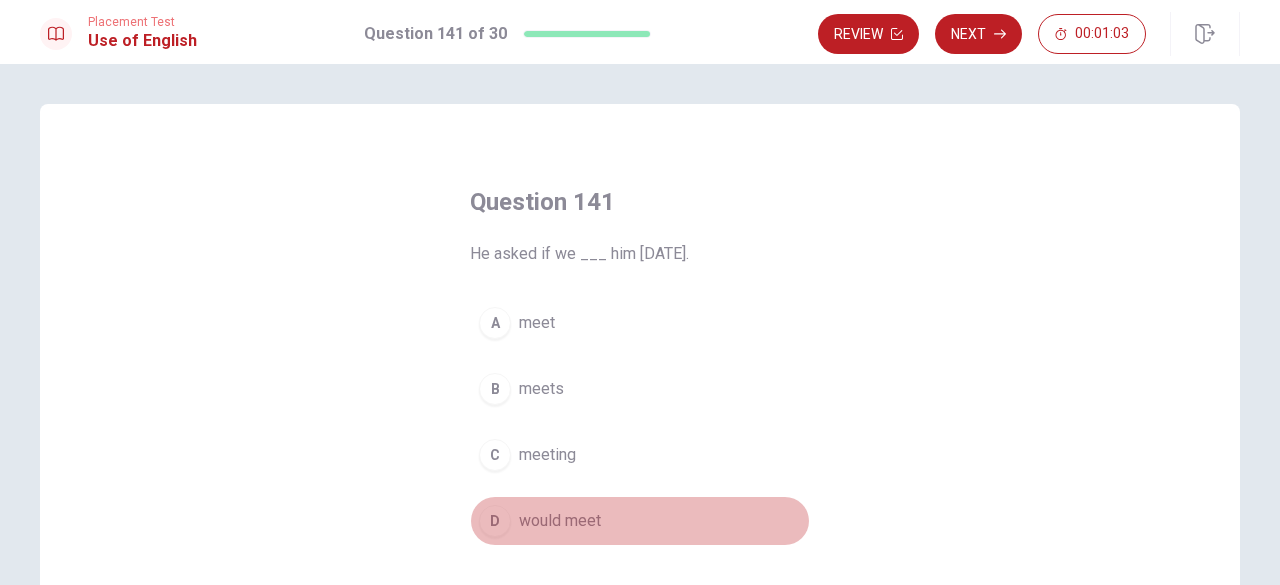 click on "would meet" at bounding box center [560, 521] 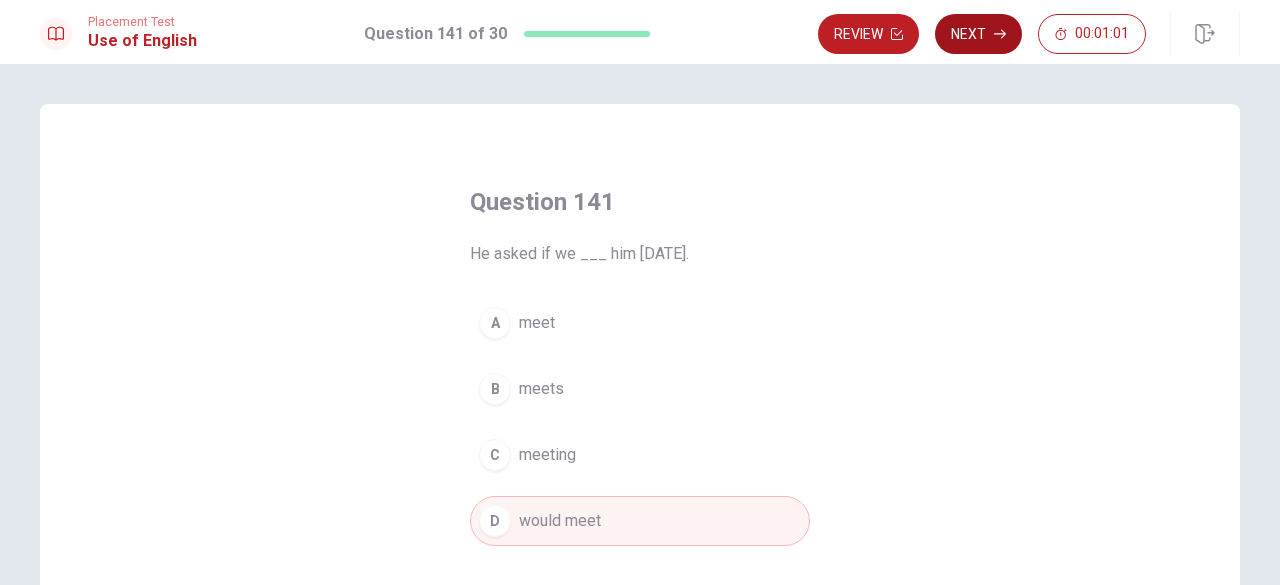 click on "Next" at bounding box center [978, 34] 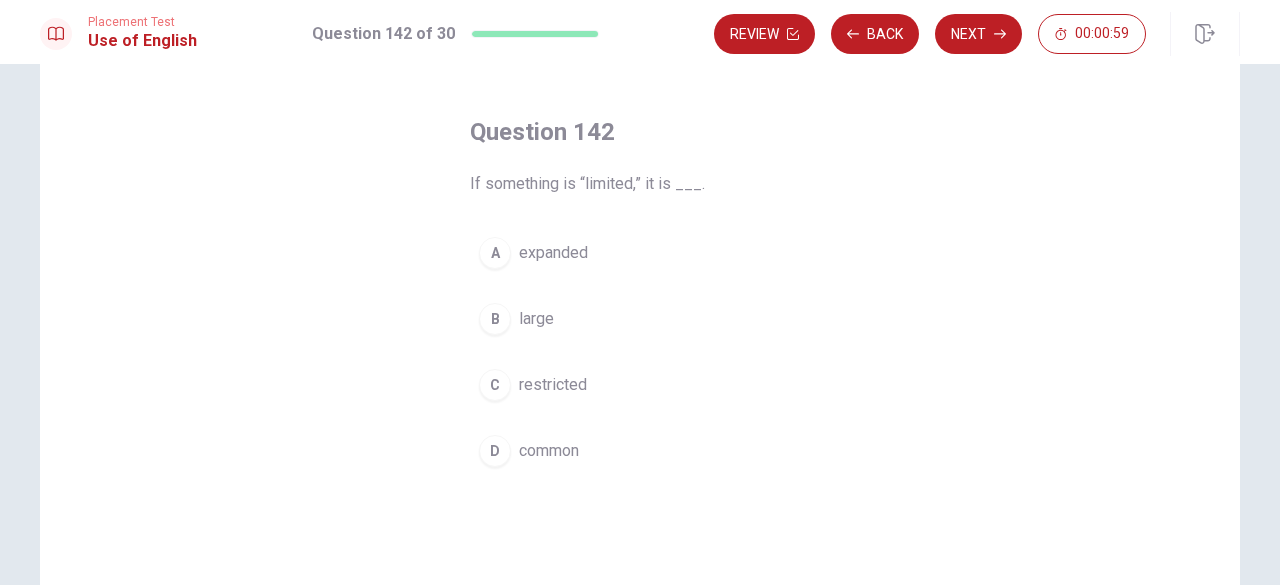 scroll, scrollTop: 71, scrollLeft: 0, axis: vertical 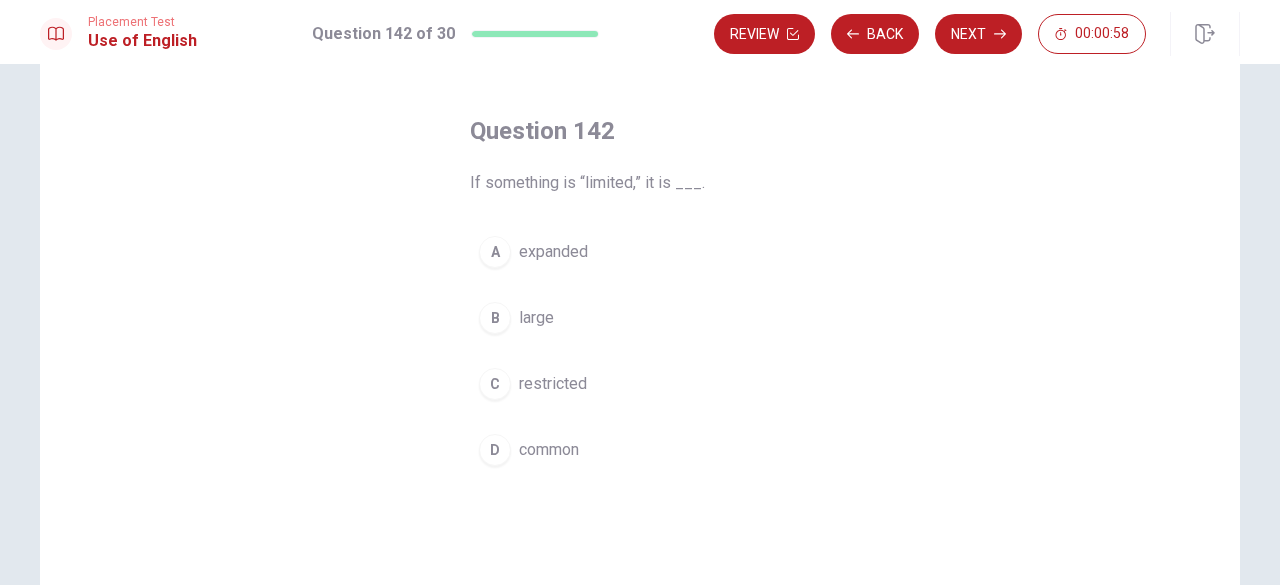 click on "restricted" at bounding box center [553, 384] 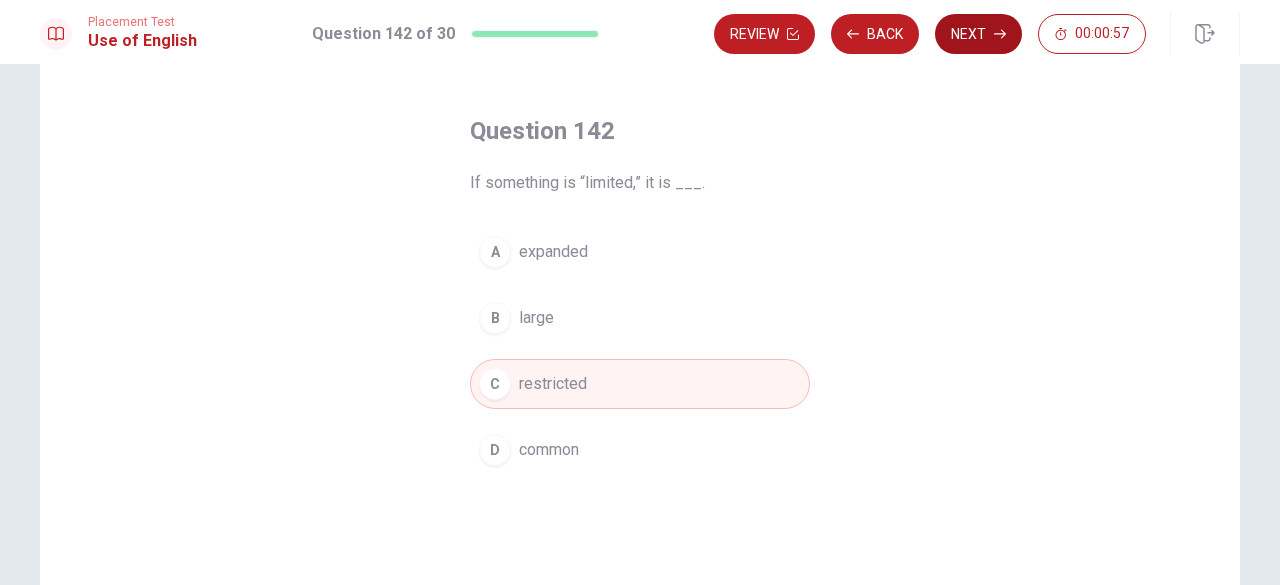 click on "Next" at bounding box center (978, 34) 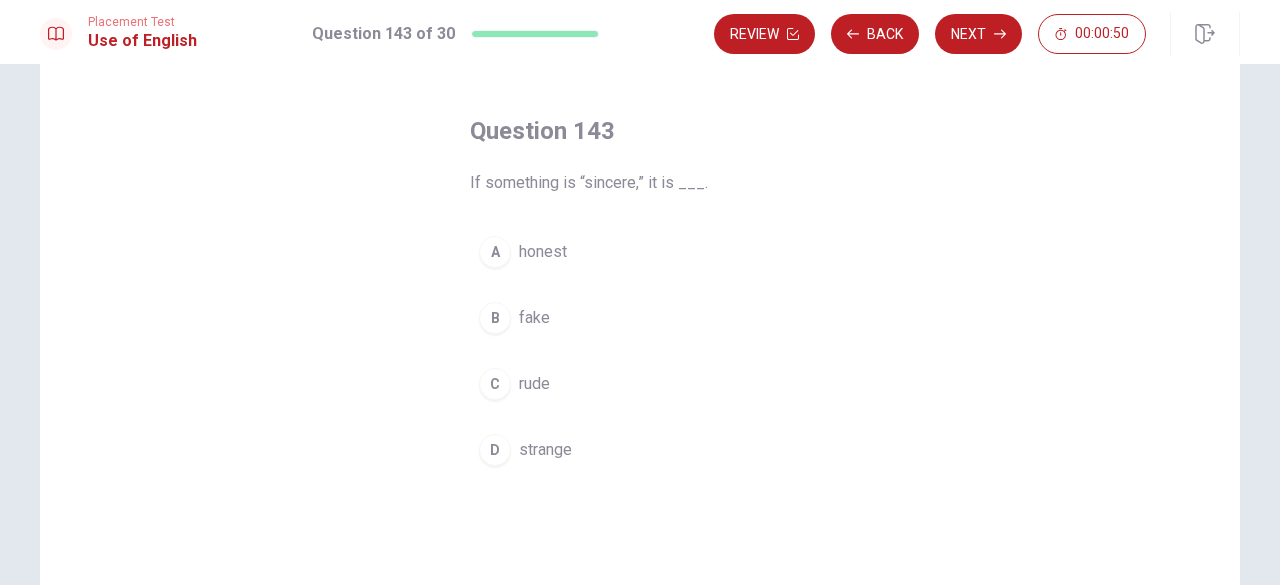 click on "A honest" at bounding box center [640, 252] 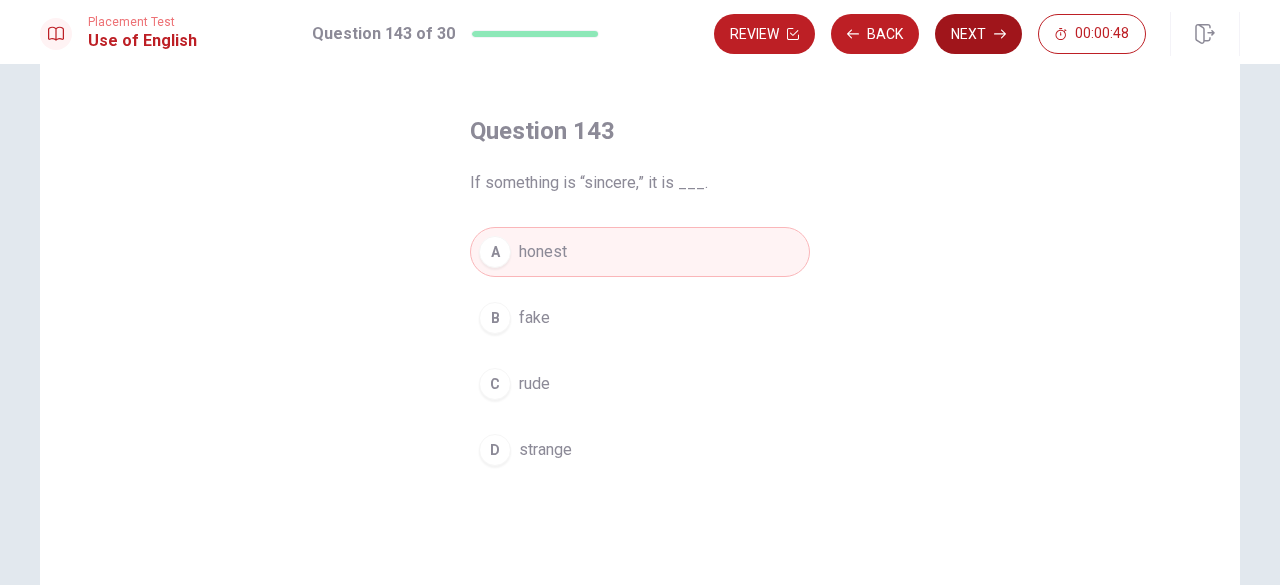 click on "Next" at bounding box center (978, 34) 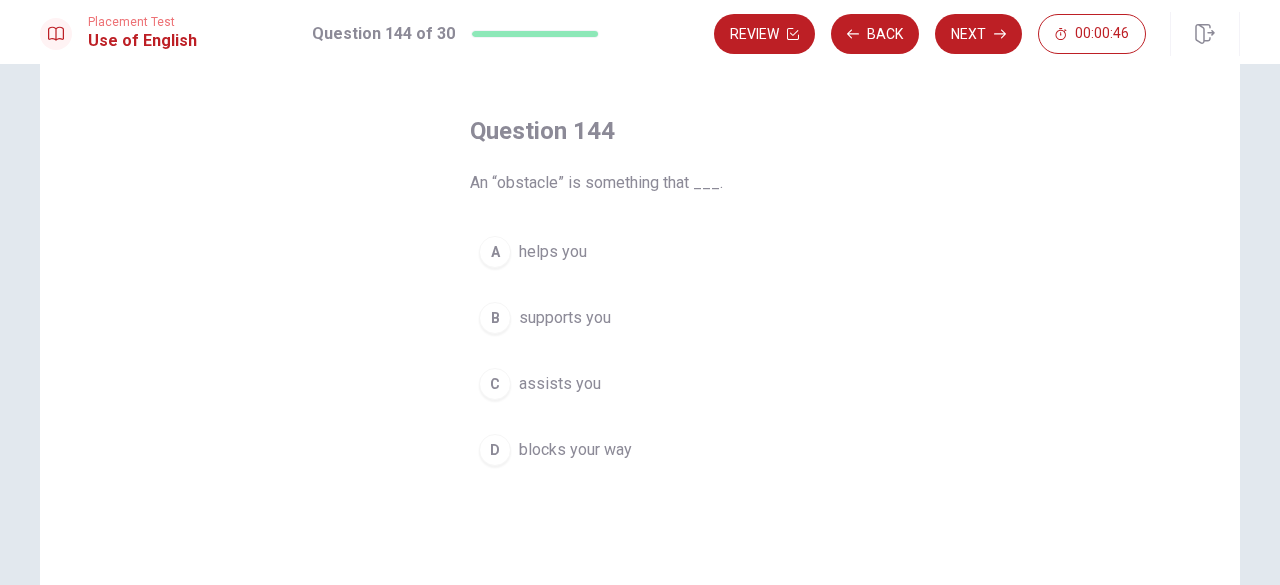 click on "blocks your way" at bounding box center [575, 450] 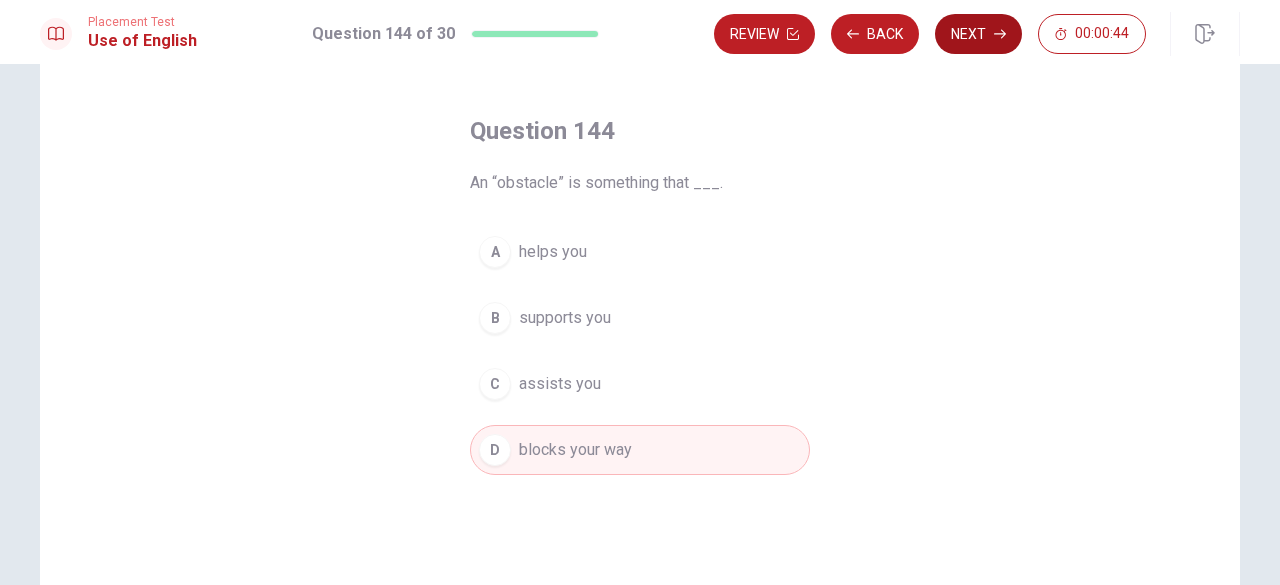 click on "Next" at bounding box center (978, 34) 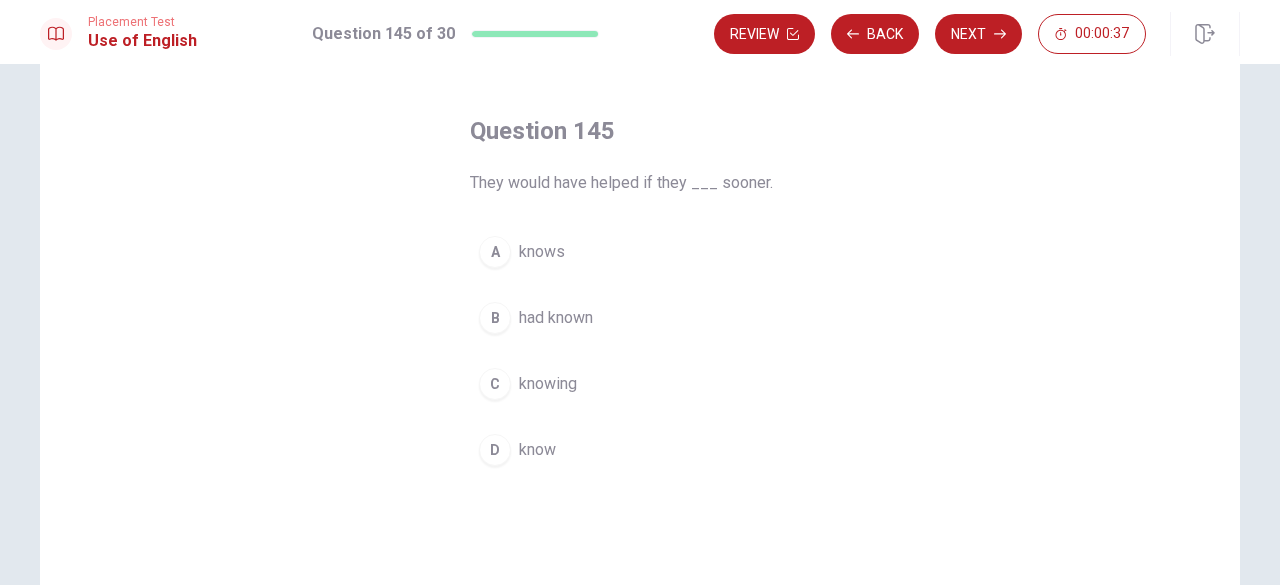 click on "D know" at bounding box center (640, 450) 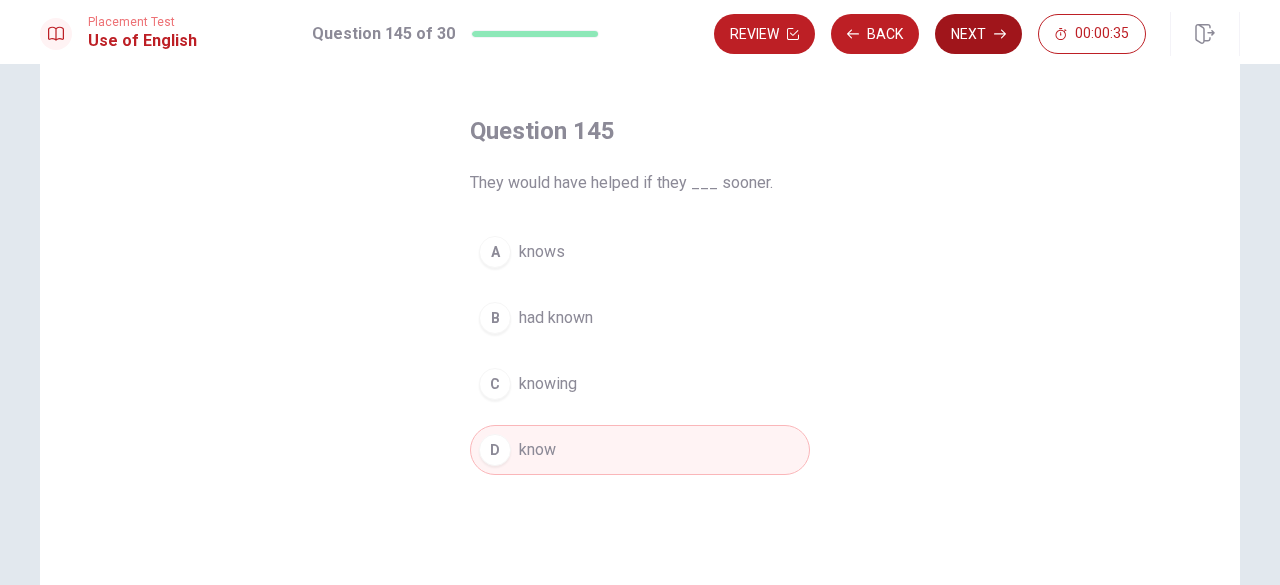 click on "Next" at bounding box center (978, 34) 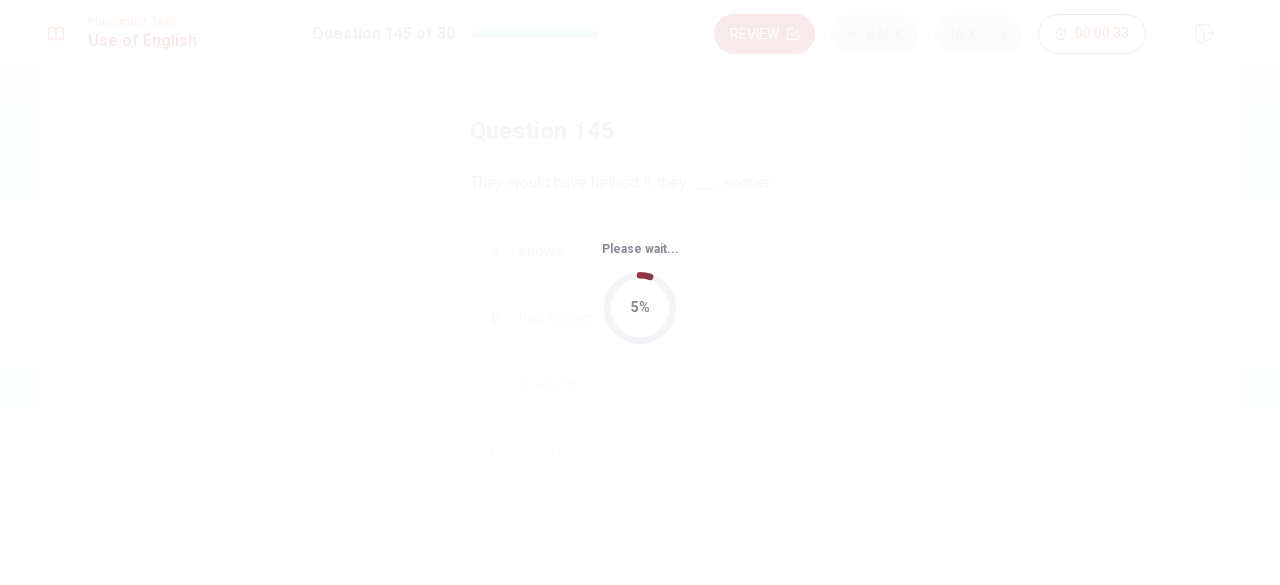 scroll, scrollTop: 0, scrollLeft: 0, axis: both 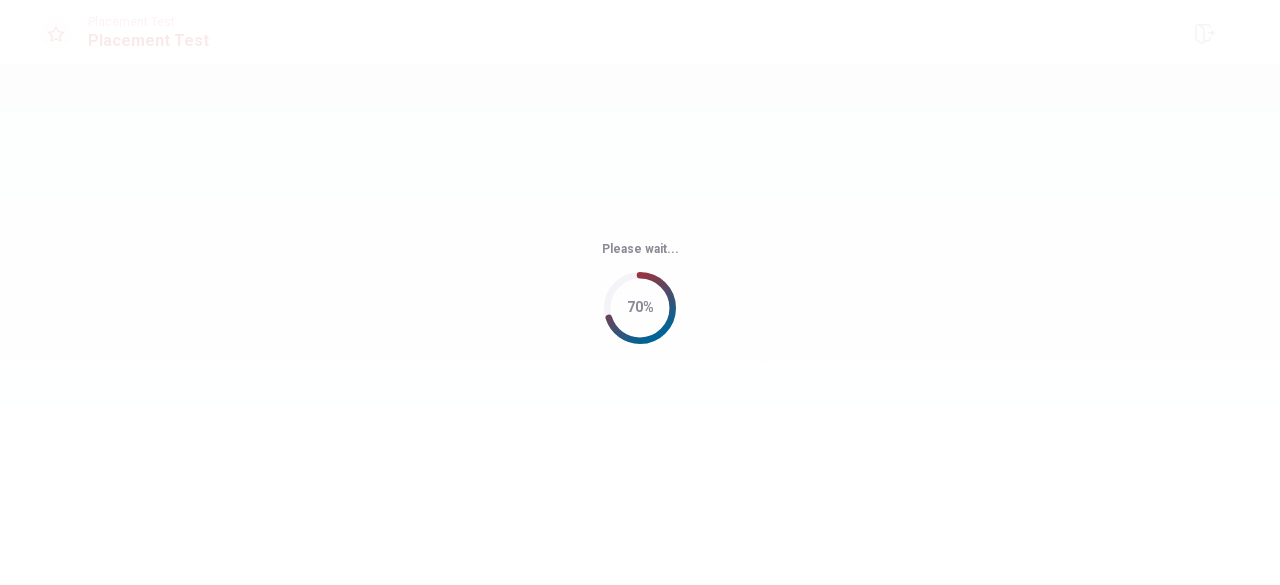 click on "Please wait... 70%" at bounding box center [640, 292] 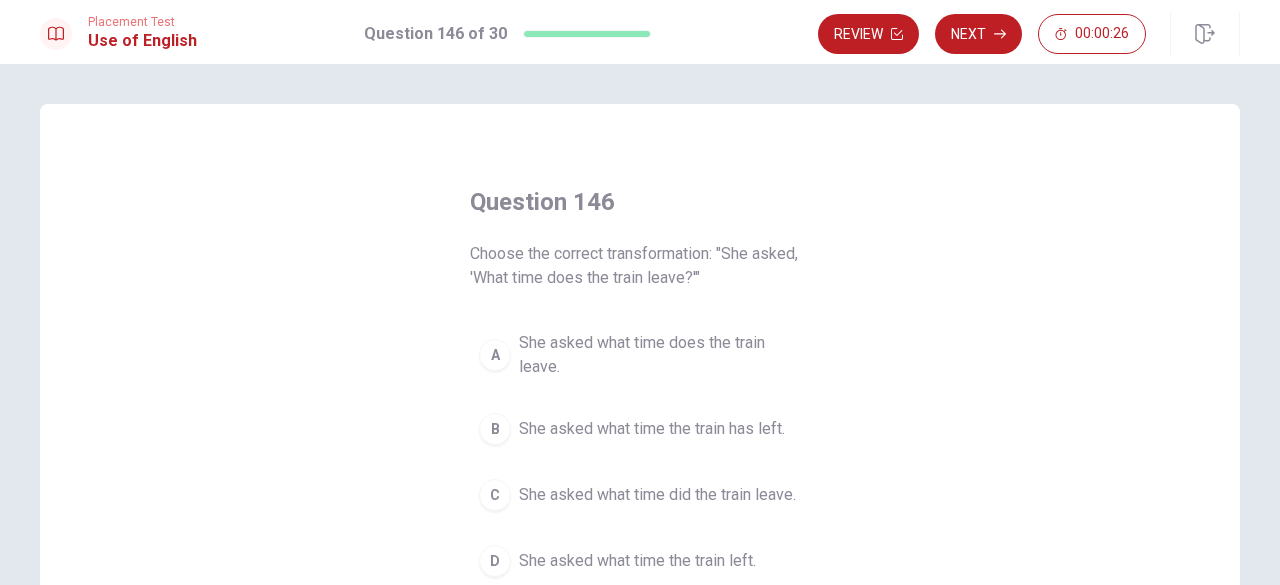 click on "She asked what time did the train leave." at bounding box center [657, 495] 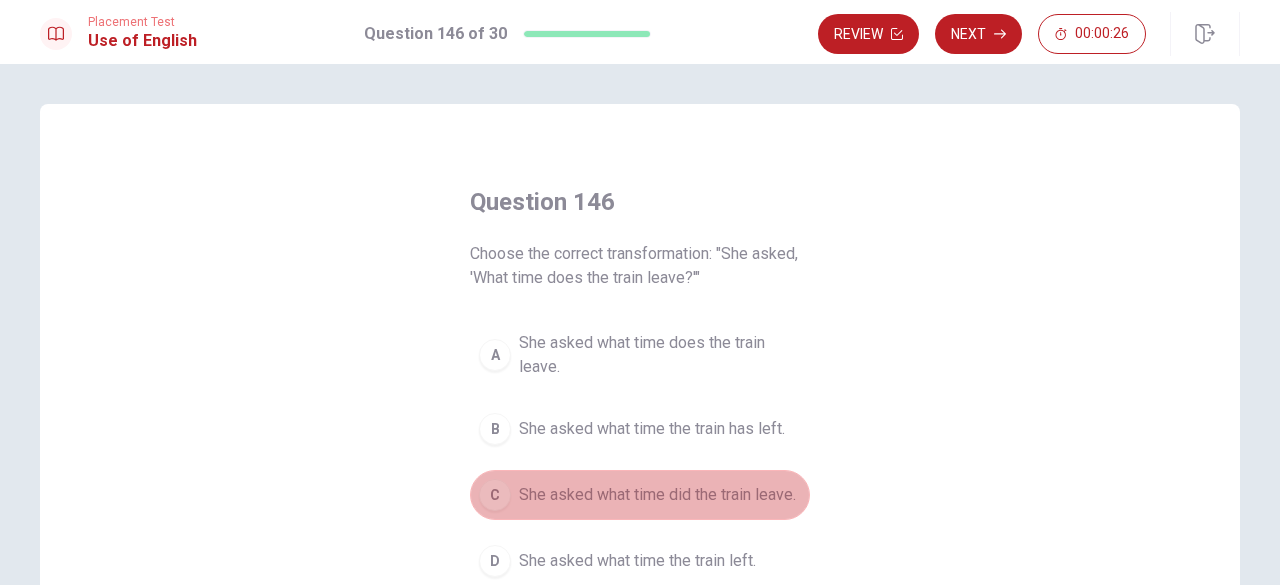 click on "She asked what time did the train leave." at bounding box center [657, 495] 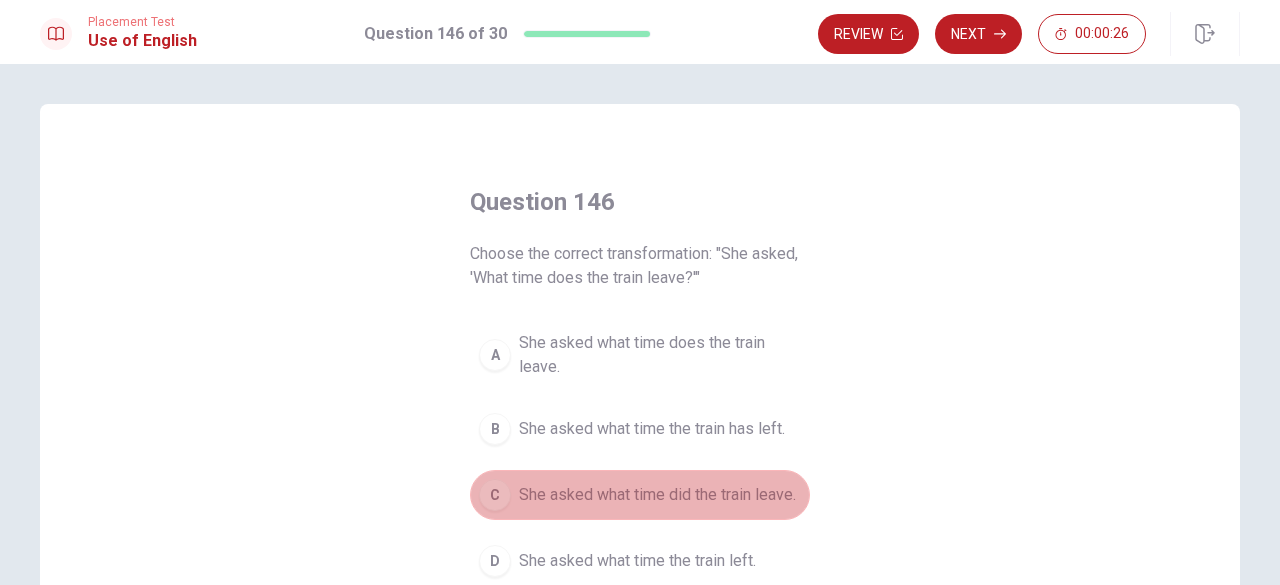 click on "She asked what time did the train leave." at bounding box center (657, 495) 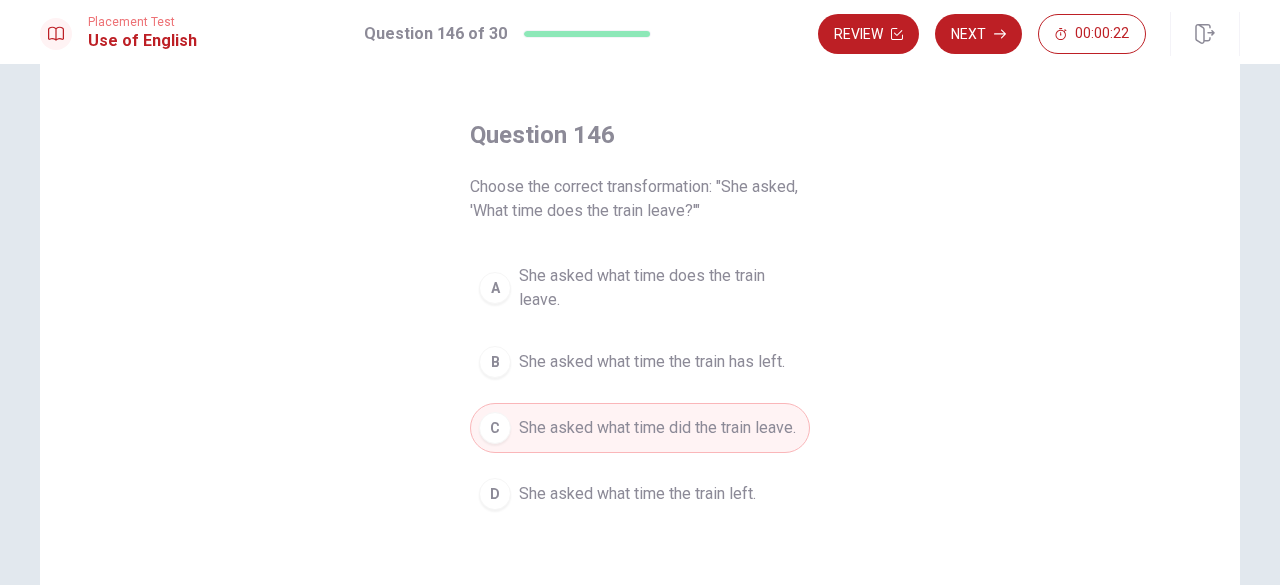 scroll, scrollTop: 92, scrollLeft: 0, axis: vertical 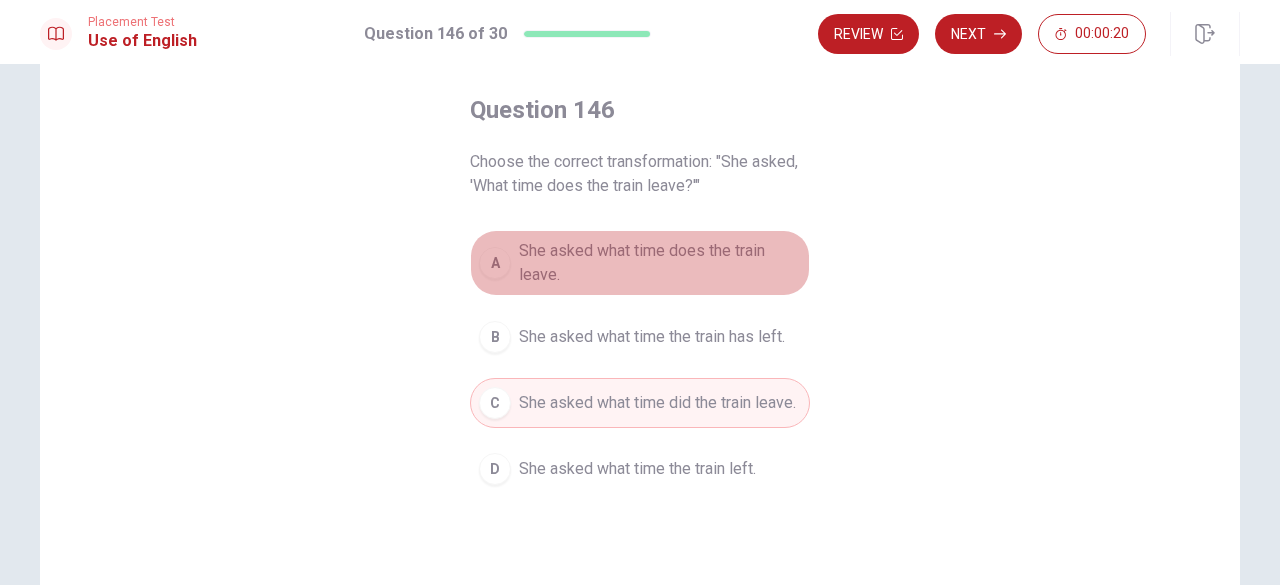 click on "She asked what time does the train leave." at bounding box center [660, 263] 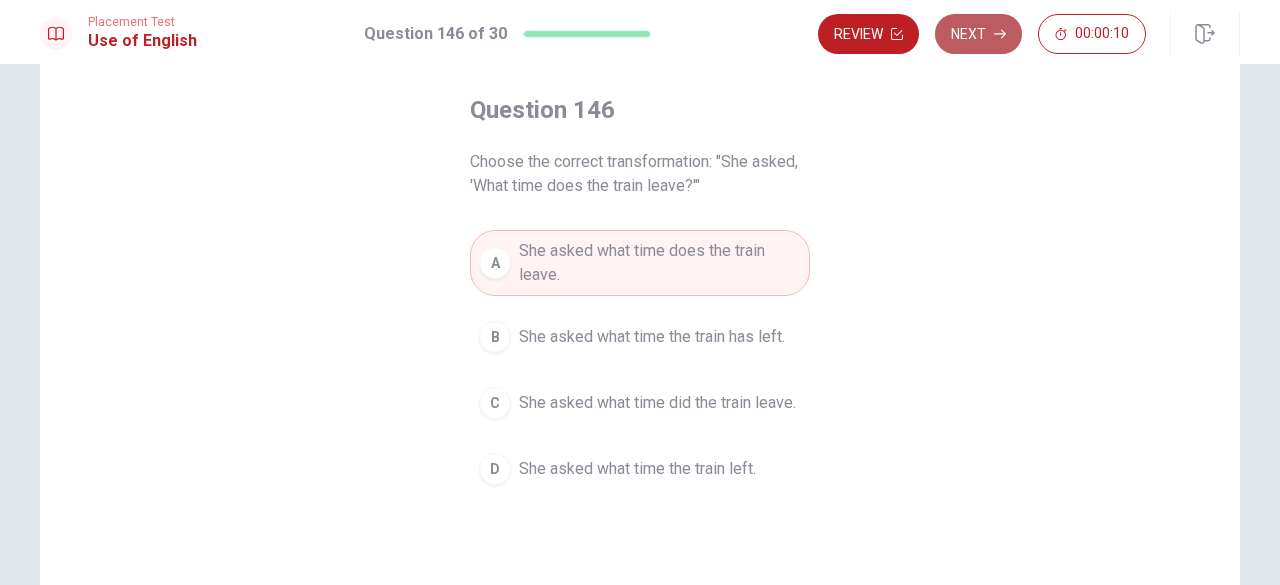 click on "Next" at bounding box center [978, 34] 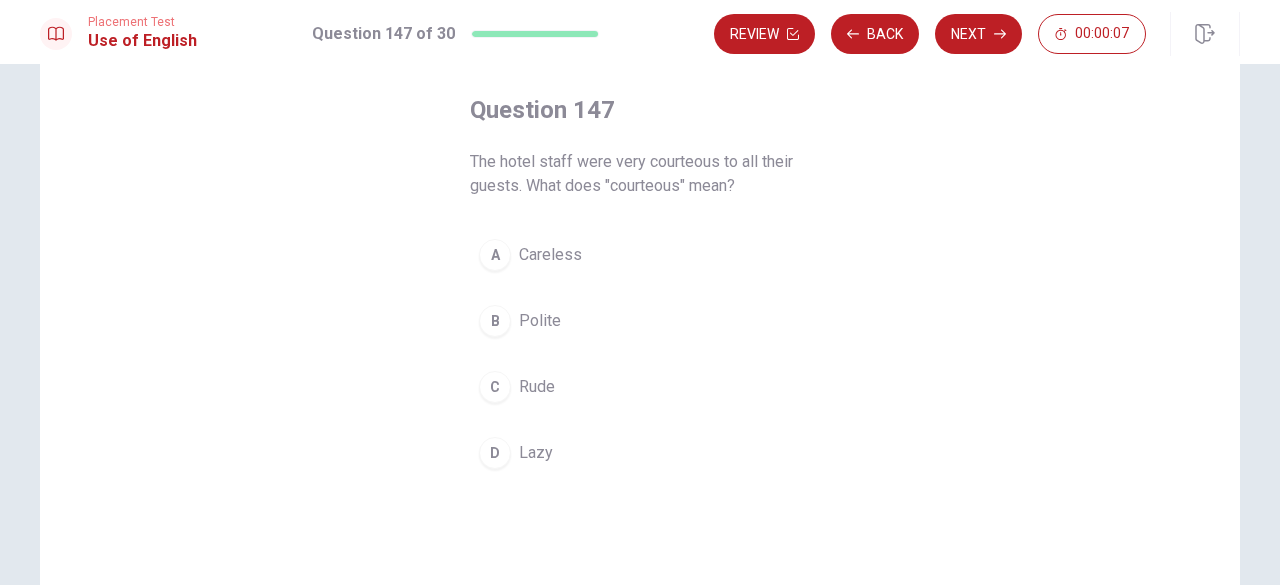 click on "B Polite" at bounding box center [640, 321] 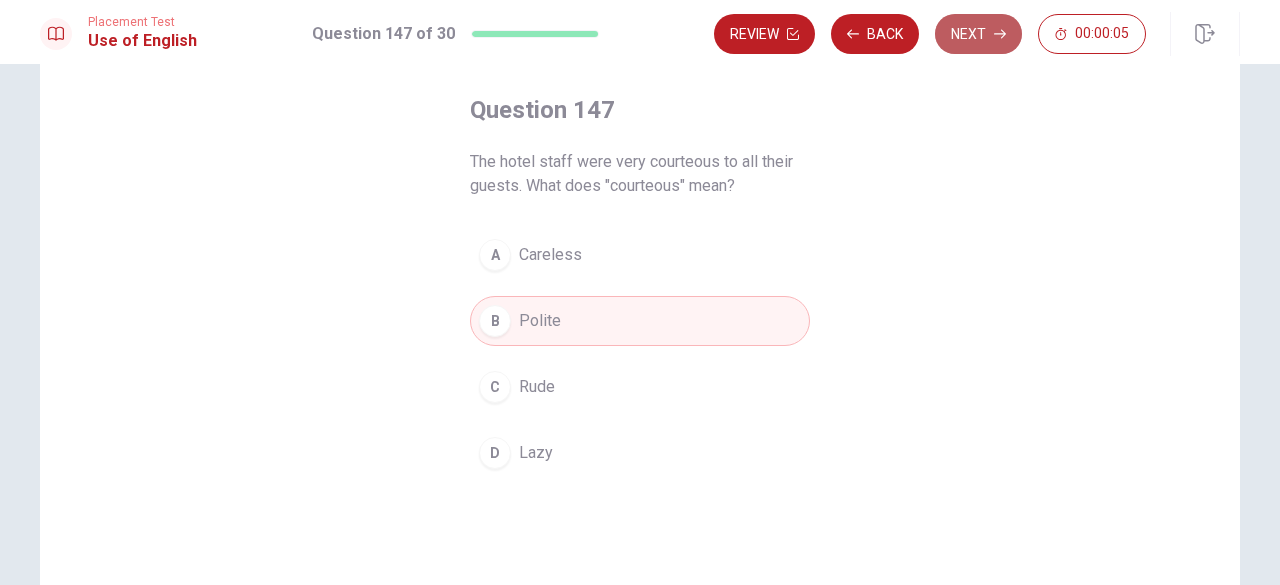 click on "Next" at bounding box center [978, 34] 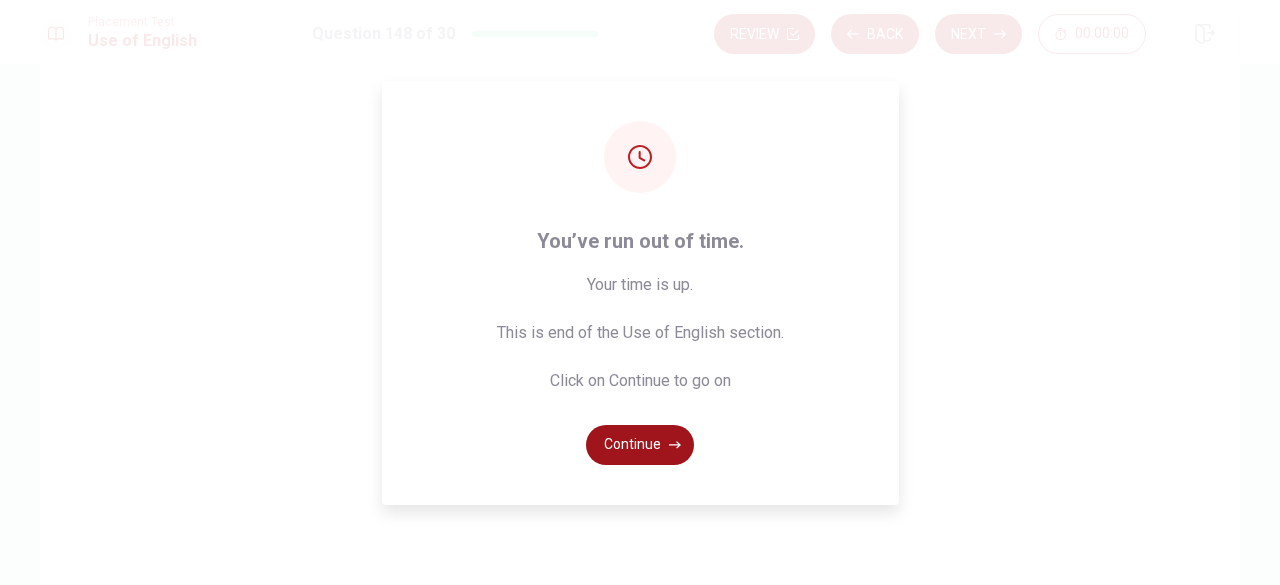 click on "Continue" at bounding box center (640, 445) 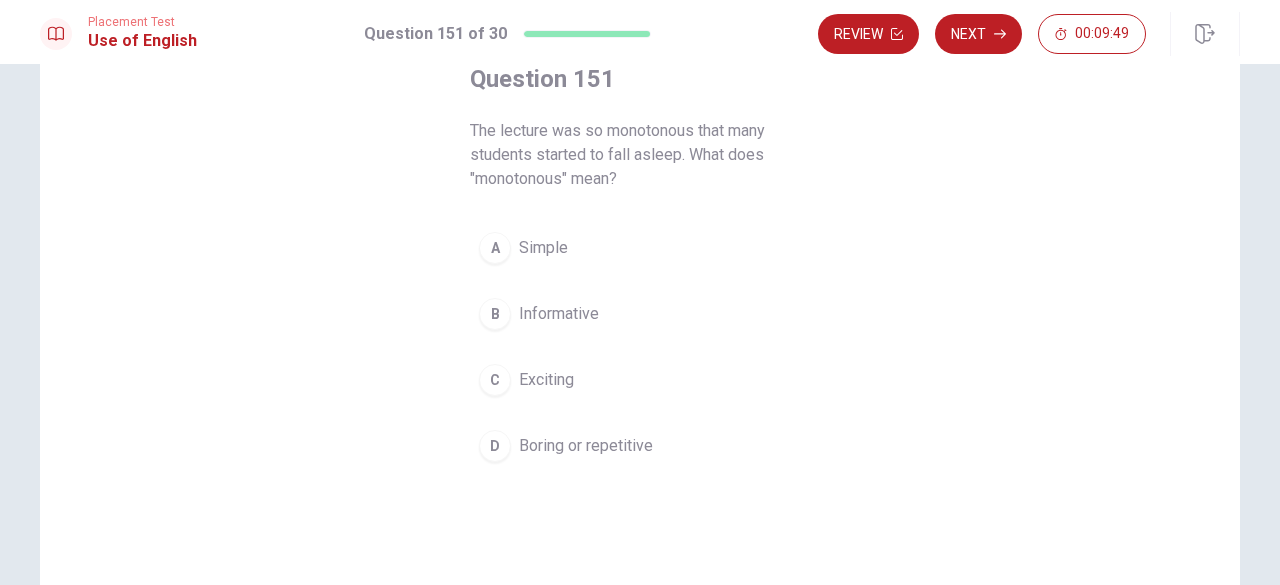 scroll, scrollTop: 124, scrollLeft: 0, axis: vertical 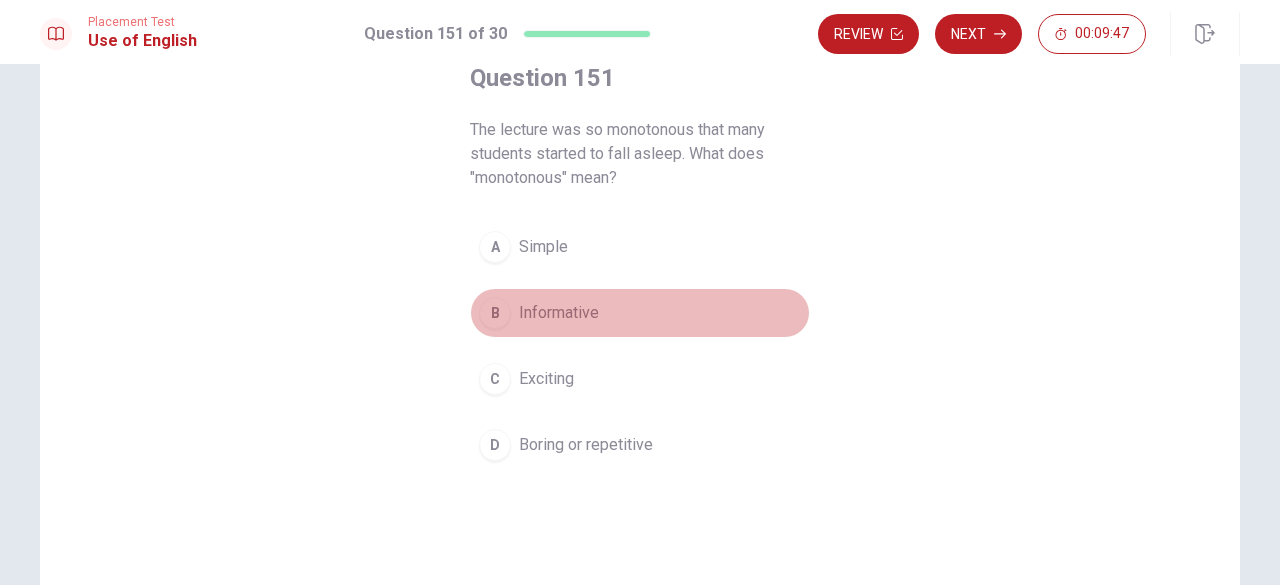click on "B Informative" at bounding box center (640, 313) 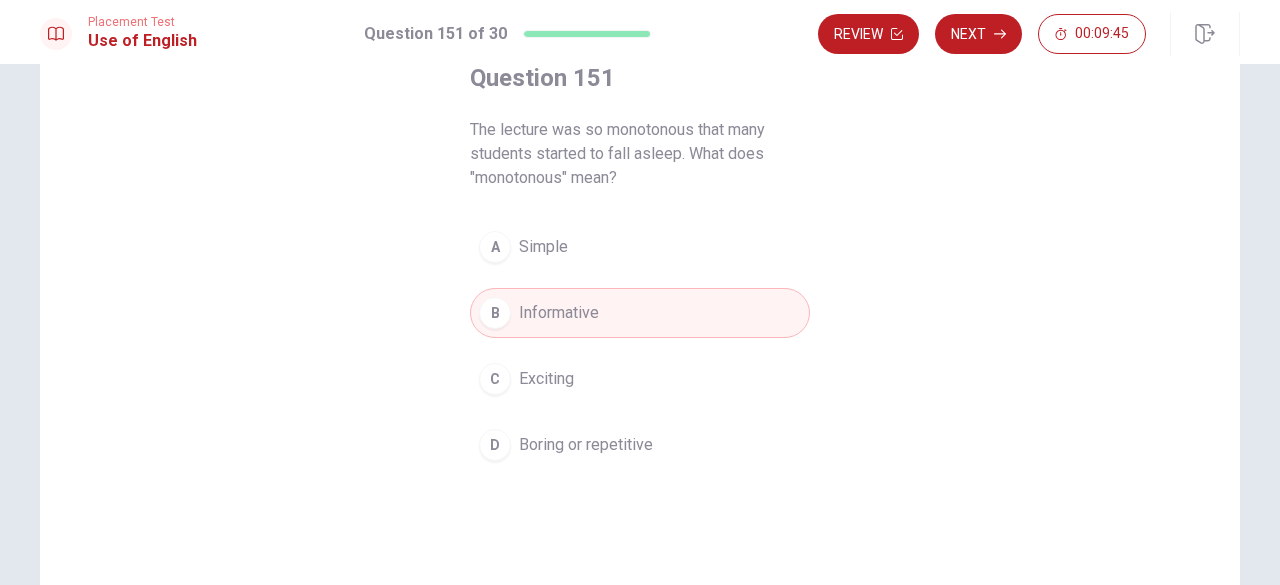 drag, startPoint x: 646, startPoint y: 335, endPoint x: 815, endPoint y: 373, distance: 173.21951 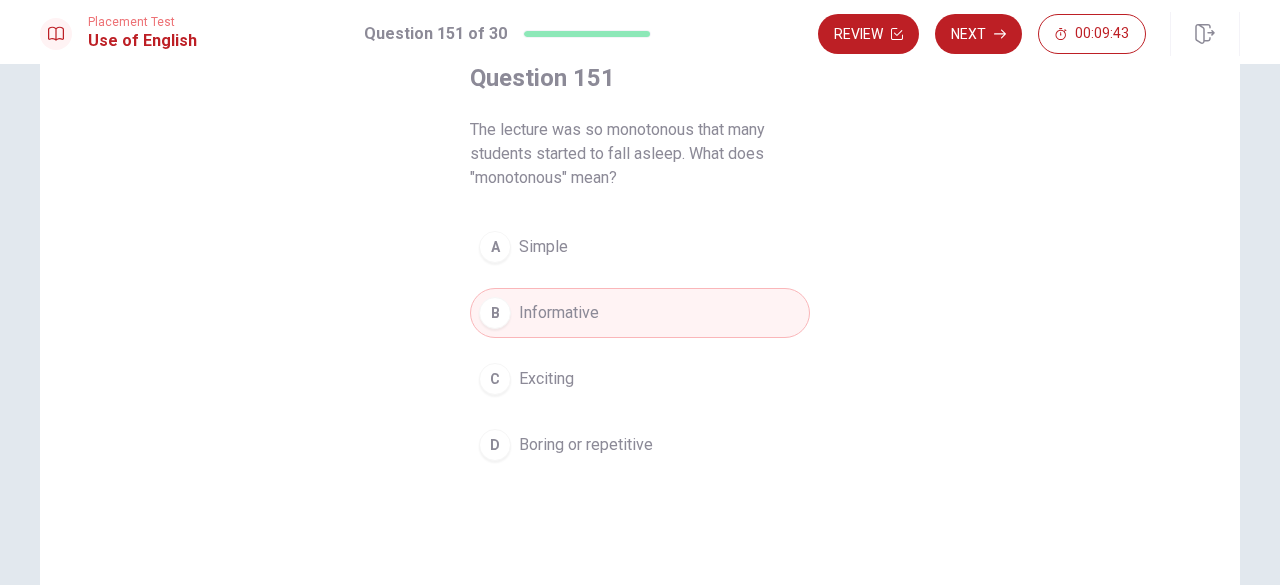 click on "Question 151 The lecture was so monotonous that many students started to fall asleep. What does "monotonous" mean? A Simple
B Informative
C Exciting
D Boring or repetitive" at bounding box center (640, 266) 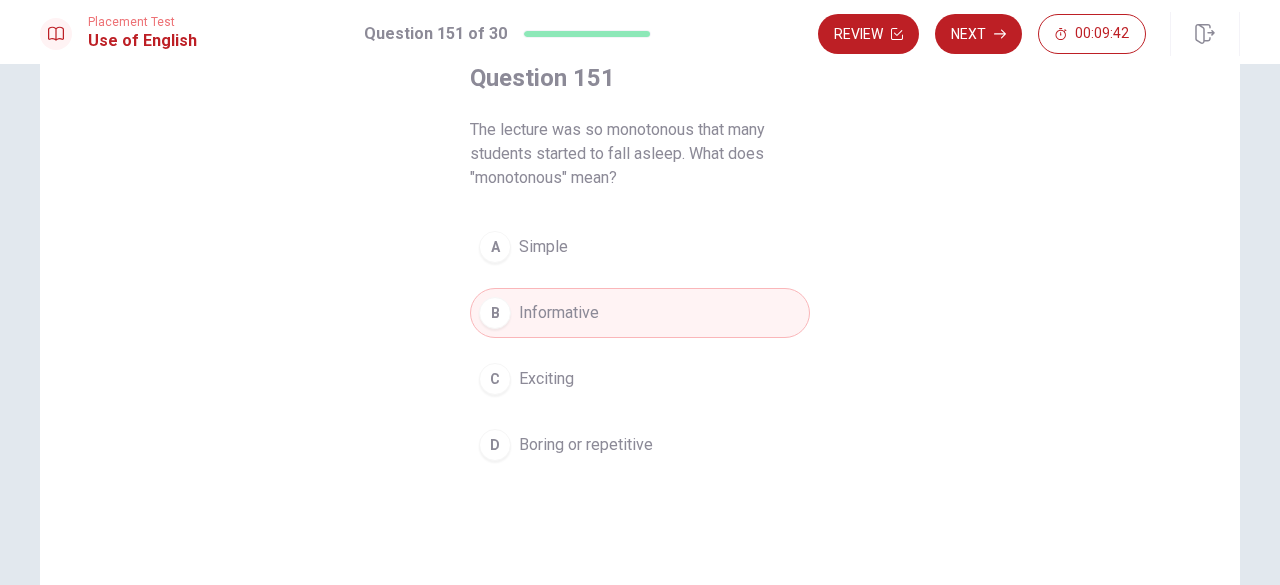 click on "Question 151 The lecture was so monotonous that many students started to fall asleep. What does "monotonous" mean? A Simple
B Informative
C Exciting
D Boring or repetitive" at bounding box center [640, 266] 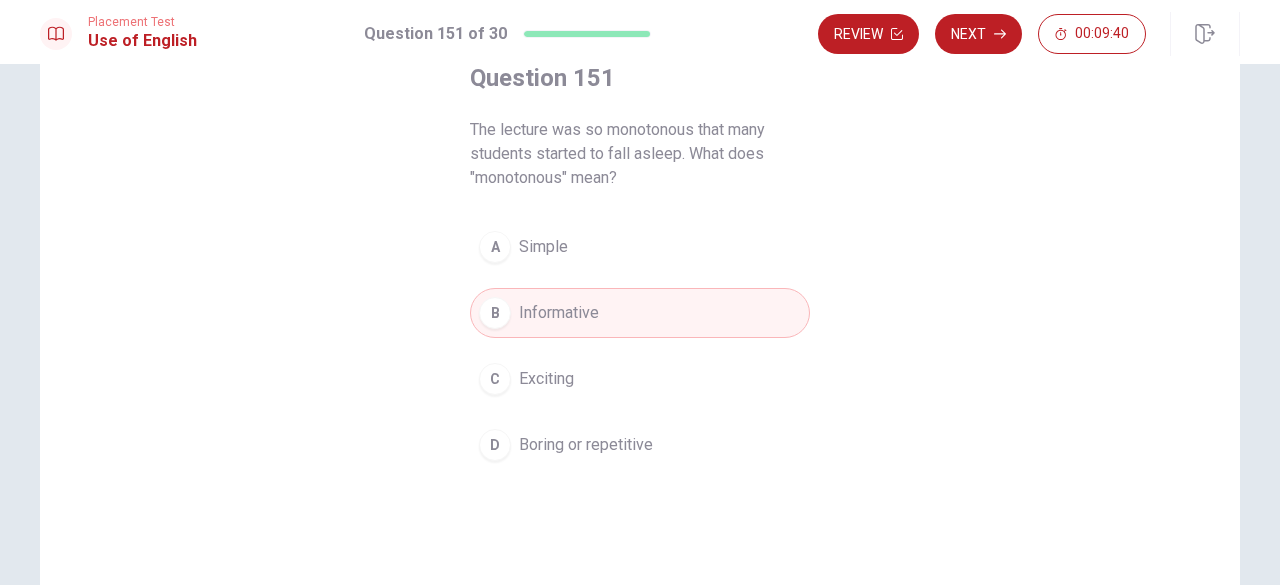 click on "Question 151 The lecture was so monotonous that many students started to fall asleep. What does "monotonous" mean? A Simple
B Informative
C Exciting
D Boring or repetitive" at bounding box center (640, 266) 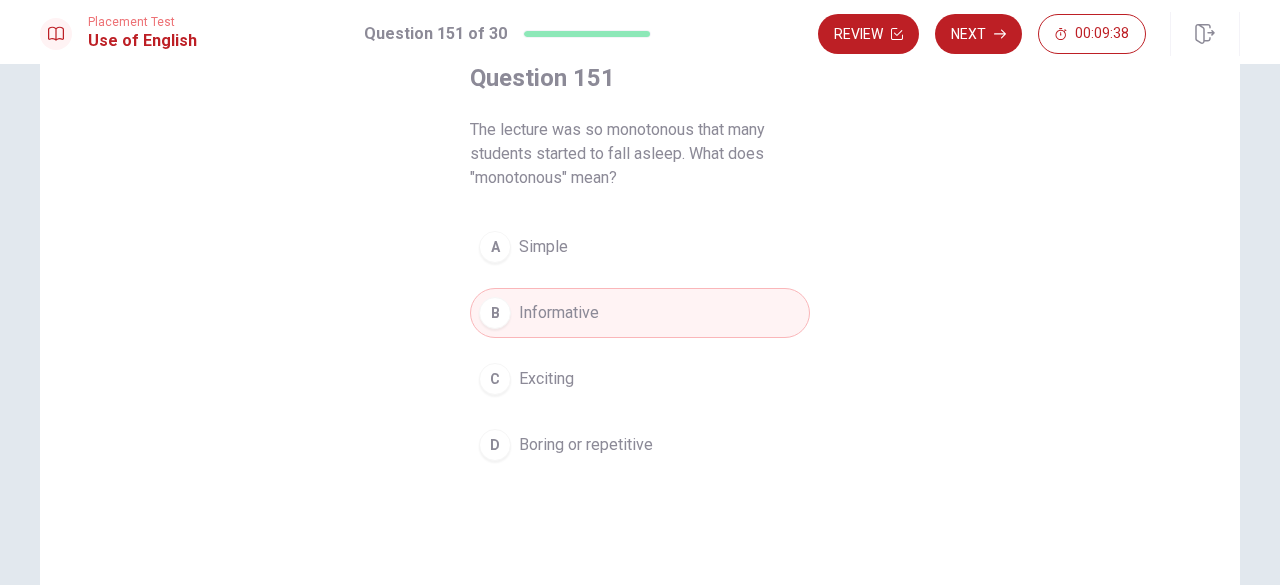 click on "Question 151 The lecture was so monotonous that many students started to fall asleep. What does "monotonous" mean? A Simple
B Informative
C Exciting
D Boring or repetitive" at bounding box center (640, 266) 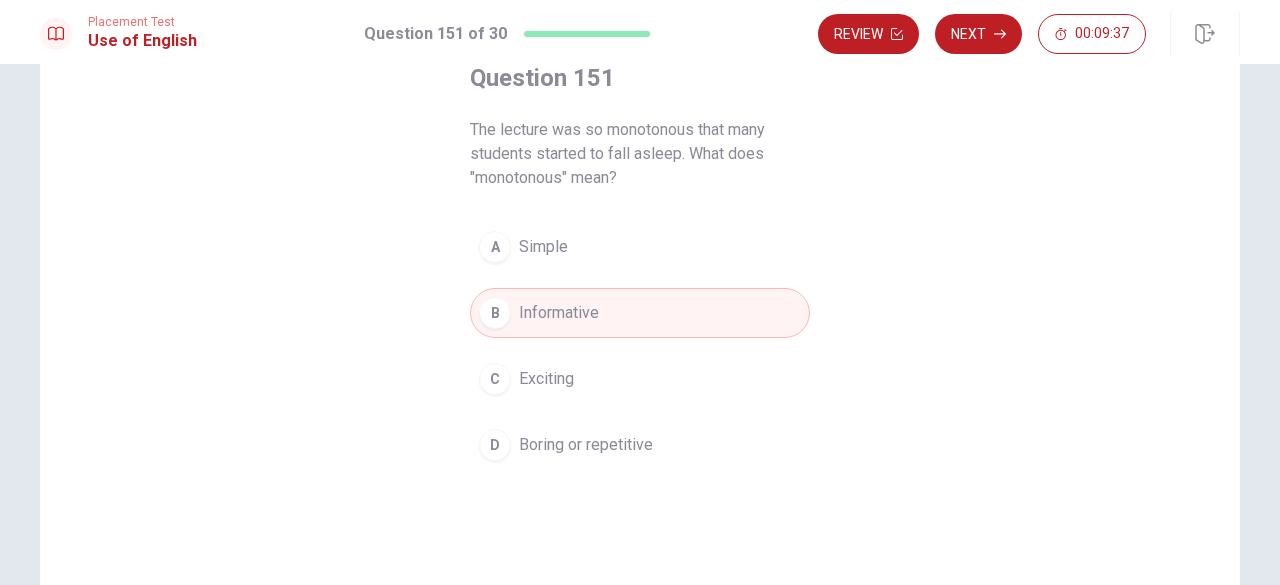 click on "Question 151 The lecture was so monotonous that many students started to fall asleep. What does "monotonous" mean? A Simple
B Informative
C Exciting
D Boring or repetitive" at bounding box center [640, 266] 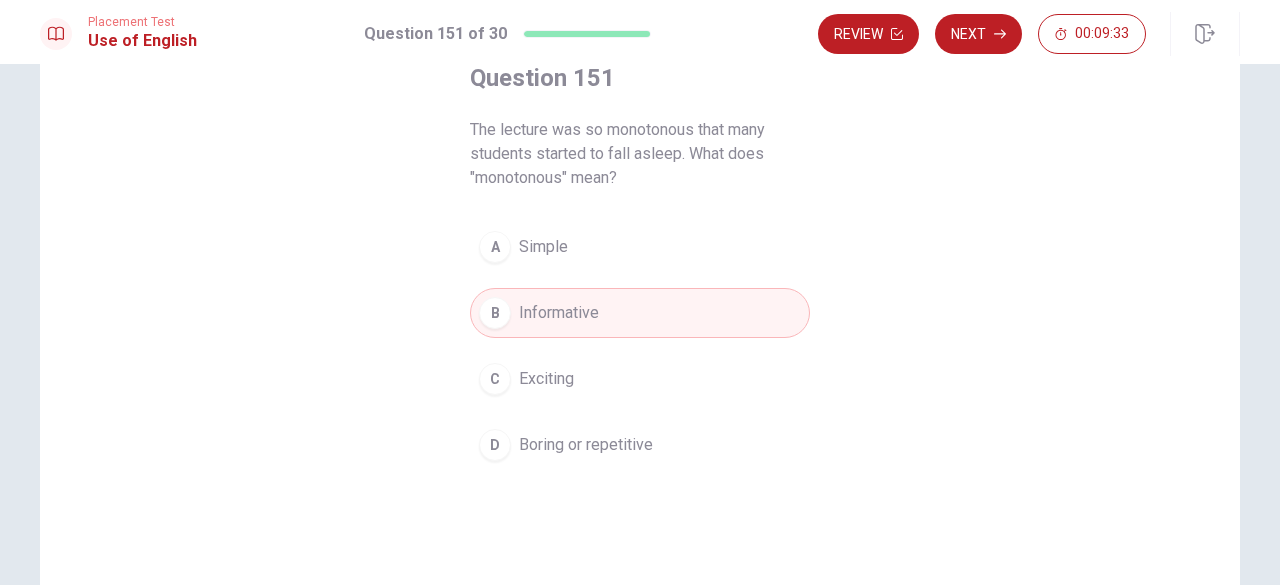 click on "Question 151 The lecture was so monotonous that many students started to fall asleep. What does "monotonous" mean? A Simple
B Informative
C Exciting
D Boring or repetitive" at bounding box center [640, 266] 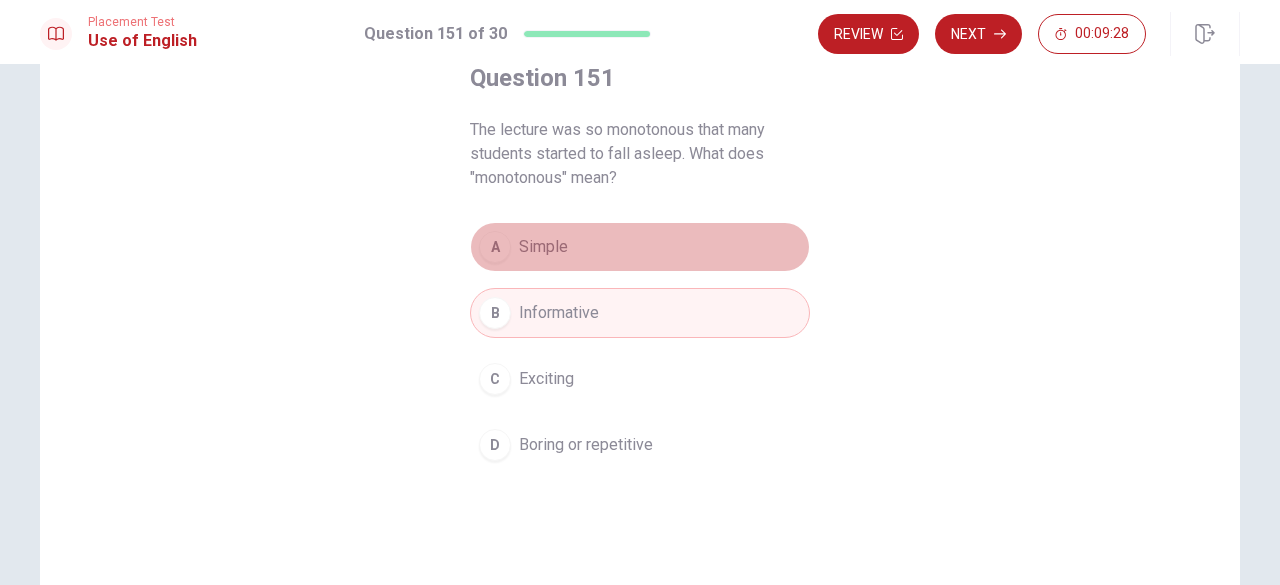 click on "A Simple" at bounding box center (640, 247) 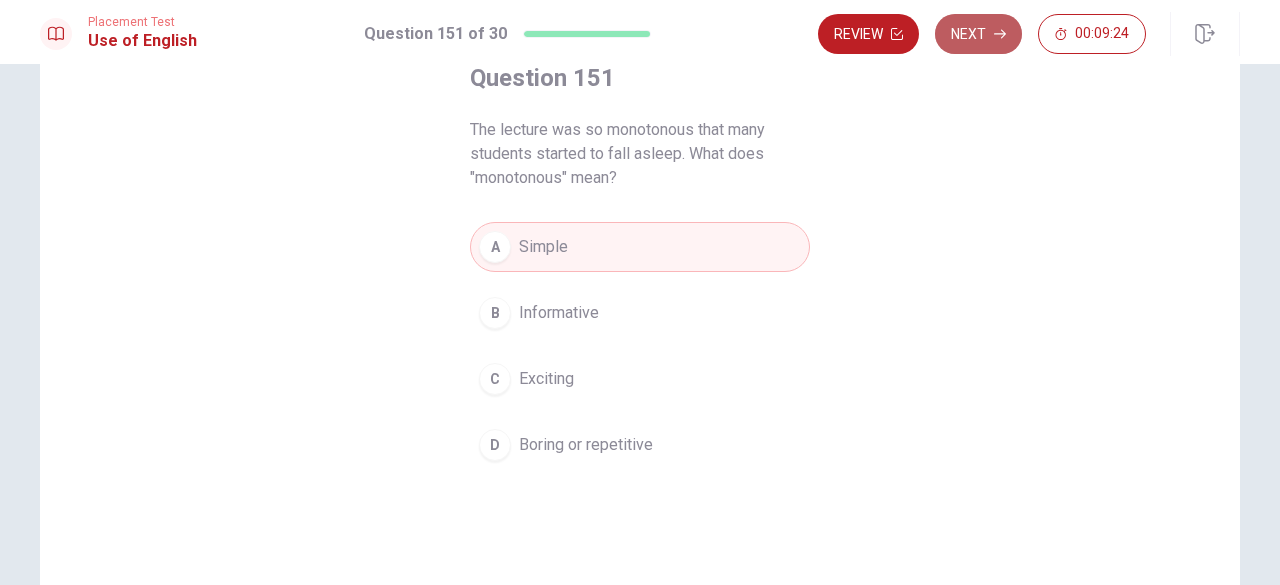 click on "Next" at bounding box center (978, 34) 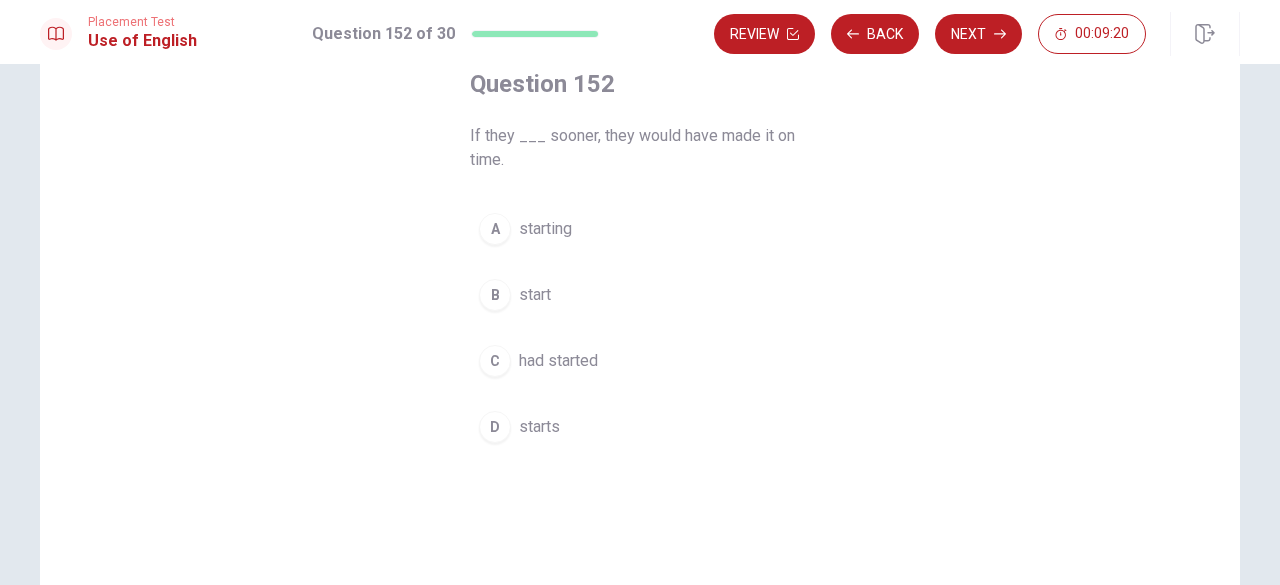 scroll, scrollTop: 123, scrollLeft: 0, axis: vertical 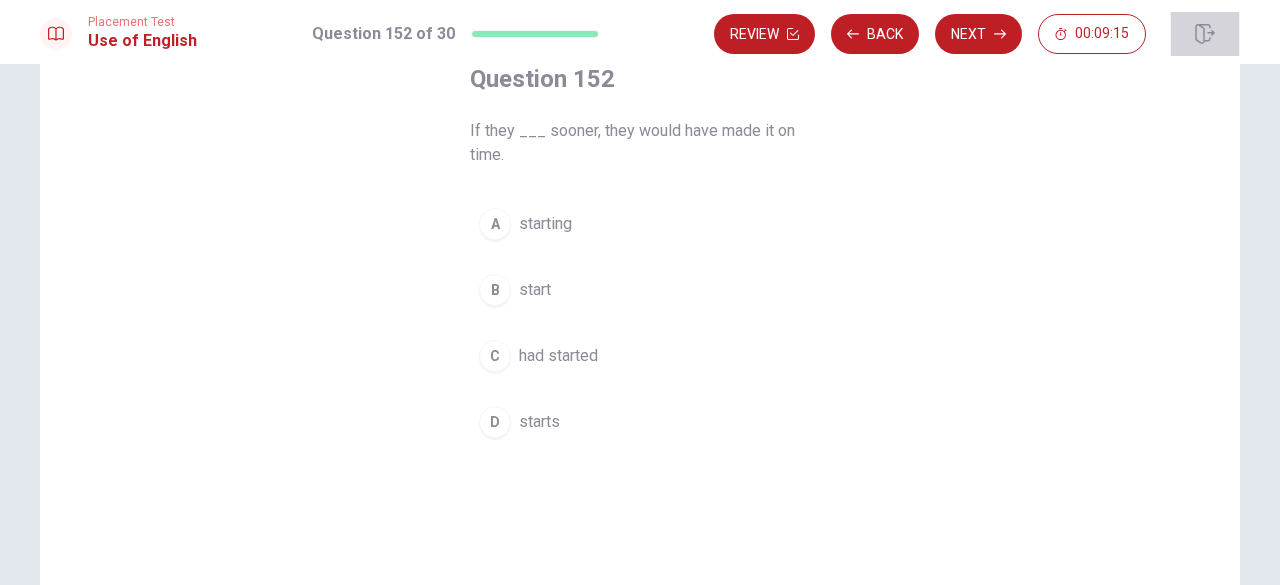 click at bounding box center (1205, 34) 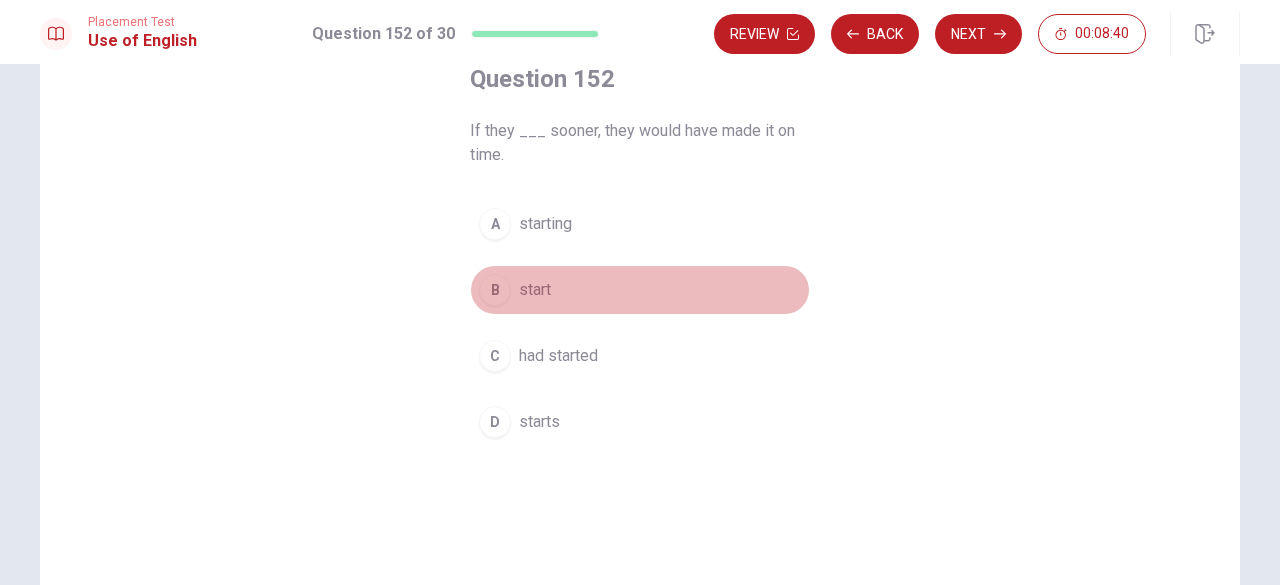 click on "B start" at bounding box center (640, 290) 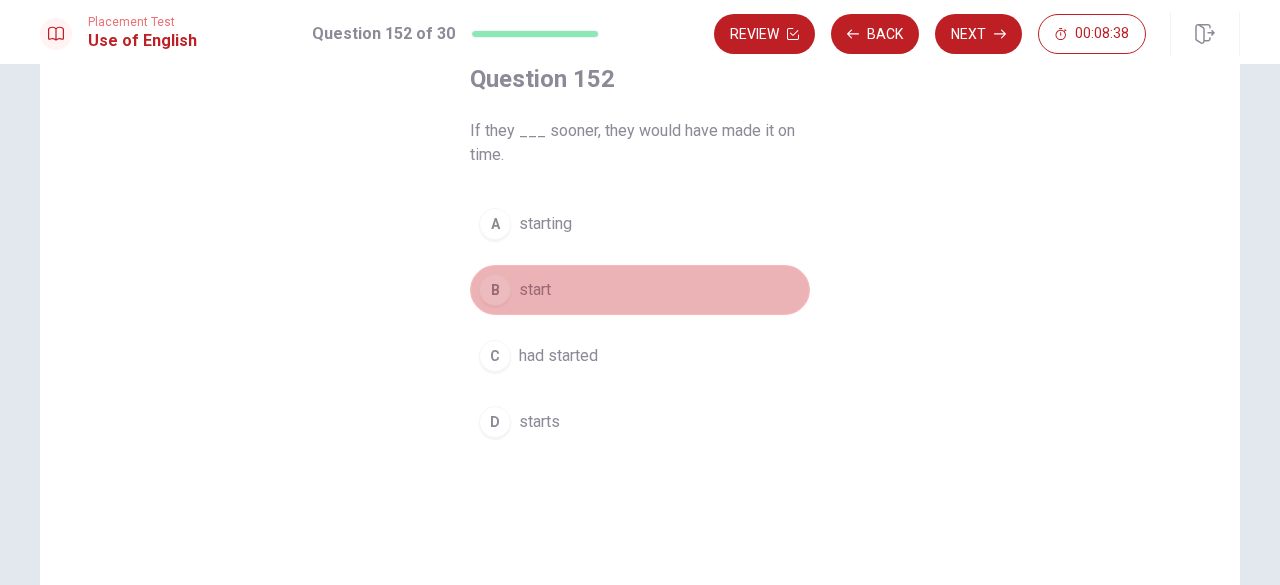 click on "B start" at bounding box center [640, 290] 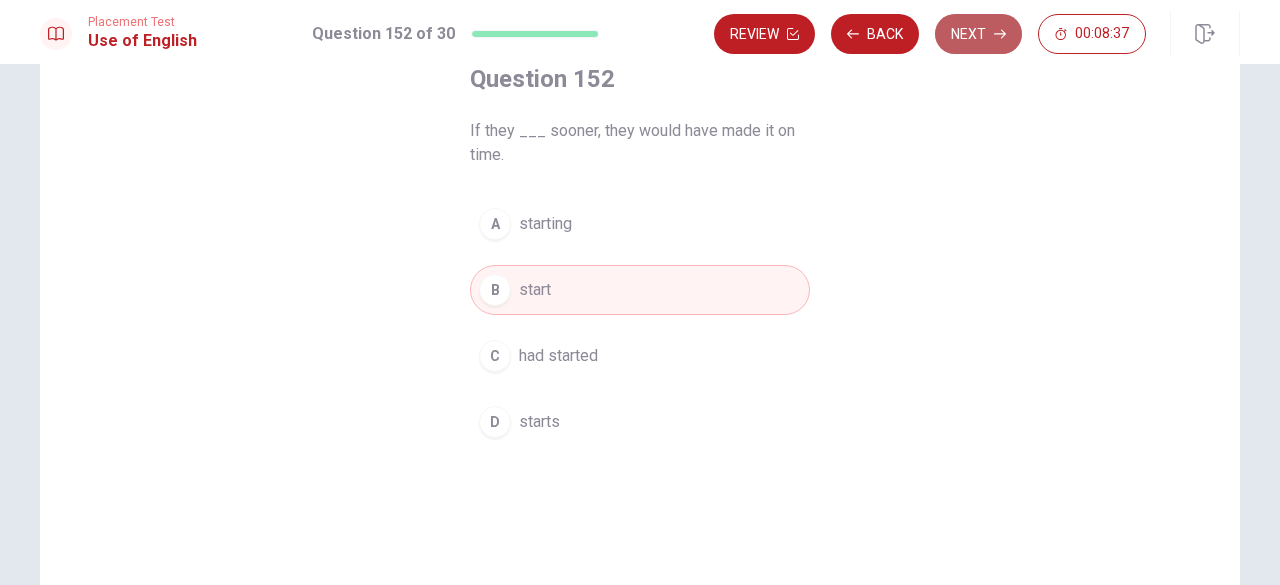click on "Next" at bounding box center (978, 34) 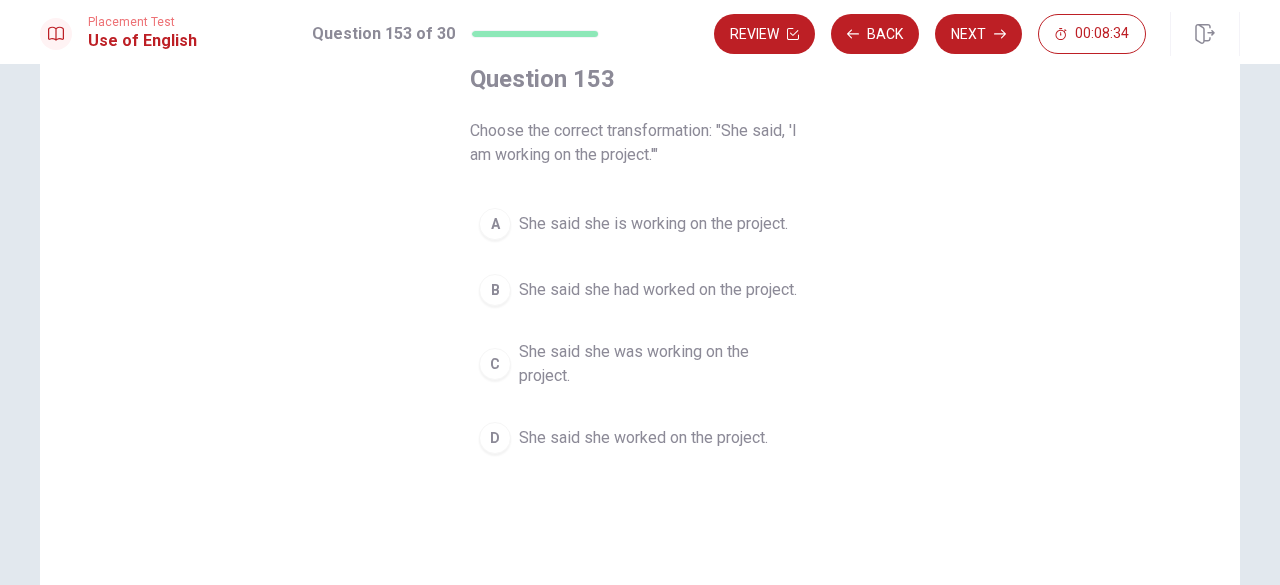 click on "Question 153 Choose the correct transformation:
"She said, 'I am working on the project.'" A She said she is working on the project.
B She said she had worked on the project.
C She said she was working on the project.
[PERSON_NAME] said she worked on the project." at bounding box center [640, 328] 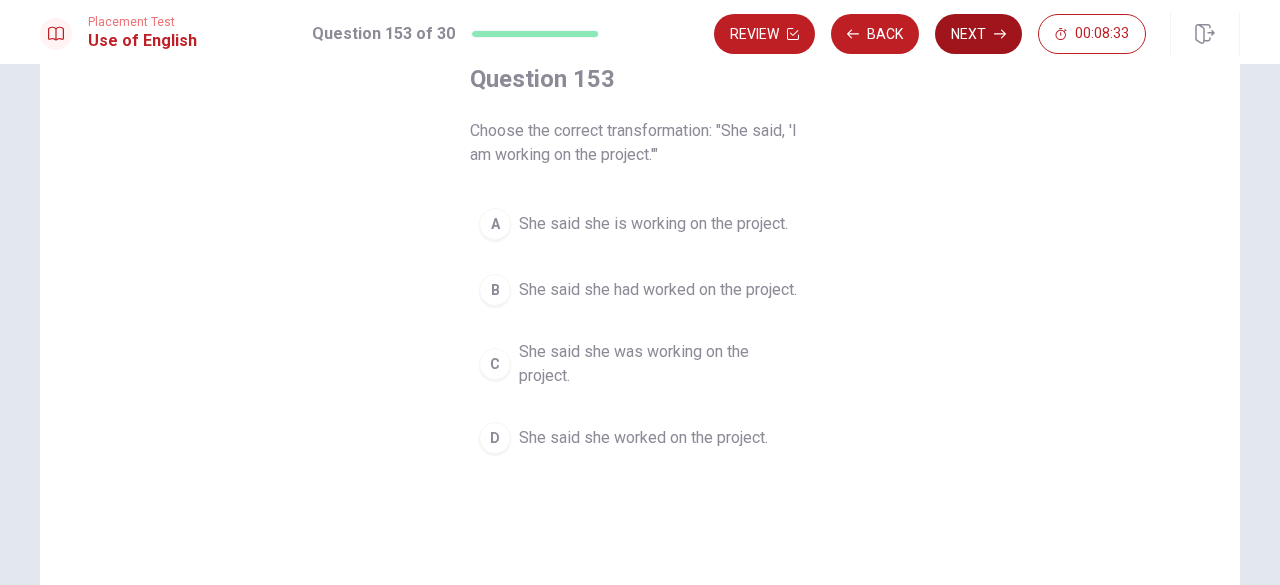 click on "Next" at bounding box center [978, 34] 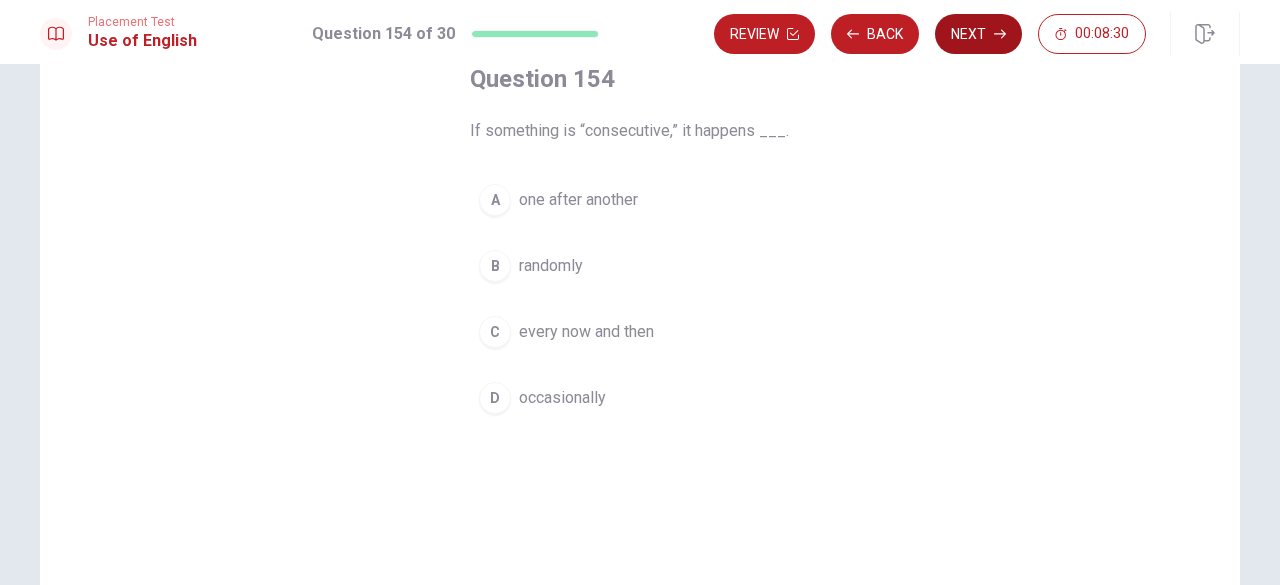 click on "Next" at bounding box center [978, 34] 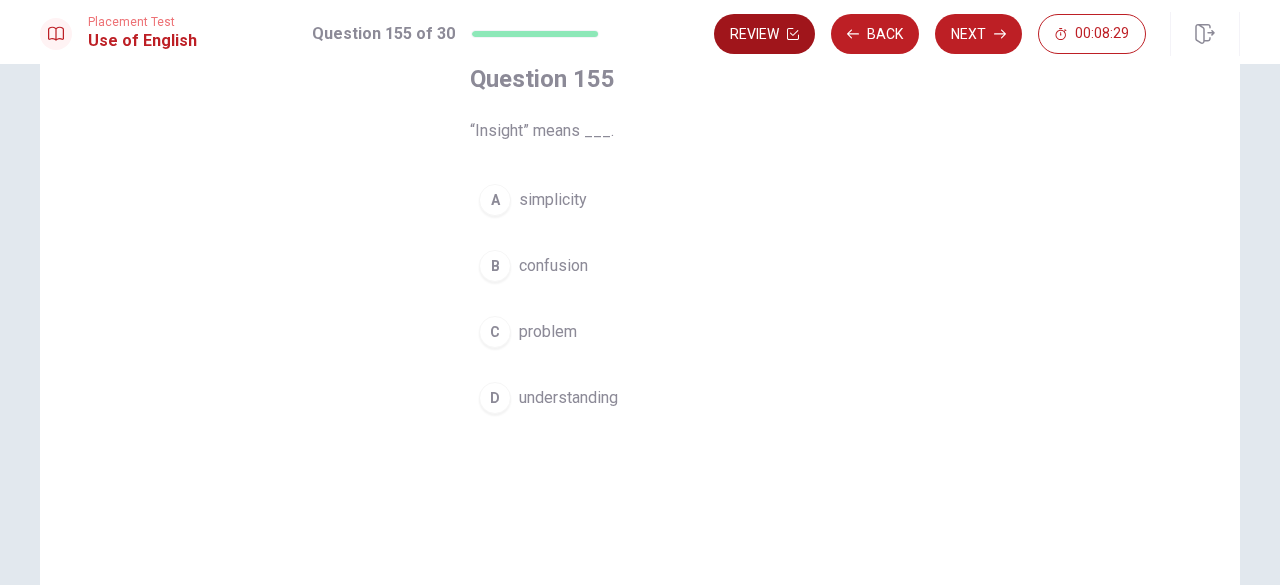 click on "Review" at bounding box center (764, 34) 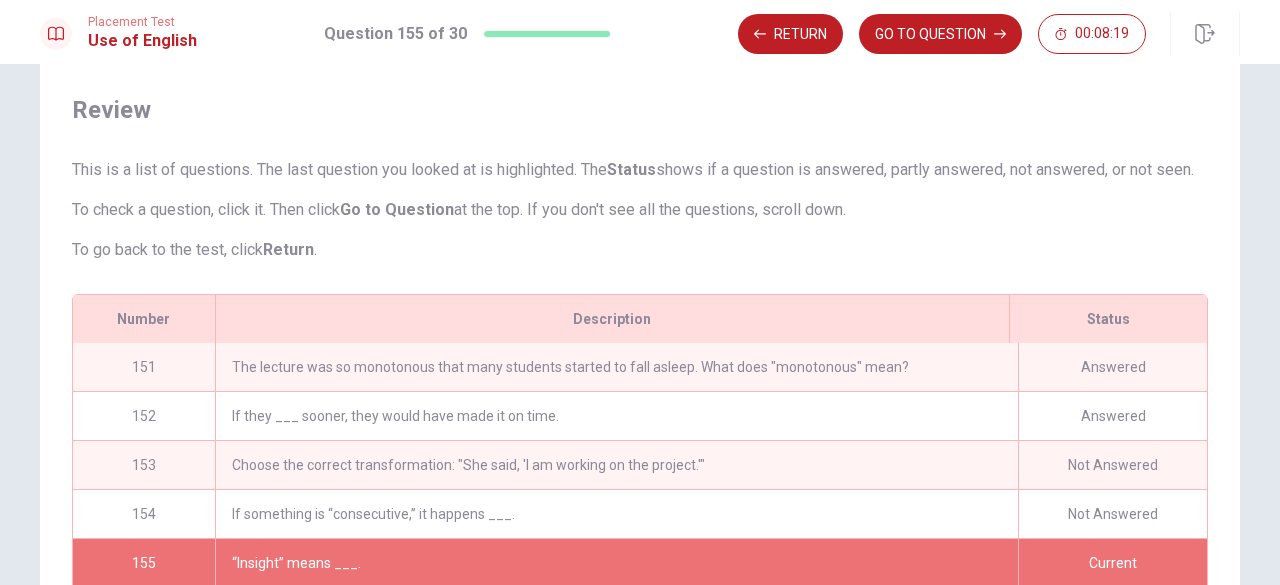 scroll, scrollTop: 49, scrollLeft: 0, axis: vertical 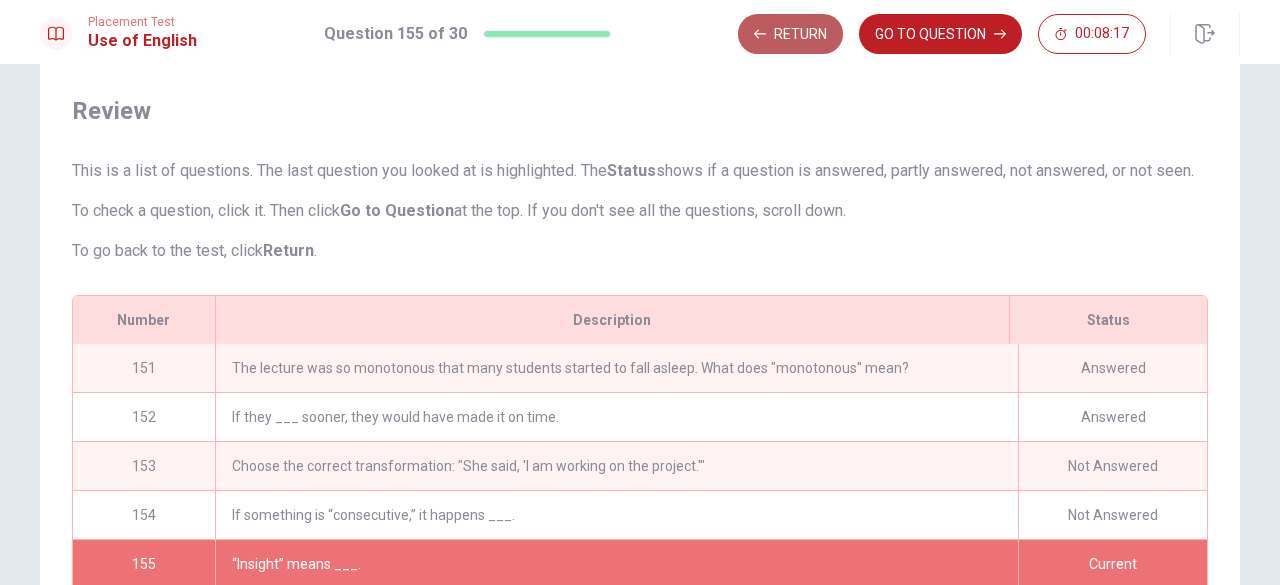 click on "Return" at bounding box center [790, 34] 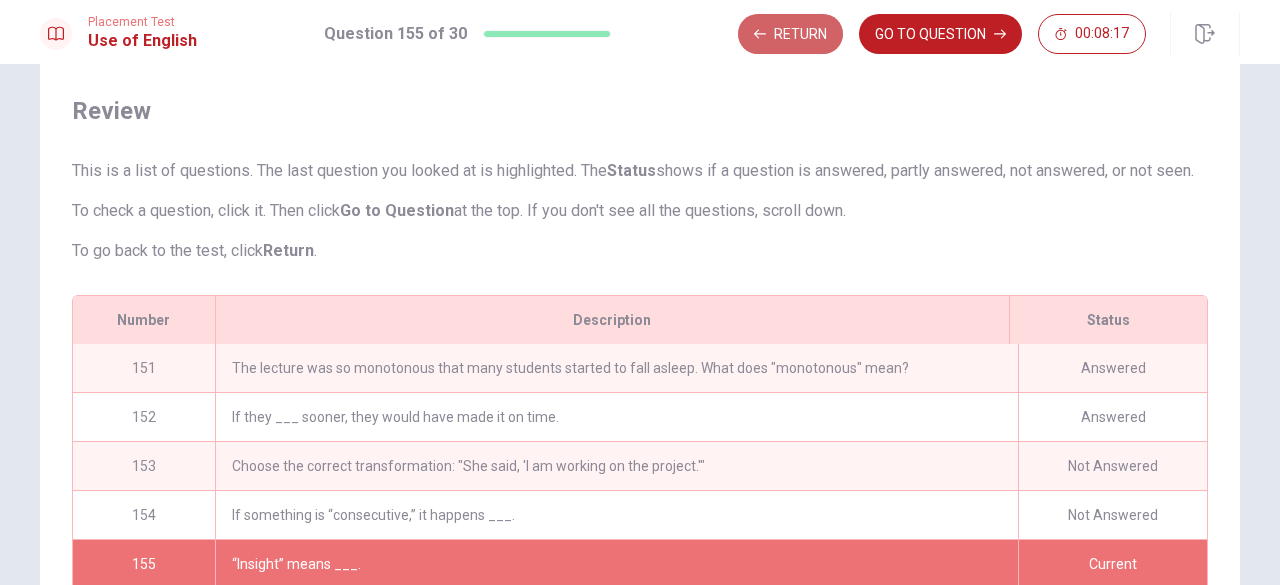 click on "Return GO TO QUESTION 00:08:17" at bounding box center [942, 34] 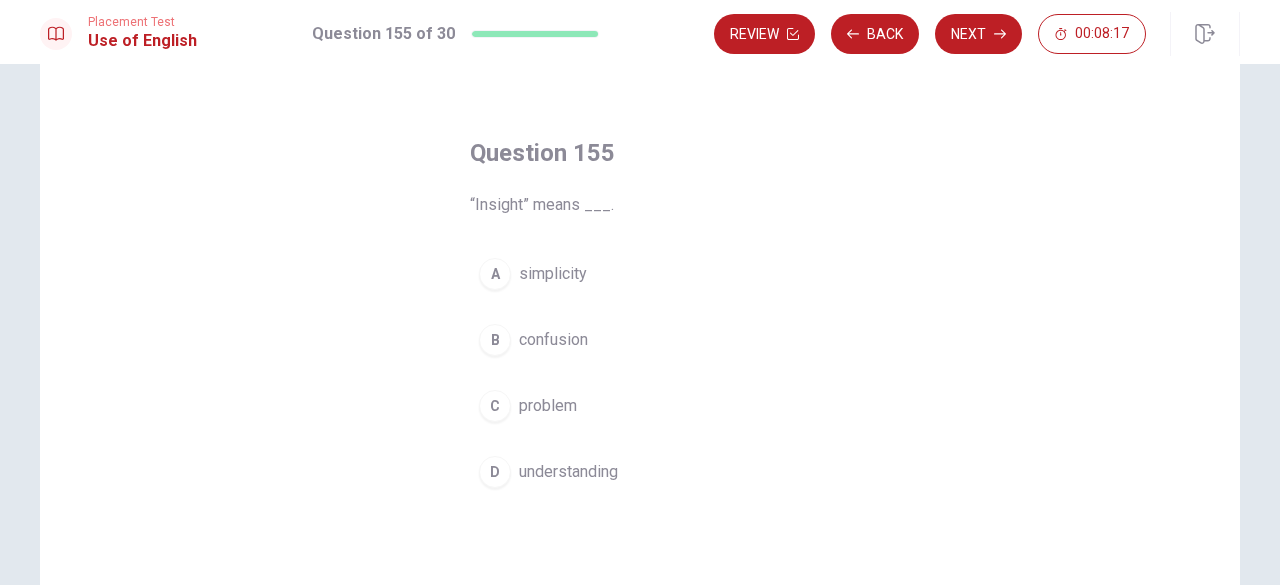 click on "Review Back Next 00:08:17" at bounding box center [930, 34] 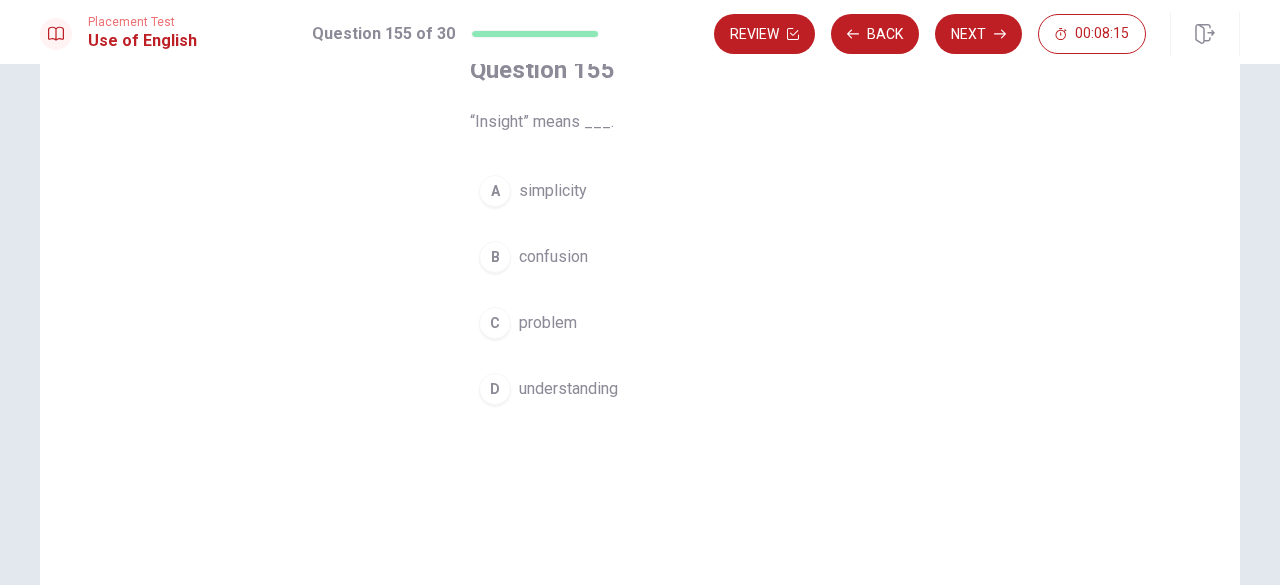 scroll, scrollTop: 134, scrollLeft: 0, axis: vertical 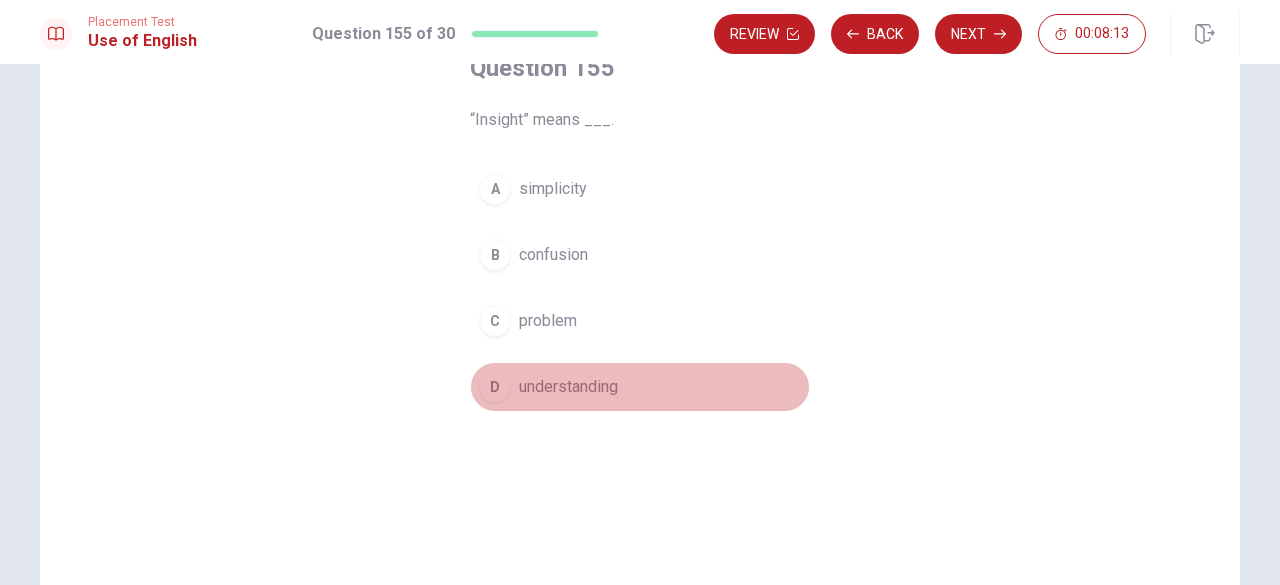 click on "understanding" at bounding box center [568, 387] 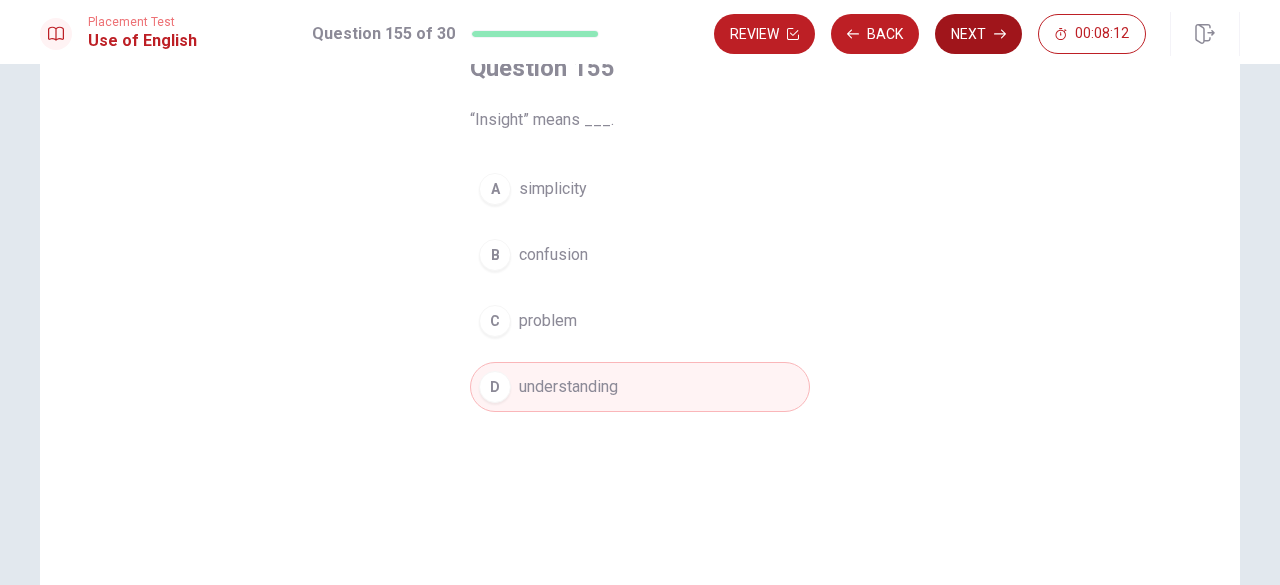 click on "Next" at bounding box center [978, 34] 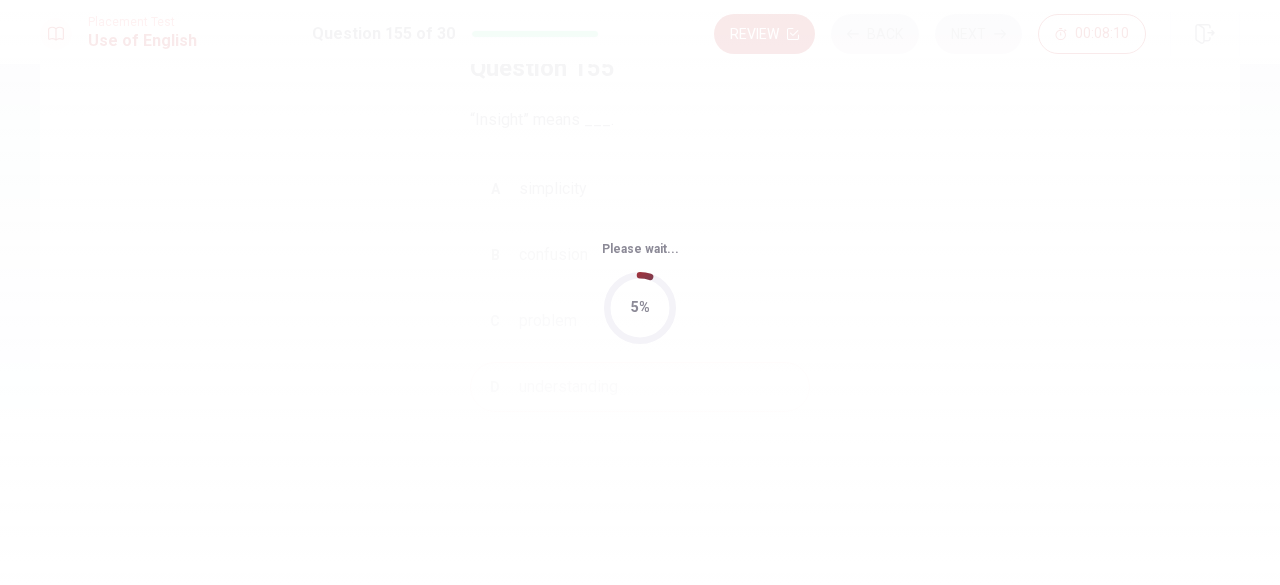 scroll, scrollTop: 0, scrollLeft: 0, axis: both 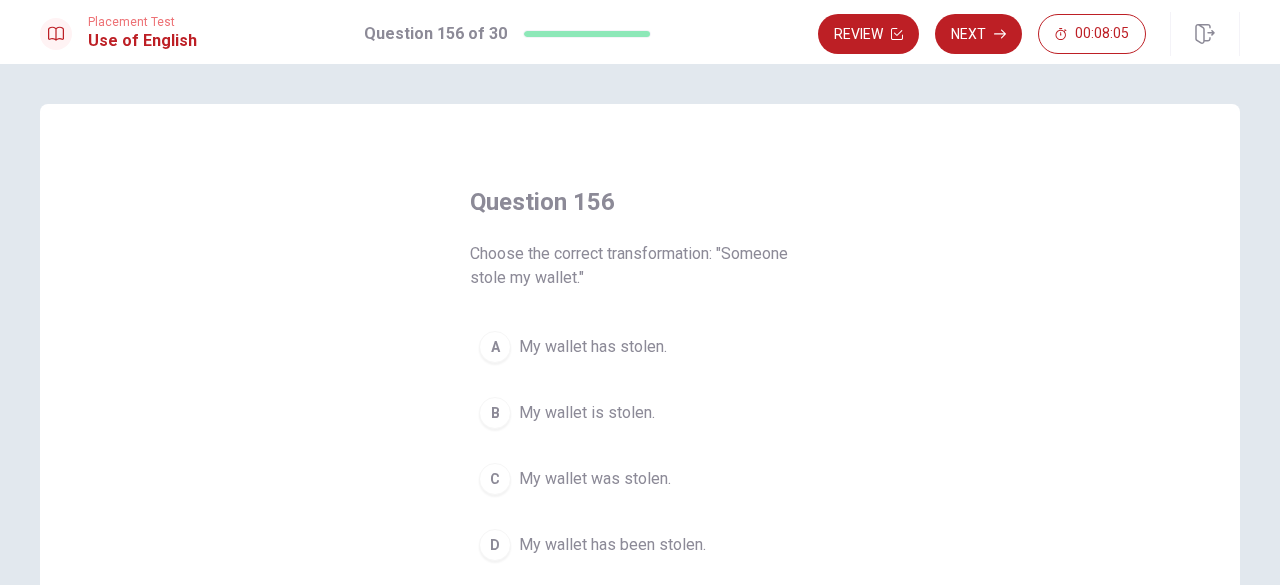 click on "Choose the correct transformation:
"Someone stole my wallet."" at bounding box center (640, 266) 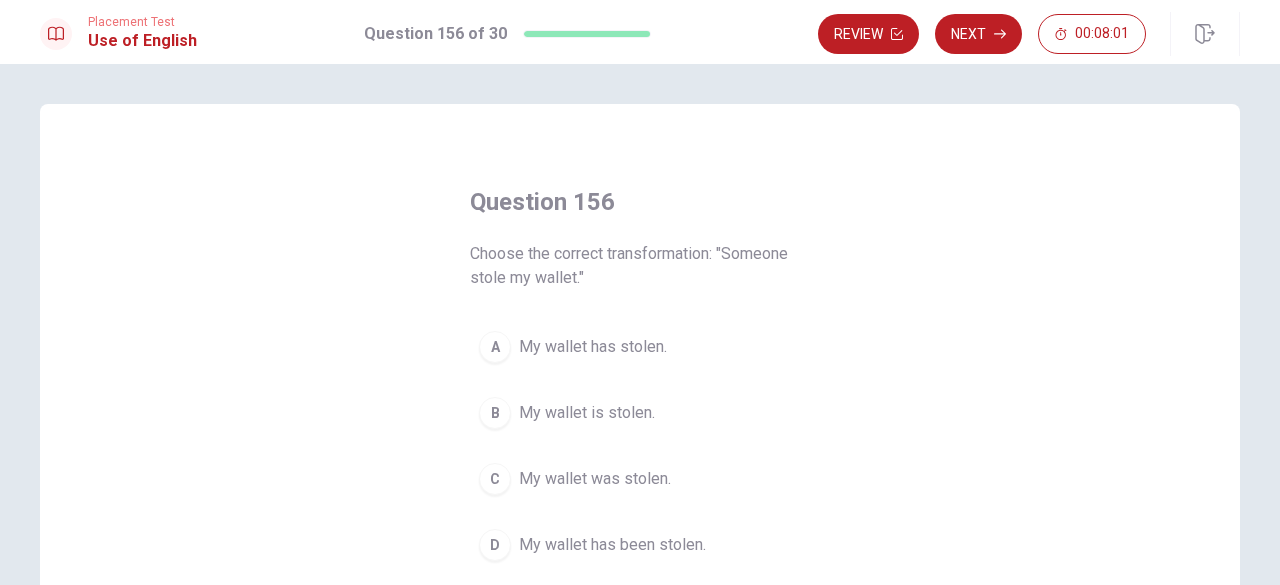 click on "Choose the correct transformation:
"Someone stole my wallet."" at bounding box center [640, 266] 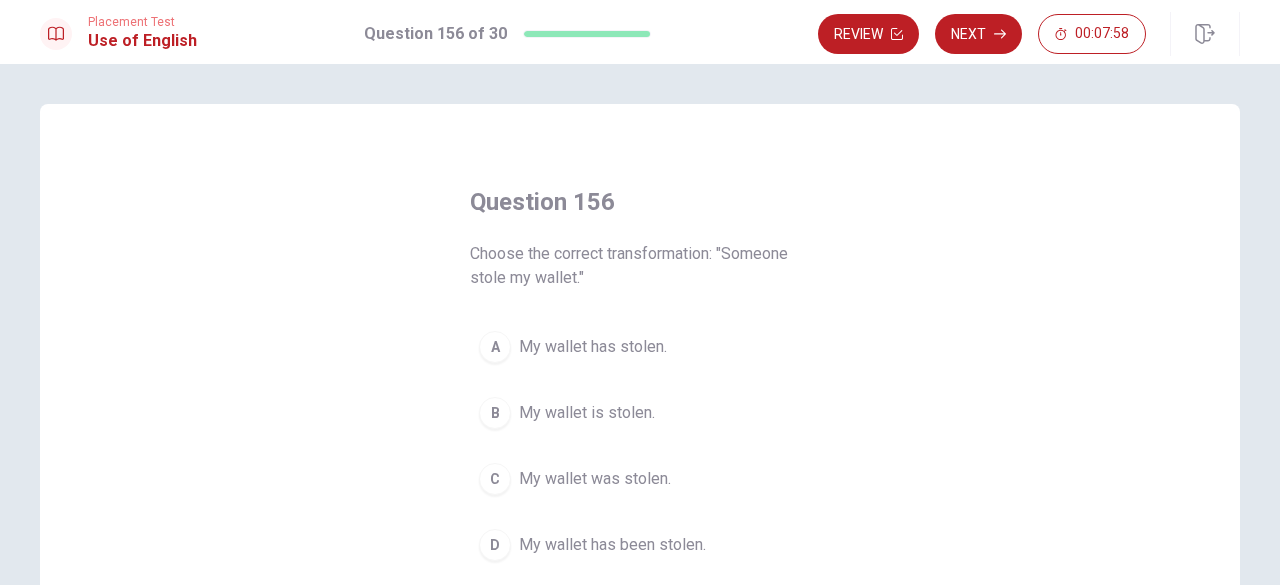 click at bounding box center [1205, 34] 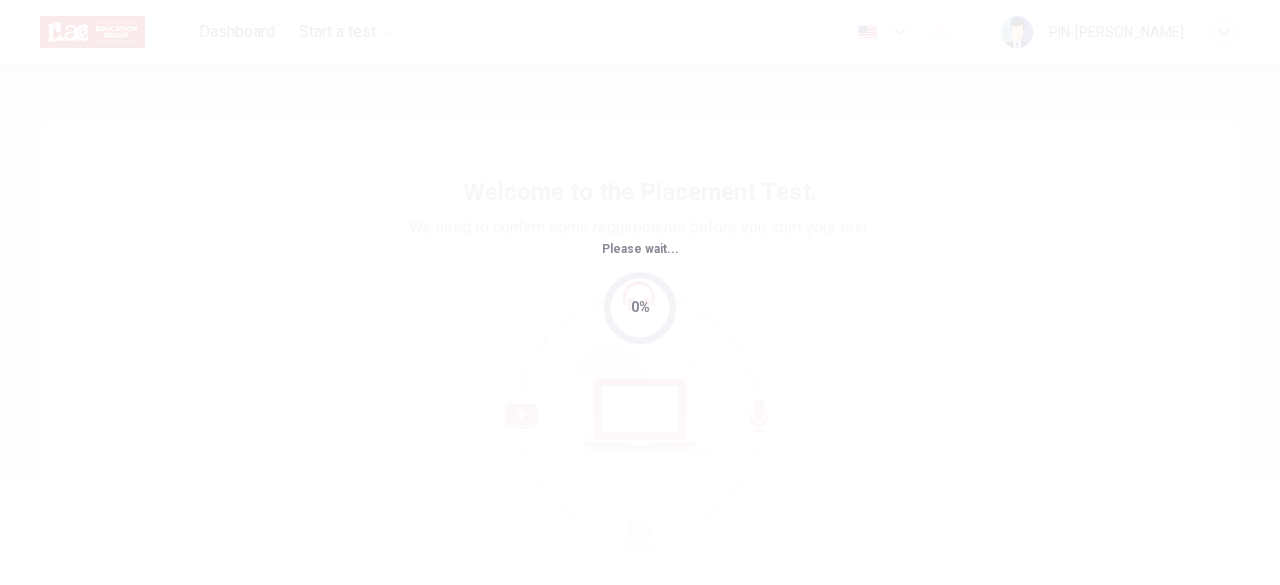scroll, scrollTop: 0, scrollLeft: 0, axis: both 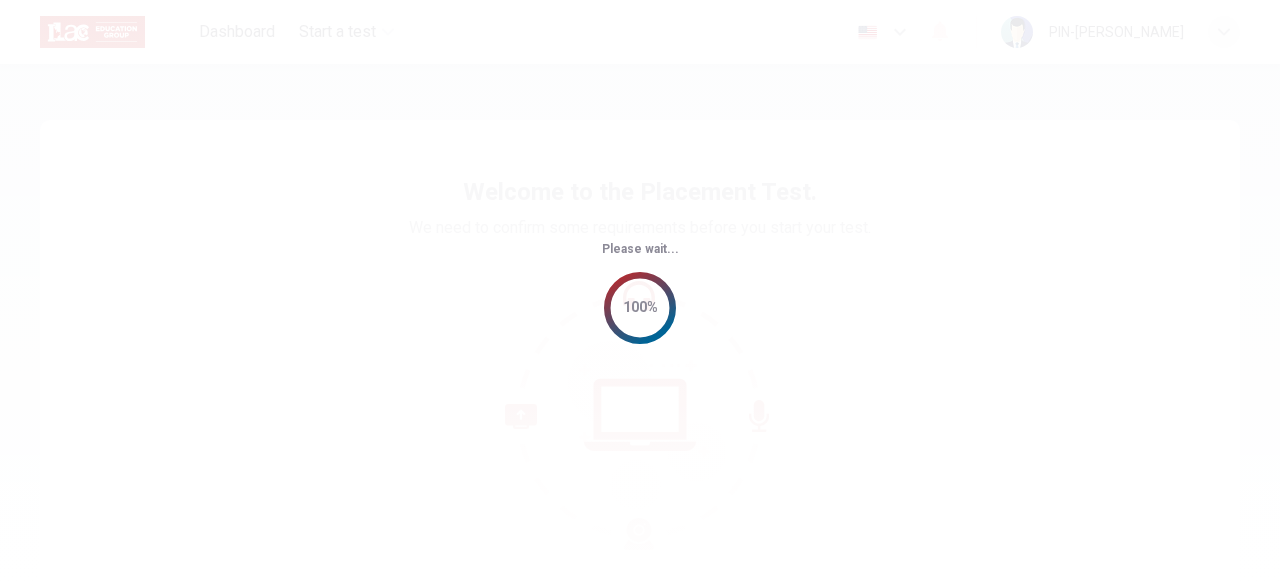 click on "100%" at bounding box center (640, 308) 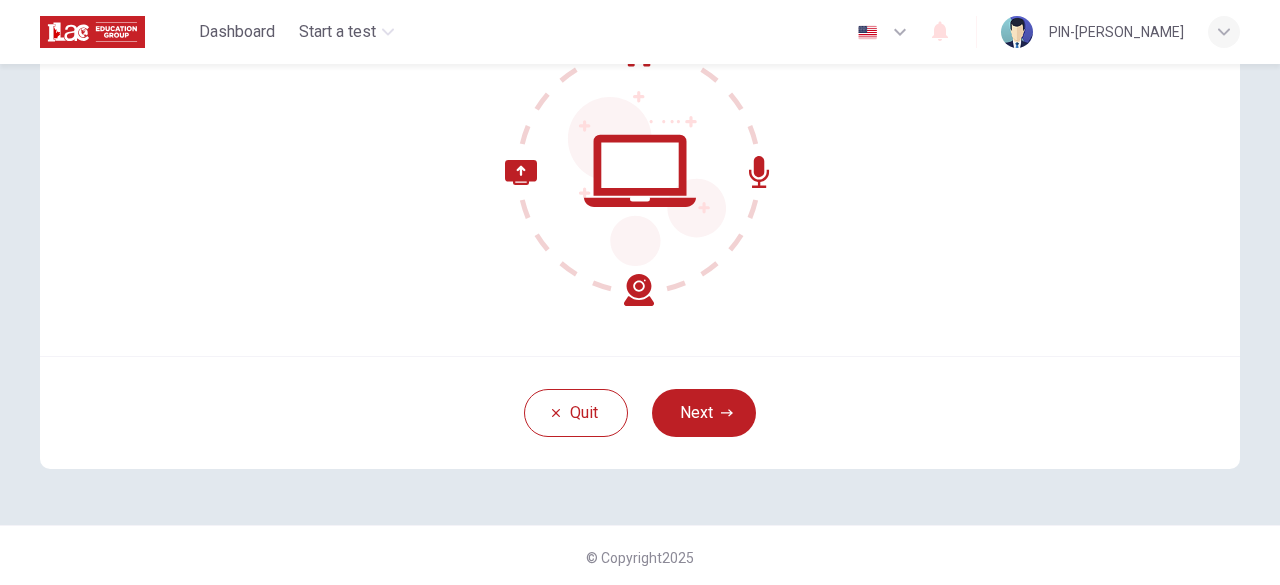 scroll, scrollTop: 247, scrollLeft: 0, axis: vertical 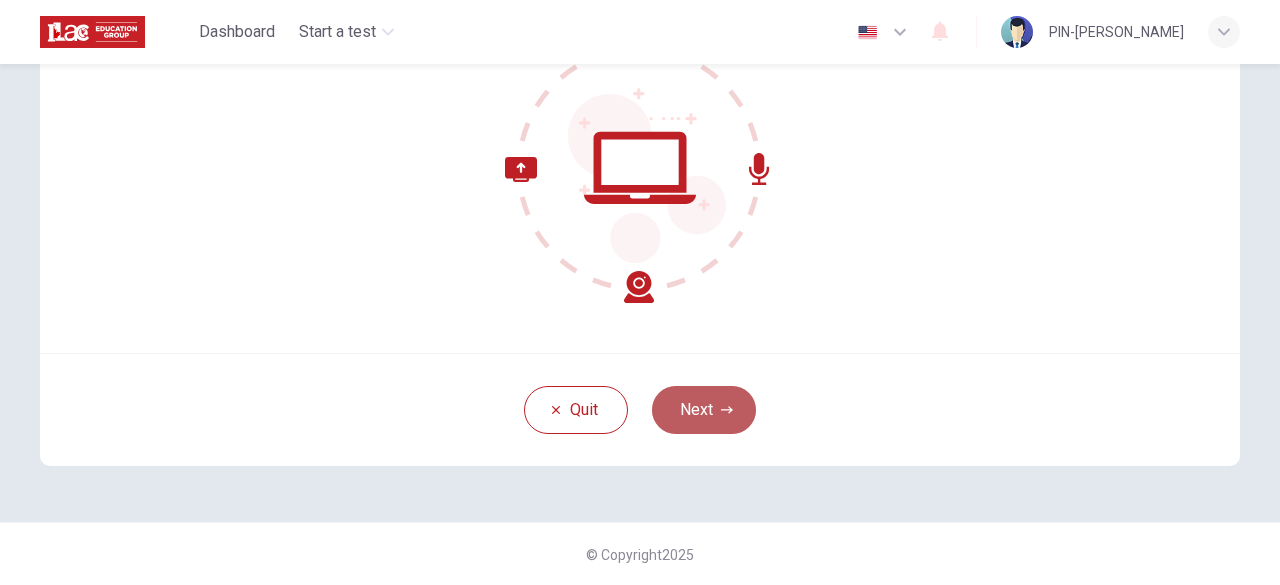 click 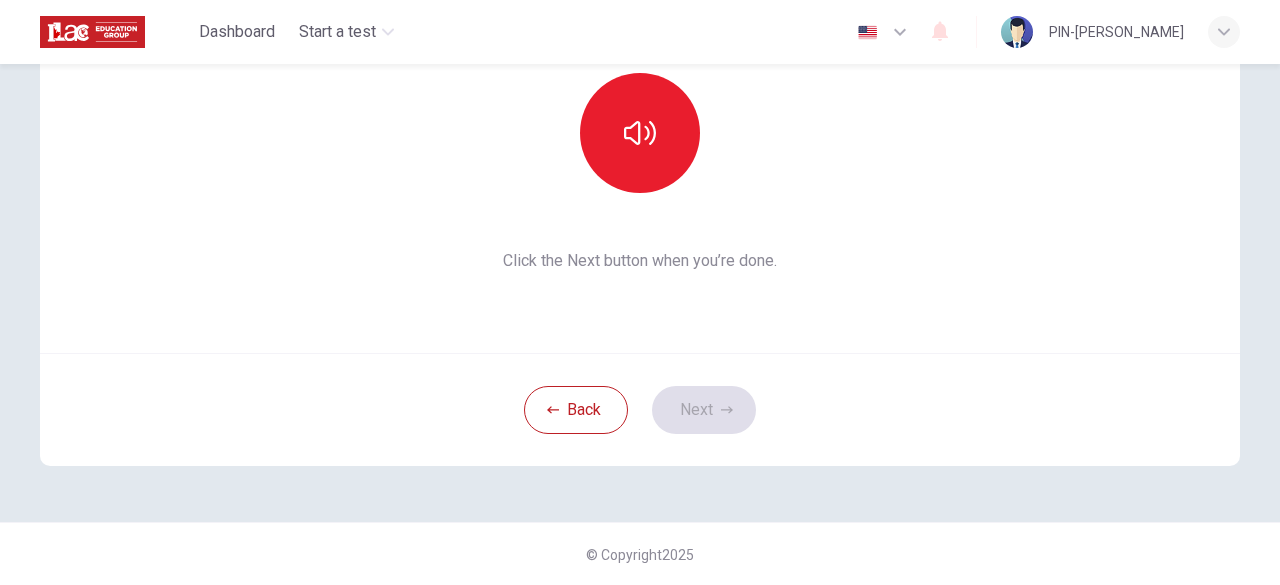 click at bounding box center [883, 32] 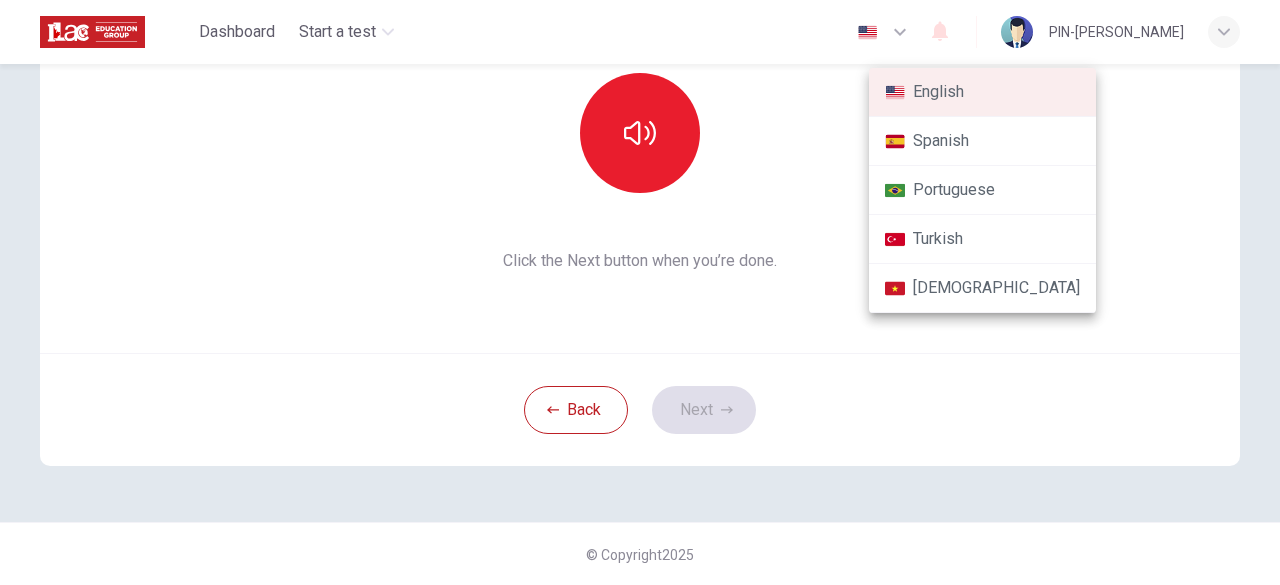 click at bounding box center [640, 292] 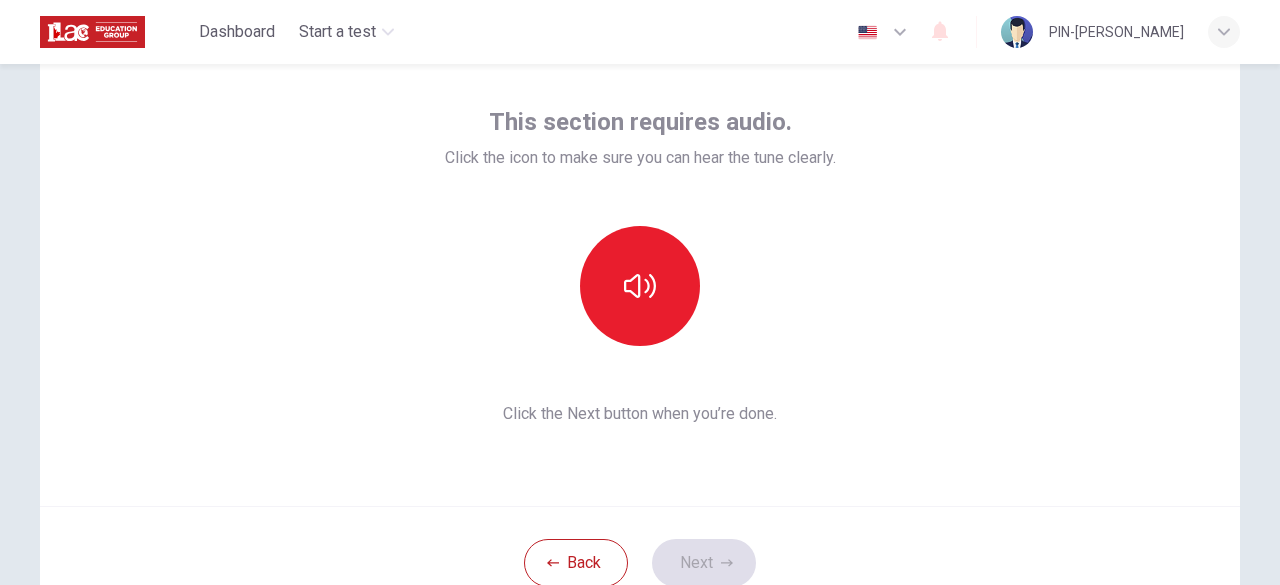 scroll, scrollTop: 86, scrollLeft: 0, axis: vertical 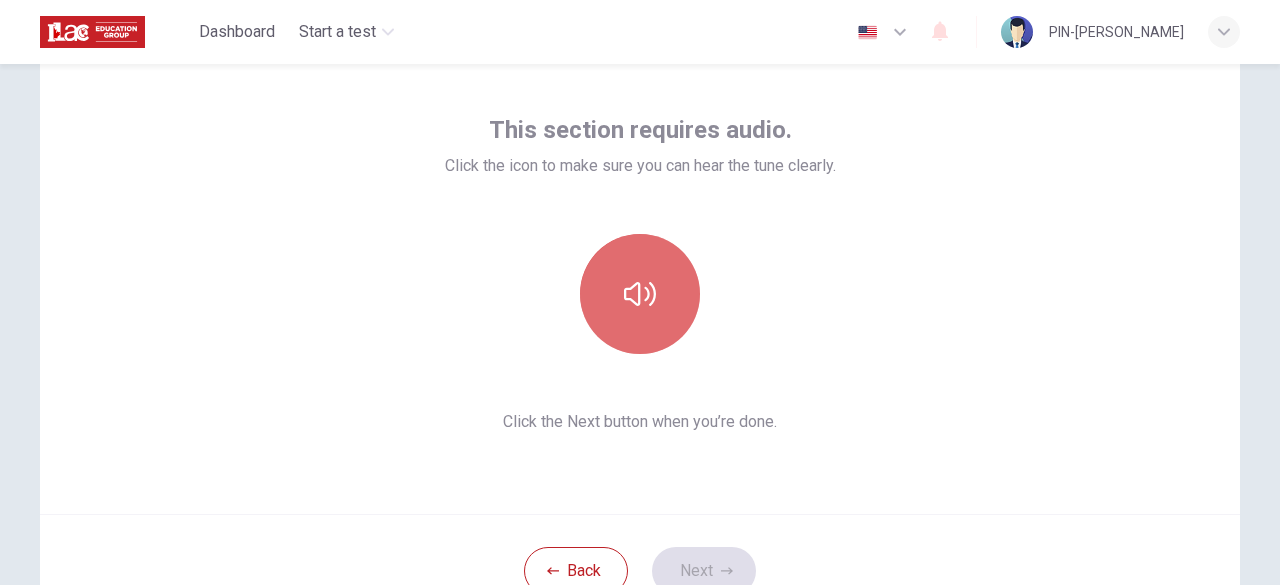 click at bounding box center [640, 294] 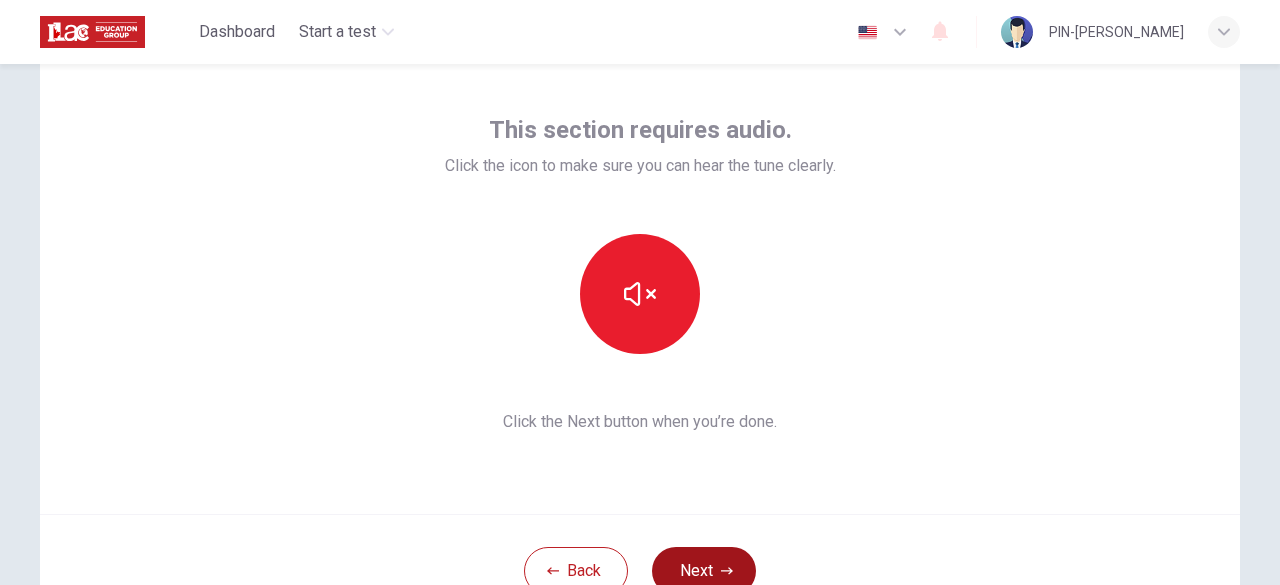 click 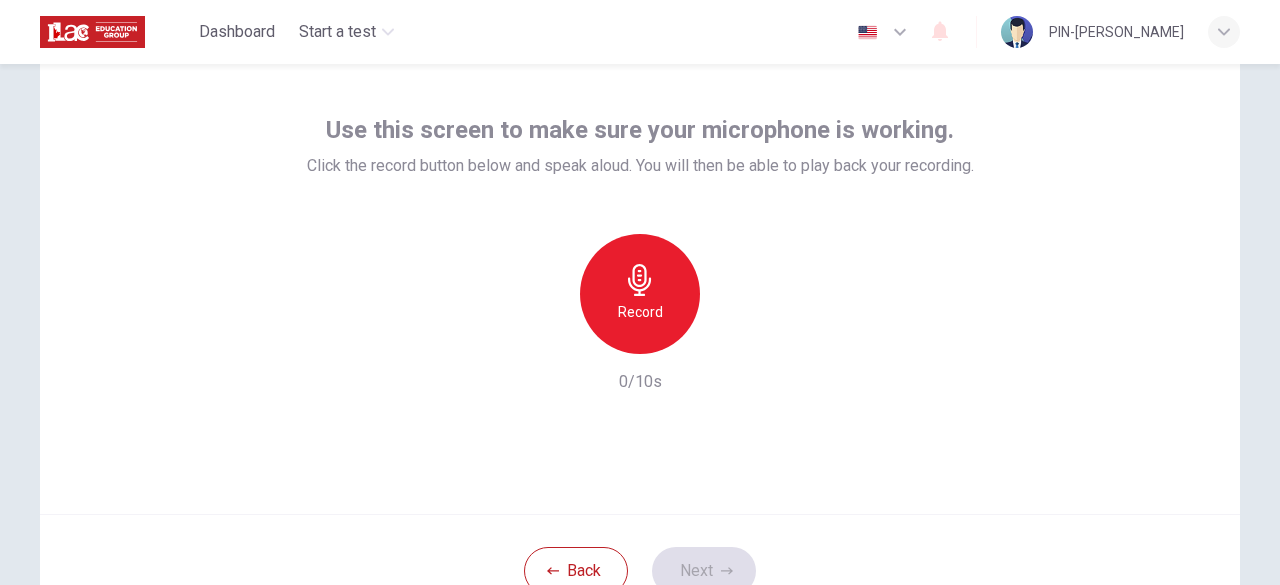 click on "Record" at bounding box center (640, 294) 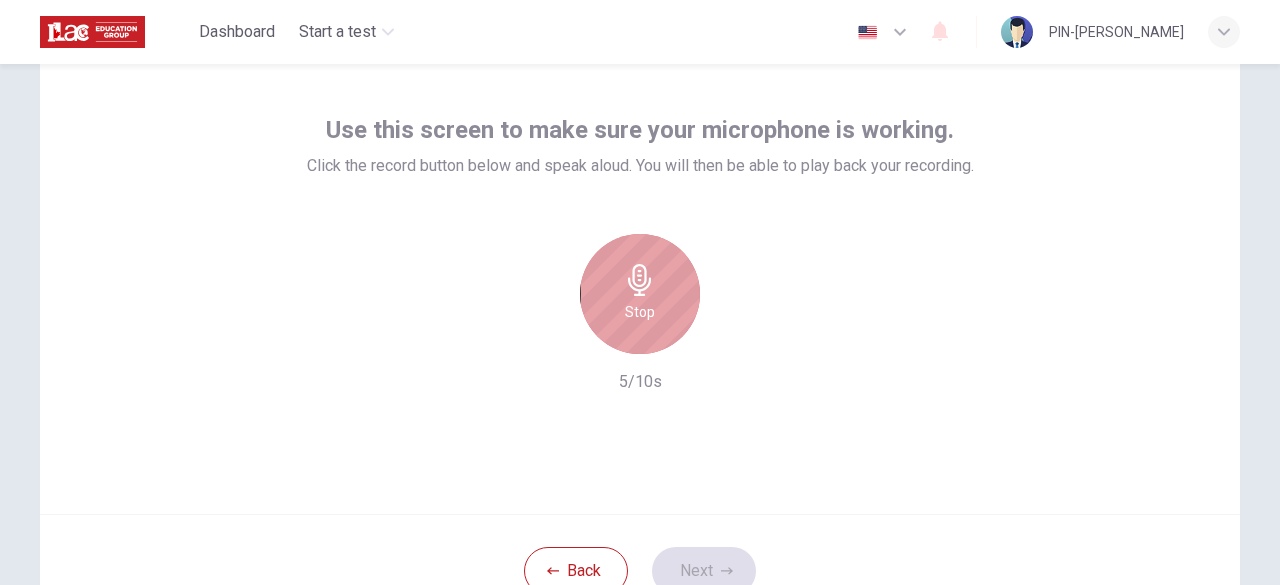 click on "Stop" at bounding box center [640, 294] 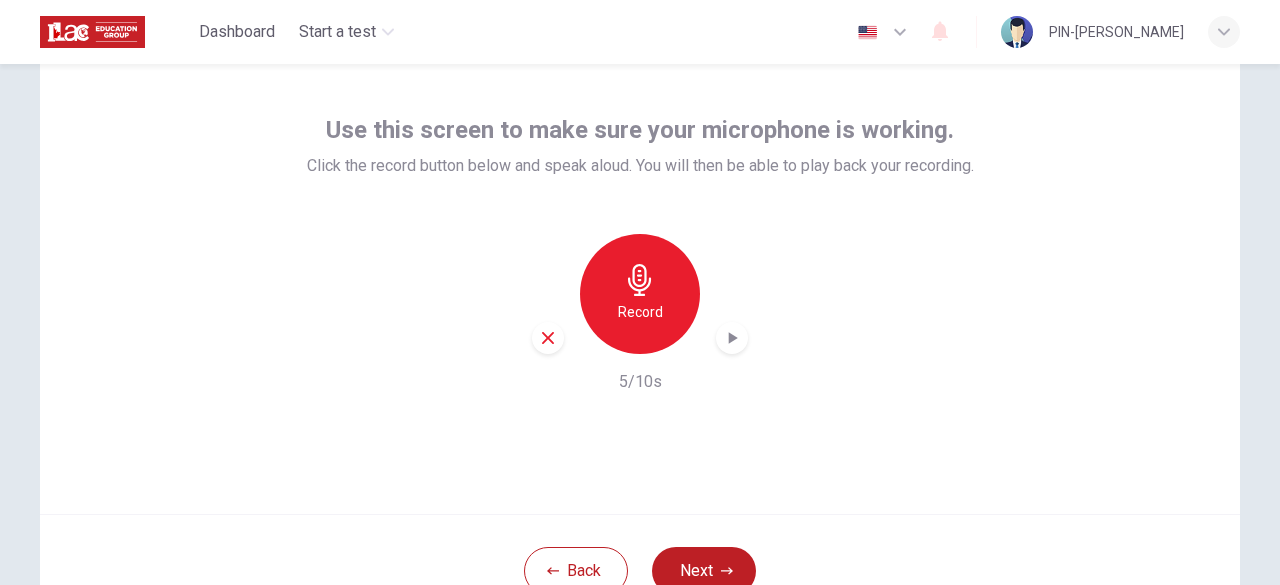 click 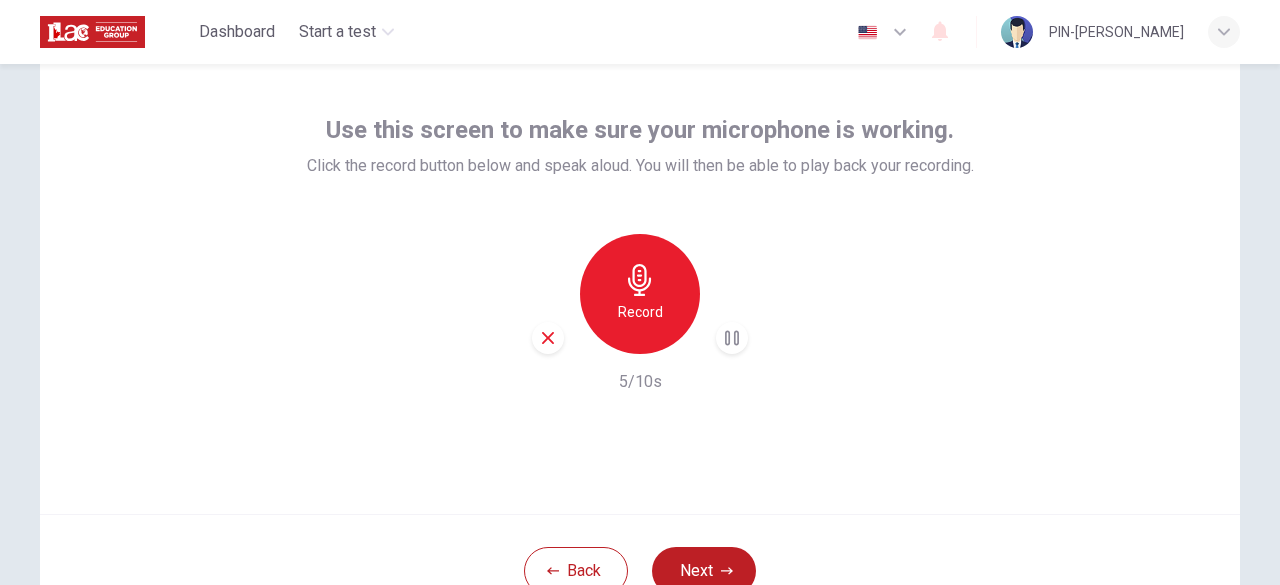 click 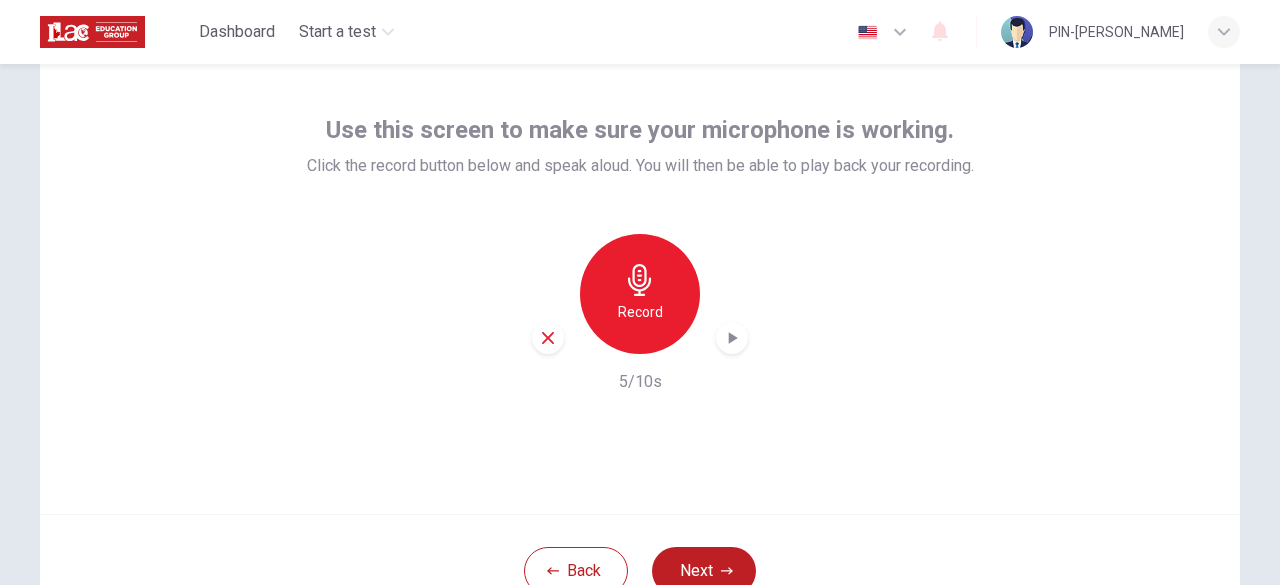 click 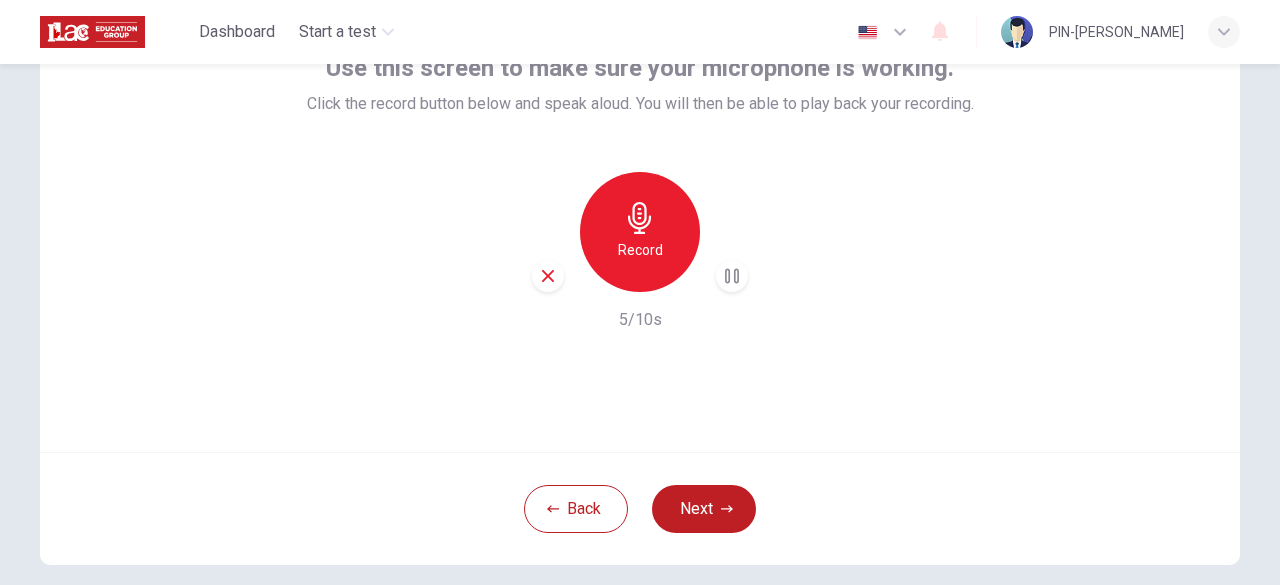 scroll, scrollTop: 146, scrollLeft: 0, axis: vertical 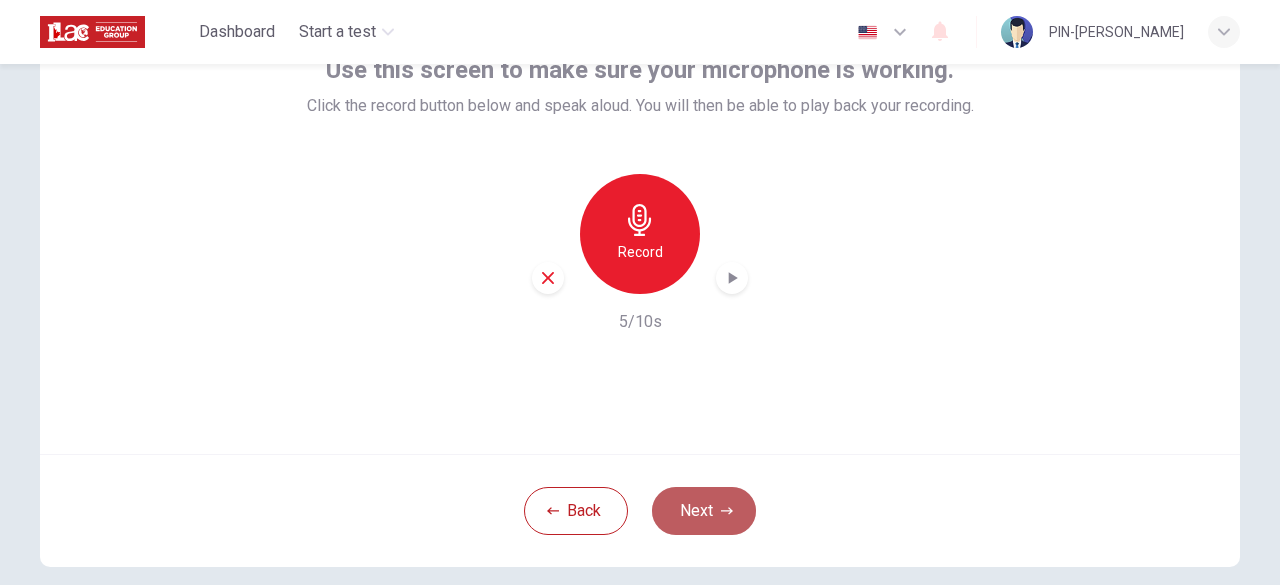 click on "Next" at bounding box center [704, 511] 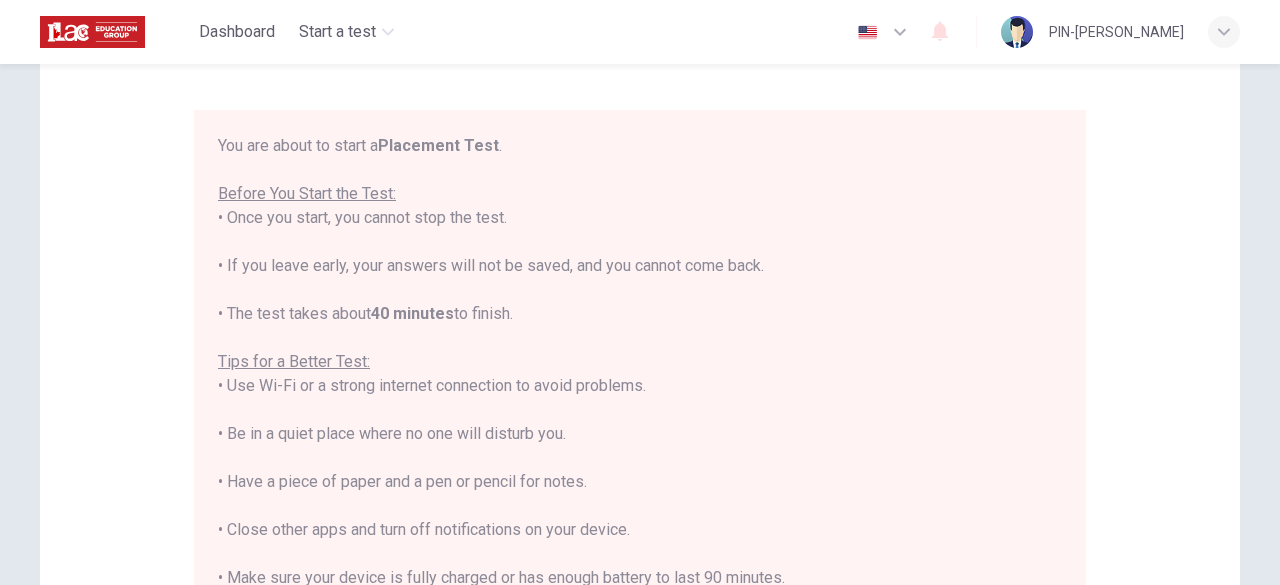 scroll, scrollTop: 22, scrollLeft: 0, axis: vertical 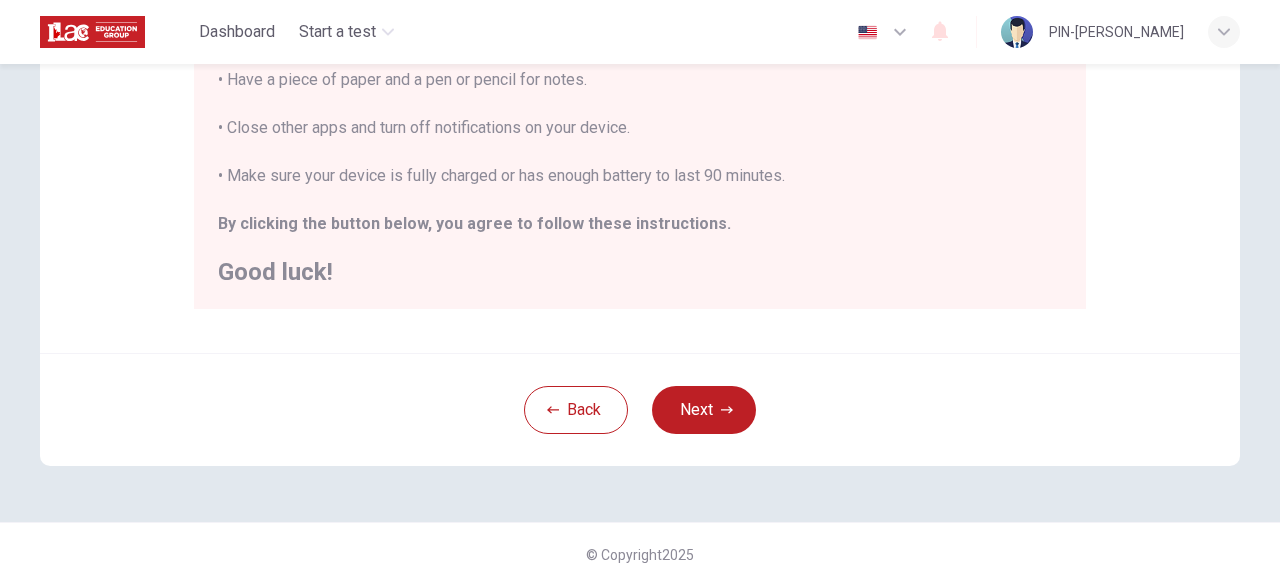 click on "Next" at bounding box center (704, 410) 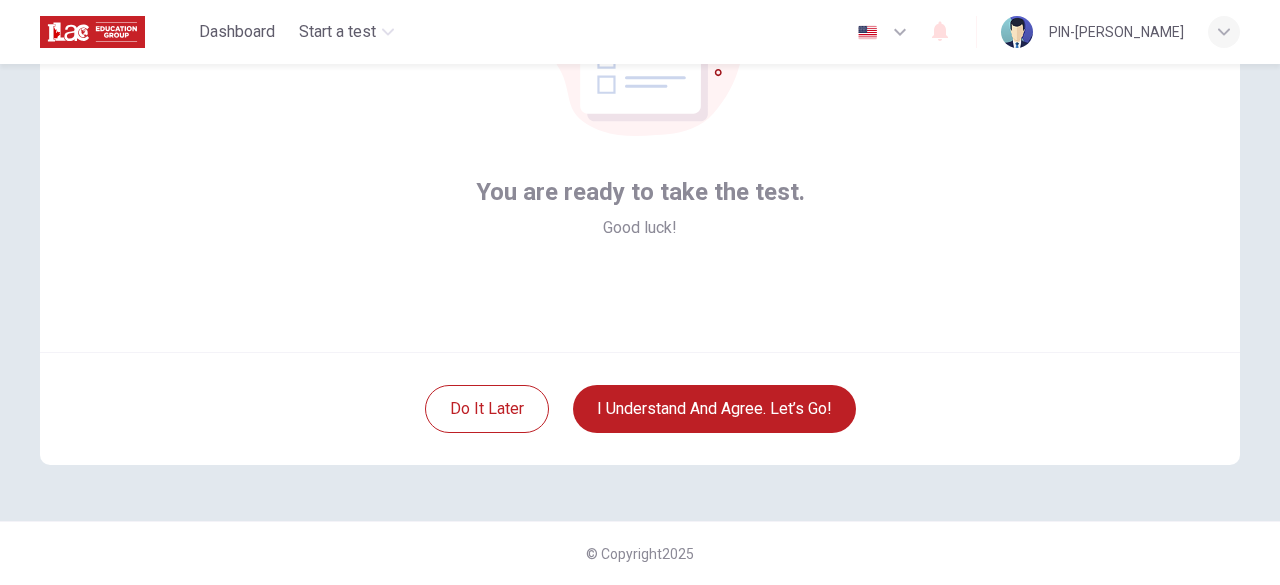 scroll, scrollTop: 247, scrollLeft: 0, axis: vertical 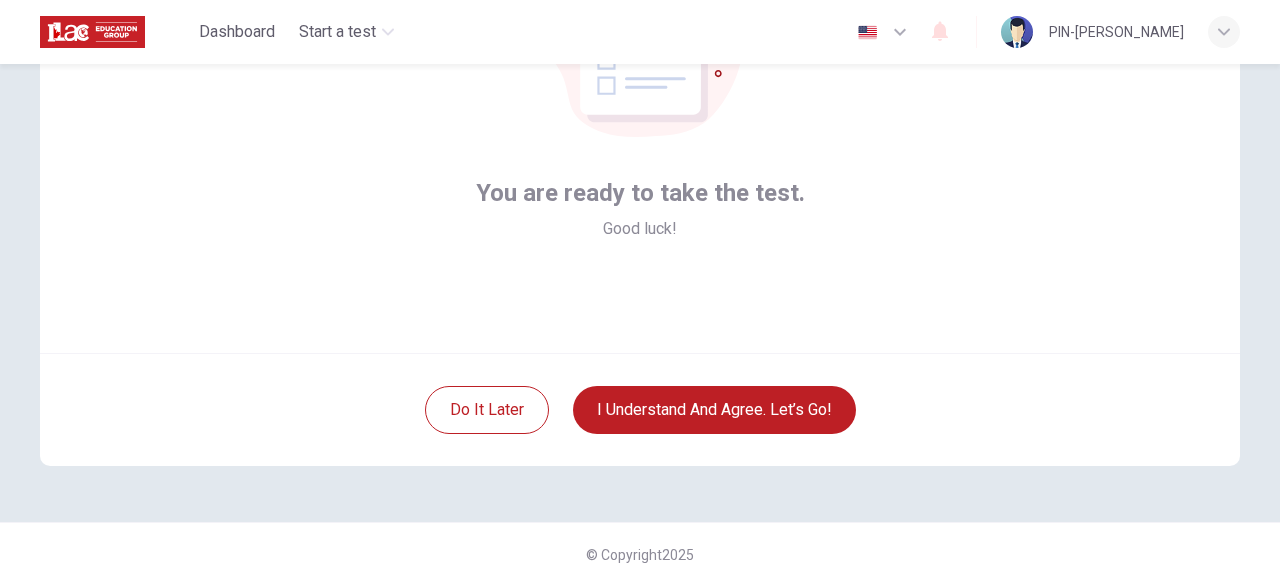 click on "I understand and agree. Let’s go!" at bounding box center (714, 410) 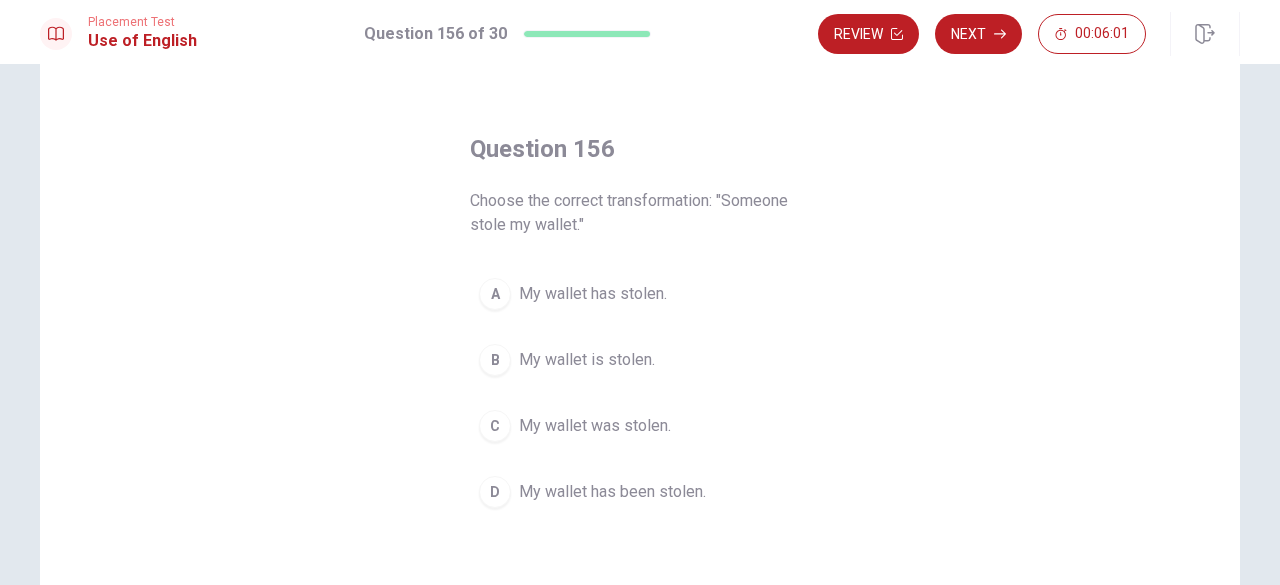 scroll, scrollTop: 70, scrollLeft: 0, axis: vertical 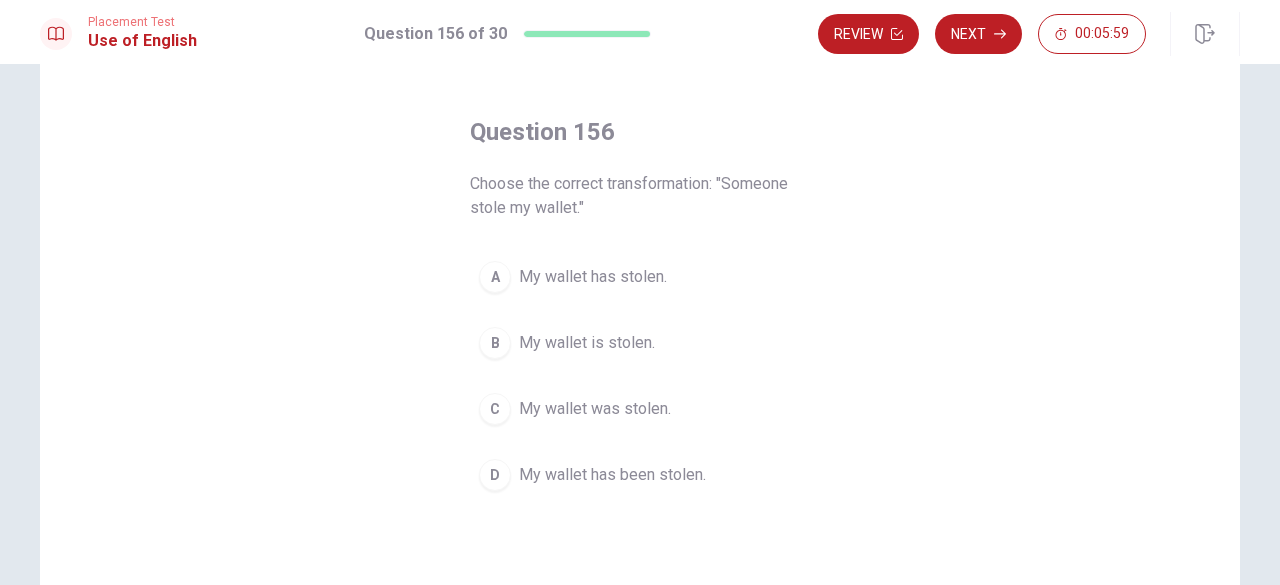 click on "My wallet was stolen." at bounding box center (595, 409) 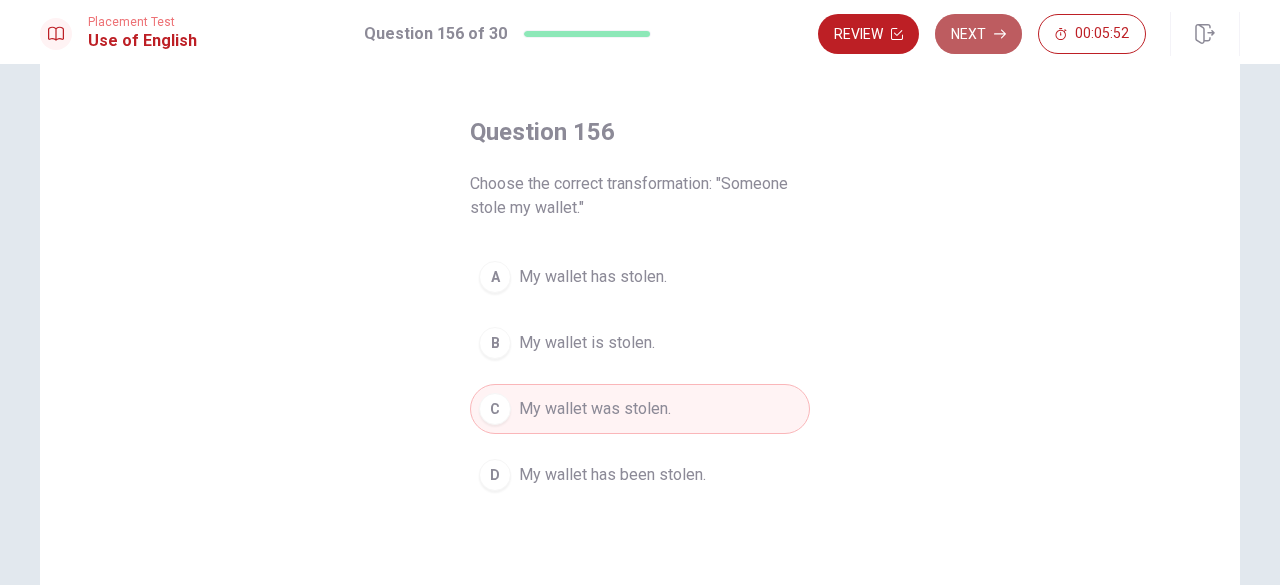 click on "Next" at bounding box center (978, 34) 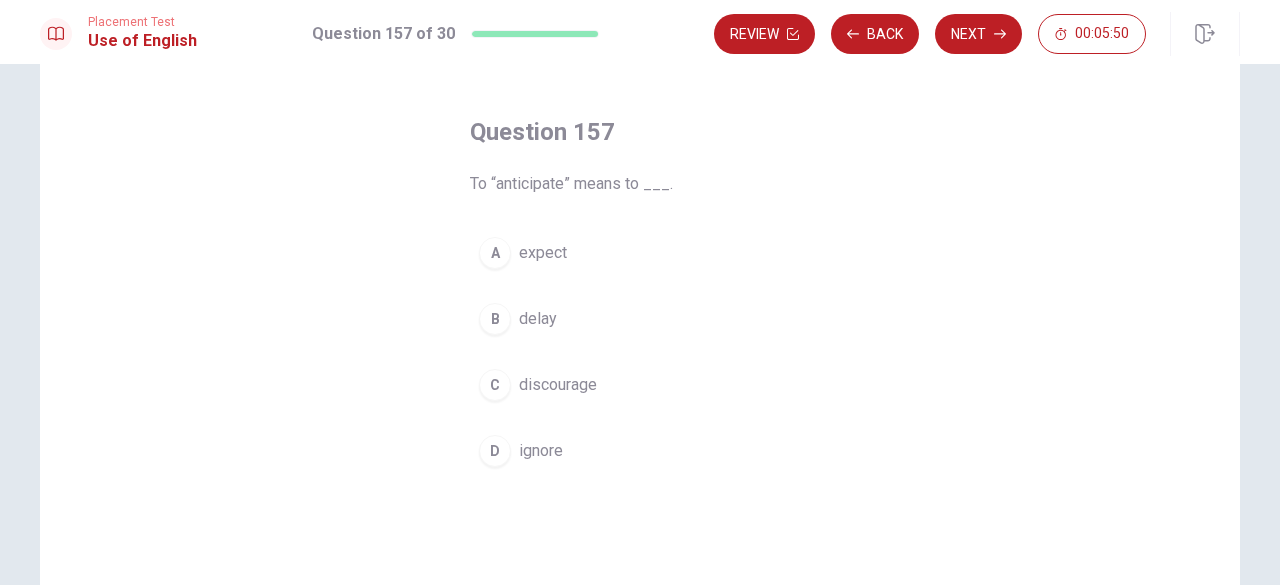 click on "A expect" at bounding box center (640, 253) 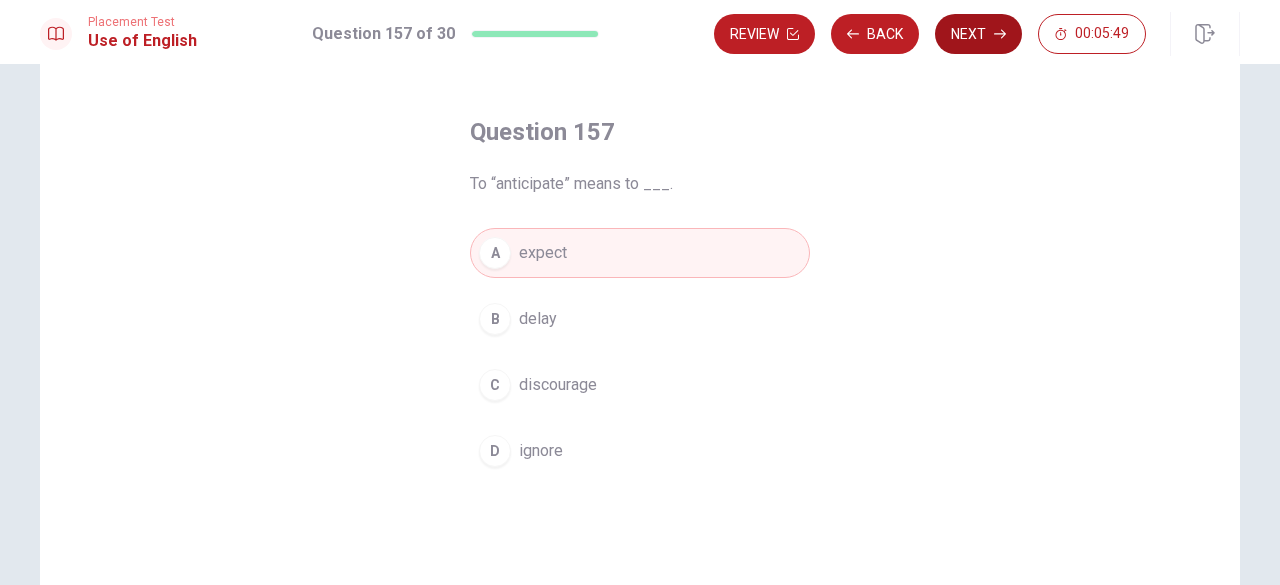 click on "Next" at bounding box center (978, 34) 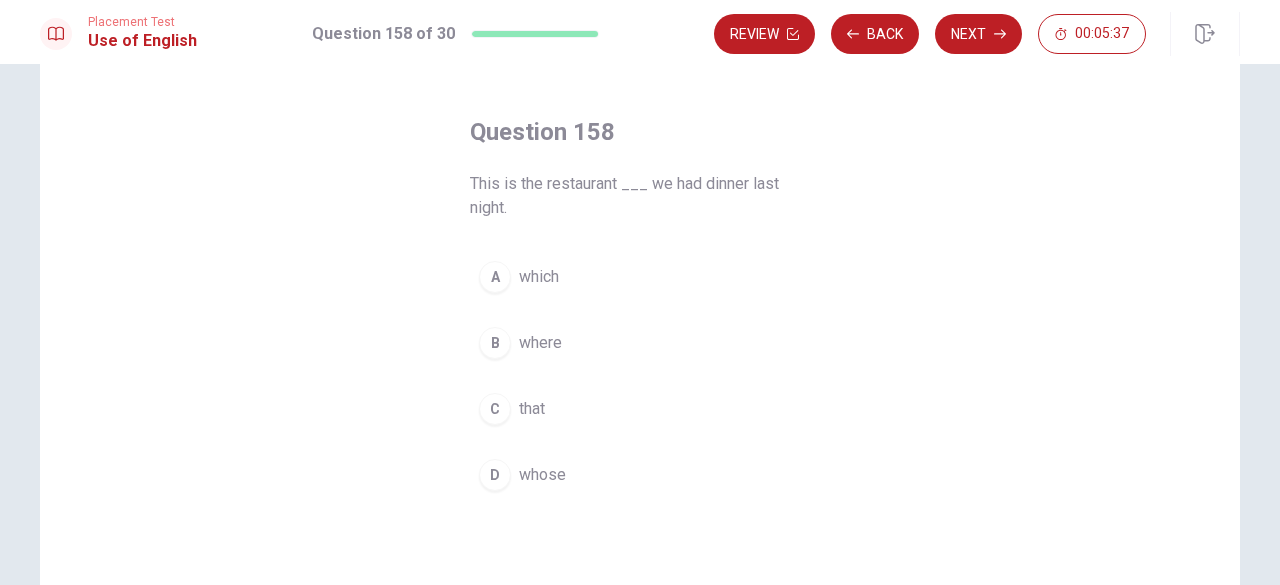 click on "Placement Test   Use of English Question 158 of 30 Review Back Next 00:05:37" at bounding box center [640, 32] 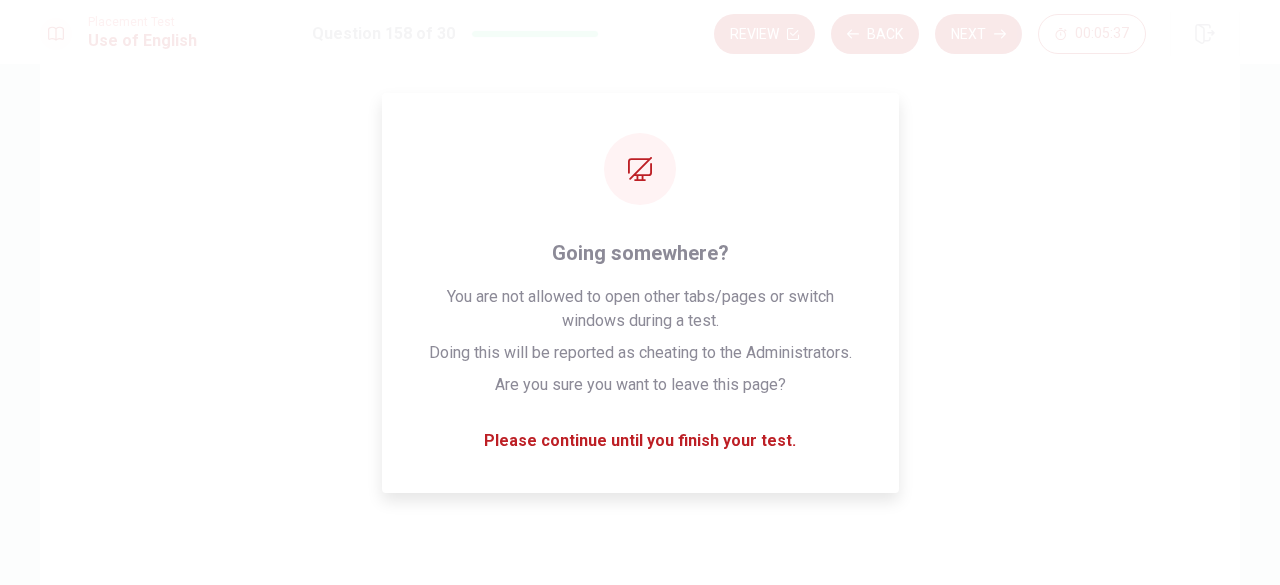 click on "Placement Test   Use of English Question 158 of 30 Review Back Next 00:05:37" at bounding box center (640, 32) 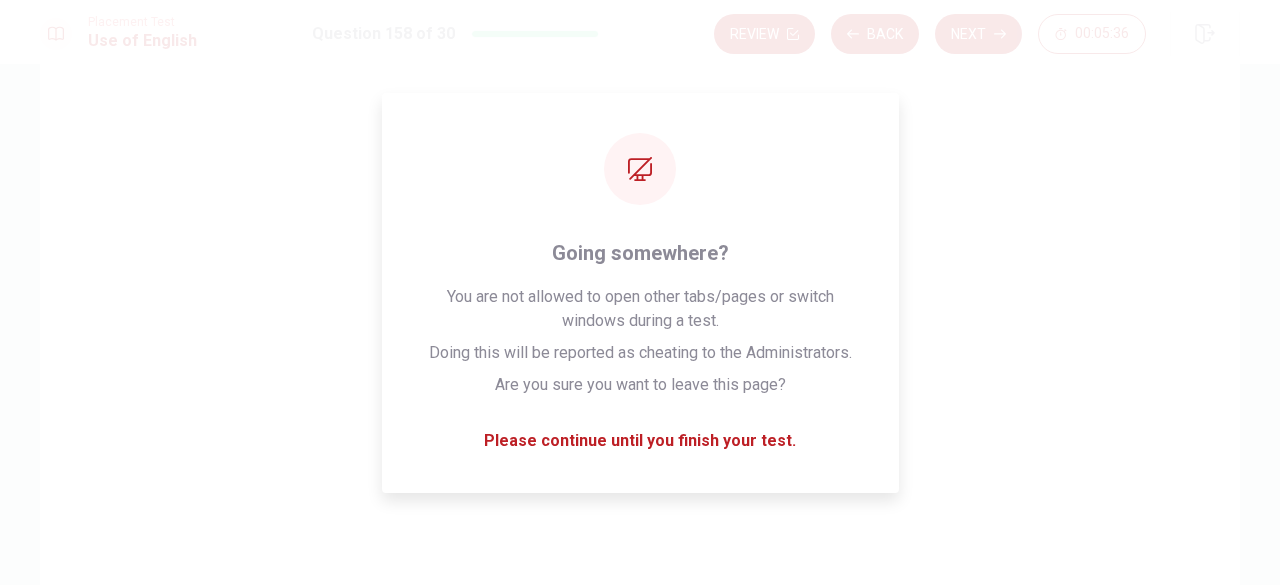 drag, startPoint x: 1279, startPoint y: 25, endPoint x: 1056, endPoint y: 232, distance: 304.26633 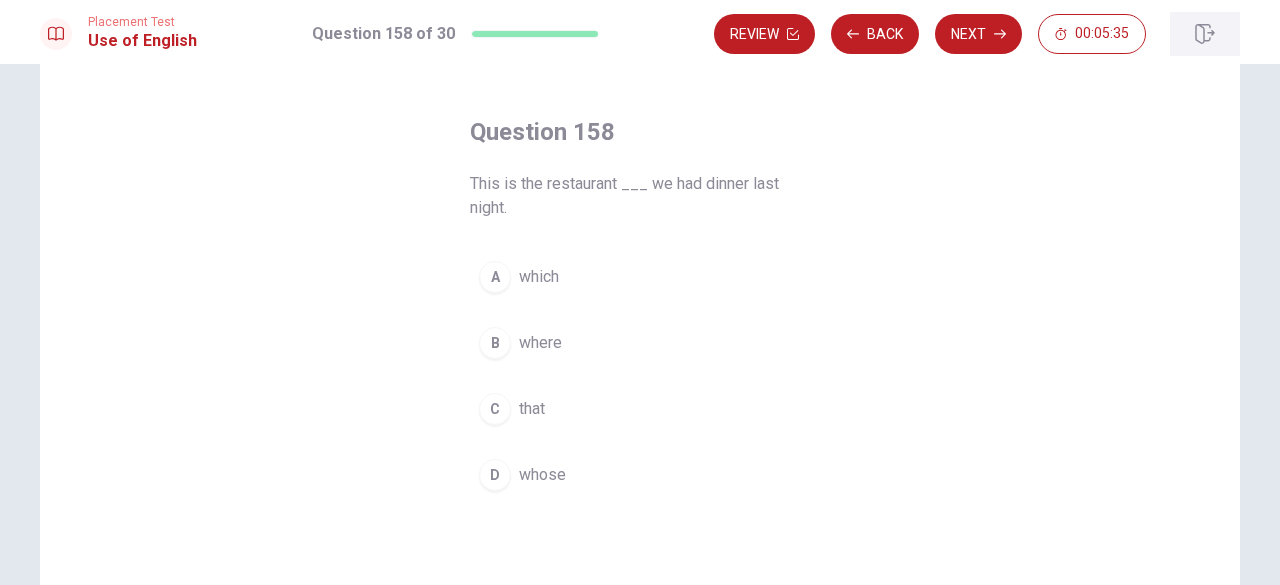 click 